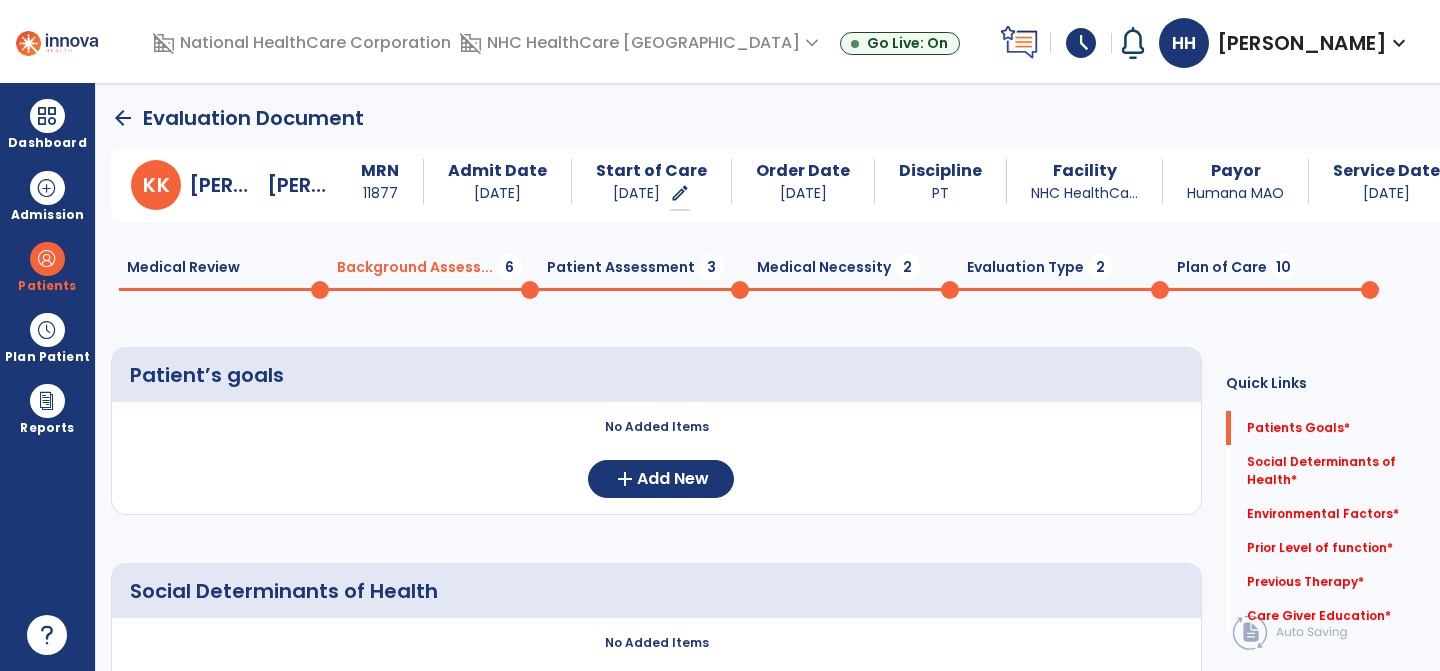 scroll, scrollTop: 0, scrollLeft: 0, axis: both 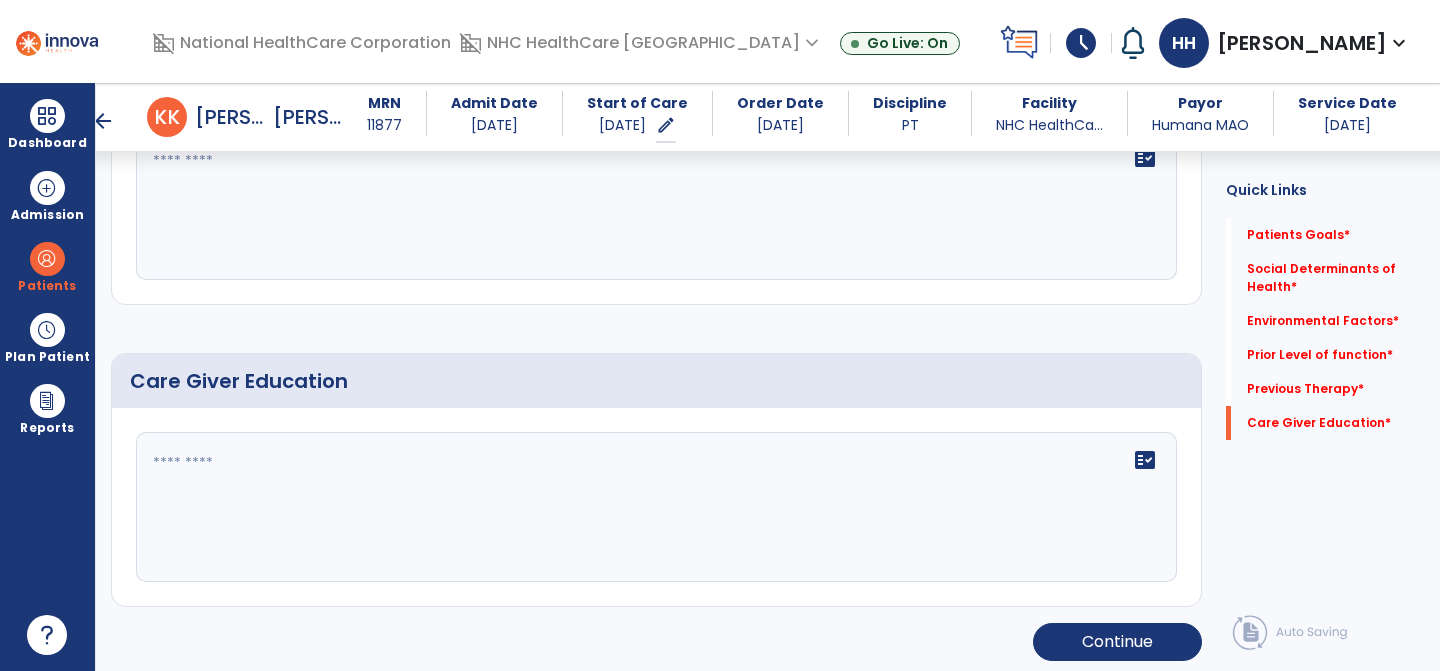 click on "fact_check" 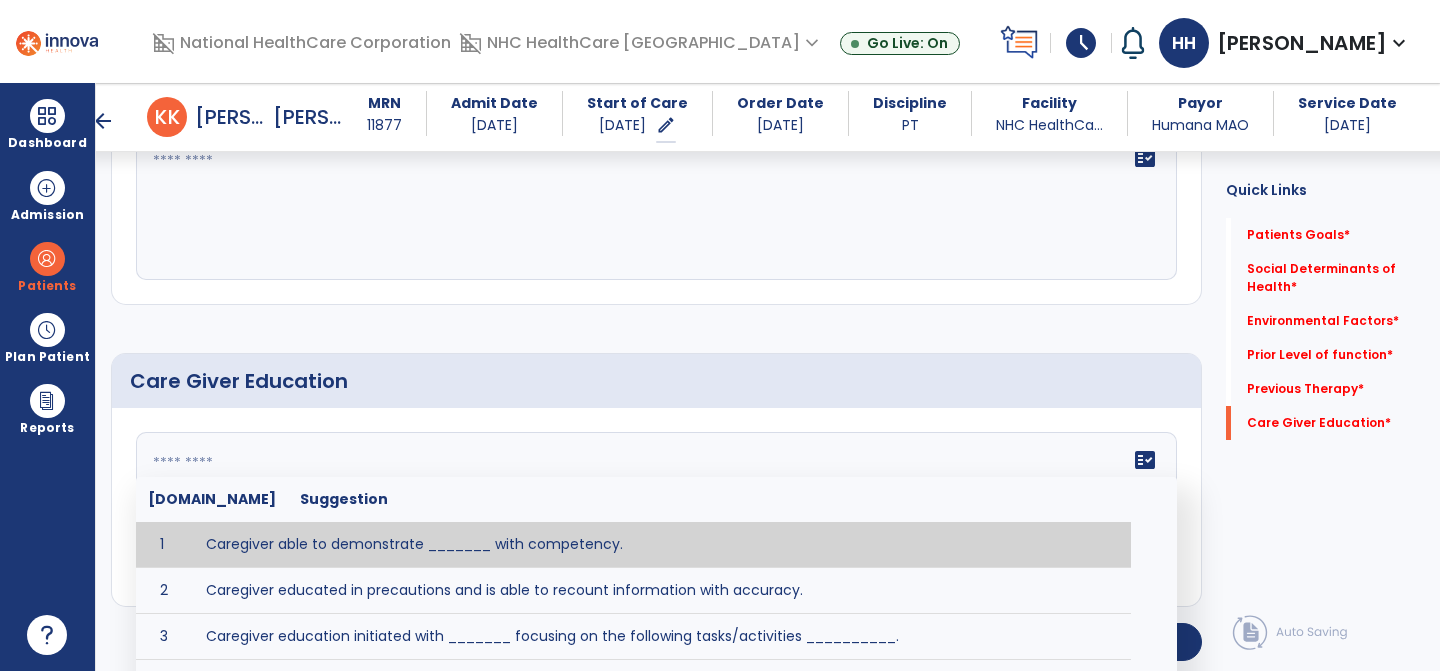 click on "fact_check" 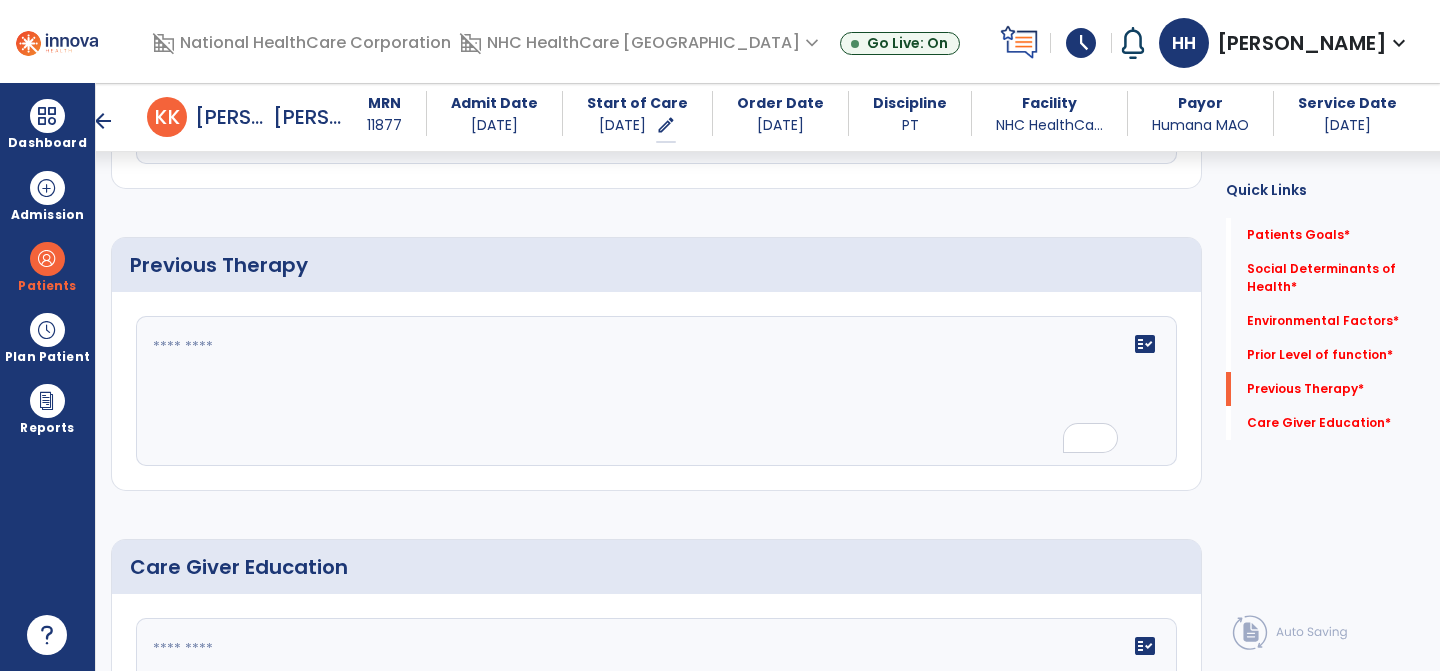 scroll, scrollTop: 1040, scrollLeft: 0, axis: vertical 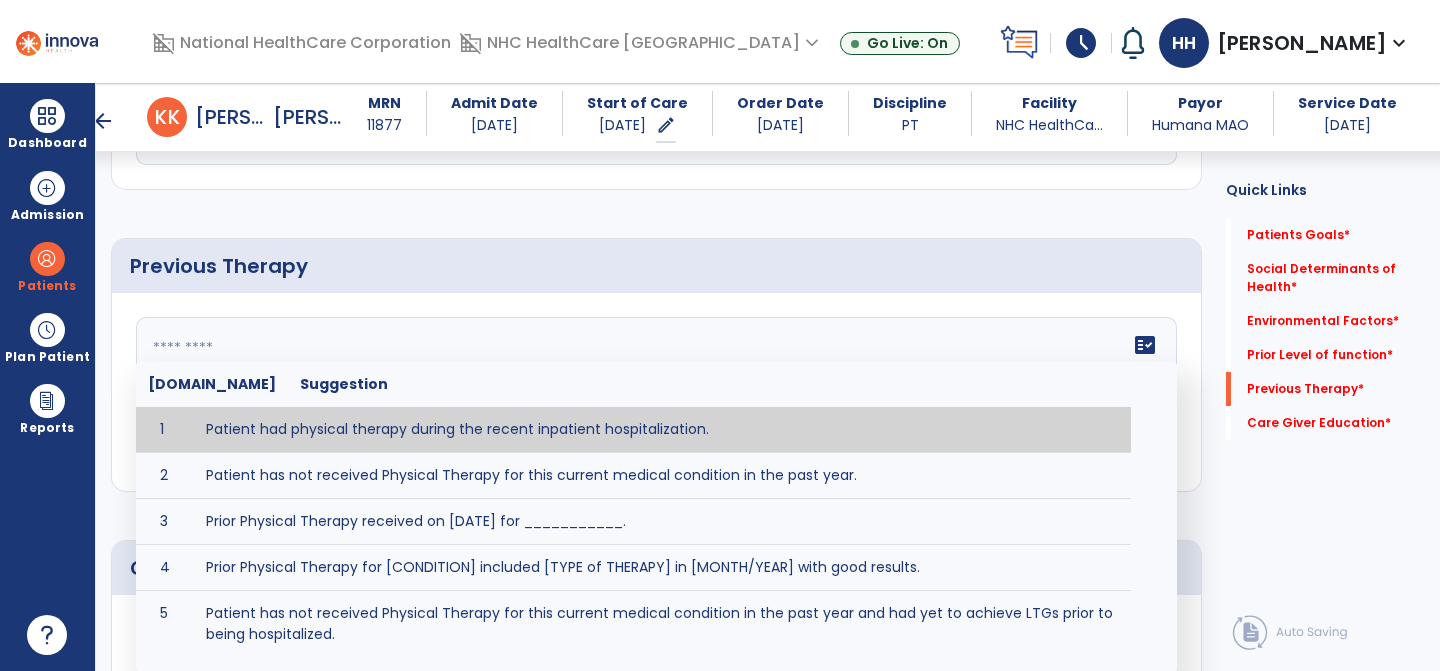 click on "fact_check  [DOMAIN_NAME] Suggestion 1 Patient had physical therapy during the recent inpatient hospitalization. 2 Patient has not received Physical Therapy for this current medical condition in the past year. 3 Prior Physical Therapy received on [DATE] for ___________. 4 Prior Physical Therapy for [CONDITION] included [TYPE of THERAPY] in [MONTH/YEAR] with good results. 5 Patient has not received Physical Therapy for this current medical condition in the past year and had yet to achieve LTGs prior to being hospitalized. 6 Prior to this recent hospitalization, the patient had been on therapy case load for [TIME]and was still working to achieve LTGs before being hospitalized." 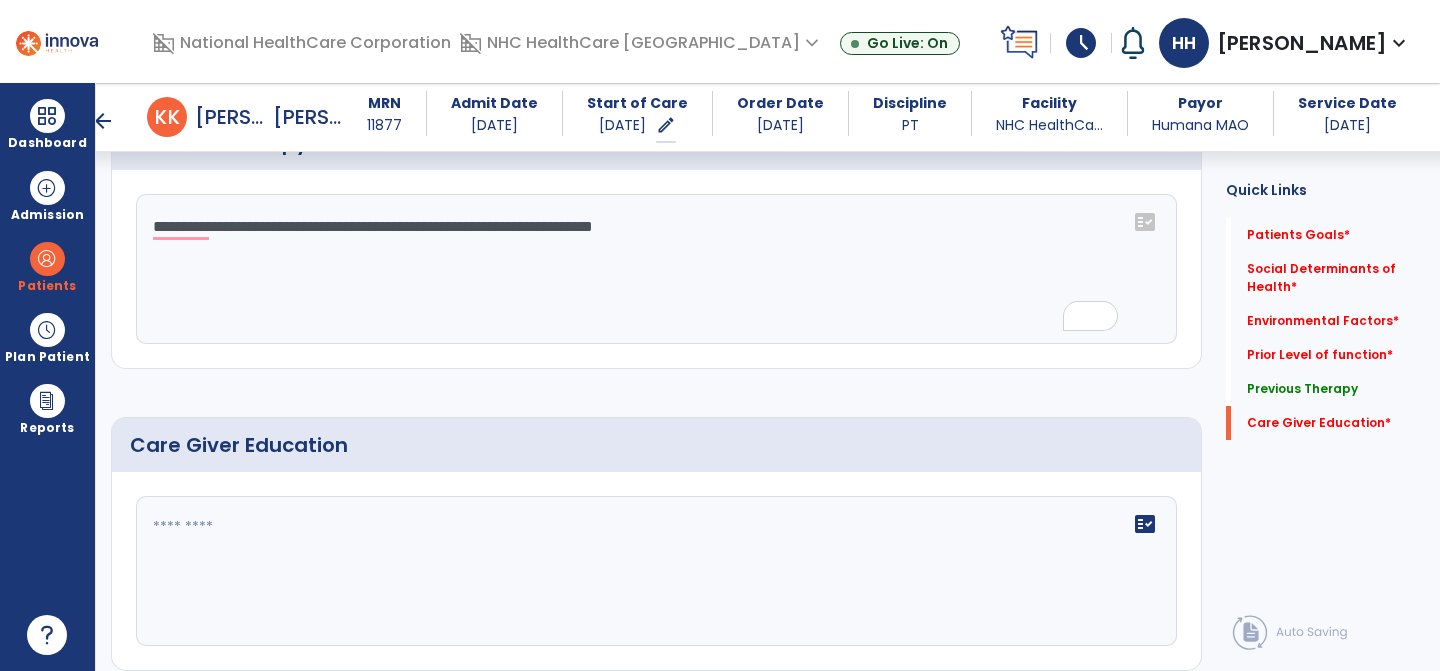 scroll, scrollTop: 1233, scrollLeft: 0, axis: vertical 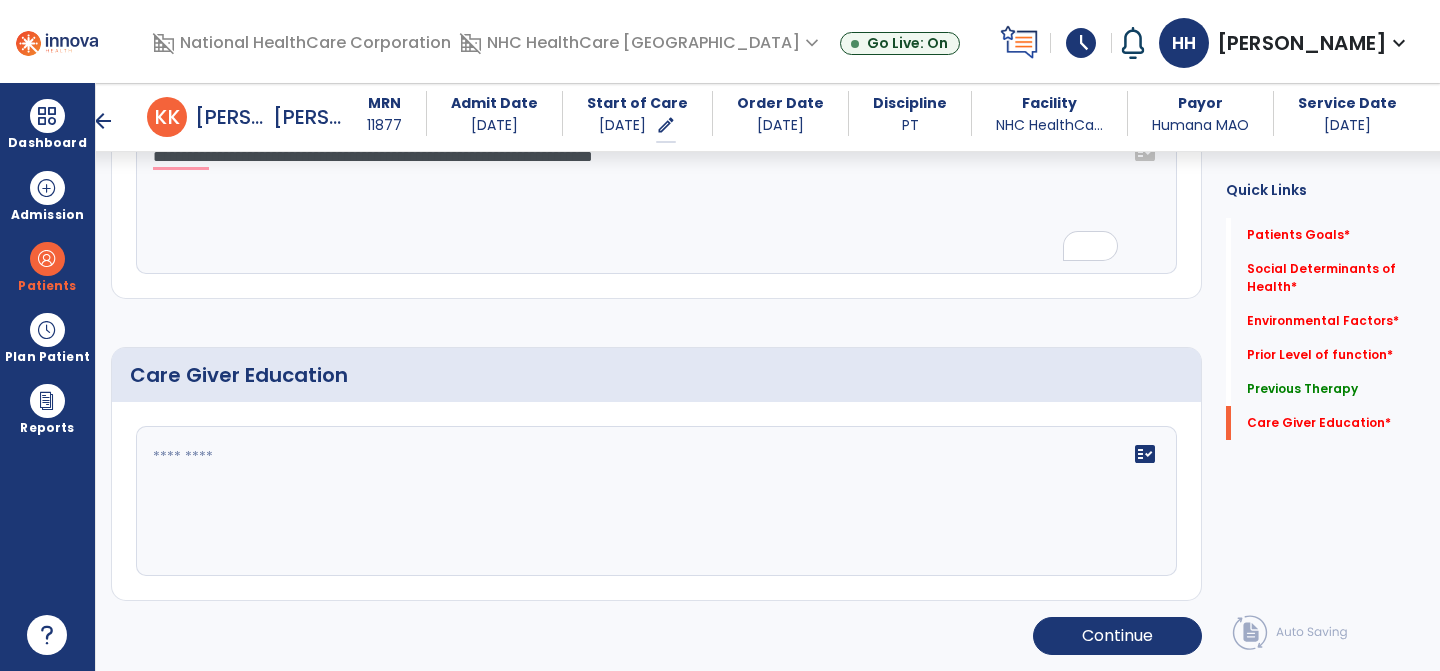 click on "fact_check" 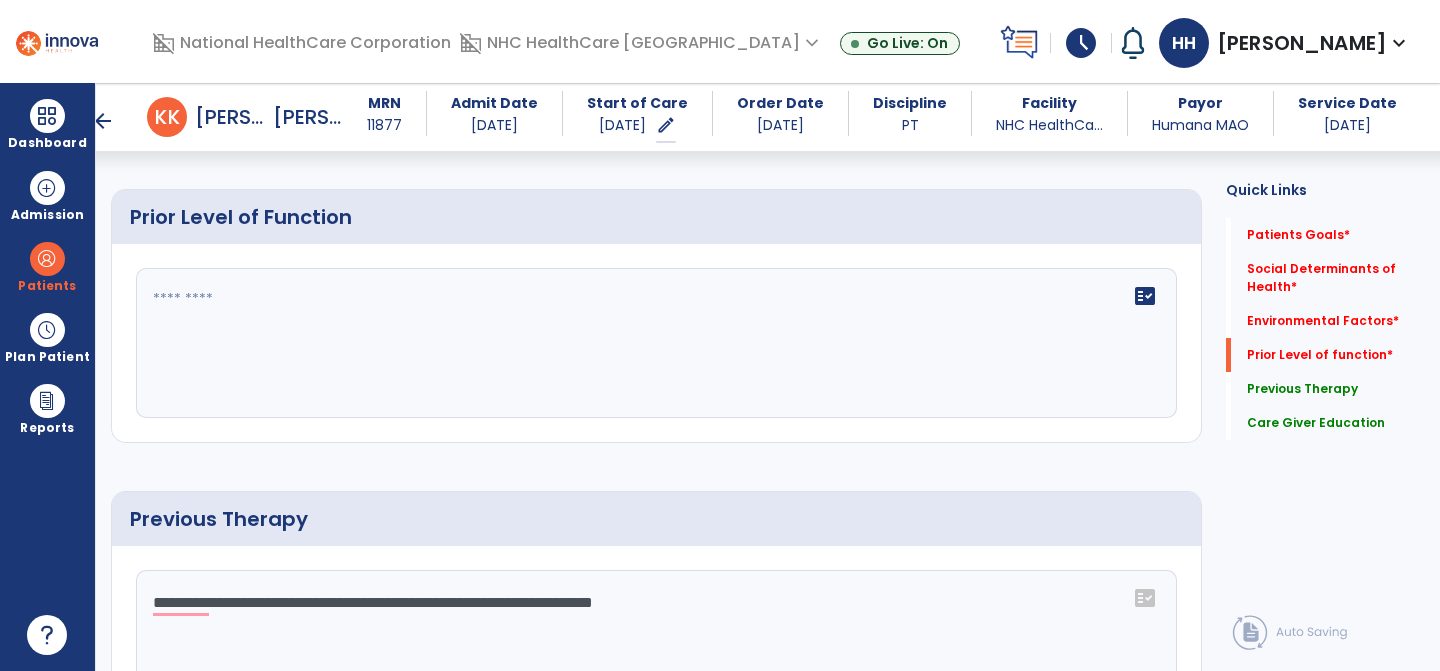 scroll, scrollTop: 776, scrollLeft: 0, axis: vertical 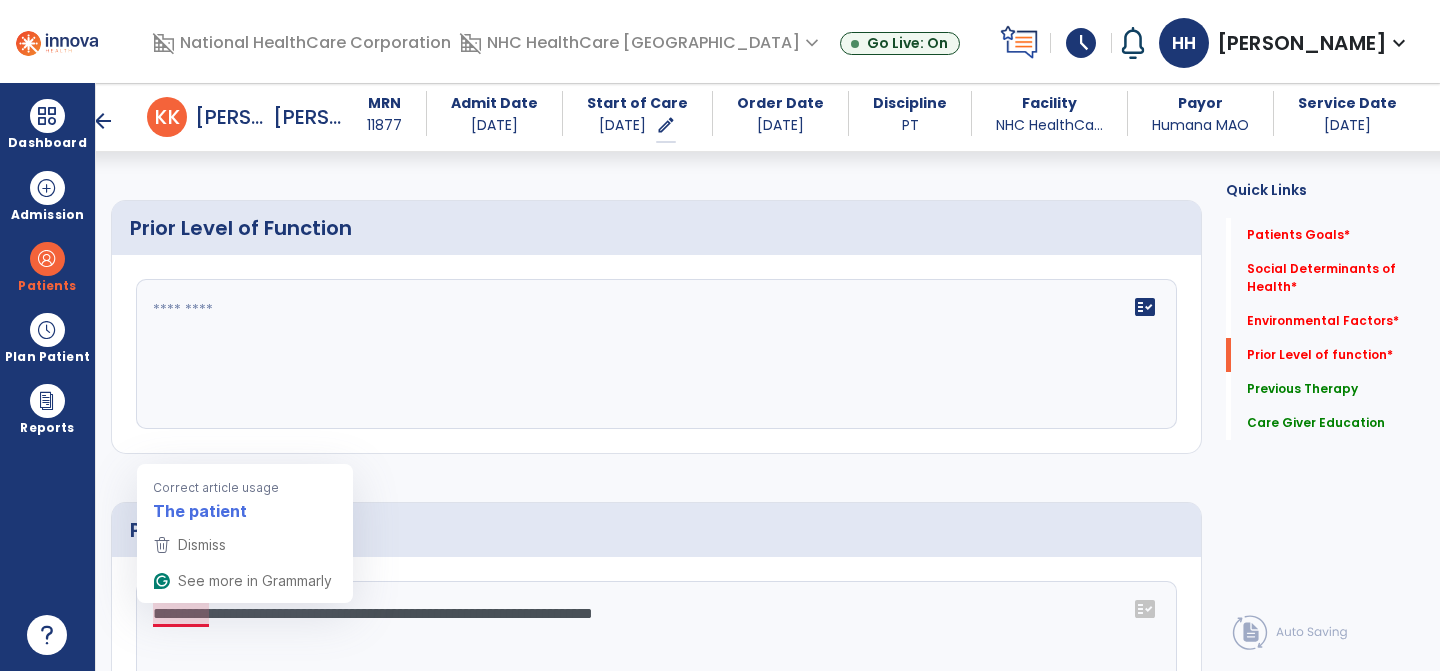 type on "**********" 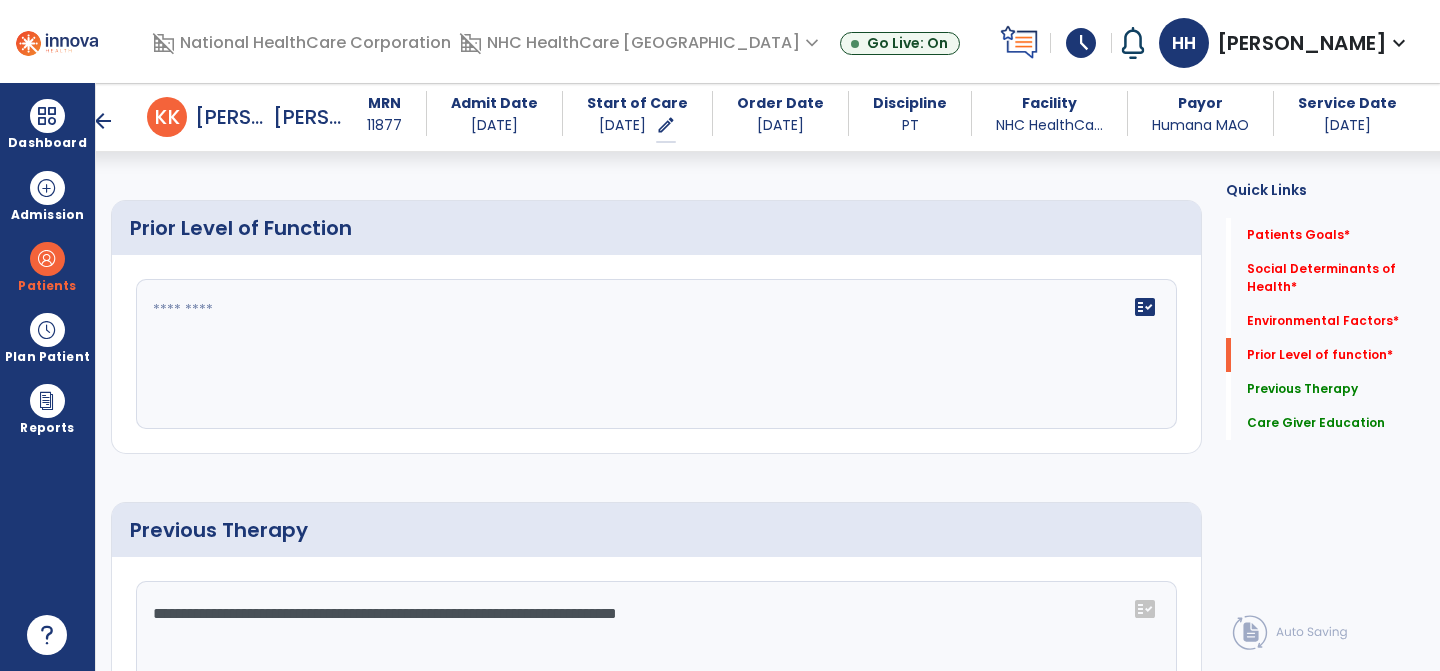 type on "**********" 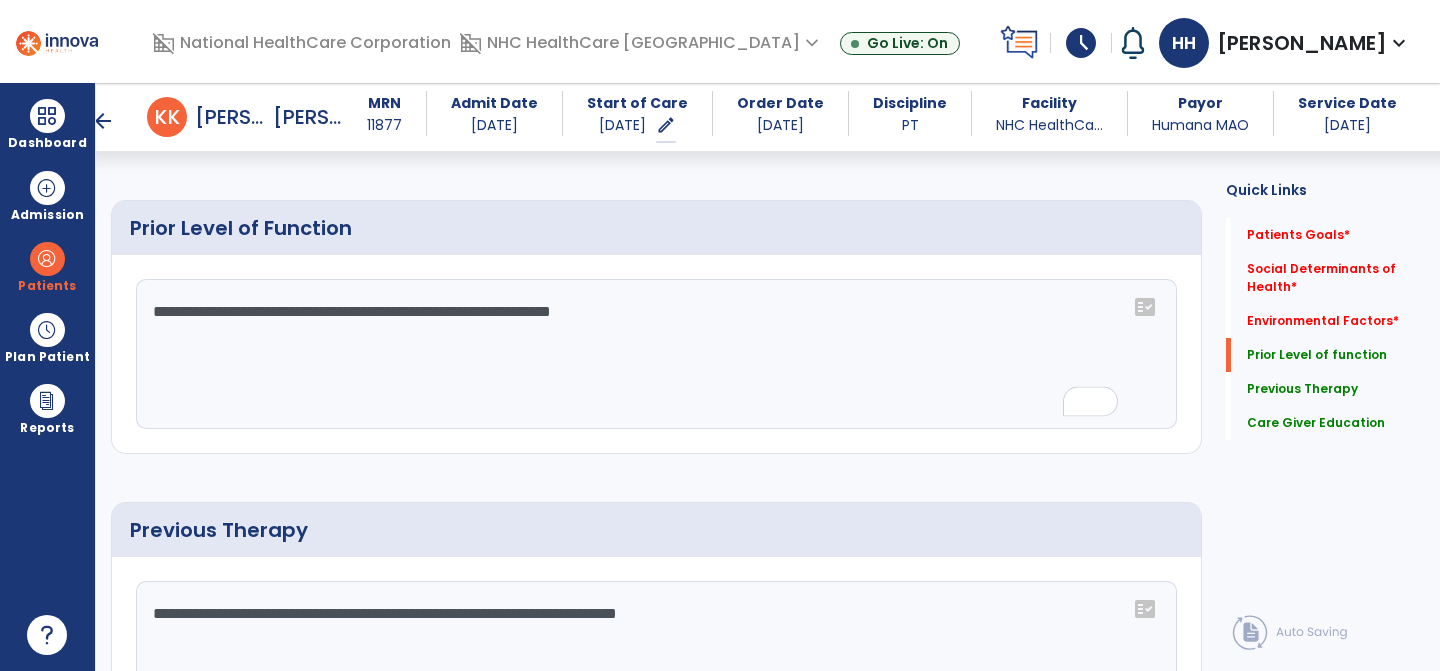click on "**********" 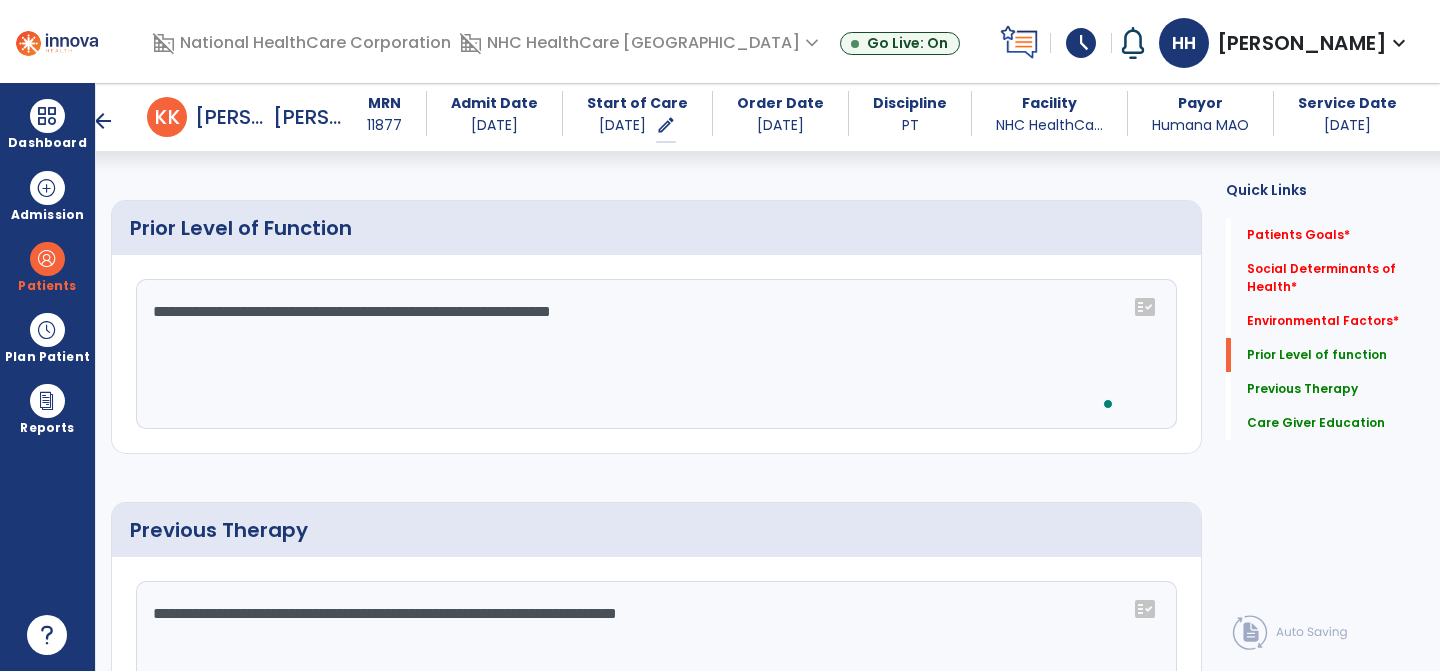 click on "**********" 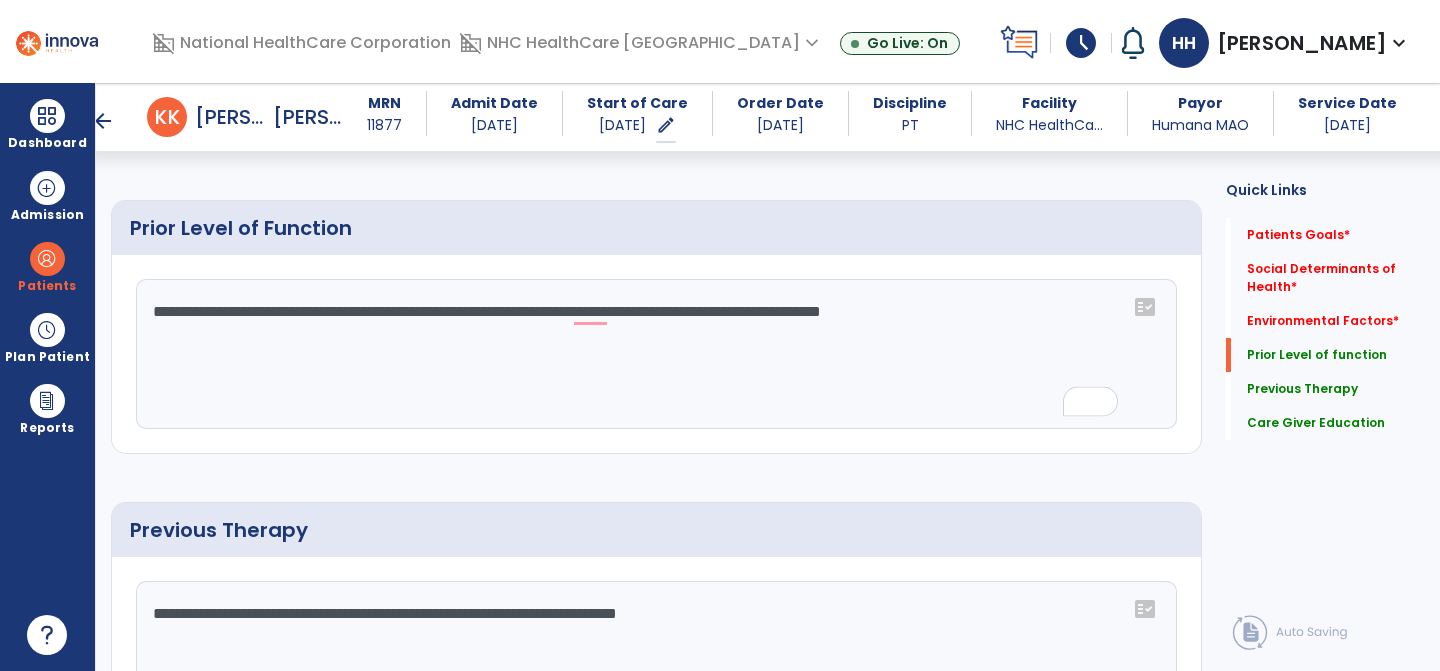 click on "**********" 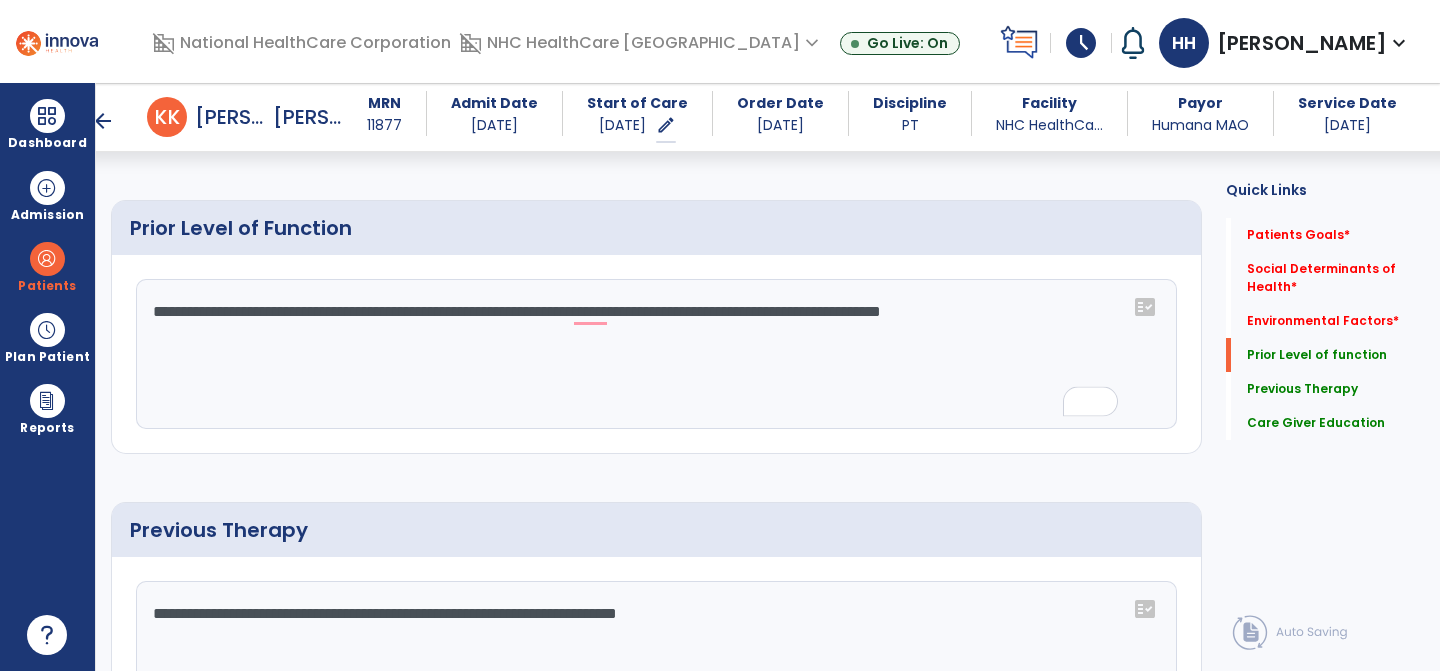 click on "**********" 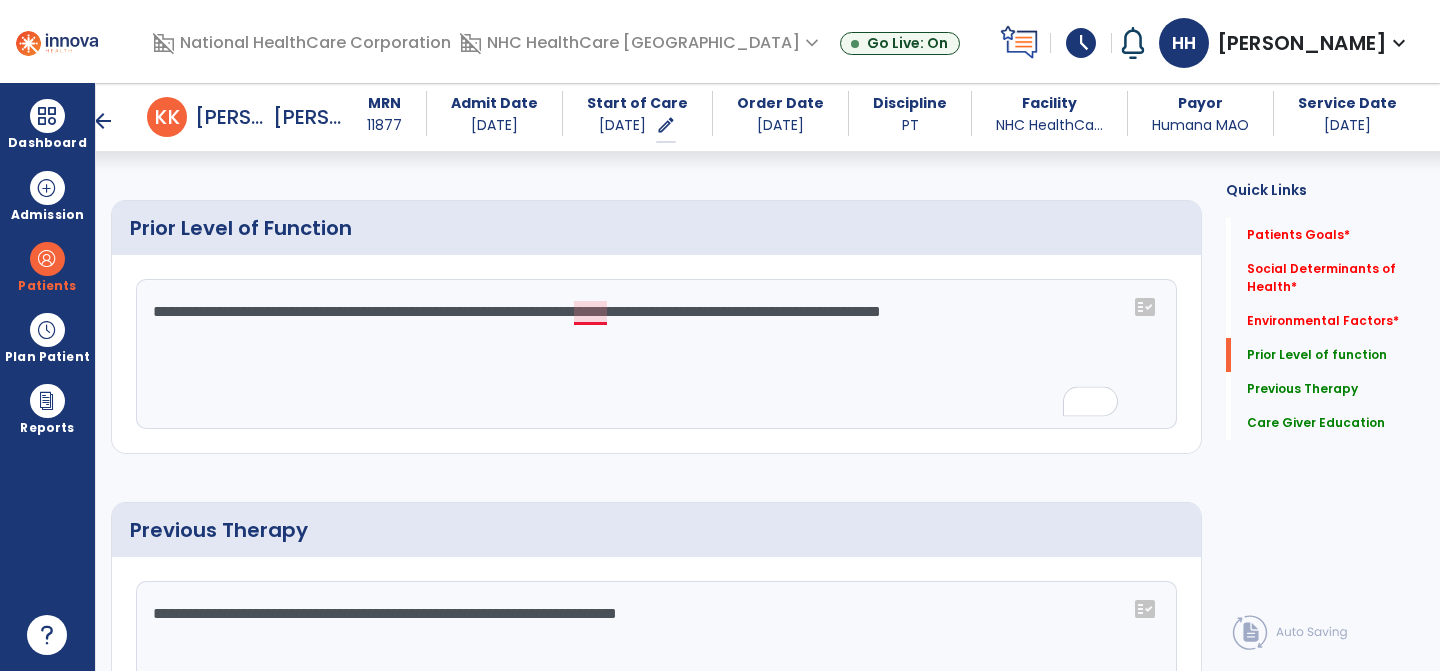 click on "**********" 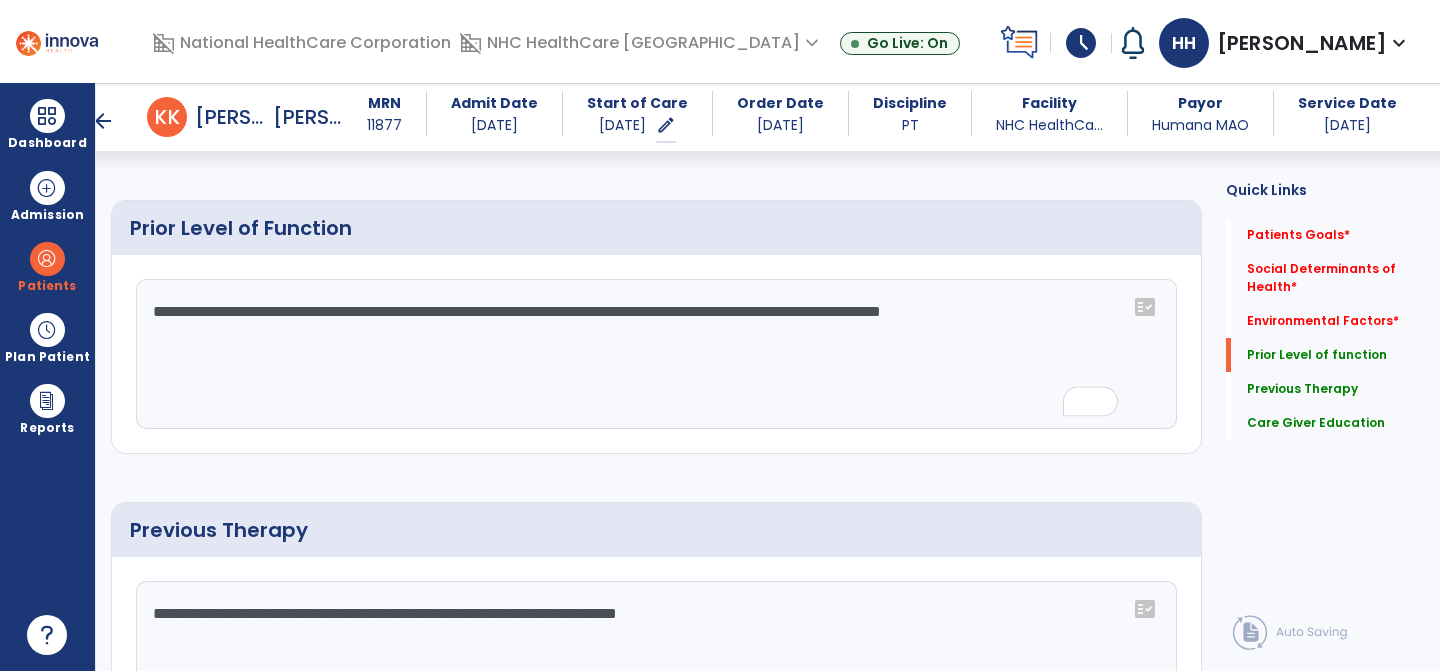 click on "**********" 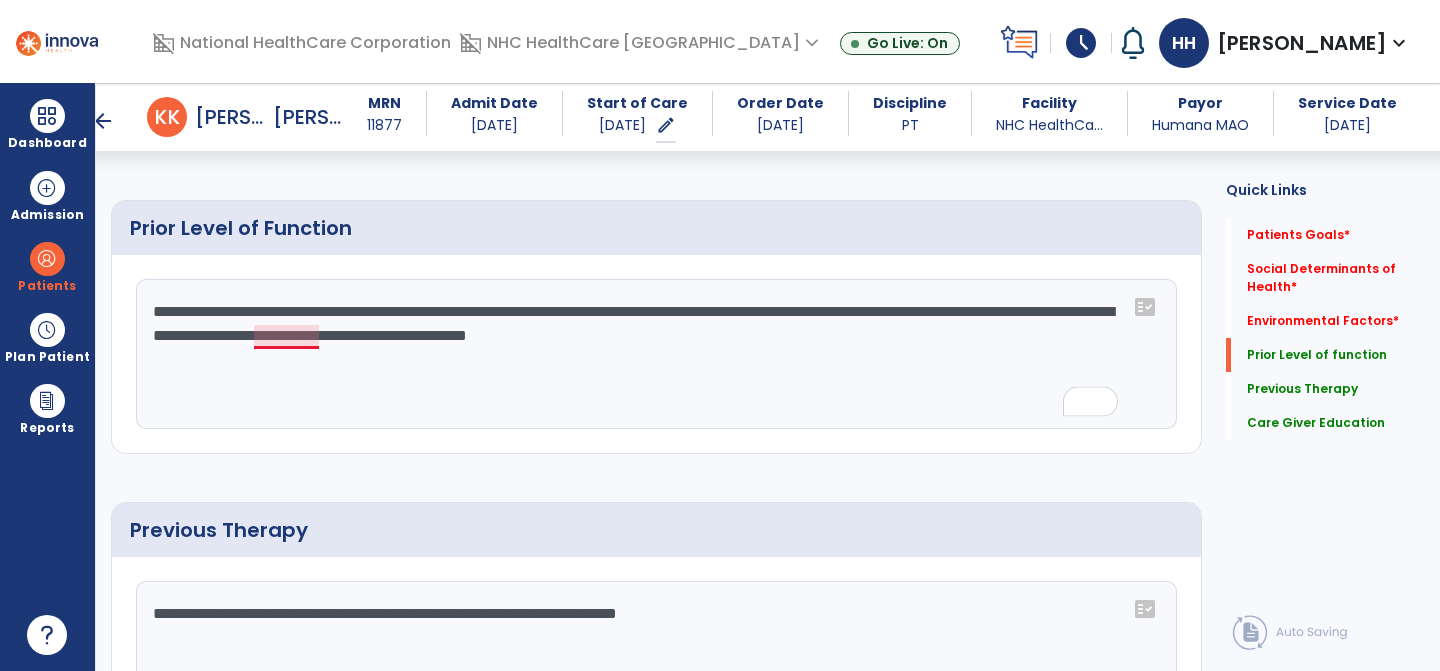 click on "**********" 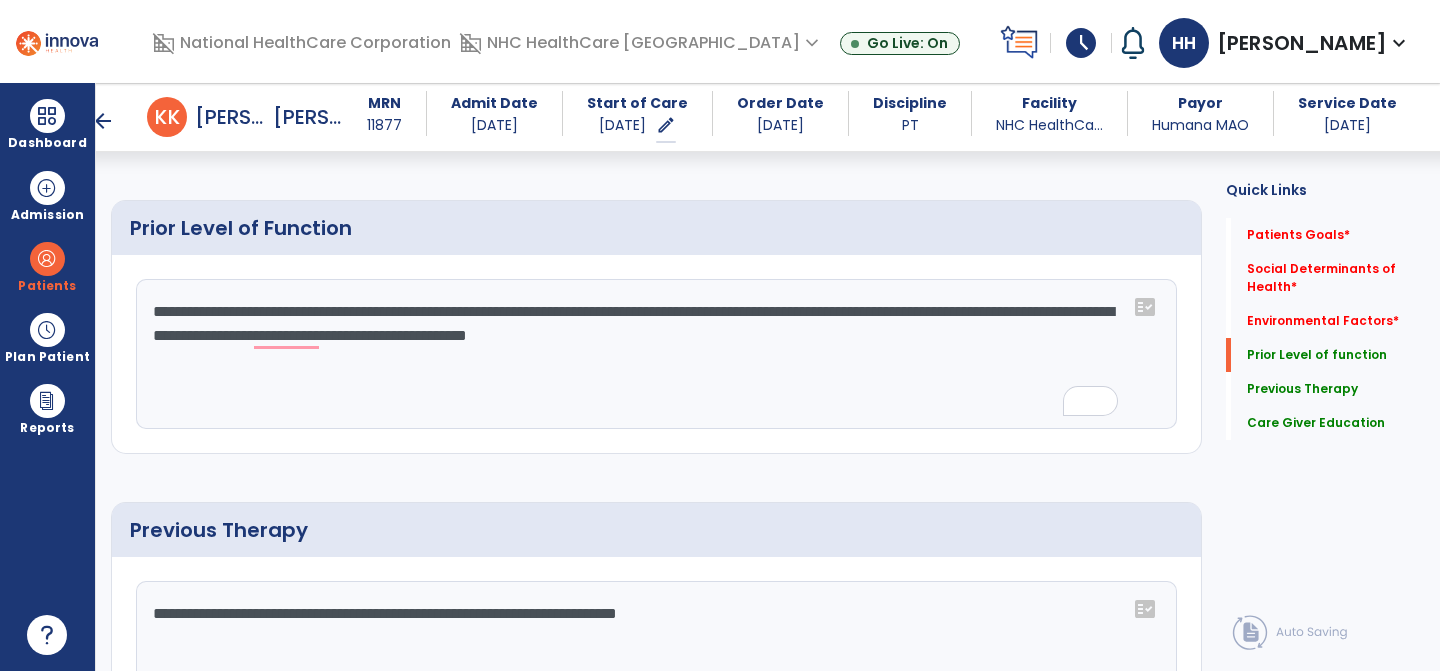 click on "**********" 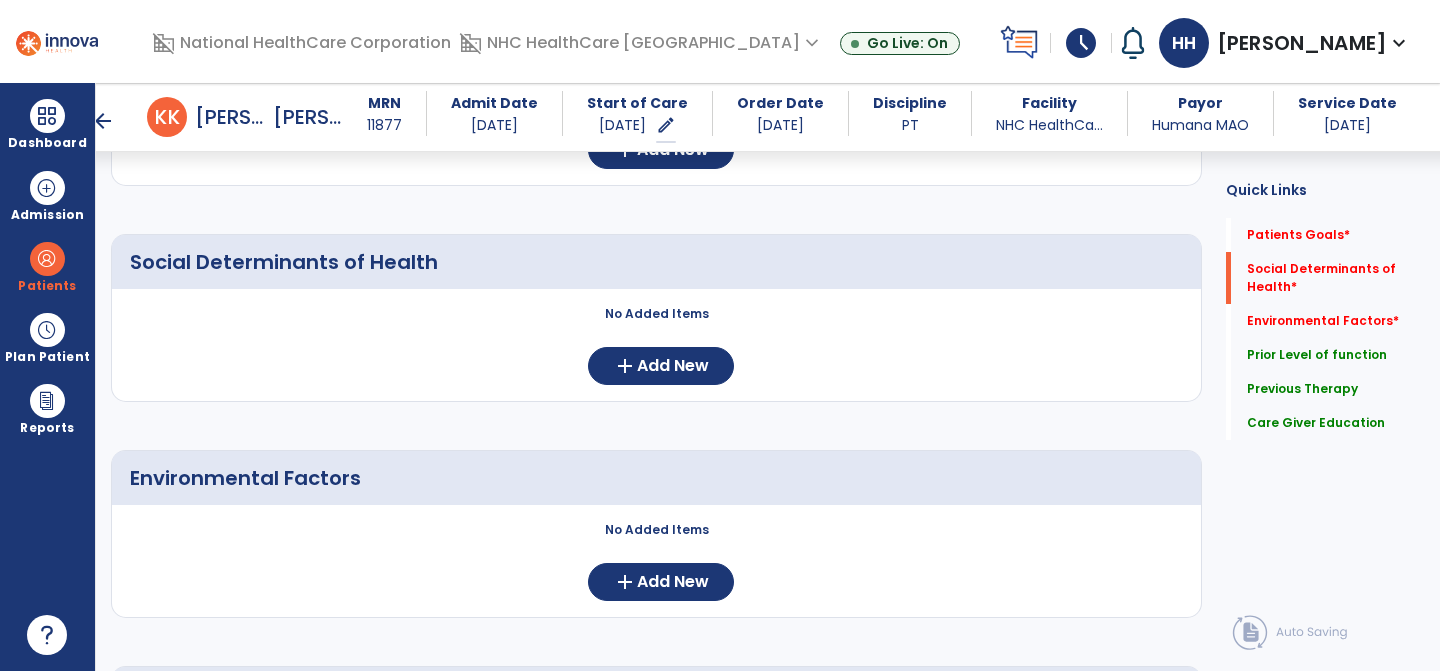 scroll, scrollTop: 309, scrollLeft: 0, axis: vertical 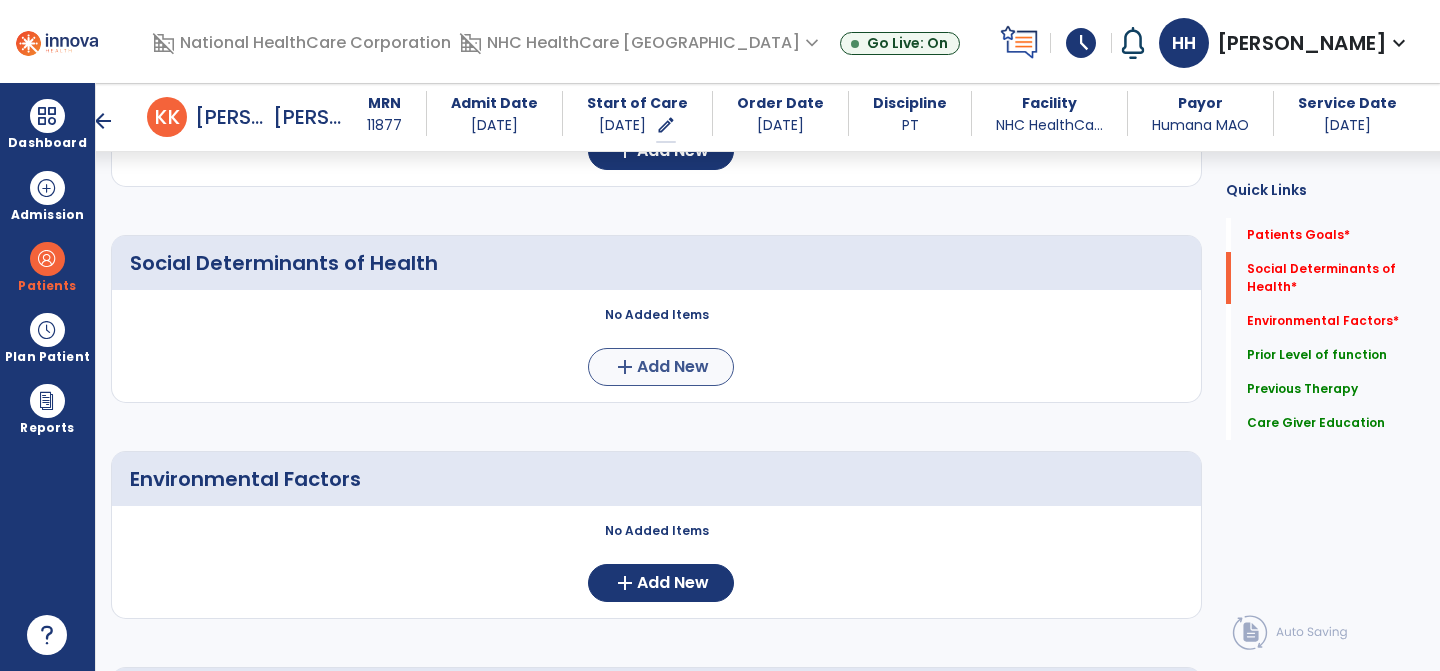 type on "**********" 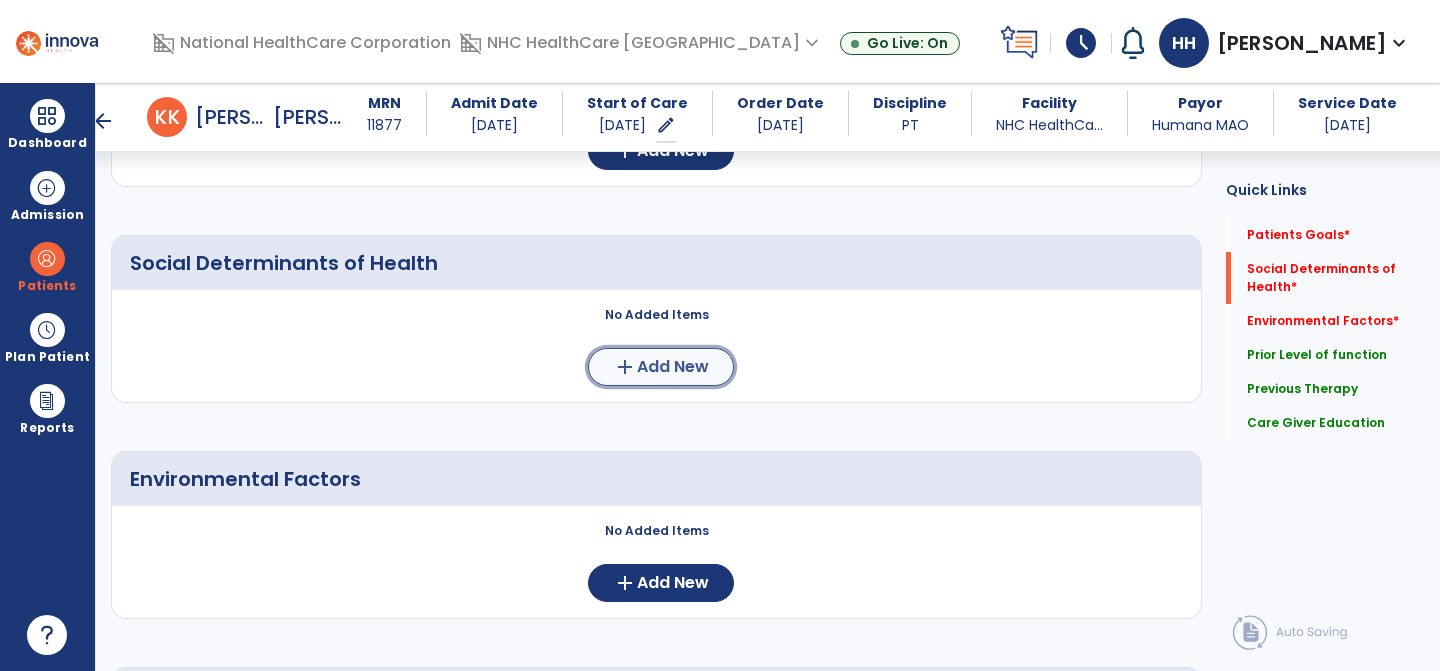 click on "add  Add New" 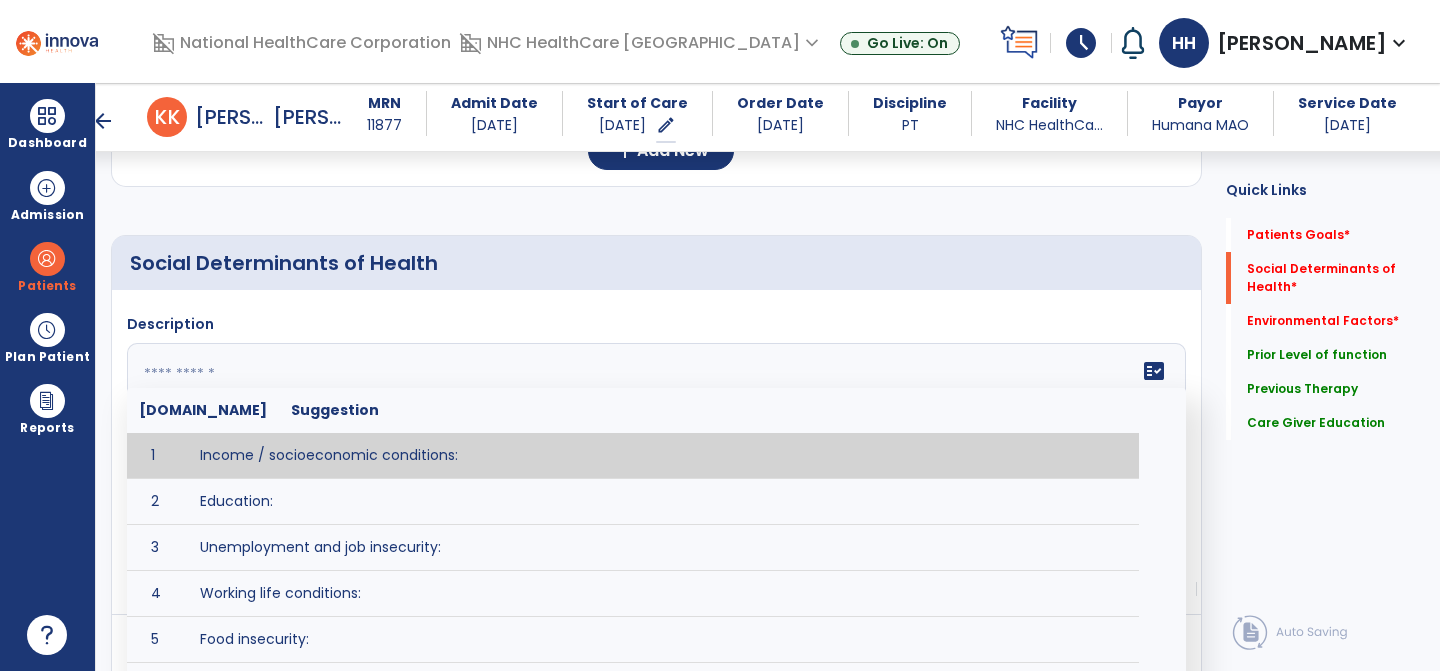 click 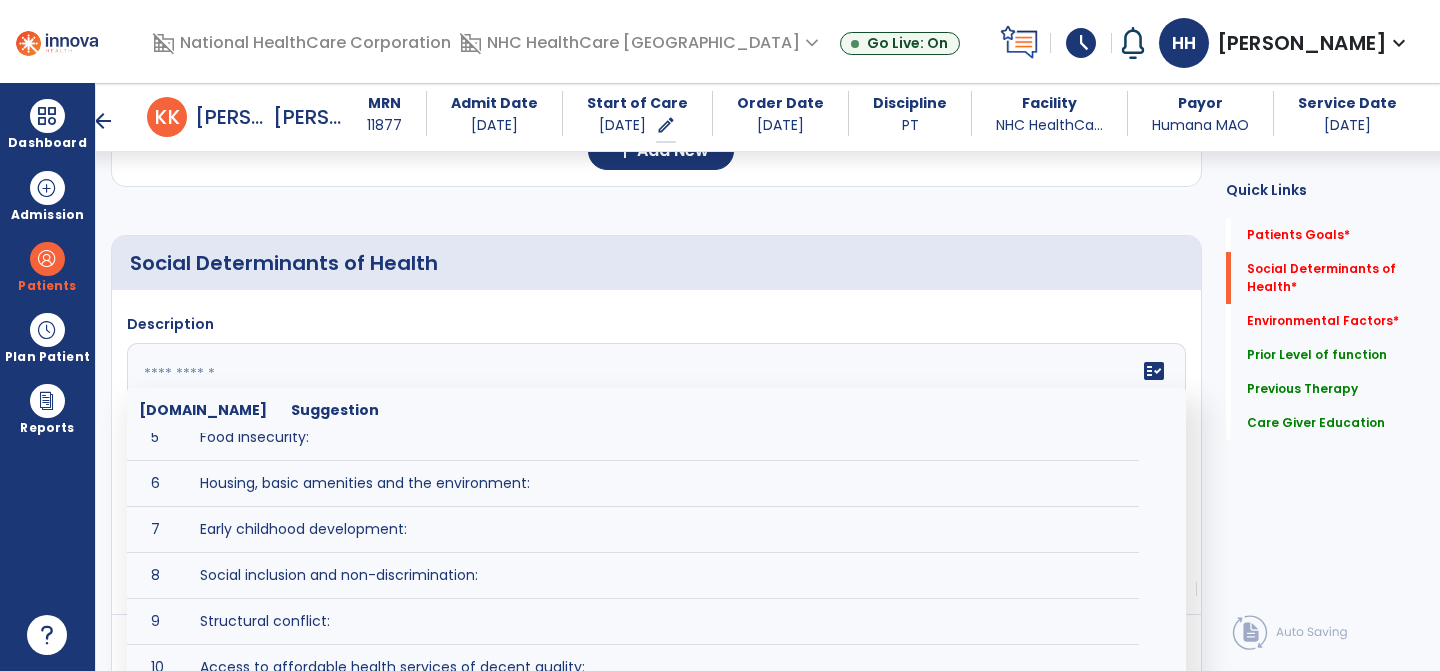 scroll, scrollTop: 210, scrollLeft: 0, axis: vertical 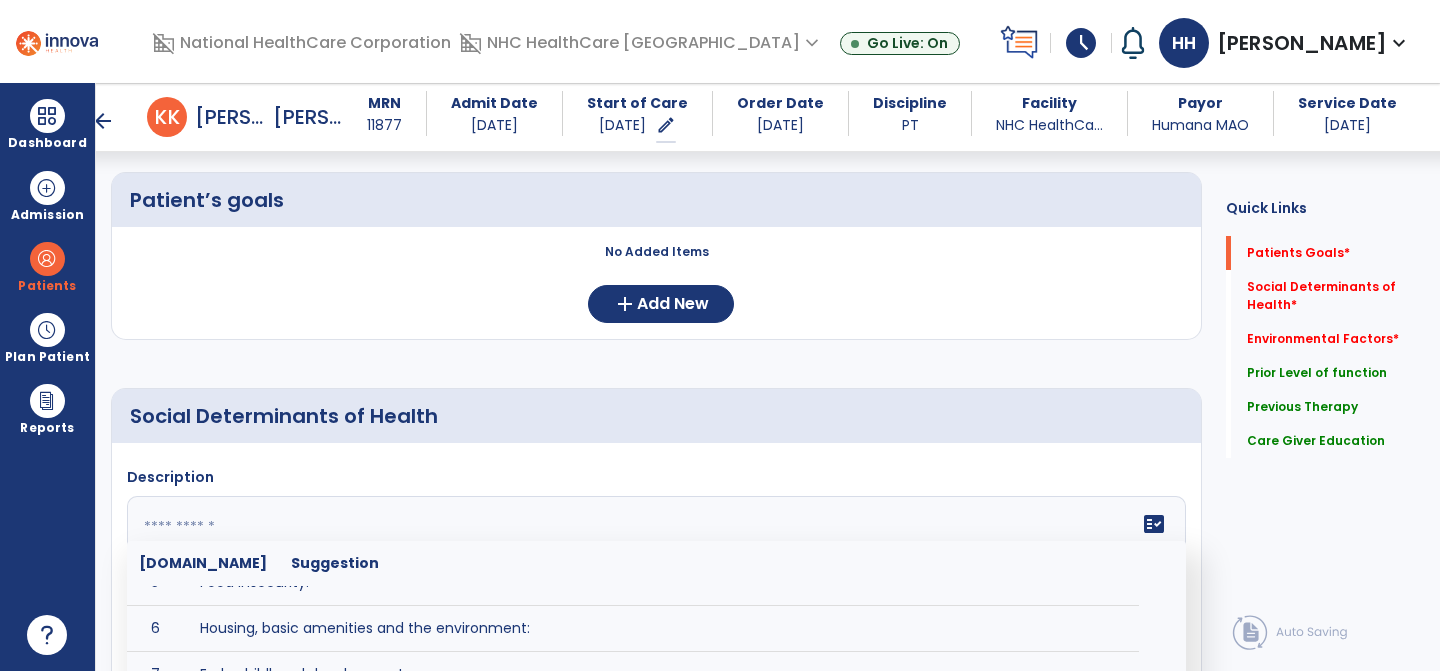 click 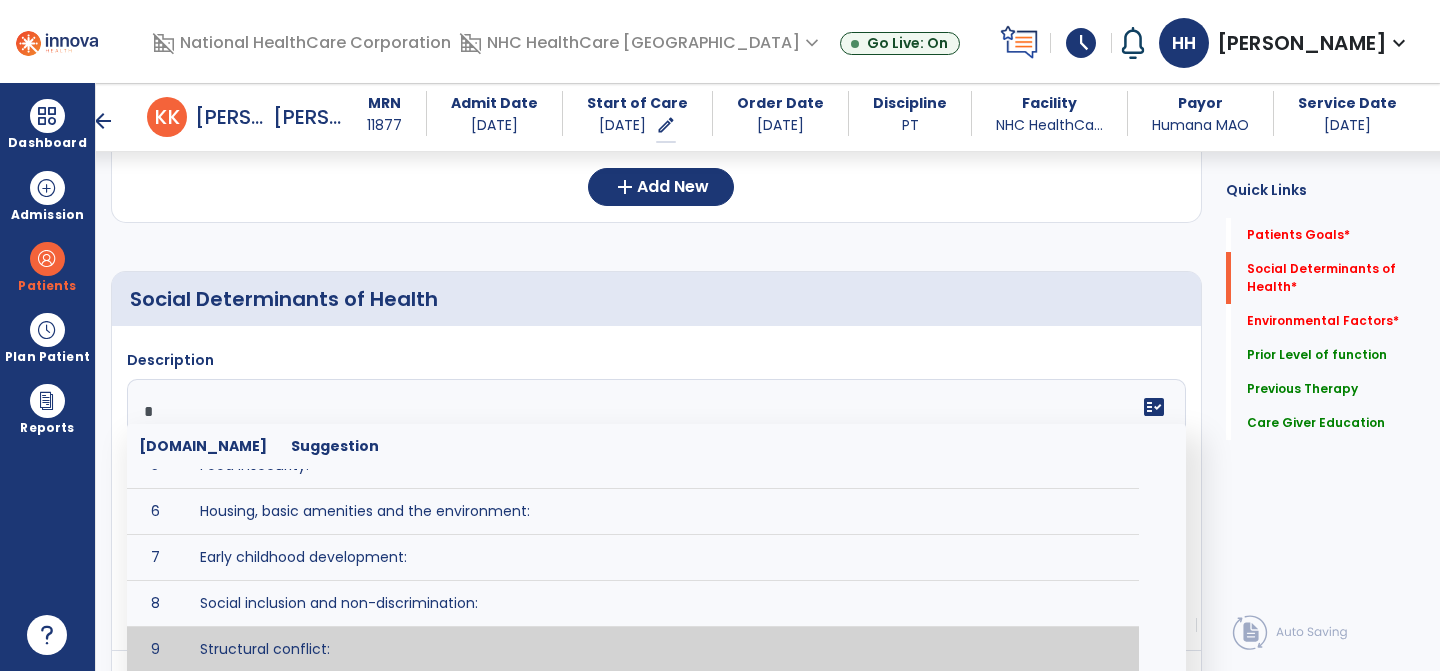 scroll, scrollTop: 275, scrollLeft: 0, axis: vertical 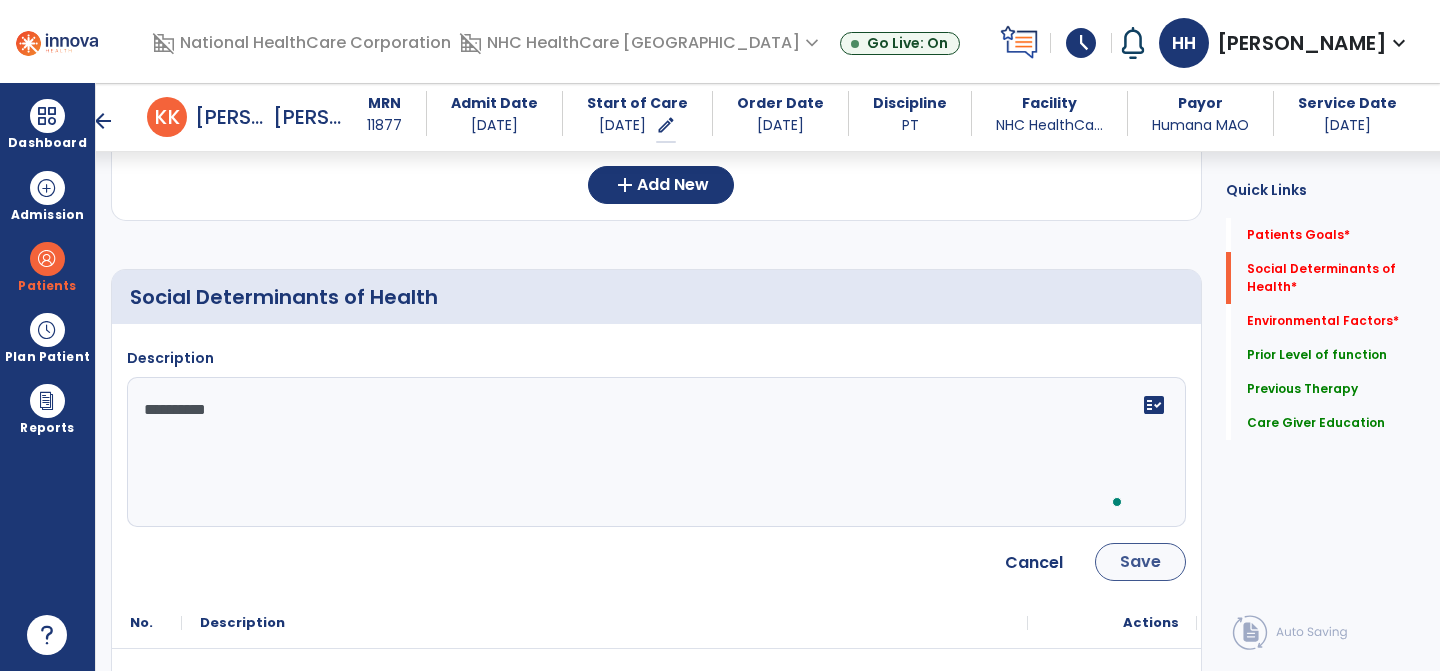 type on "**********" 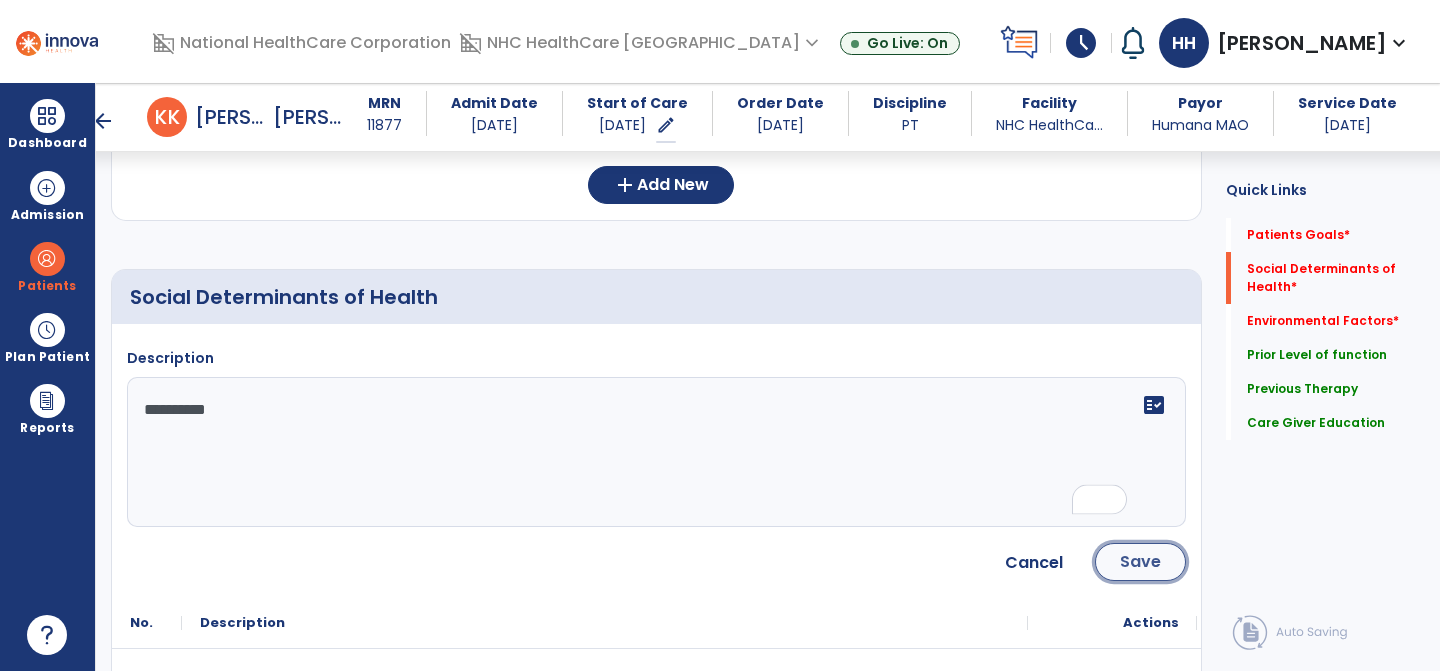 click on "Save" 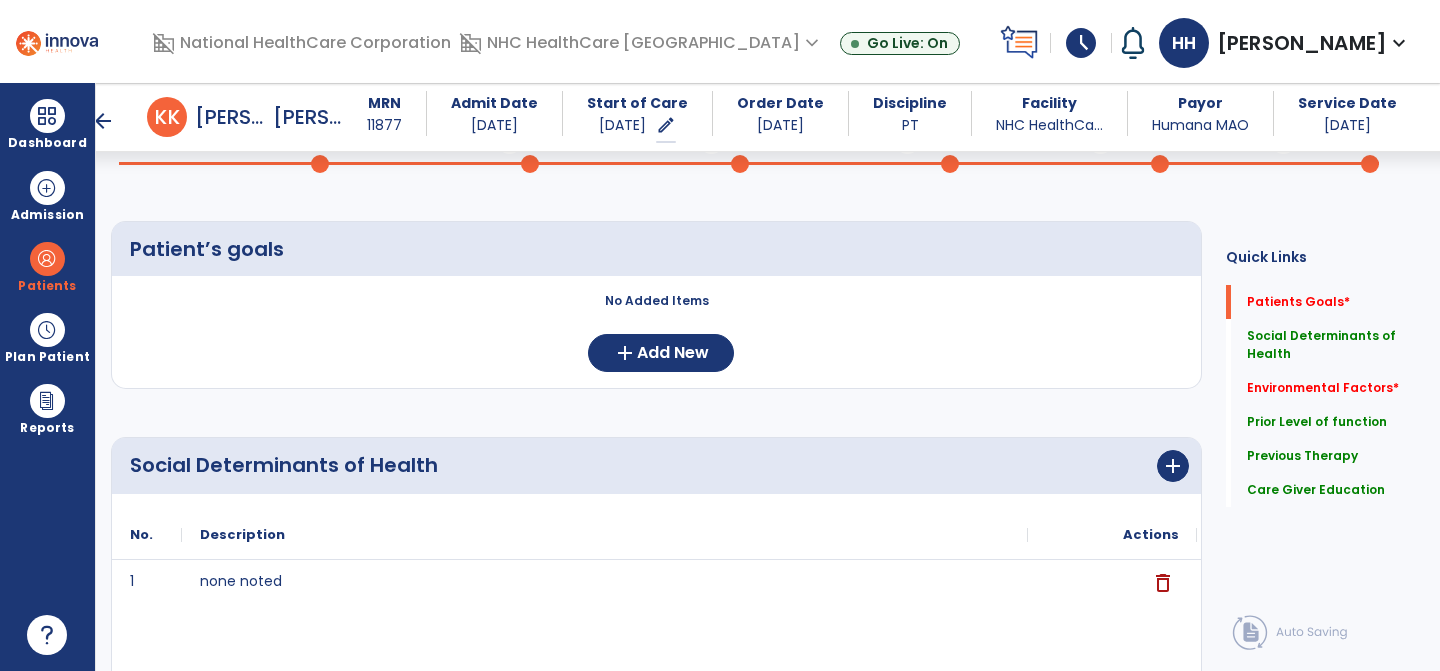 scroll, scrollTop: 59, scrollLeft: 0, axis: vertical 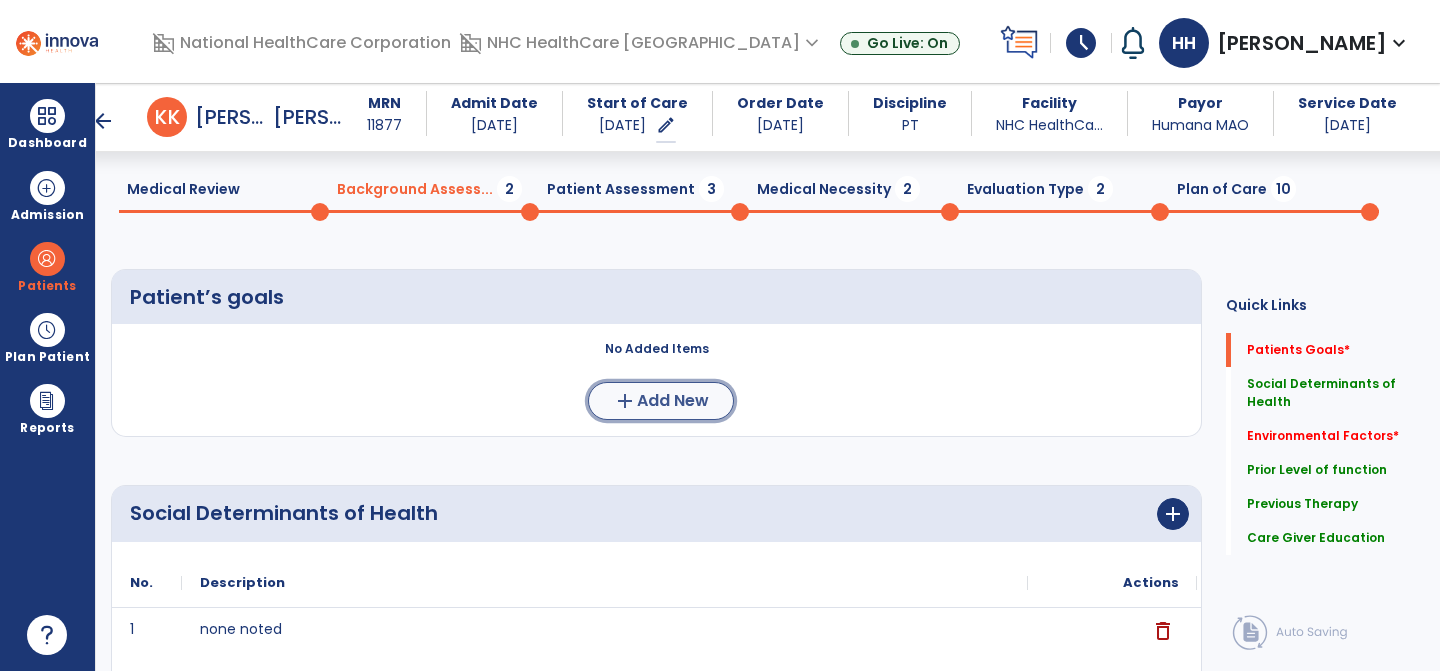 click on "add  Add New" 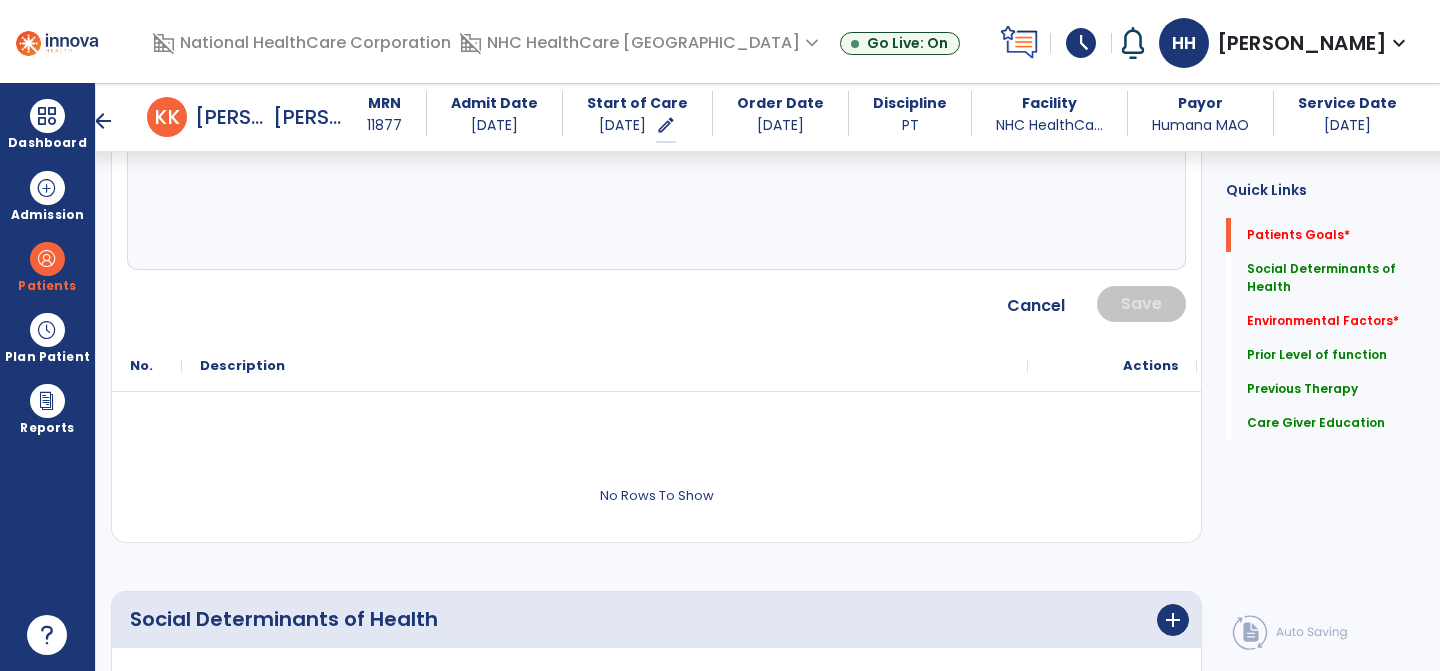 scroll, scrollTop: 176, scrollLeft: 0, axis: vertical 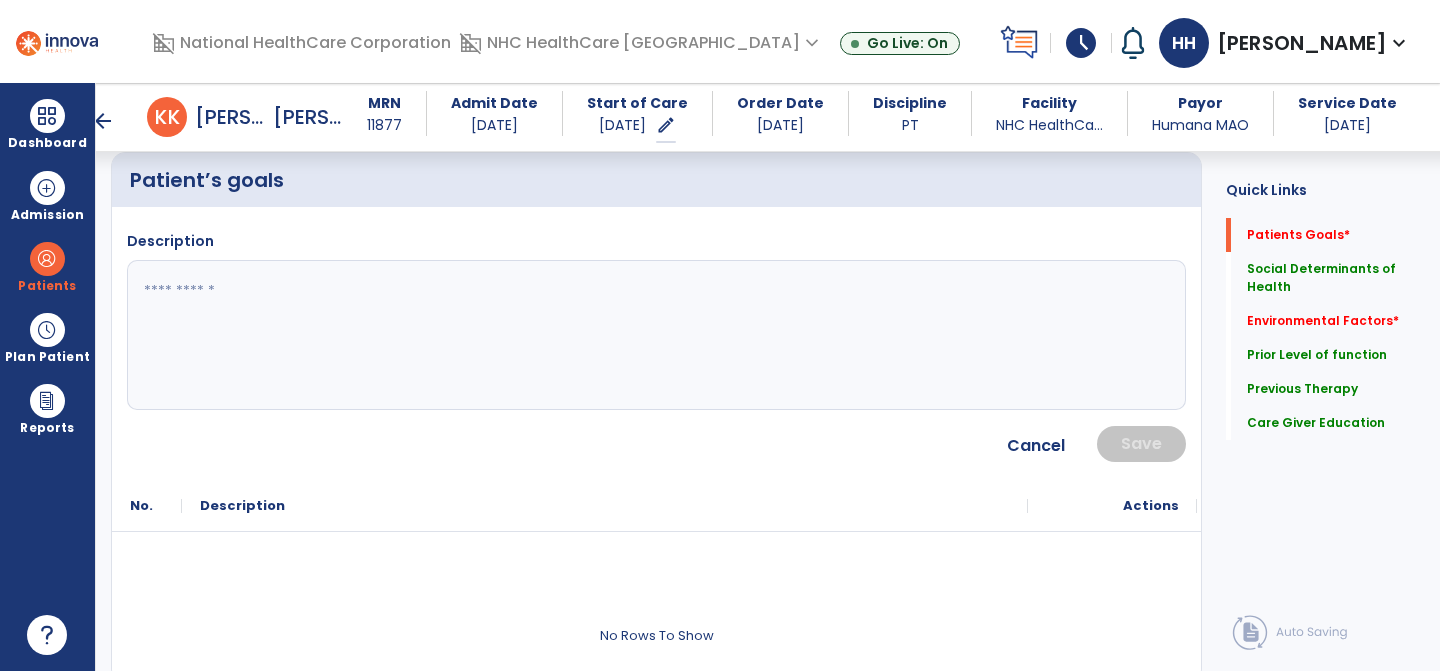 click 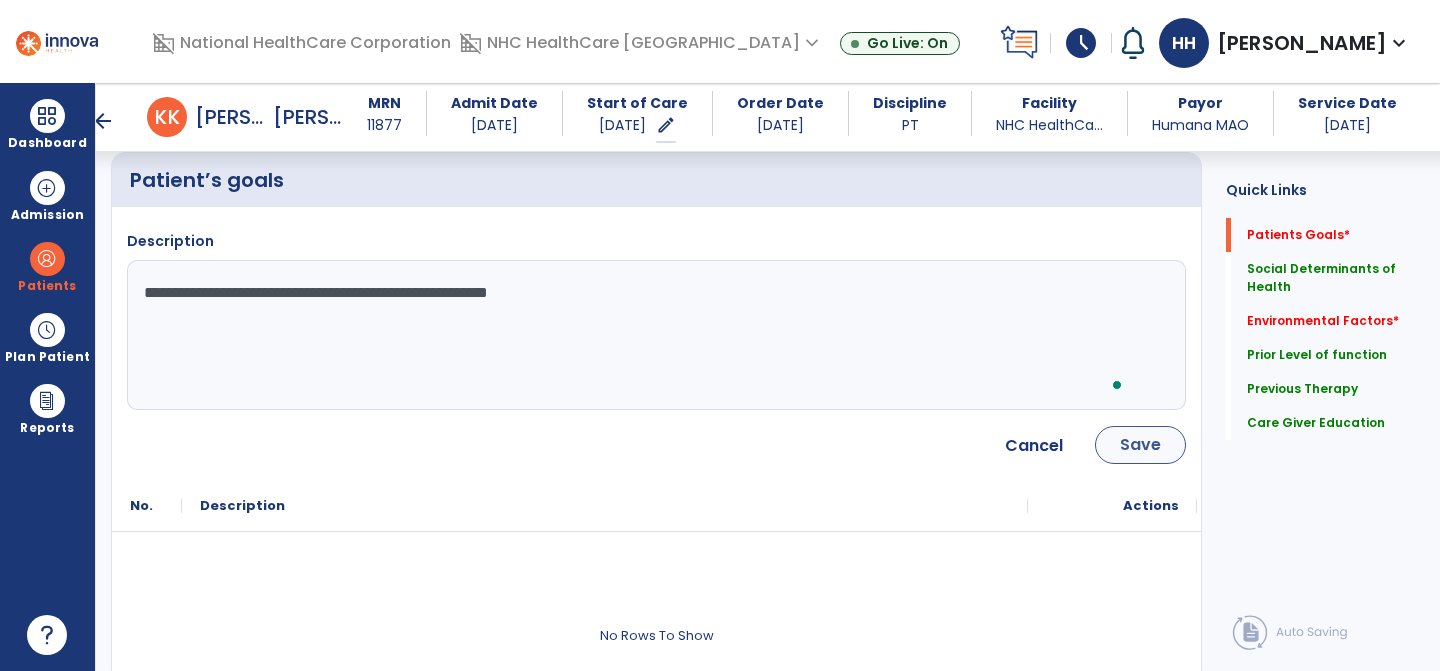 type on "**********" 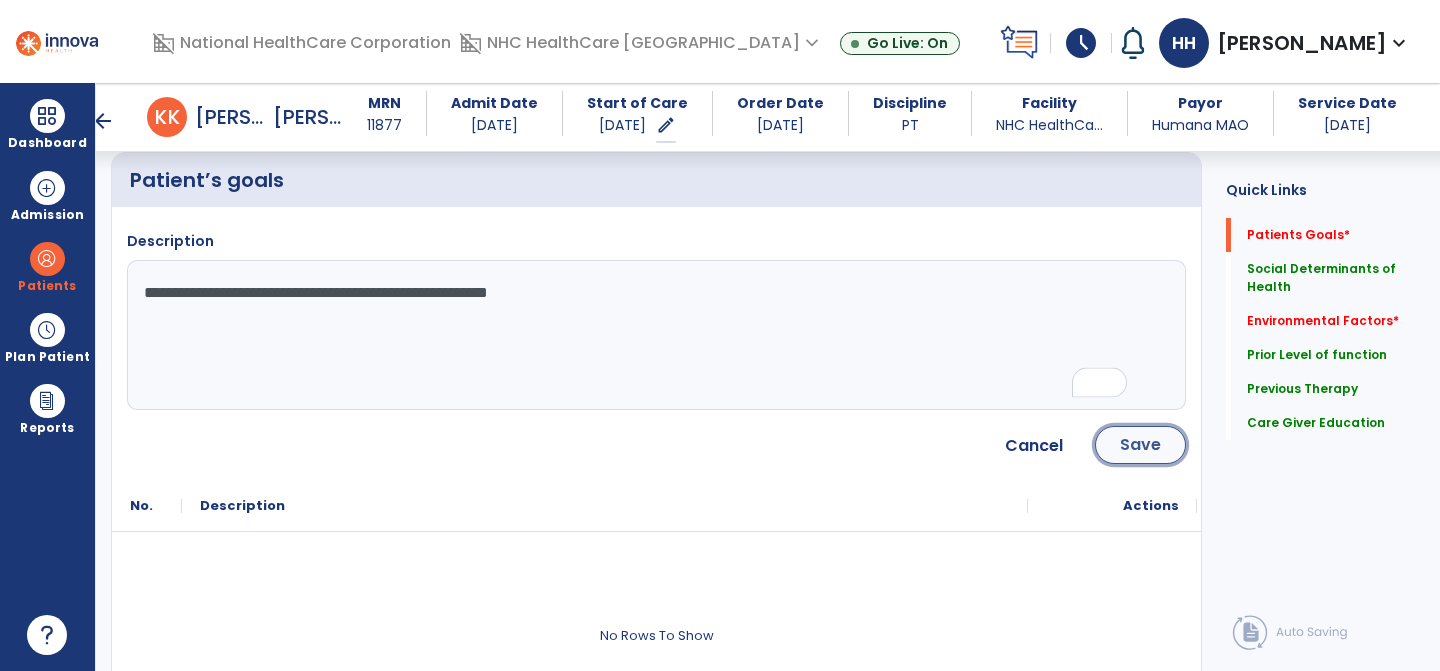 click on "Save" 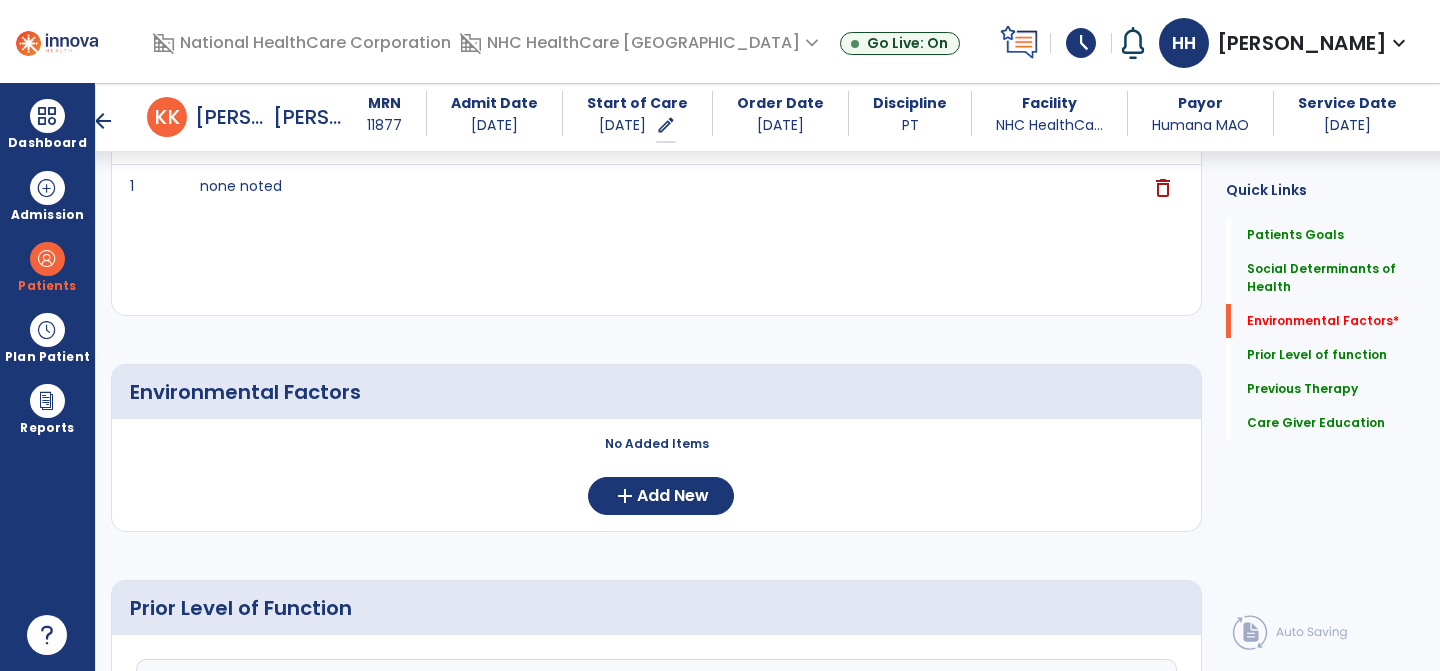scroll, scrollTop: 814, scrollLeft: 0, axis: vertical 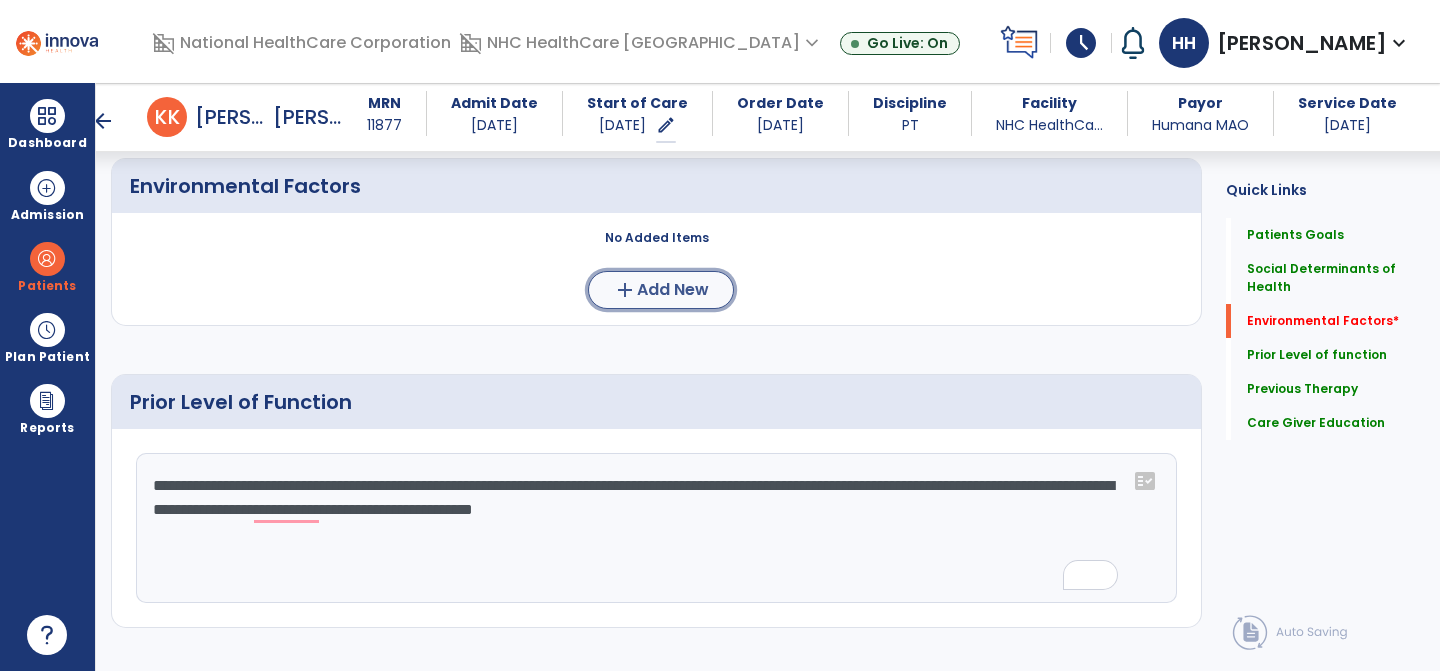 click on "Add New" 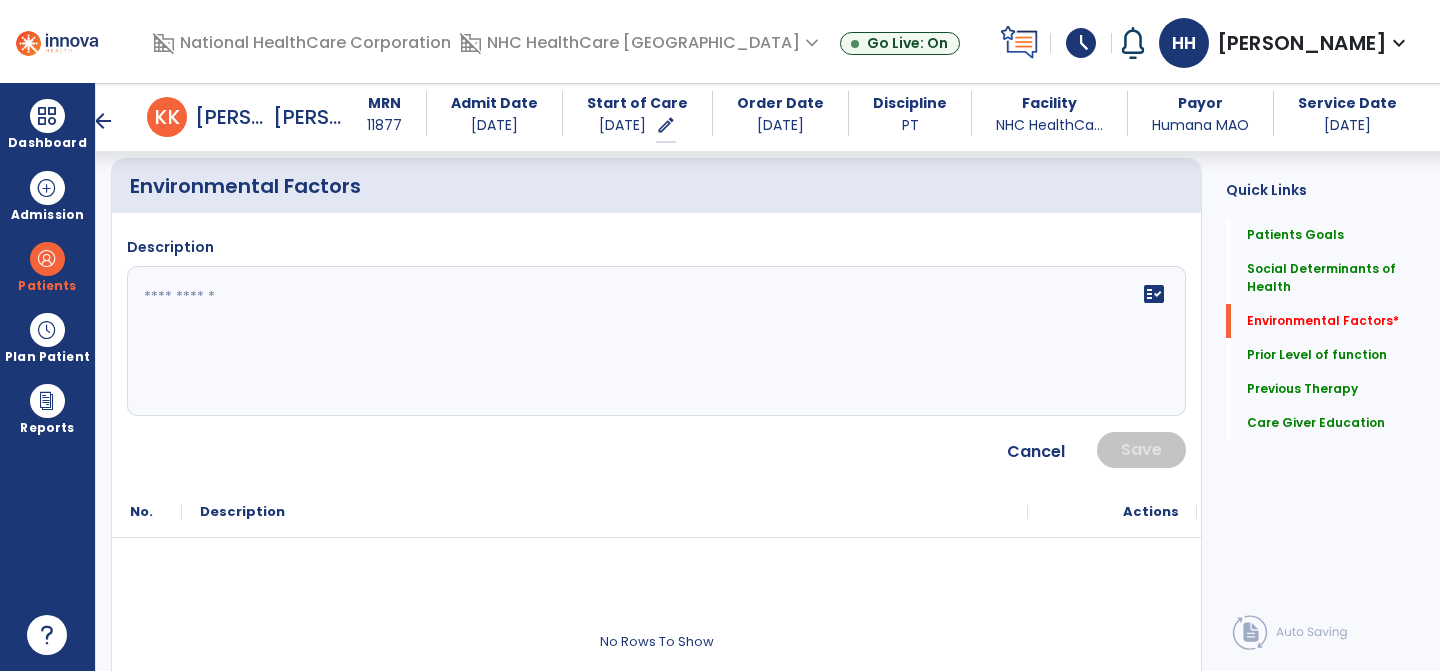 click 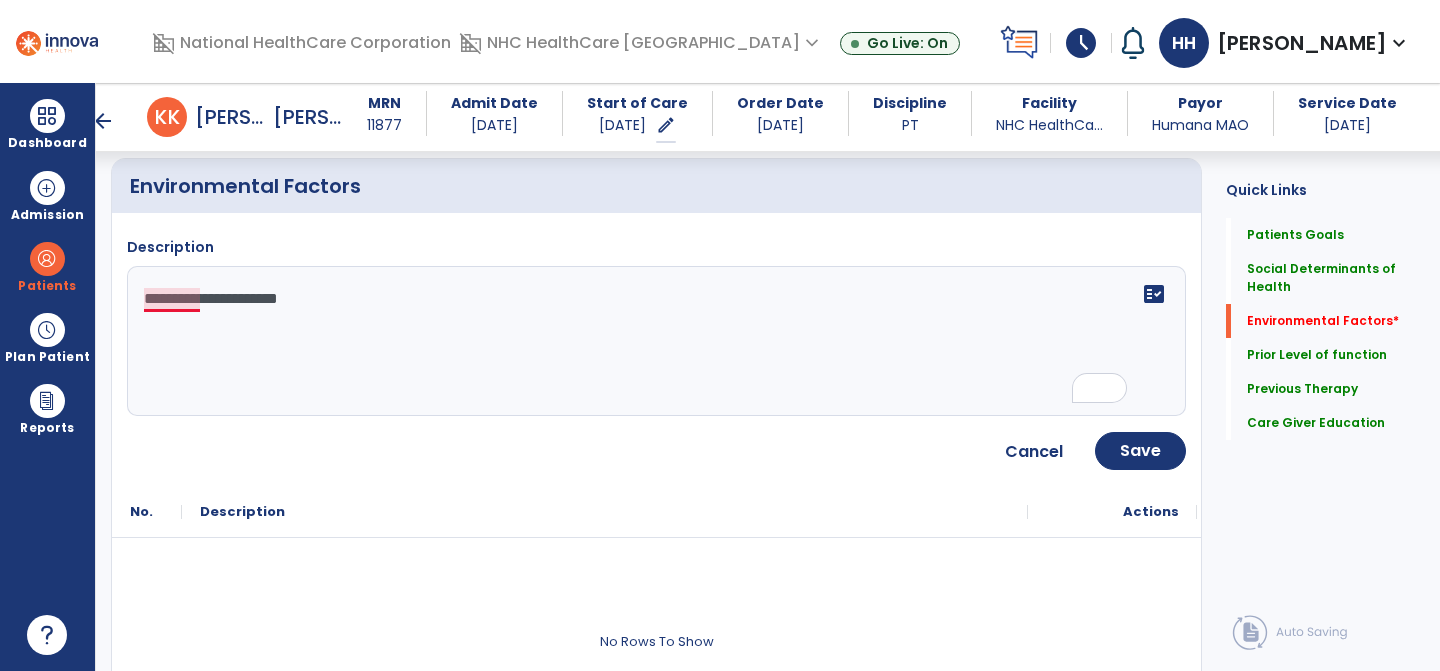 click on "**********" 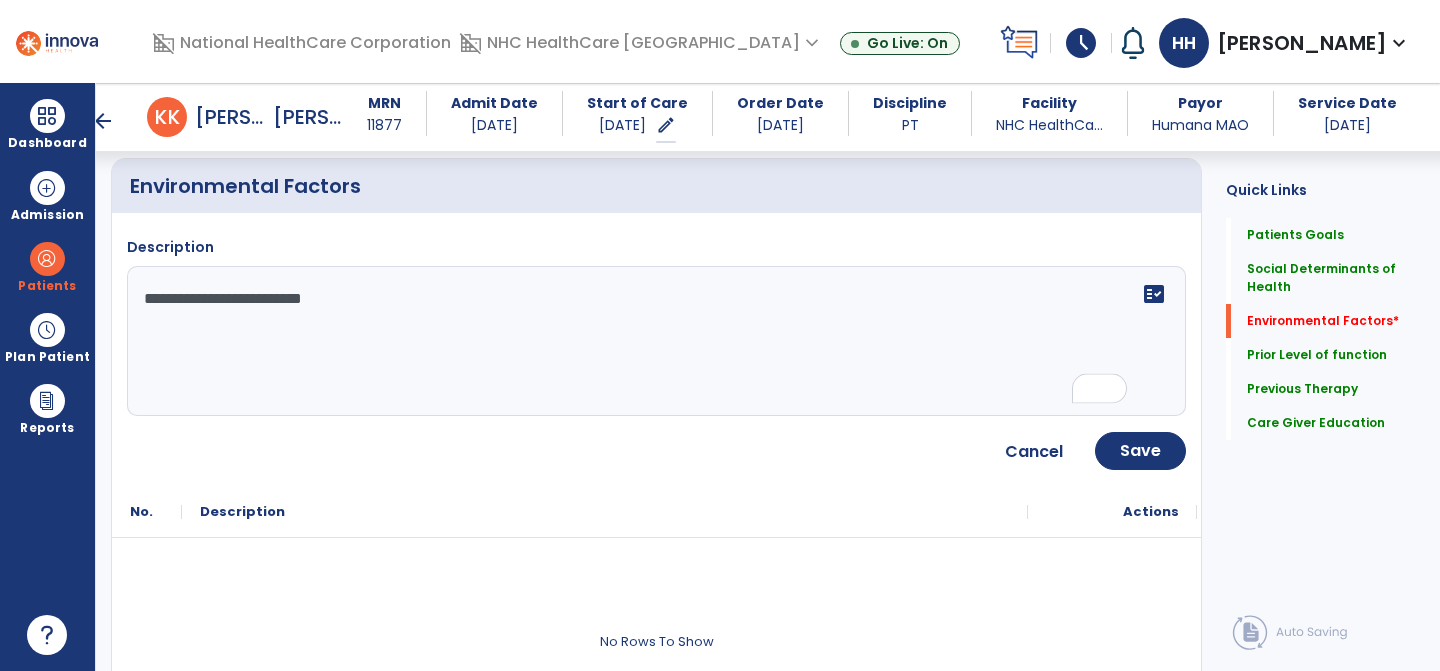 click on "**********" 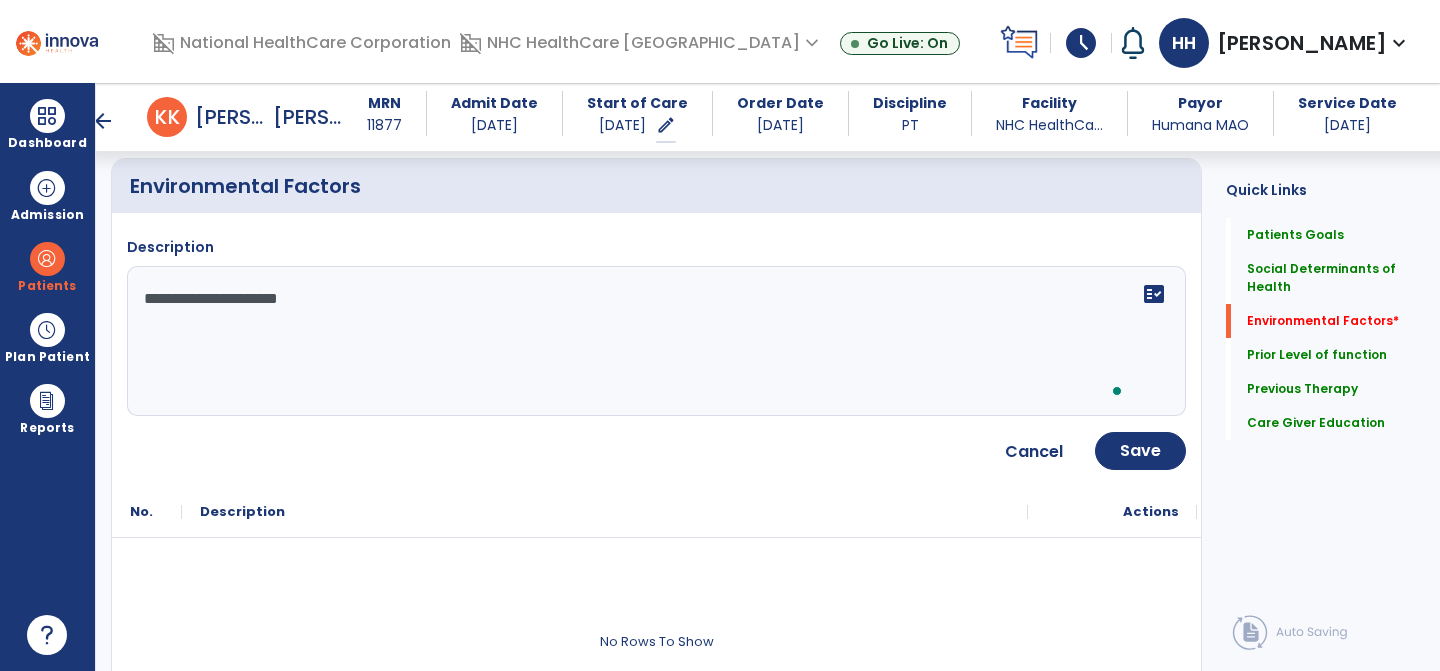 click on "**********" 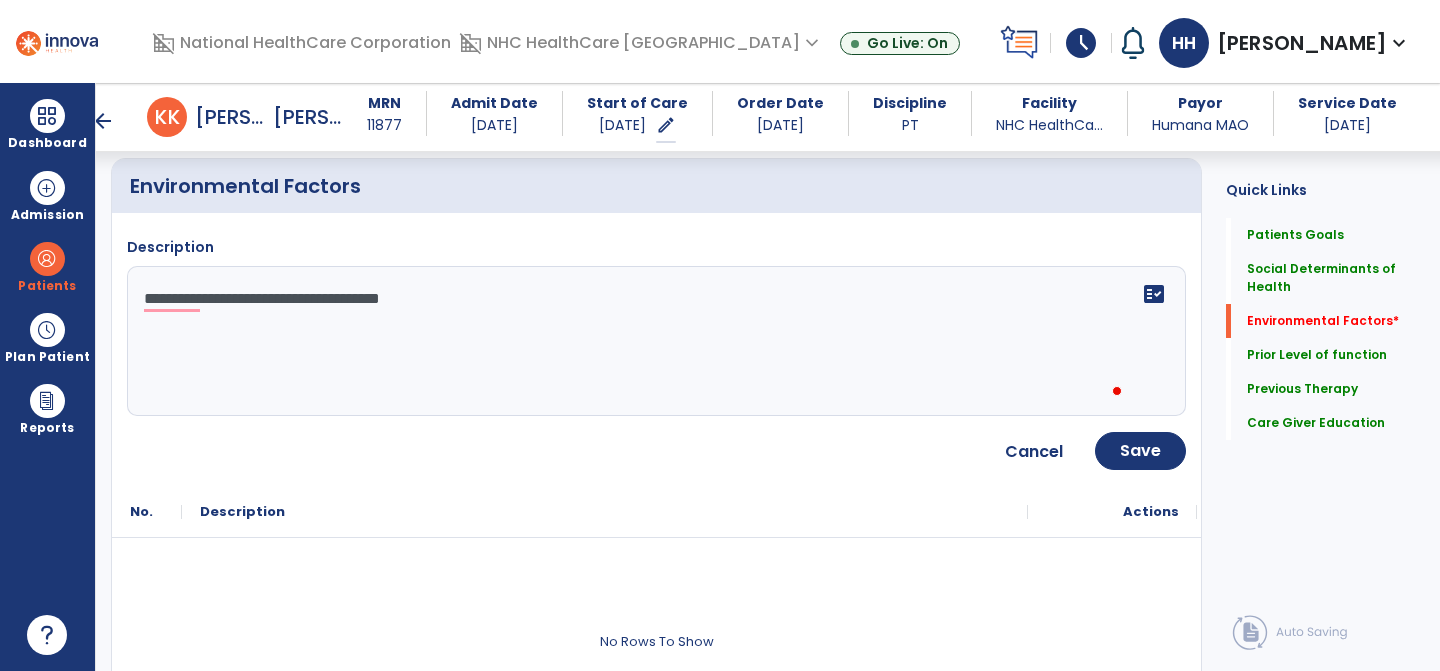 type on "**********" 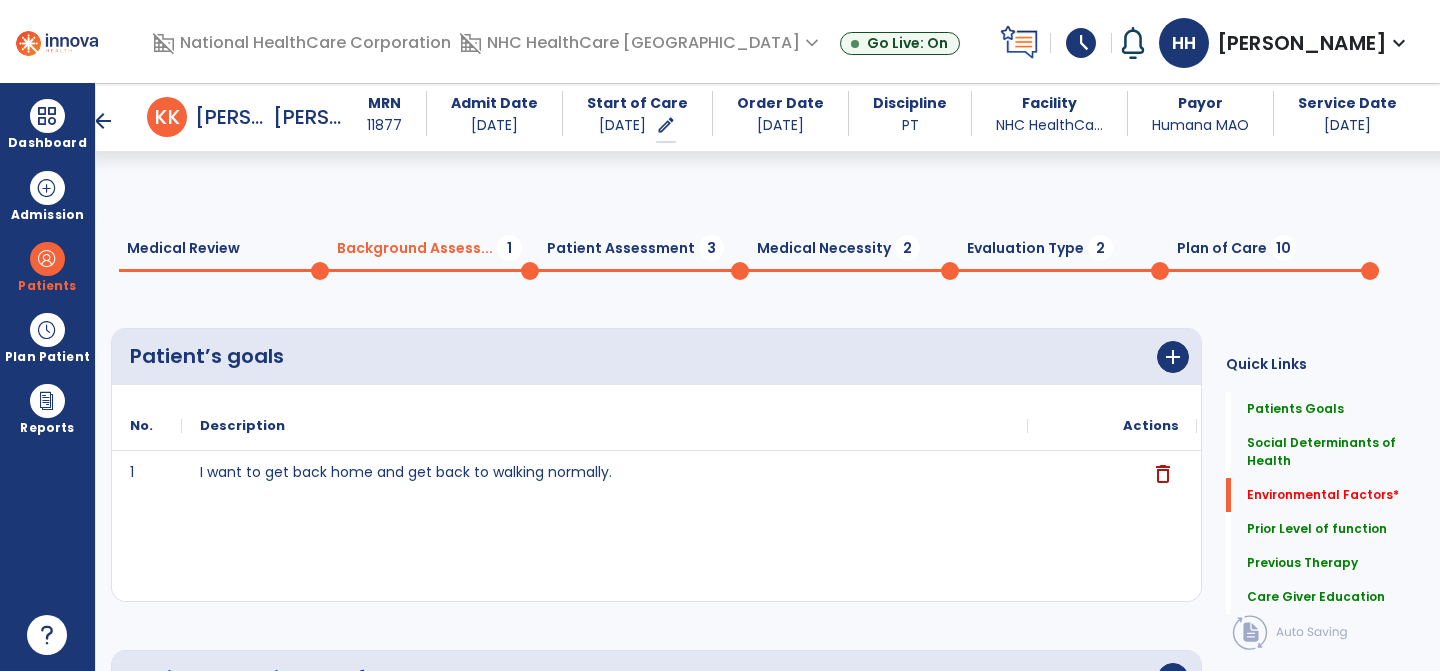 scroll, scrollTop: 0, scrollLeft: 0, axis: both 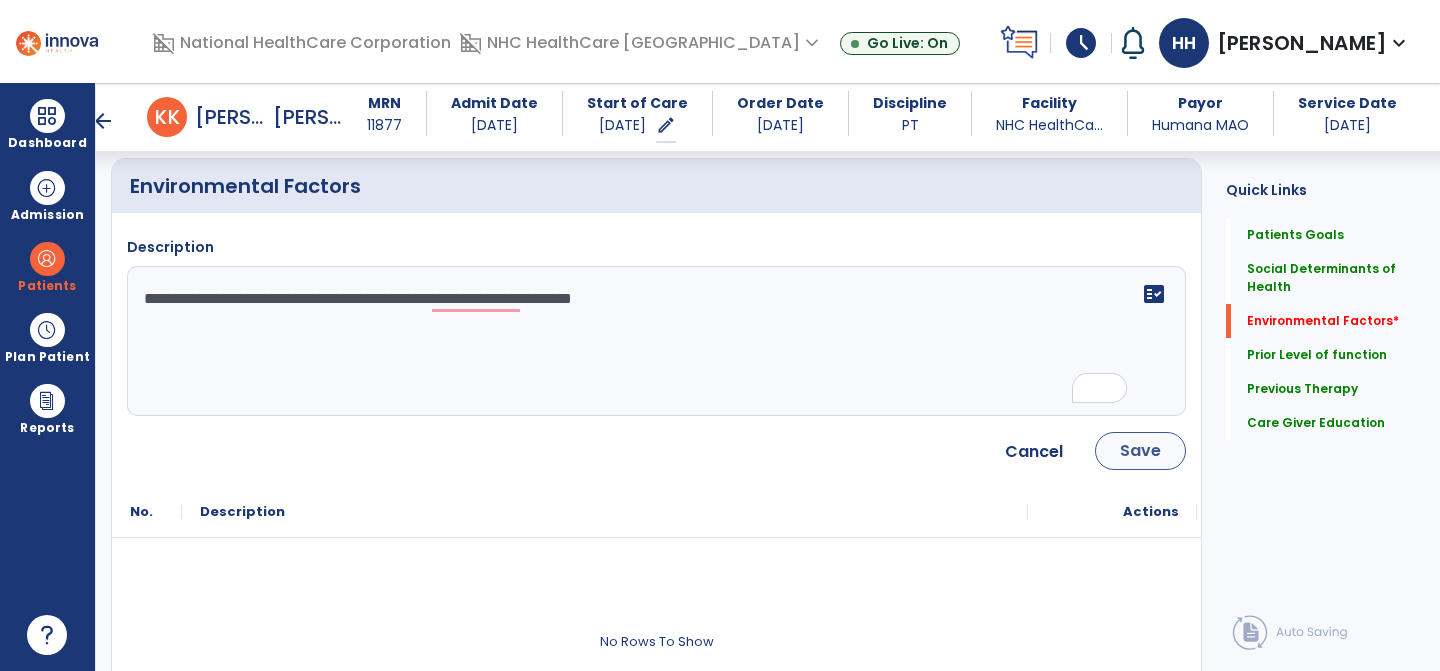 type on "**********" 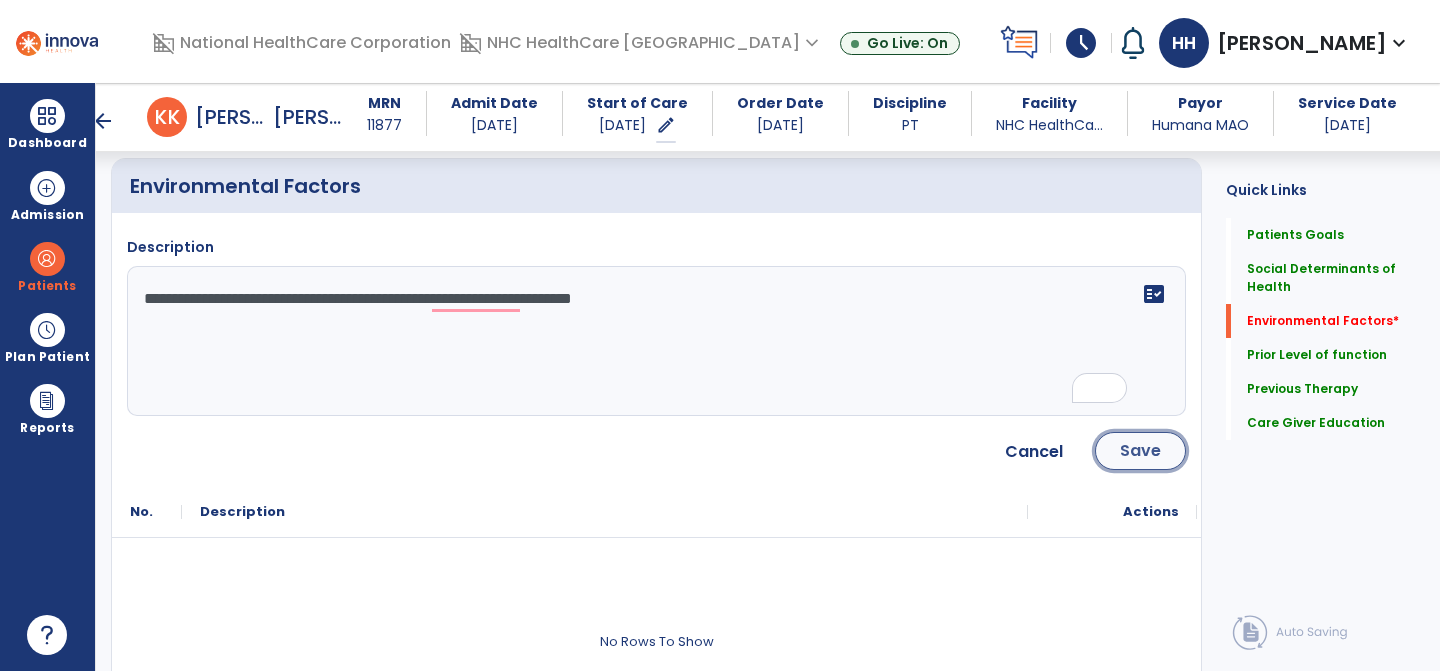 click on "Save" 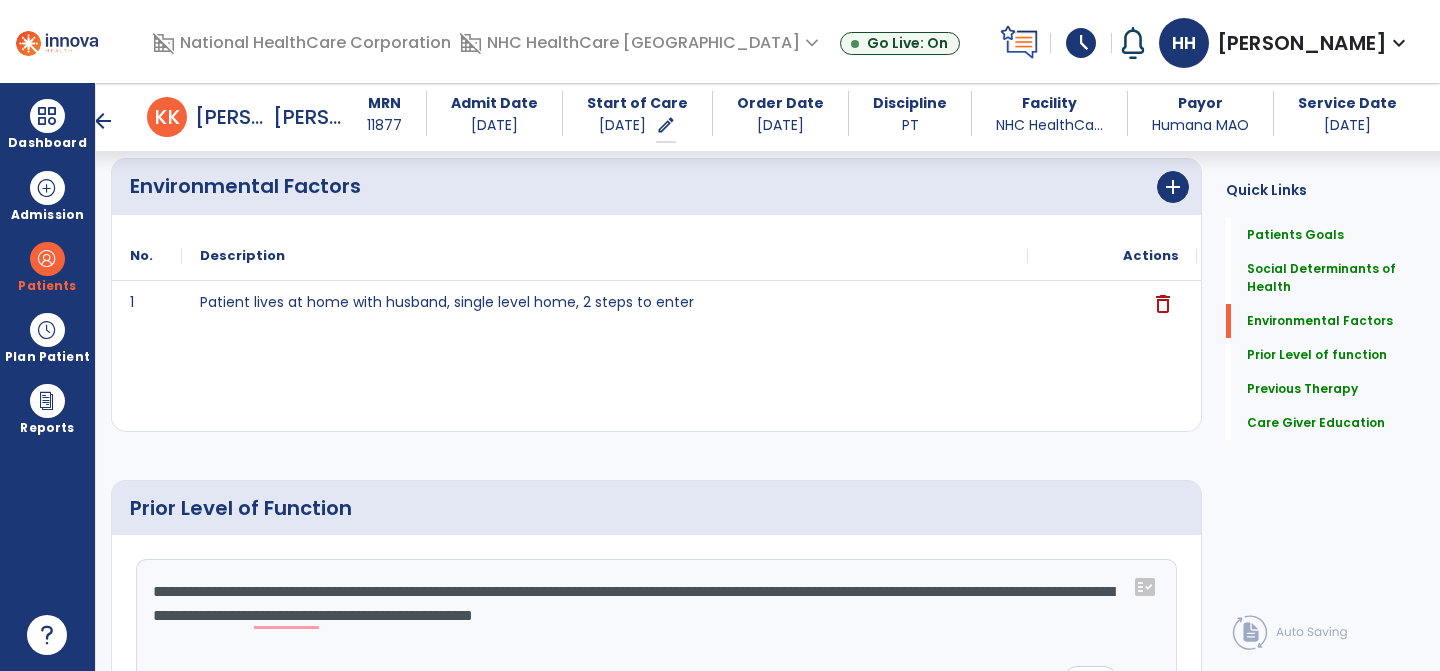 scroll, scrollTop: 1551, scrollLeft: 0, axis: vertical 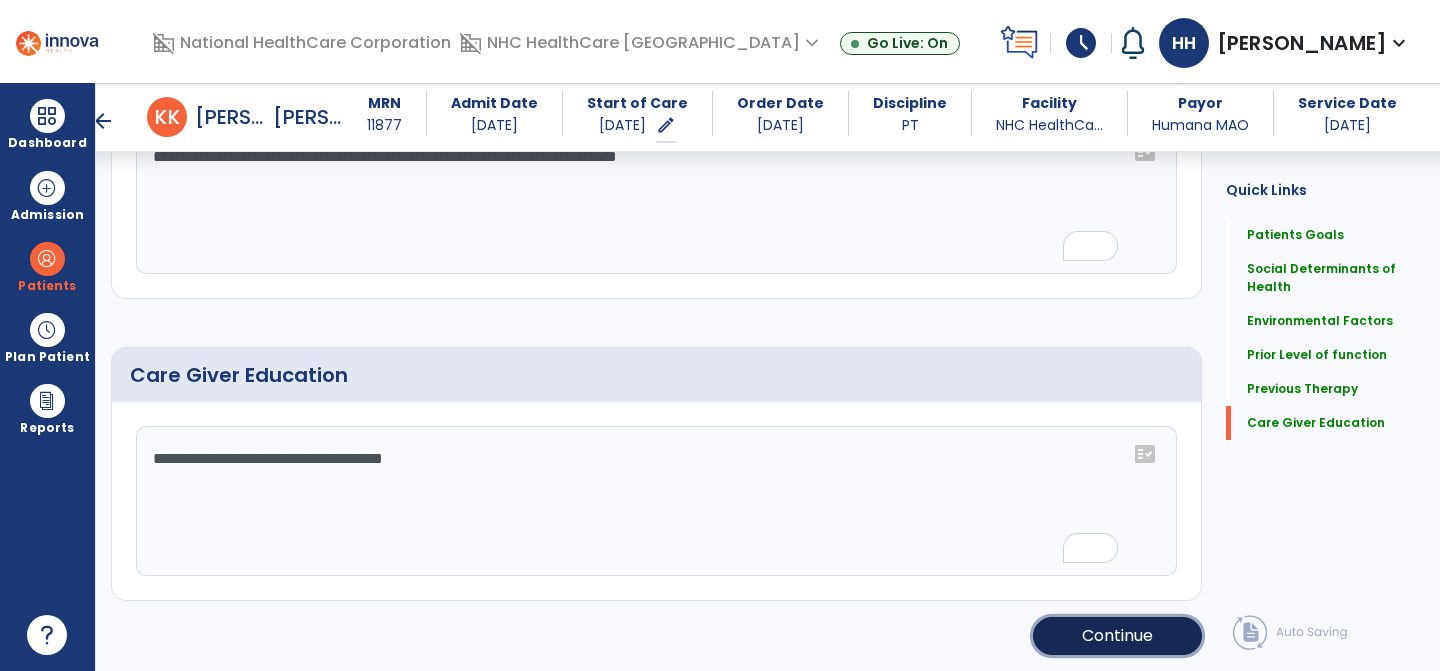 click on "Continue" 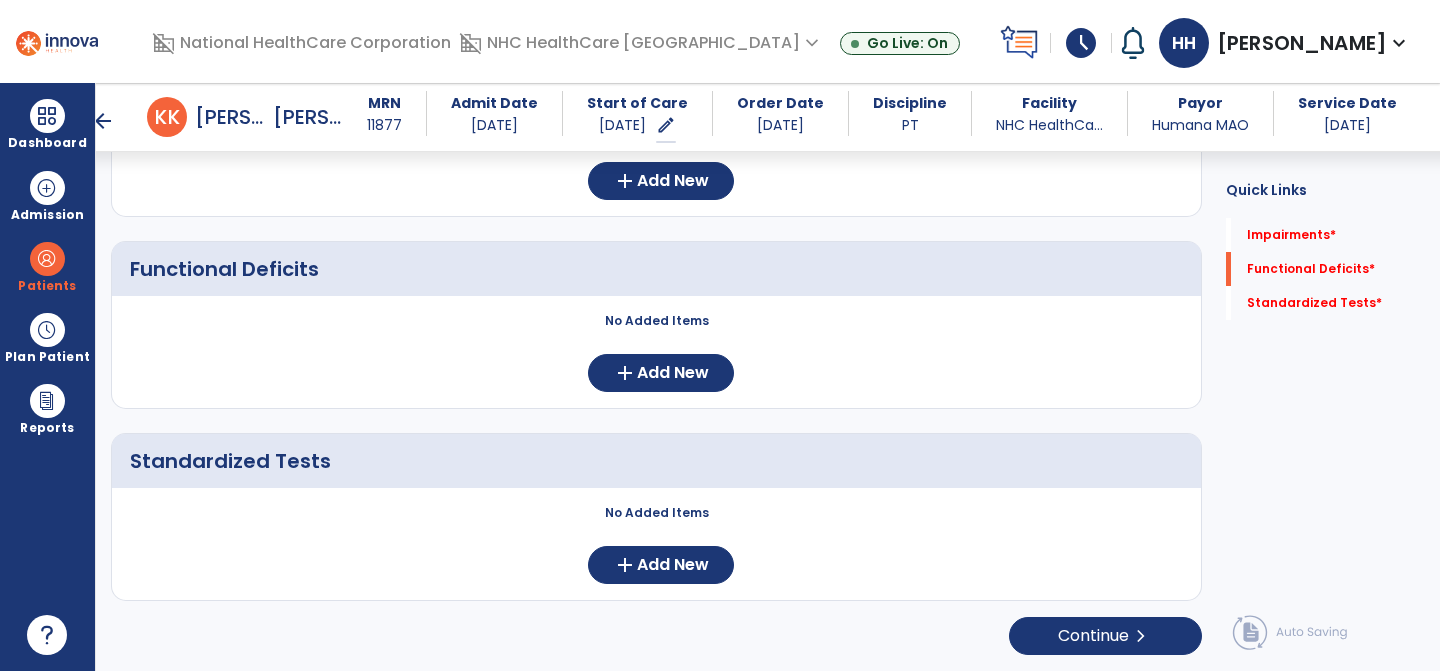 scroll, scrollTop: 0, scrollLeft: 0, axis: both 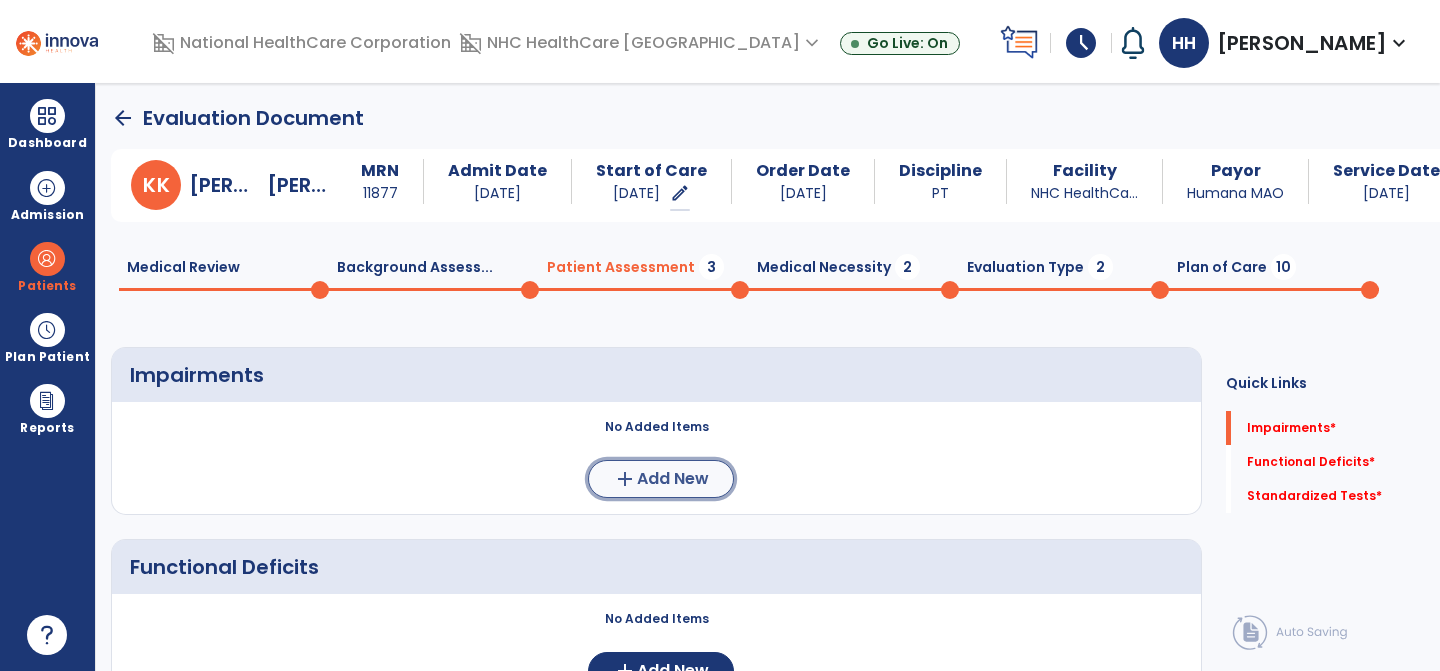 click on "Add New" 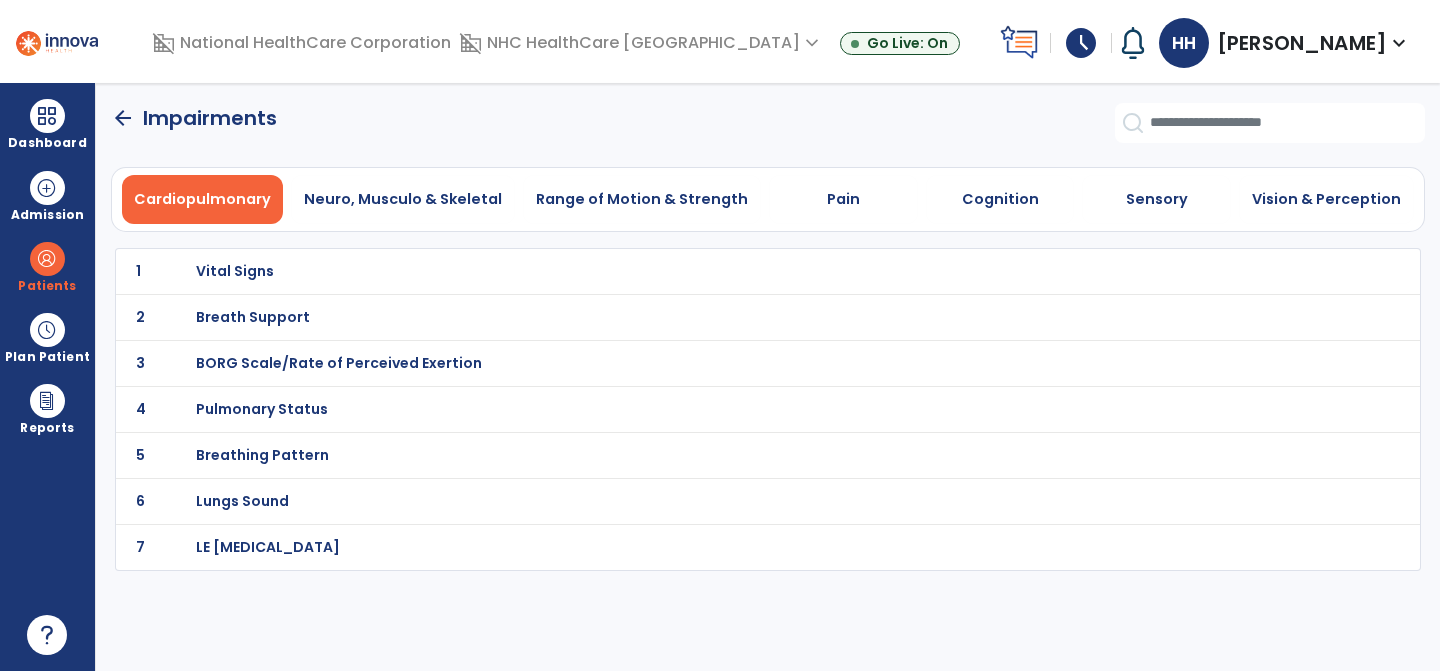 click on "Vital Signs" at bounding box center (724, 271) 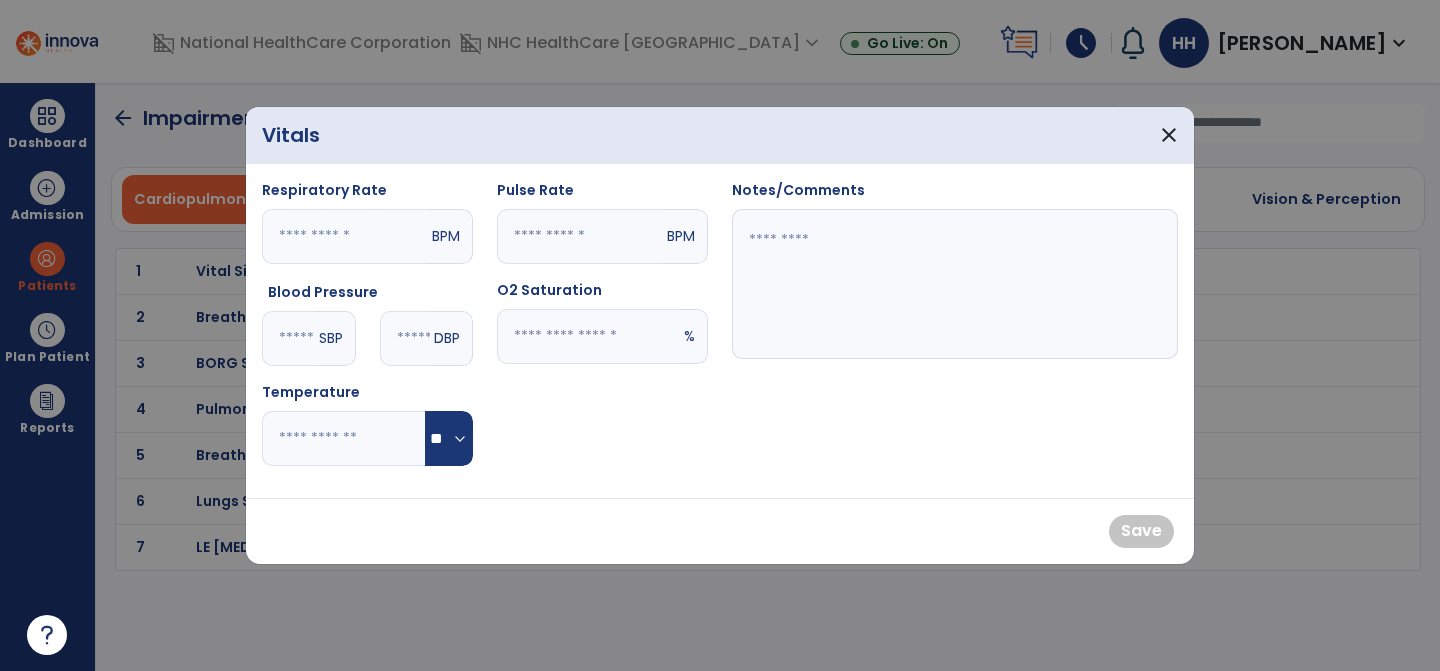 click at bounding box center [288, 338] 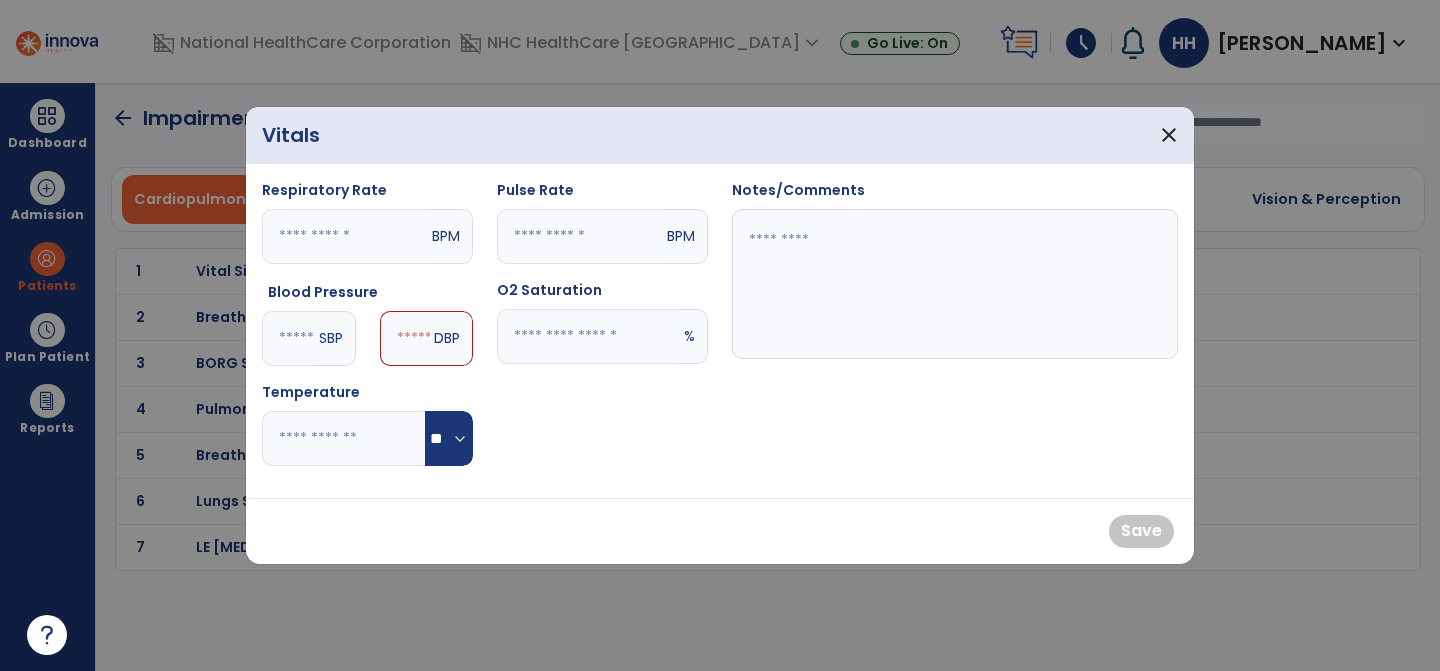 type on "***" 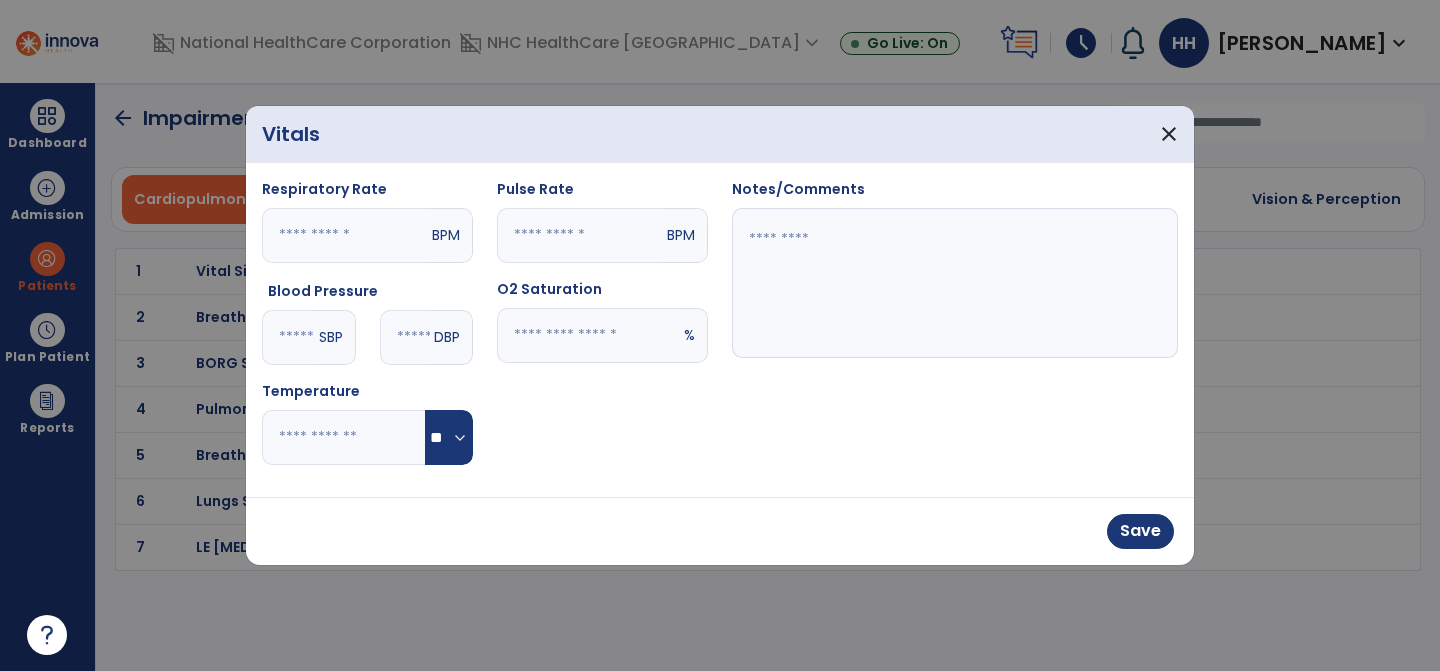type on "**" 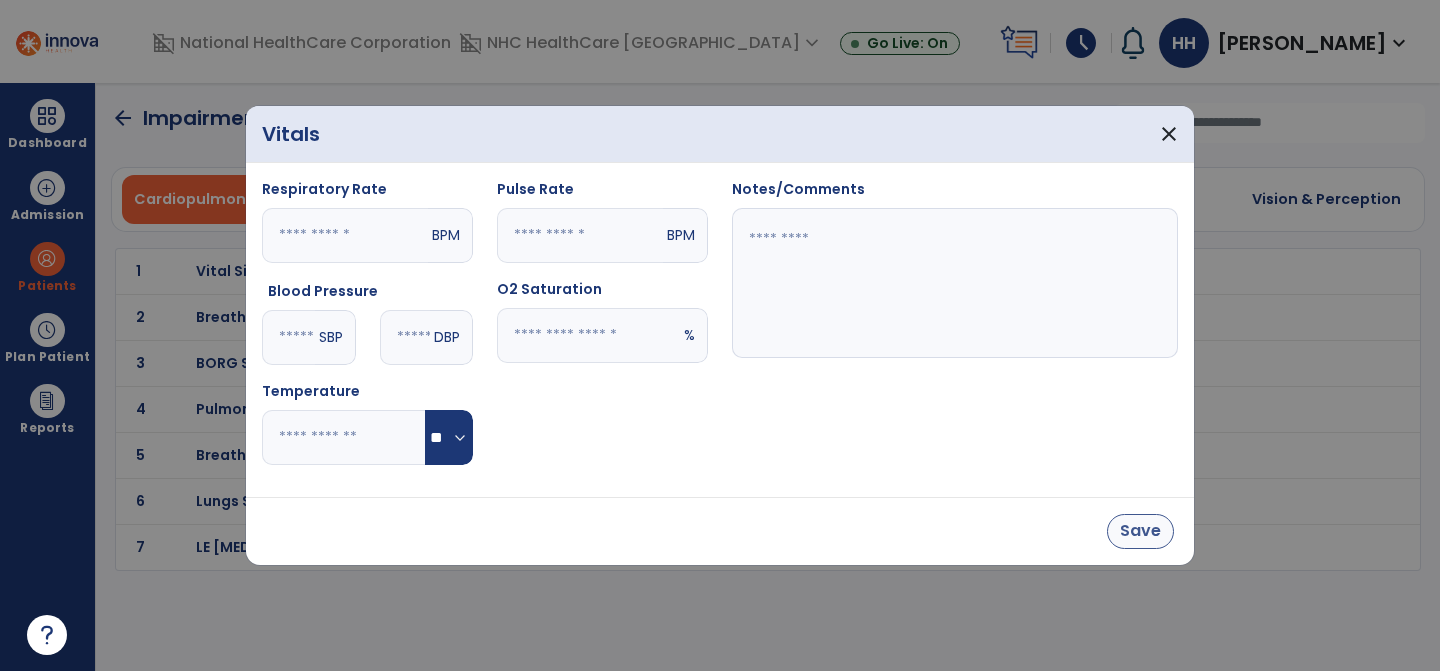 type on "**" 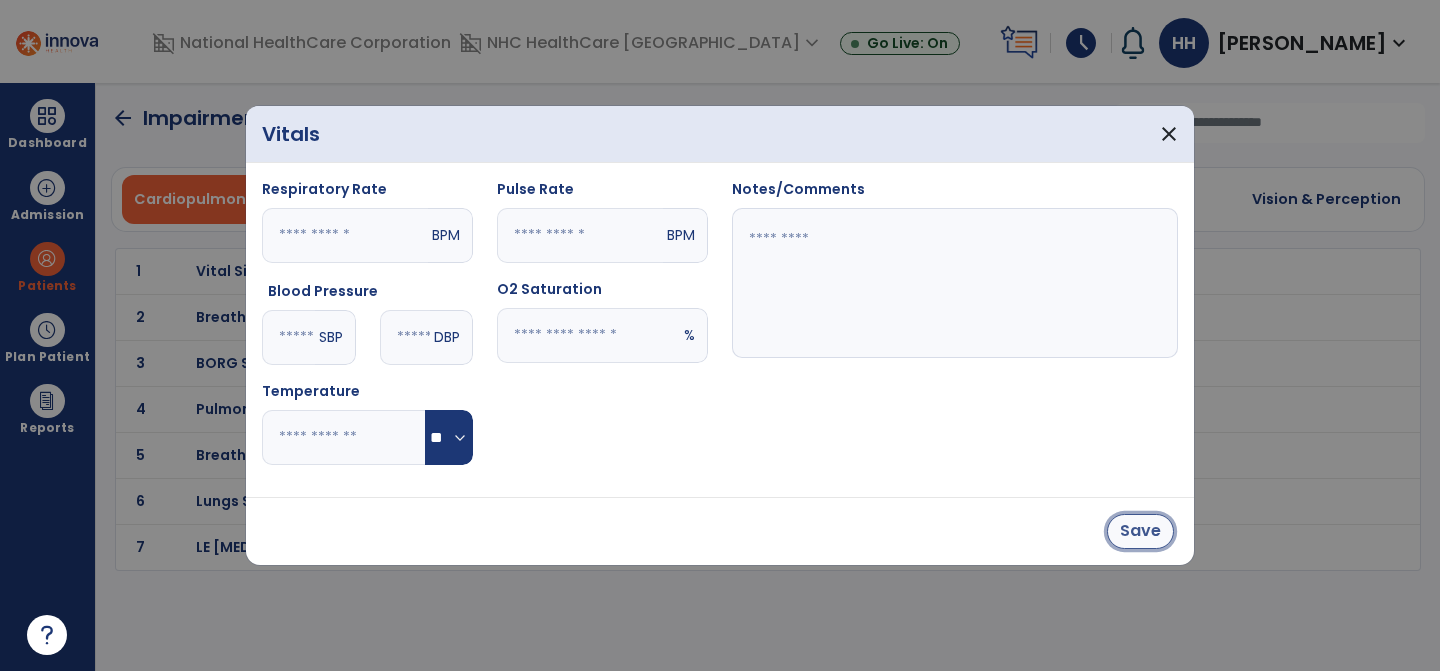 click on "Save" at bounding box center (1140, 531) 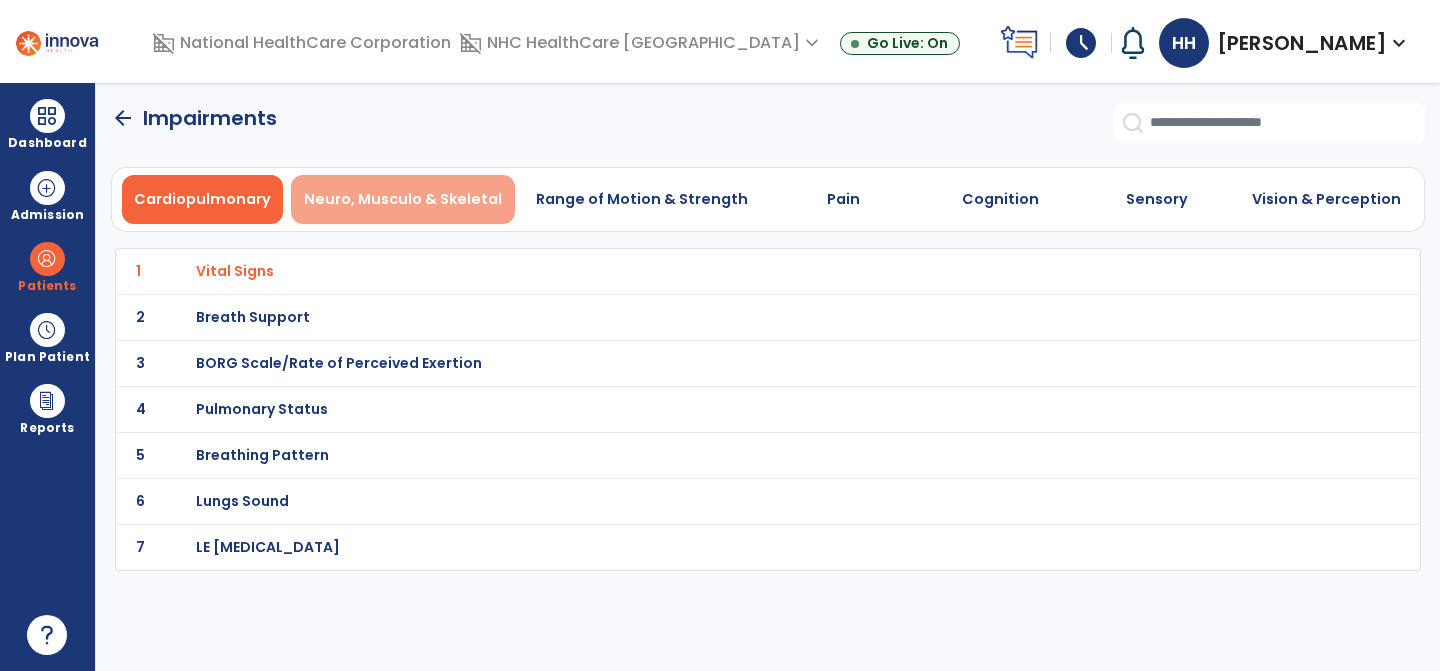click on "Neuro, Musculo & Skeletal" at bounding box center (403, 199) 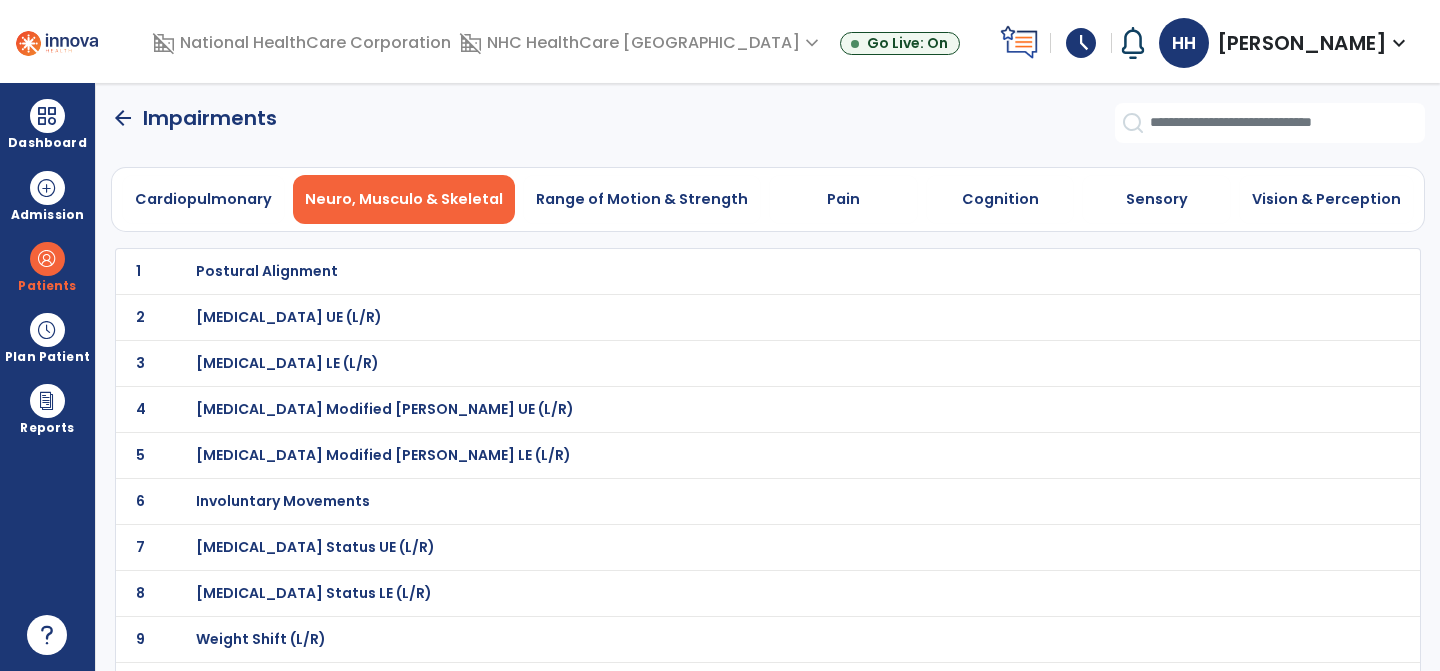 click on "Postural Alignment" at bounding box center (724, 271) 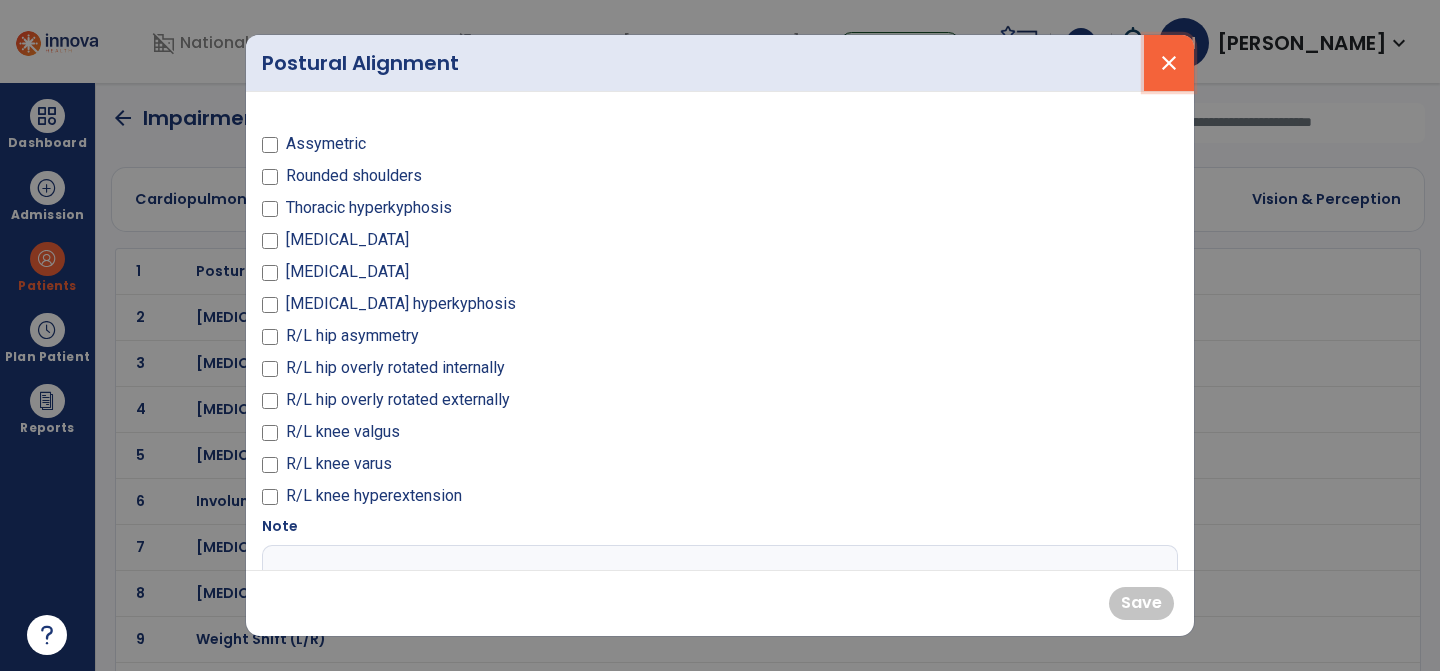 click on "close" at bounding box center (1169, 63) 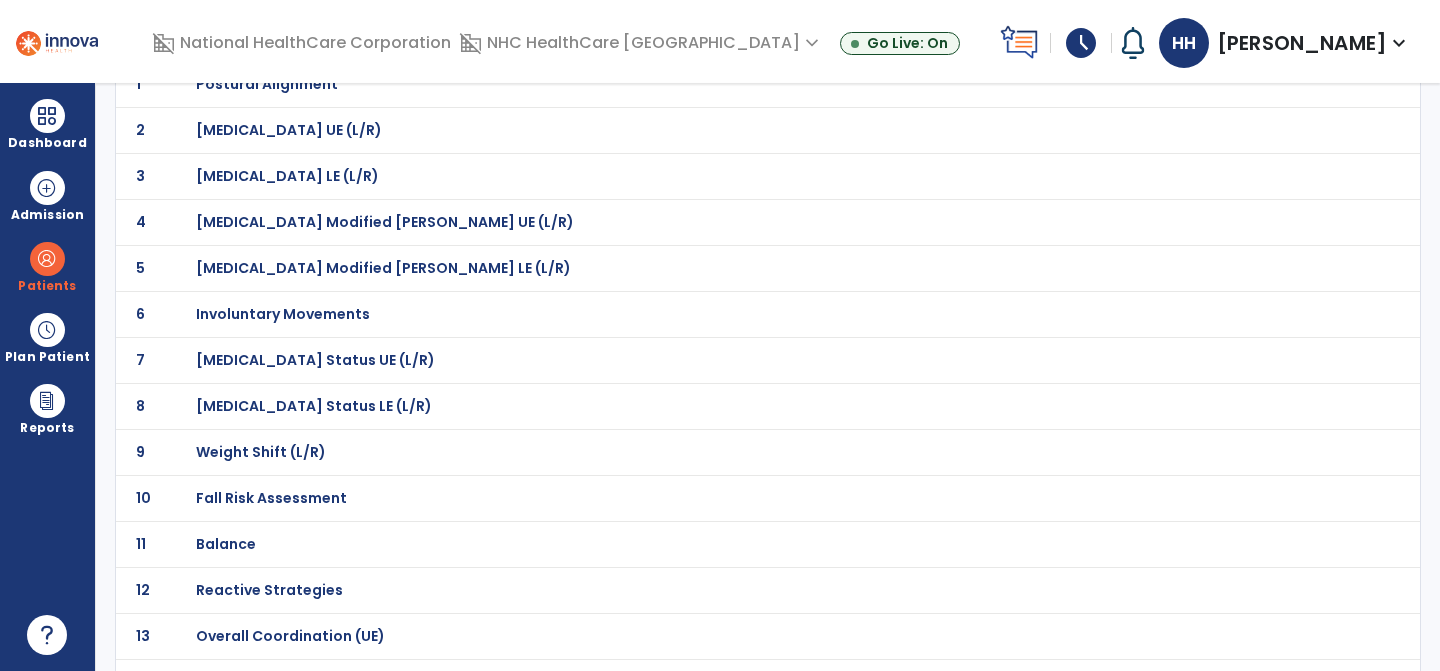 scroll, scrollTop: 192, scrollLeft: 0, axis: vertical 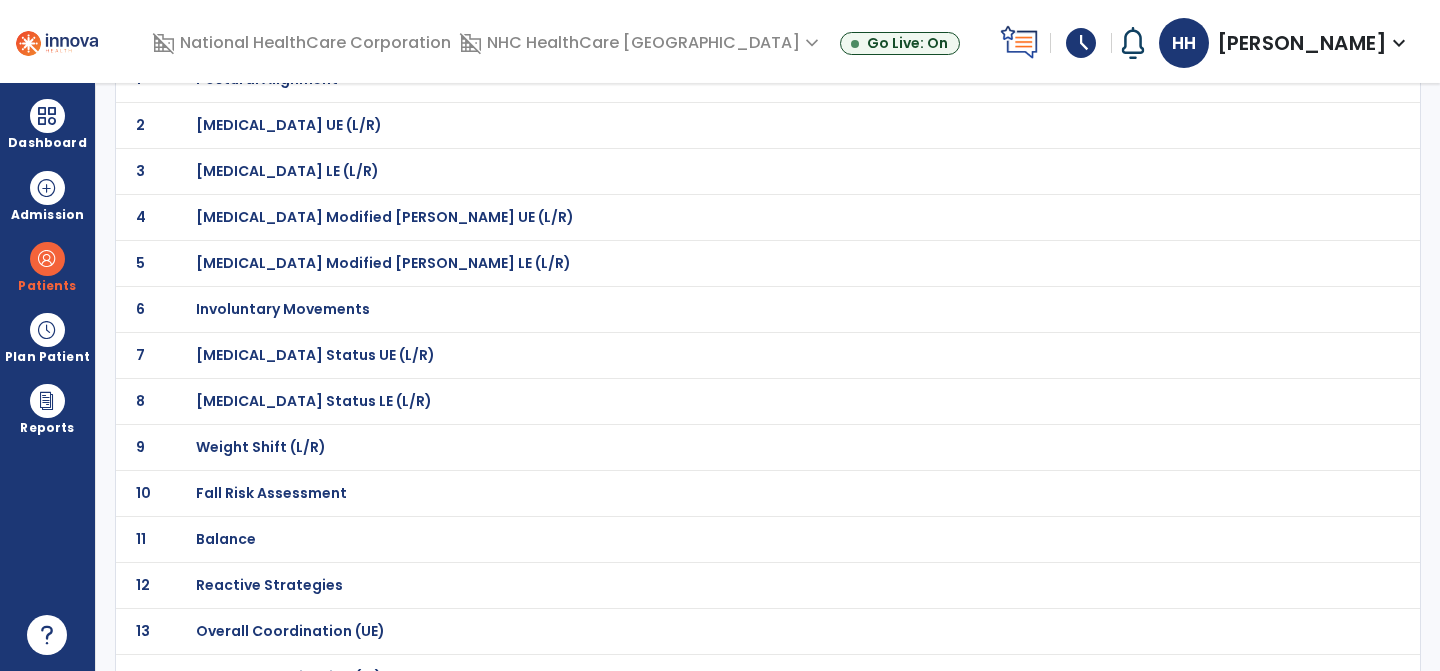 click on "8 Weight Bearing Status LE (L/R)" 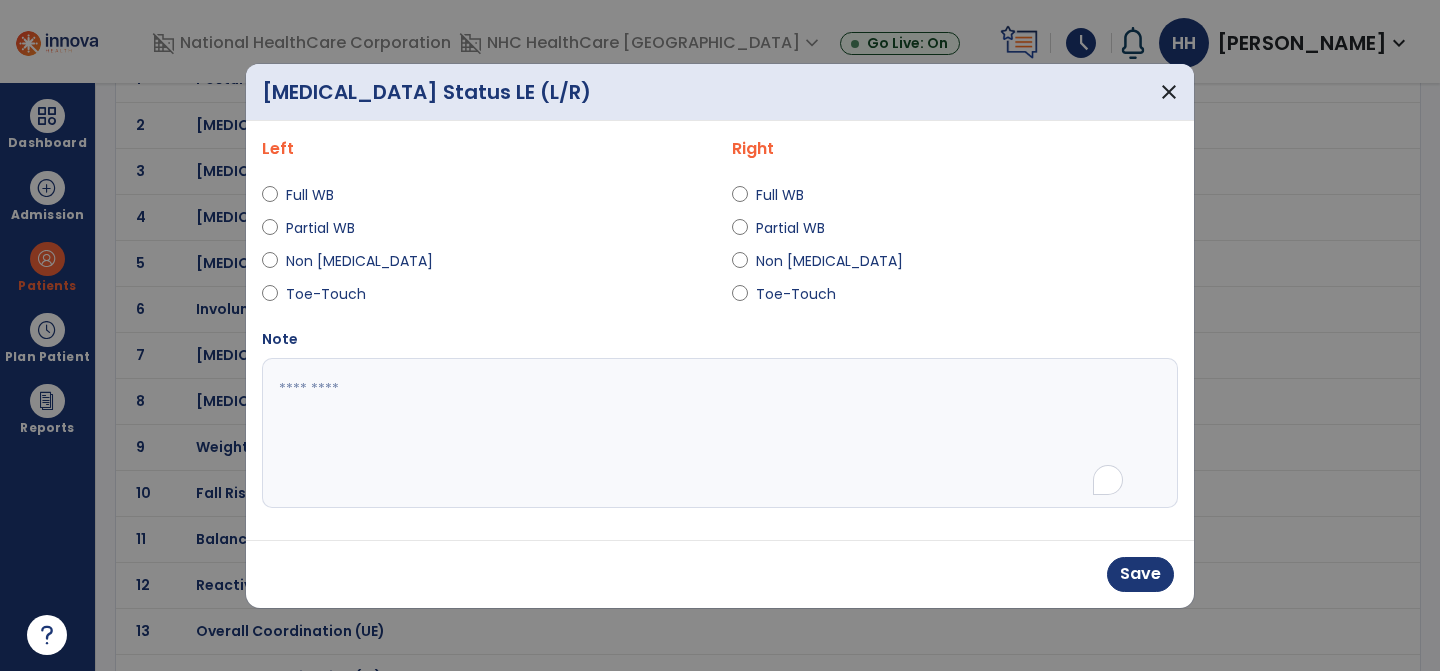 click at bounding box center (720, 433) 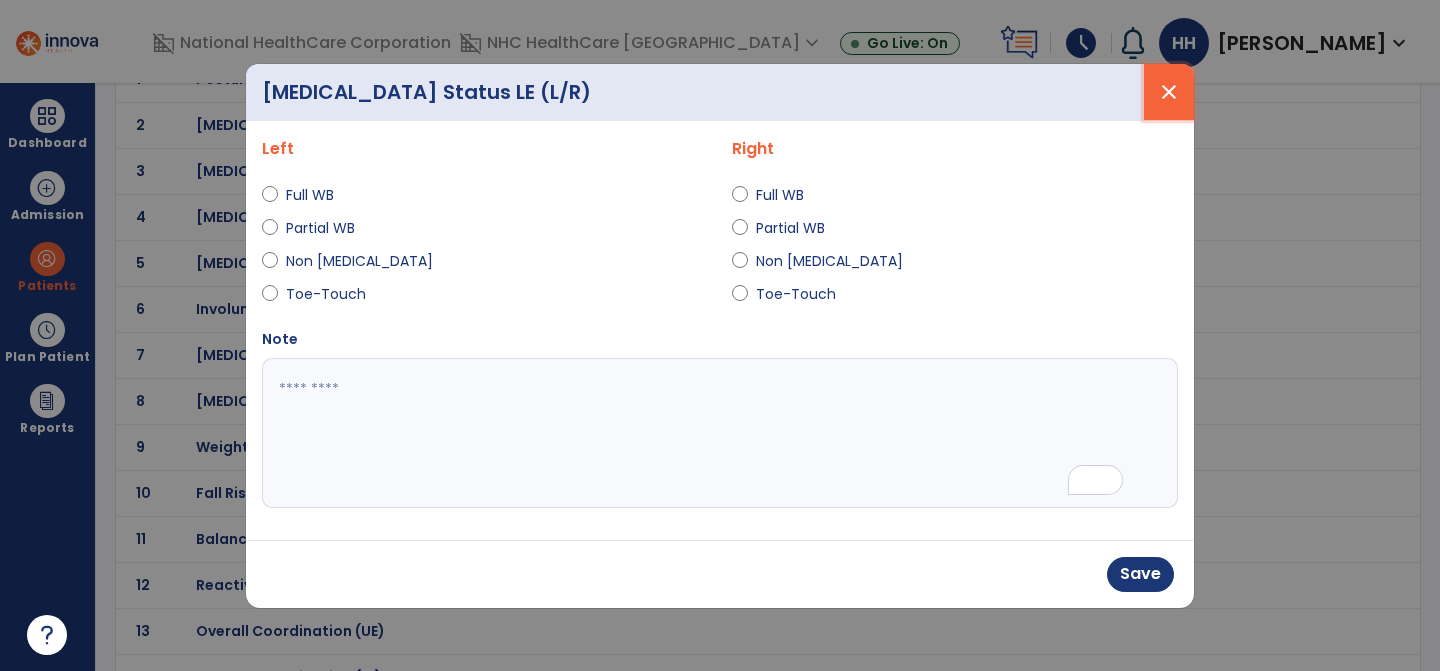 click on "close" at bounding box center [1169, 92] 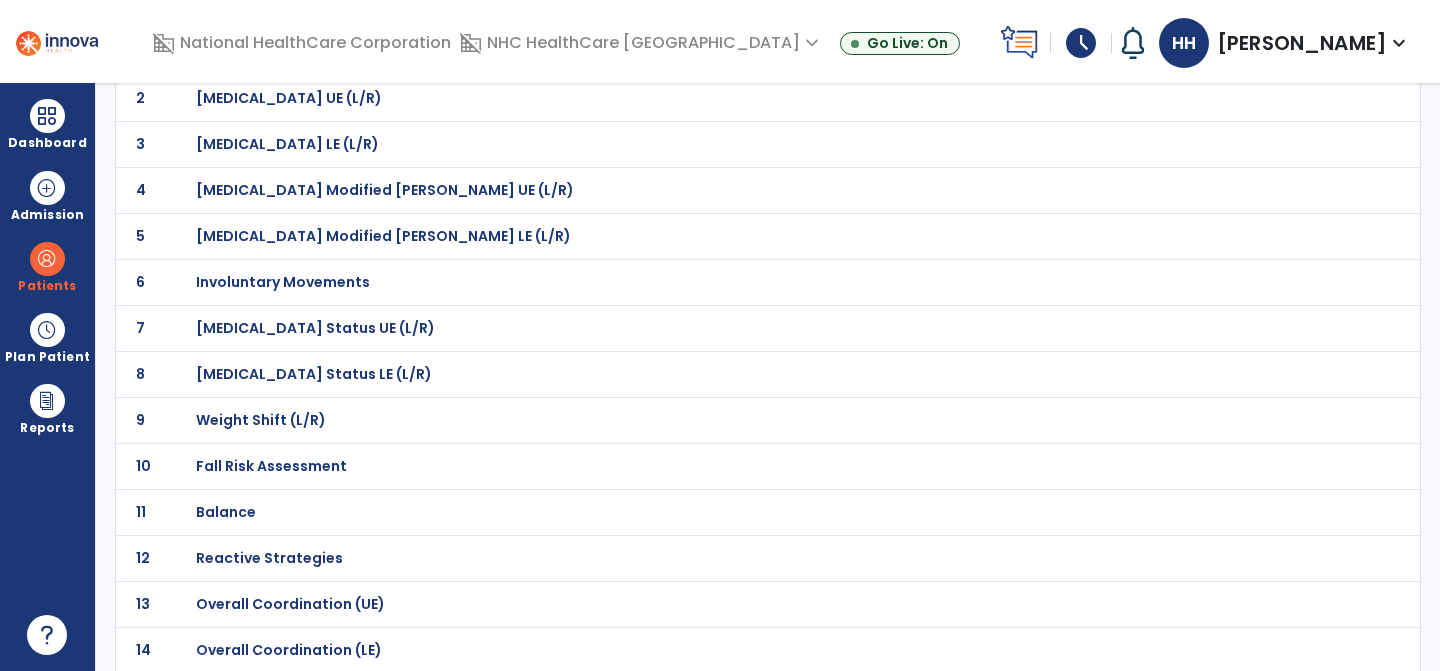 scroll, scrollTop: 237, scrollLeft: 0, axis: vertical 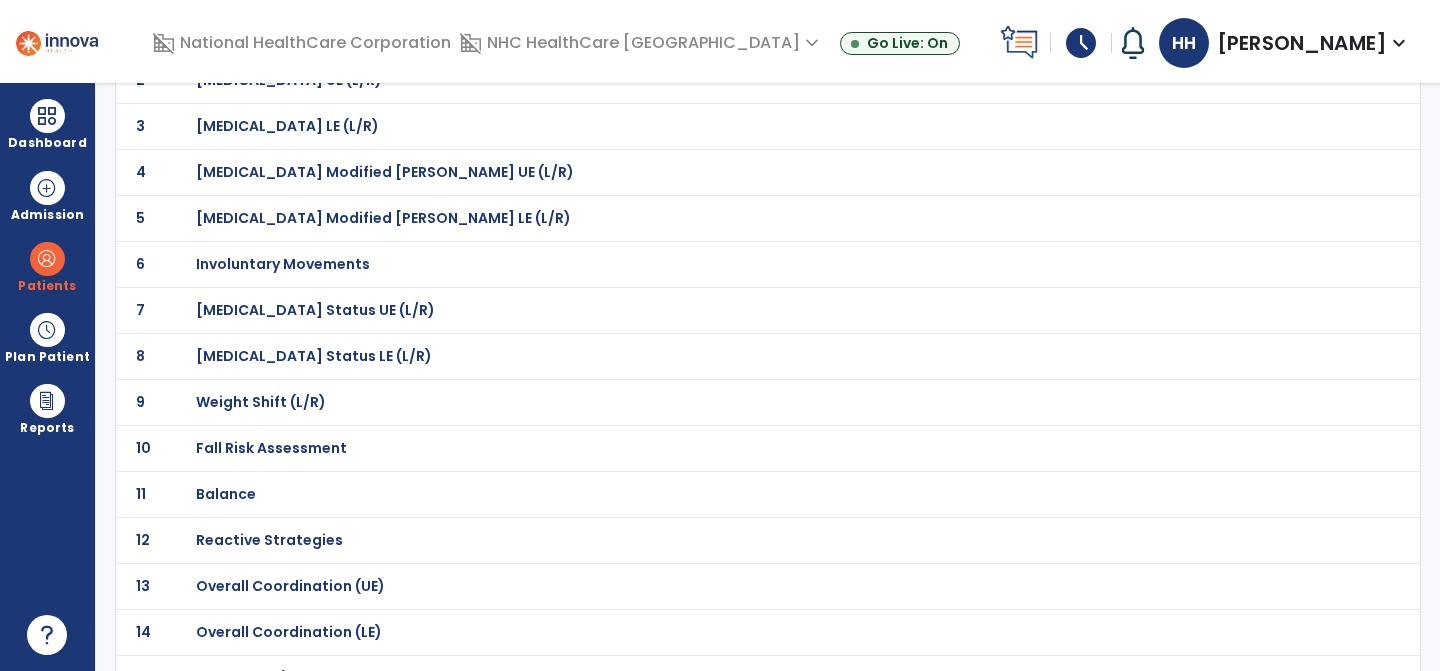 click on "Balance" at bounding box center (724, 34) 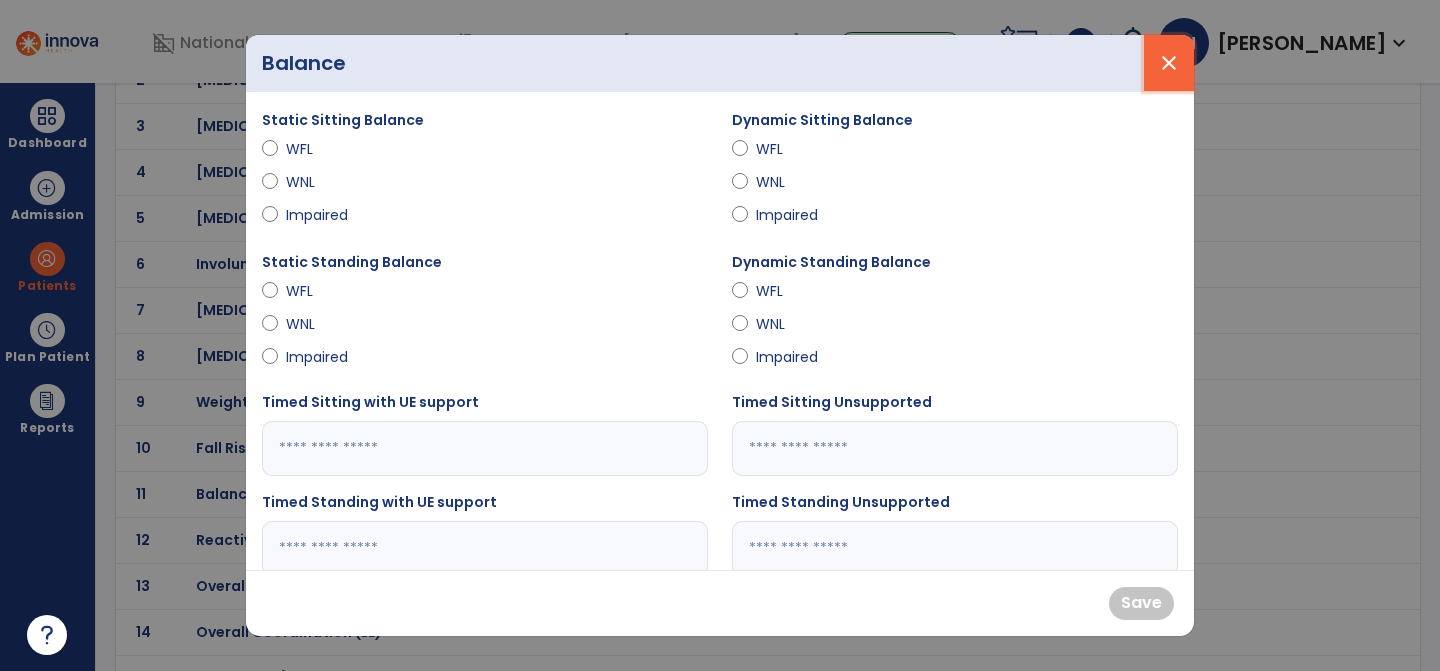 click on "close" at bounding box center [1169, 63] 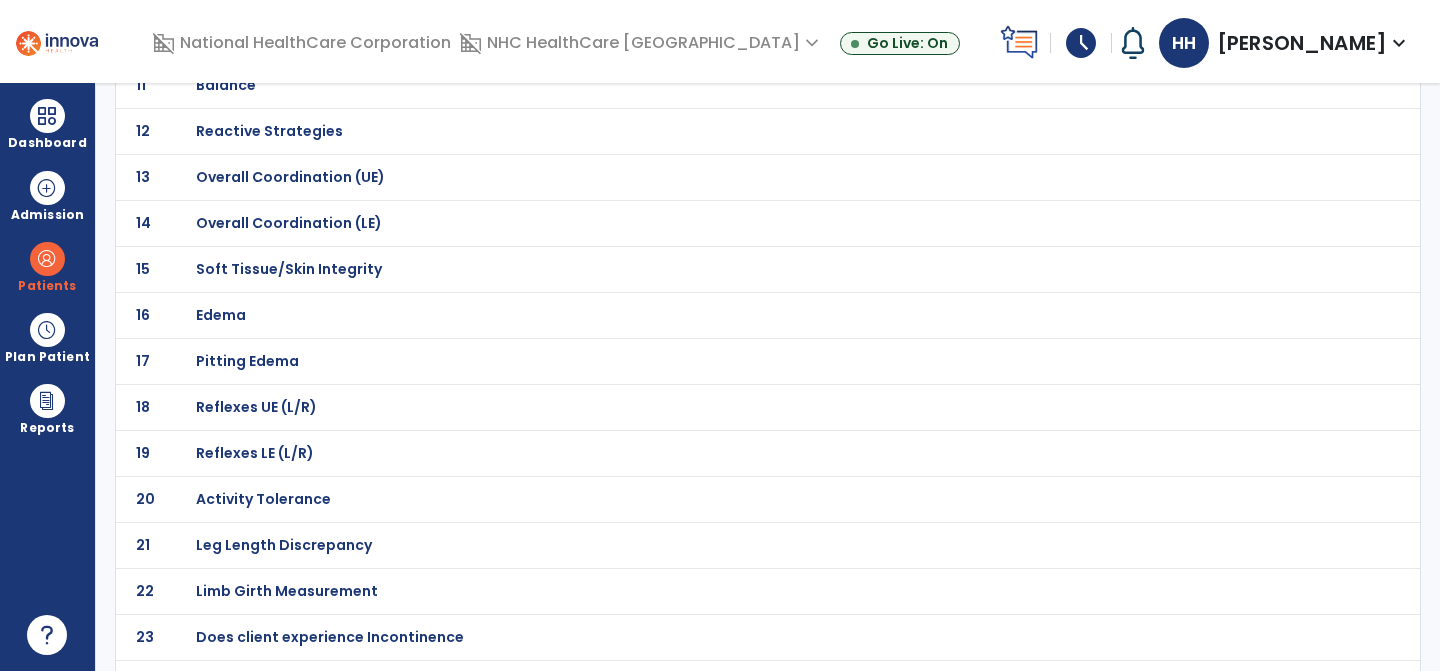 scroll, scrollTop: 728, scrollLeft: 0, axis: vertical 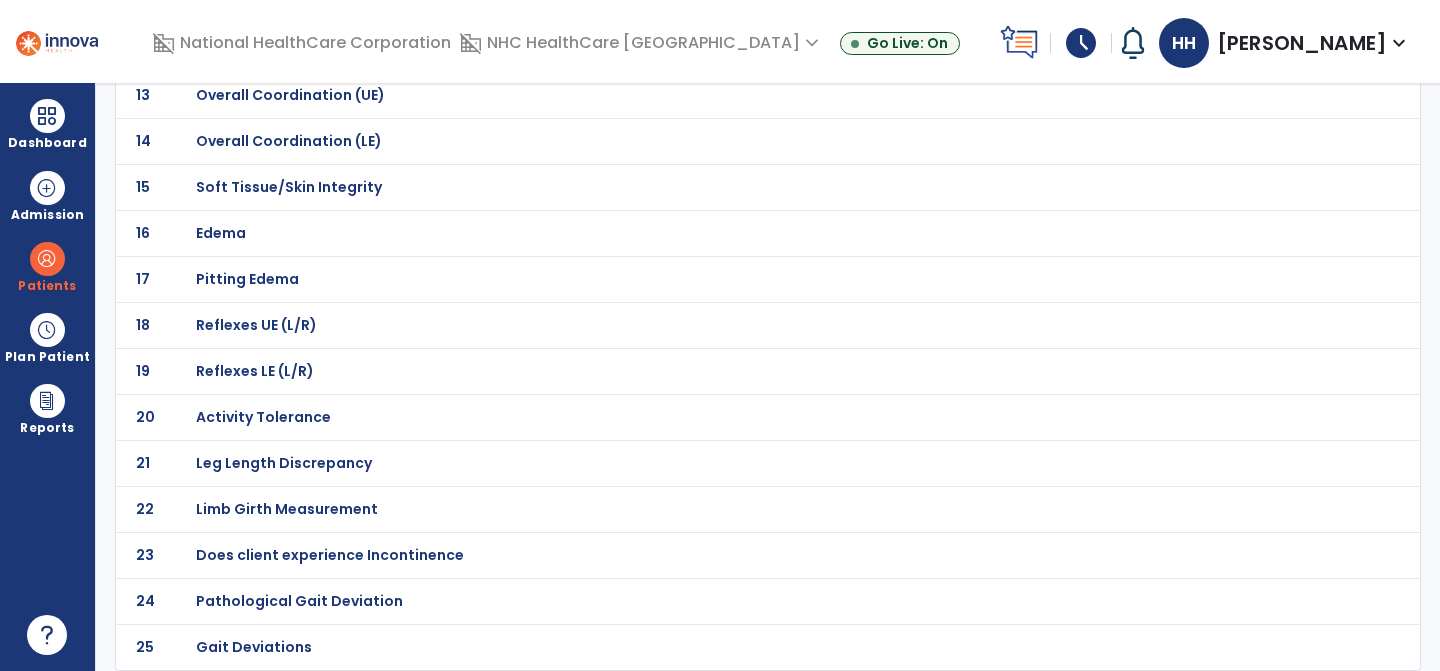 click on "Gait Deviations" at bounding box center [267, -457] 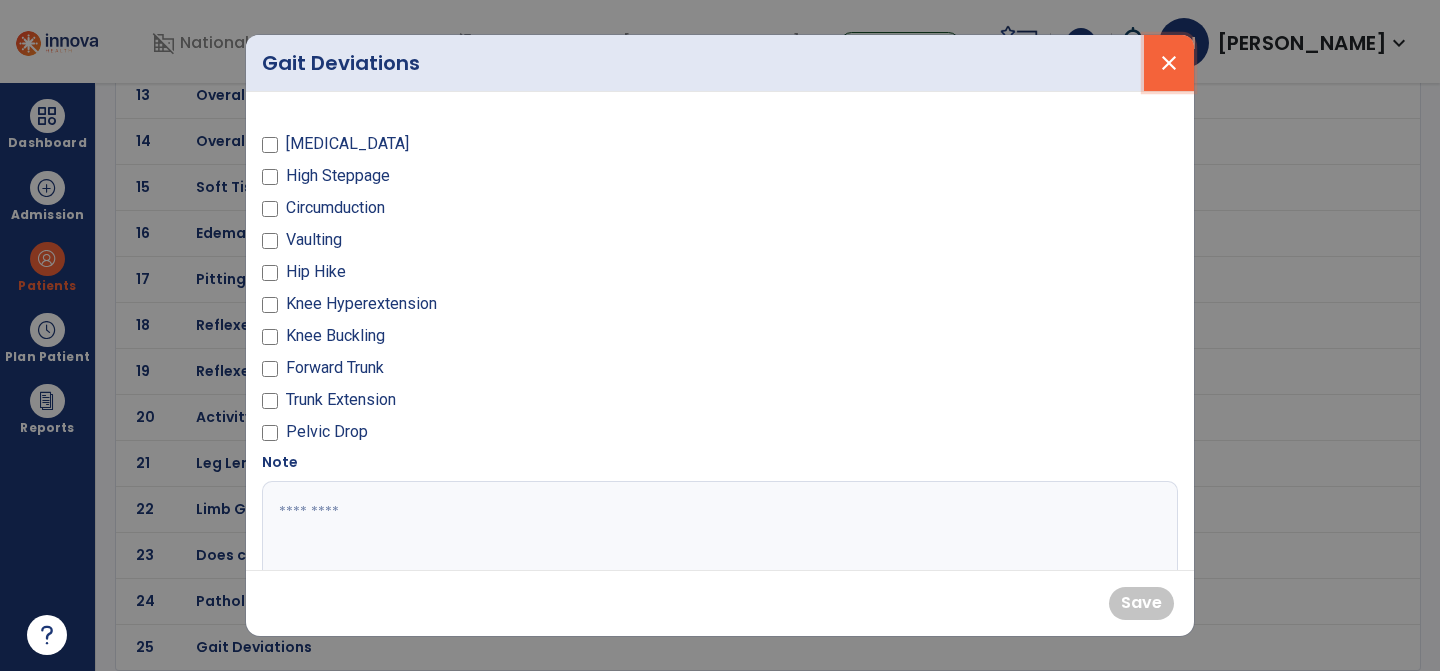 click on "close" at bounding box center [1169, 63] 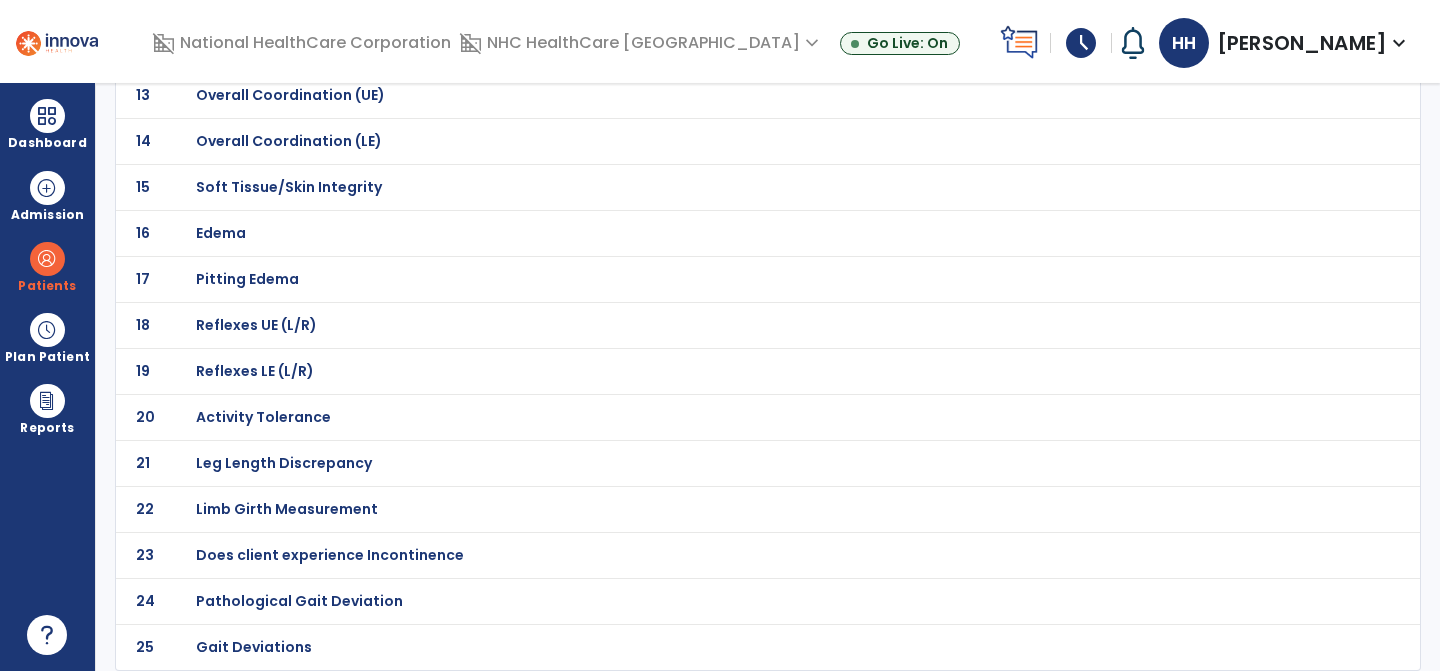 click on "Pathological Gait Deviation" at bounding box center (724, -457) 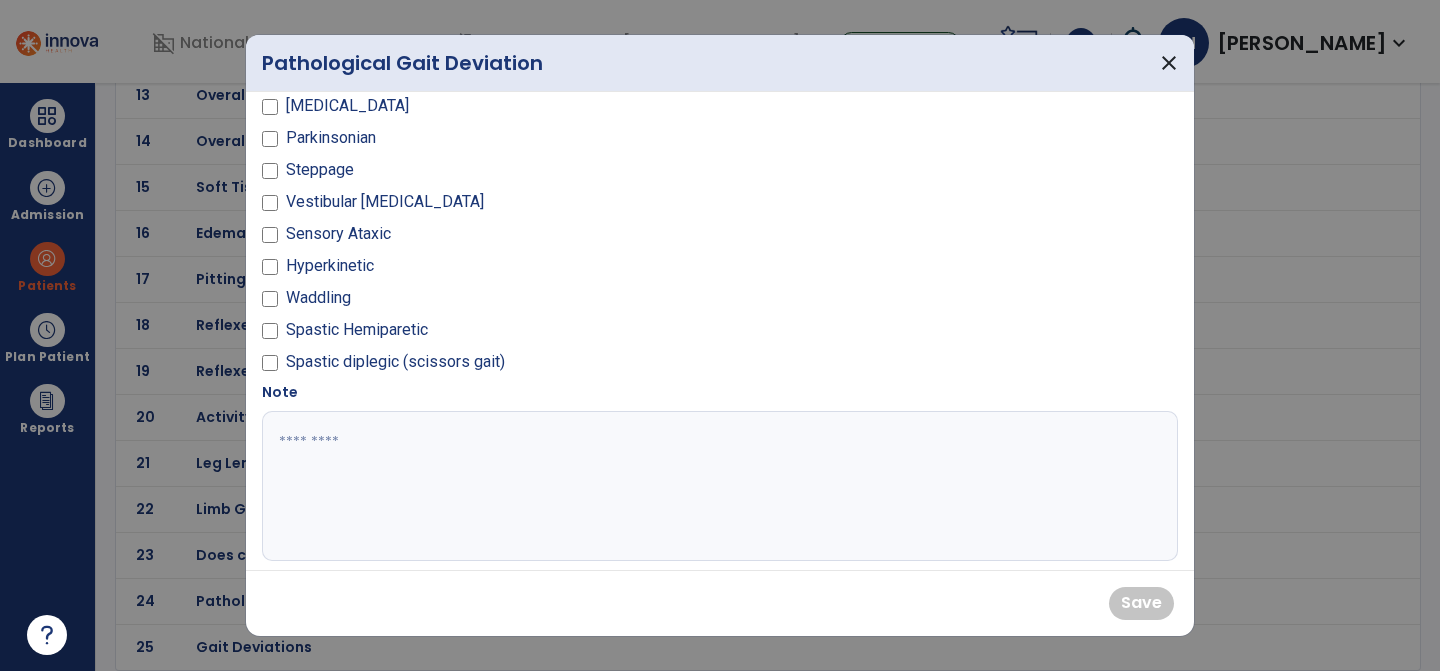 scroll, scrollTop: 0, scrollLeft: 0, axis: both 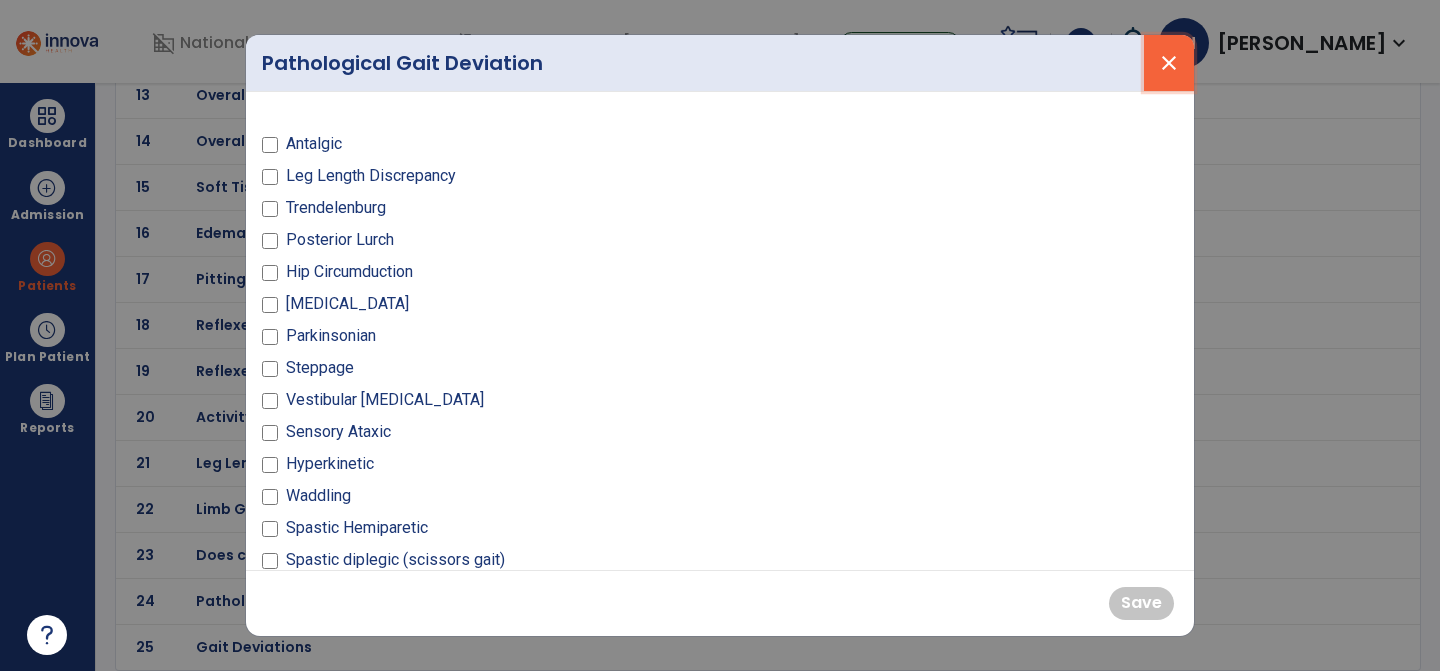 click on "close" at bounding box center [1169, 63] 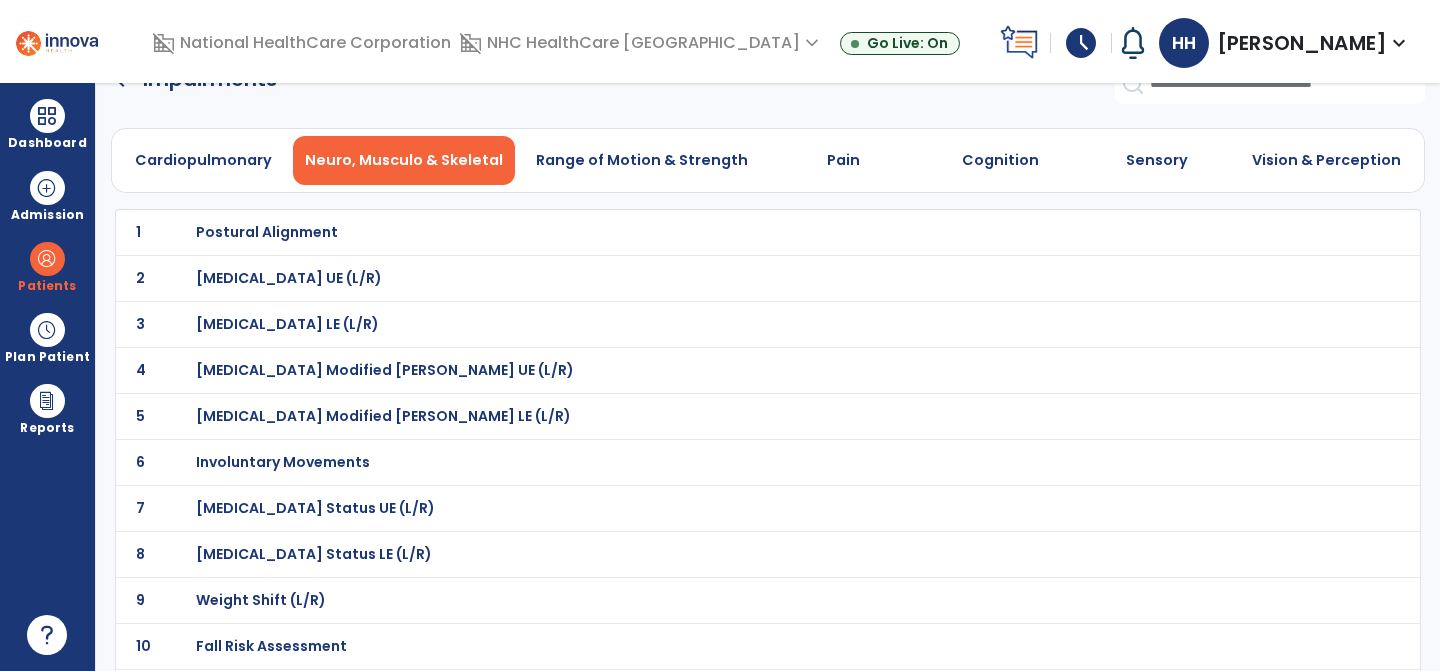 scroll, scrollTop: 34, scrollLeft: 0, axis: vertical 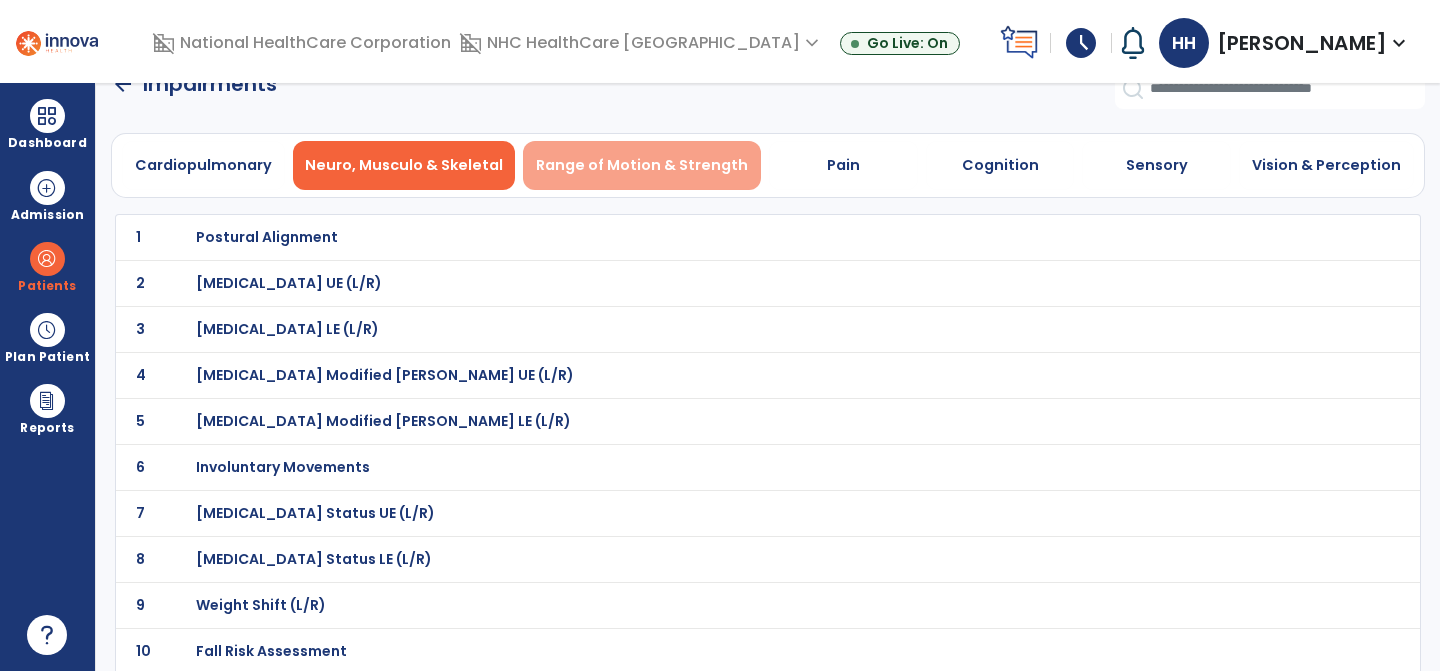 click on "Range of Motion & Strength" at bounding box center [642, 165] 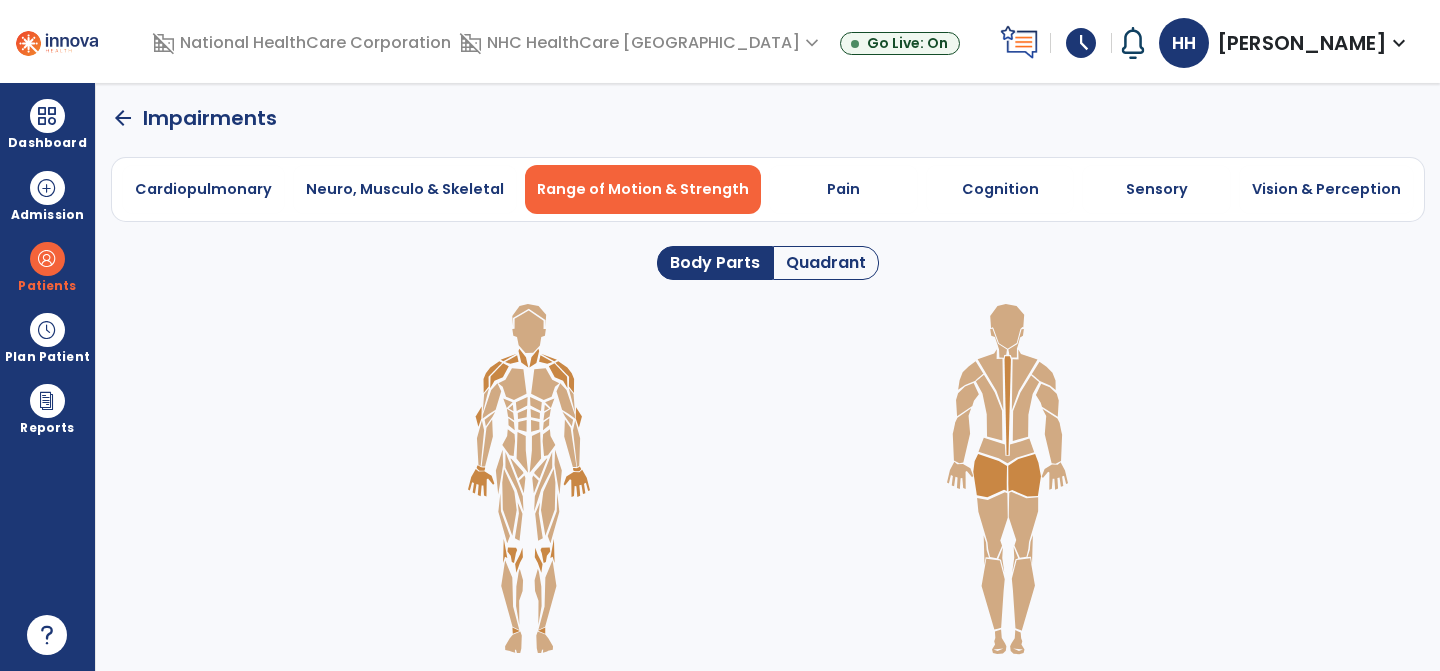 click on "Quadrant" 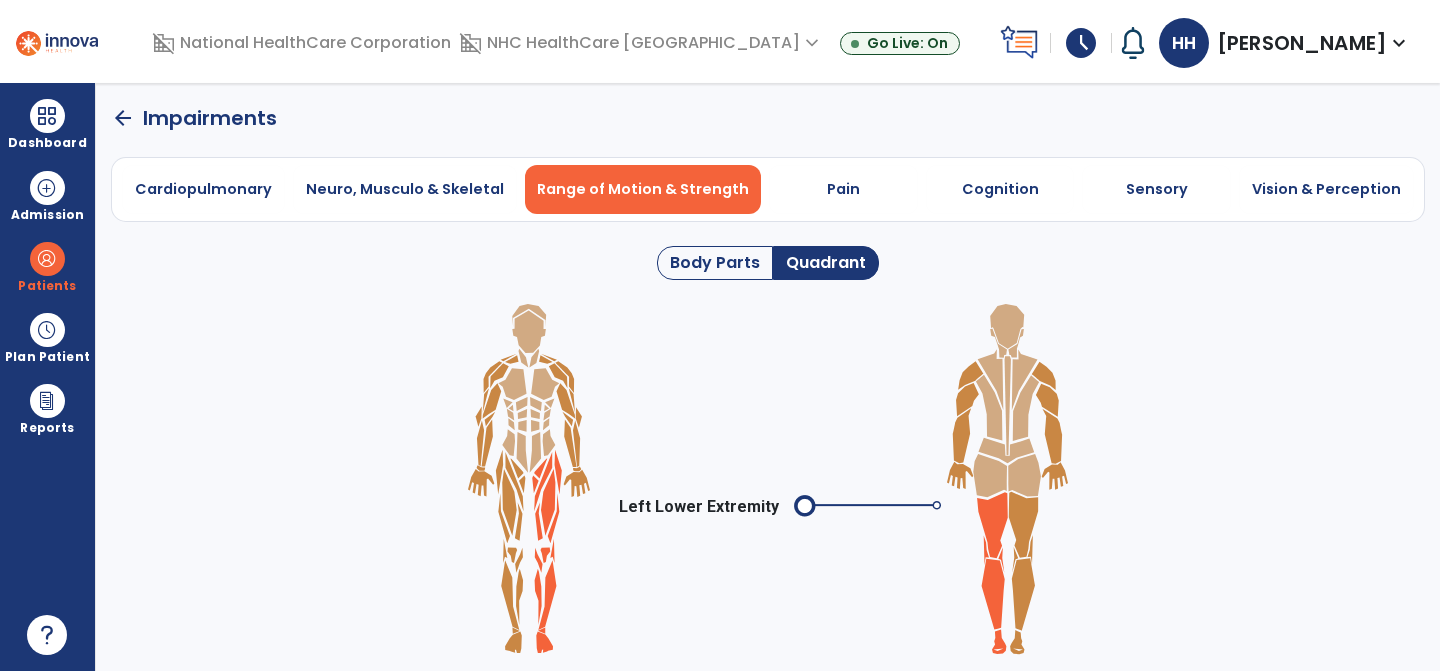 click 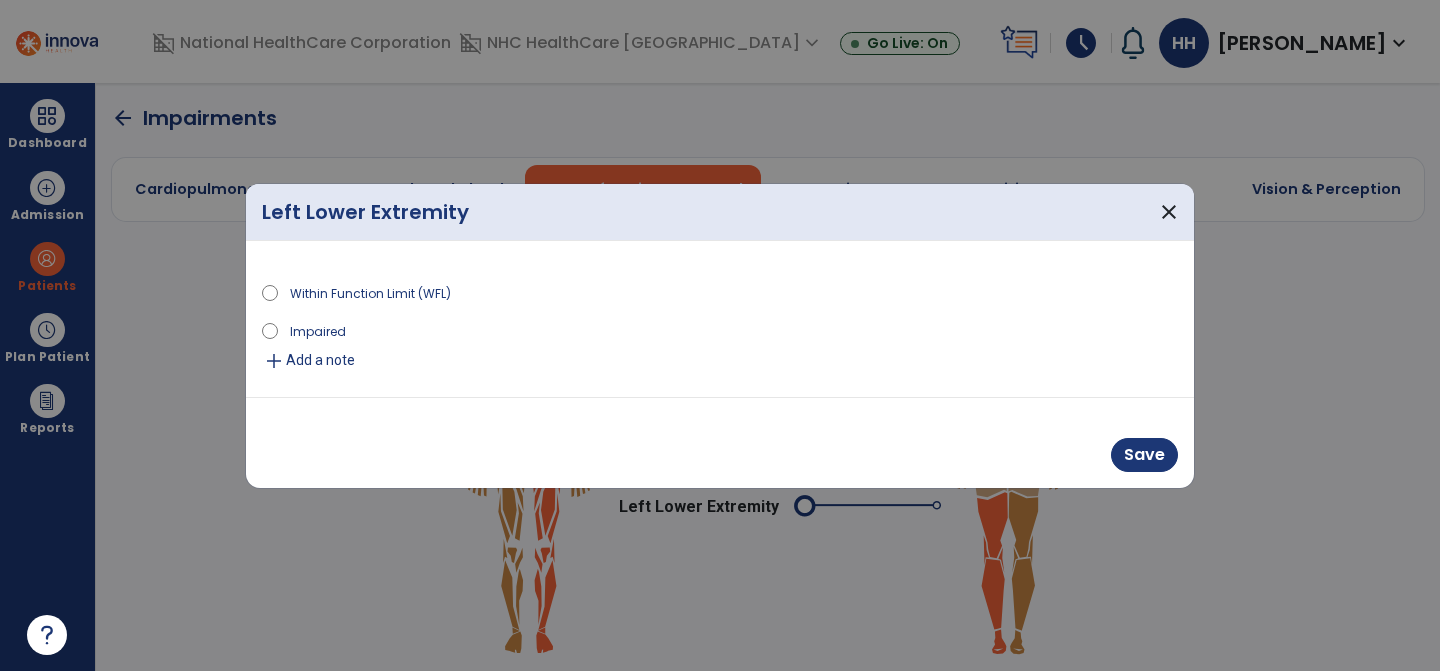click on "Impaired" at bounding box center [318, 330] 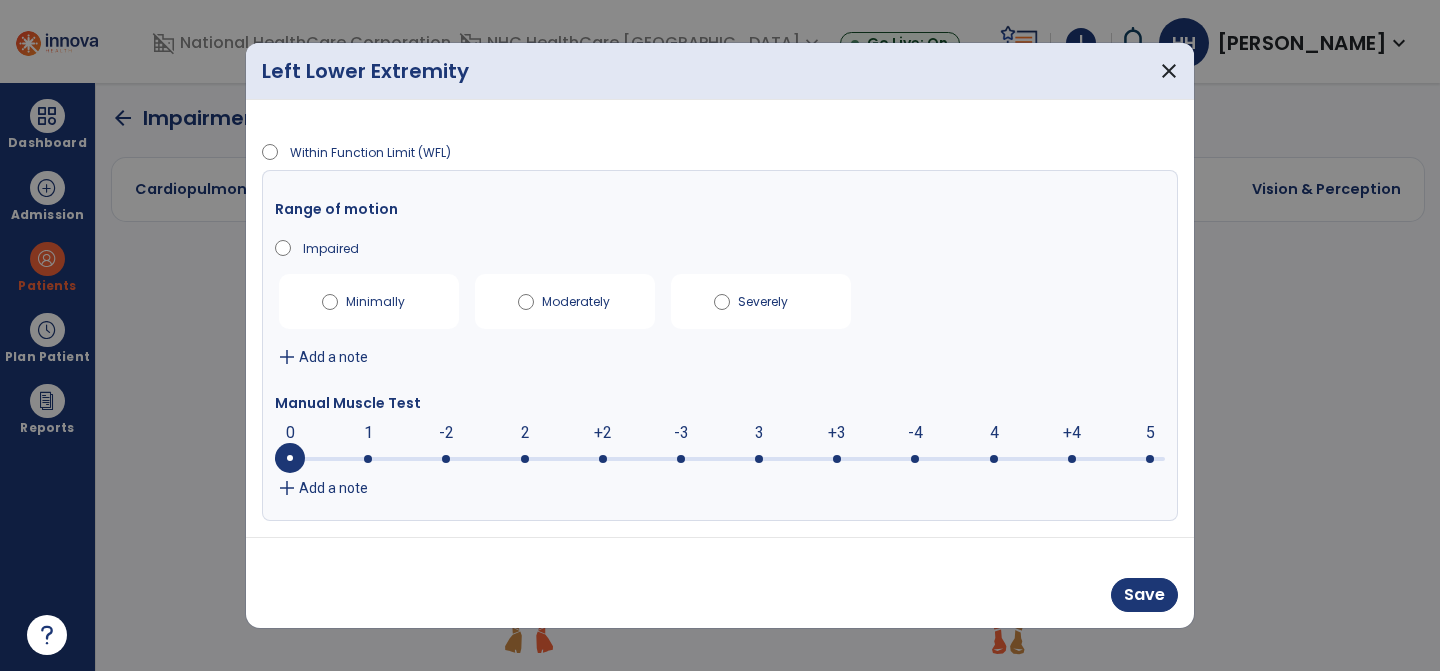 click on "0     0      1      -2      2      +2      -3      3      +3      -4      4      +4      5" at bounding box center [720, 459] 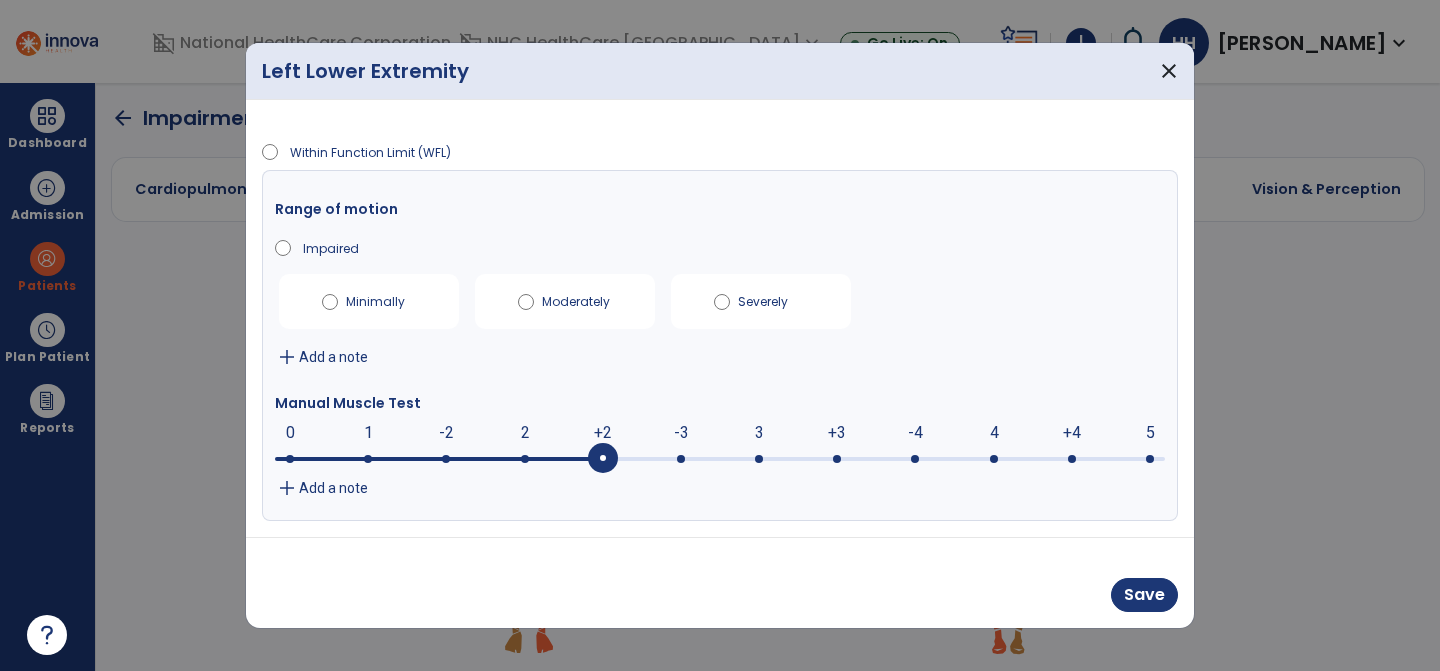 click on "Add a note" at bounding box center (333, 357) 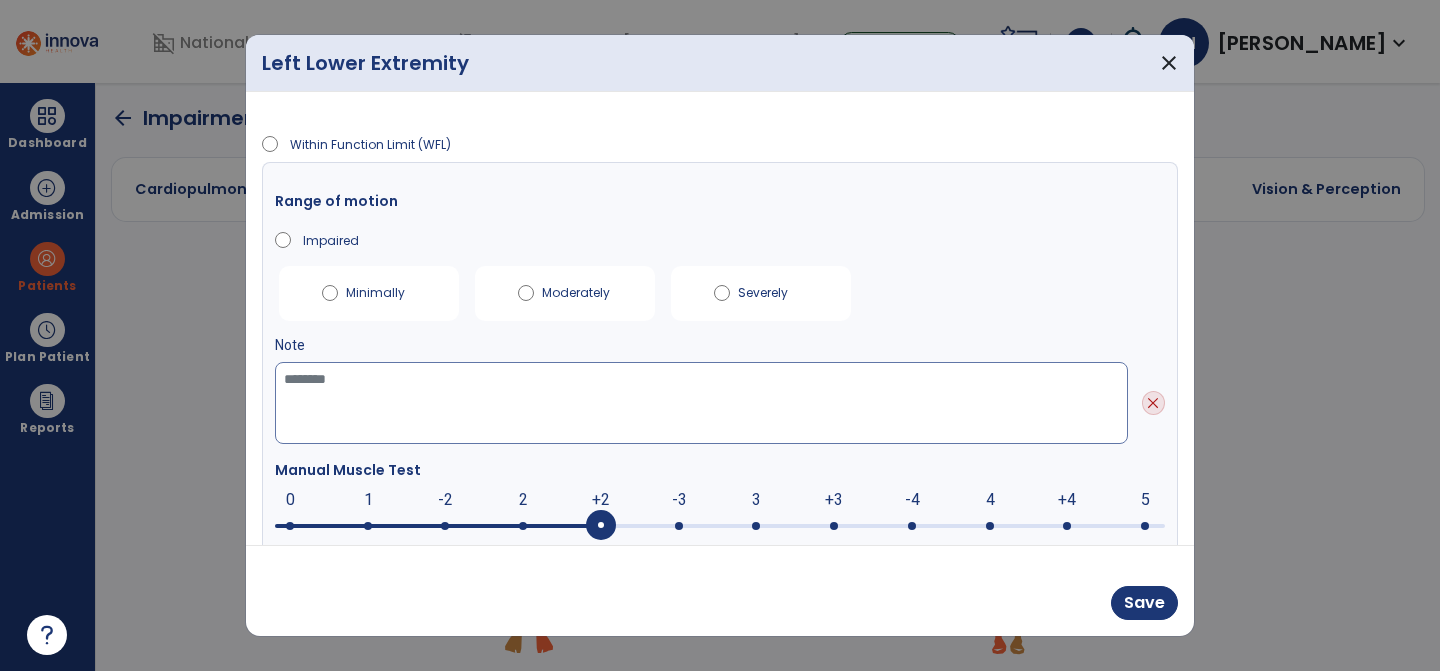 click at bounding box center (701, 403) 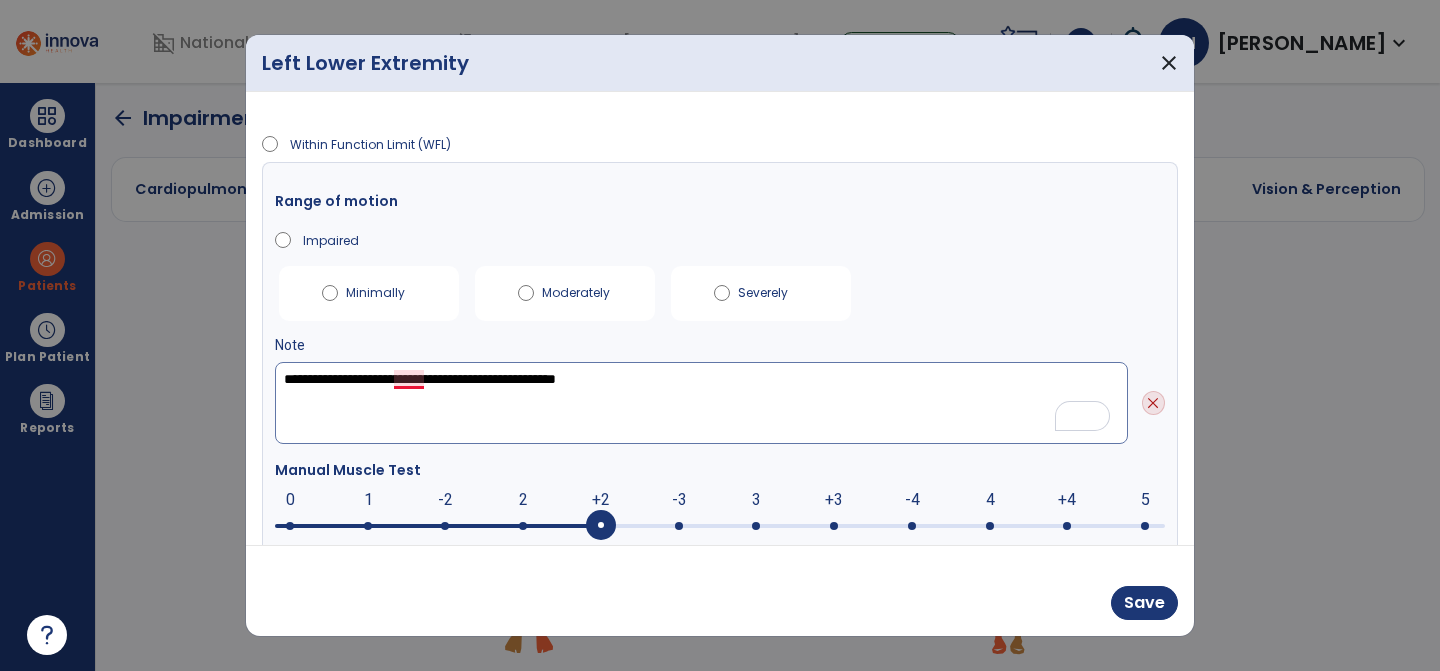 click on "**********" at bounding box center [701, 403] 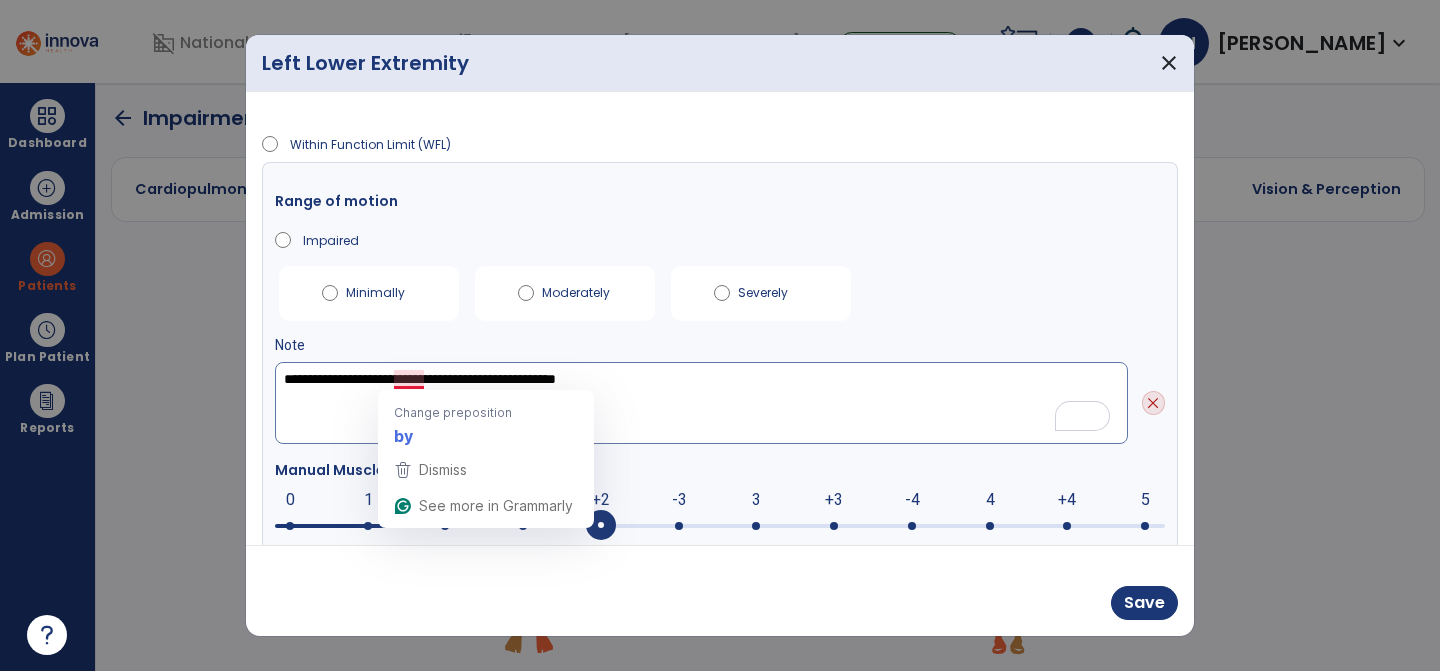 click on "**********" at bounding box center [701, 403] 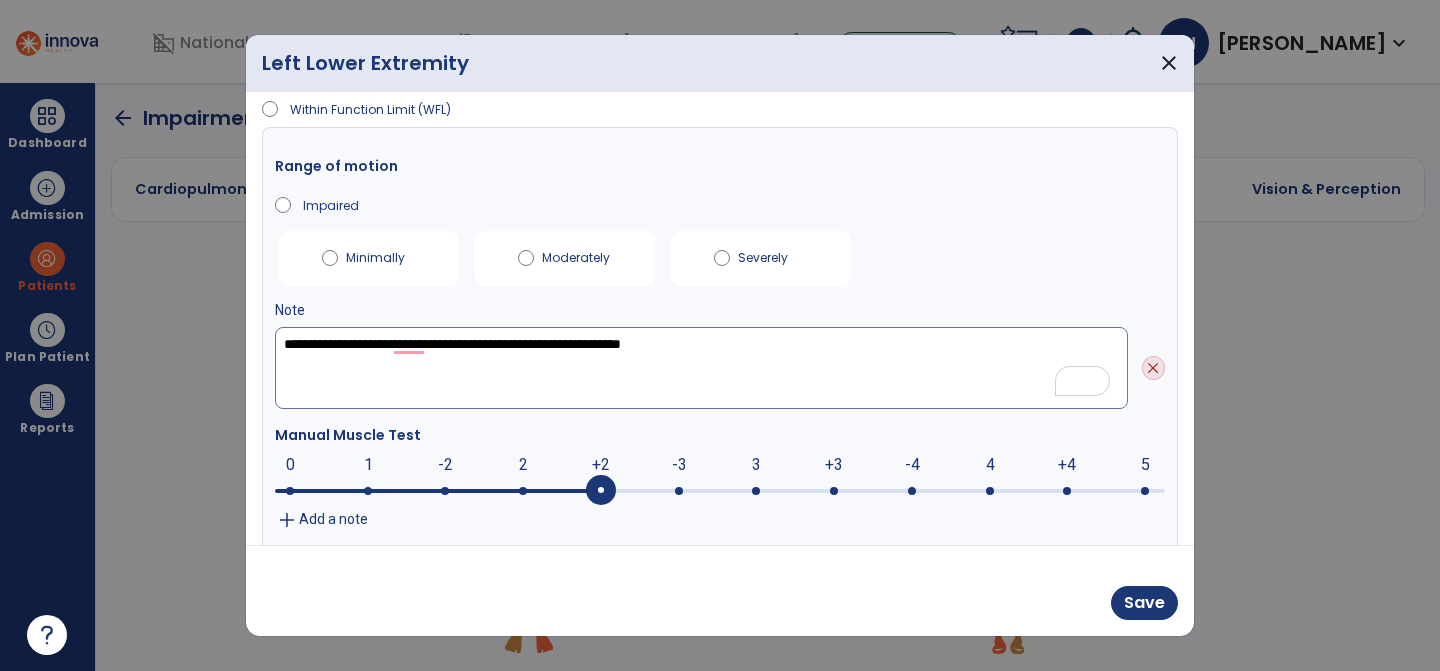 scroll, scrollTop: 40, scrollLeft: 0, axis: vertical 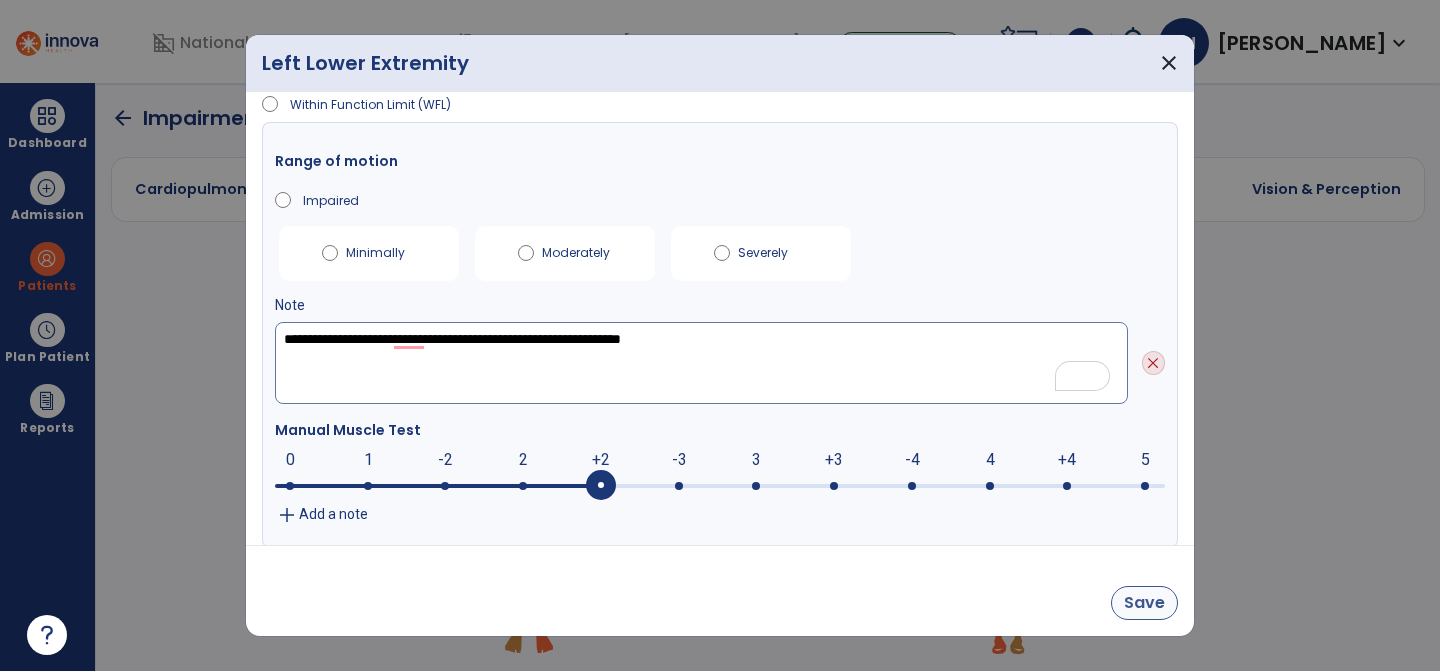 type on "**********" 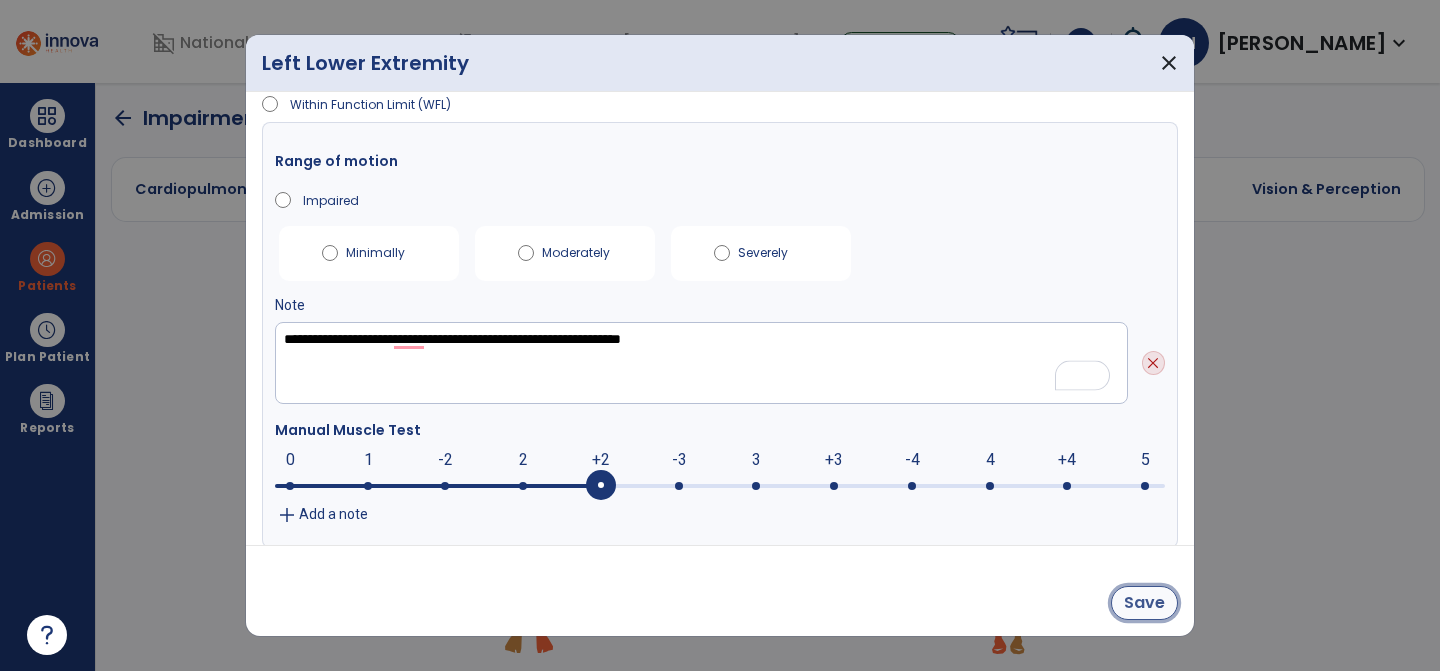 click on "Save" at bounding box center [1144, 603] 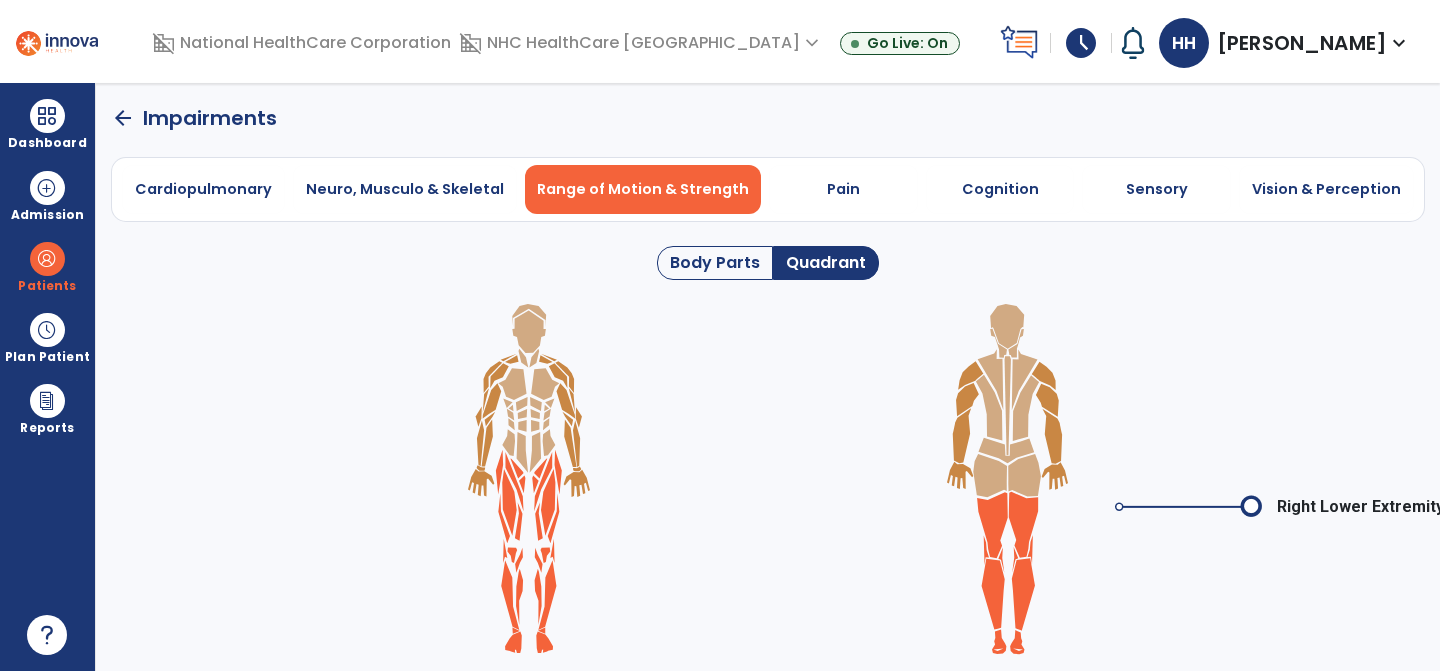 click 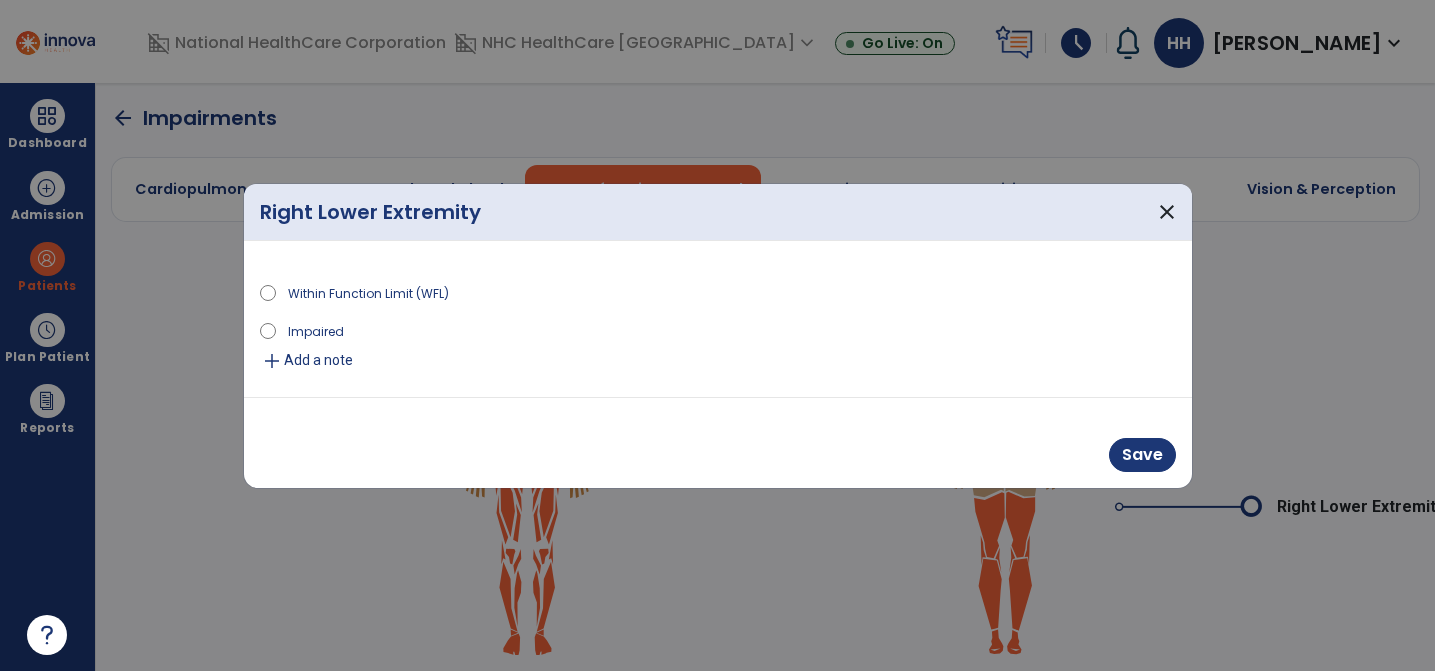 click on "Impaired" at bounding box center (316, 330) 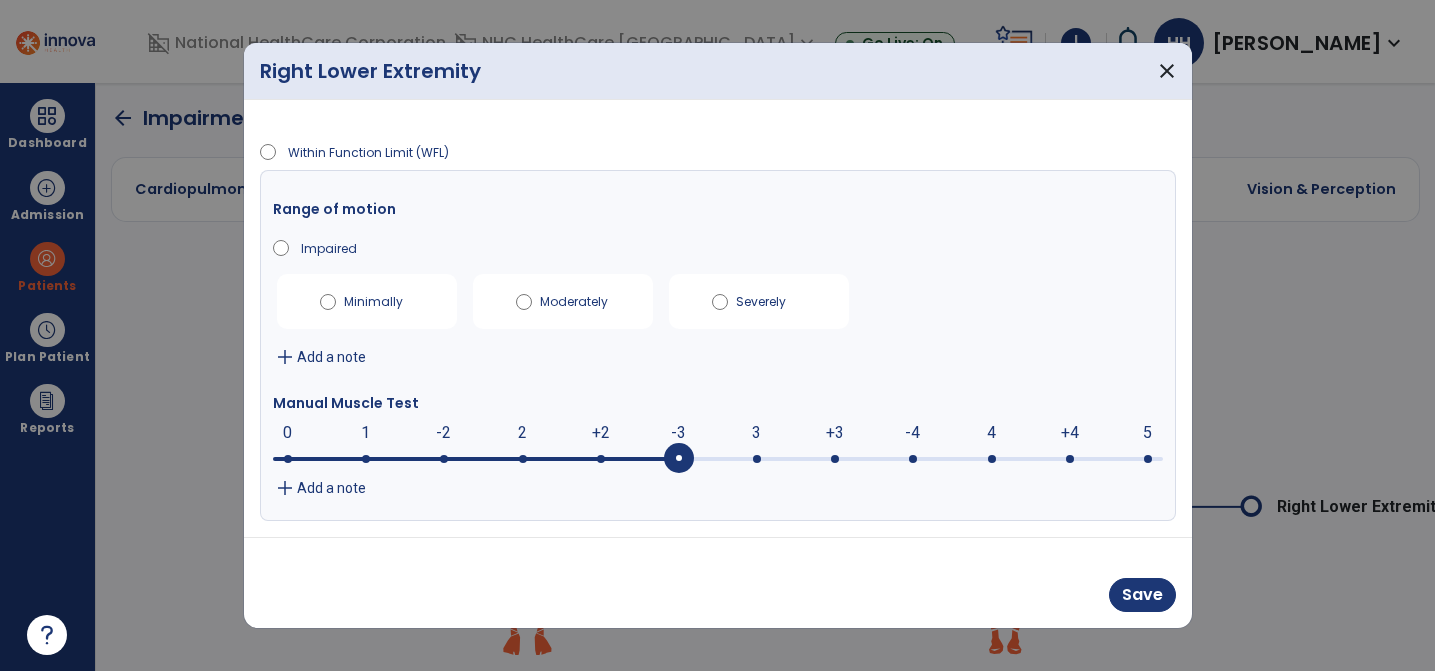 click at bounding box center (679, 459) 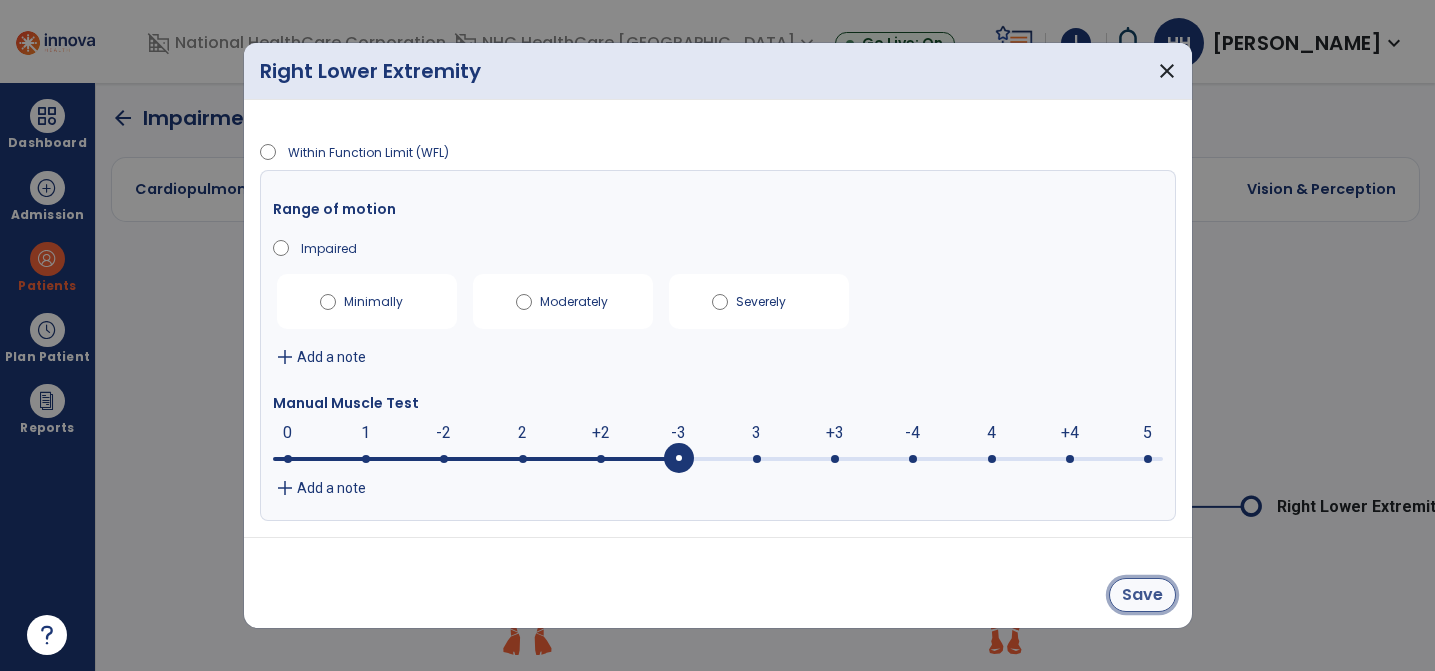 click on "Save" at bounding box center (1142, 595) 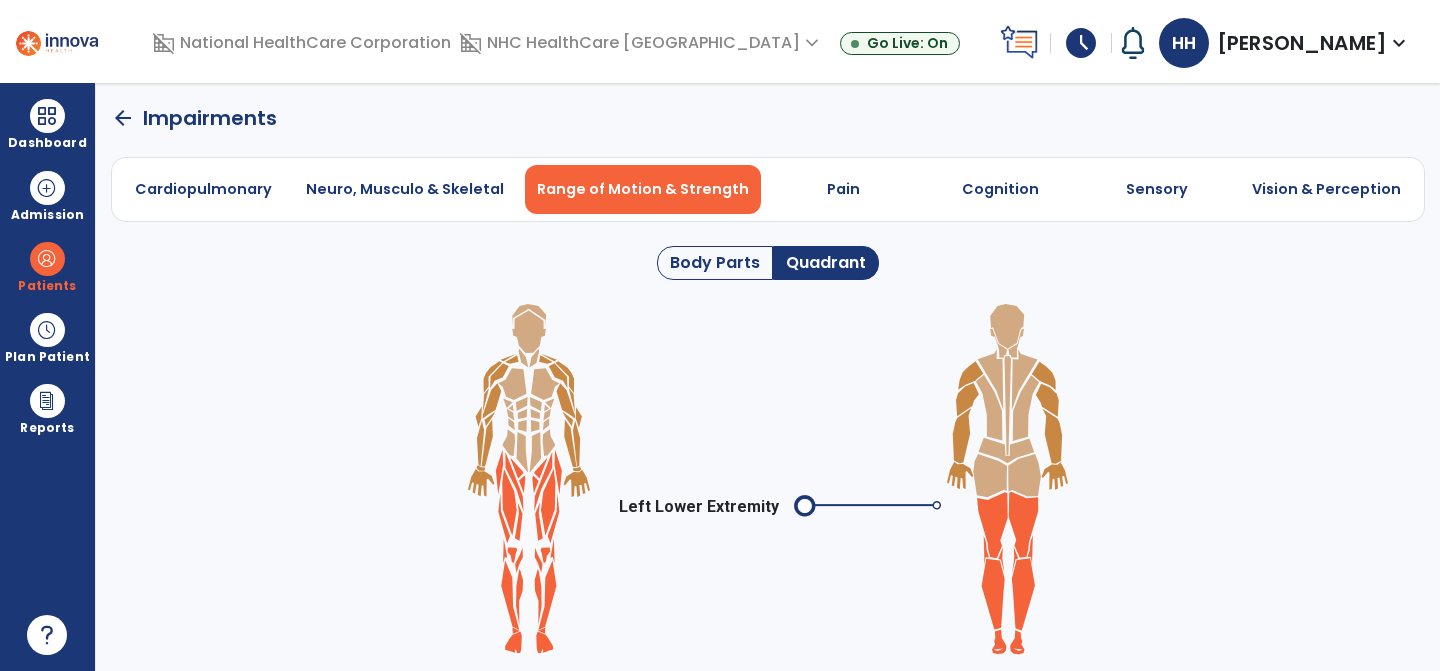 click 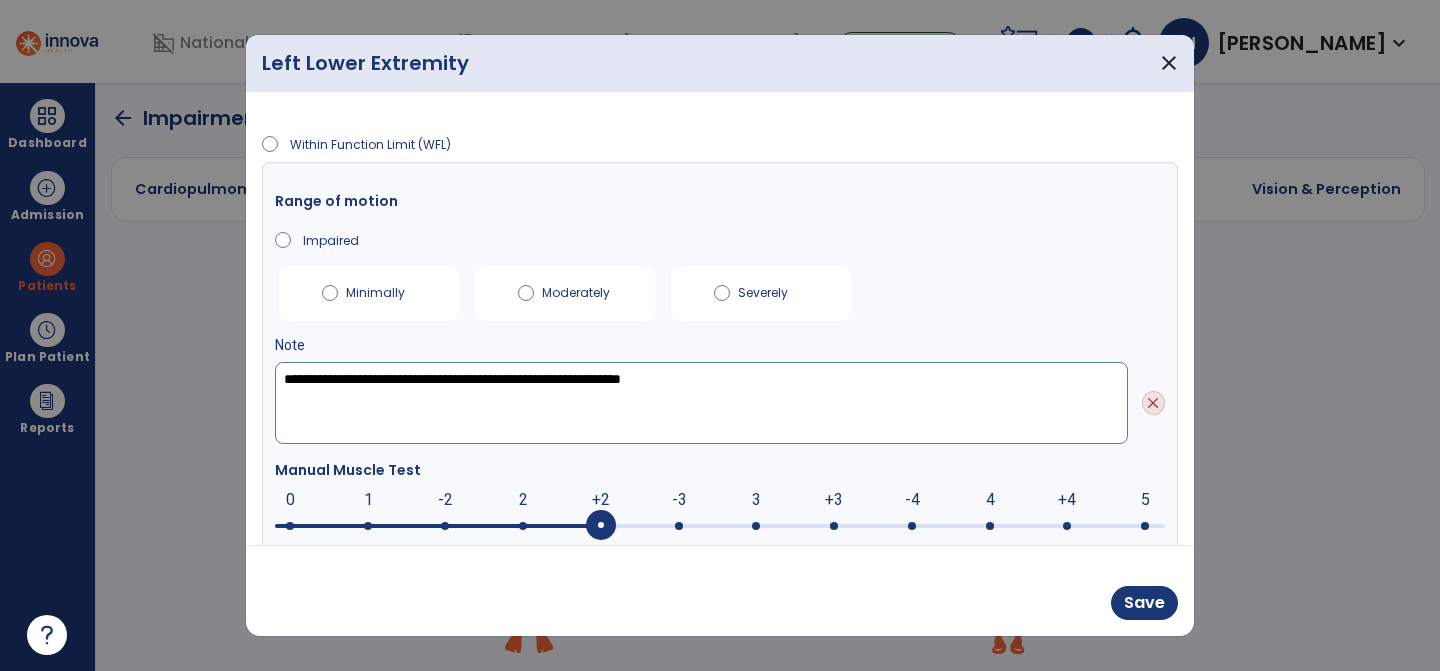 click on "**********" at bounding box center (701, 403) 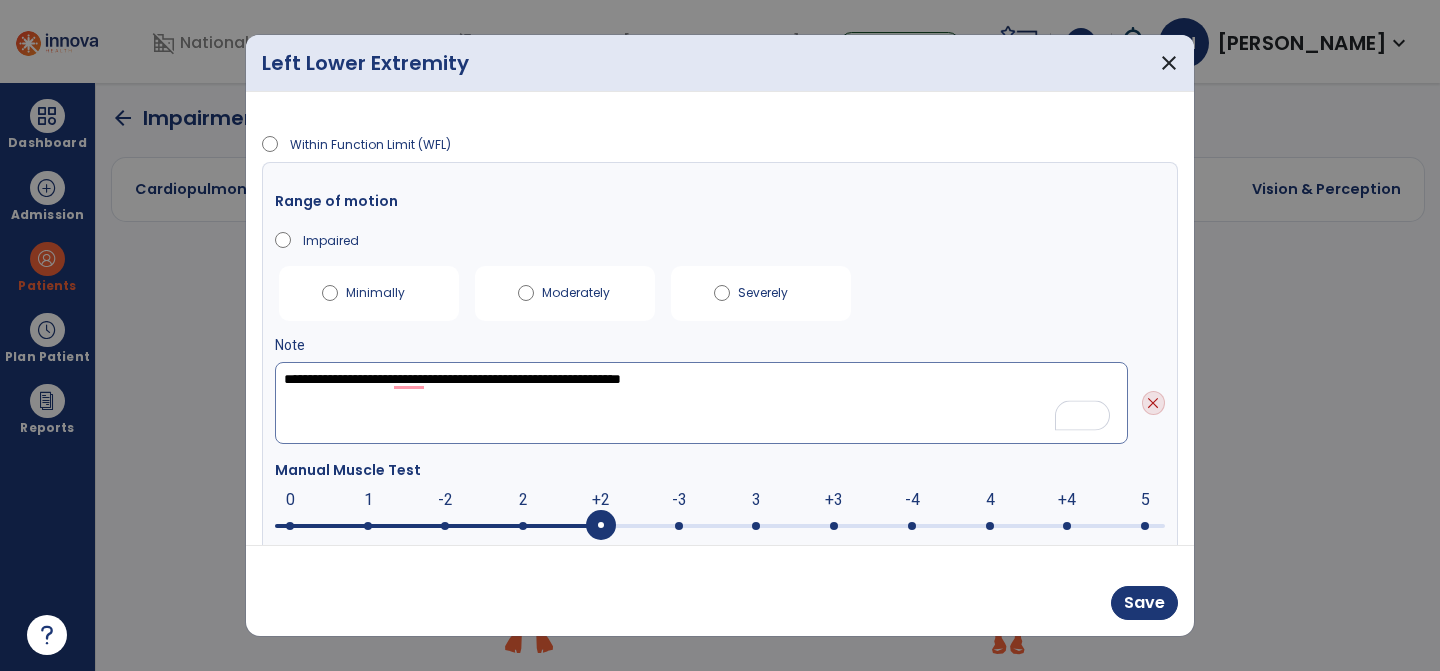 drag, startPoint x: 682, startPoint y: 379, endPoint x: 709, endPoint y: 389, distance: 28.79236 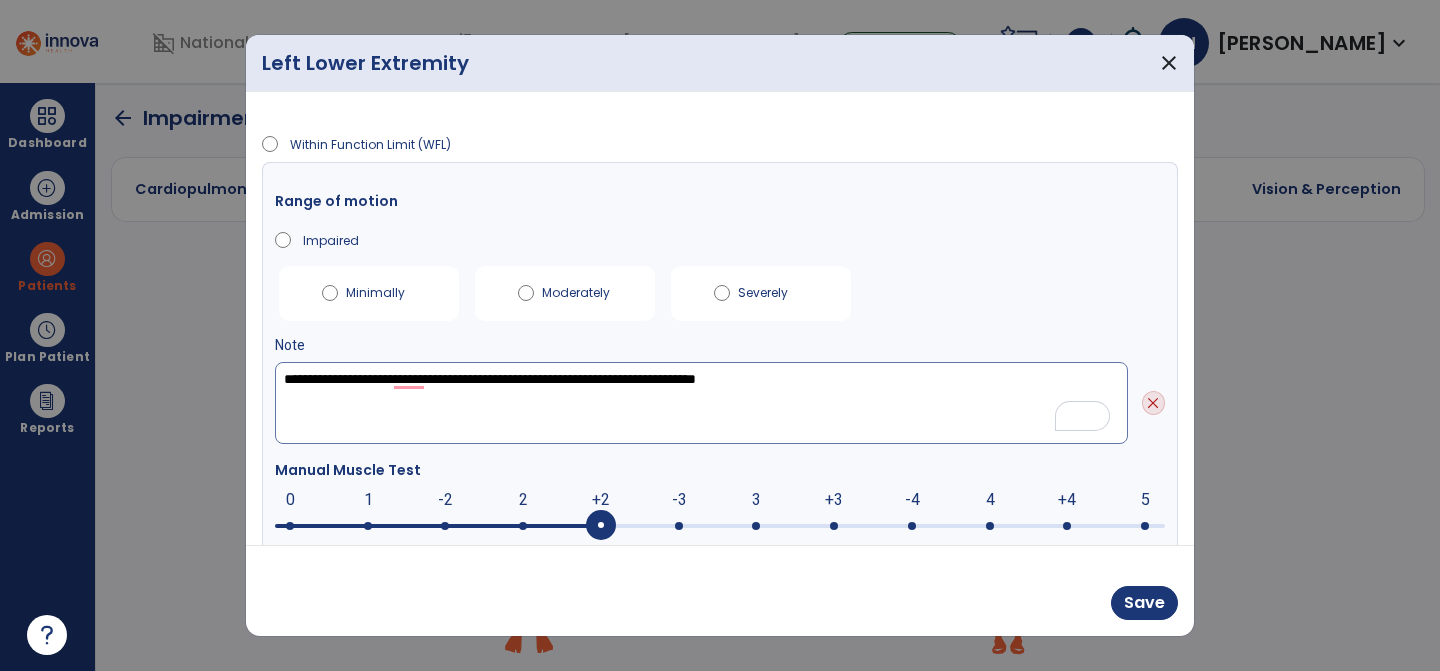 click on "**********" at bounding box center (701, 403) 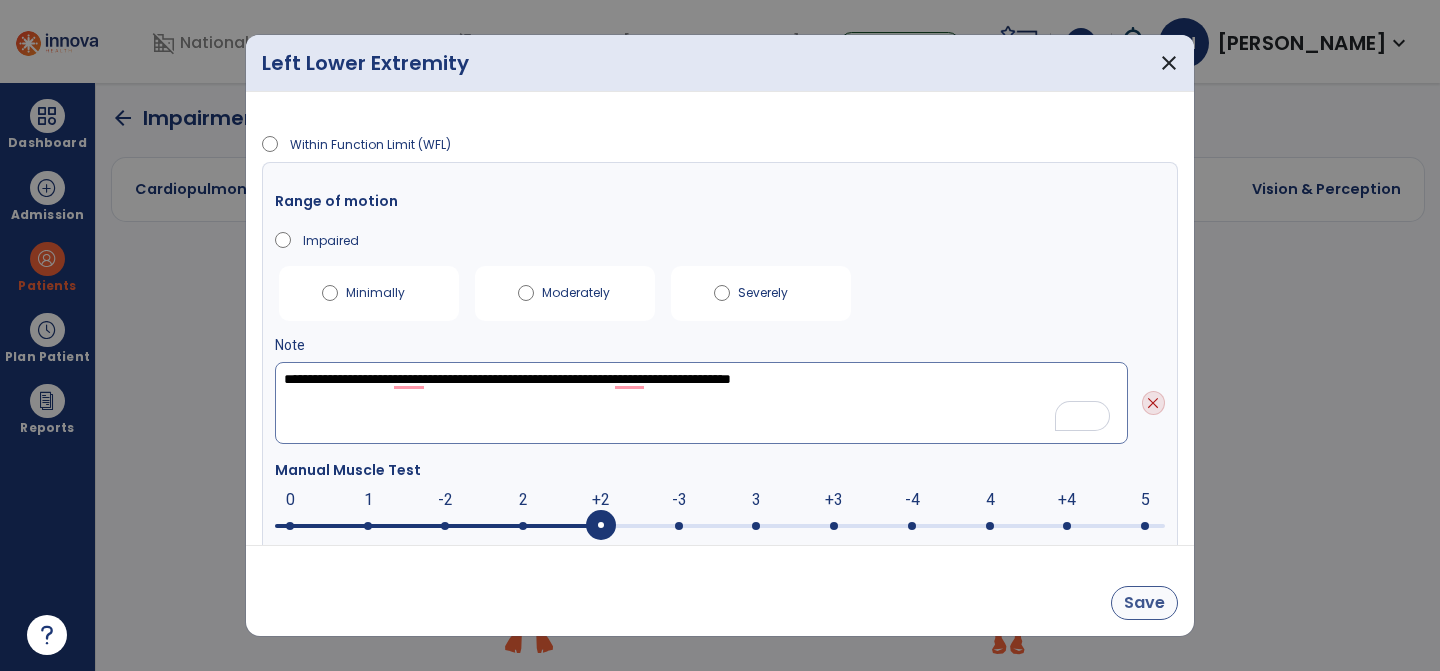 type on "**********" 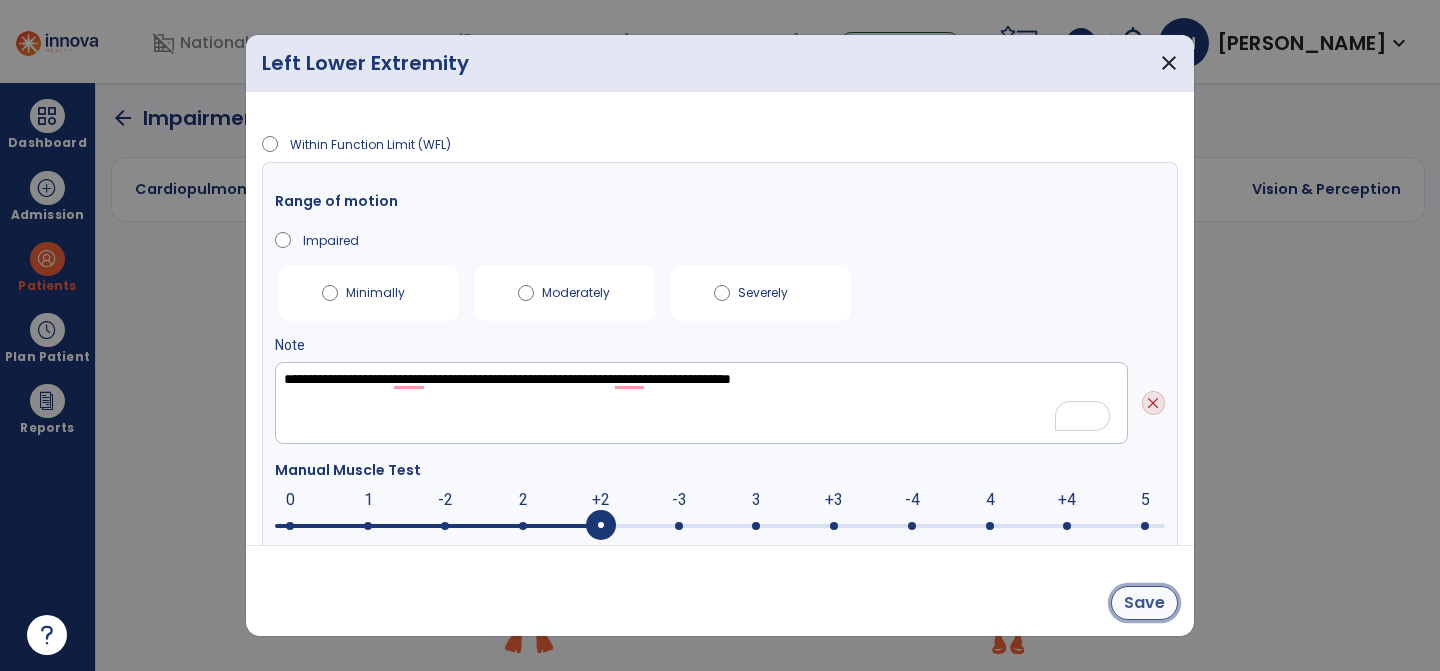 click on "Save" at bounding box center [1144, 603] 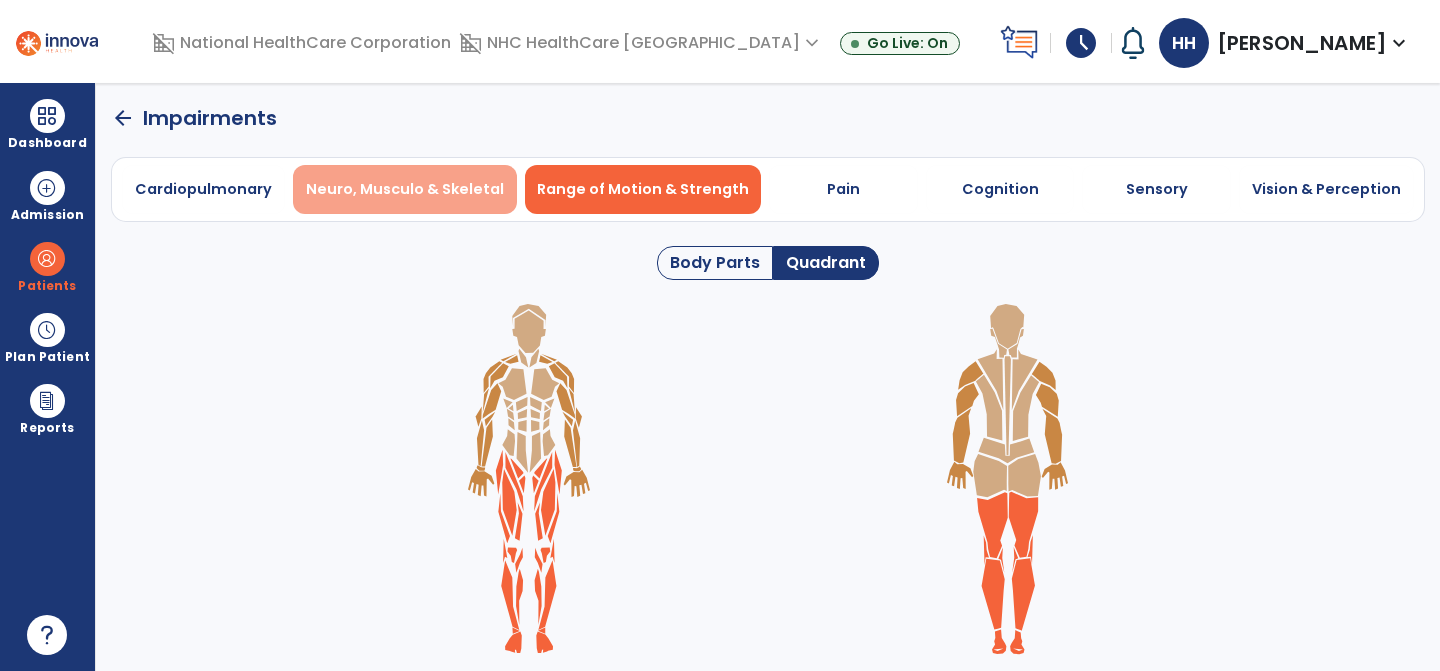 click on "Neuro, Musculo & Skeletal" at bounding box center [405, 189] 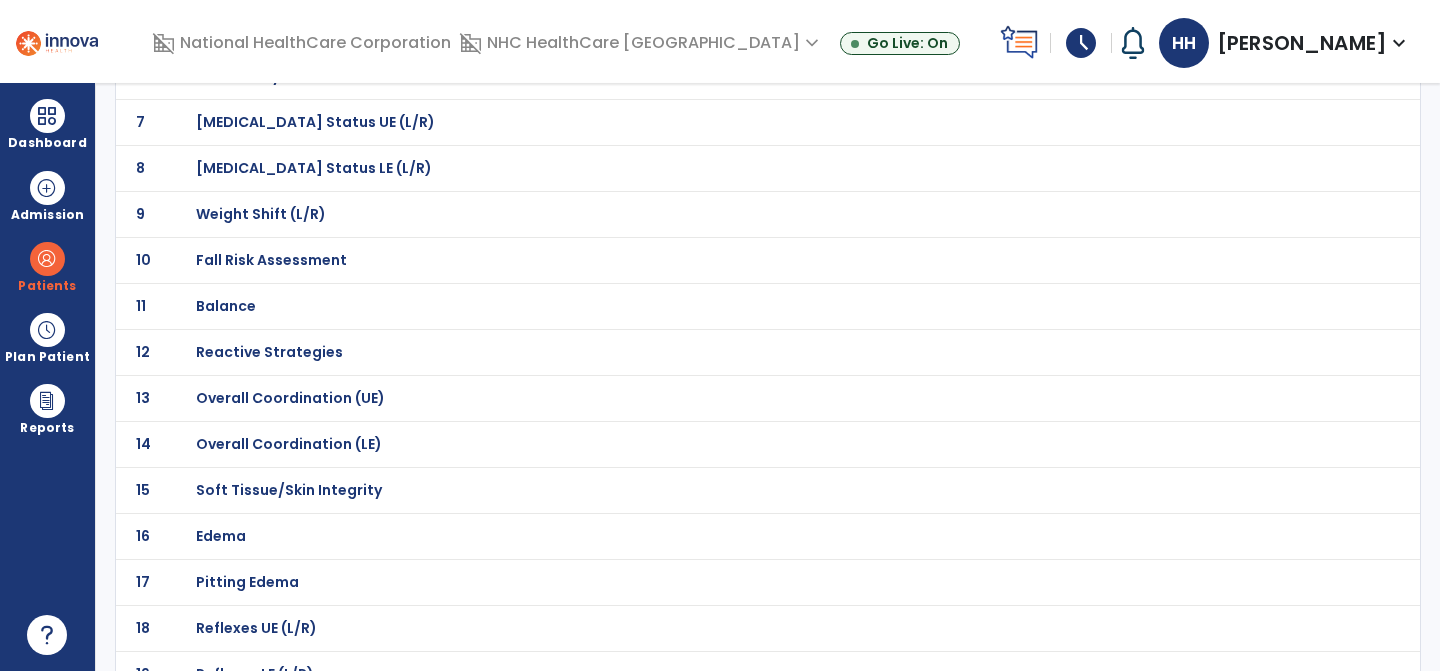 scroll, scrollTop: 426, scrollLeft: 0, axis: vertical 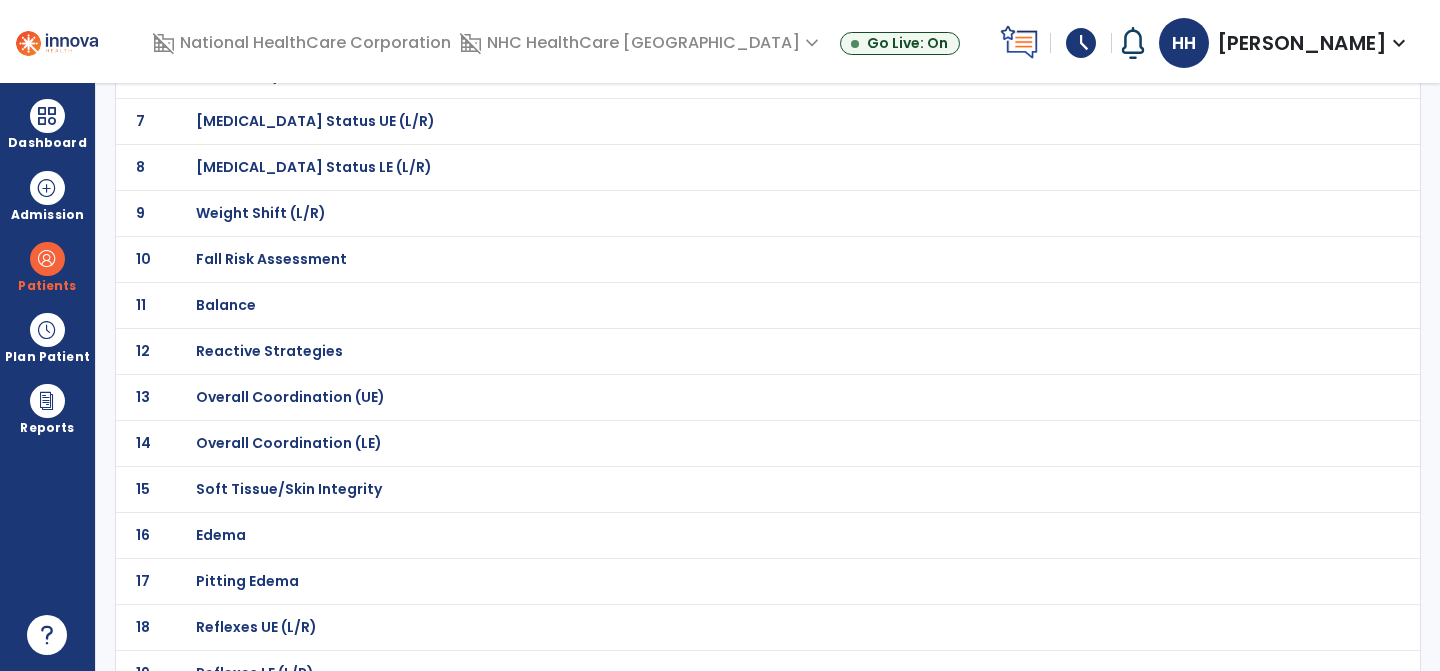 click on "Balance" at bounding box center (724, -155) 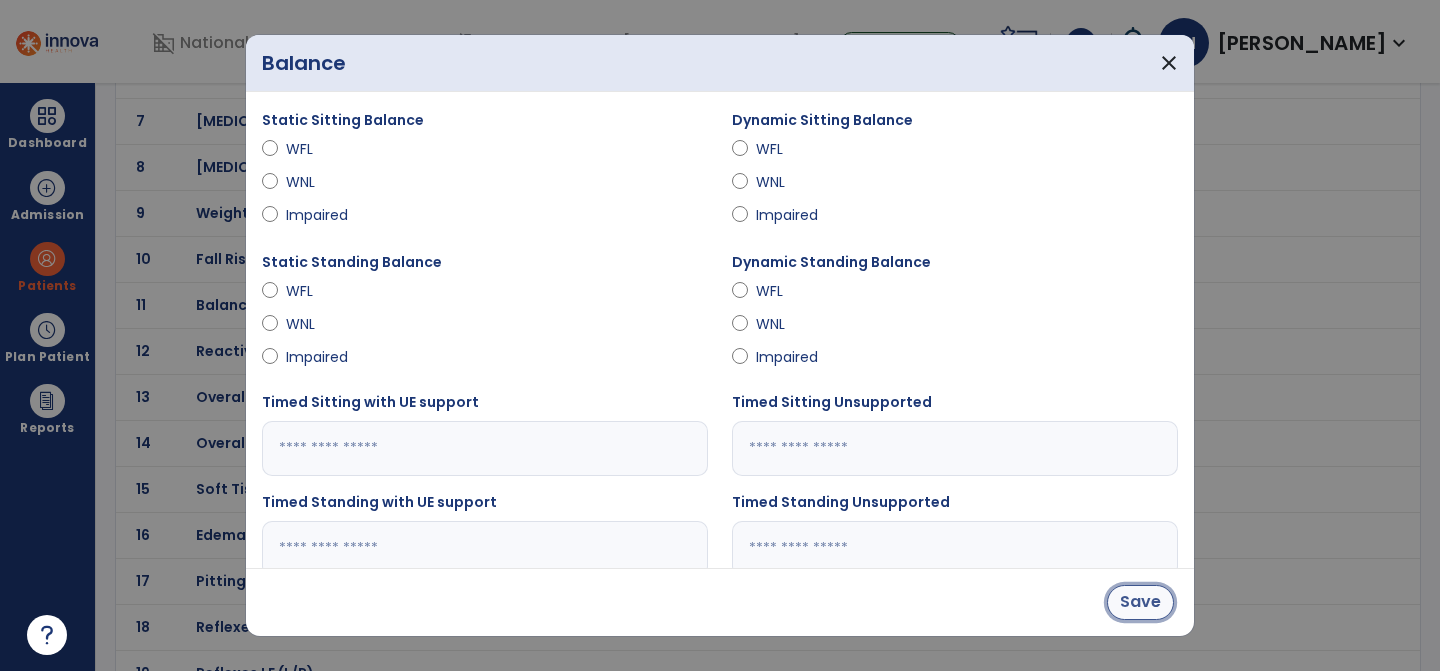 click on "Save" at bounding box center [1140, 602] 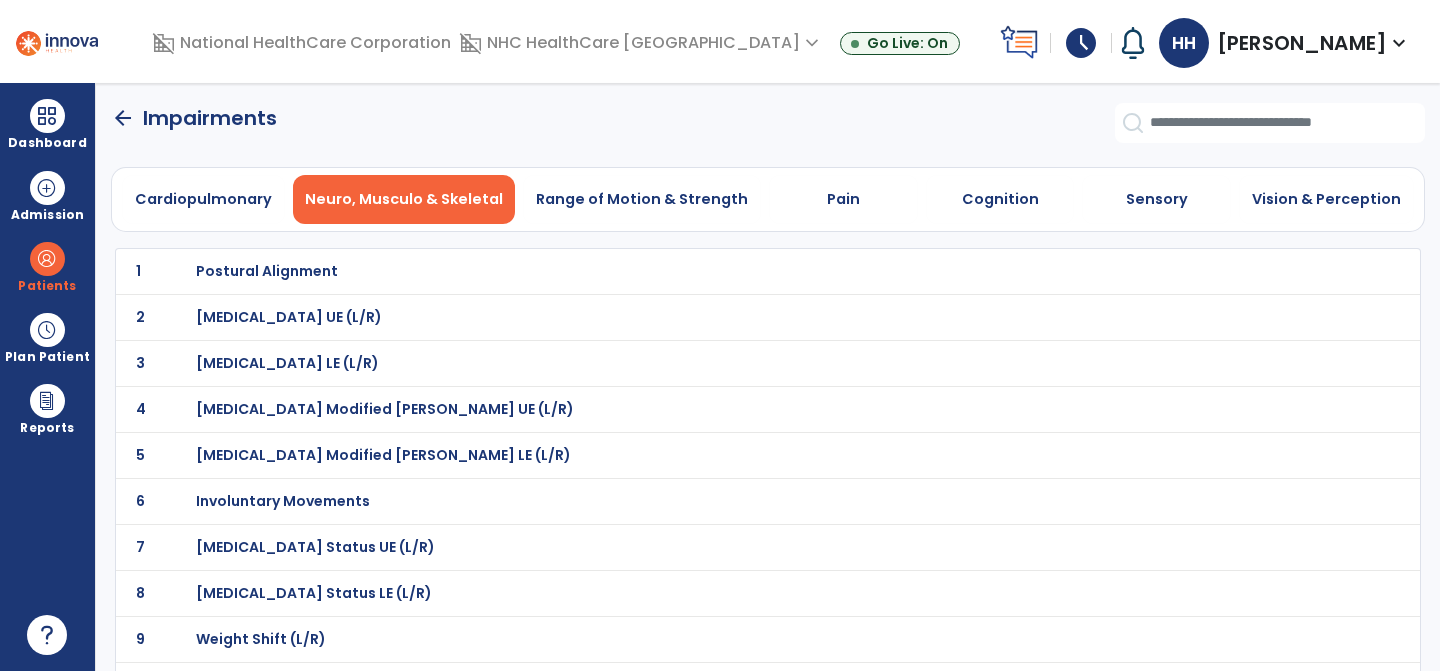 scroll, scrollTop: 62, scrollLeft: 0, axis: vertical 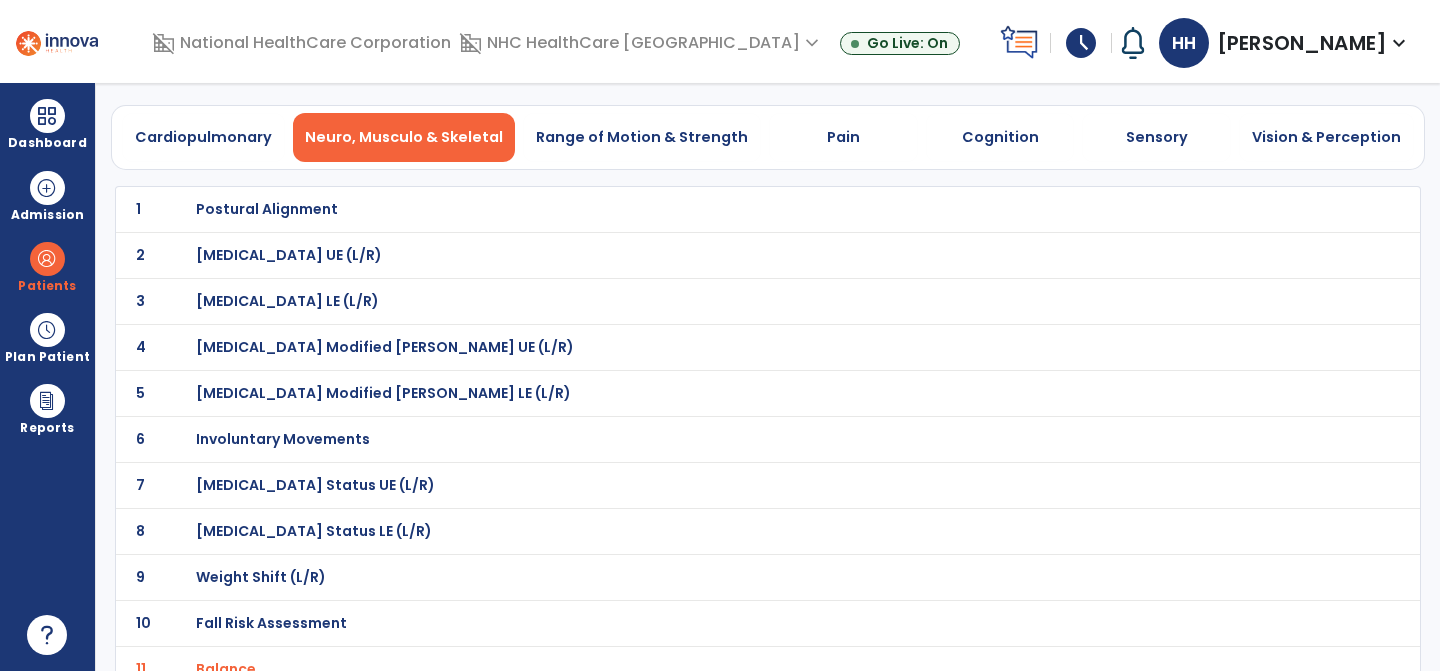 click on "1 Postural Alignment" 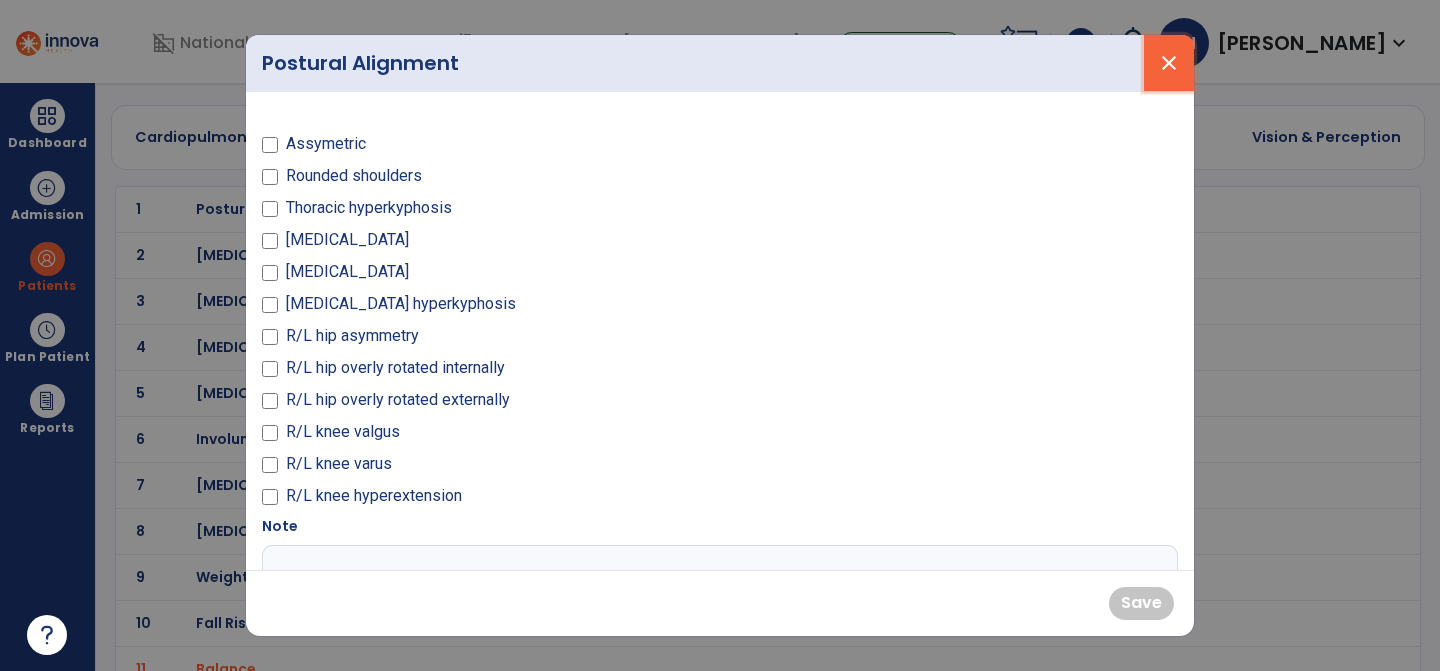 click on "close" at bounding box center (1169, 63) 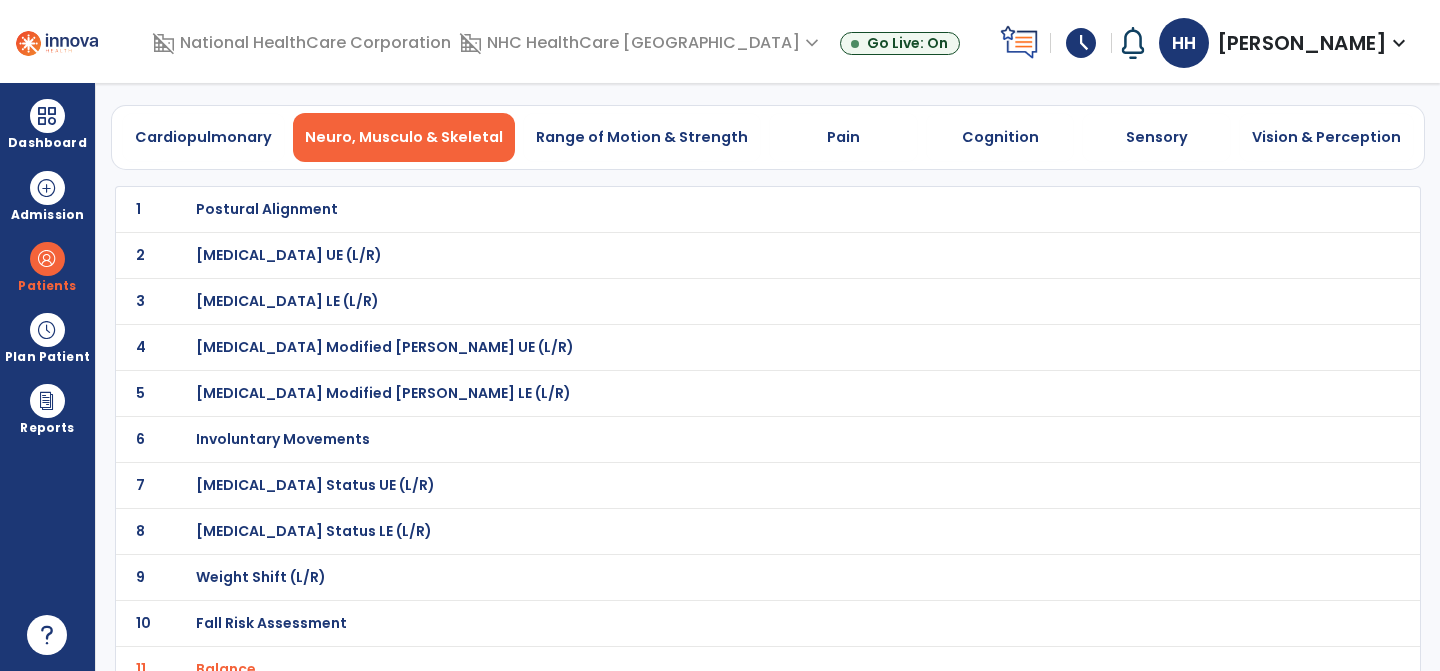 click on "Postural Alignment" at bounding box center (267, 209) 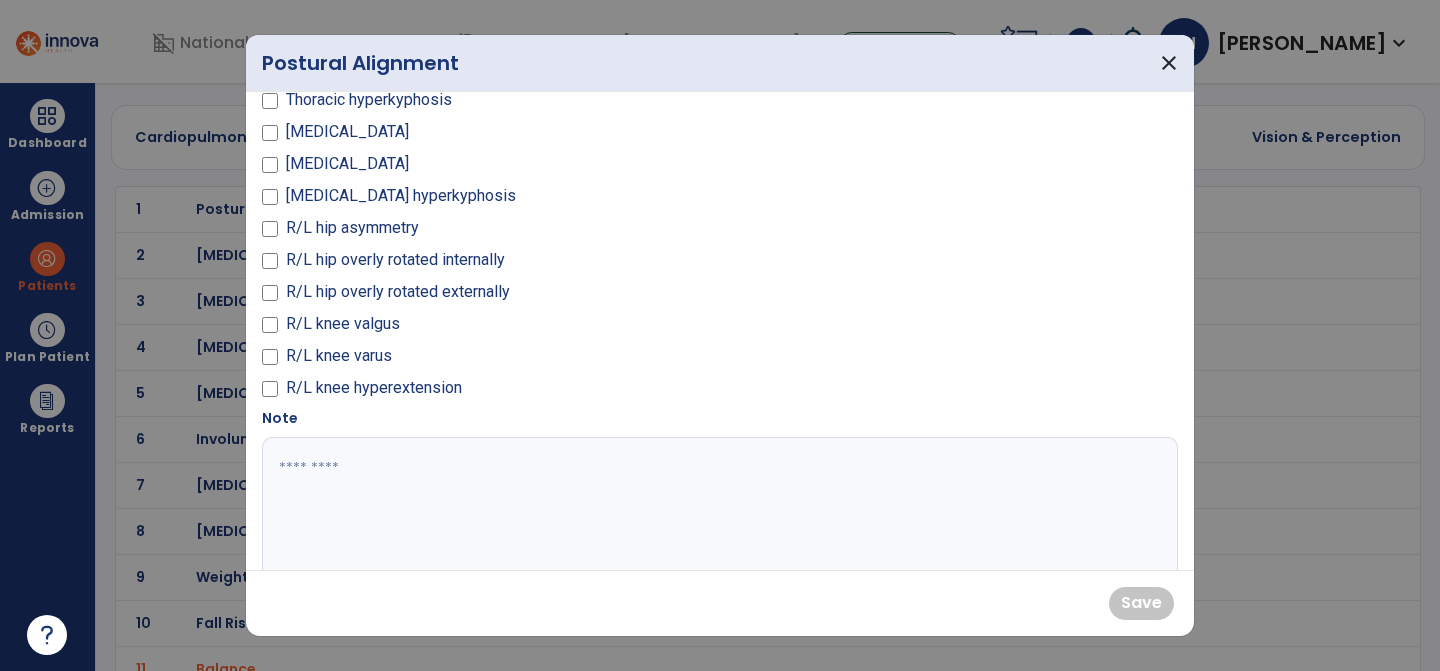 scroll, scrollTop: 132, scrollLeft: 0, axis: vertical 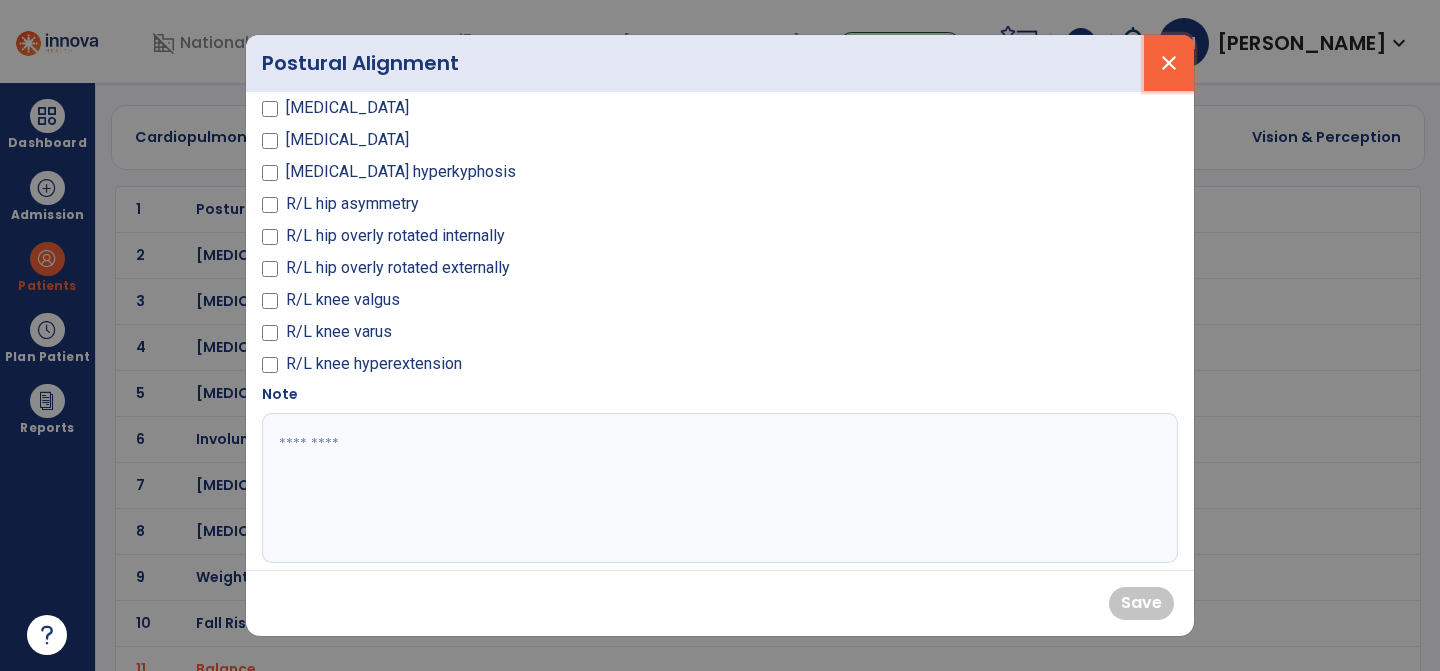 click on "close" at bounding box center (1169, 63) 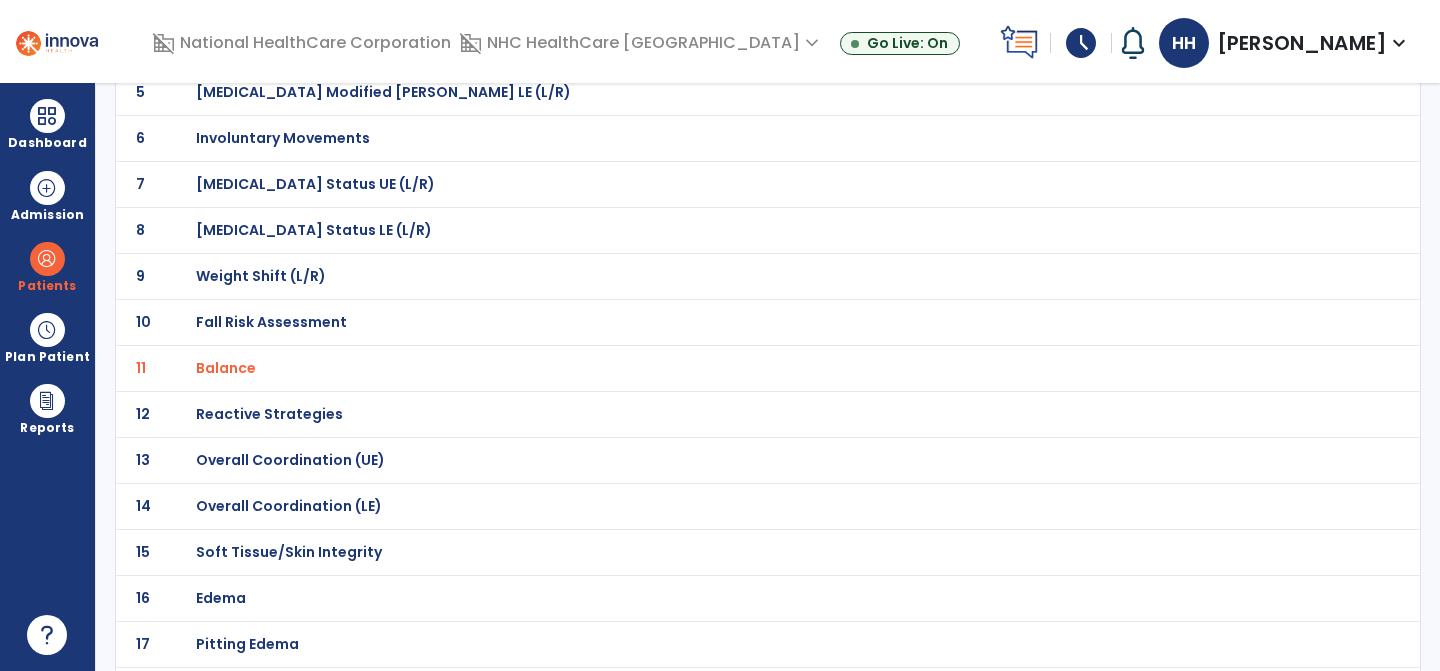 scroll, scrollTop: 348, scrollLeft: 0, axis: vertical 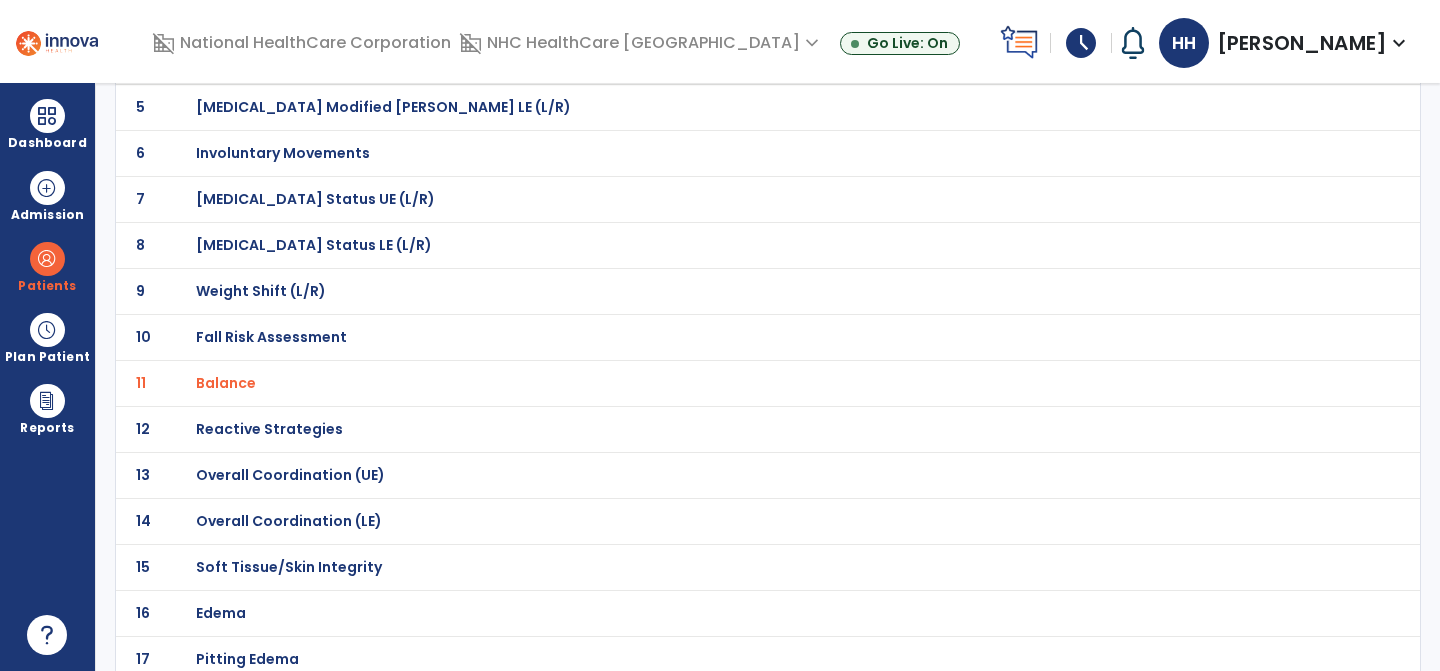 click on "10 Fall Risk Assessment" 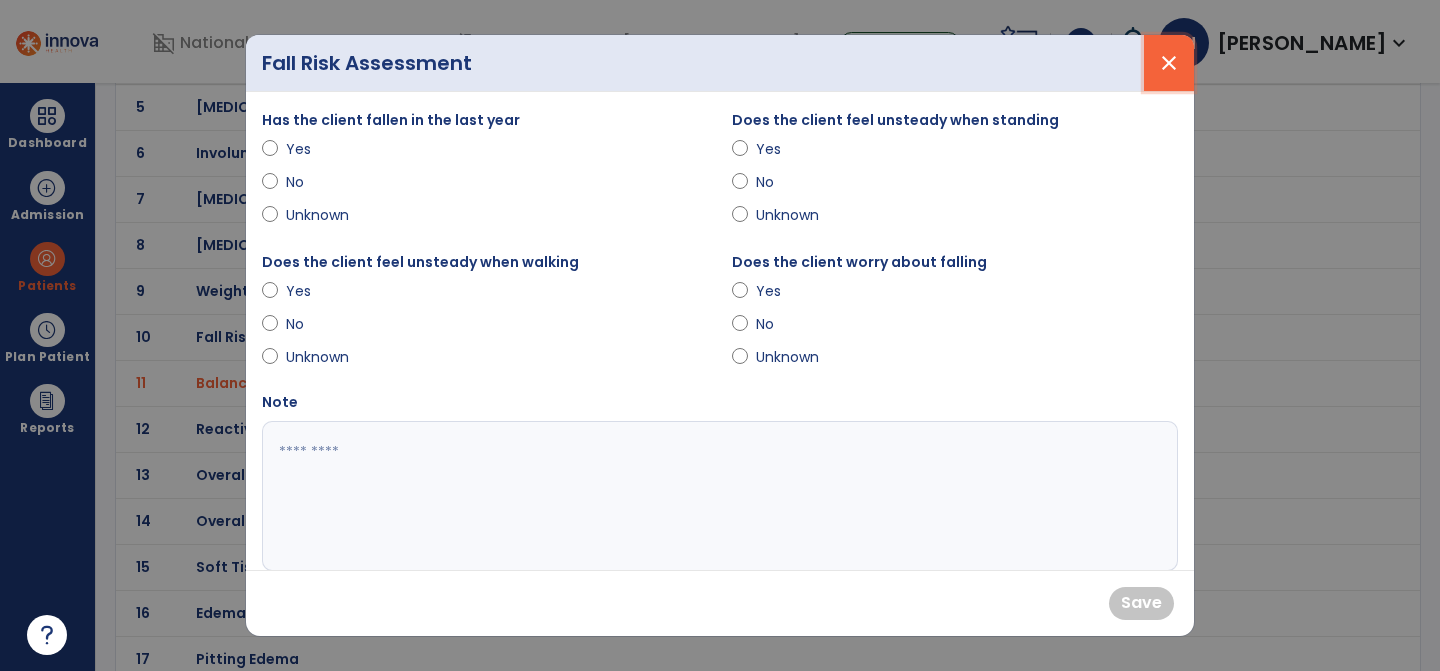 click on "close" at bounding box center [1169, 63] 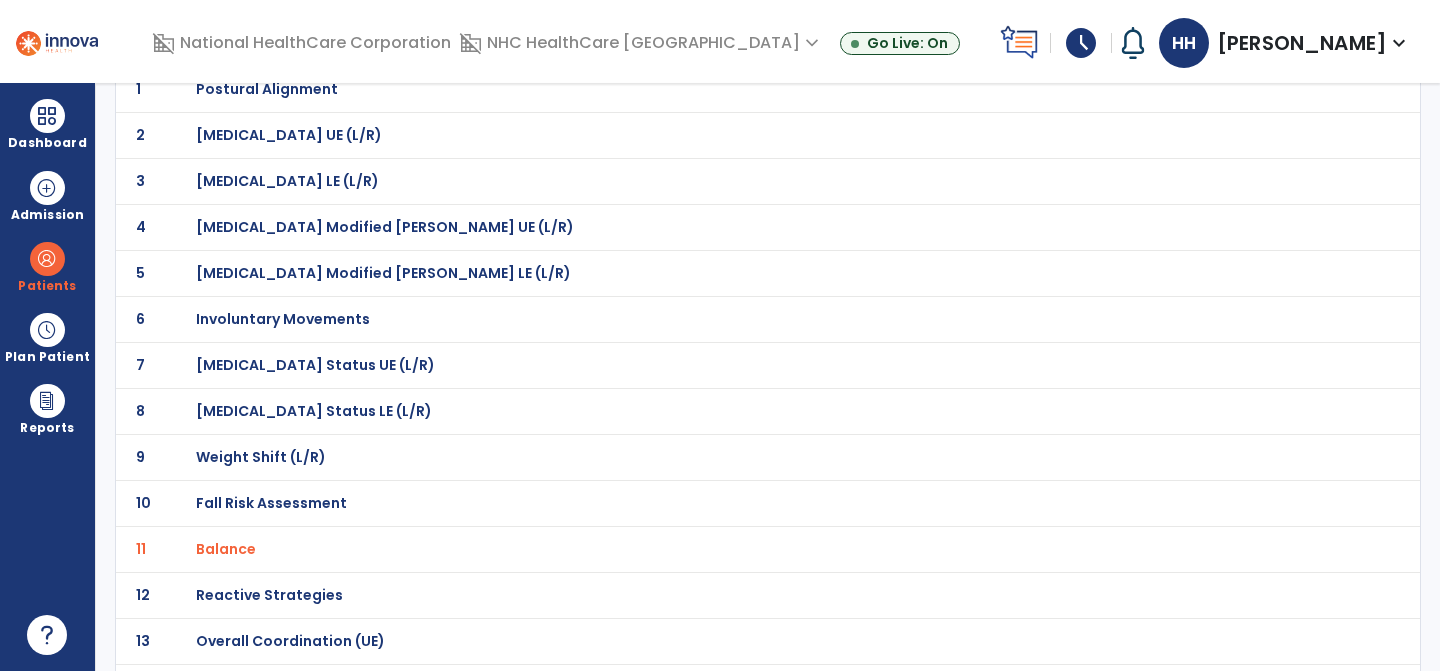 scroll, scrollTop: 201, scrollLeft: 0, axis: vertical 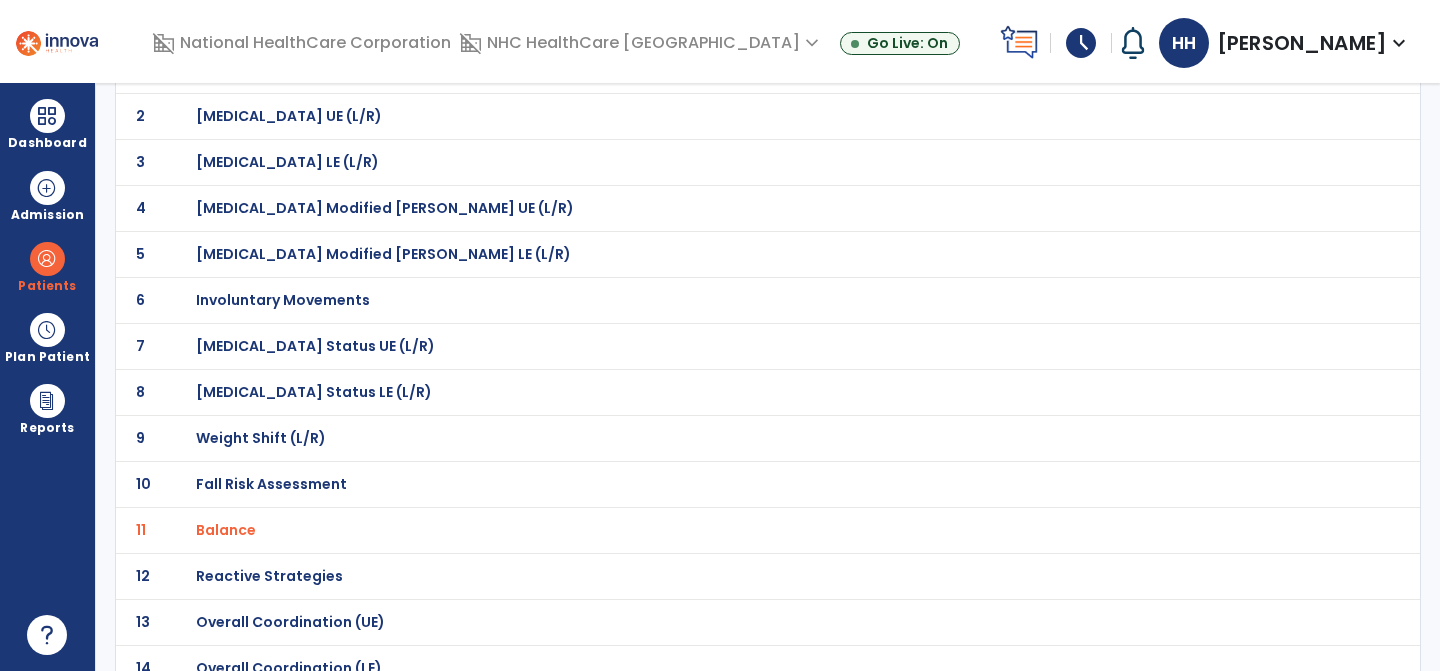 click on "Fall Risk Assessment" at bounding box center (724, 70) 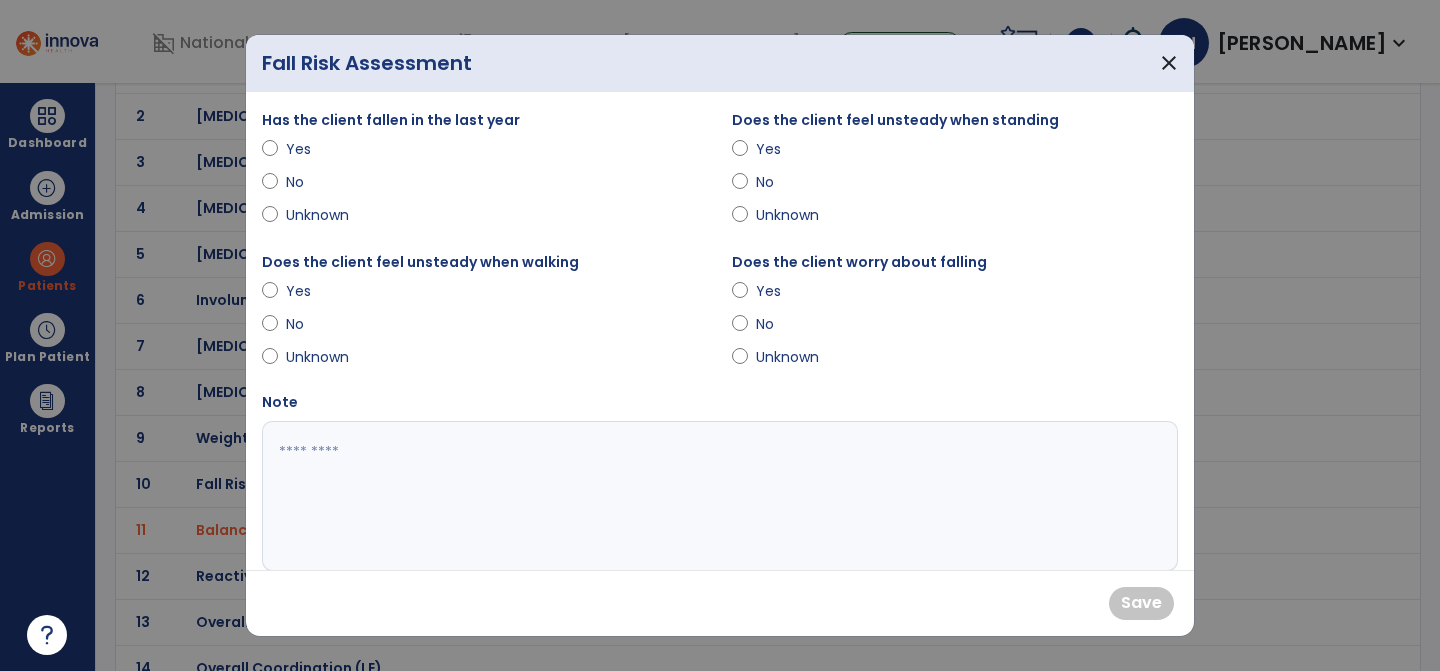 click on "Yes" at bounding box center (321, 149) 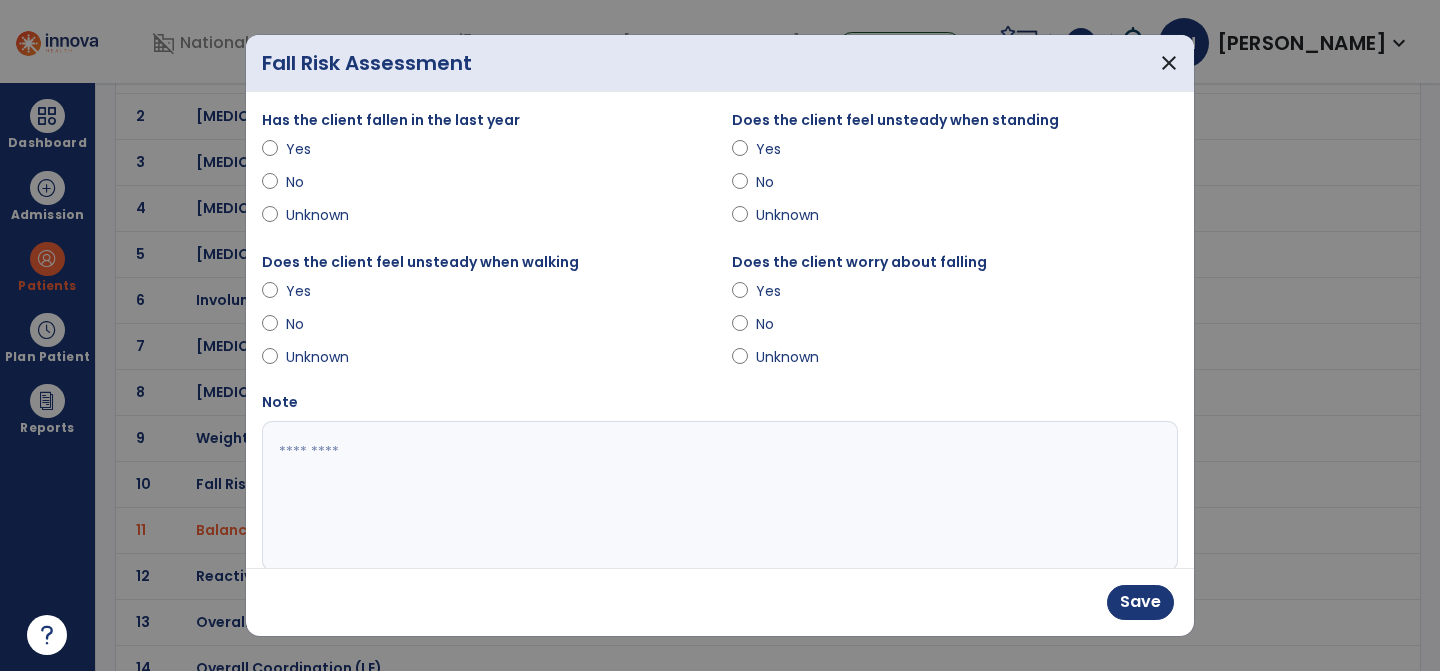 click on "Yes" at bounding box center (485, 295) 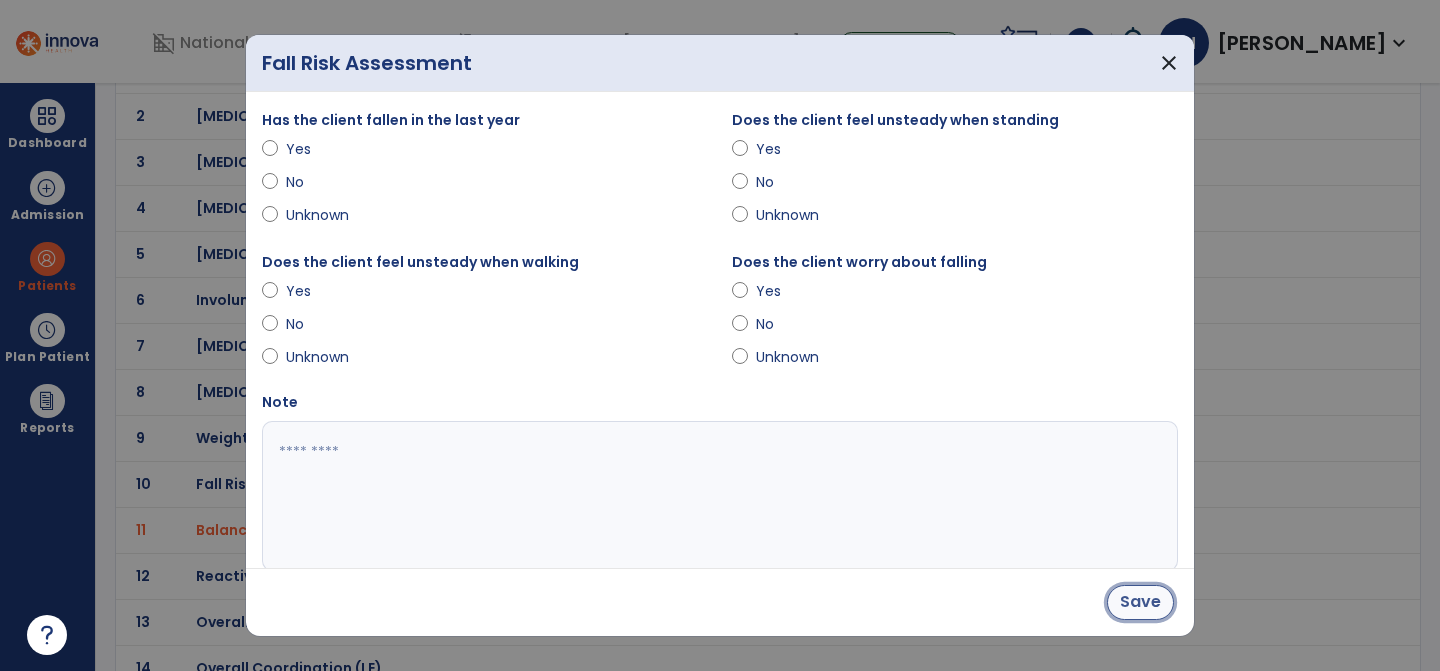 click on "Save" at bounding box center [1140, 602] 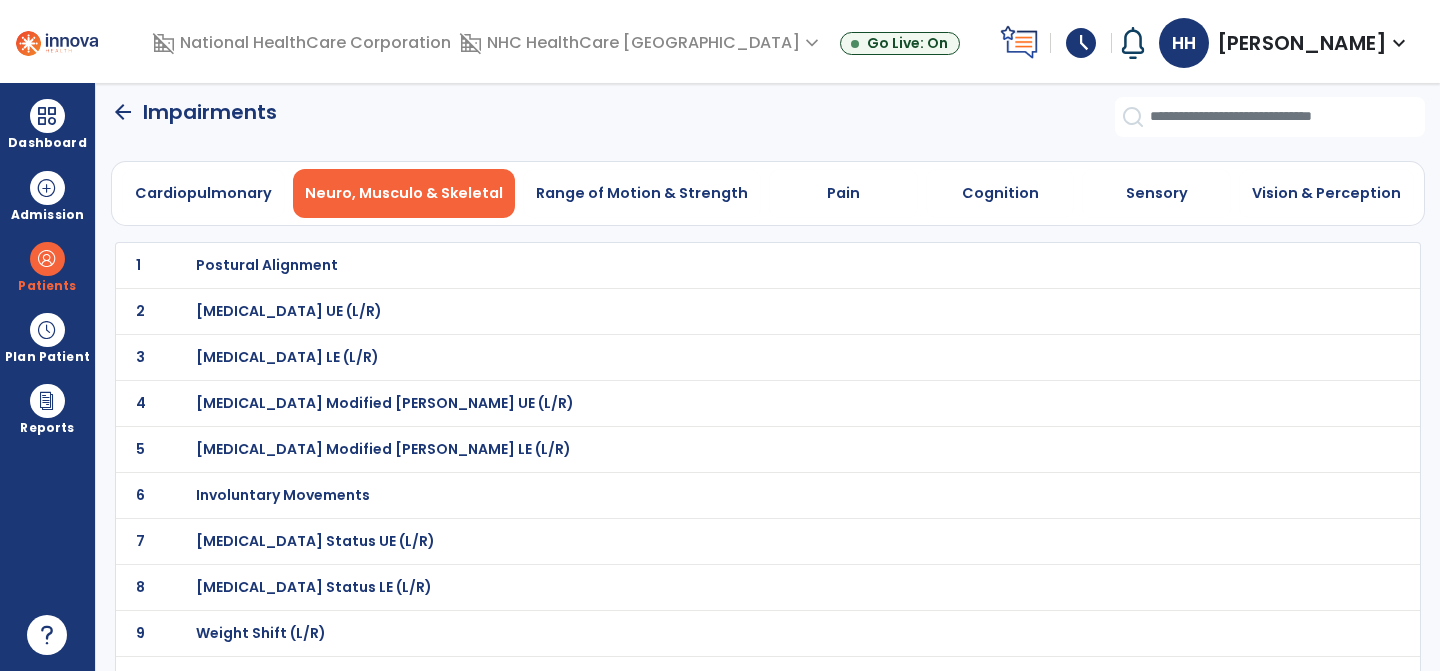 scroll, scrollTop: 0, scrollLeft: 0, axis: both 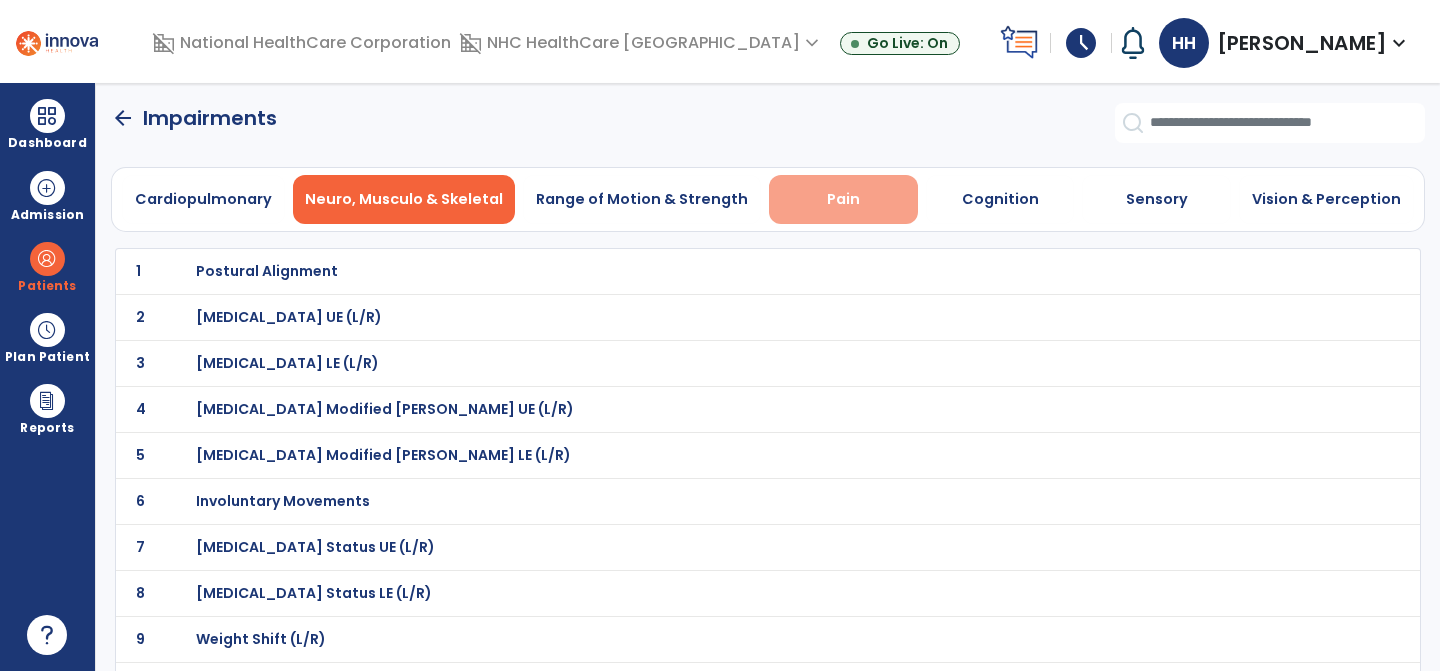 click on "Pain" at bounding box center [843, 199] 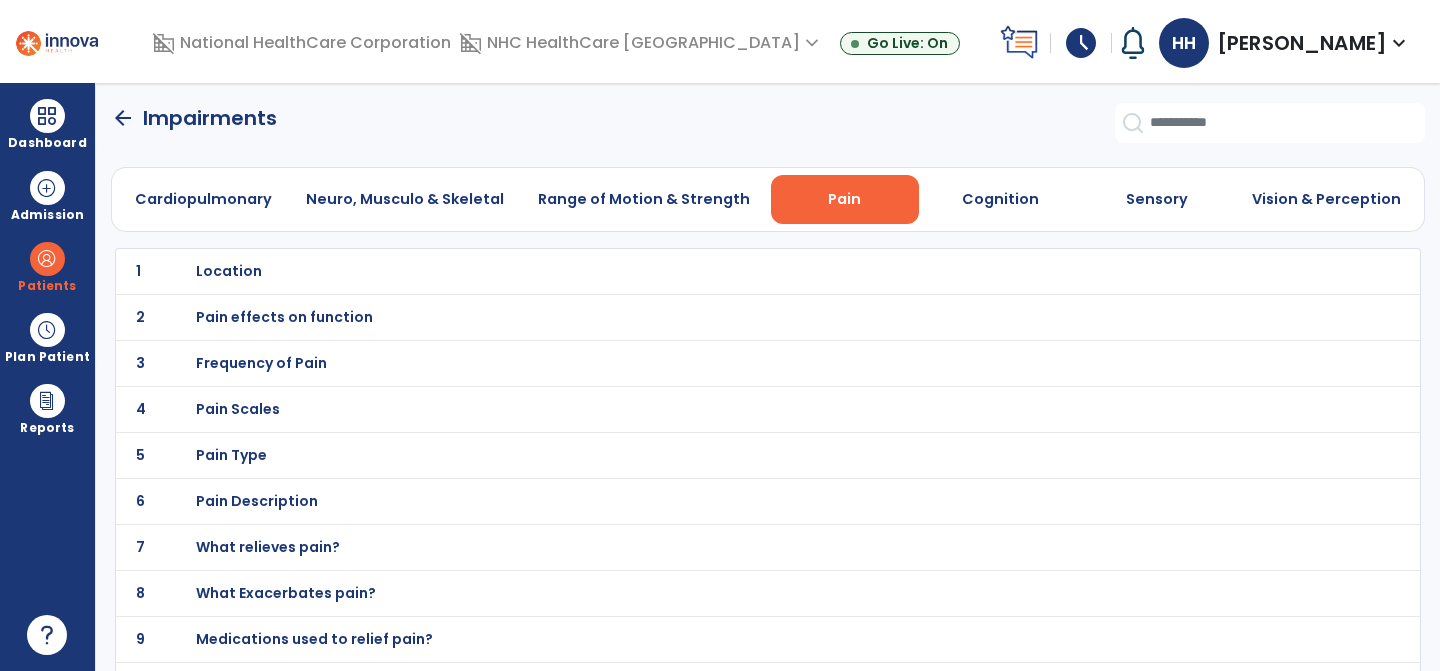 click on "Pain effects on function" at bounding box center [229, 271] 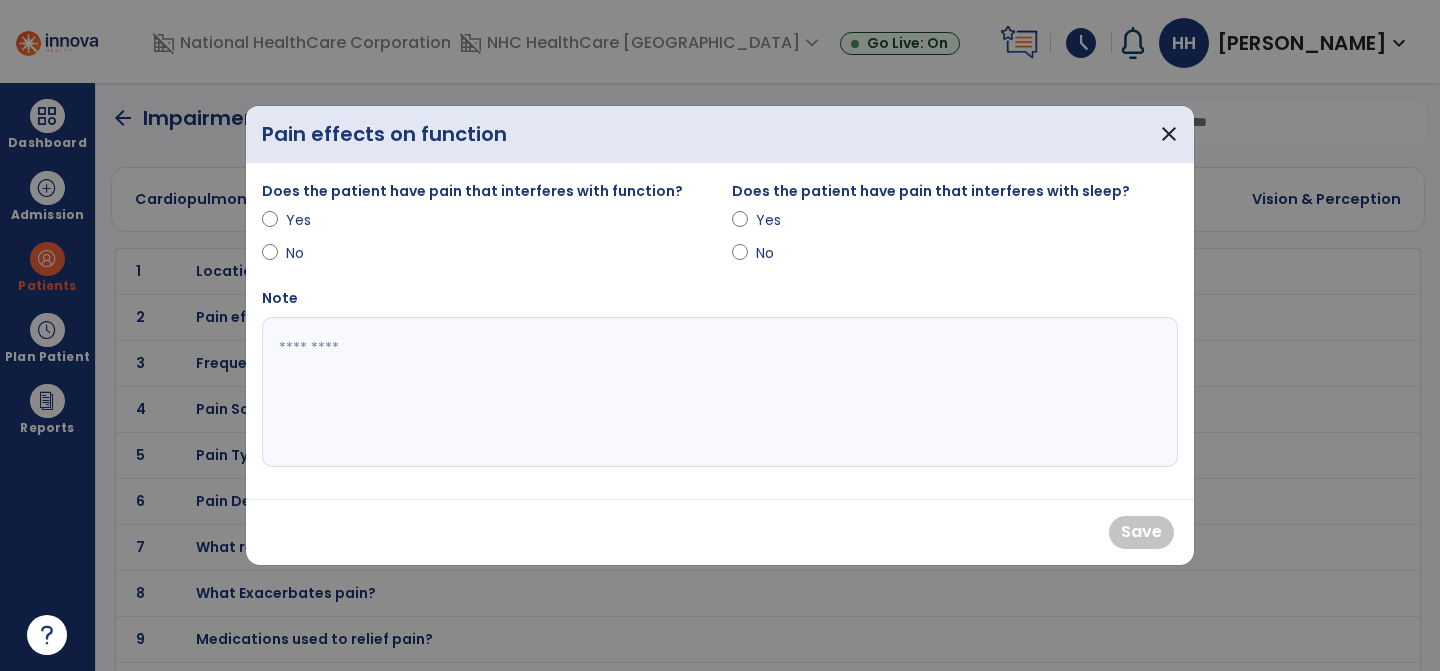 click on "Yes" at bounding box center (485, 224) 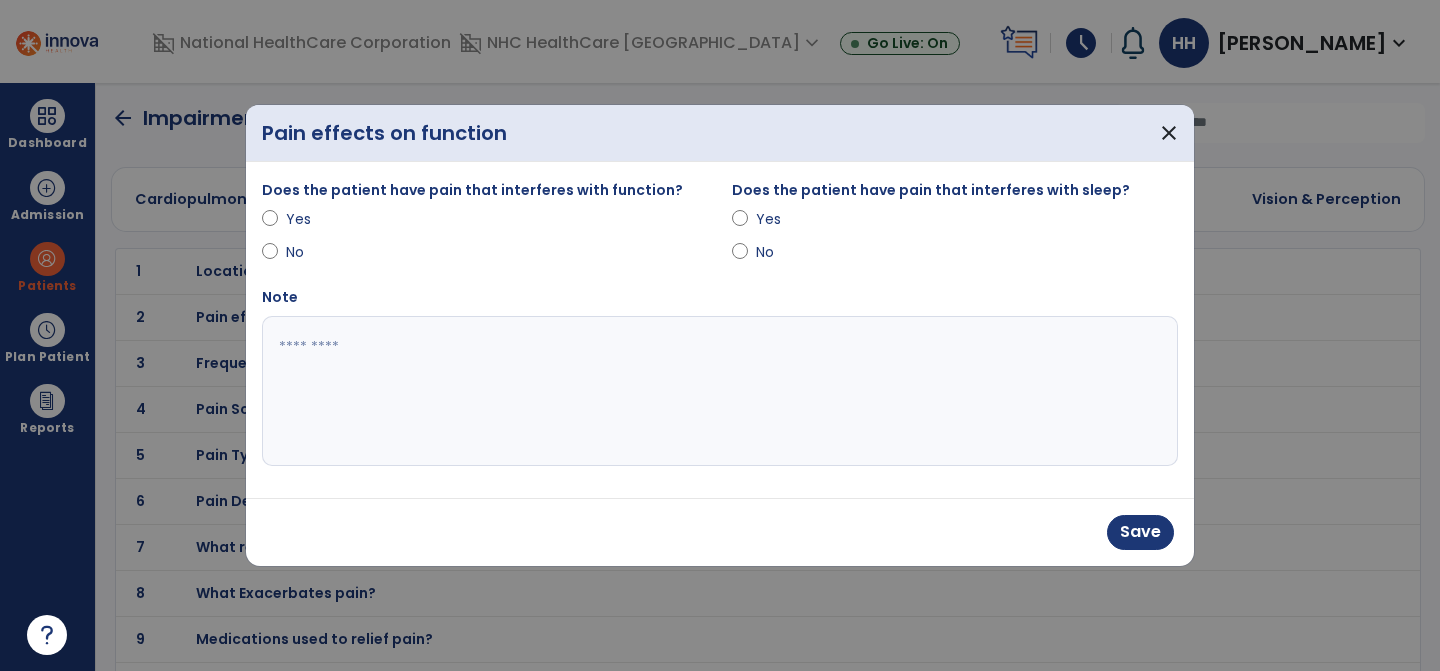 click at bounding box center (720, 391) 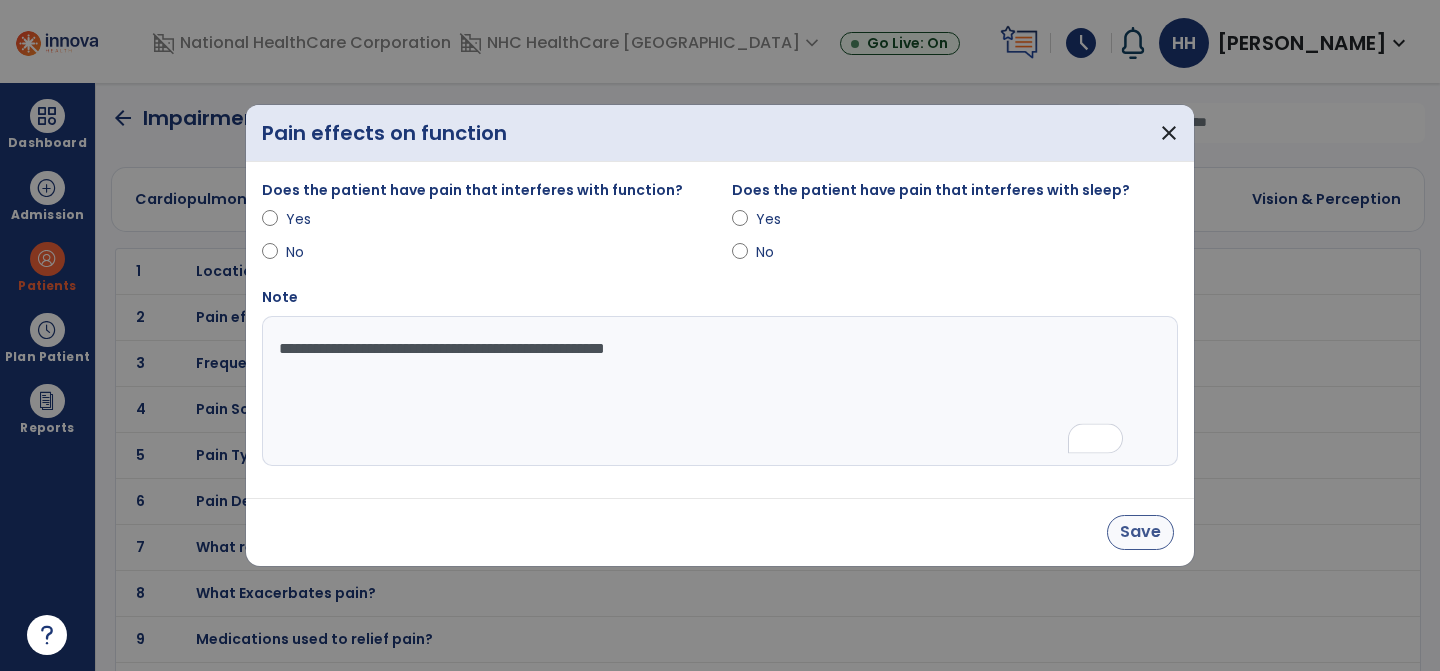 type on "**********" 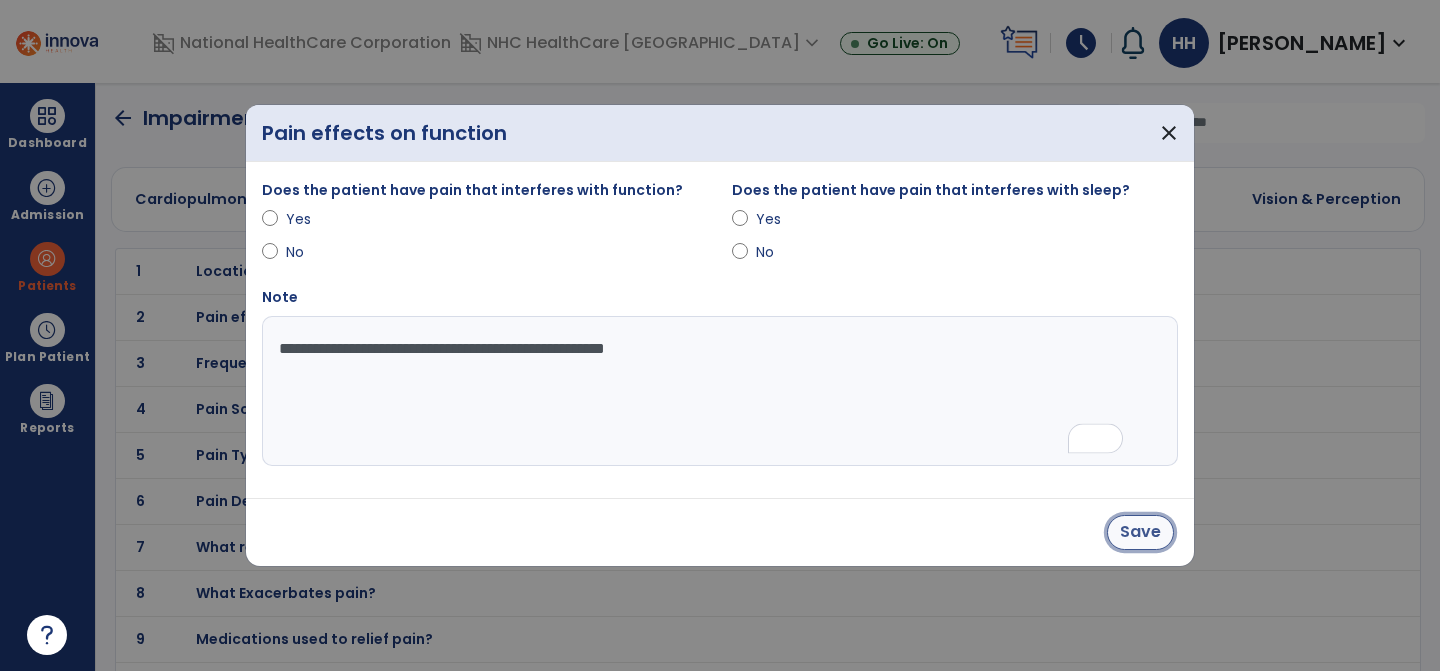 click on "Save" at bounding box center [1140, 532] 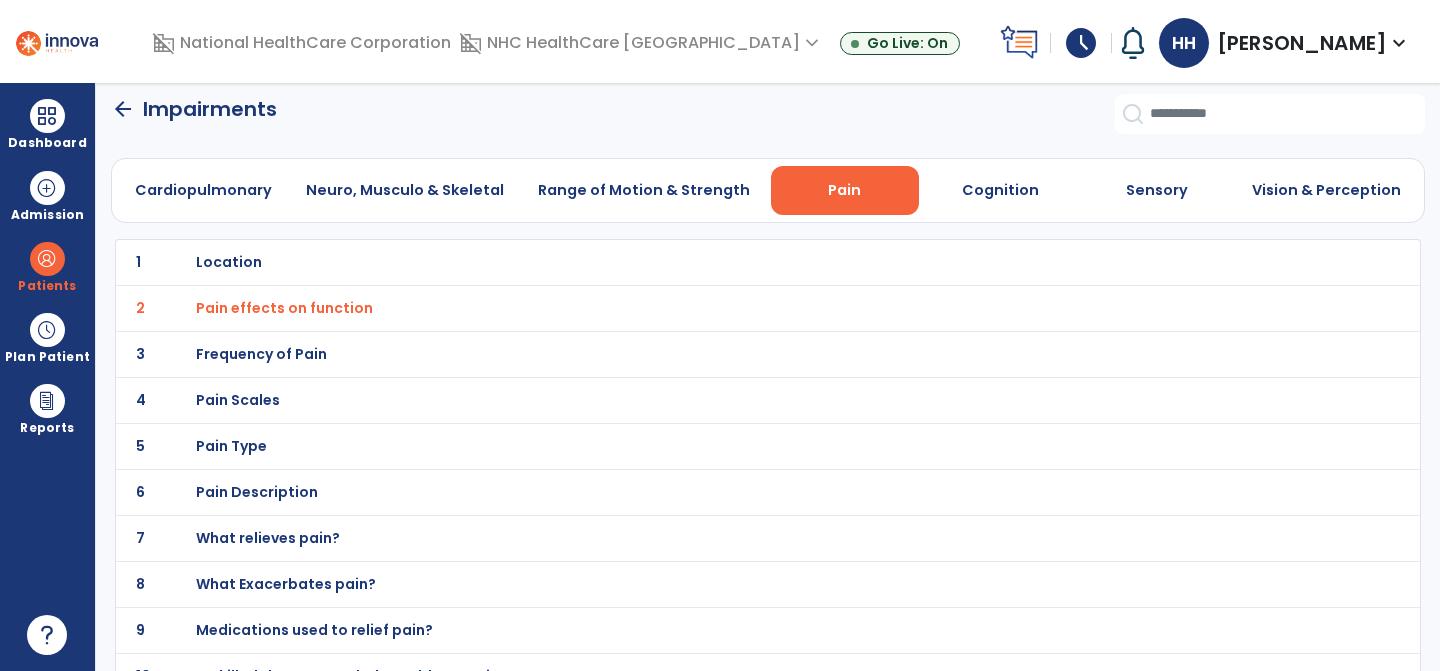 scroll, scrollTop: 0, scrollLeft: 0, axis: both 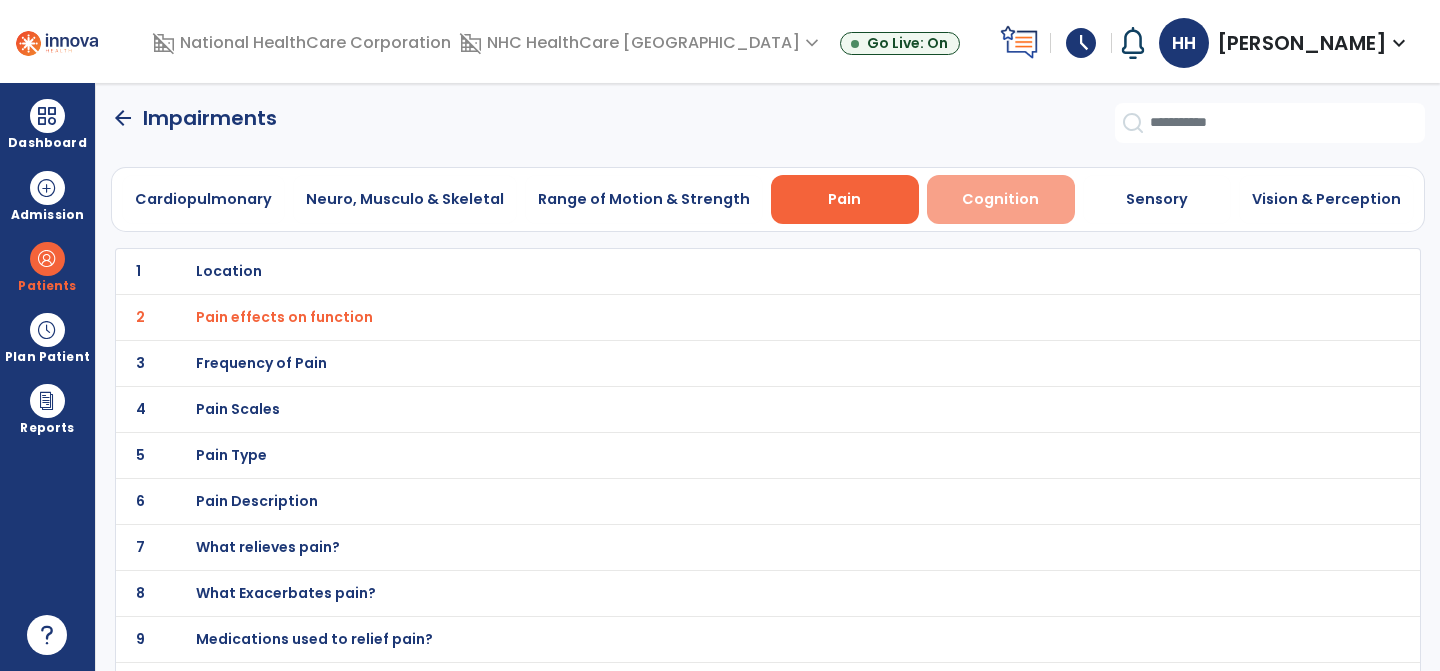 click on "Cognition" at bounding box center [1001, 199] 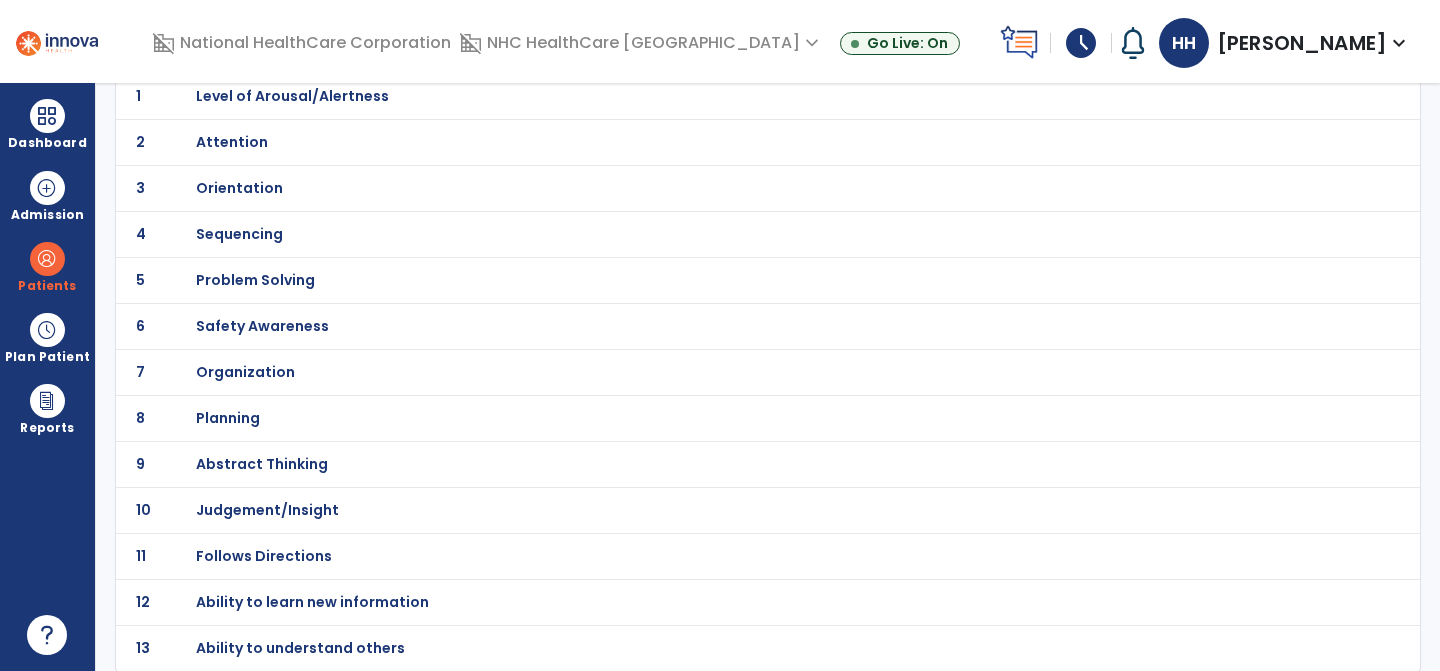 scroll, scrollTop: 0, scrollLeft: 0, axis: both 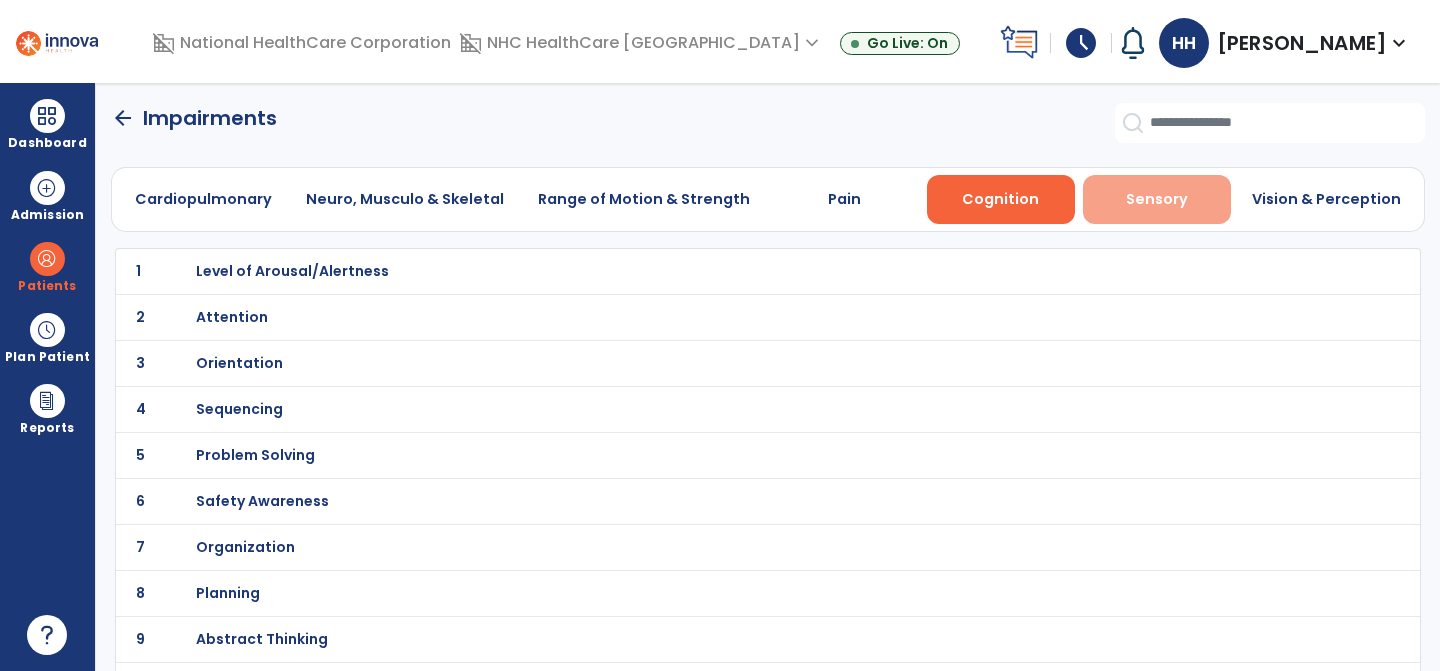 click on "Sensory" at bounding box center (1157, 199) 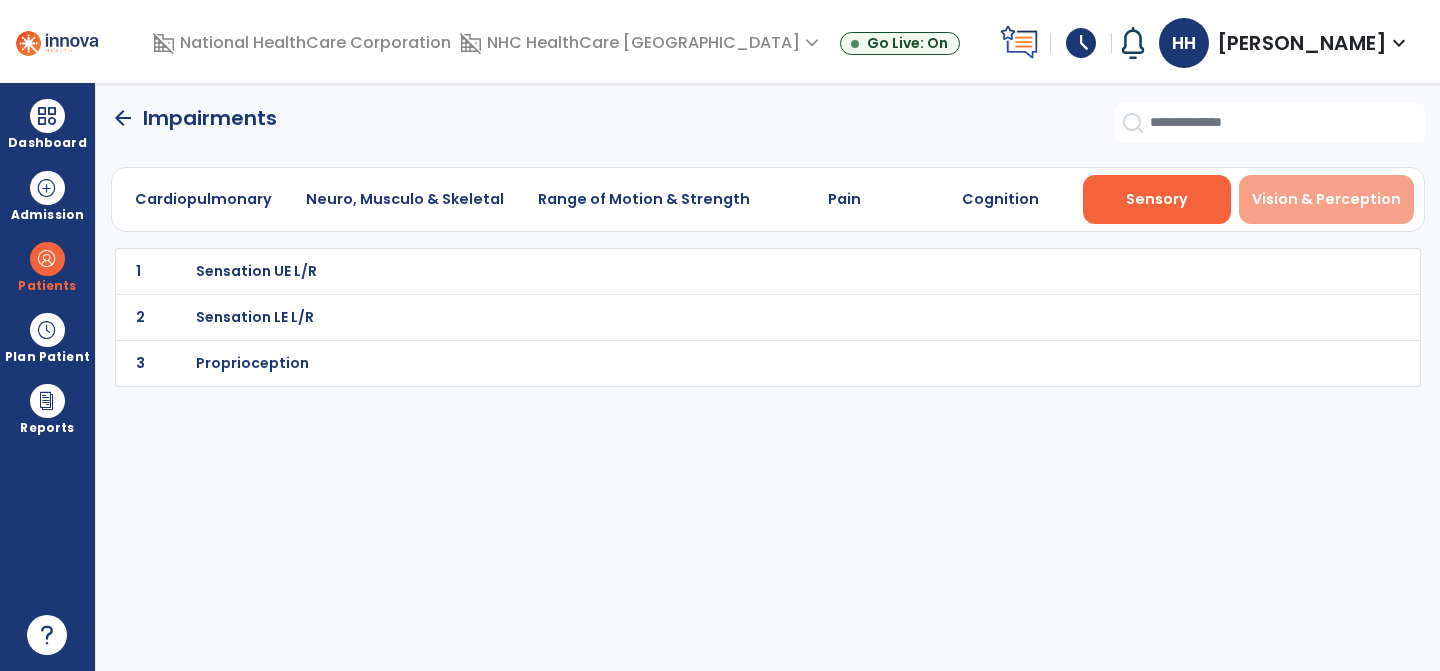 click on "Vision & Perception" at bounding box center [1326, 199] 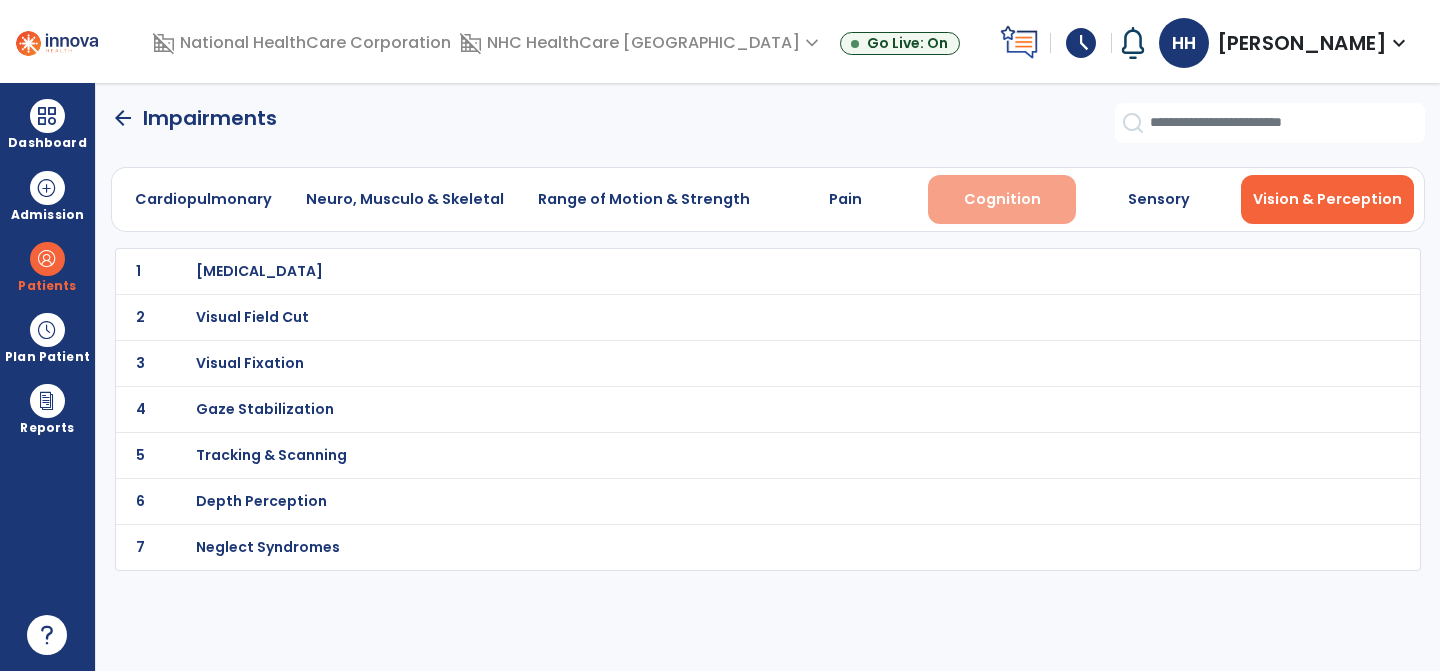 click on "Cognition" at bounding box center [1002, 199] 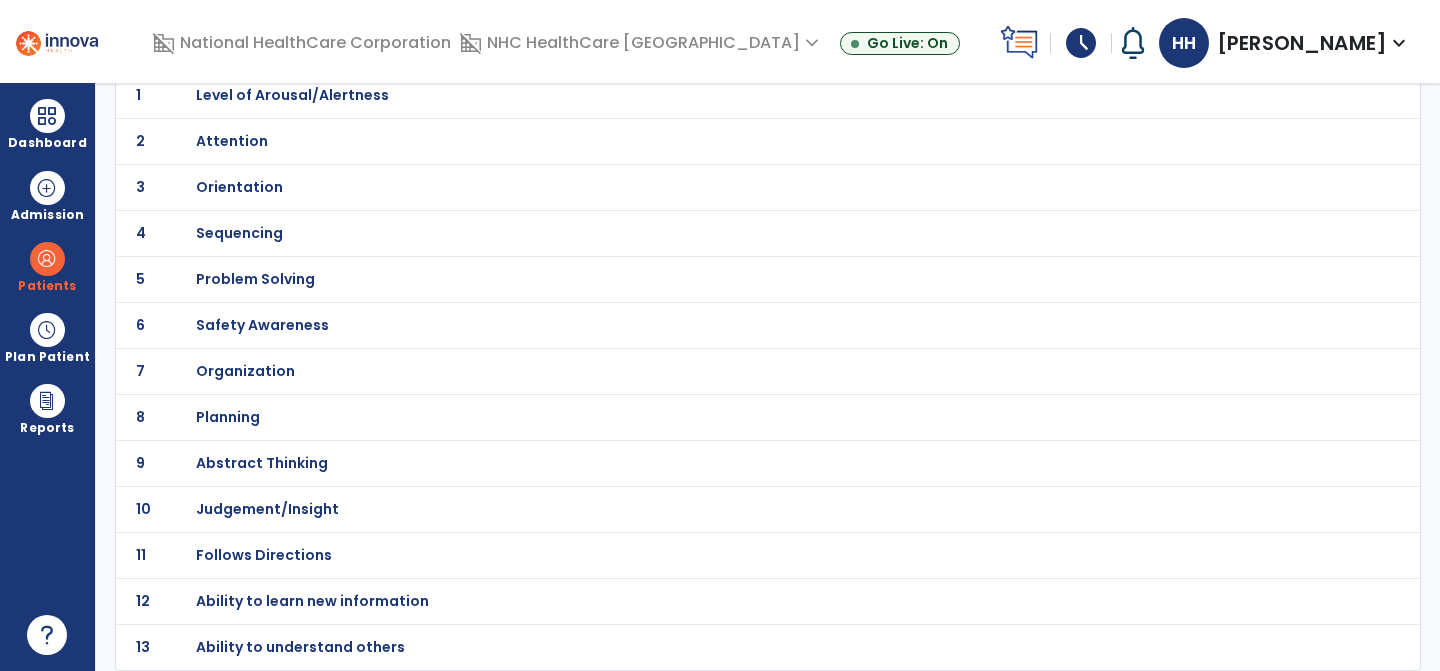 scroll, scrollTop: 0, scrollLeft: 0, axis: both 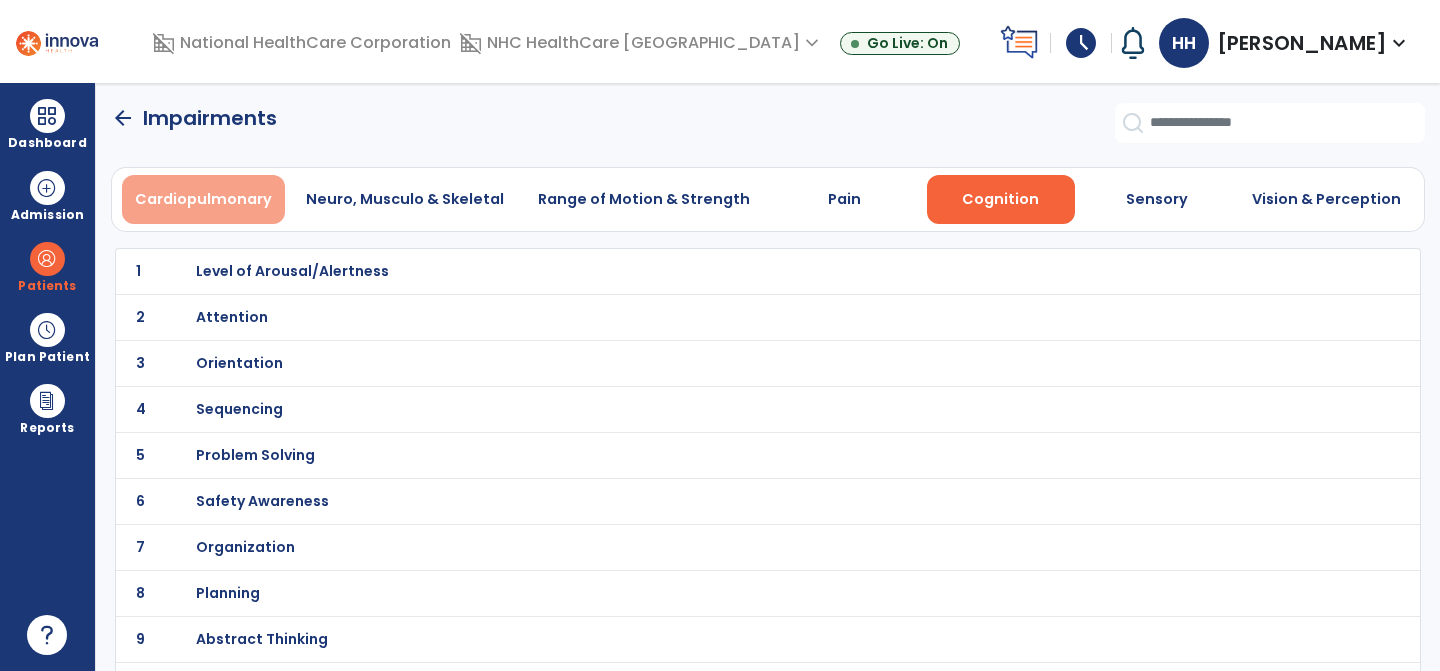 click on "Cardiopulmonary" at bounding box center (203, 199) 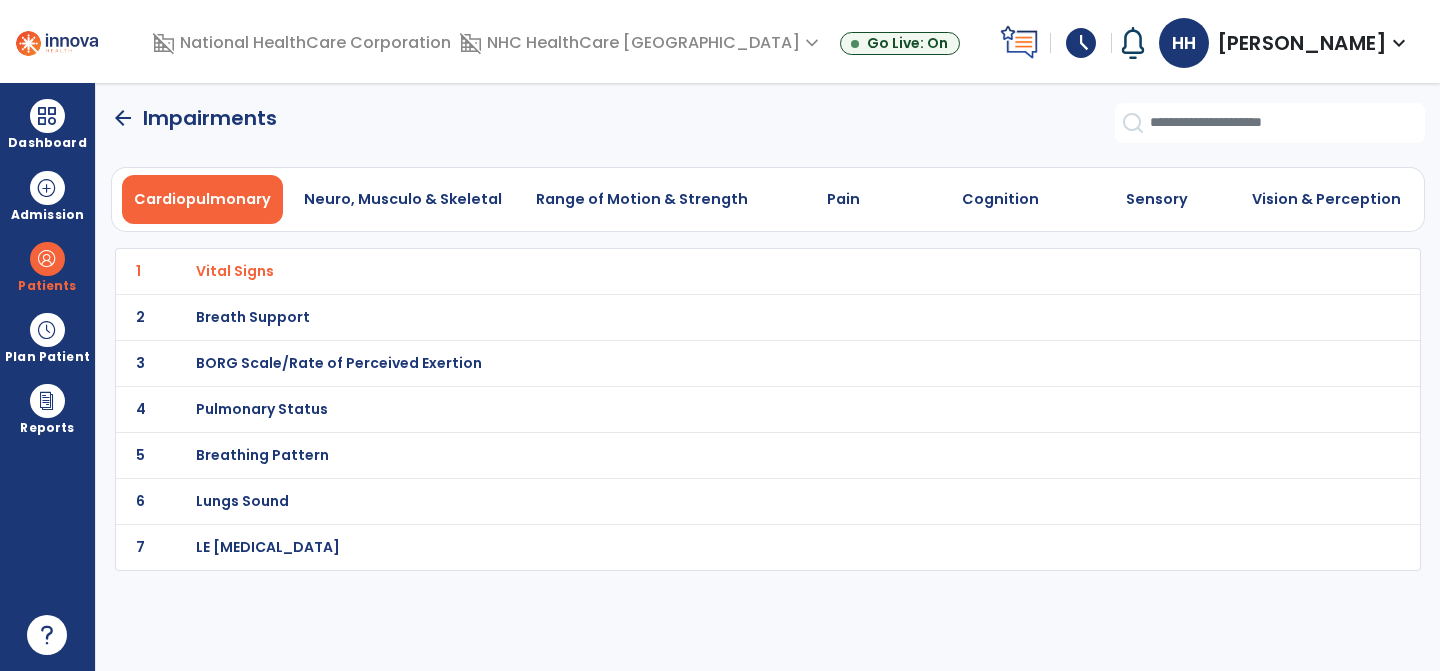 click on "arrow_back" 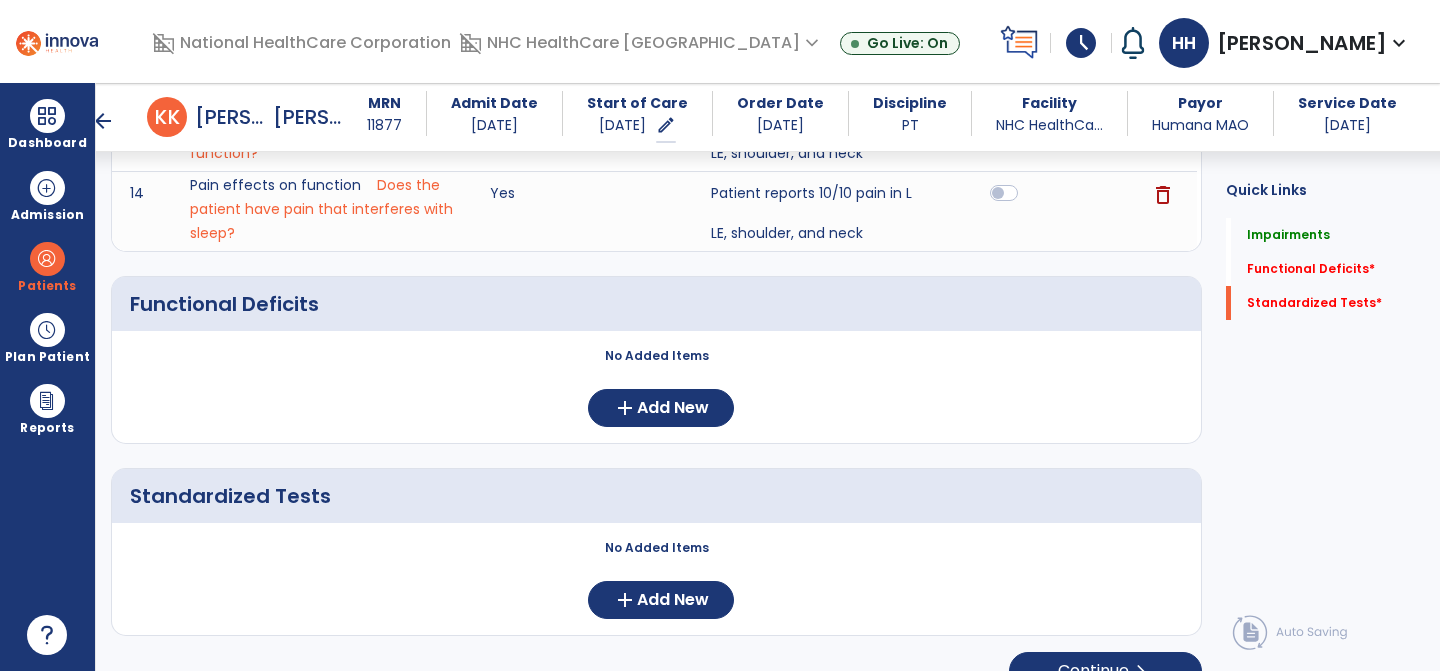 scroll, scrollTop: 1019, scrollLeft: 0, axis: vertical 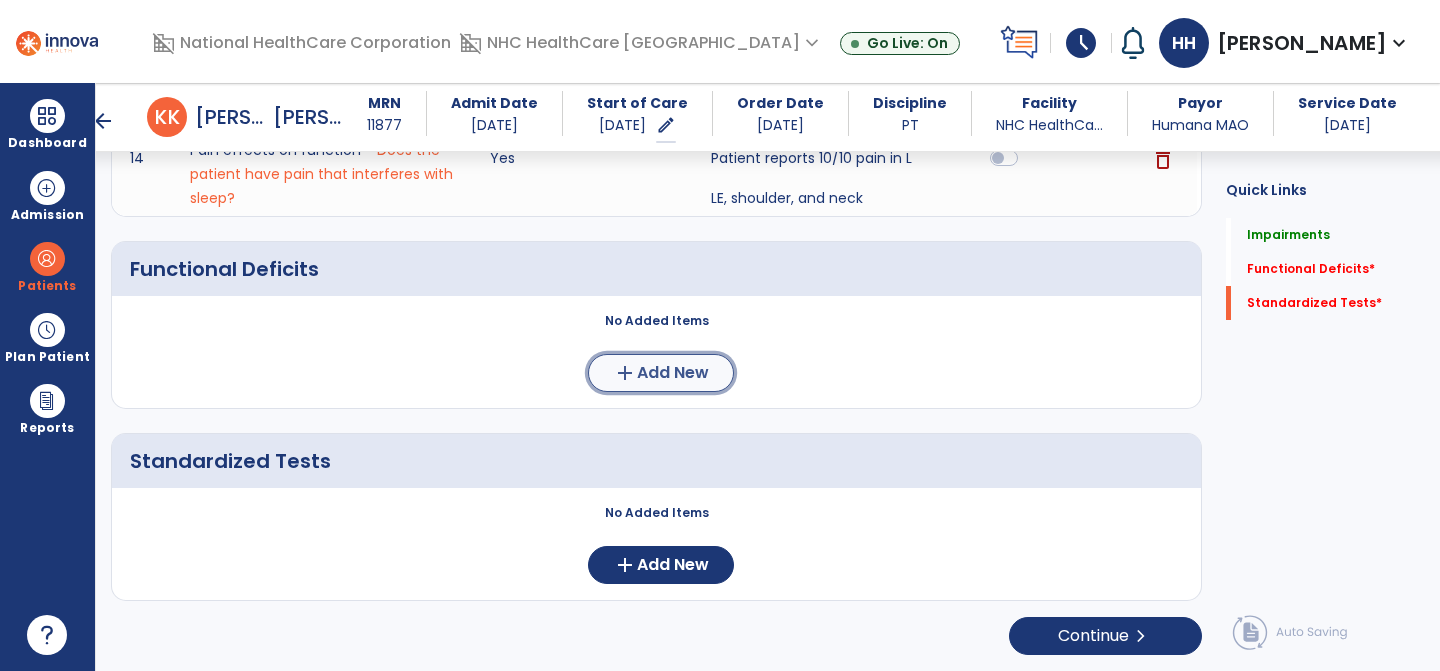 click on "add  Add New" 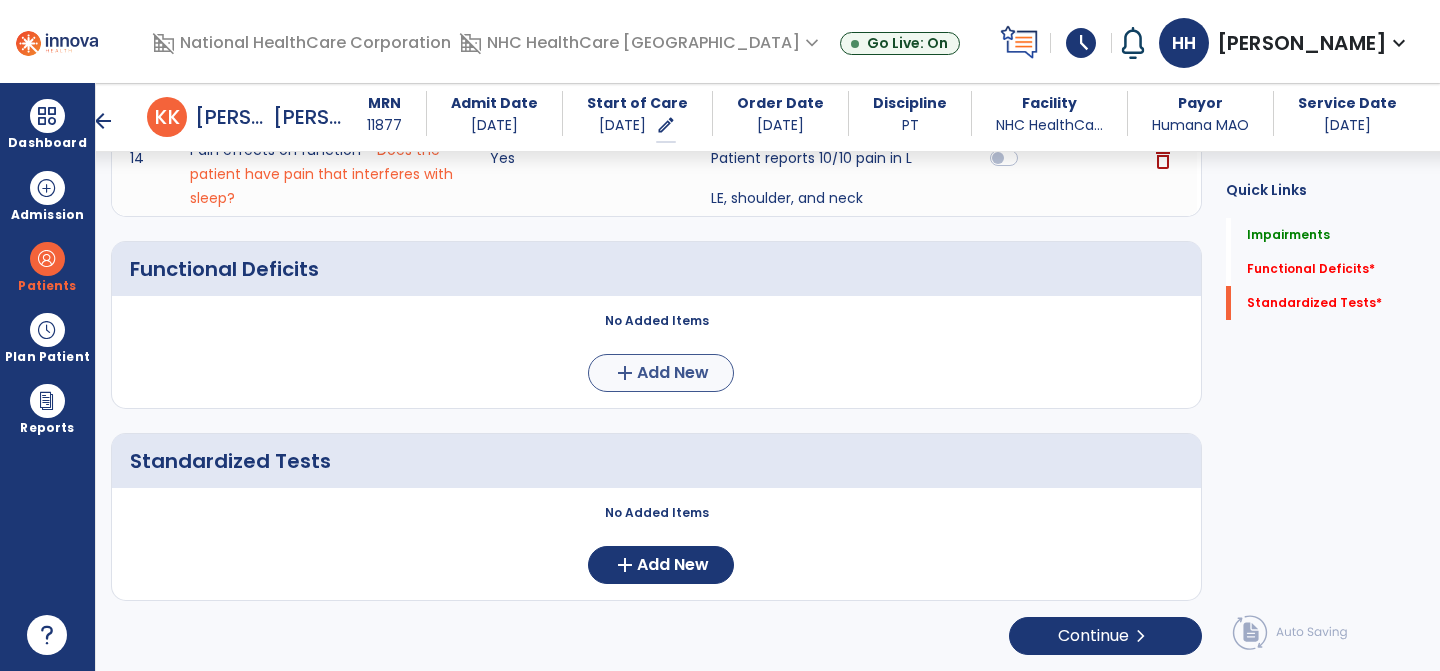 scroll, scrollTop: 0, scrollLeft: 0, axis: both 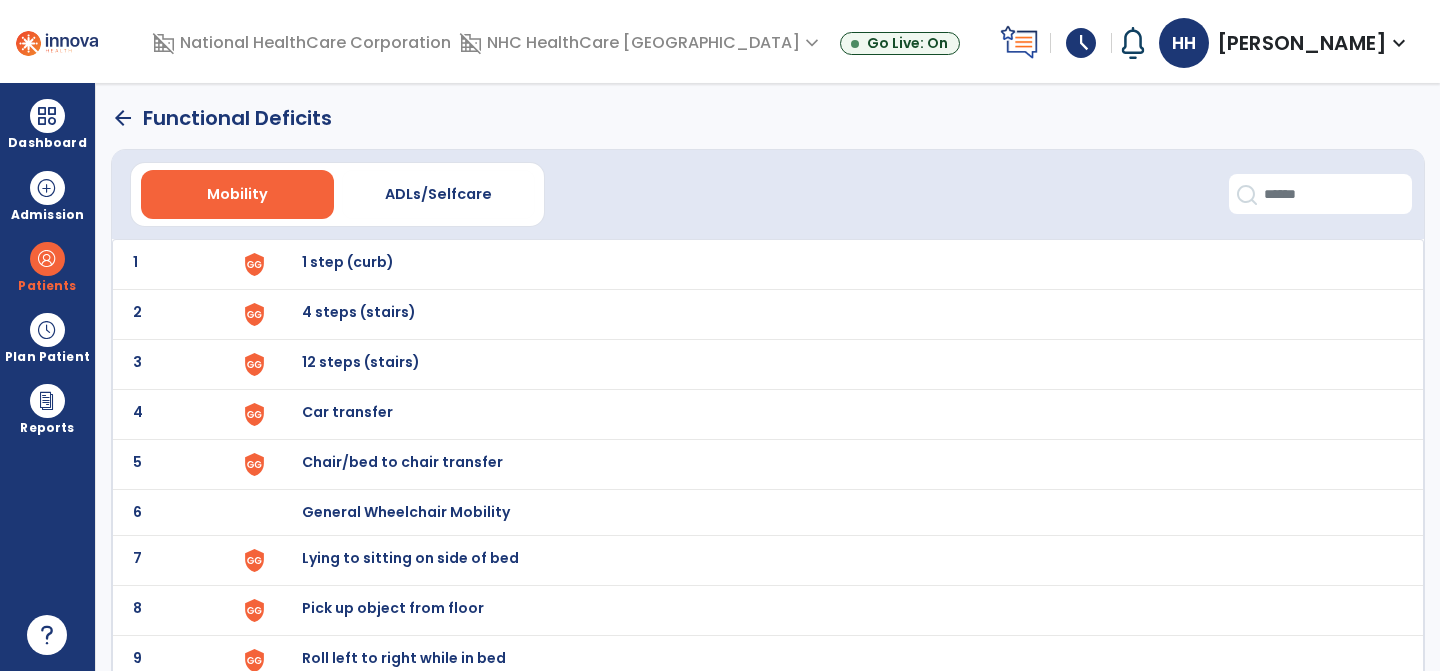 click on "1 1 step (curb)" 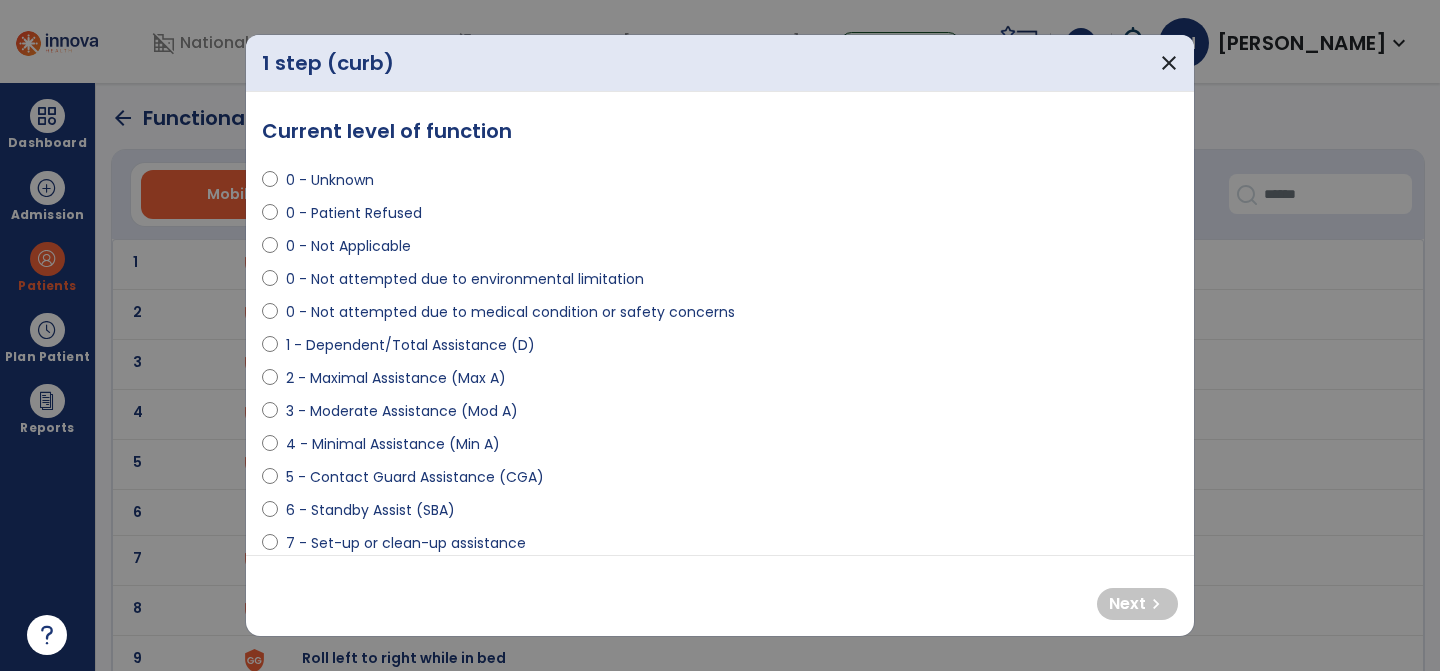 click on "0 - Not attempted due to medical condition or safety concerns" at bounding box center (510, 312) 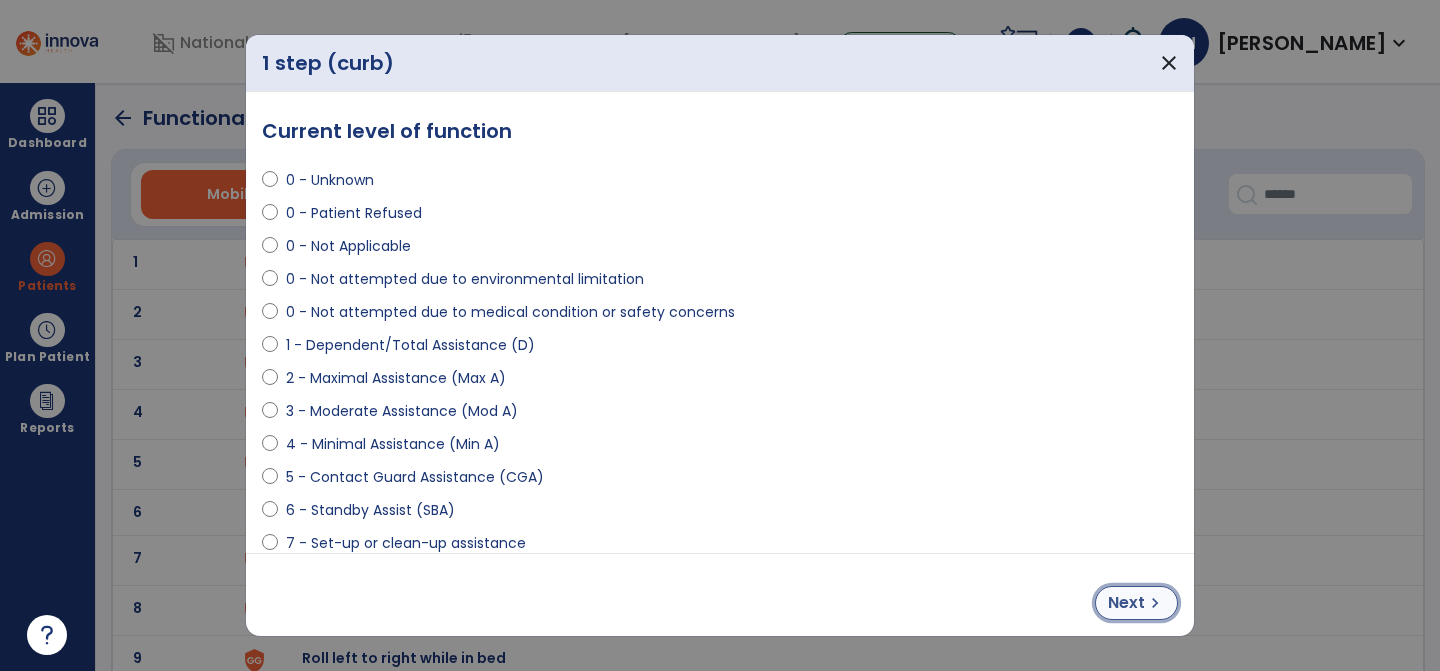 click on "Next  chevron_right" at bounding box center (1136, 603) 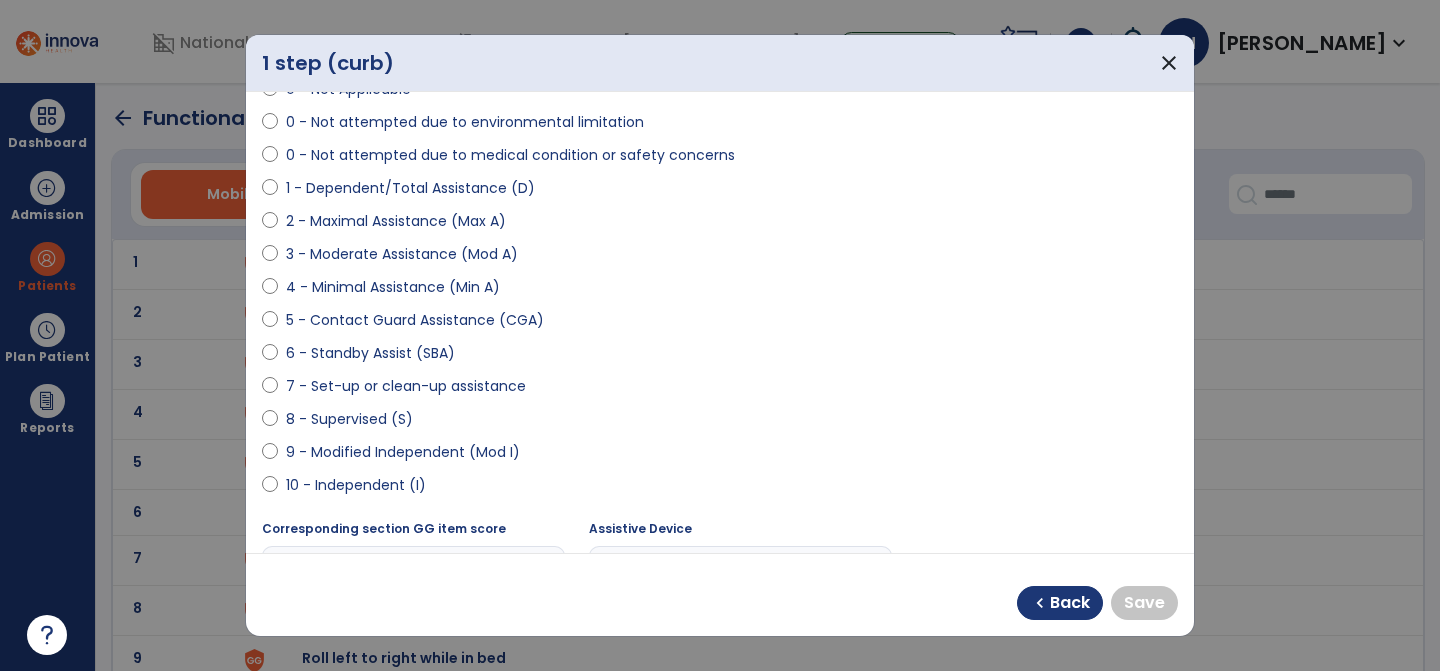 scroll, scrollTop: 158, scrollLeft: 0, axis: vertical 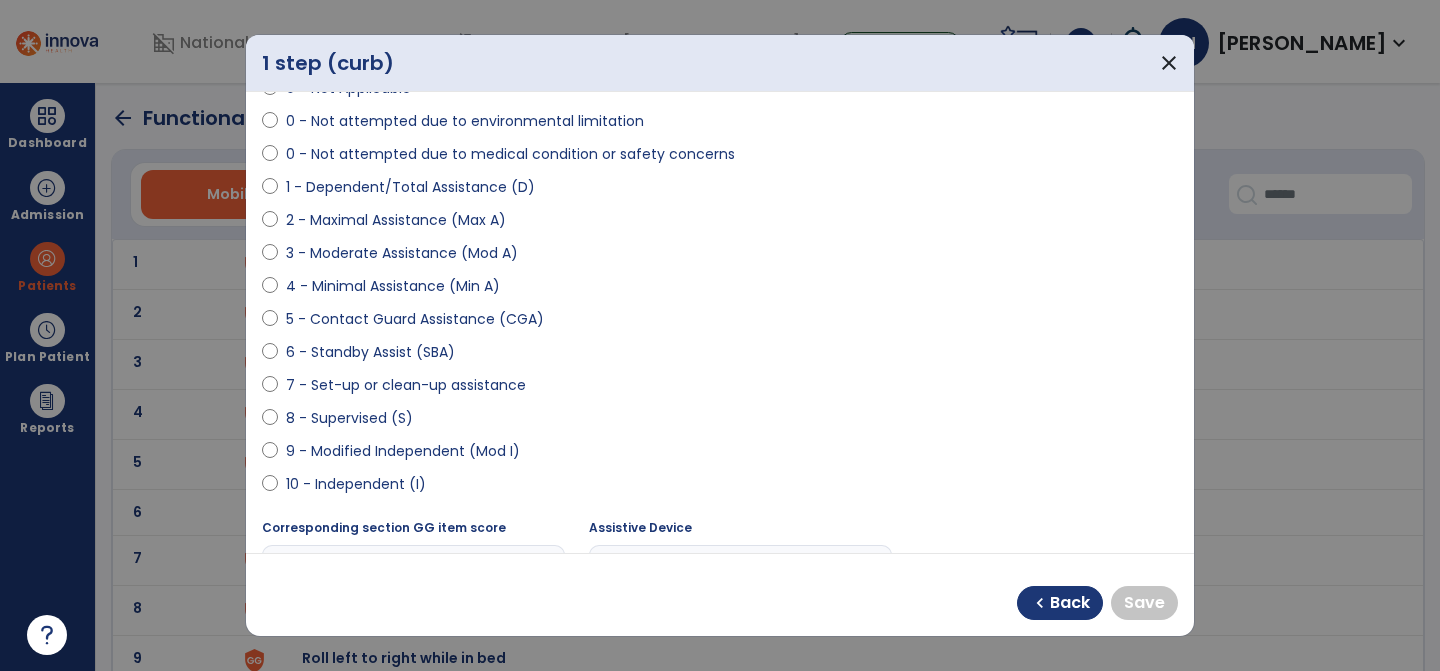 click on "9 - Modified Independent (Mod I)" at bounding box center (403, 451) 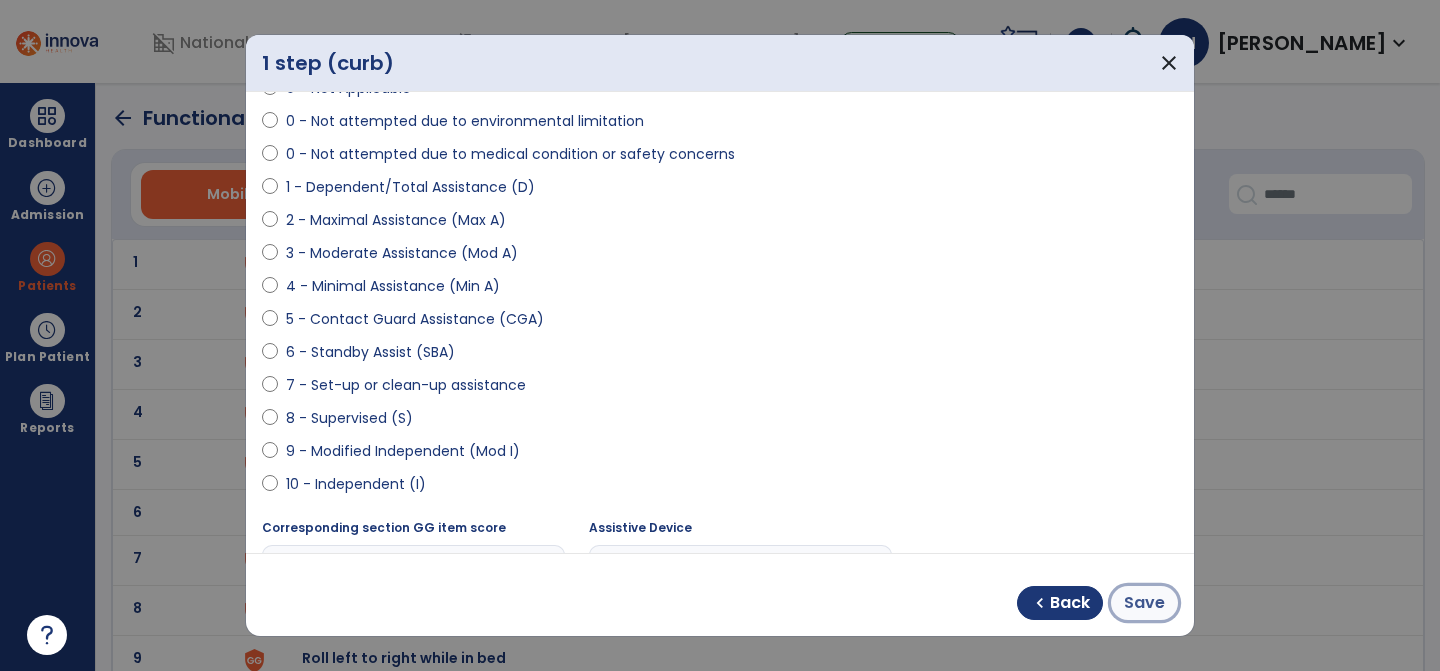 click on "Save" at bounding box center [1144, 603] 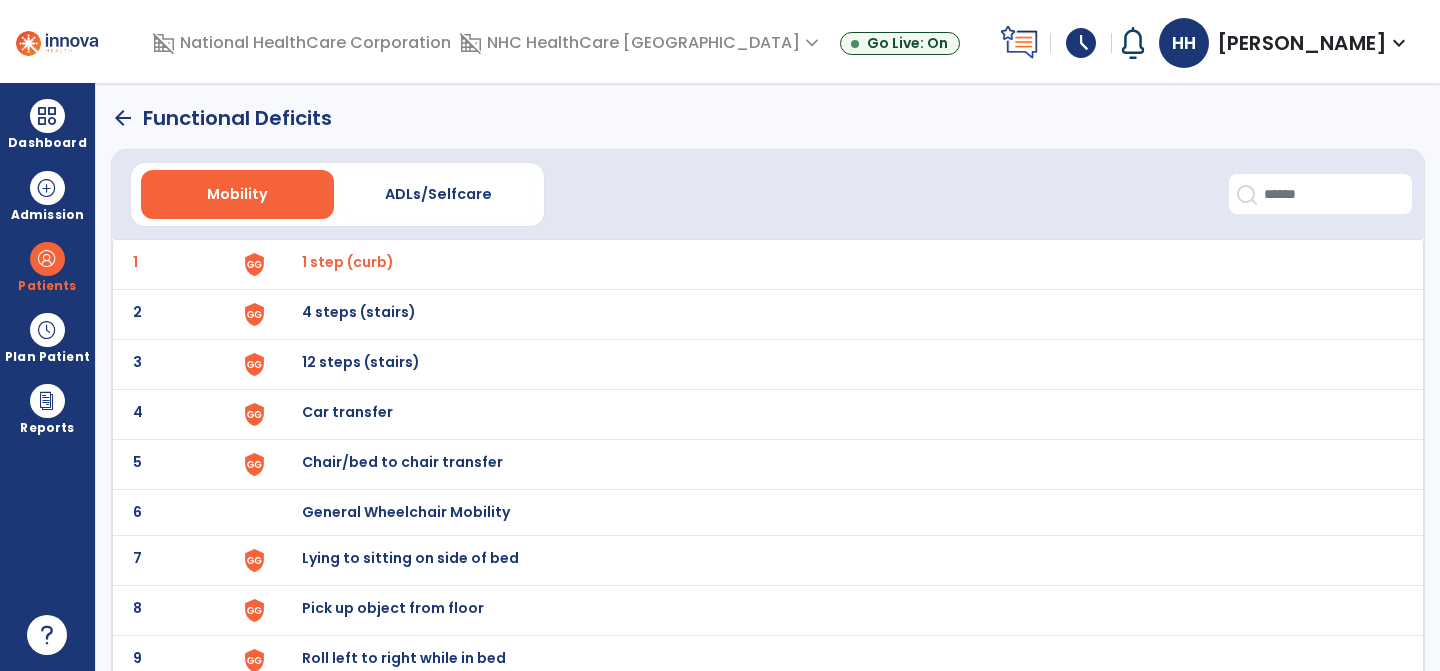 click on "4 steps (stairs)" at bounding box center [348, 262] 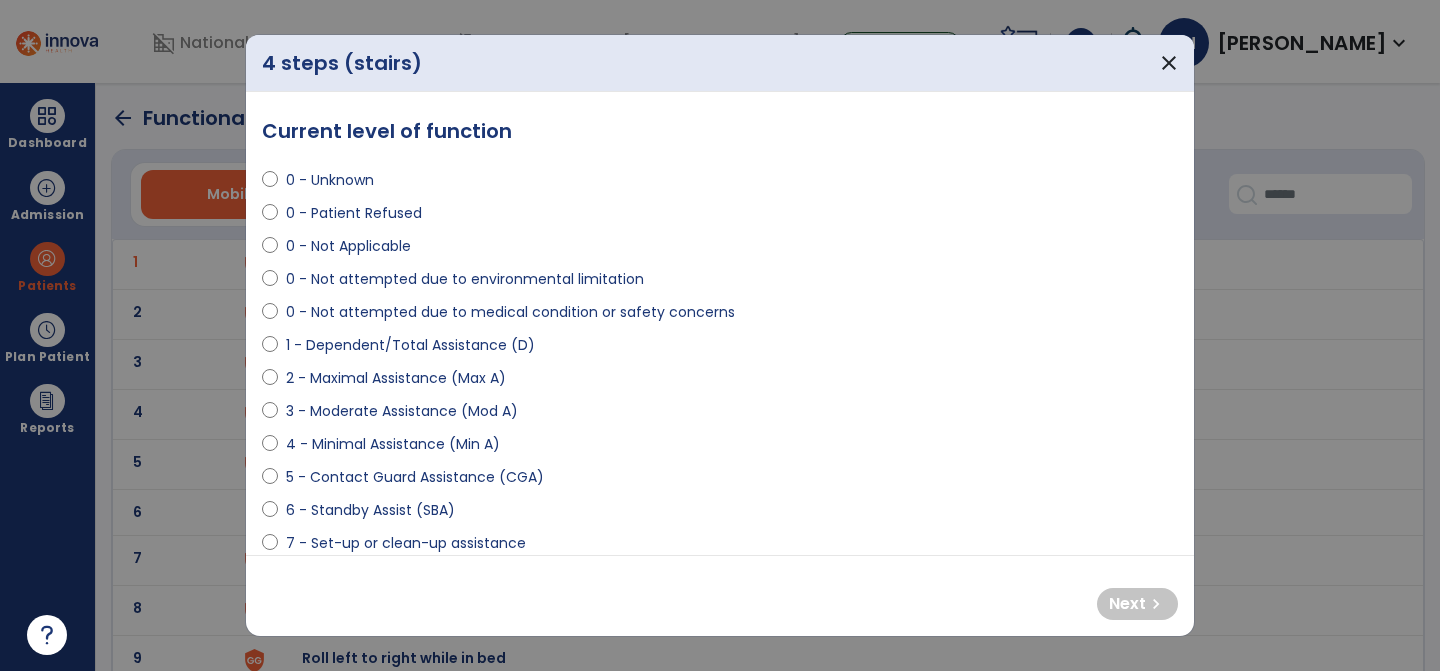 click on "0 - Not attempted due to medical condition or safety concerns" at bounding box center (510, 312) 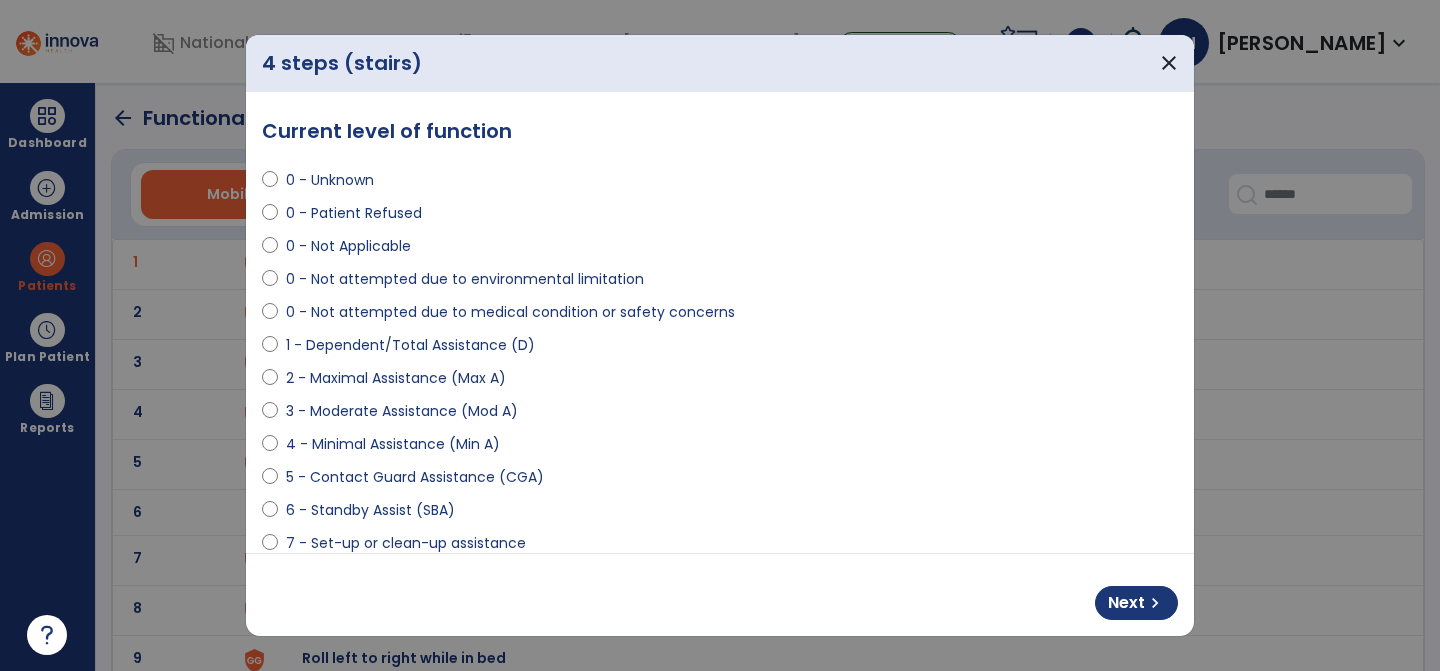 click on "Next  chevron_right" at bounding box center [720, 595] 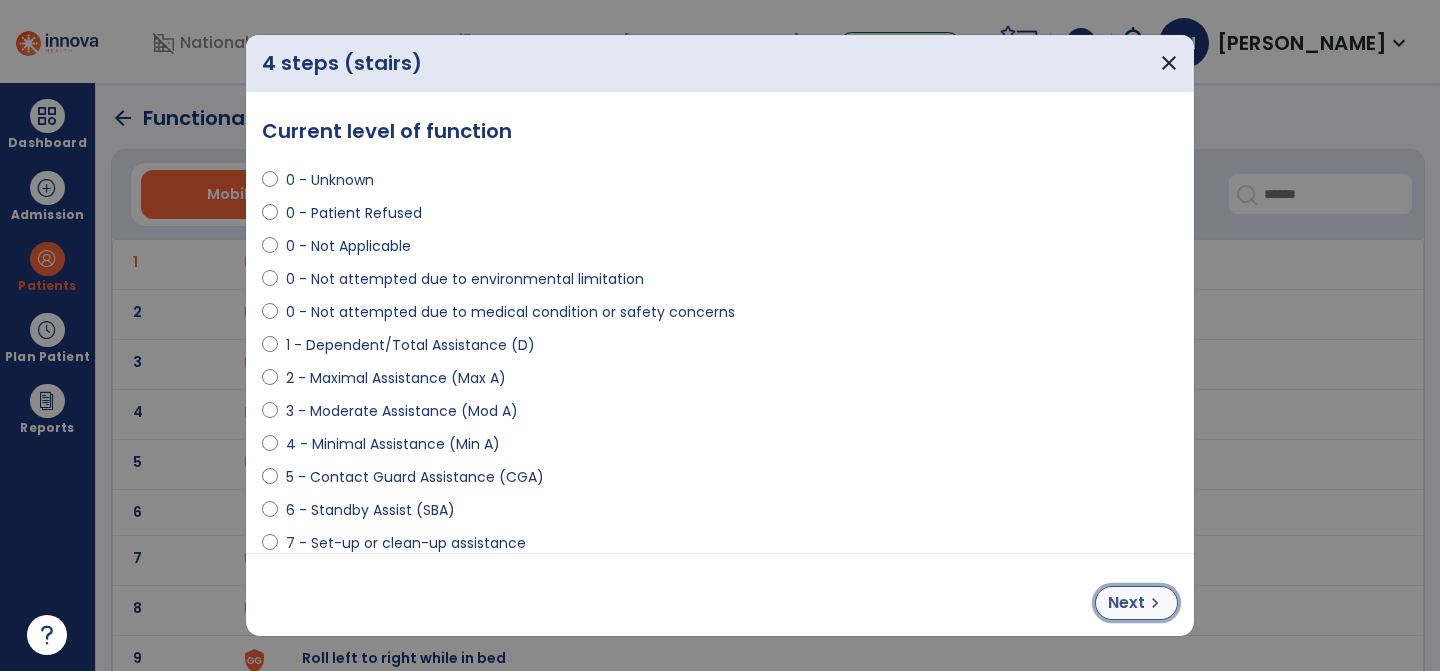 click on "Next" at bounding box center [1126, 603] 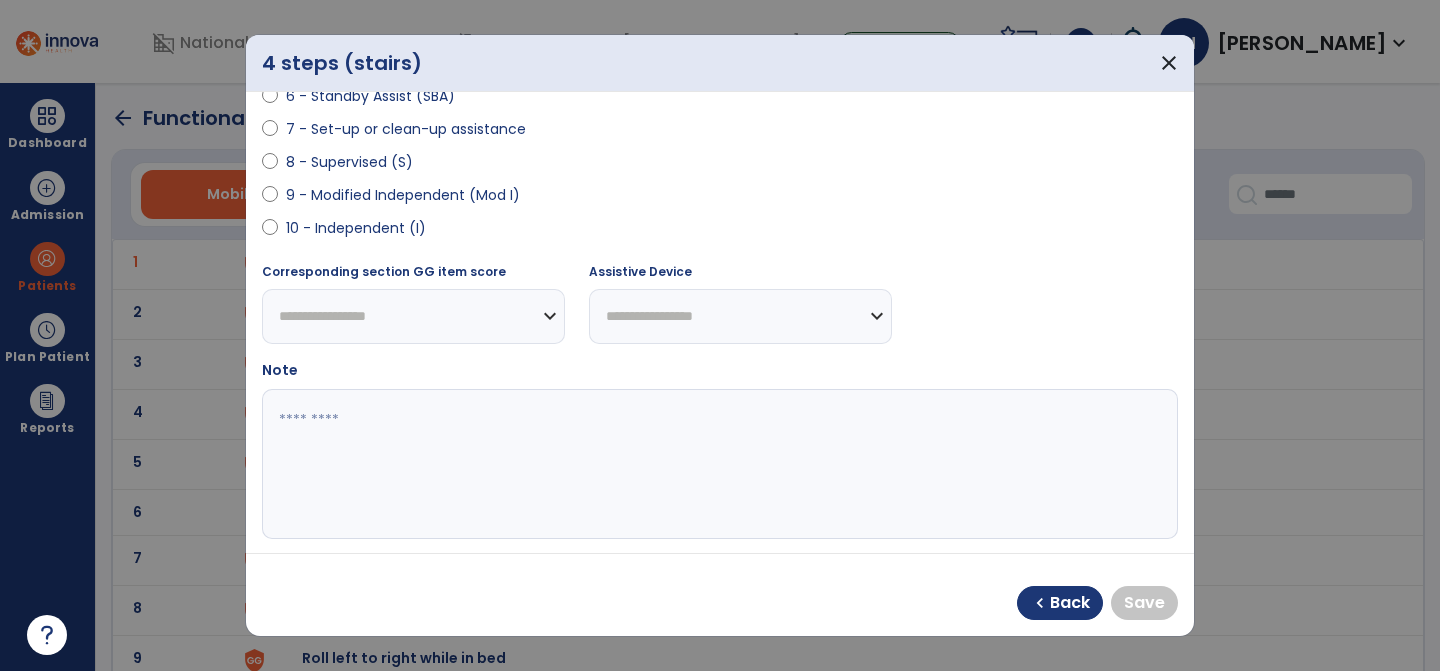 scroll, scrollTop: 432, scrollLeft: 0, axis: vertical 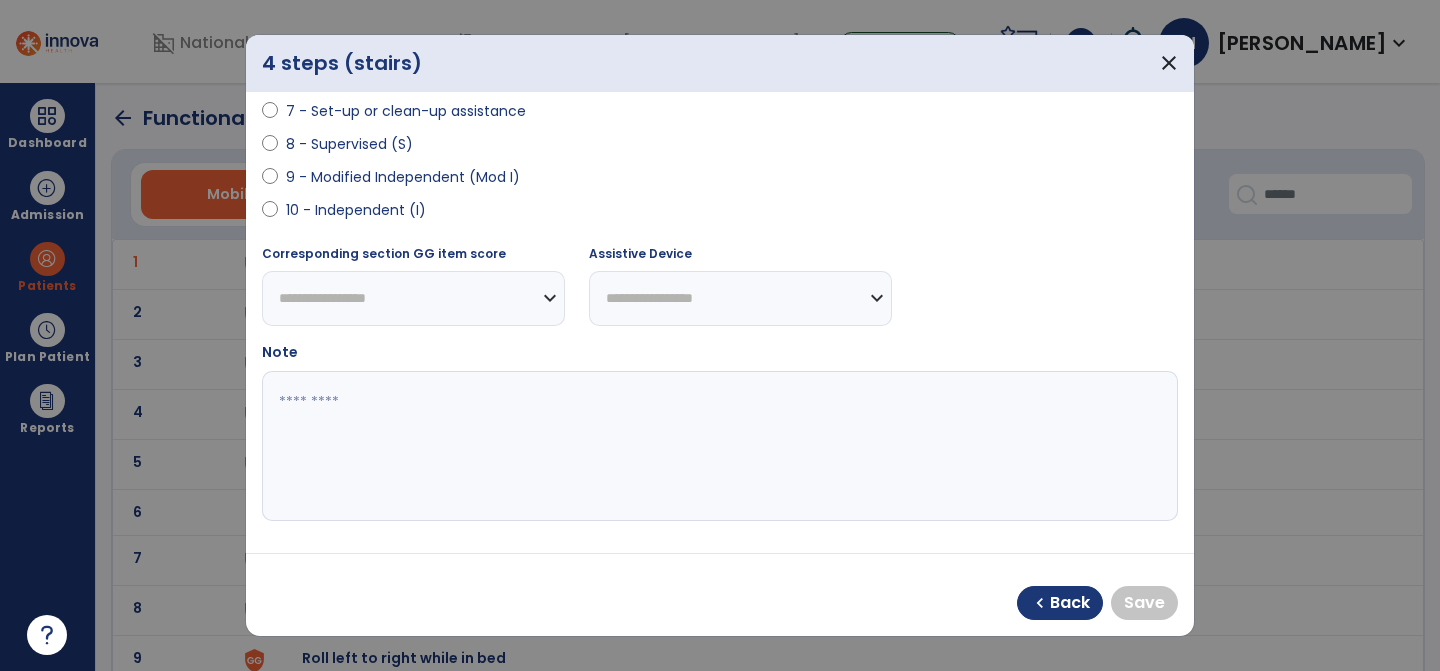 click on "9 - Modified Independent (Mod I)" at bounding box center [403, 177] 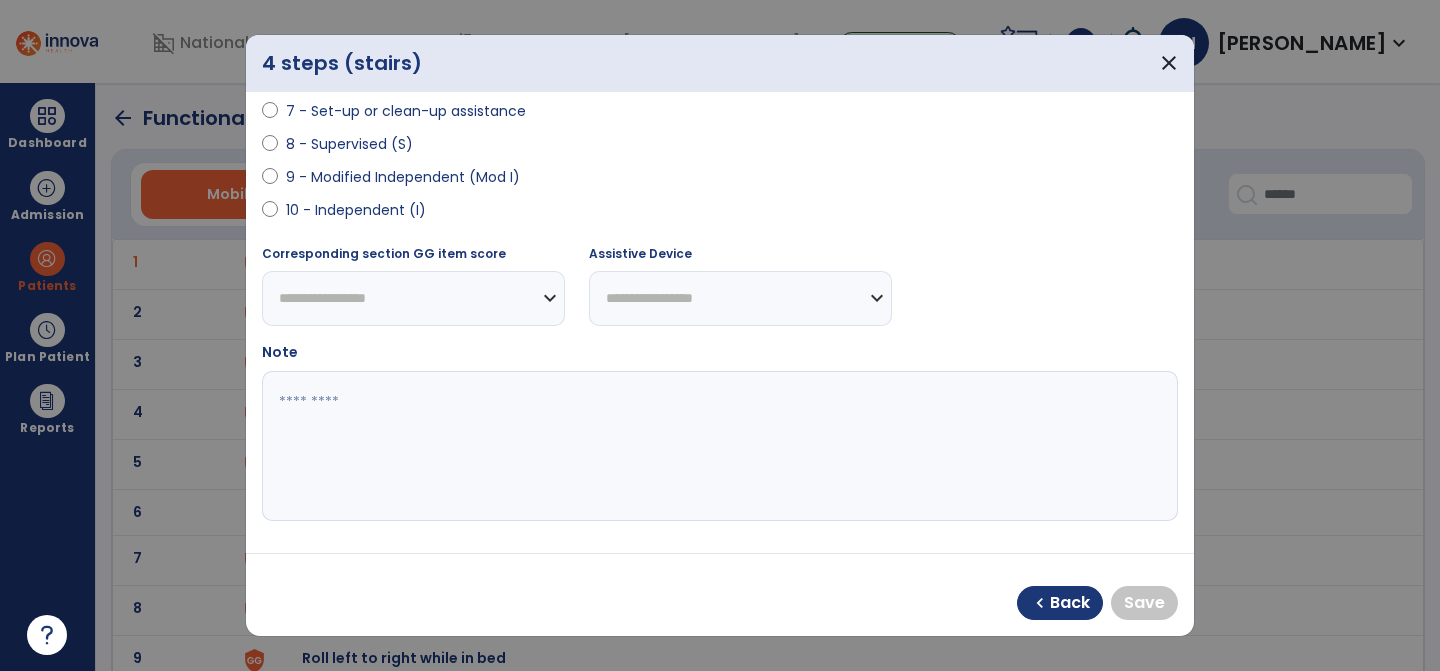 select on "**********" 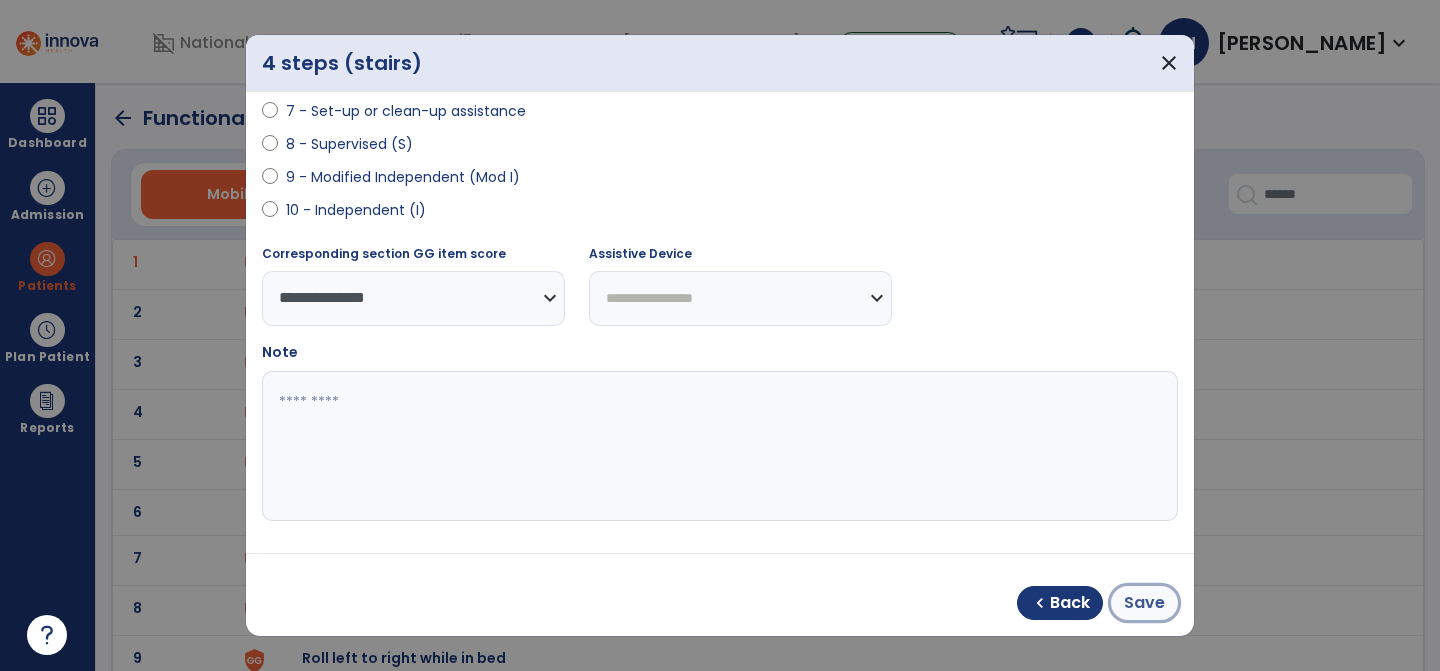 click on "Save" at bounding box center [1144, 603] 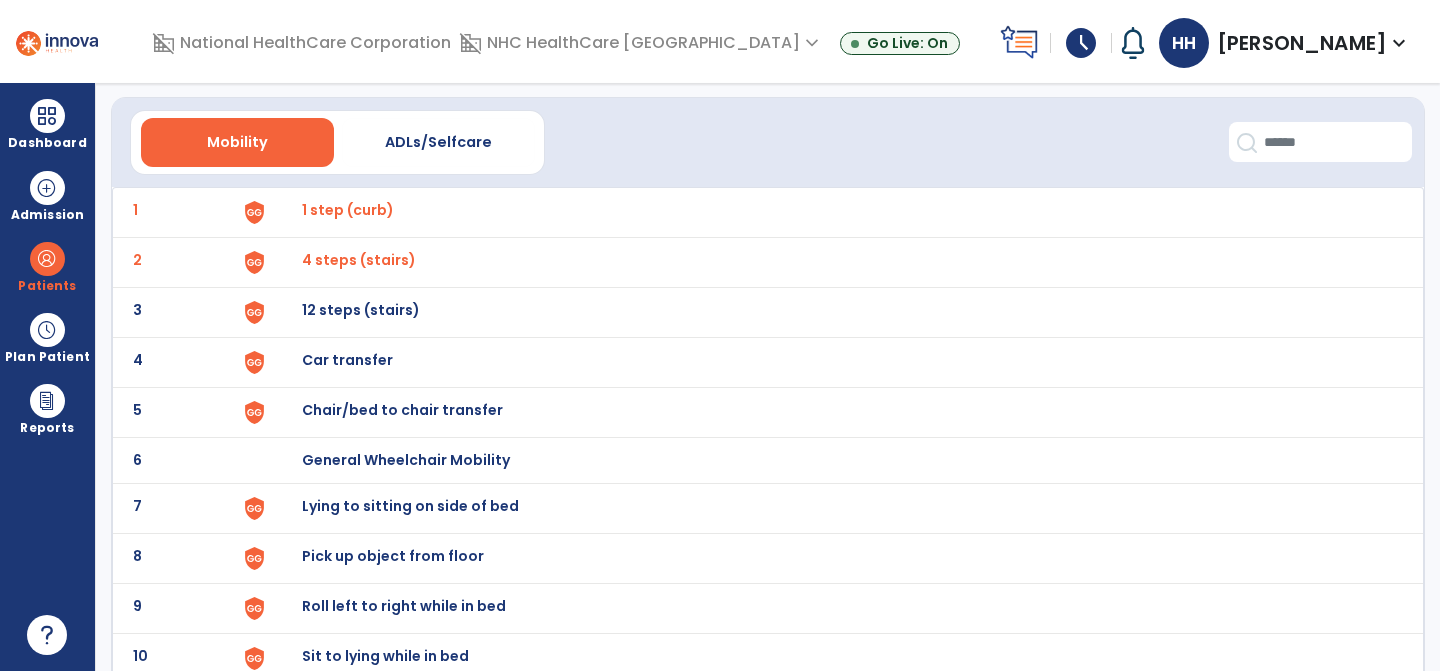 scroll, scrollTop: 61, scrollLeft: 0, axis: vertical 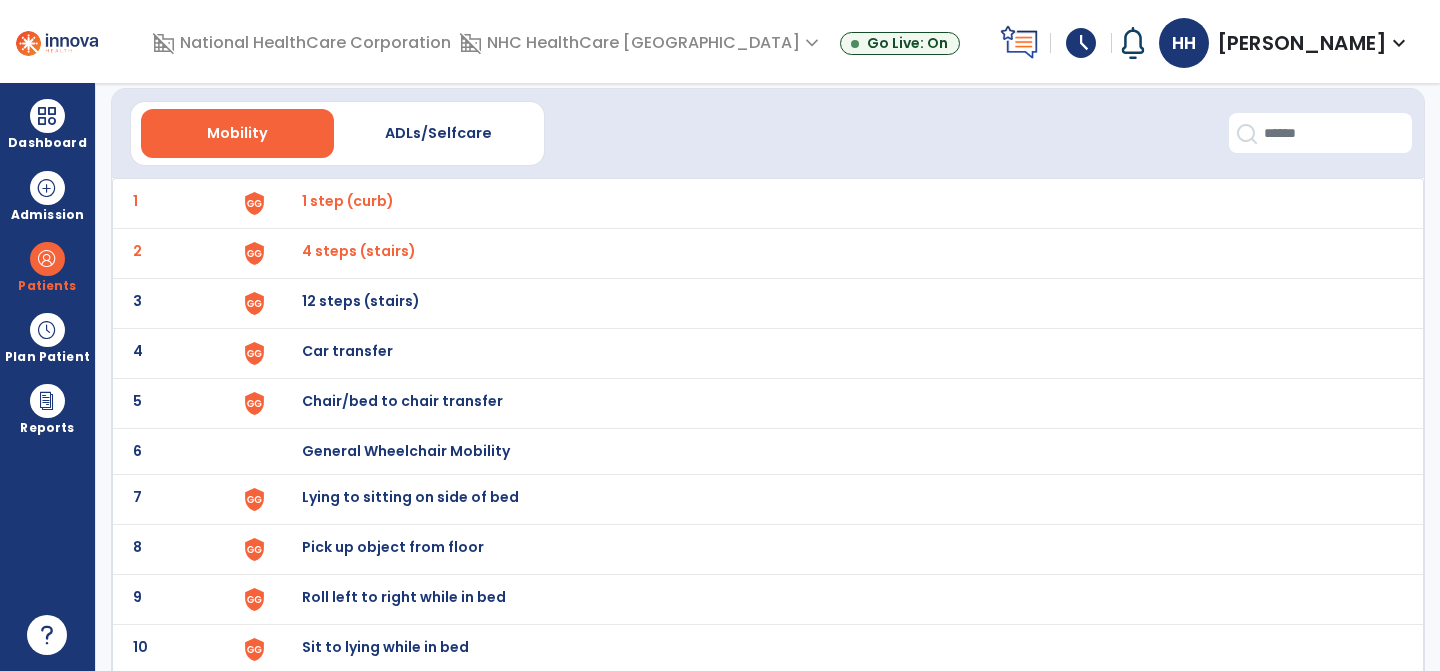 click on "Chair/bed to chair transfer" at bounding box center [348, 201] 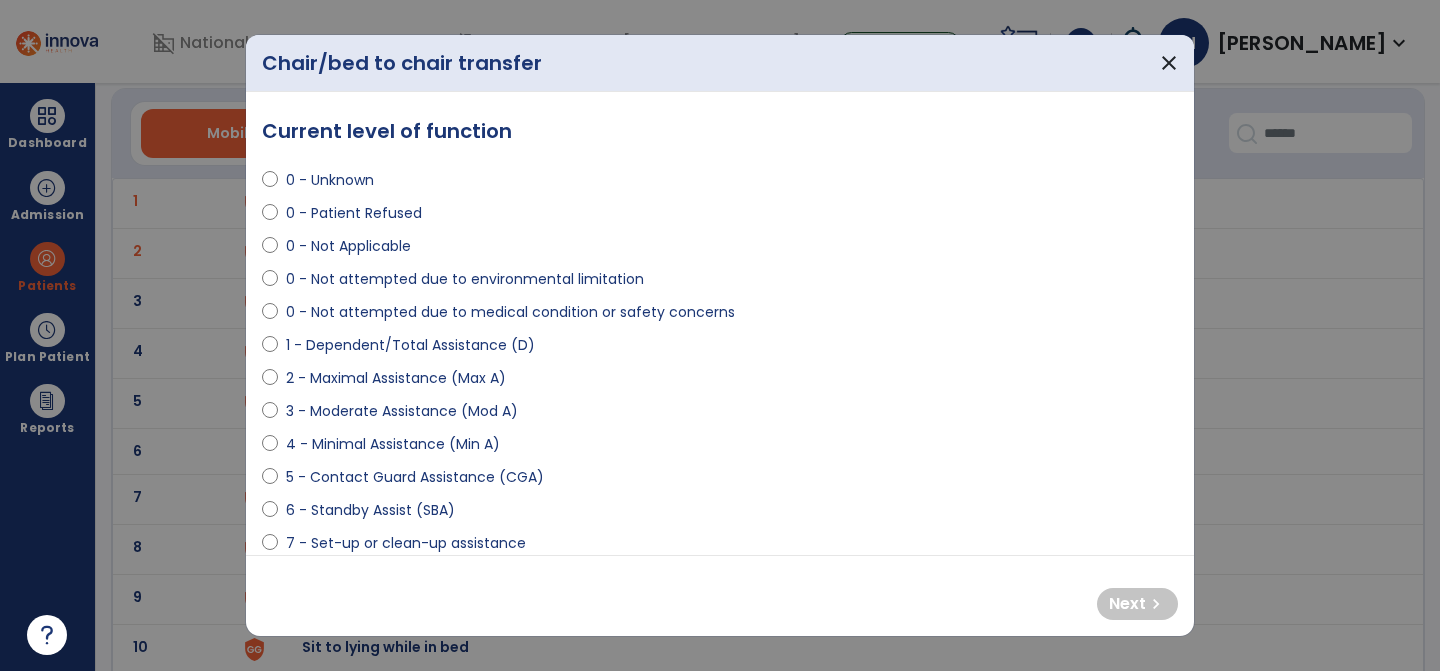 click on "3 - Moderate Assistance (Mod A)" at bounding box center [402, 411] 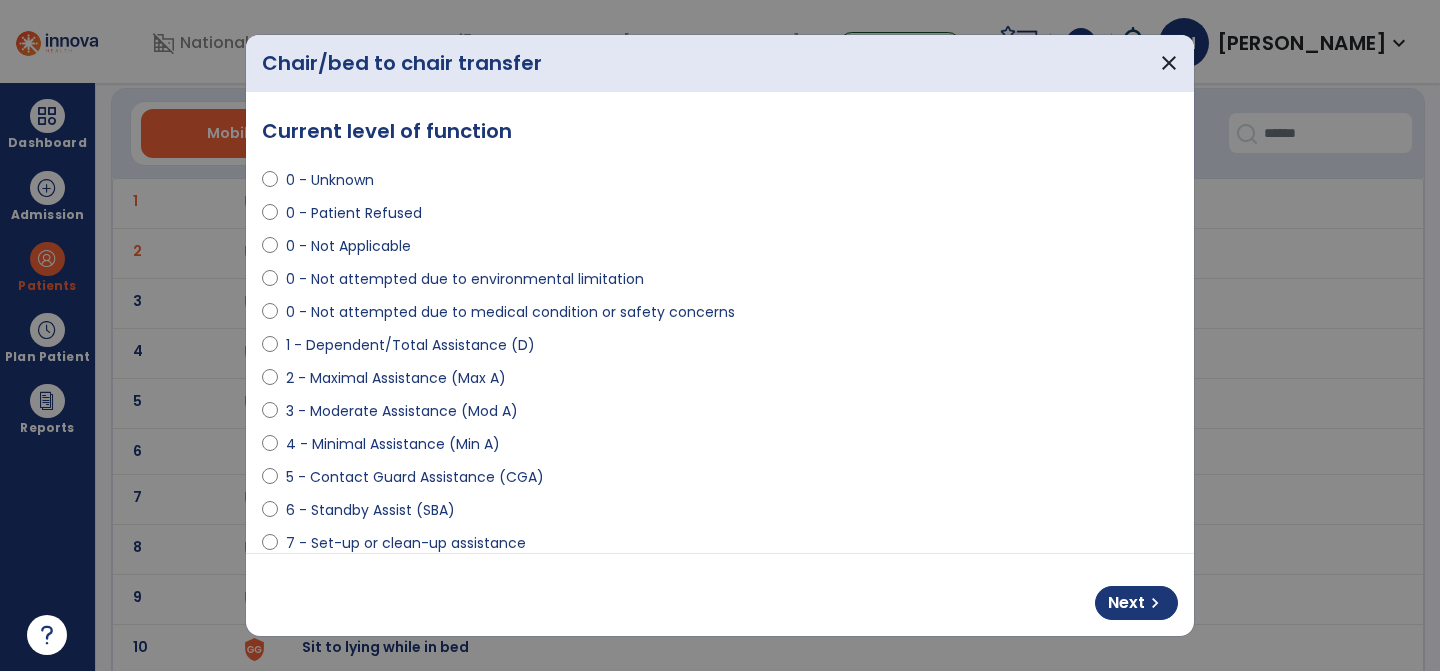 click on "4 - Minimal Assistance (Min A)" at bounding box center [393, 444] 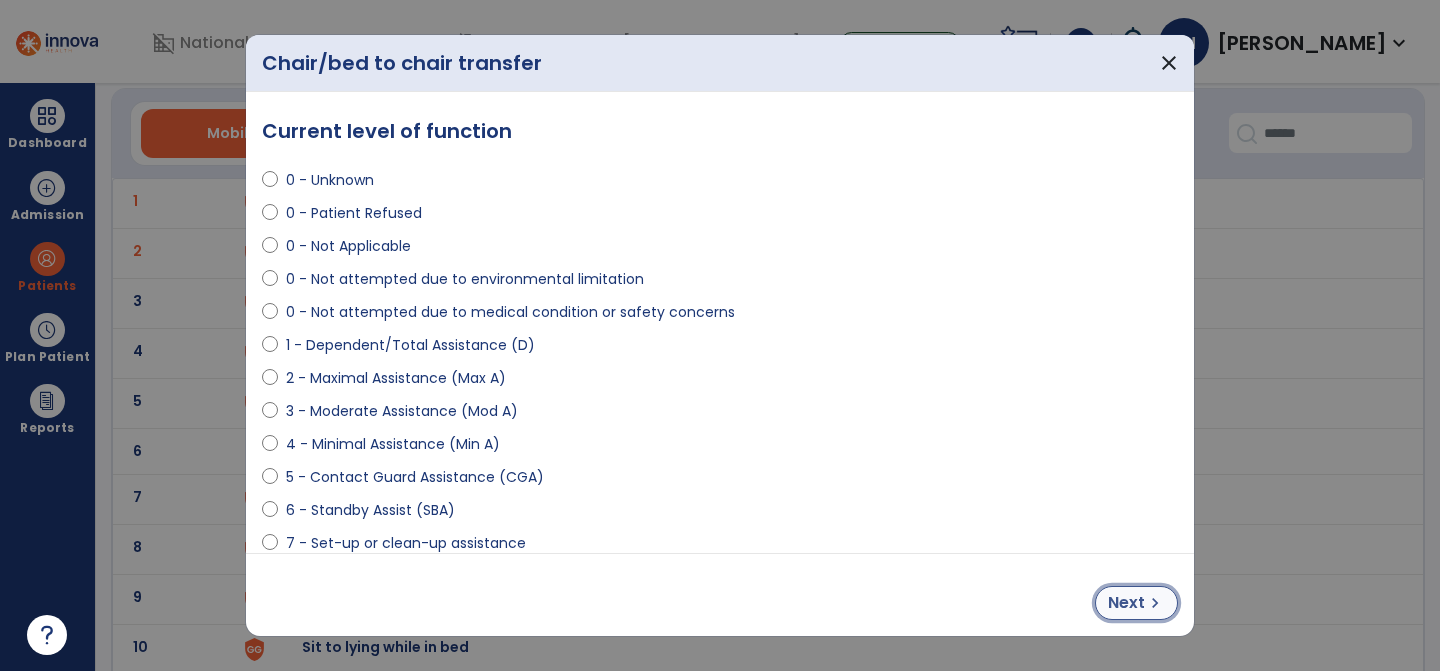 click on "chevron_right" at bounding box center [1155, 603] 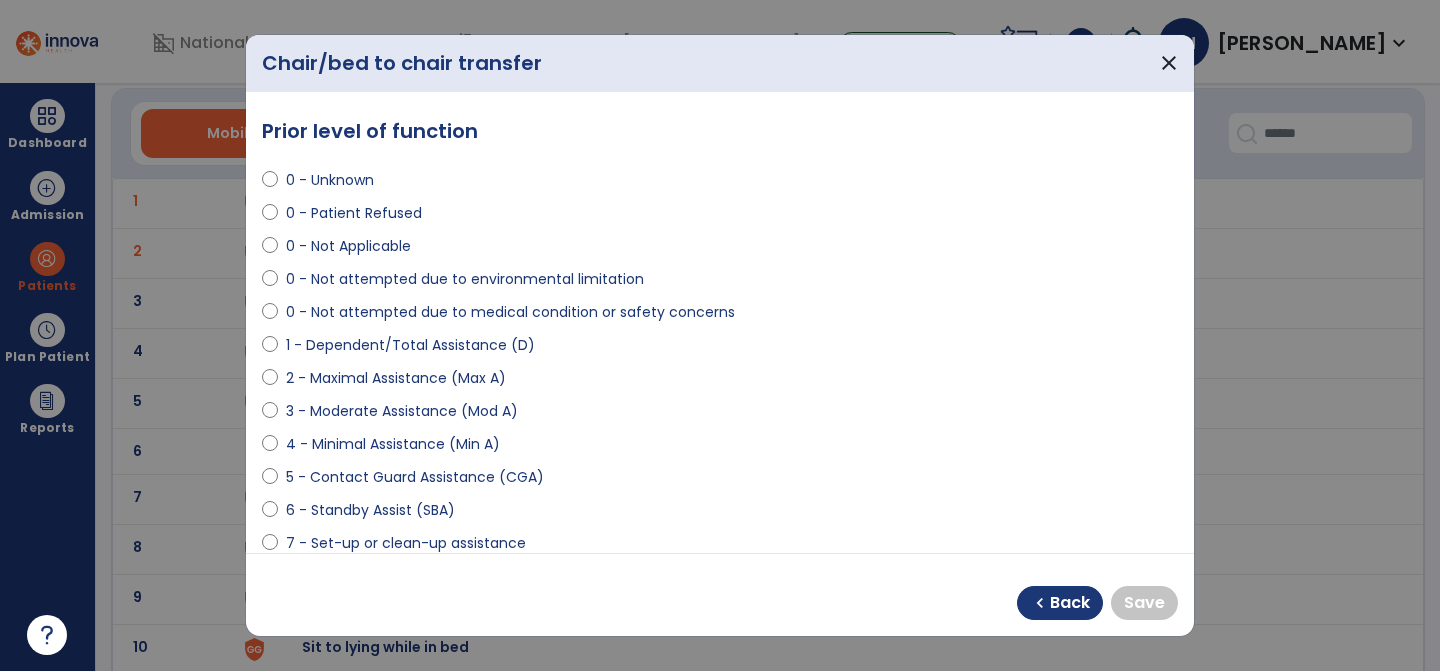 scroll, scrollTop: 153, scrollLeft: 0, axis: vertical 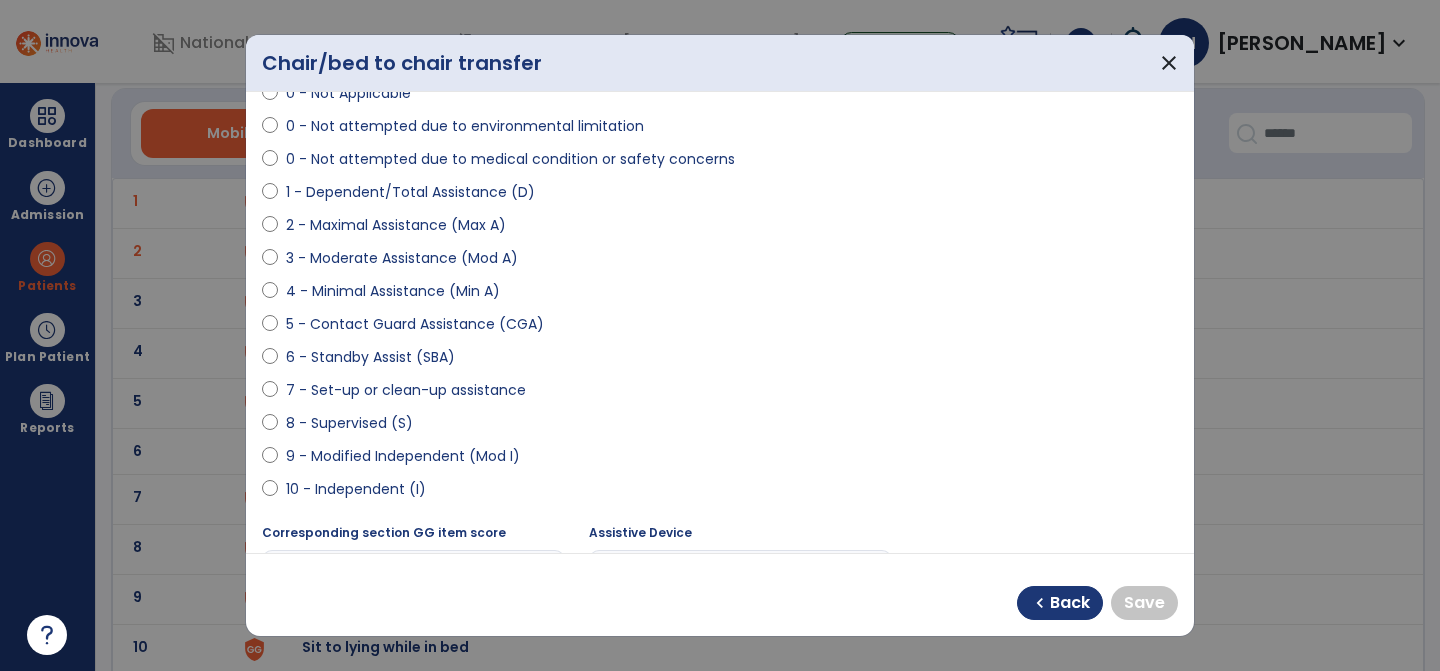 click on "9 - Modified Independent (Mod I)" at bounding box center [403, 456] 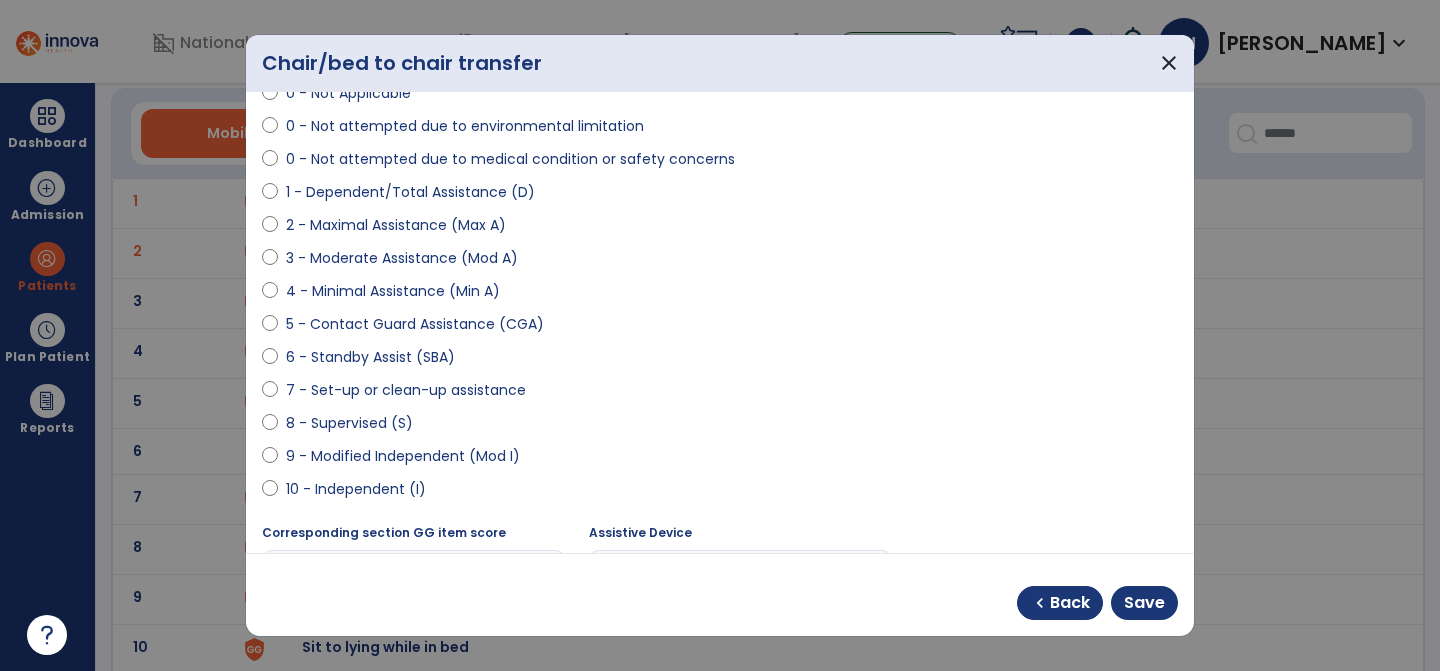 click on "chevron_left  Back Save" at bounding box center (720, 595) 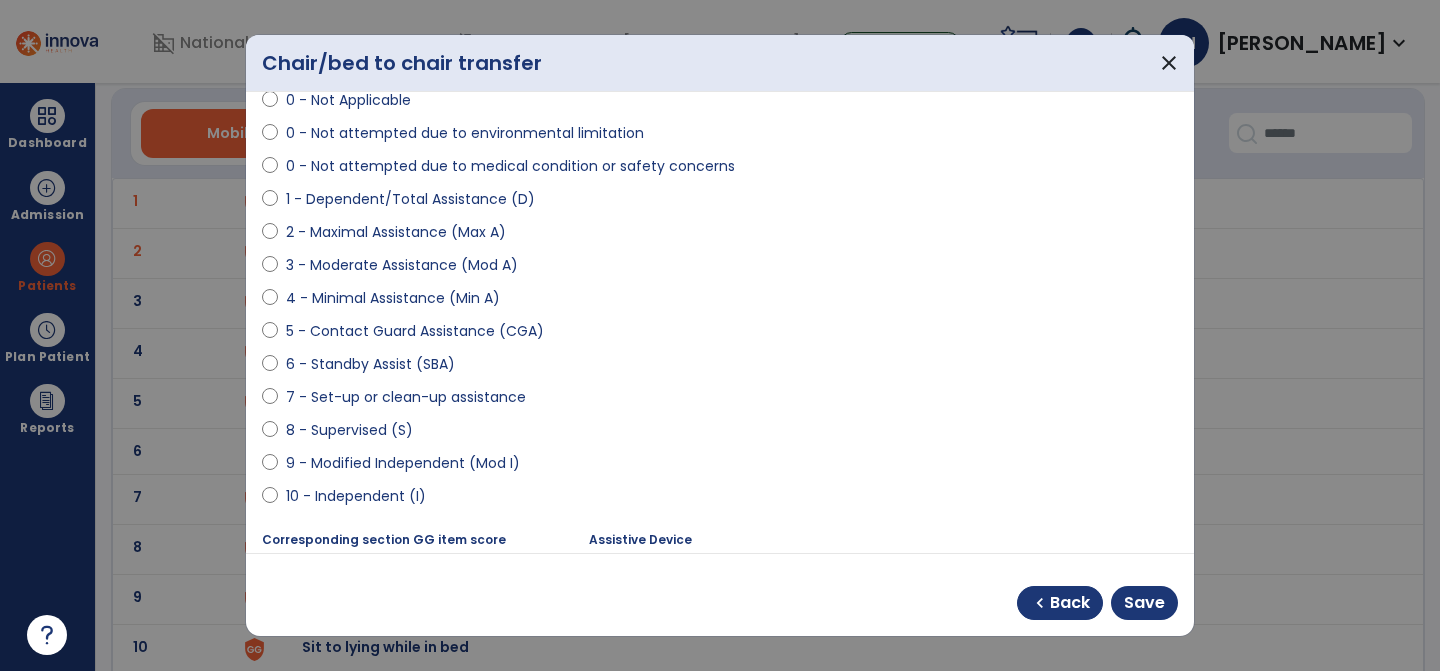 scroll, scrollTop: 167, scrollLeft: 0, axis: vertical 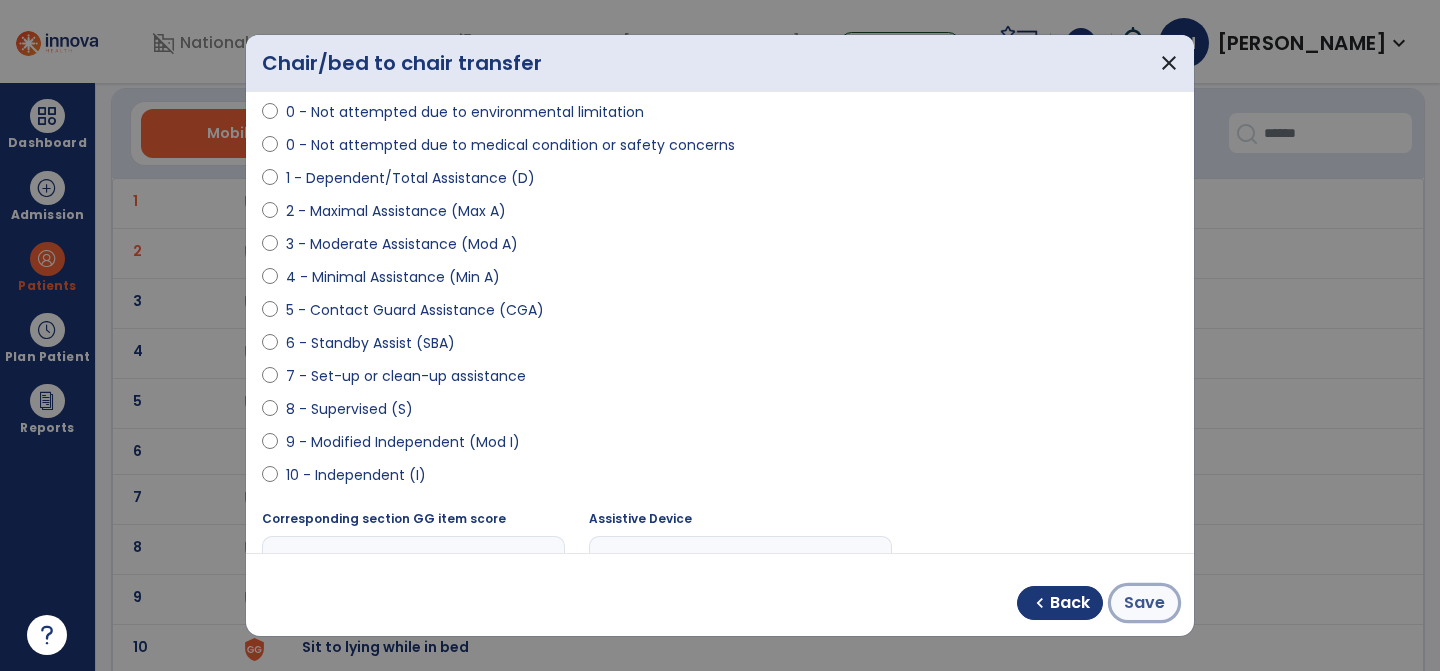 click on "Save" at bounding box center [1144, 603] 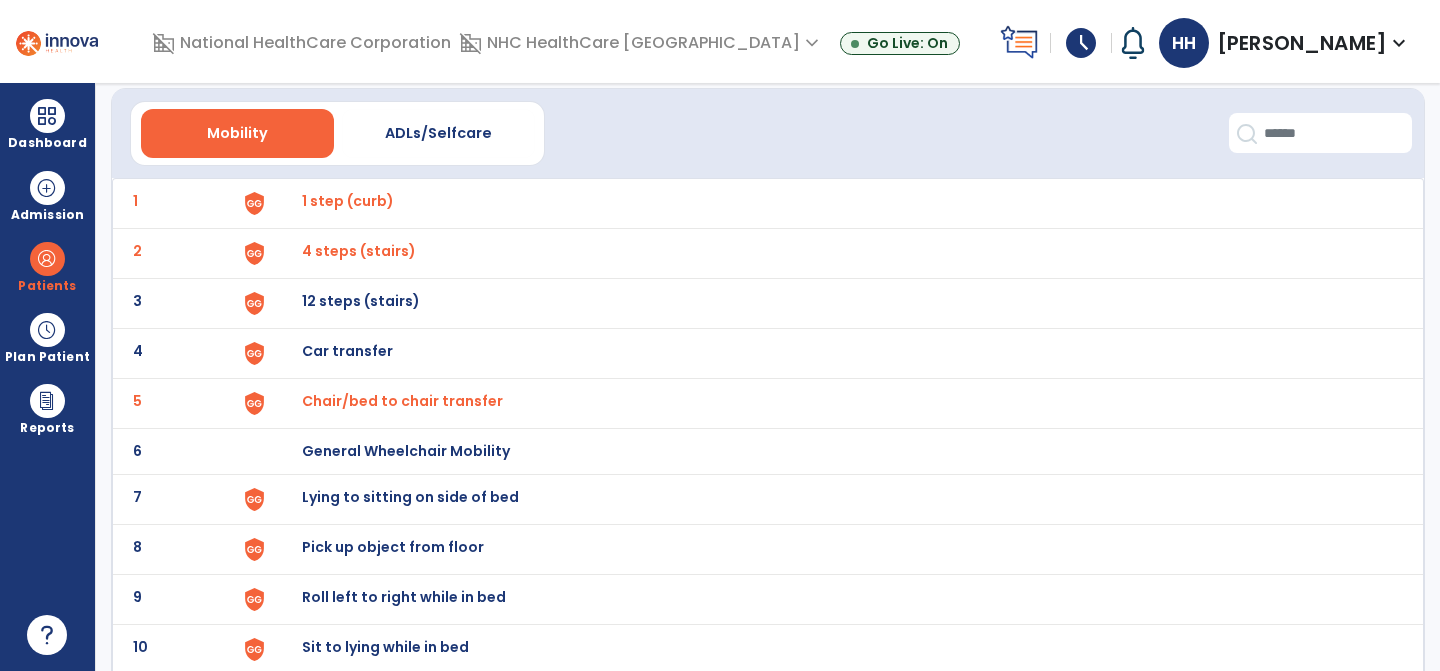 click on "Lying to sitting on side of bed" at bounding box center [348, 201] 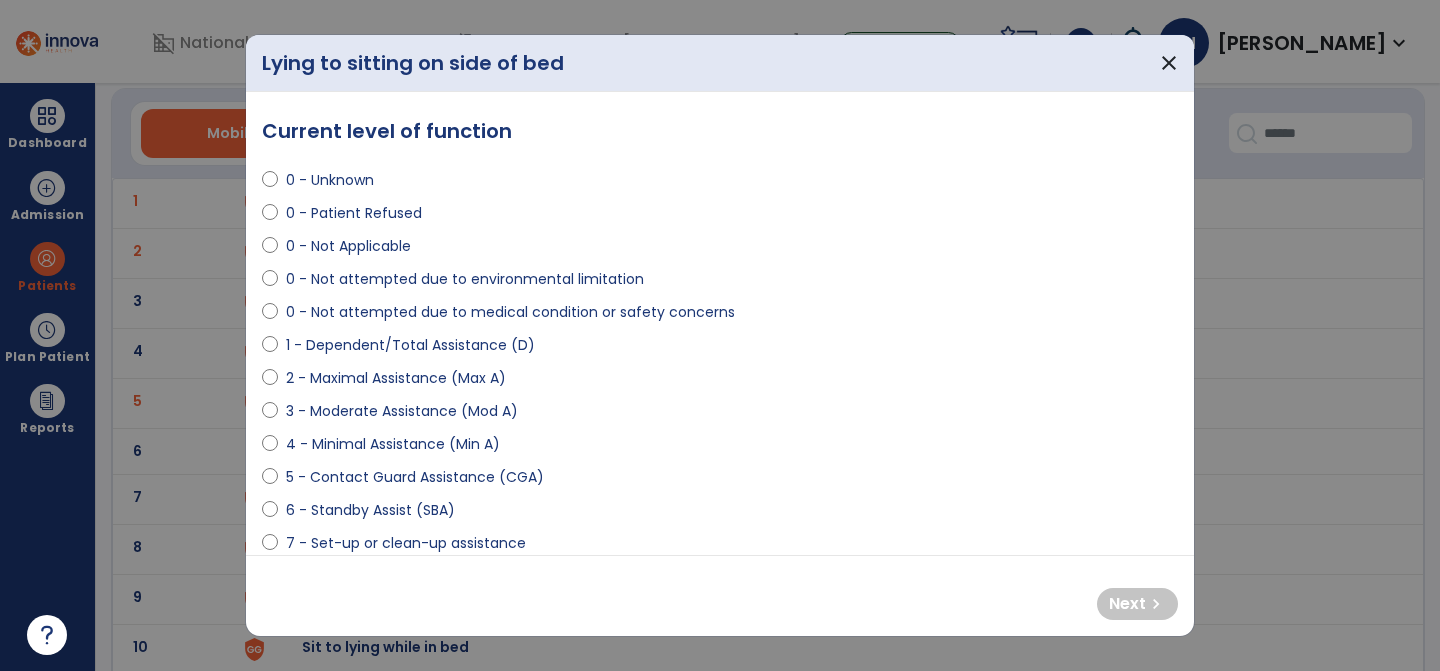 scroll, scrollTop: 43, scrollLeft: 0, axis: vertical 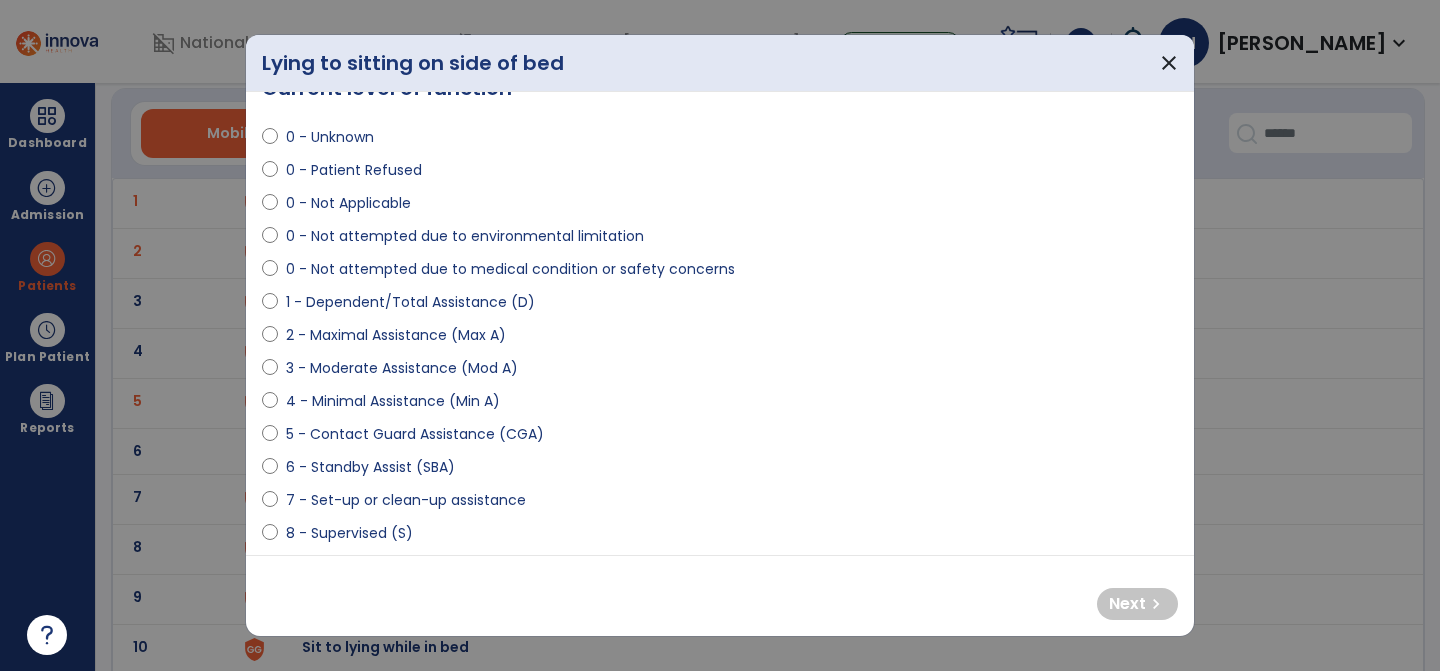 click on "6 - Standby Assist (SBA)" at bounding box center (370, 467) 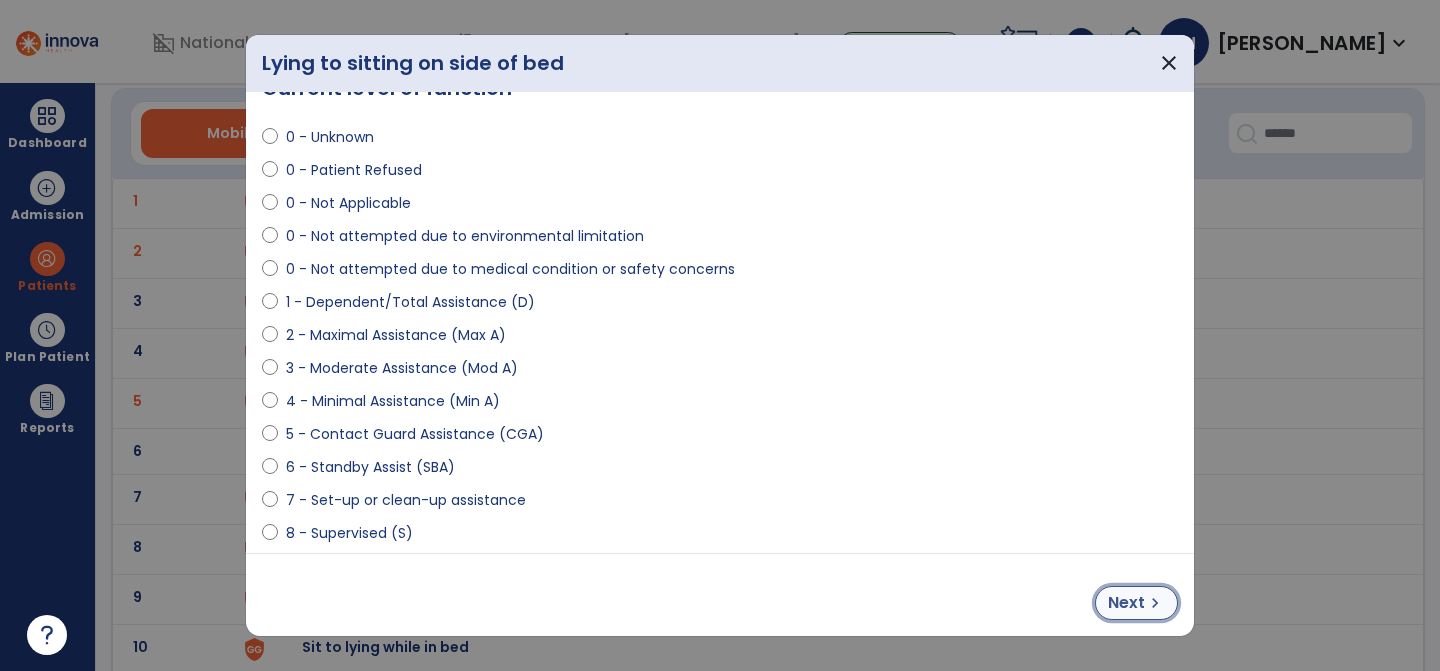 click on "chevron_right" at bounding box center (1155, 603) 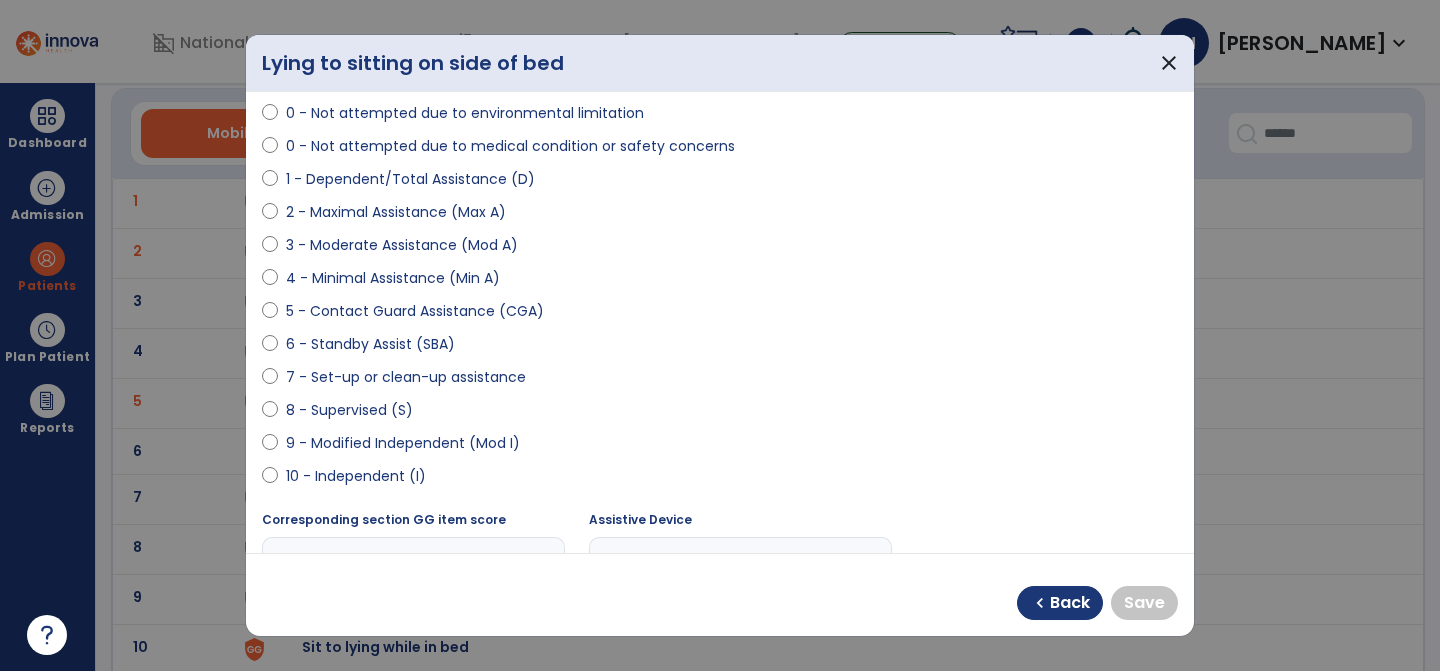 scroll, scrollTop: 194, scrollLeft: 0, axis: vertical 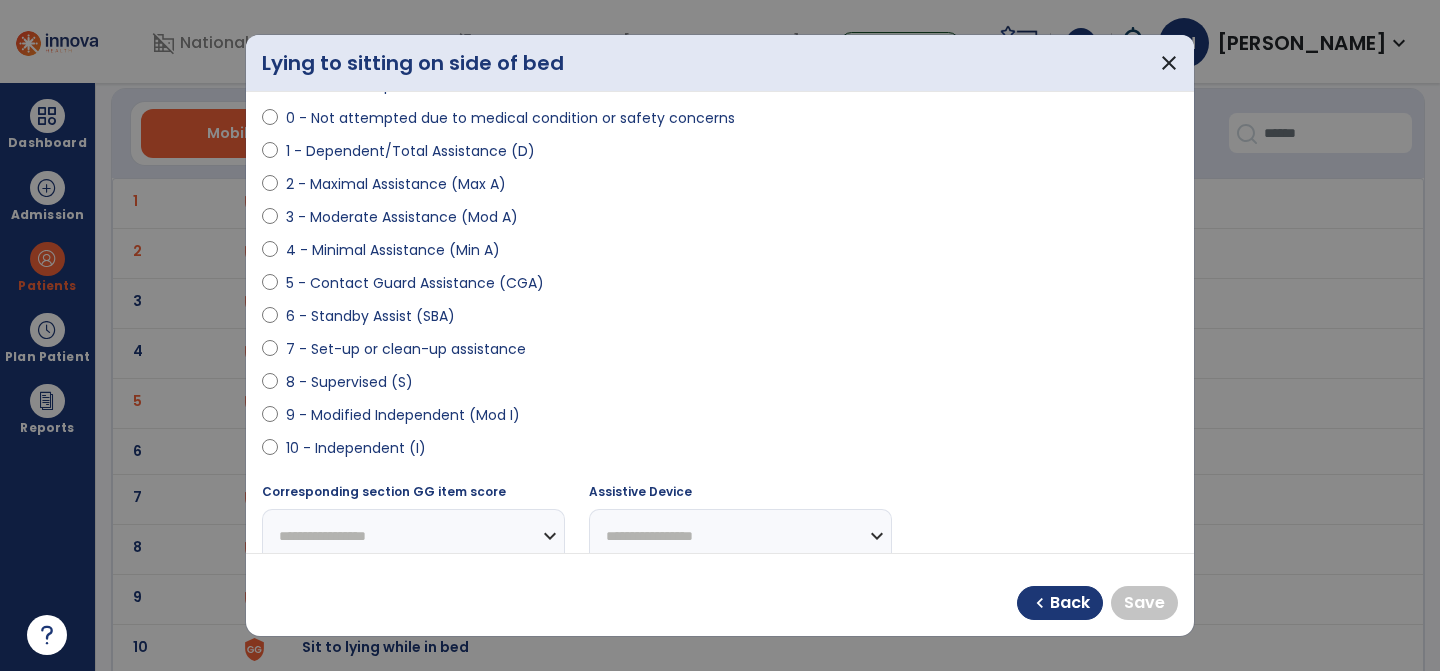 click on "9 - Modified Independent (Mod I)" at bounding box center [403, 415] 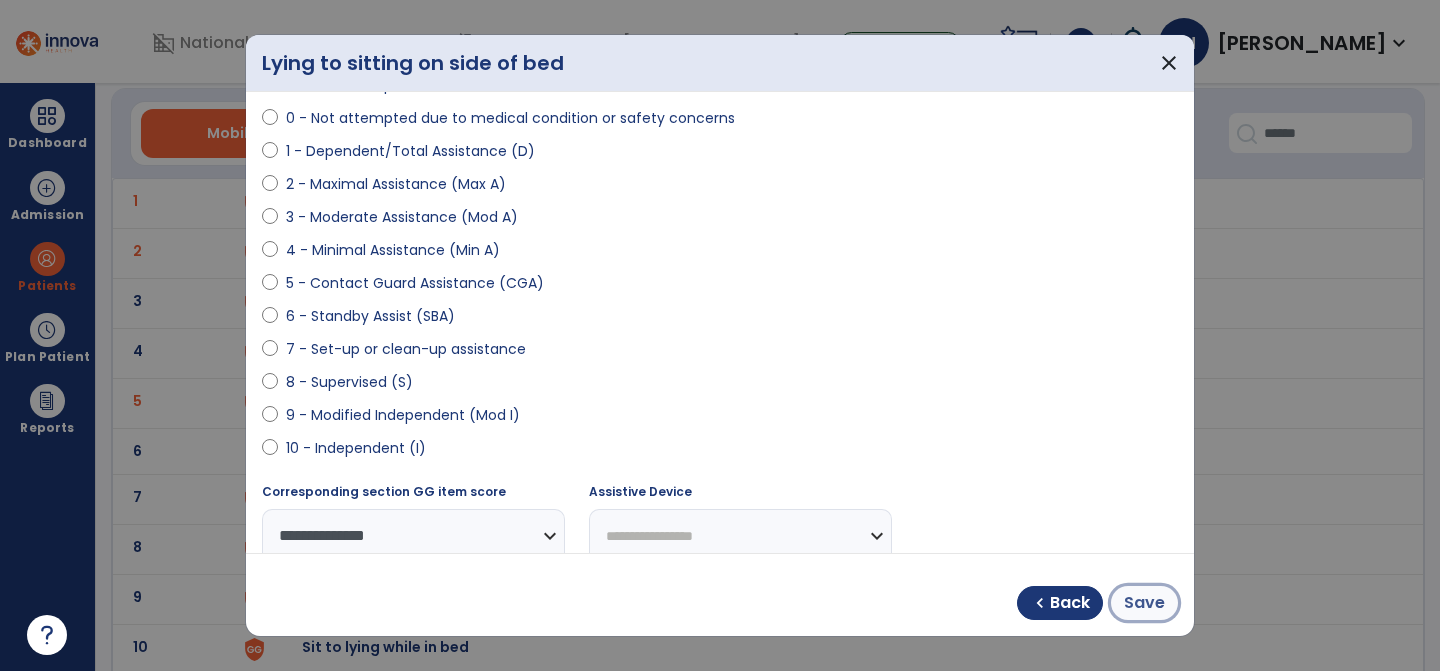 click on "Save" at bounding box center (1144, 603) 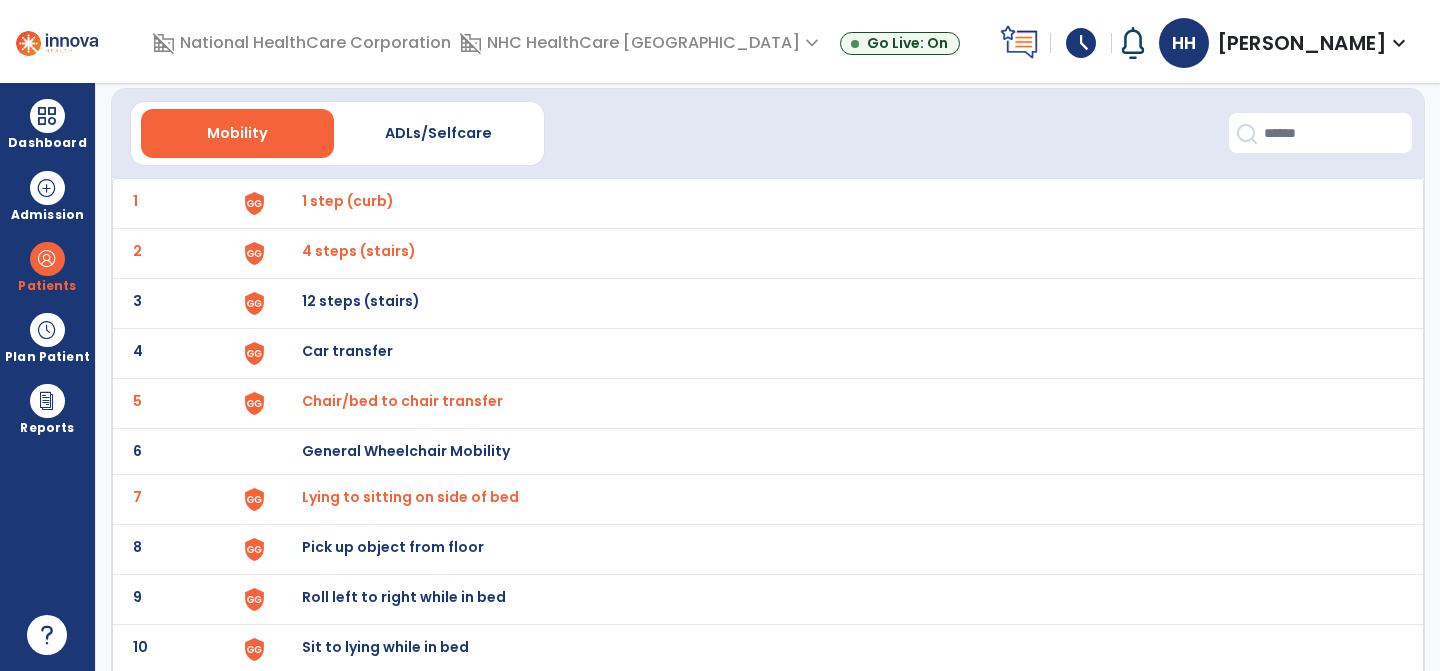 click on "9 Roll left to right while in bed" 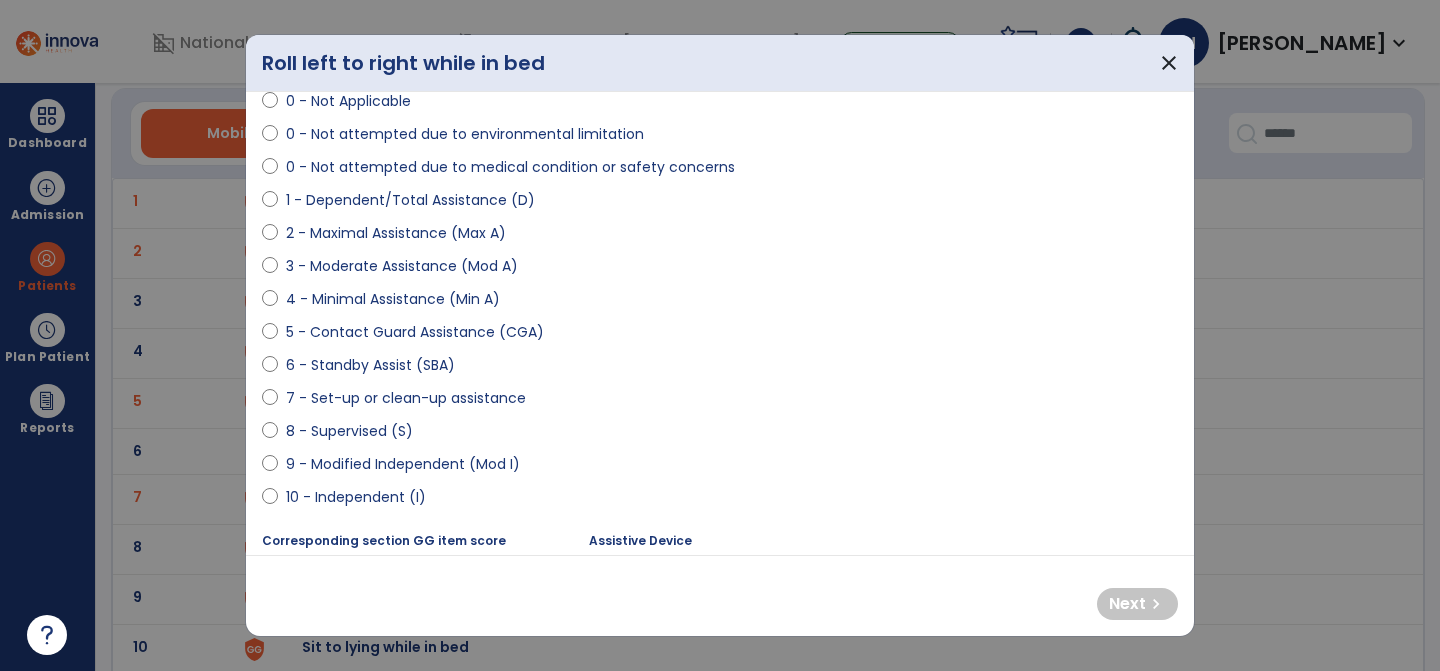 scroll, scrollTop: 147, scrollLeft: 0, axis: vertical 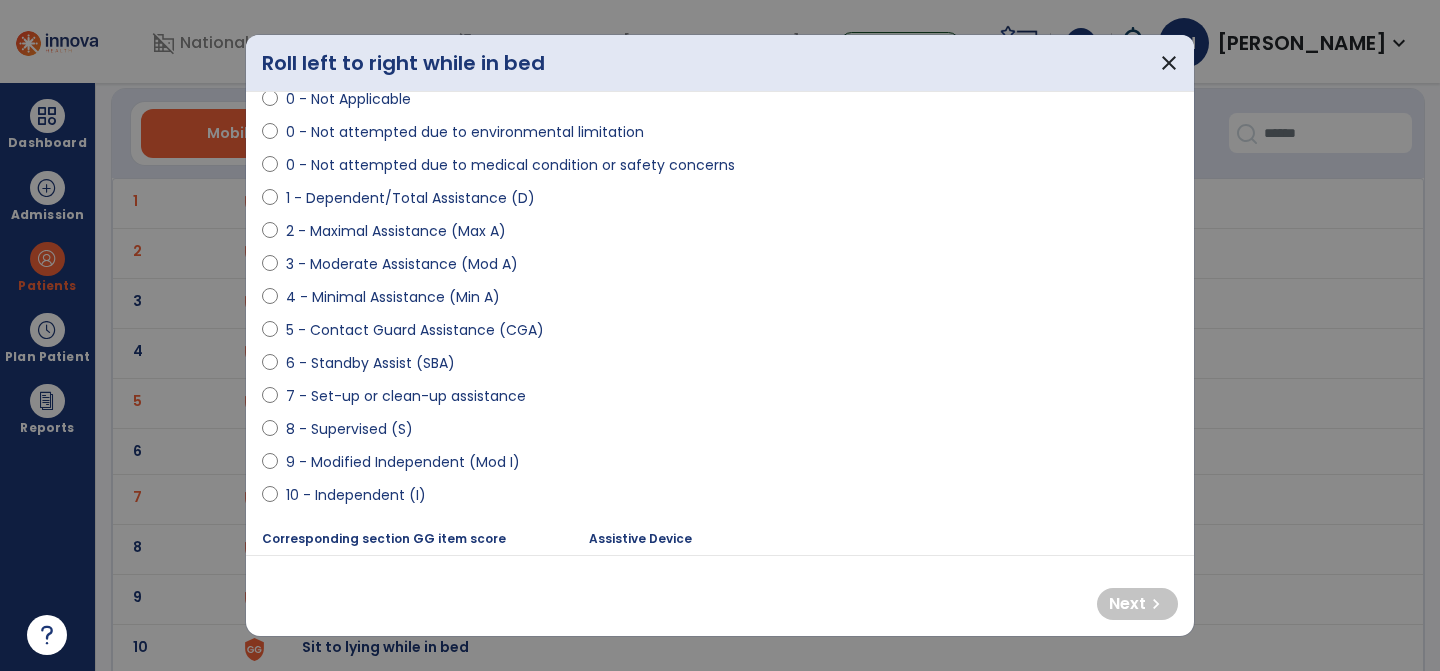click on "9 - Modified Independent (Mod I)" at bounding box center (403, 462) 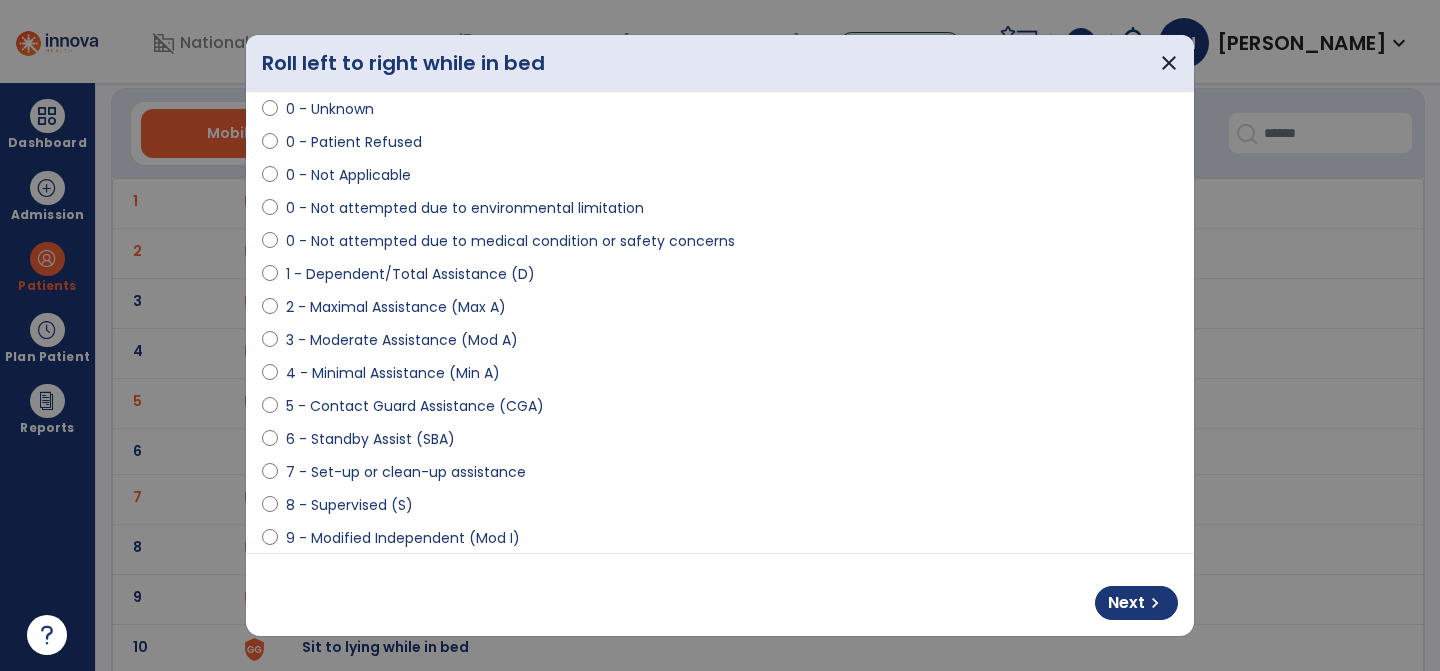 scroll, scrollTop: 70, scrollLeft: 0, axis: vertical 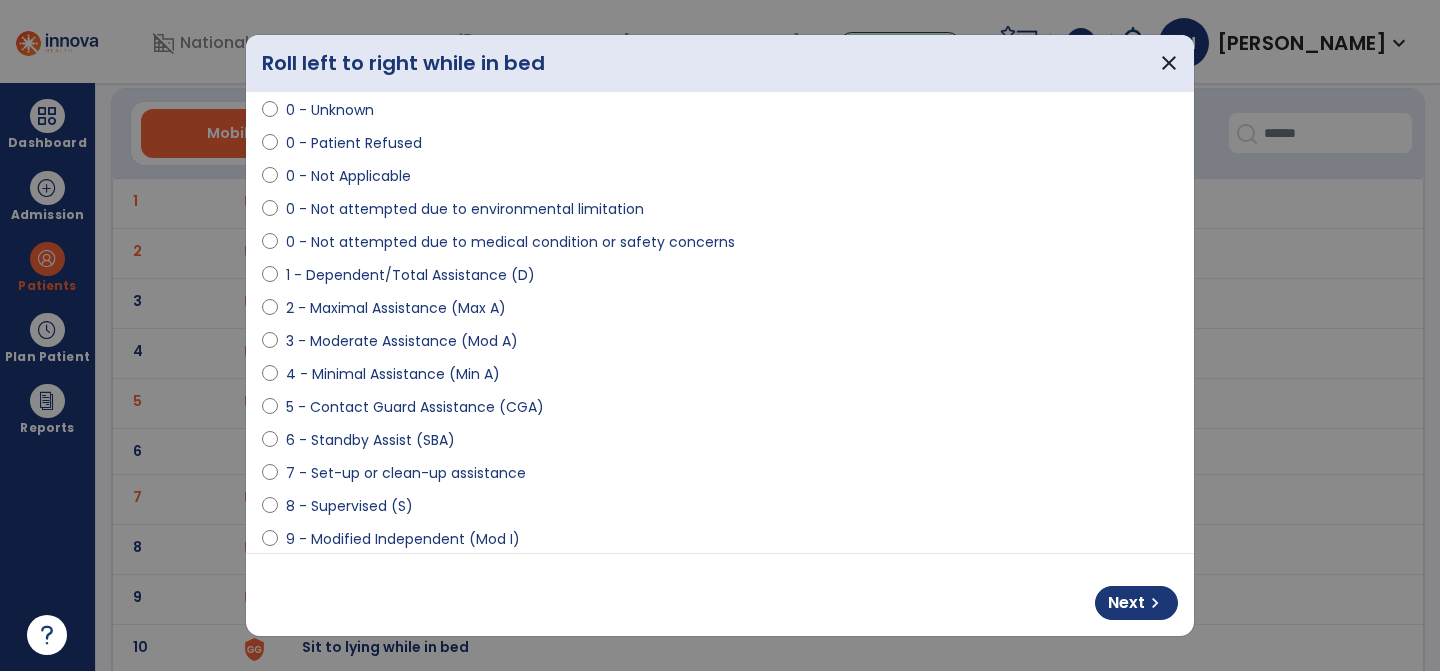 click on "6 - Standby Assist (SBA)" at bounding box center (370, 440) 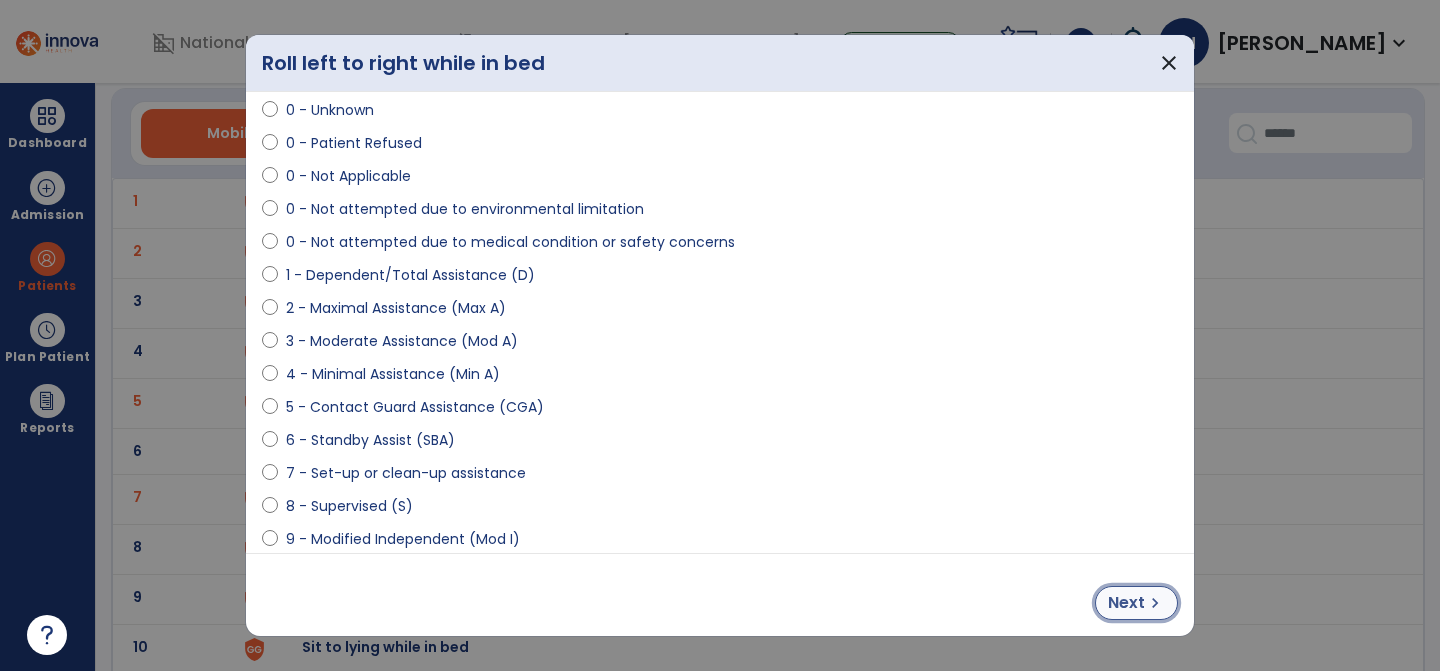 click on "Next" at bounding box center (1126, 603) 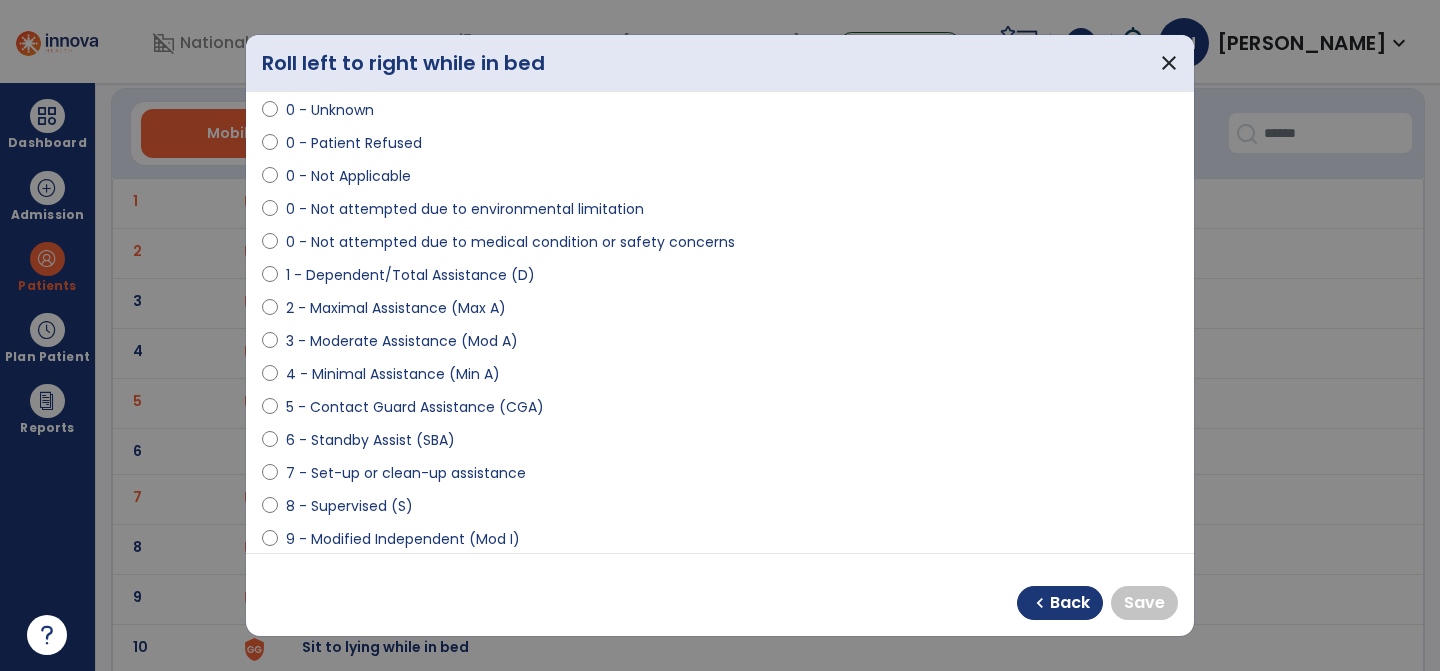 click on "9 - Modified Independent (Mod I)" at bounding box center [403, 539] 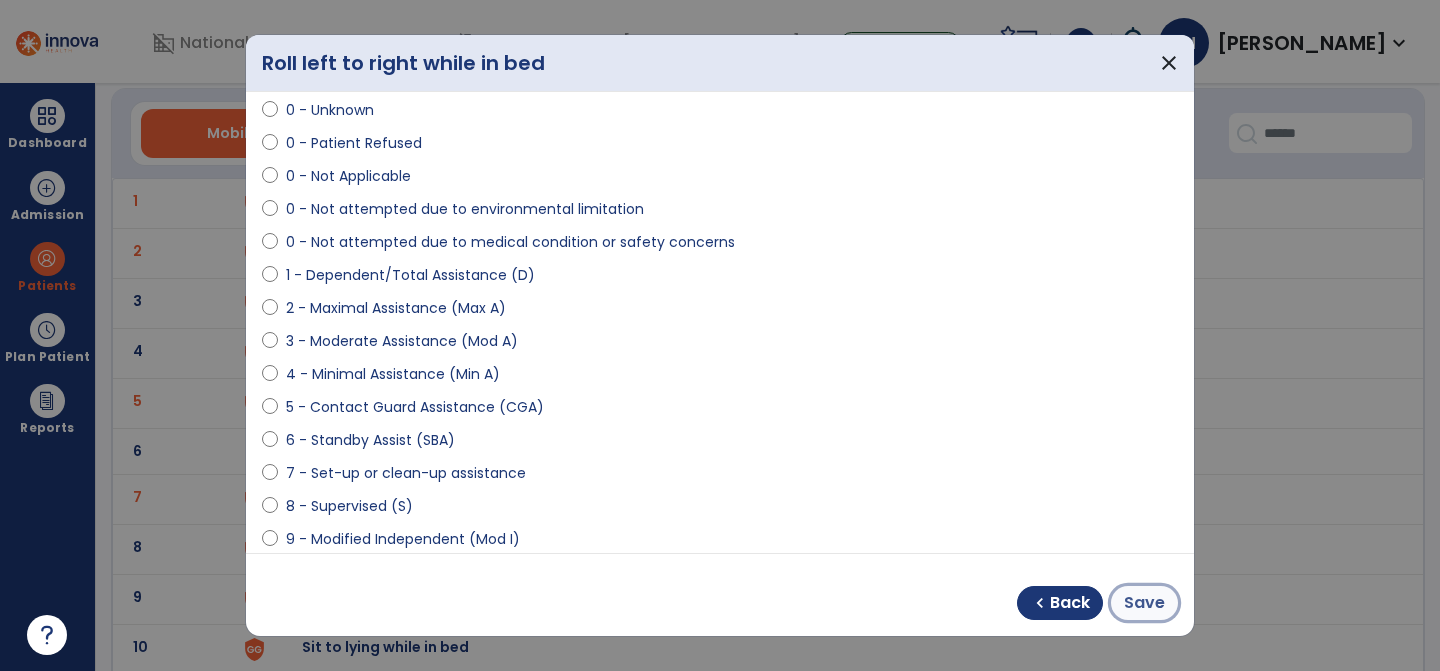 click on "Save" at bounding box center [1144, 603] 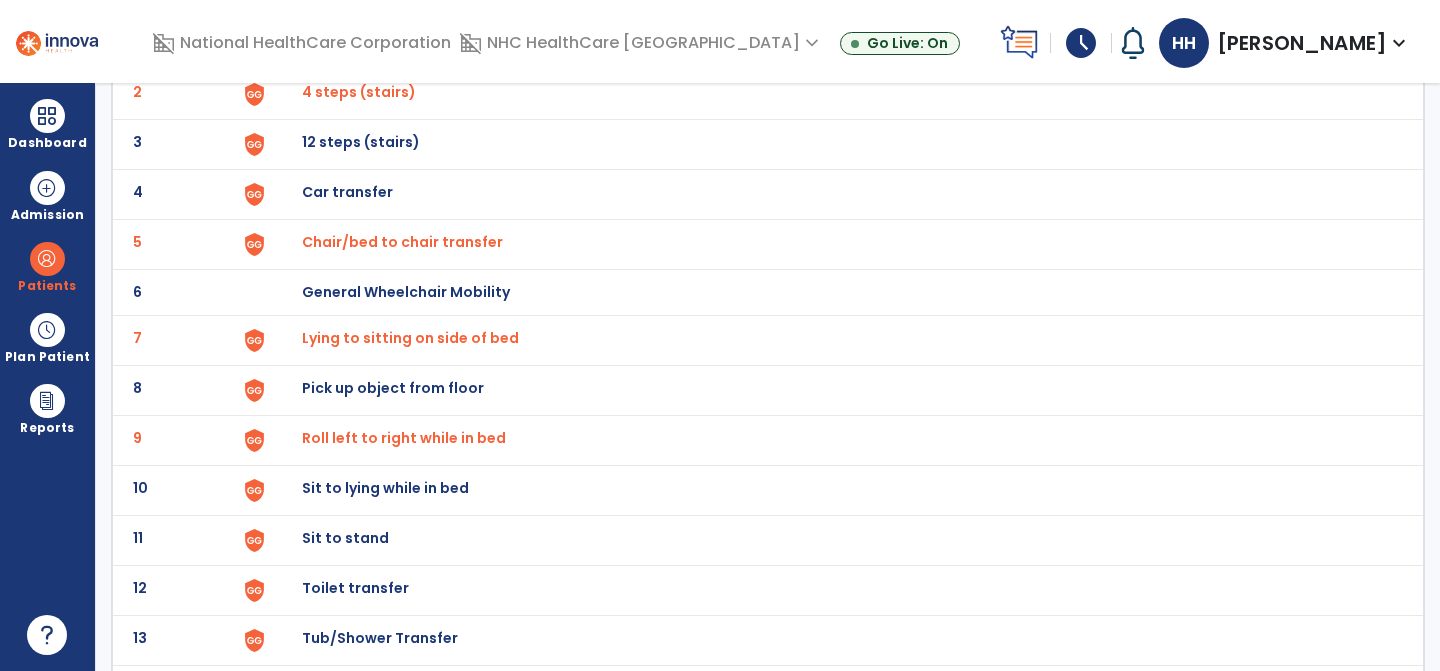 scroll, scrollTop: 262, scrollLeft: 0, axis: vertical 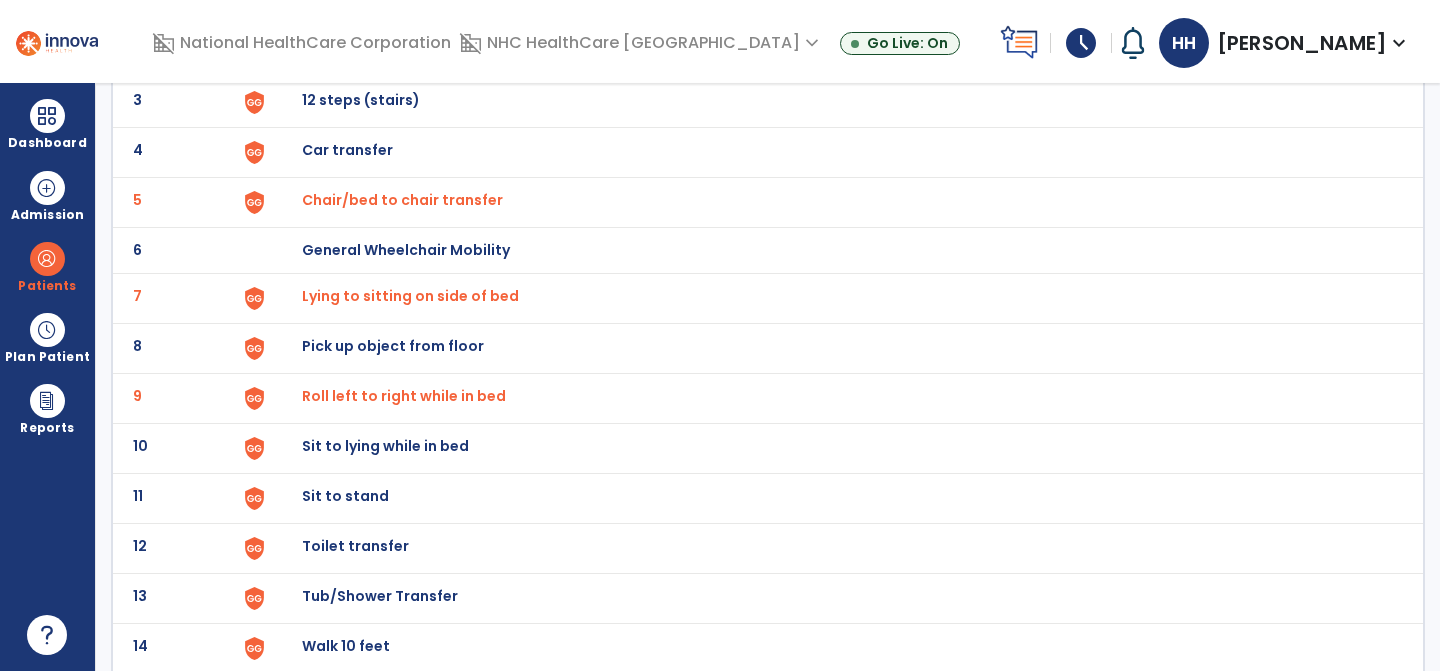 click on "Sit to lying while in bed" at bounding box center [348, 0] 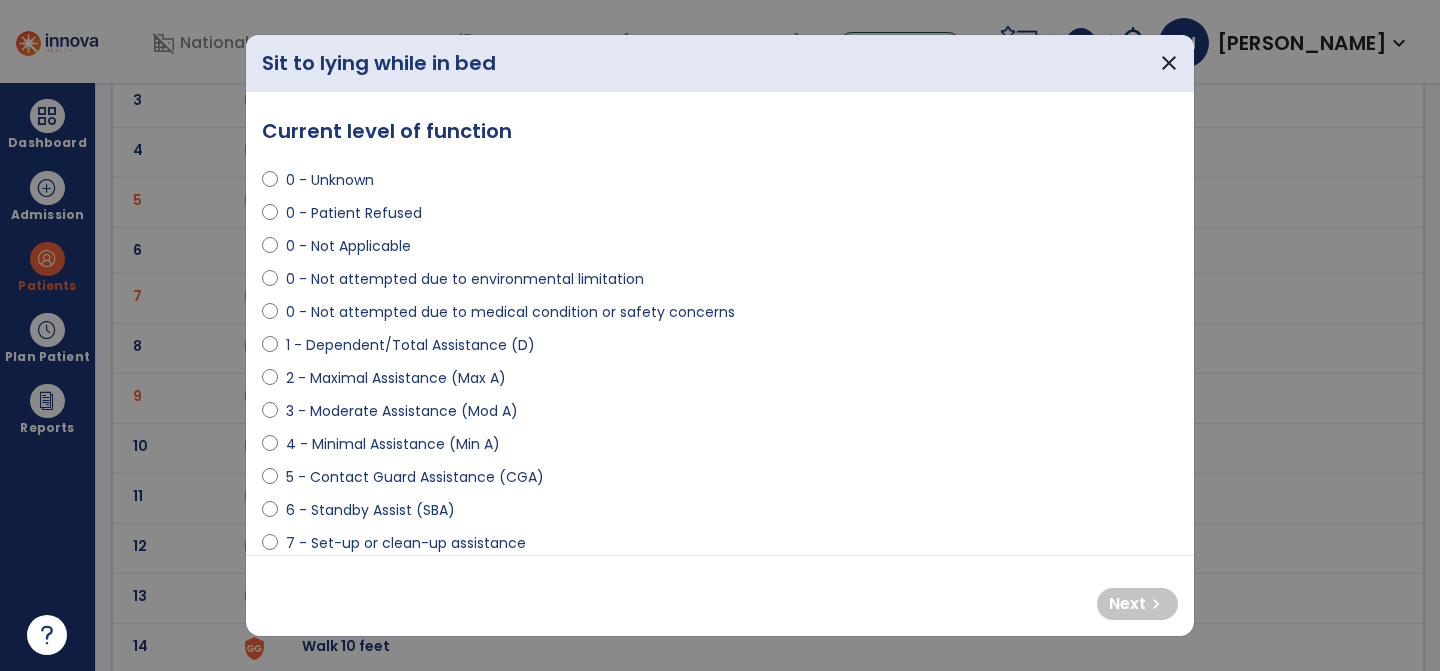 scroll, scrollTop: 117, scrollLeft: 0, axis: vertical 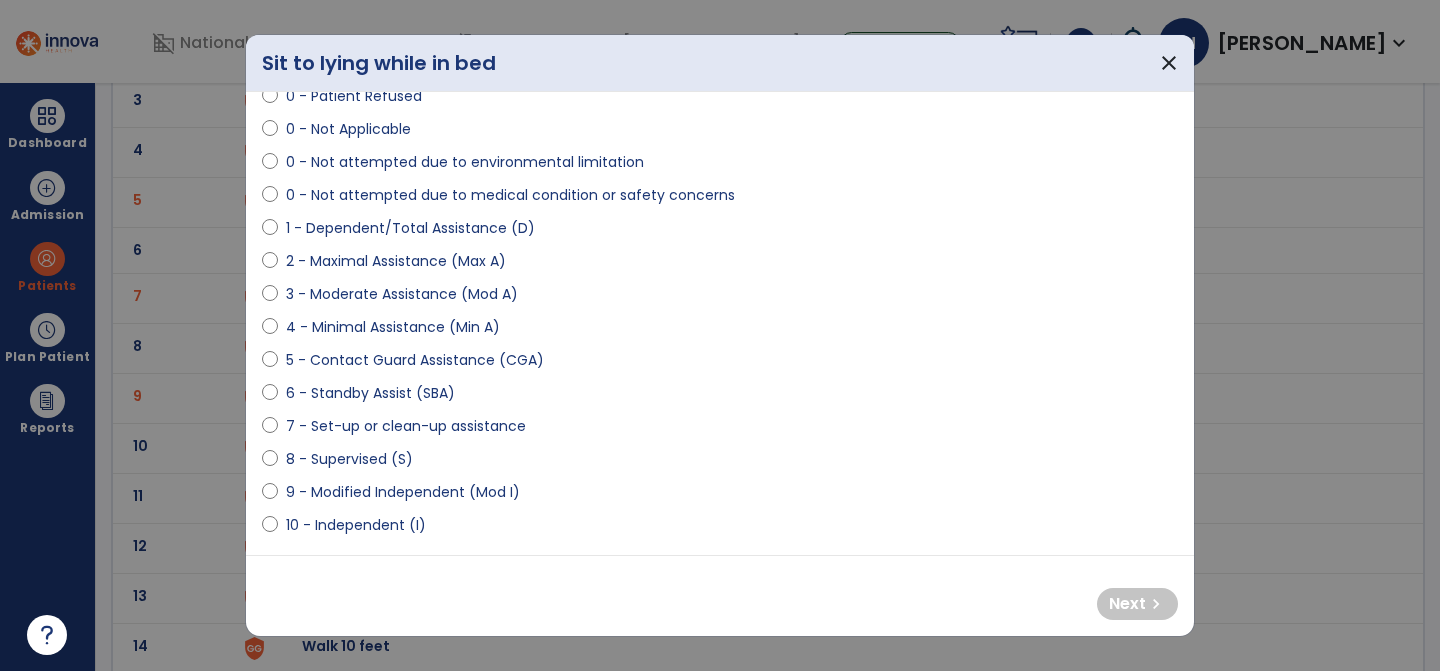 click on "6 - Standby Assist (SBA)" at bounding box center (720, 397) 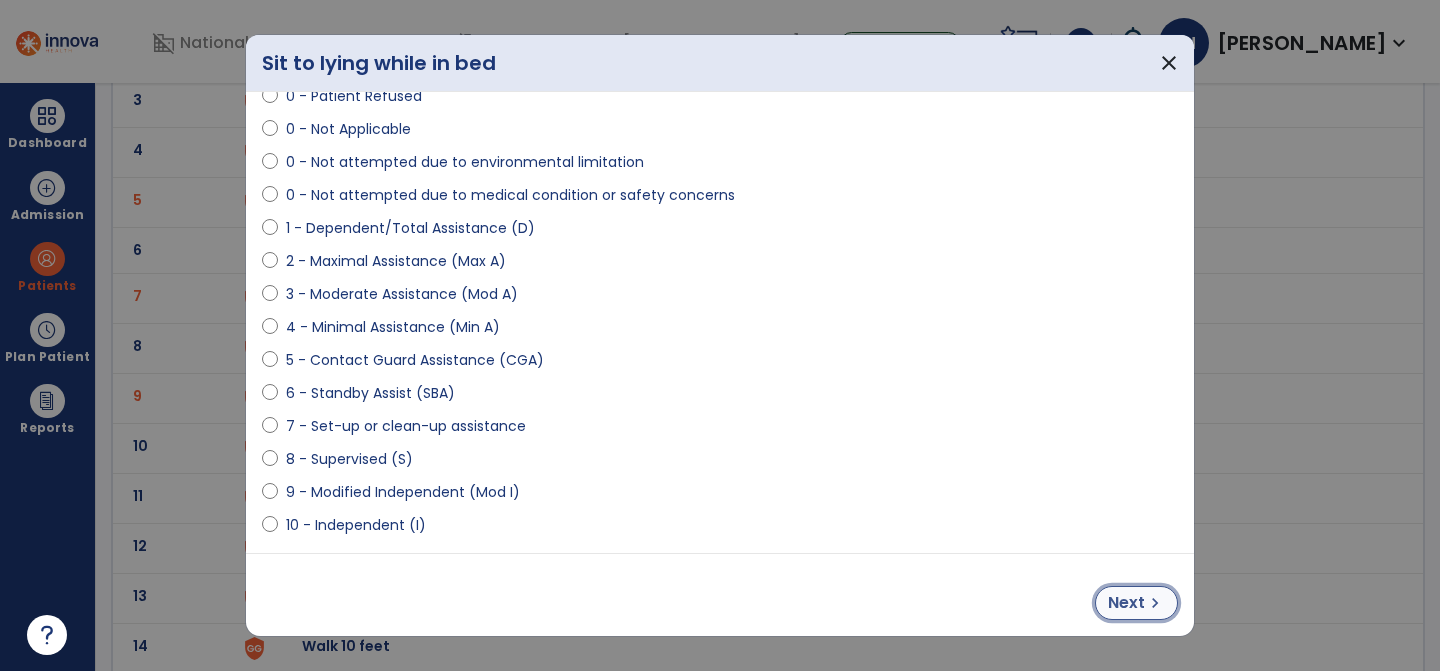 click on "Next" at bounding box center (1126, 603) 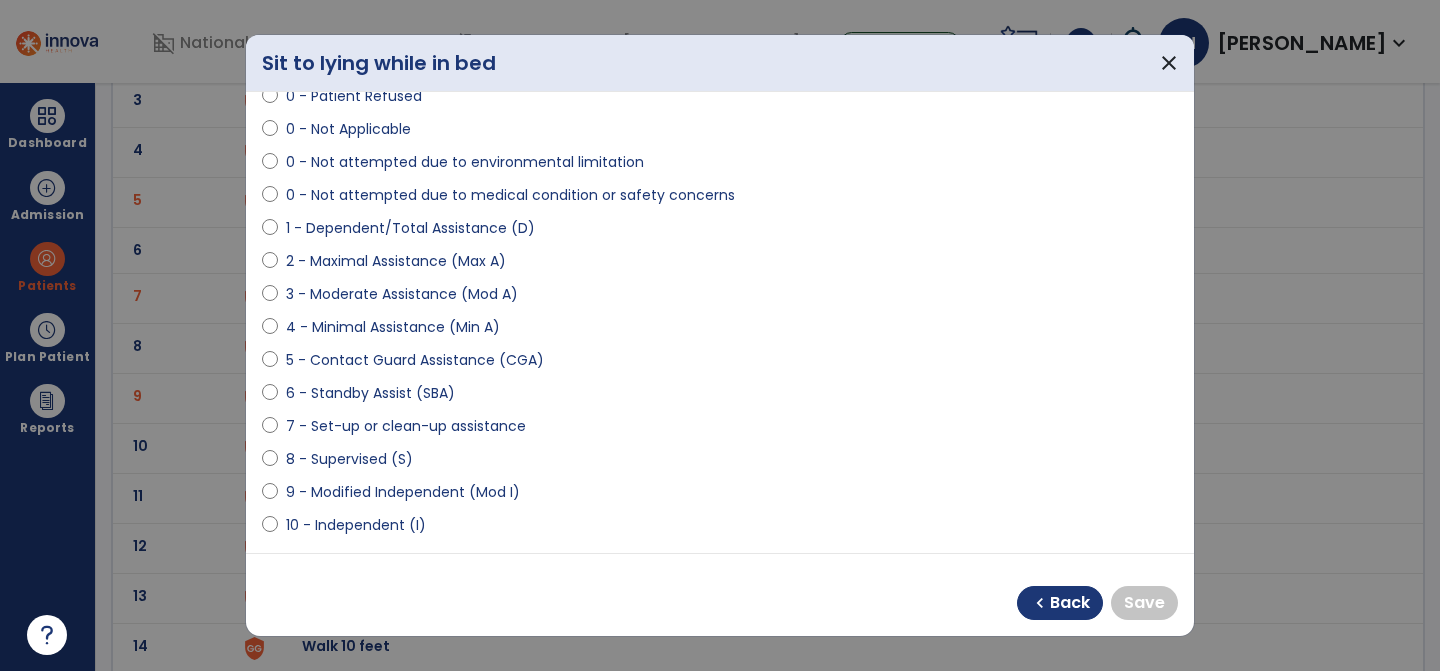 click on "9 - Modified Independent (Mod I)" at bounding box center [403, 492] 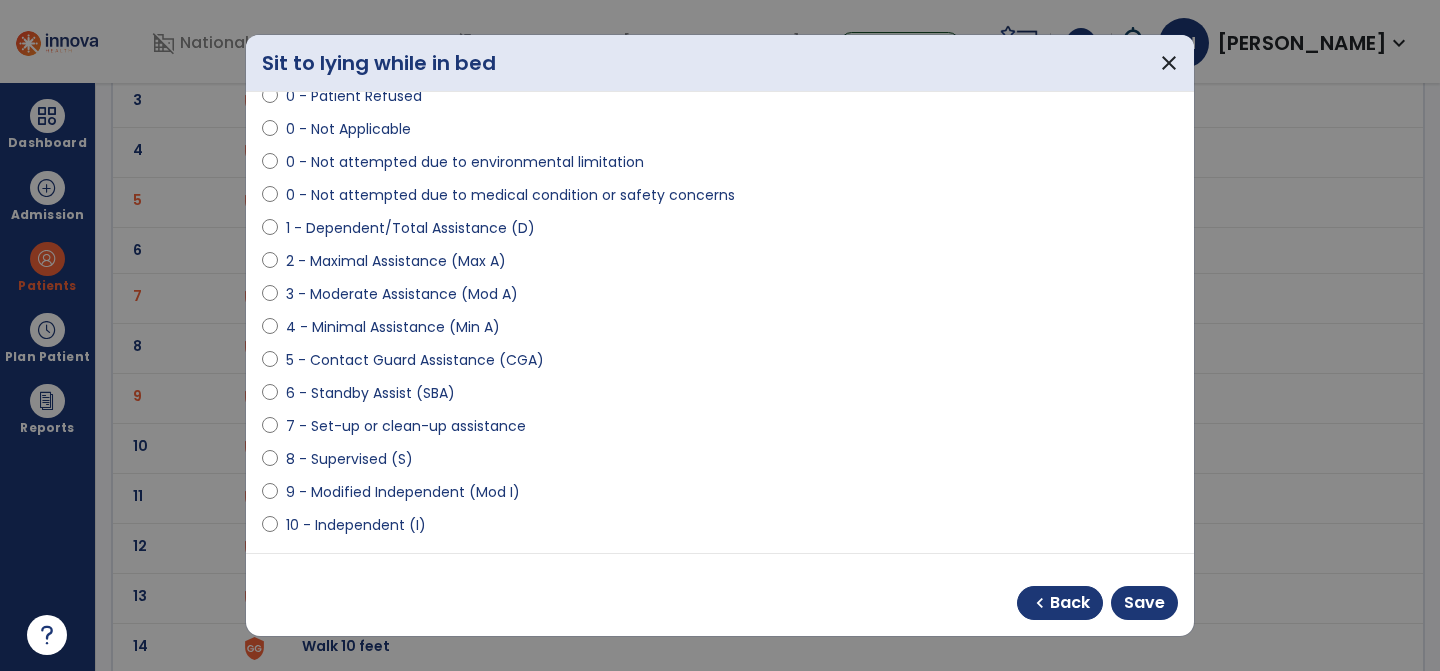 click on "chevron_left  Back Save" at bounding box center [720, 595] 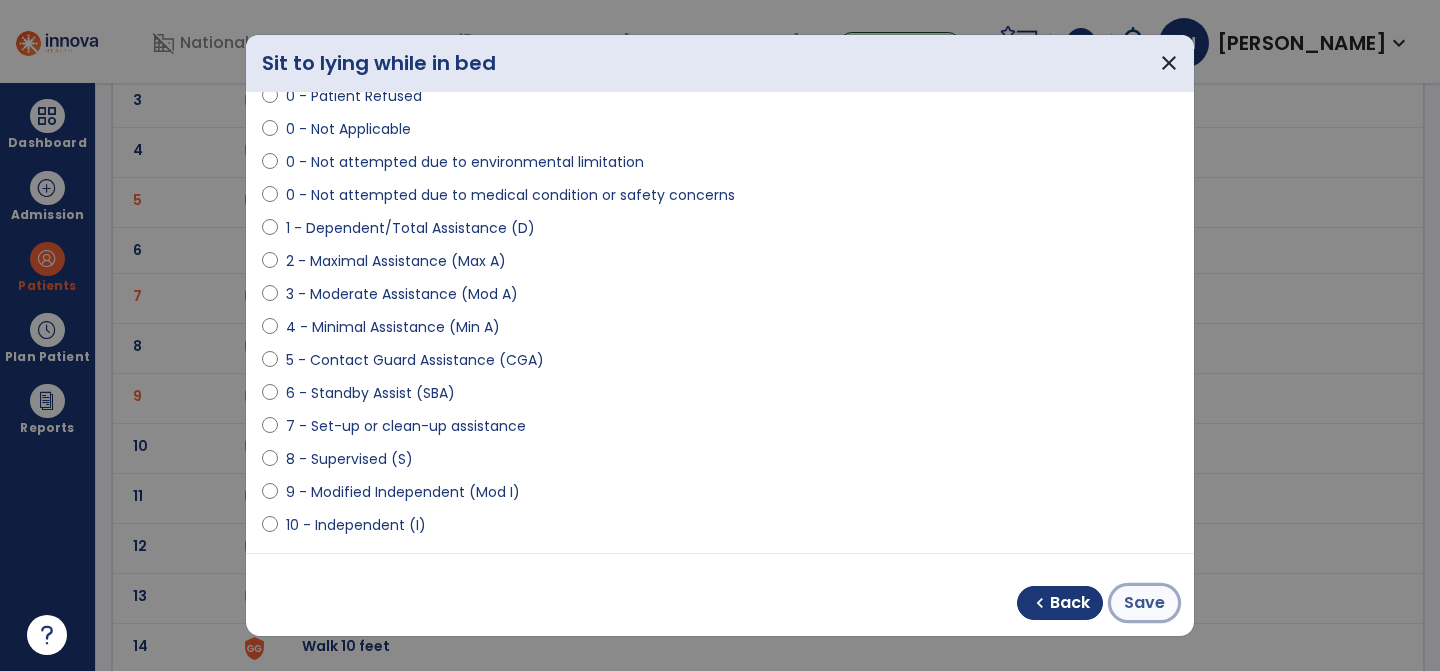 click on "Save" at bounding box center [1144, 603] 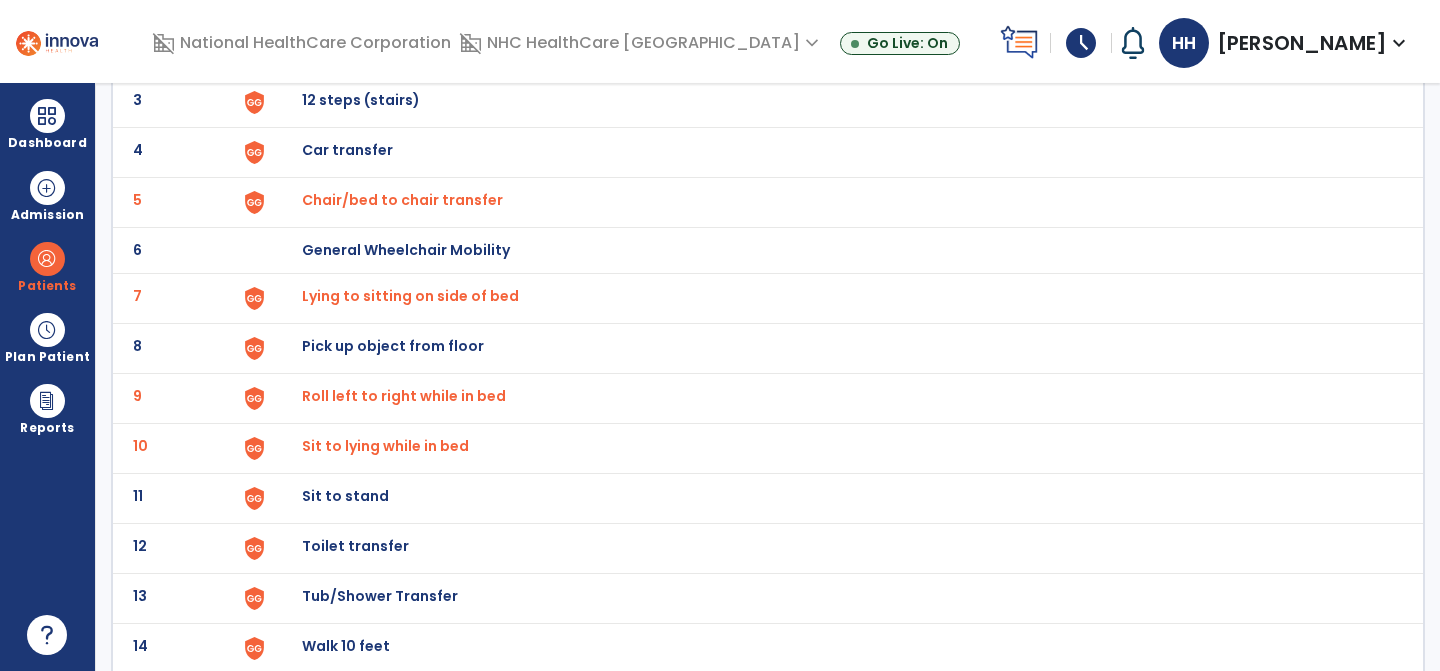 click on "Sit to stand" at bounding box center [348, 0] 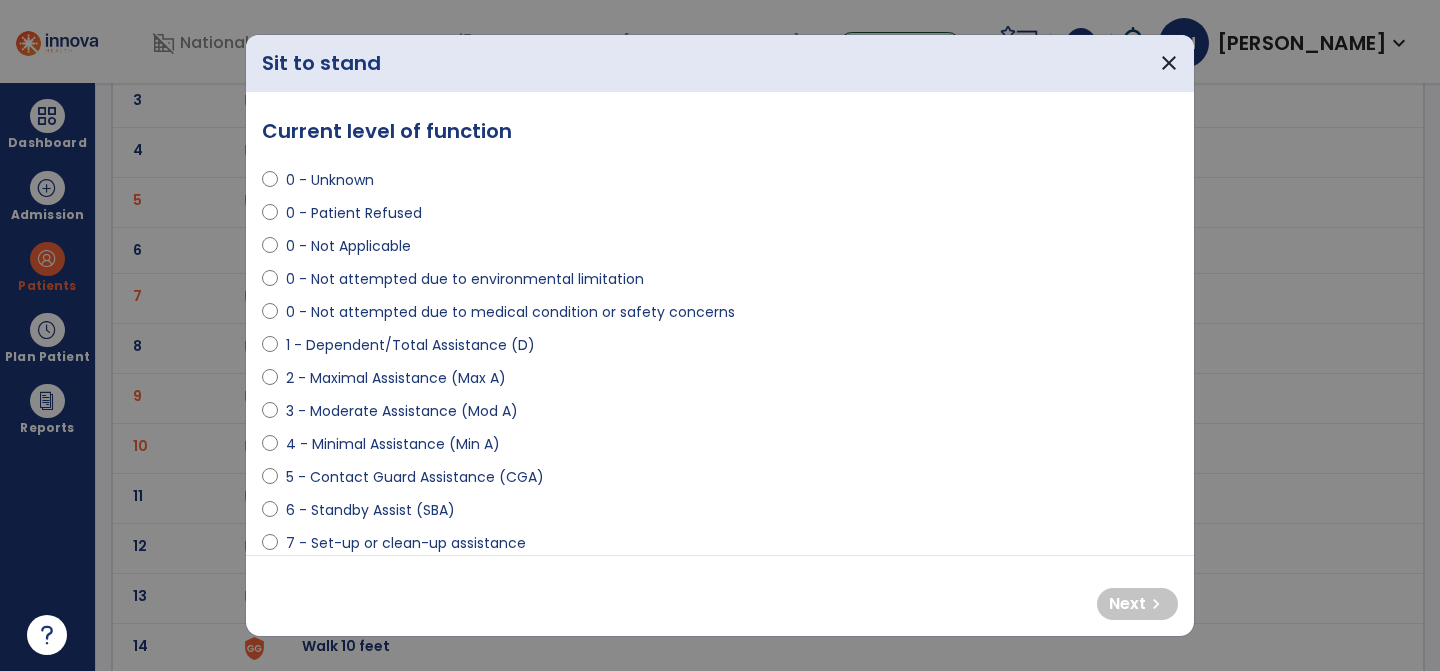 click on "4 - Minimal Assistance (Min A)" at bounding box center [393, 444] 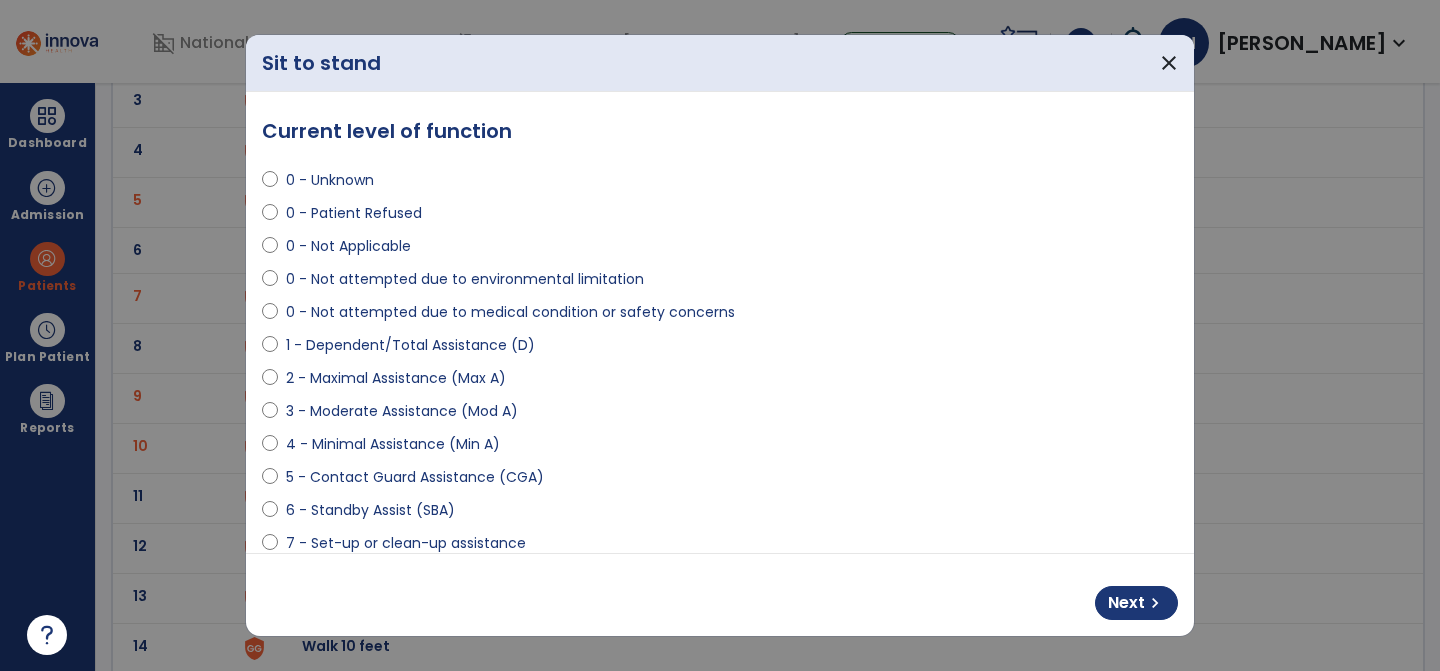click on "5 - Contact Guard Assistance (CGA)" at bounding box center [415, 477] 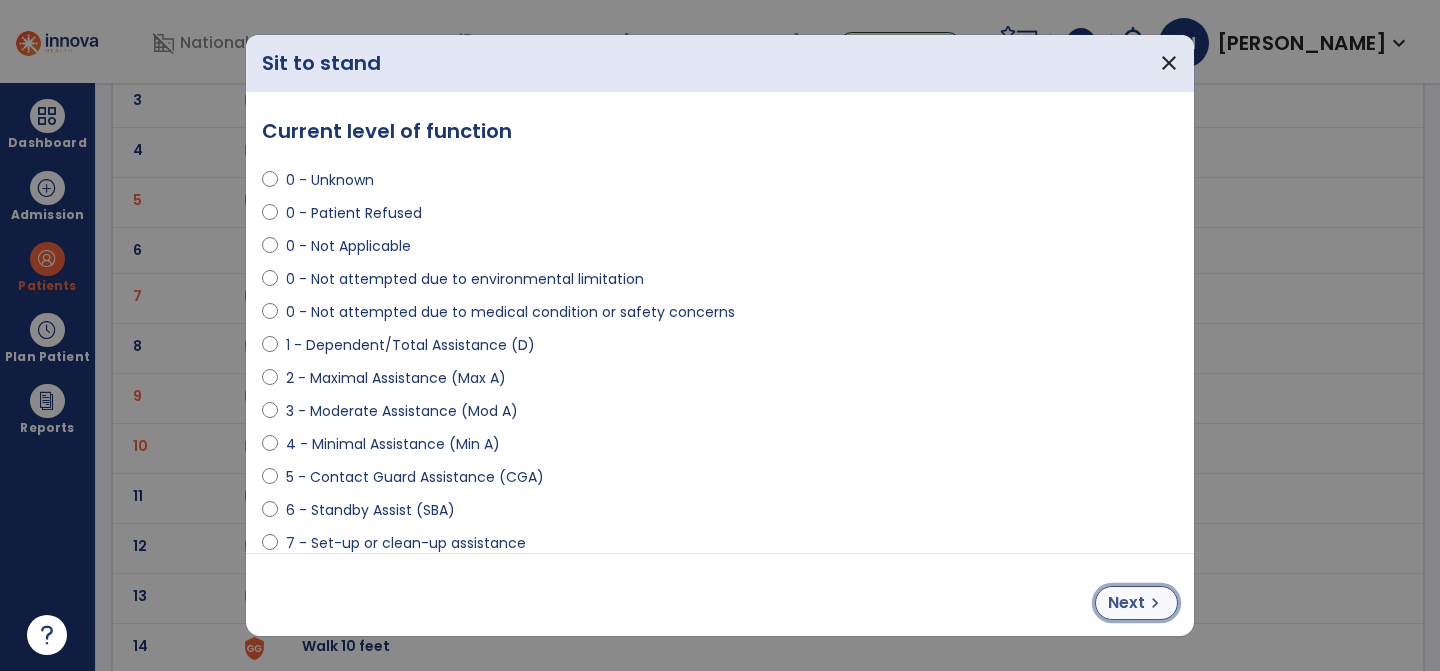 click on "Next" at bounding box center [1126, 603] 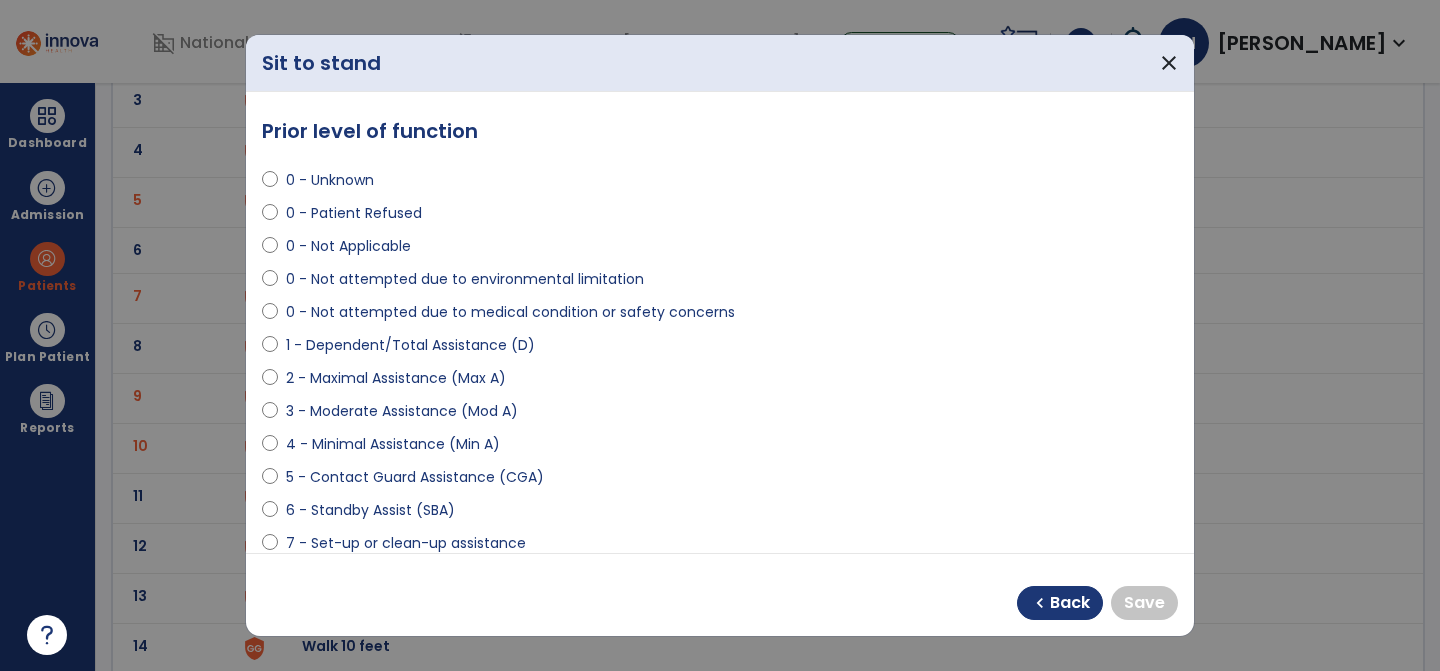 scroll, scrollTop: 67, scrollLeft: 0, axis: vertical 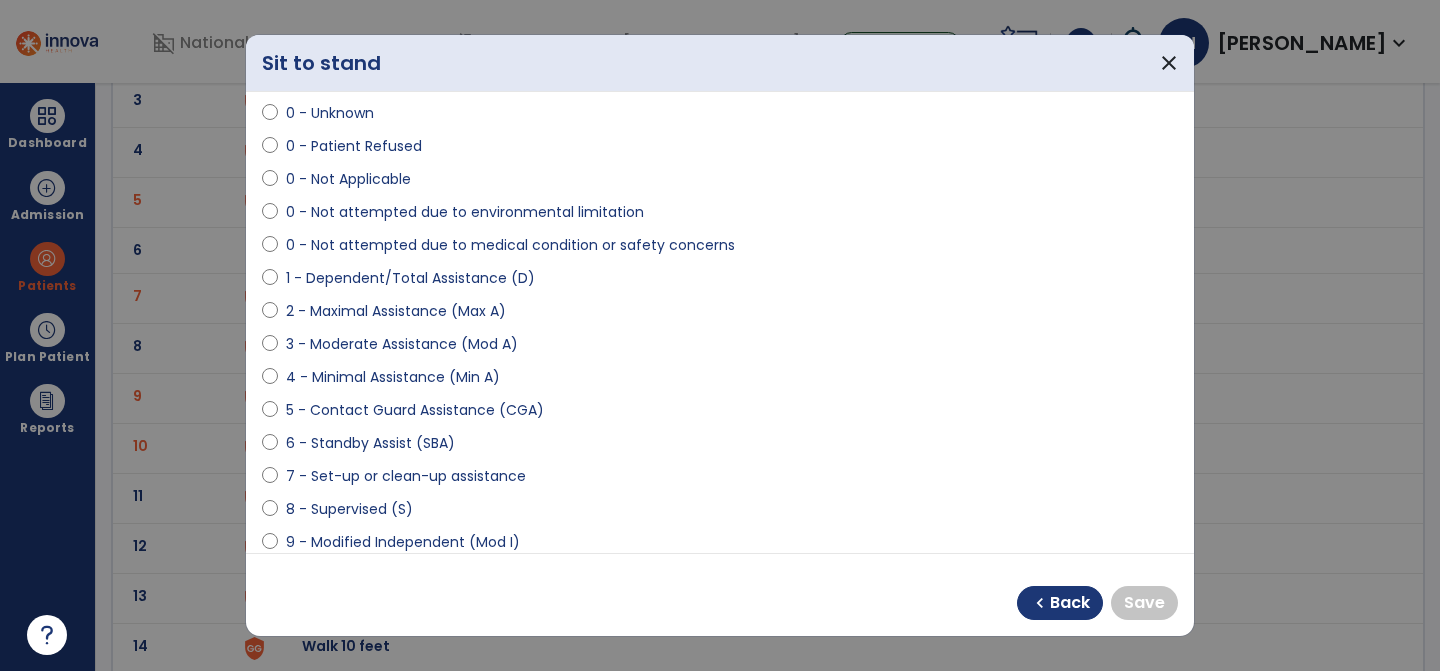 click on "9 - Modified Independent (Mod I)" at bounding box center [403, 542] 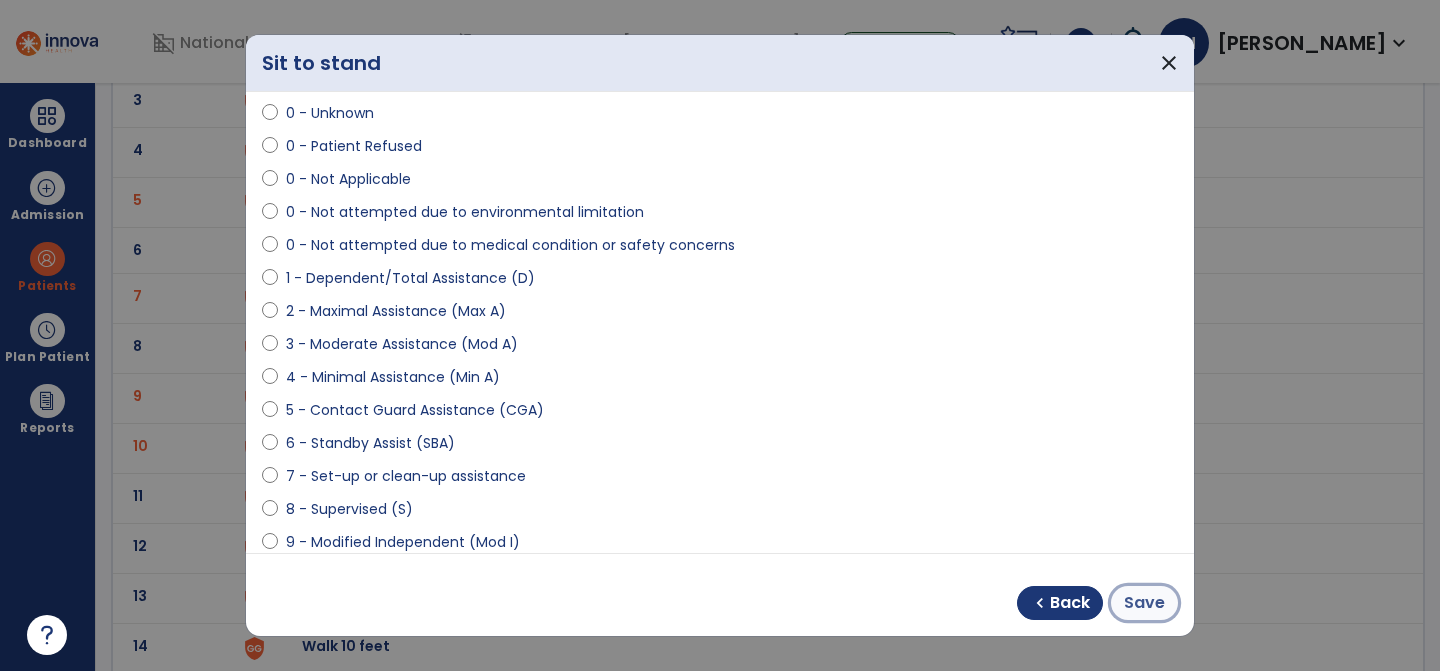 click on "Save" at bounding box center (1144, 603) 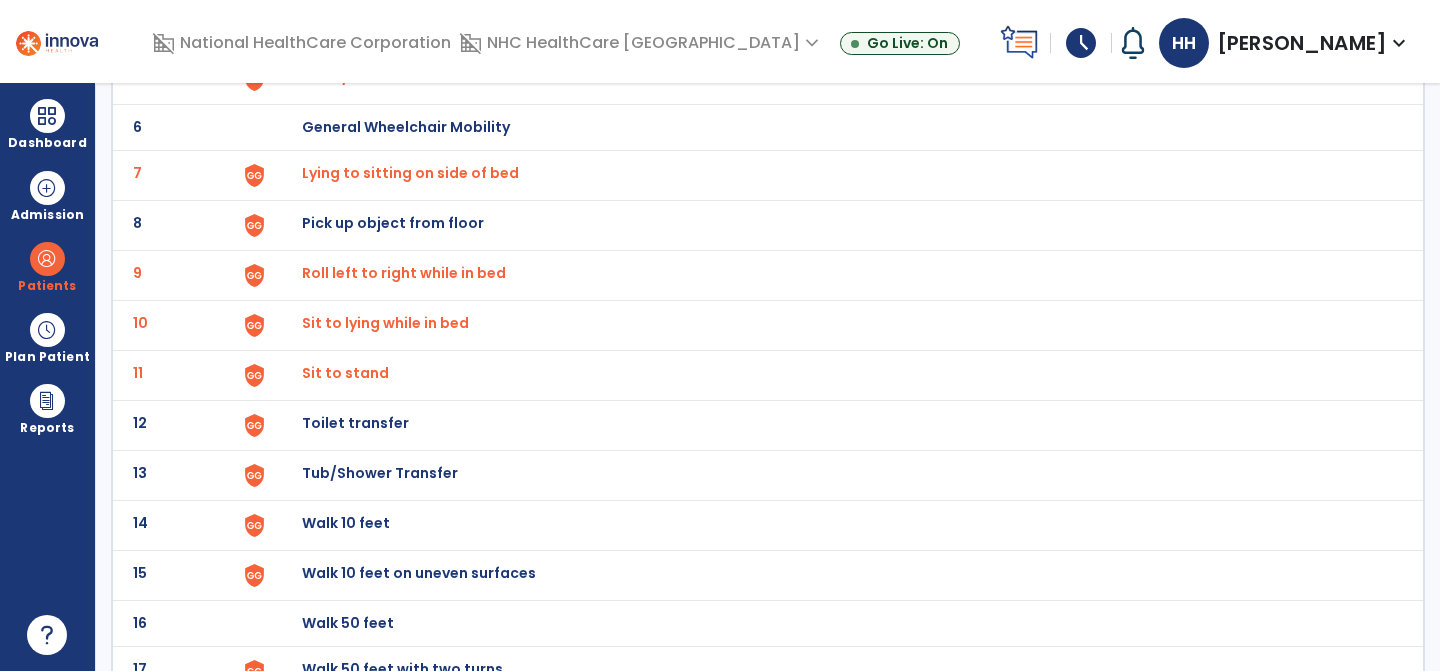 scroll, scrollTop: 386, scrollLeft: 0, axis: vertical 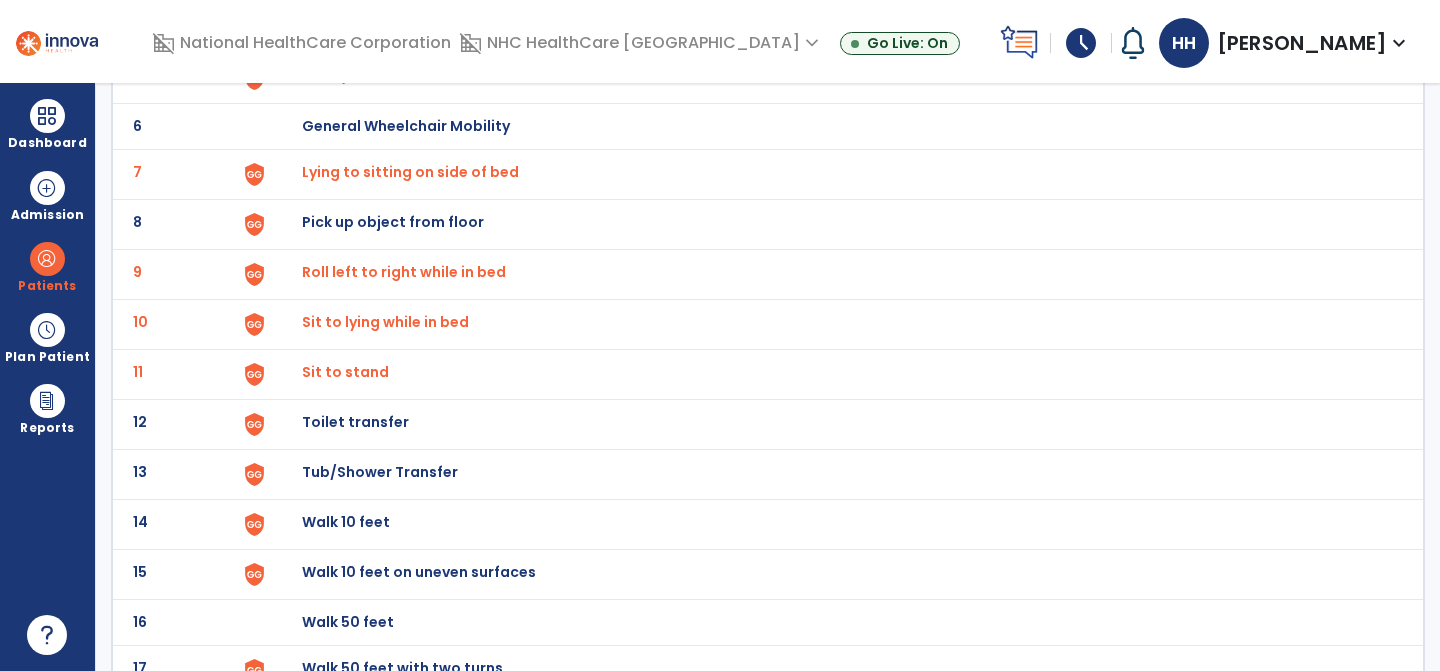 click on "Toilet transfer" at bounding box center [832, -122] 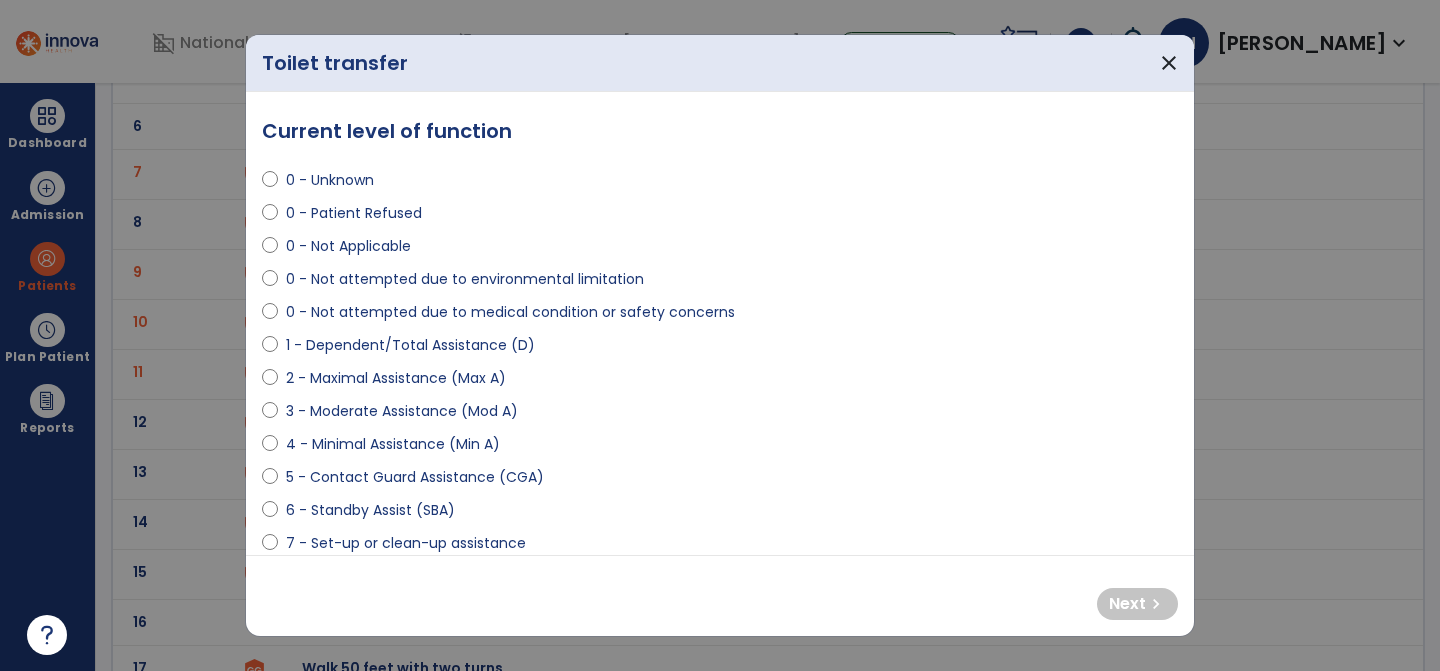 scroll, scrollTop: 148, scrollLeft: 0, axis: vertical 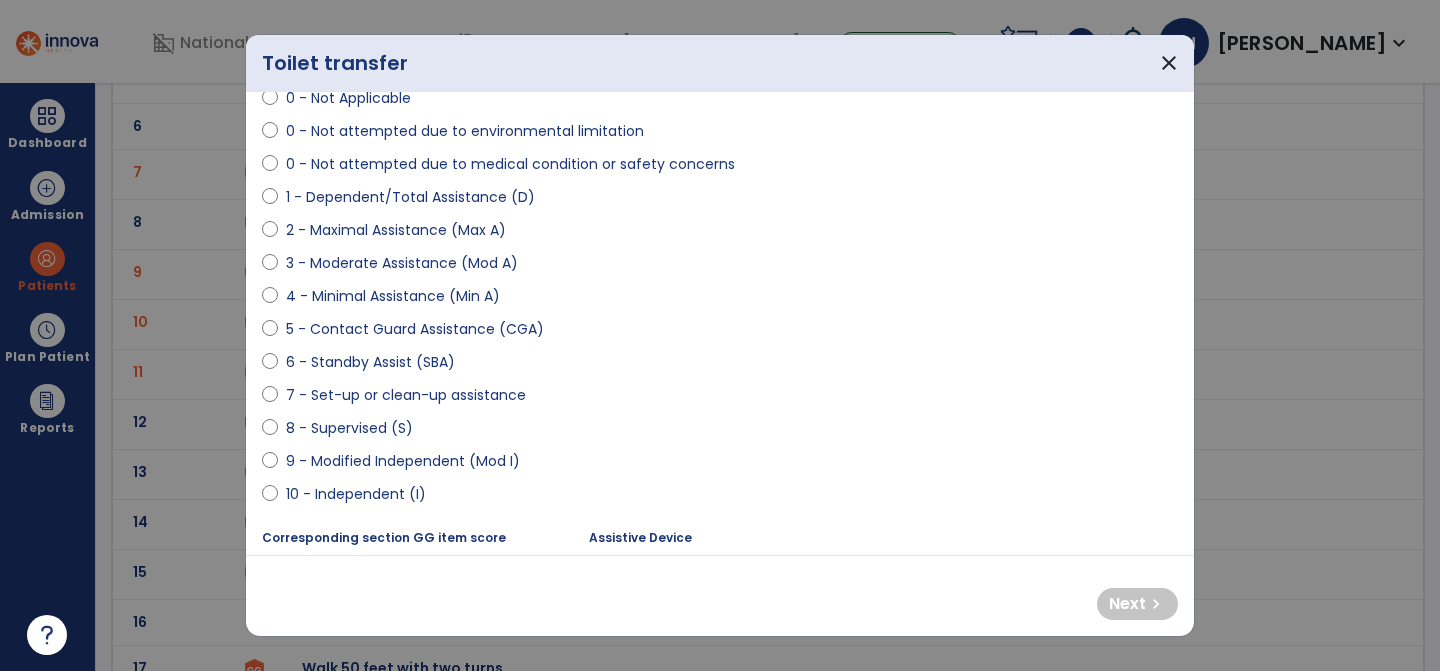 click on "6 - Standby Assist (SBA)" at bounding box center (370, 362) 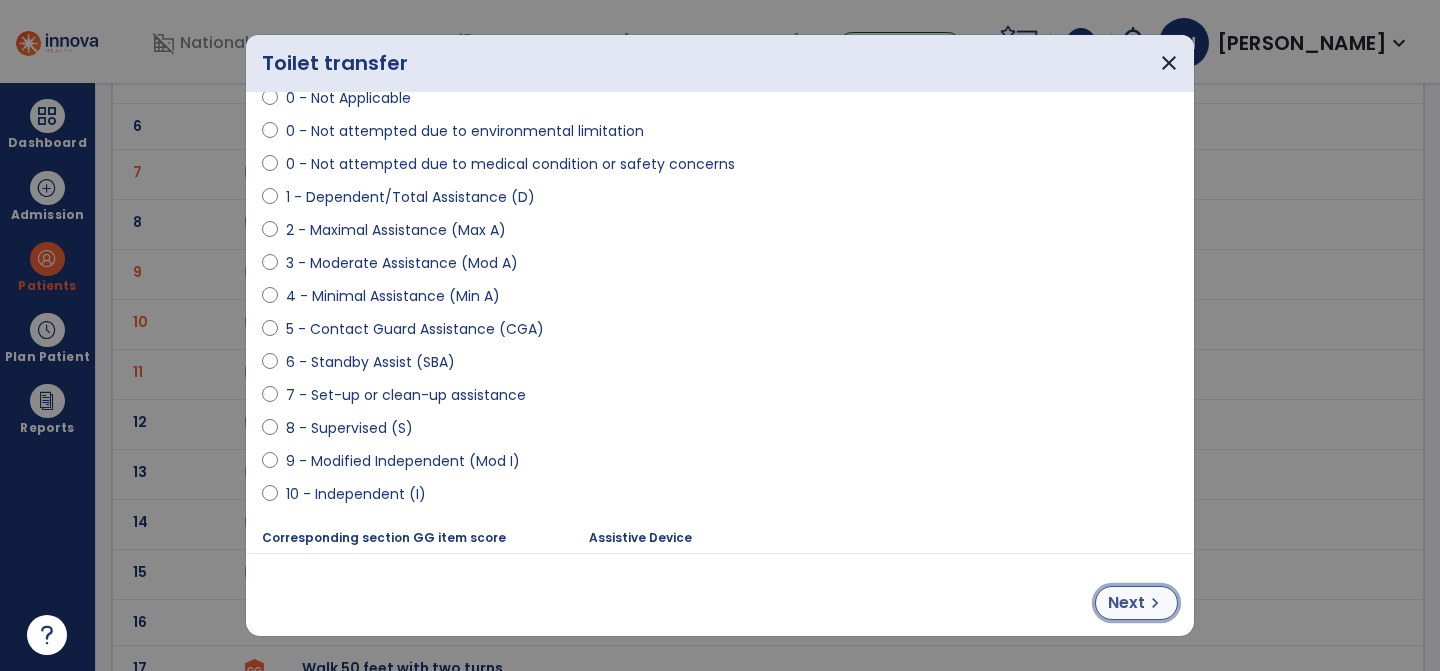 click on "Next" at bounding box center [1126, 603] 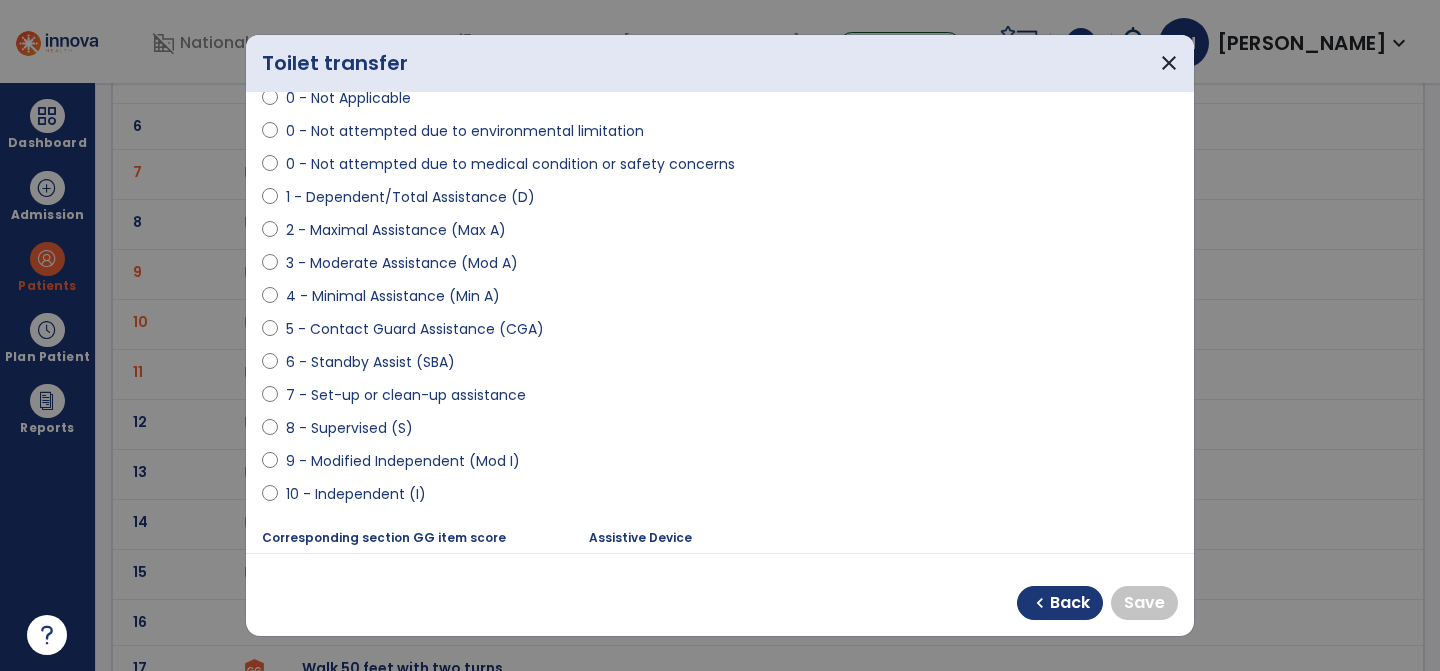 click on "9 - Modified Independent (Mod I)" at bounding box center [403, 461] 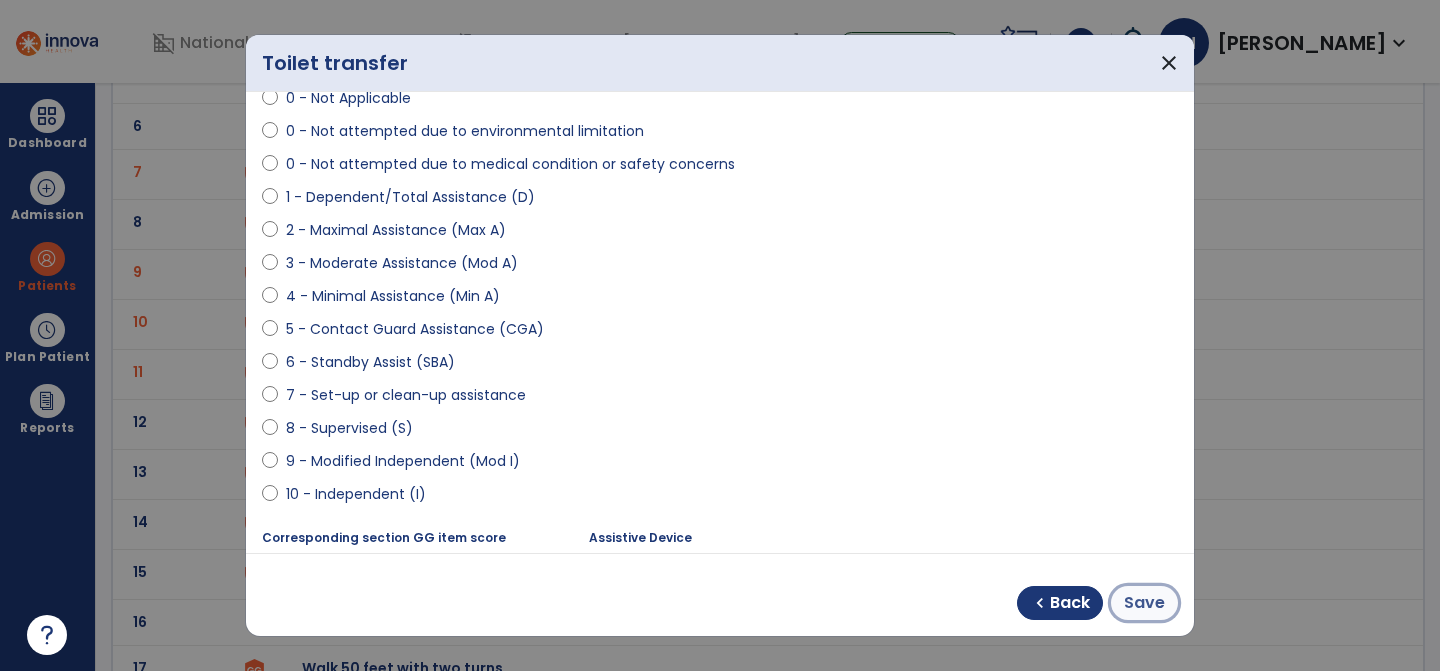 click on "Save" at bounding box center [1144, 603] 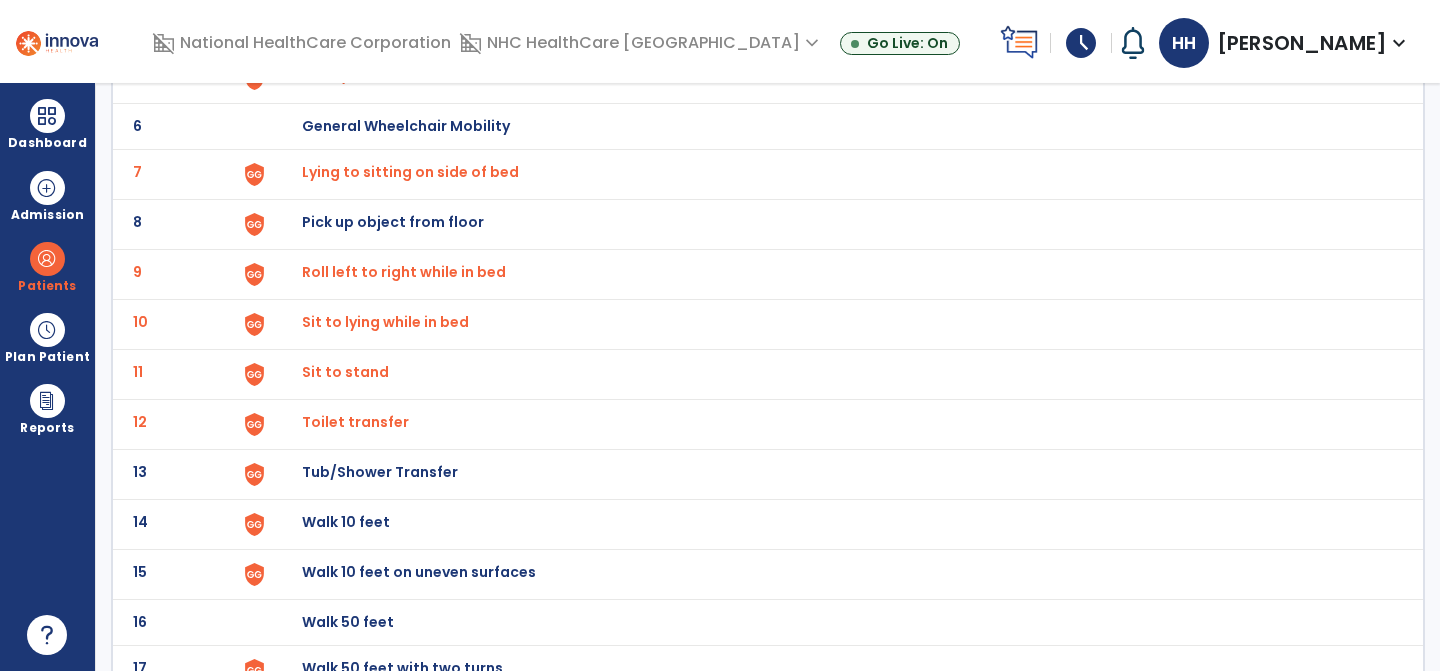 click on "Walk 10 feet" at bounding box center [348, -124] 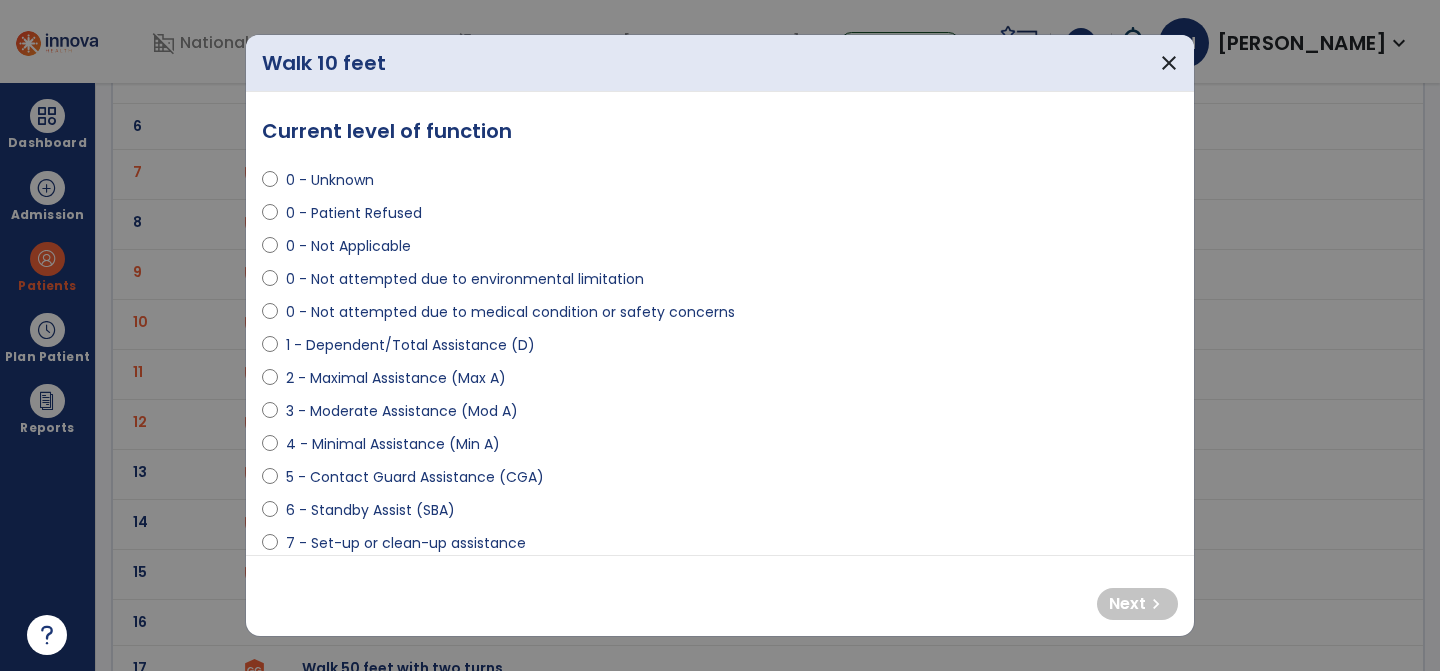 scroll, scrollTop: 117, scrollLeft: 0, axis: vertical 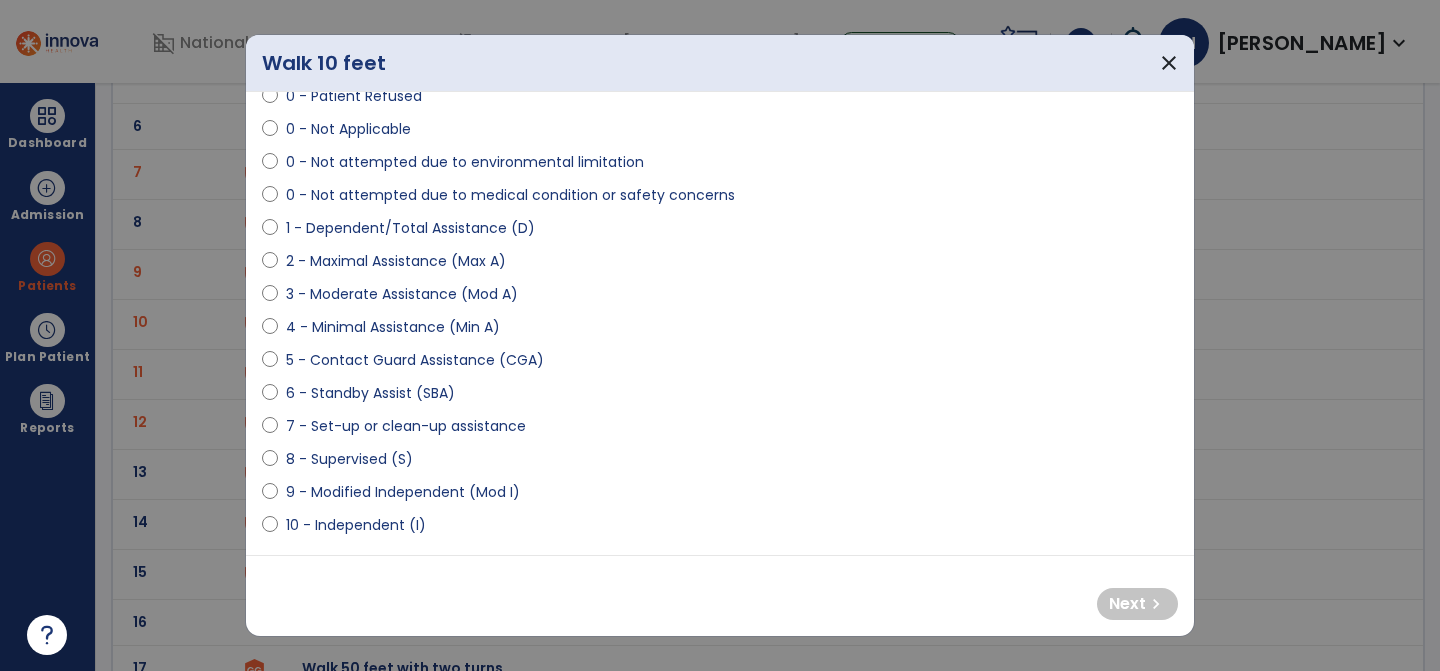 click on "4 - Minimal Assistance (Min A)" at bounding box center (720, 331) 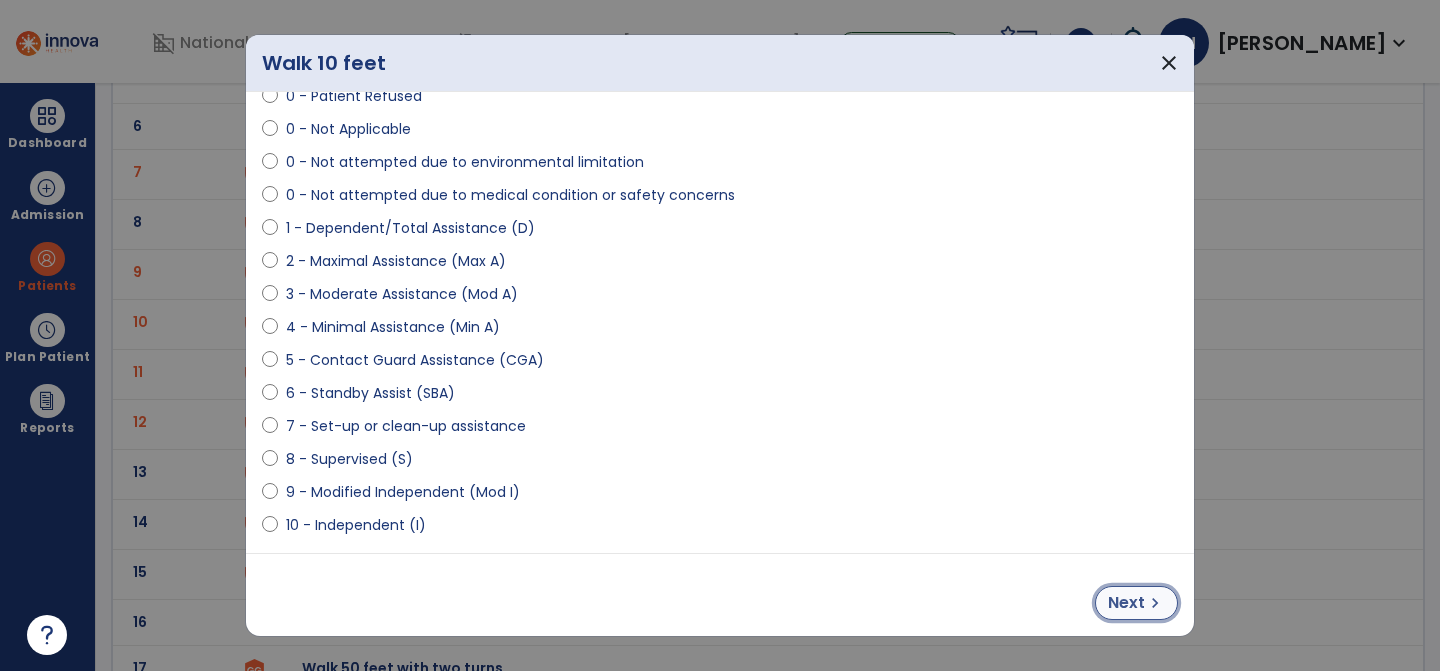 click on "chevron_right" at bounding box center [1155, 603] 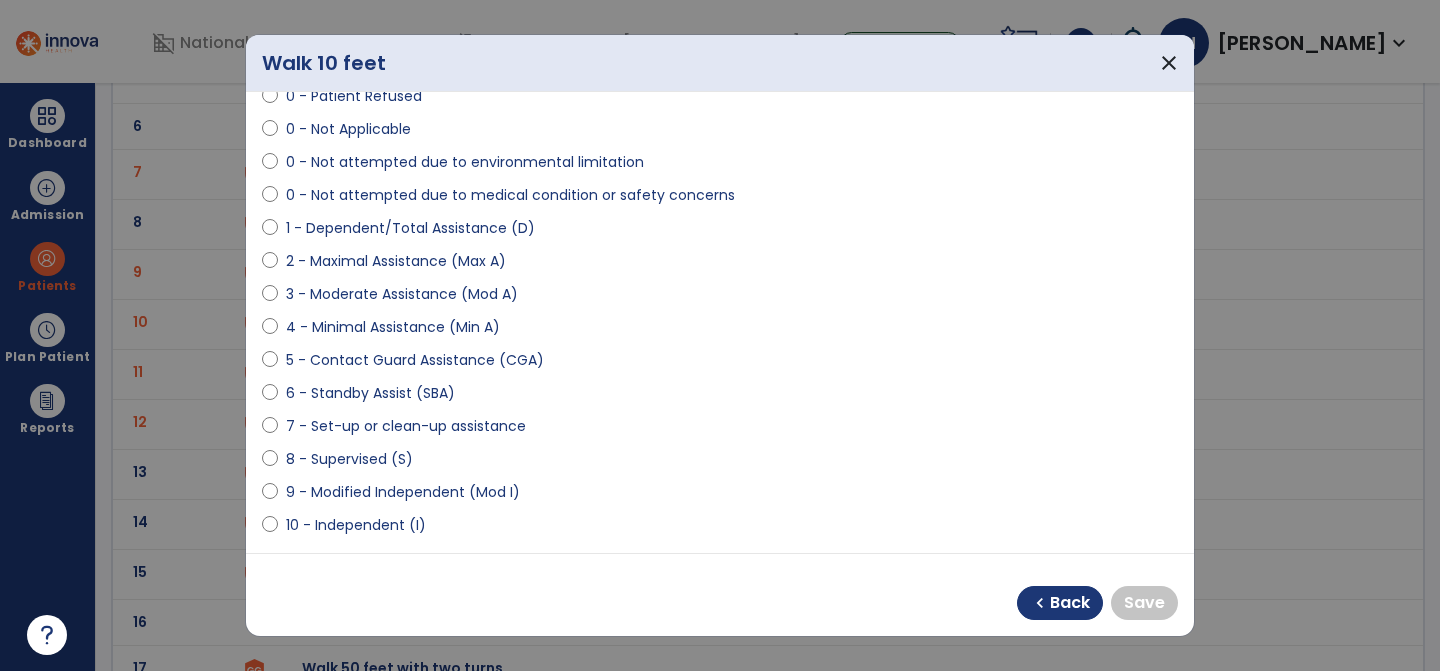 click on "9 - Modified Independent (Mod I)" at bounding box center [403, 492] 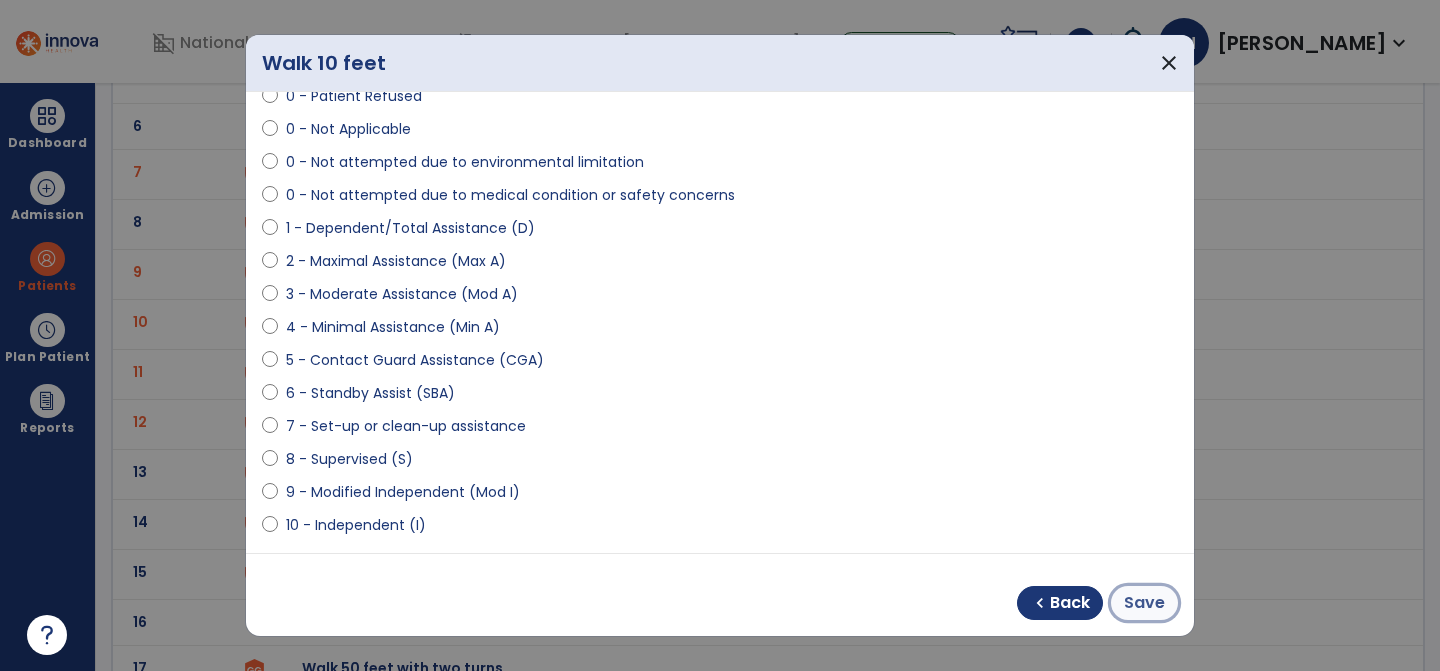 click on "Save" at bounding box center (1144, 603) 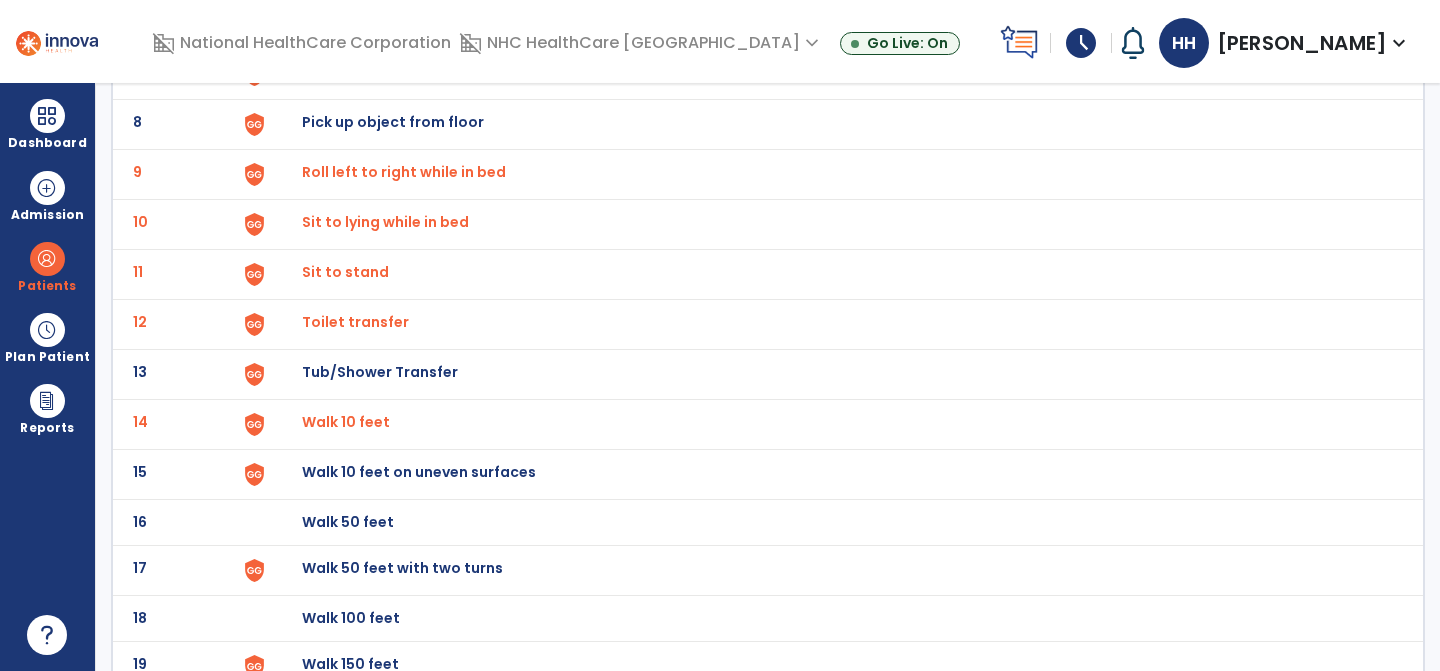 scroll, scrollTop: 489, scrollLeft: 0, axis: vertical 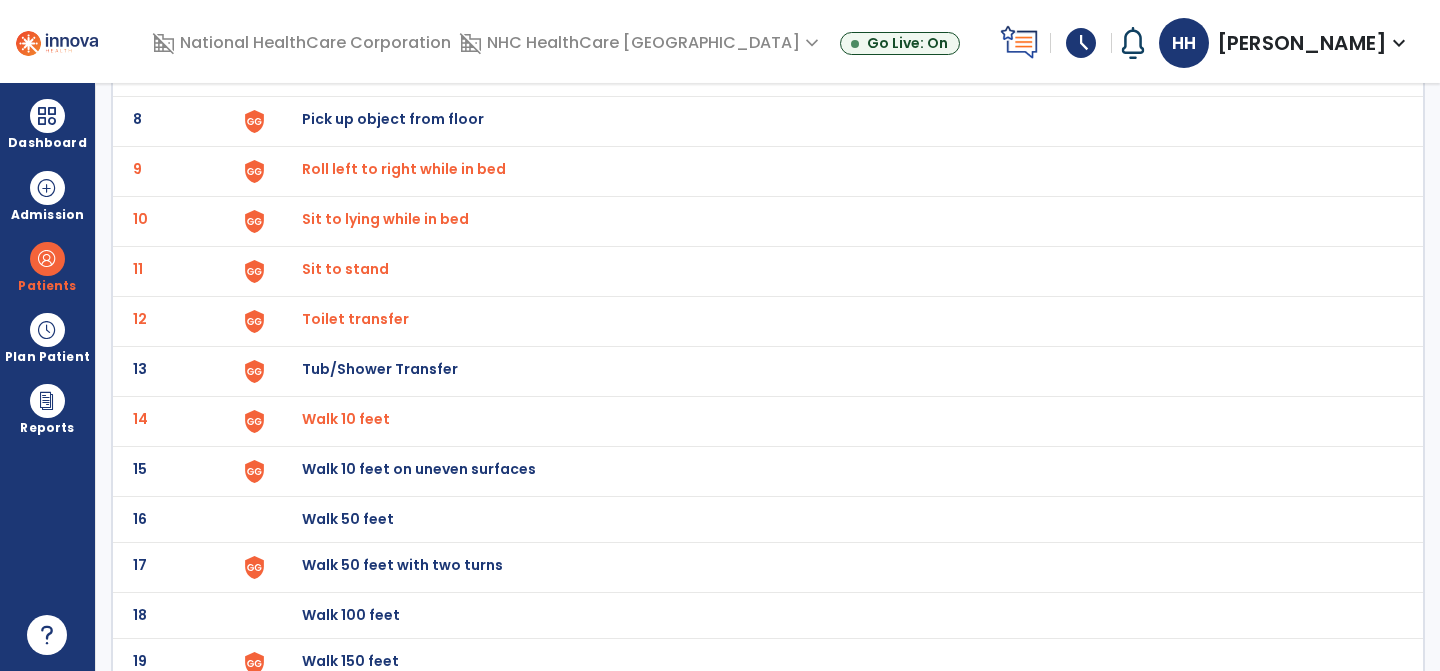 click on "Walk 50 feet with two turns" at bounding box center (348, -227) 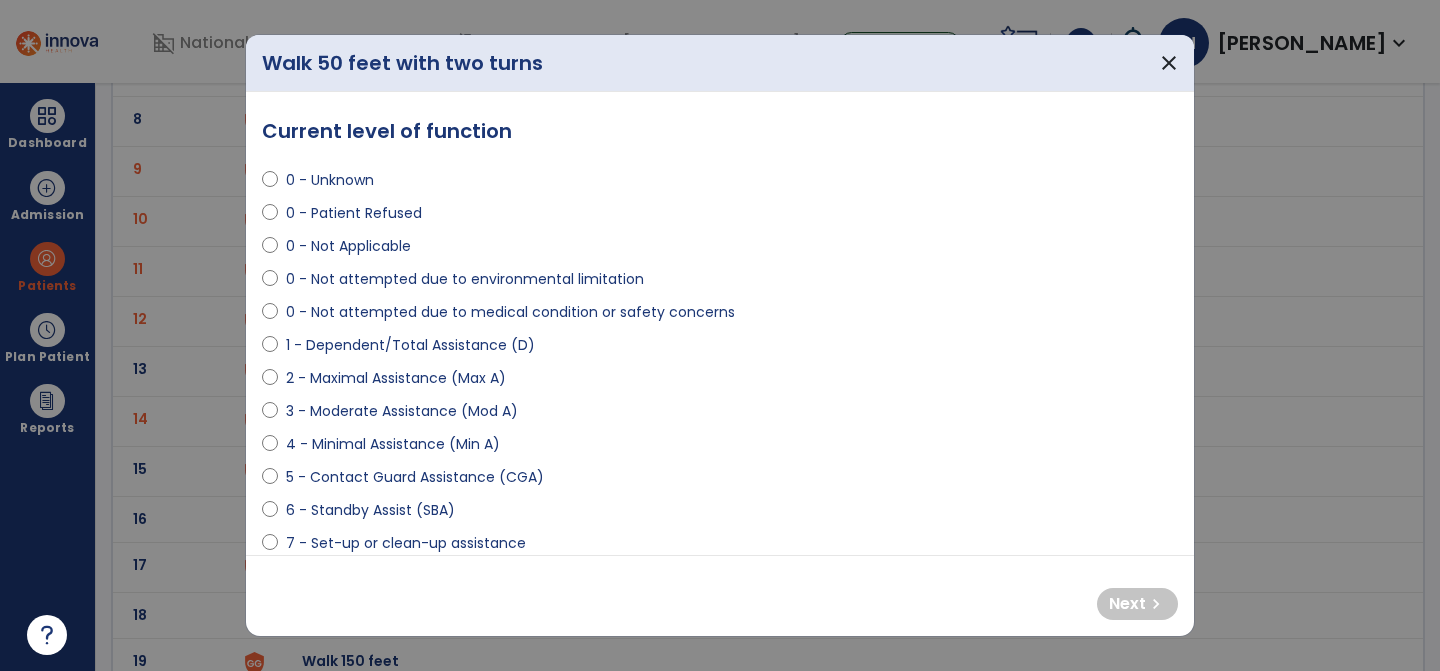scroll, scrollTop: 52, scrollLeft: 0, axis: vertical 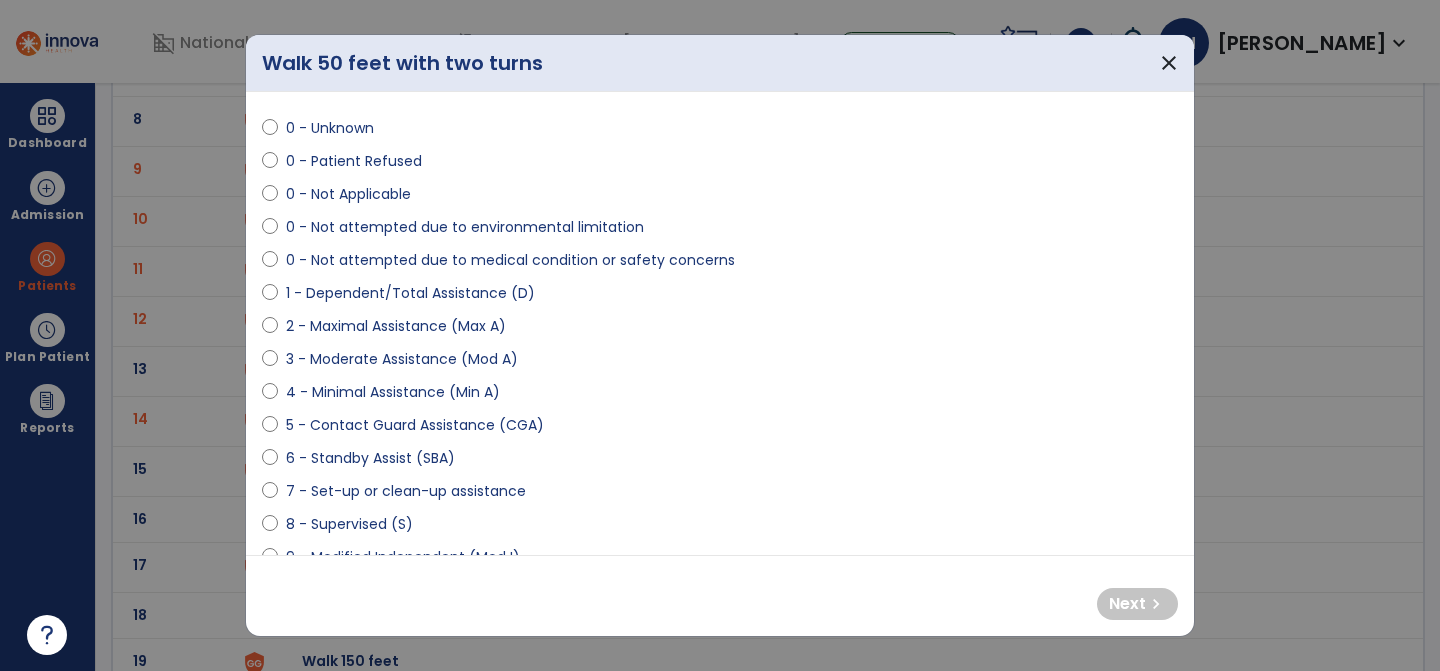 click on "3 - Moderate Assistance (Mod A)" at bounding box center (402, 359) 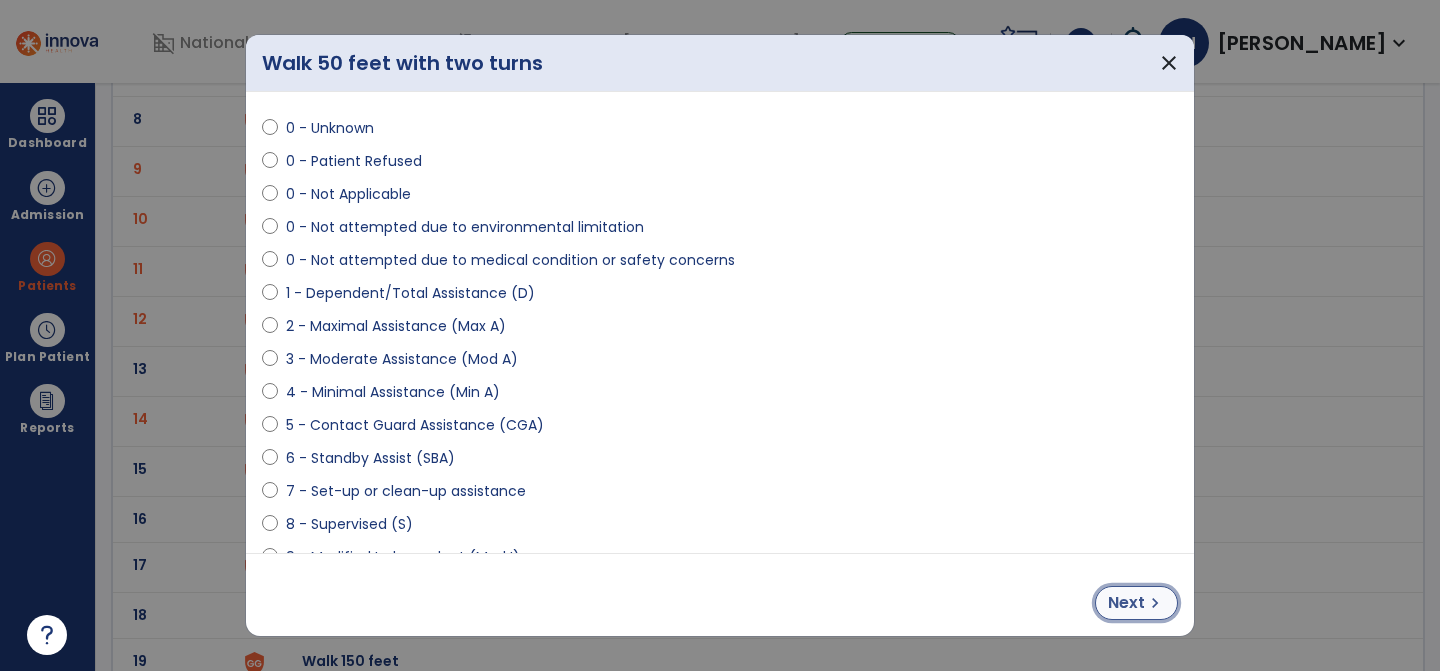 click on "Next" at bounding box center (1126, 603) 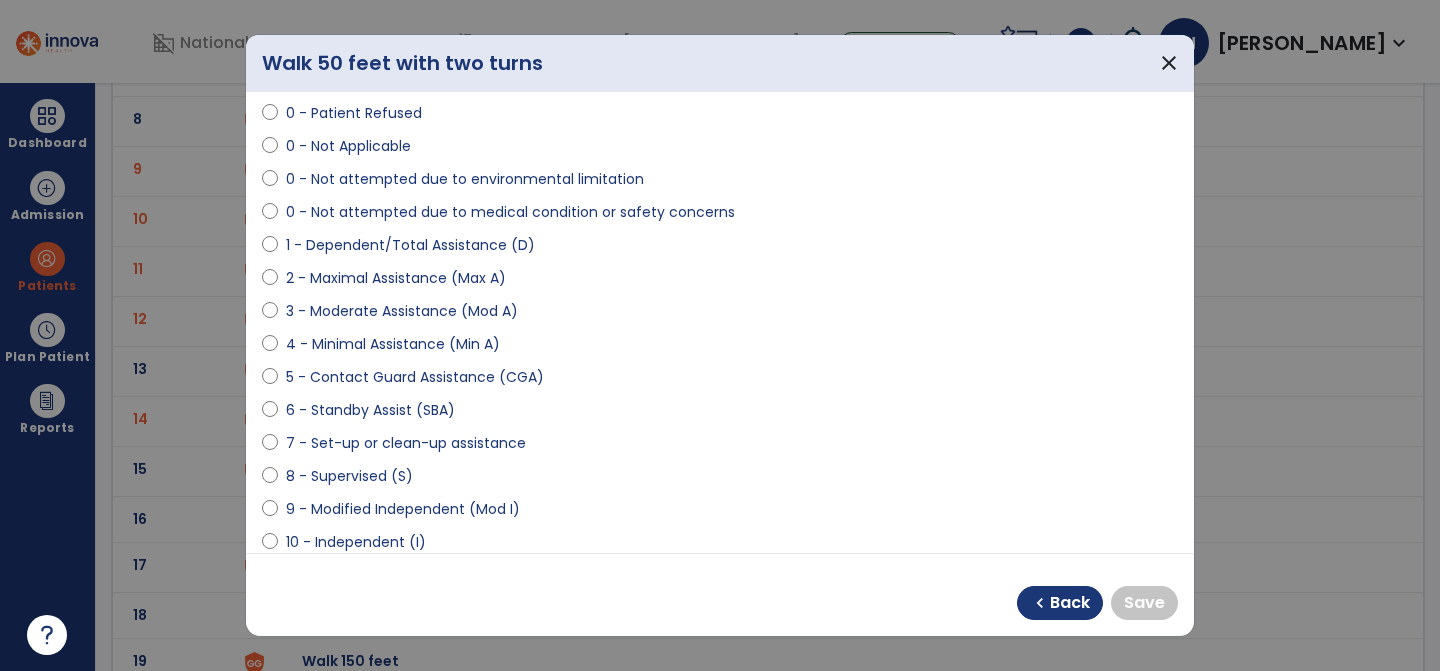 scroll, scrollTop: 111, scrollLeft: 0, axis: vertical 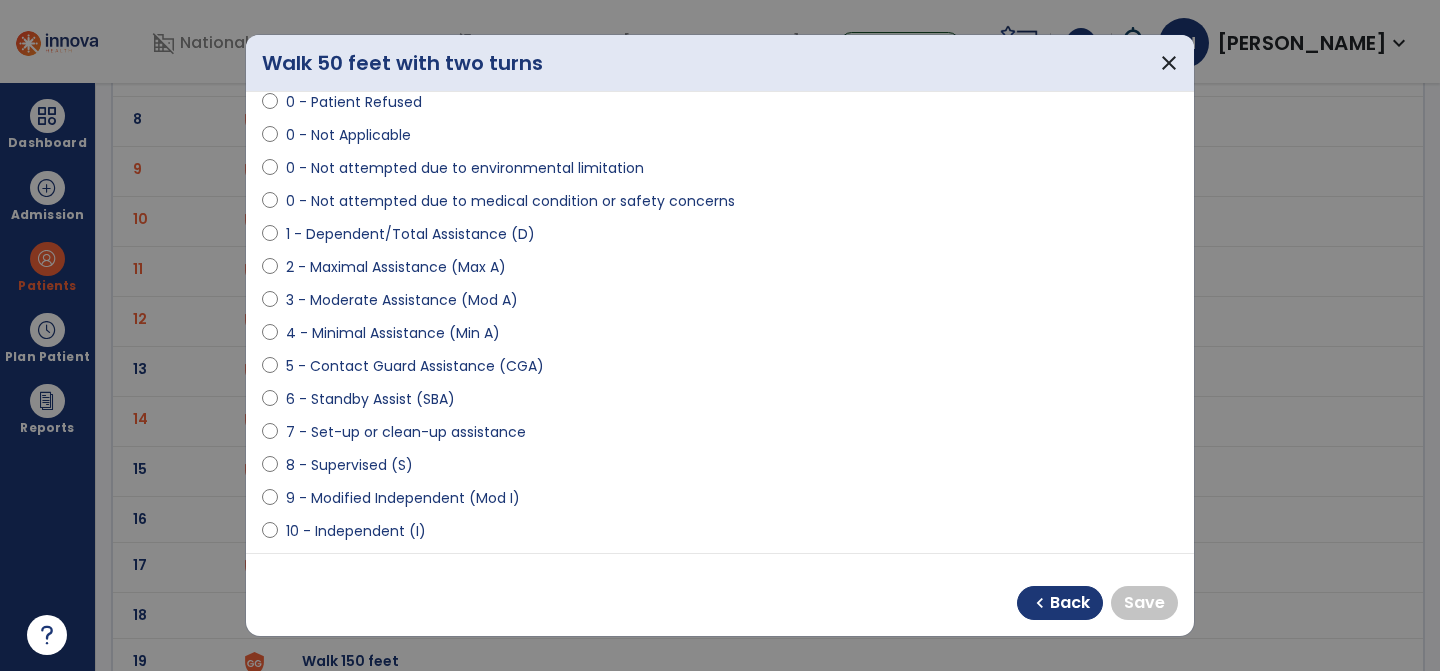 click on "10 - Independent (I)" at bounding box center [356, 531] 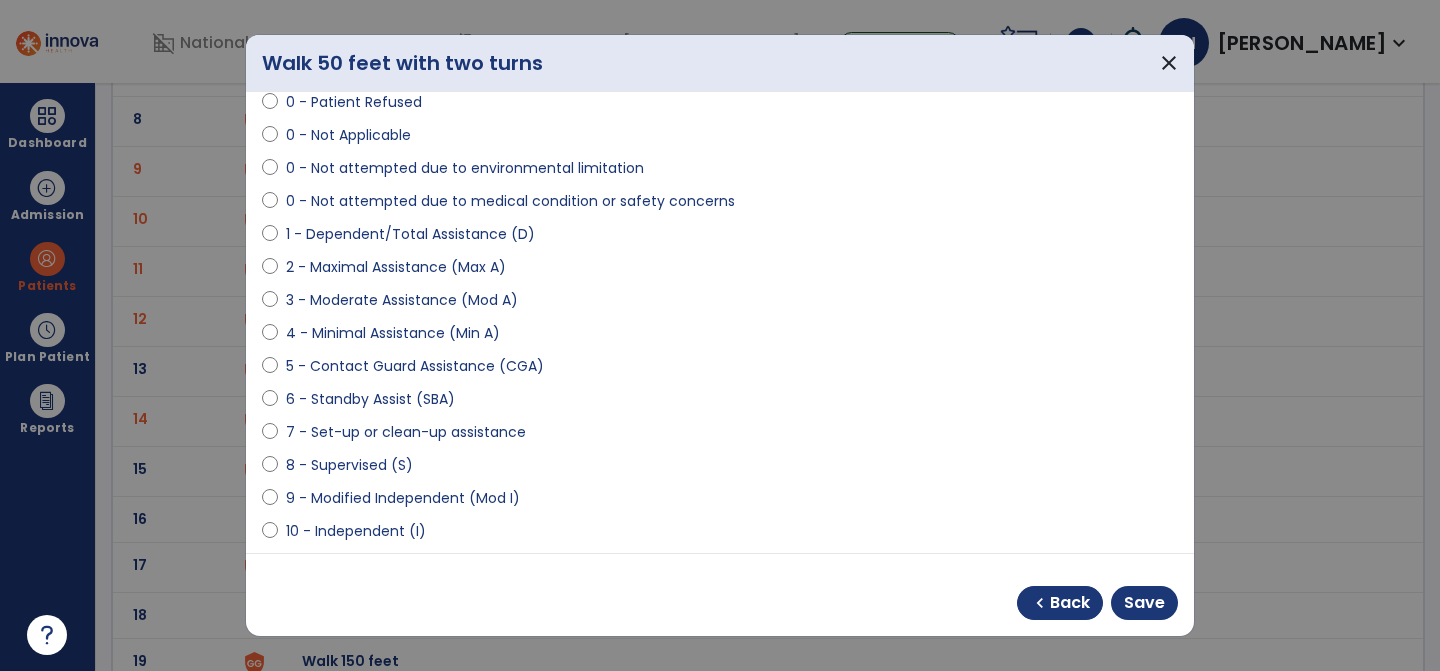 click on "9 - Modified Independent (Mod I)" at bounding box center [720, 502] 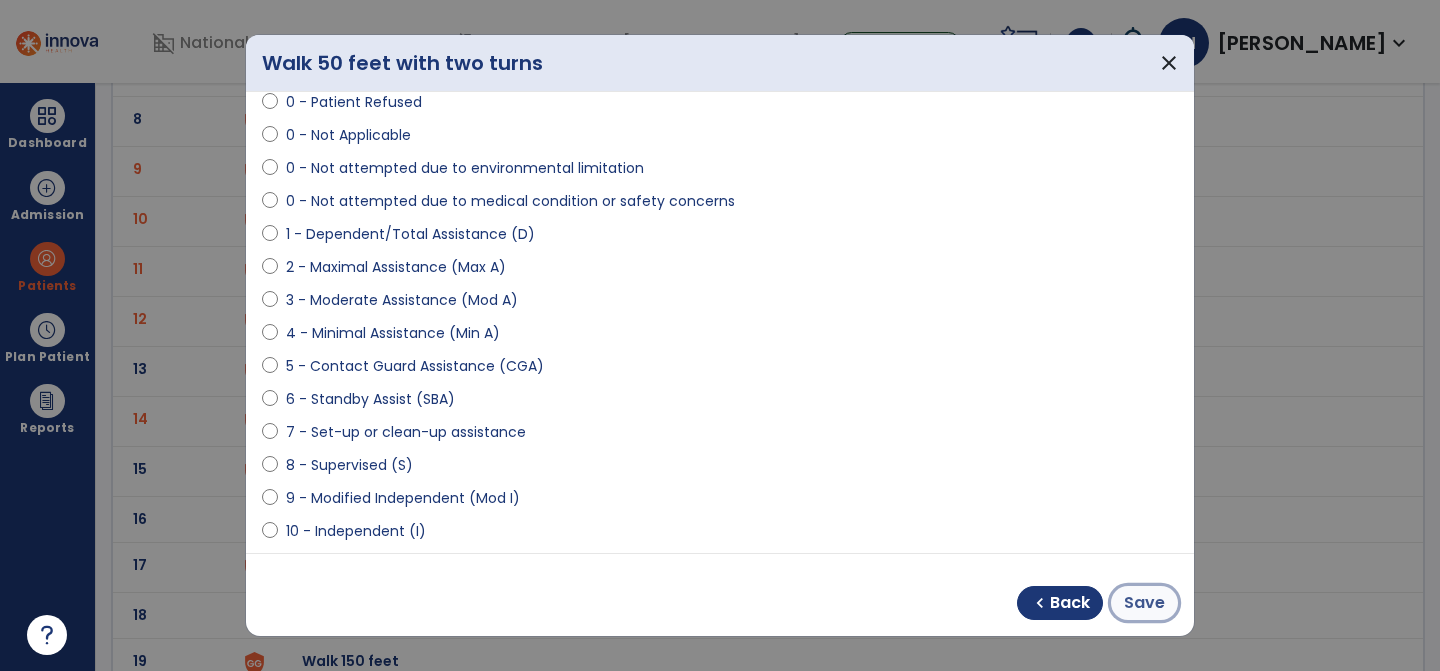 click on "Save" at bounding box center (1144, 603) 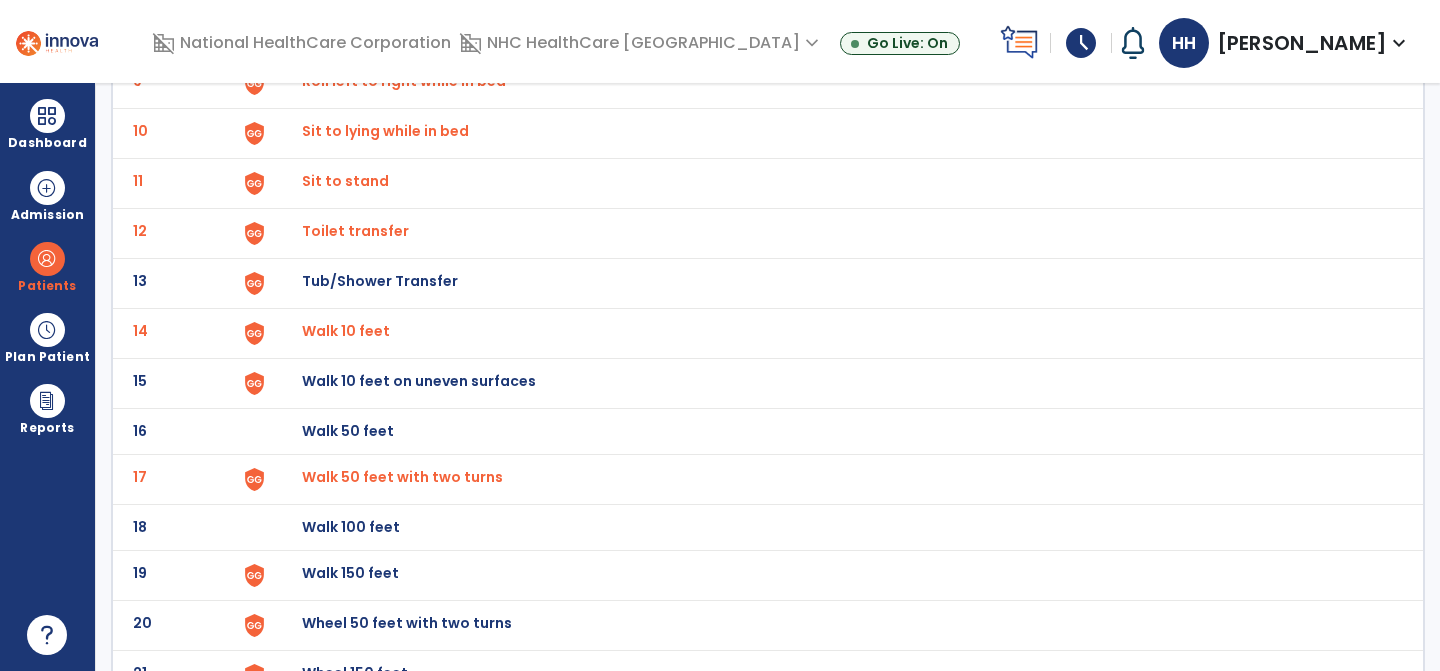 scroll, scrollTop: 578, scrollLeft: 0, axis: vertical 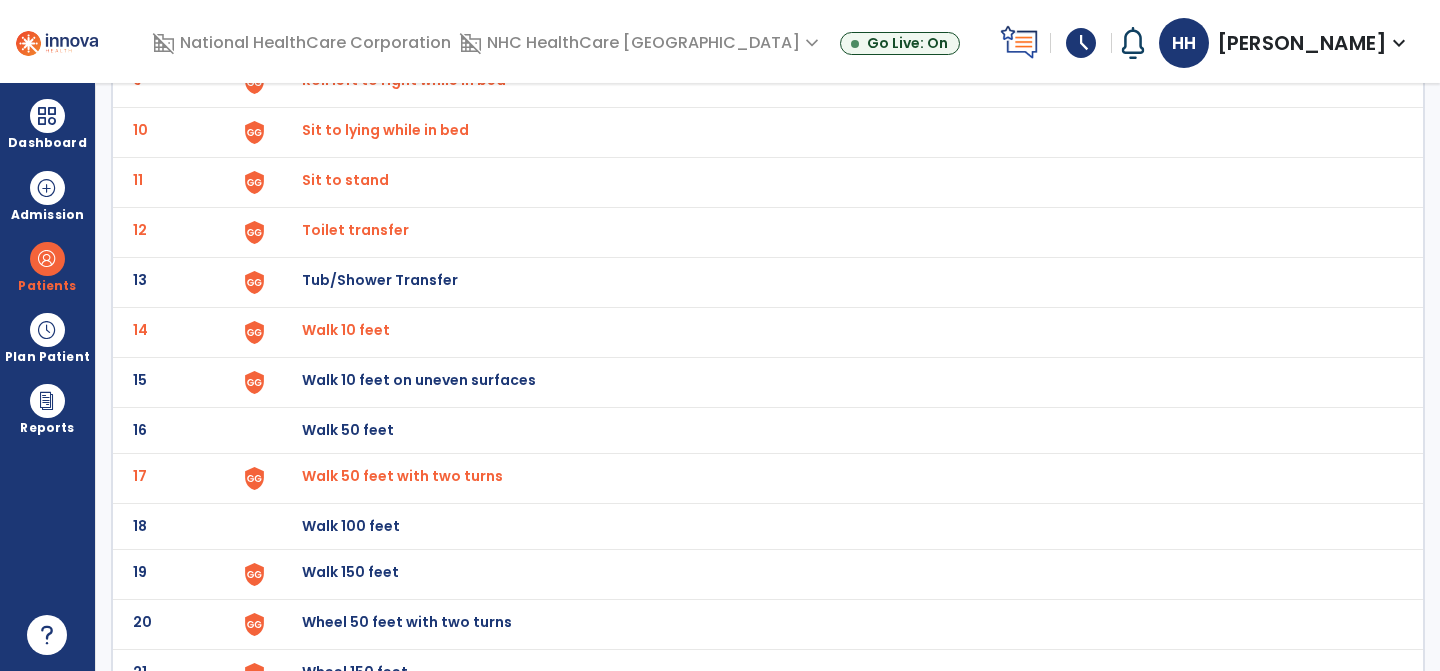 click on "19 Walk 150 feet" 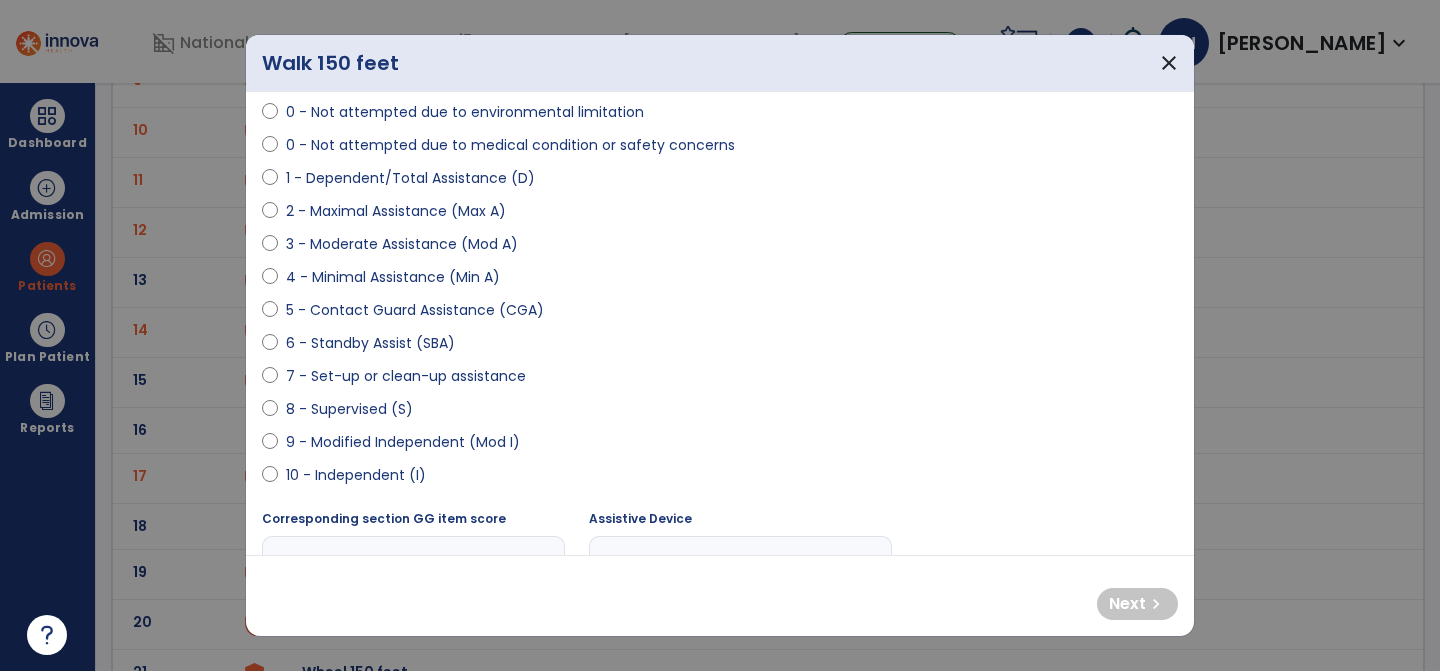 scroll, scrollTop: 107, scrollLeft: 0, axis: vertical 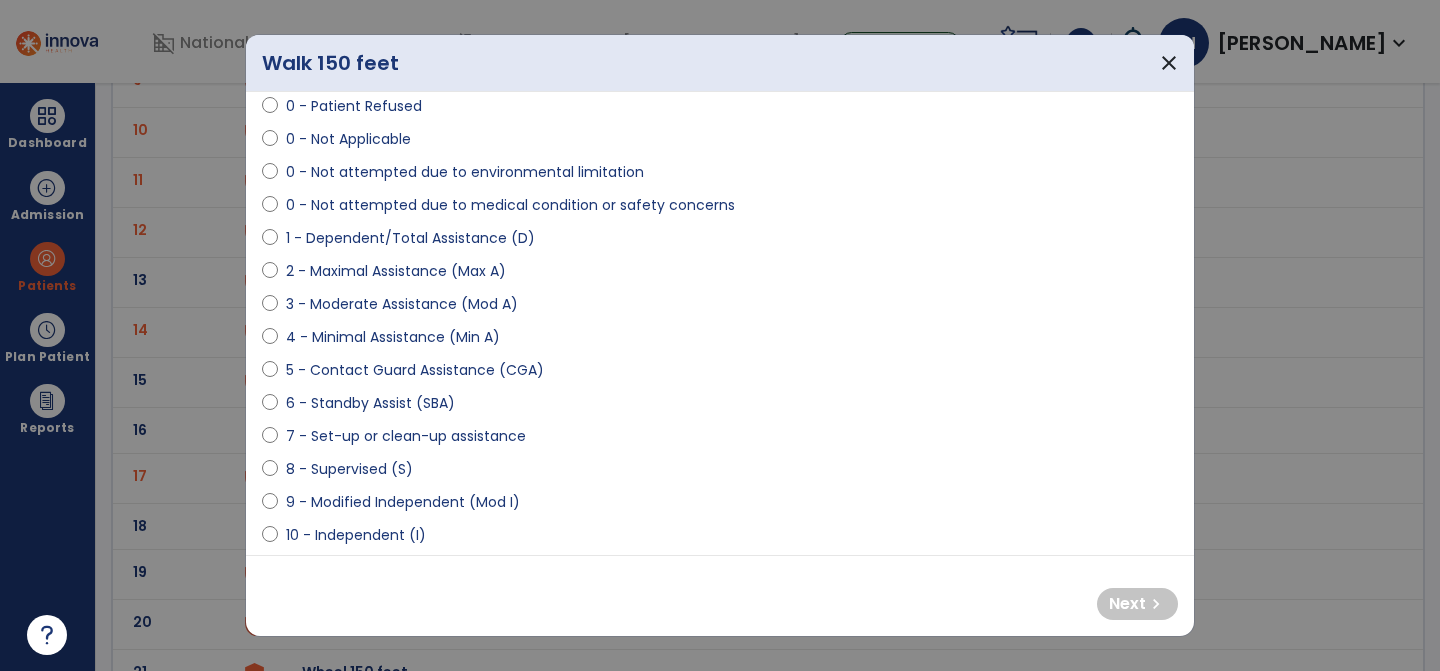 click on "0 - Not attempted due to medical condition or safety concerns" at bounding box center [720, 209] 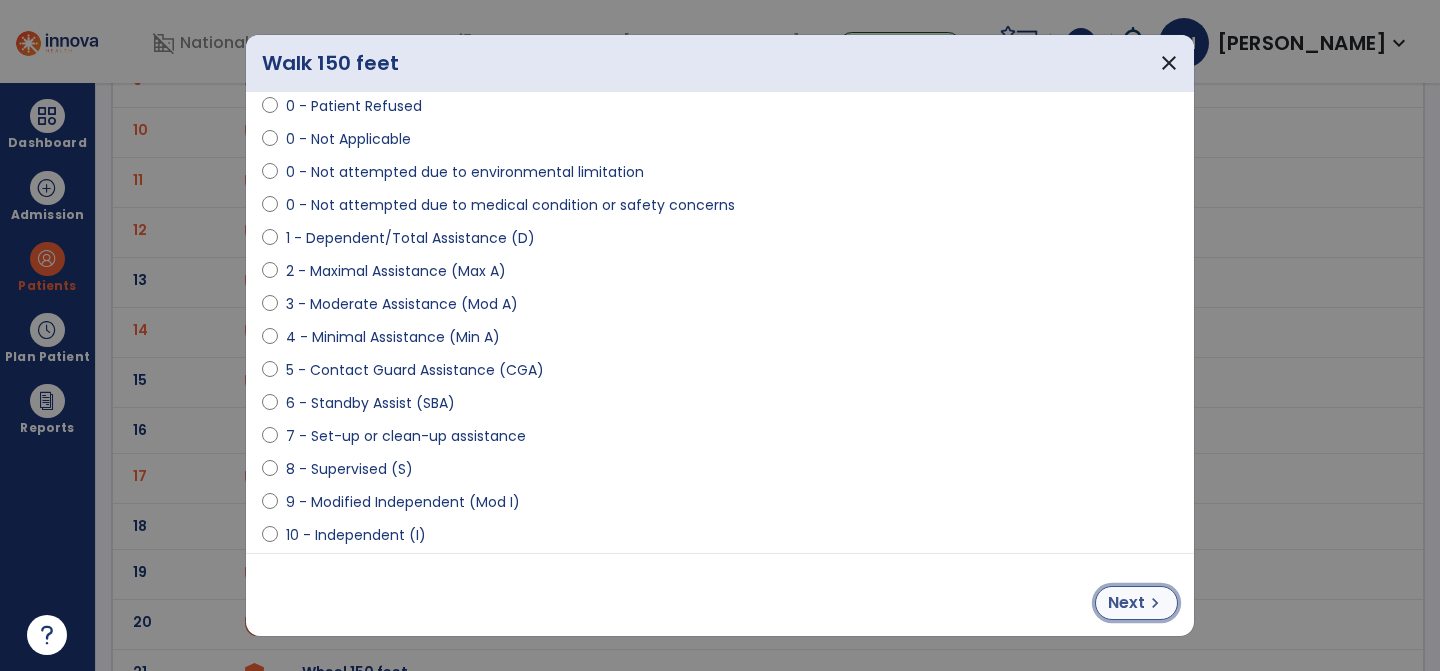click on "Next" at bounding box center [1126, 603] 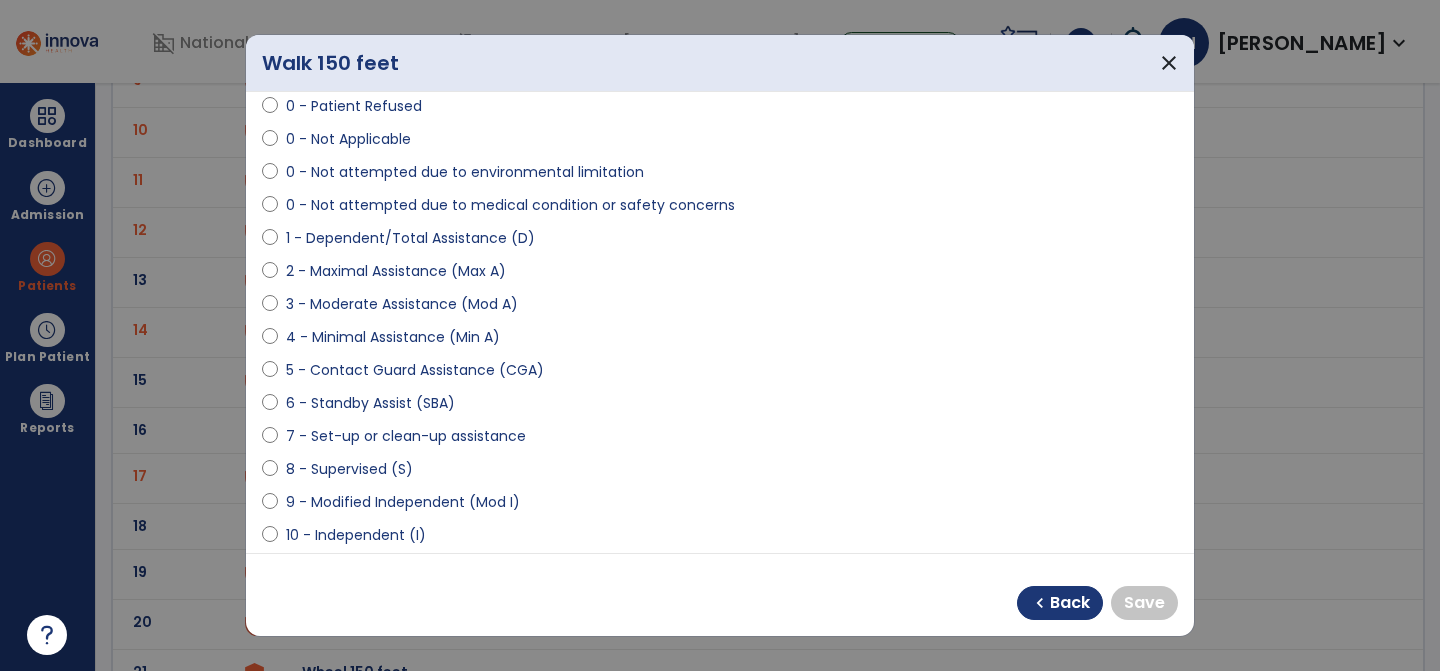 scroll, scrollTop: 110, scrollLeft: 0, axis: vertical 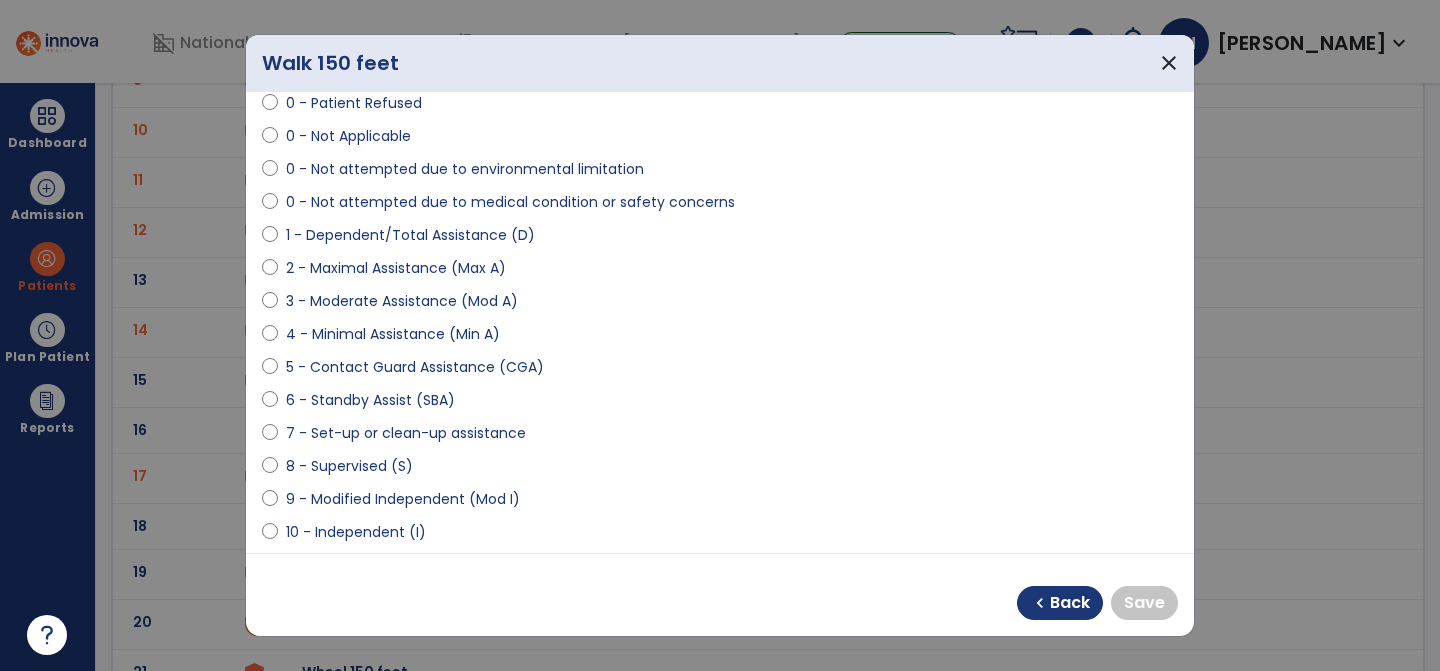 click on "9 - Modified Independent (Mod I)" at bounding box center [403, 499] 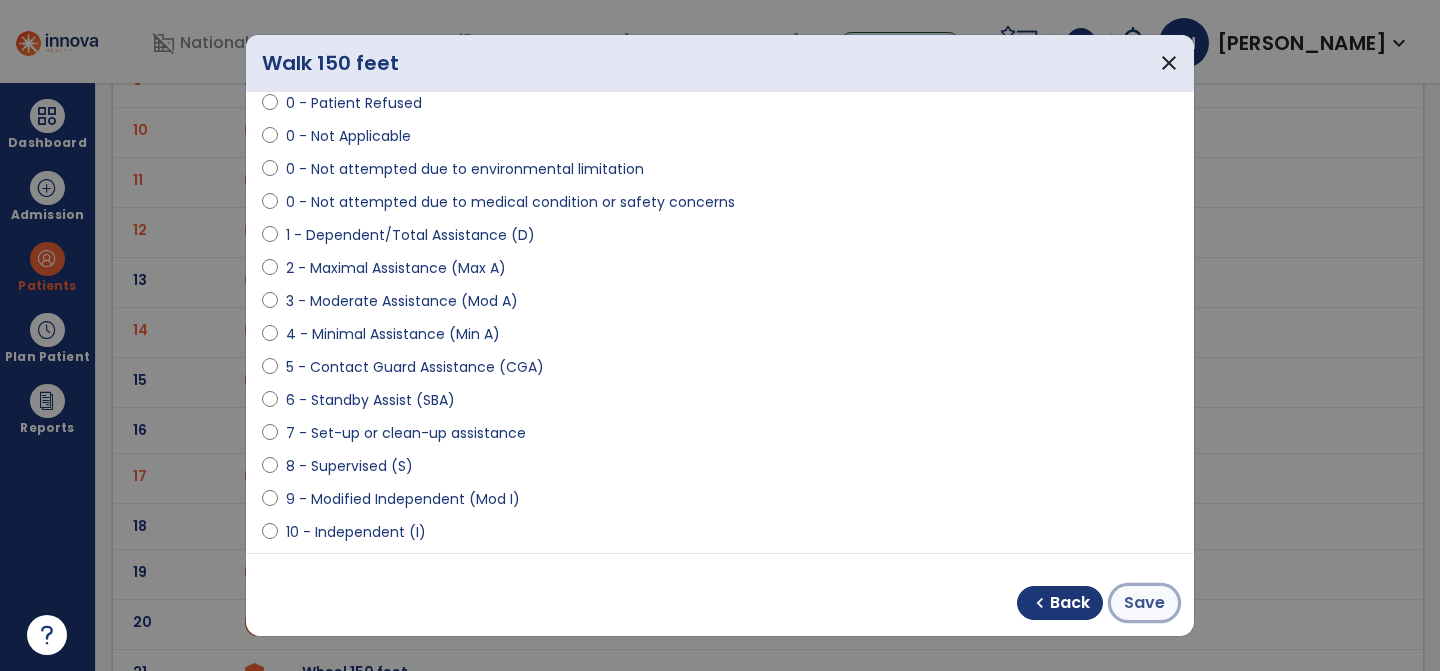 click on "Save" at bounding box center (1144, 603) 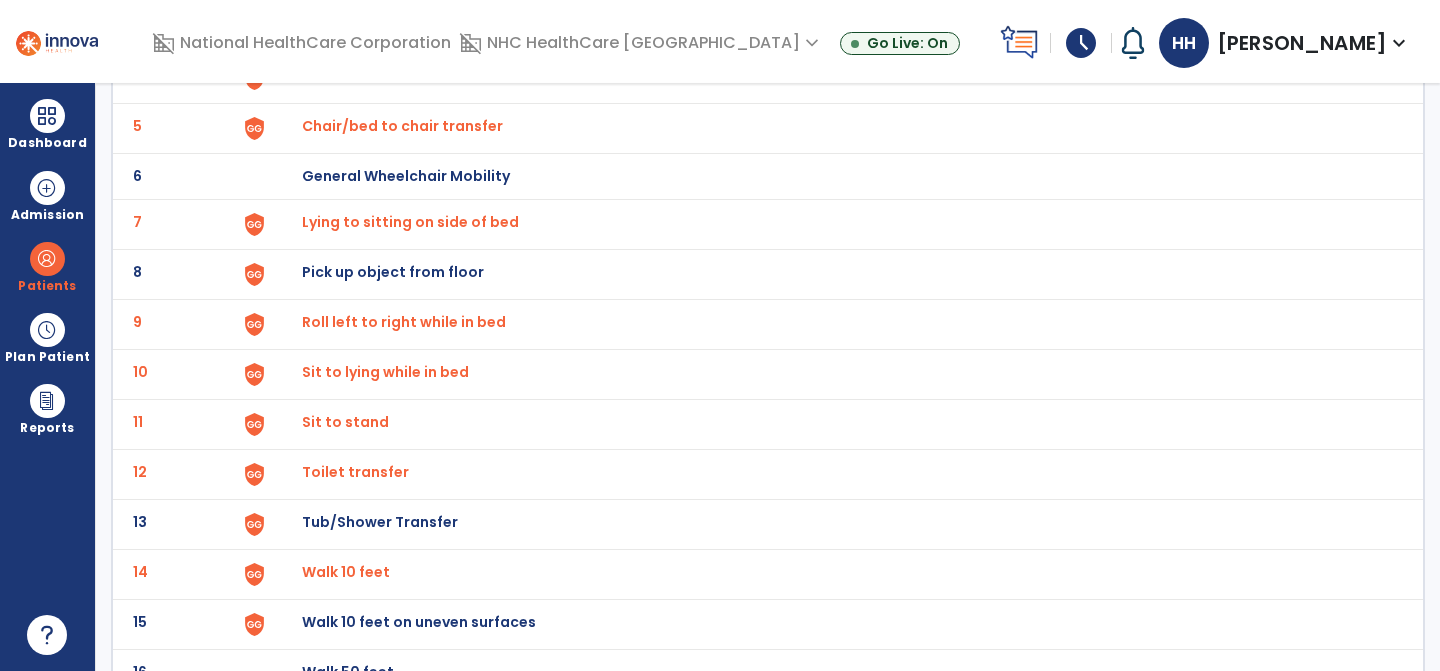 scroll, scrollTop: 0, scrollLeft: 0, axis: both 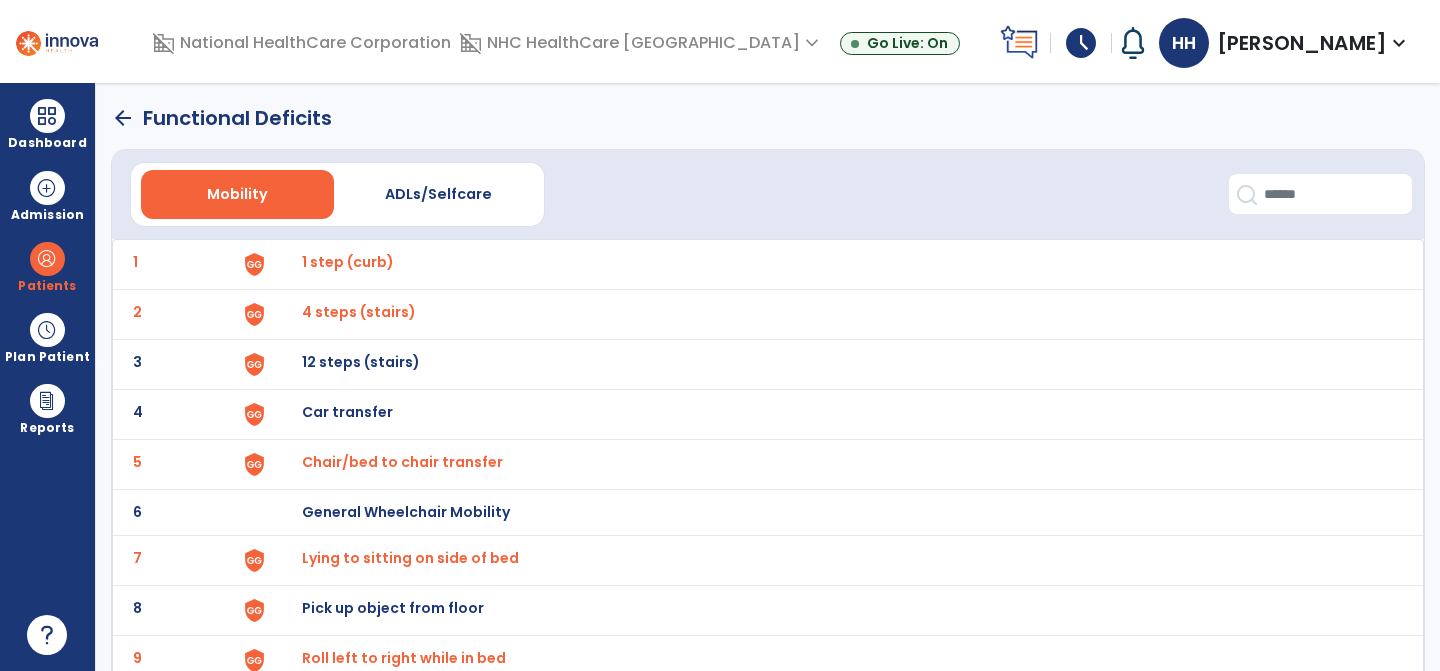 click on "arrow_back" 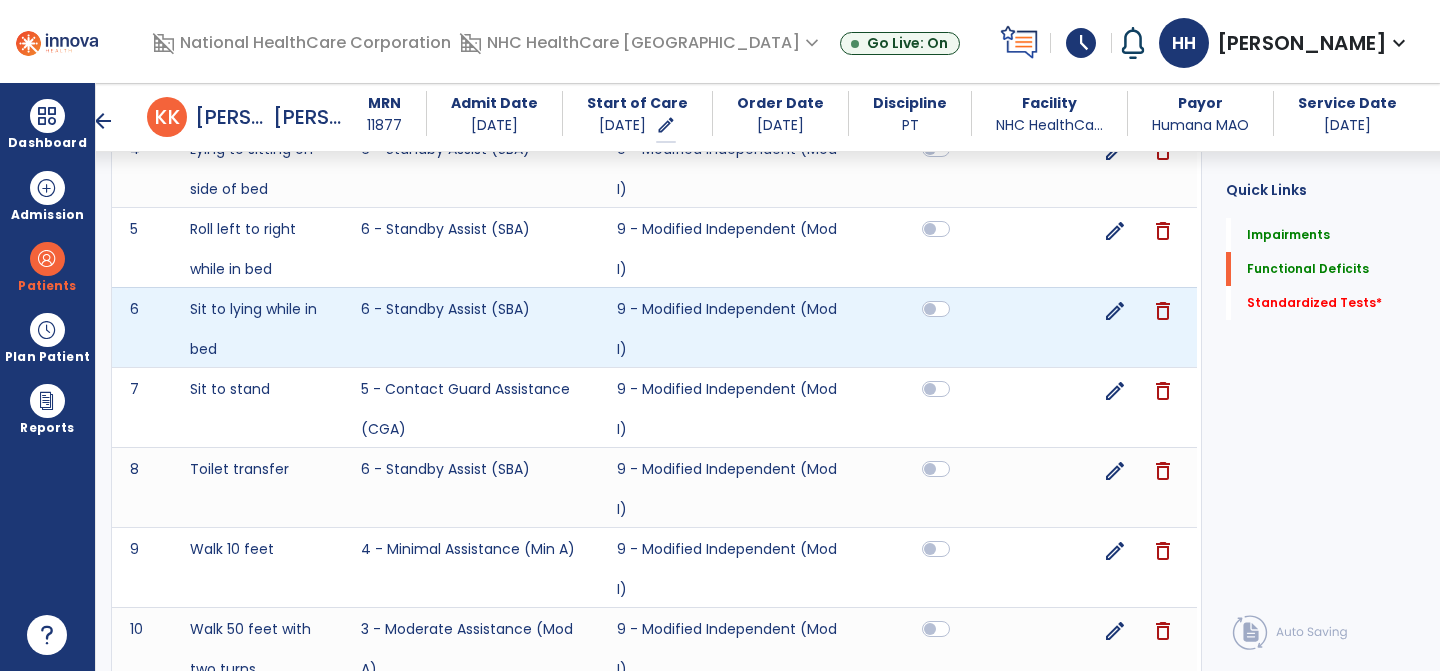 scroll, scrollTop: 1967, scrollLeft: 0, axis: vertical 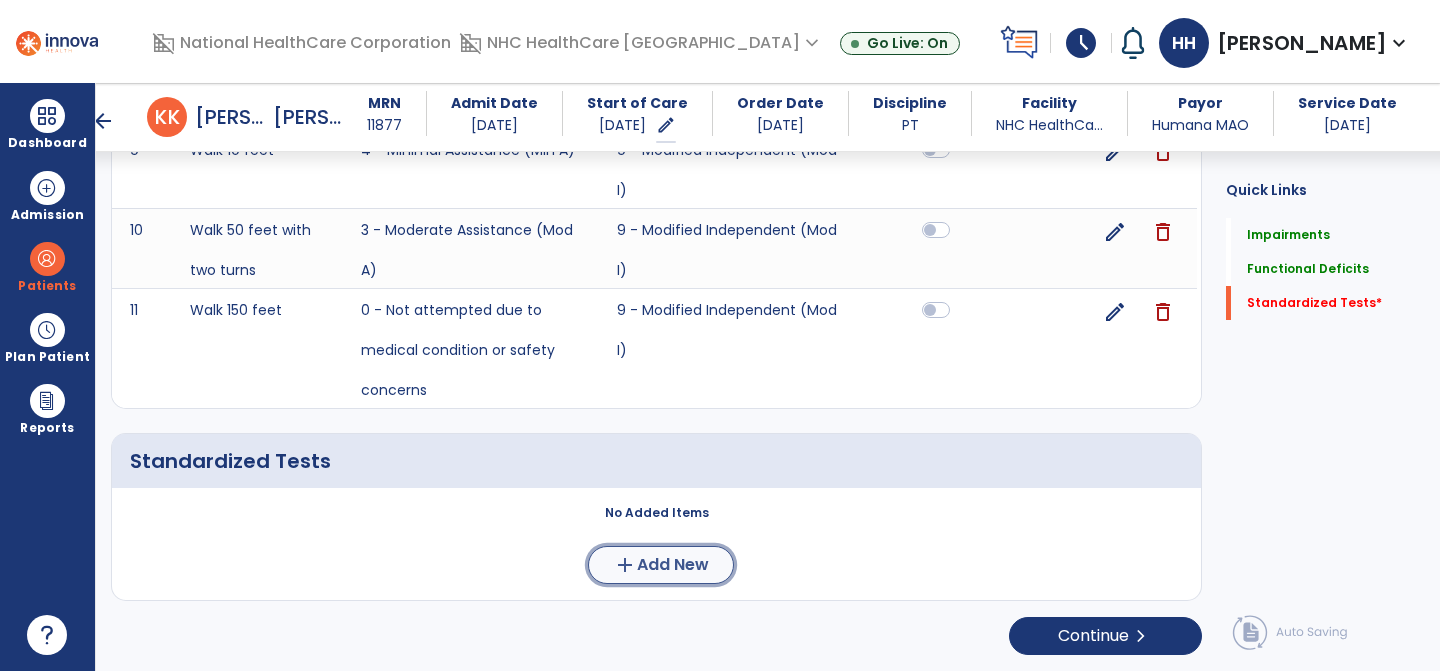click on "Add New" 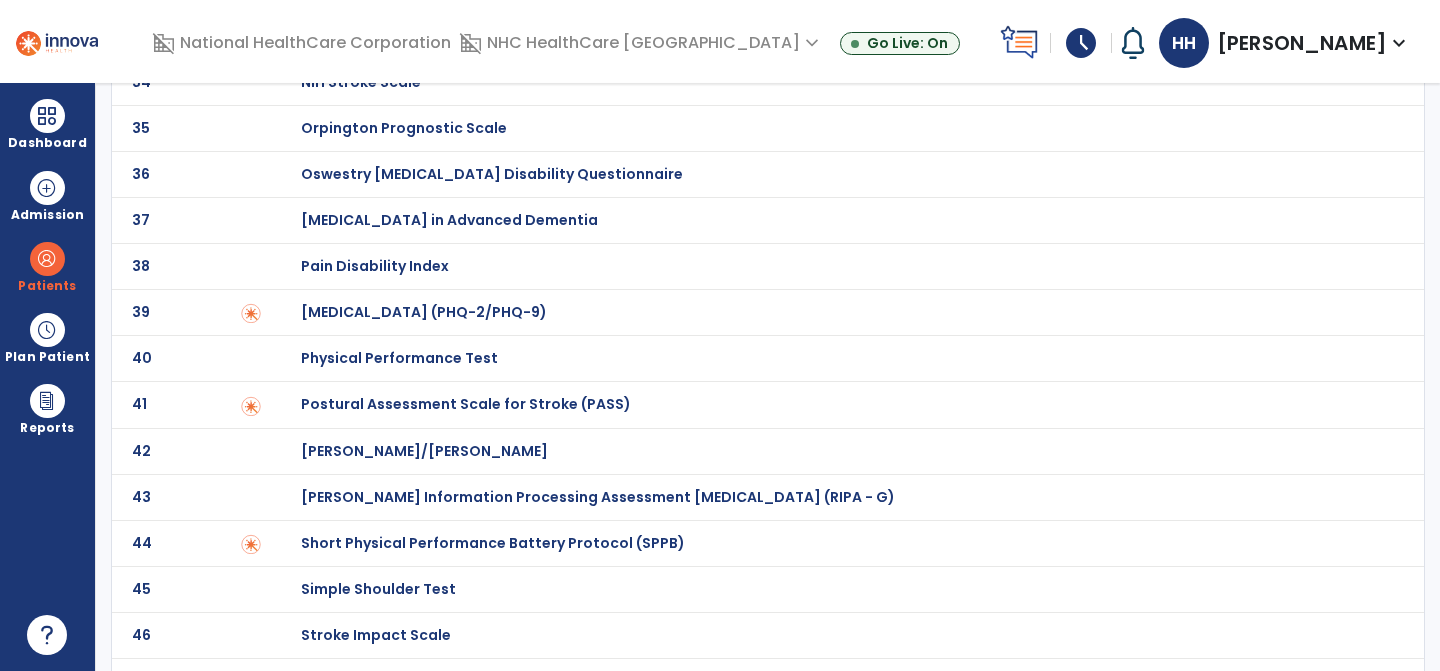 scroll, scrollTop: 1854, scrollLeft: 0, axis: vertical 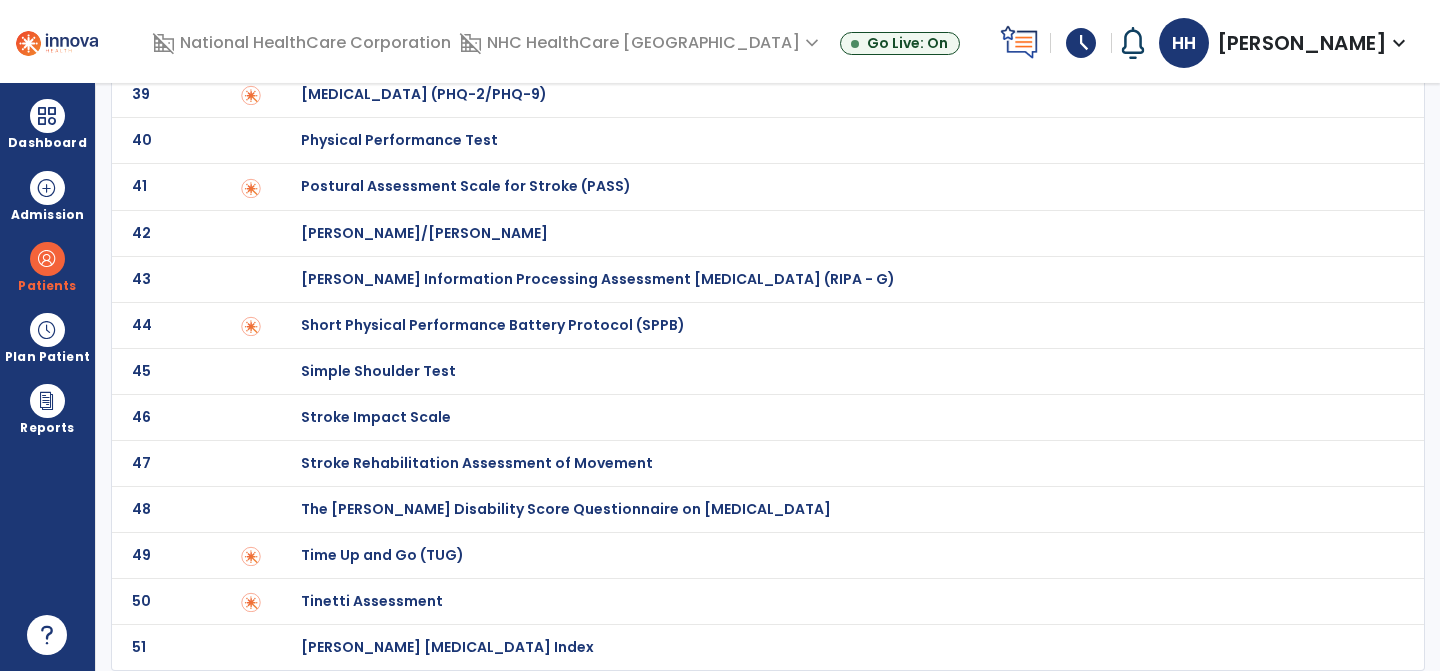 click on "Time Up and Go (TUG)" at bounding box center (832, -1654) 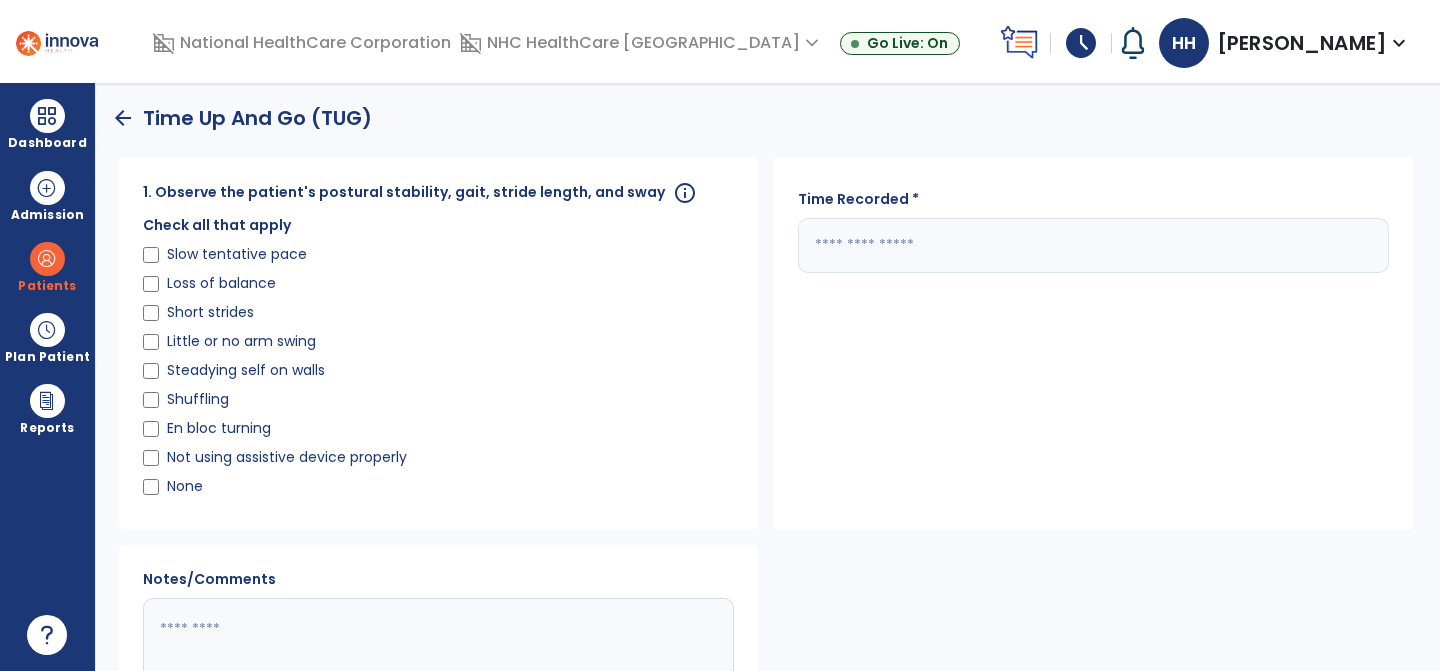 click 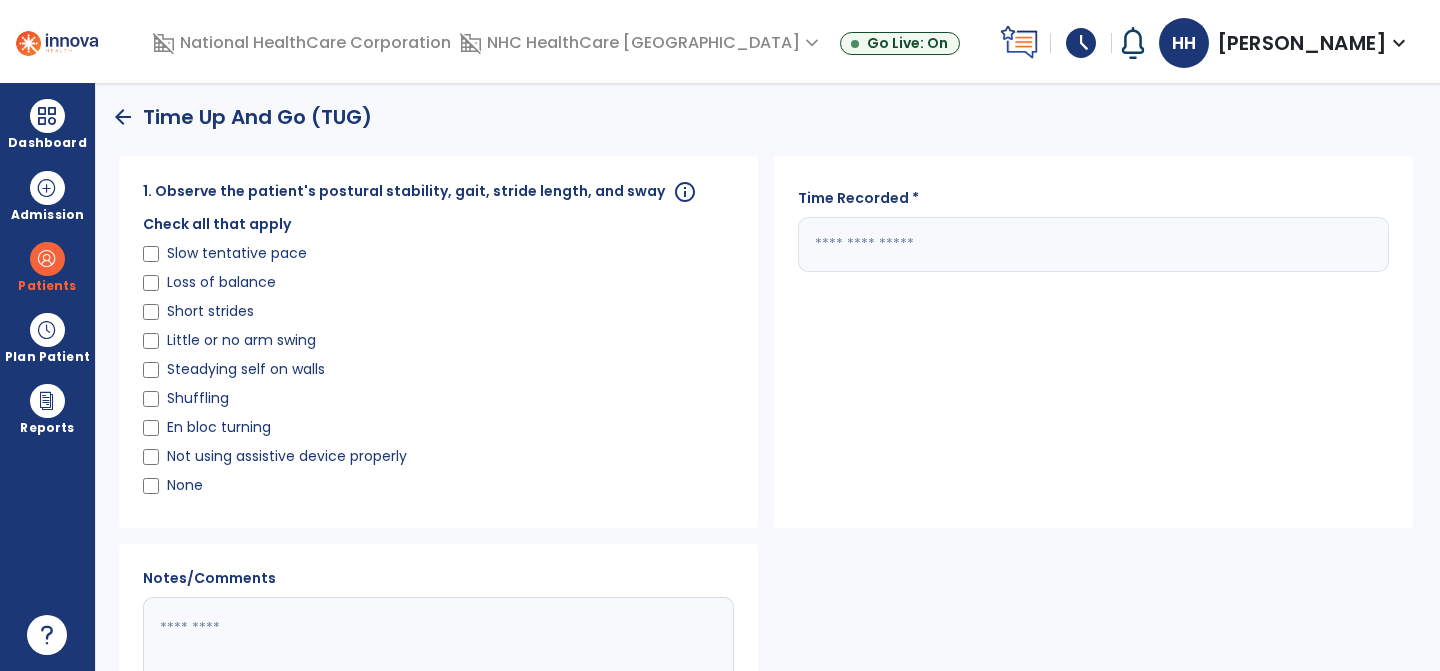 scroll, scrollTop: 0, scrollLeft: 0, axis: both 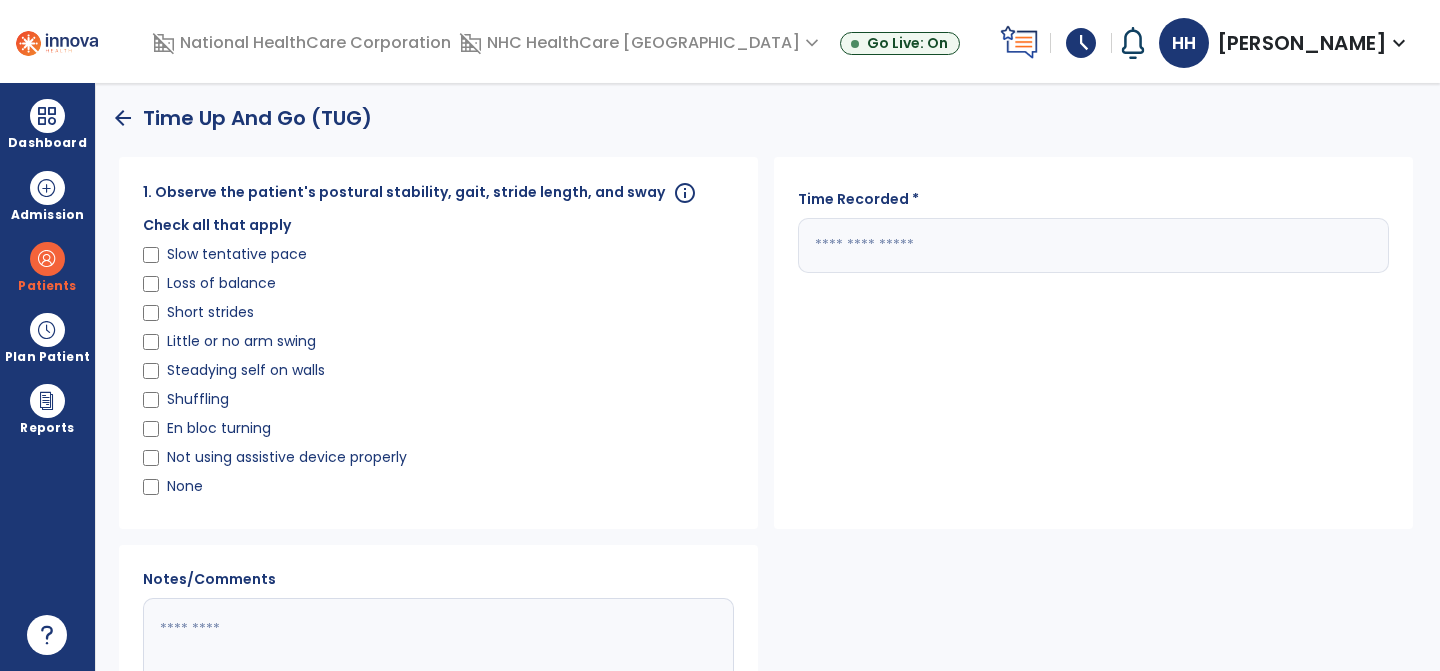 click 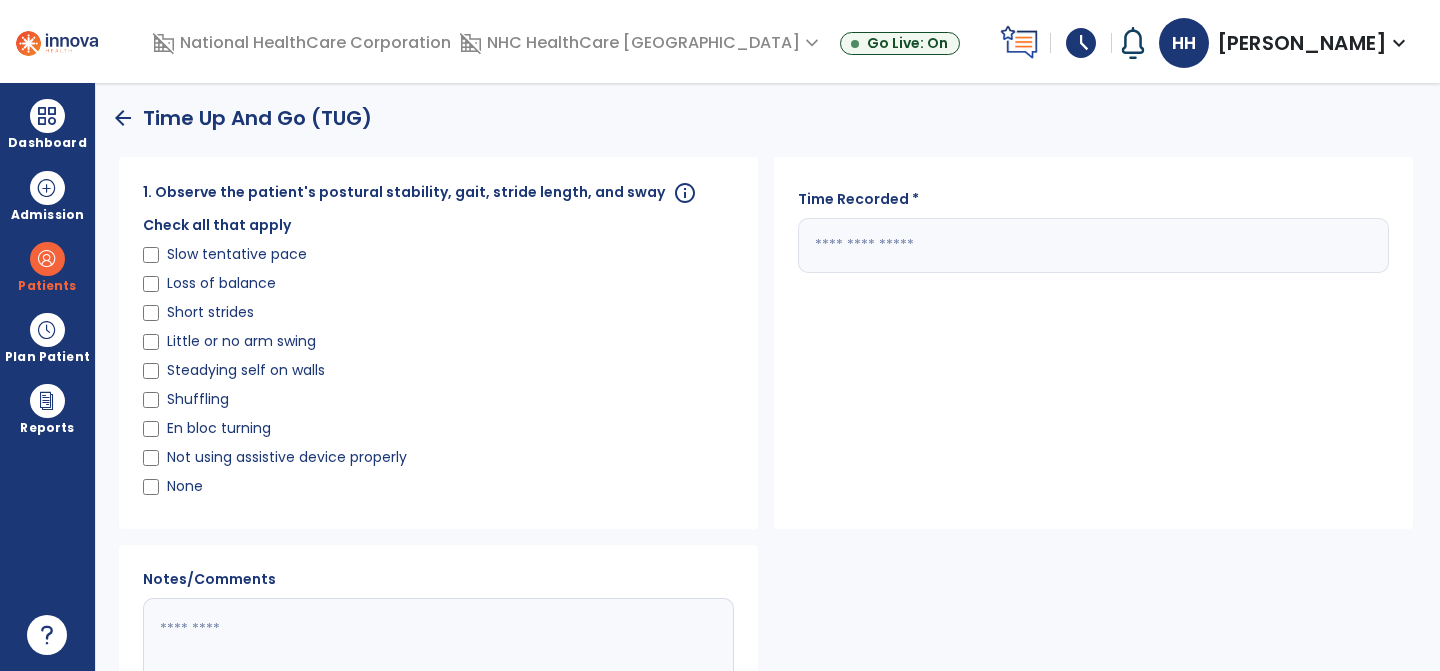 type on "*" 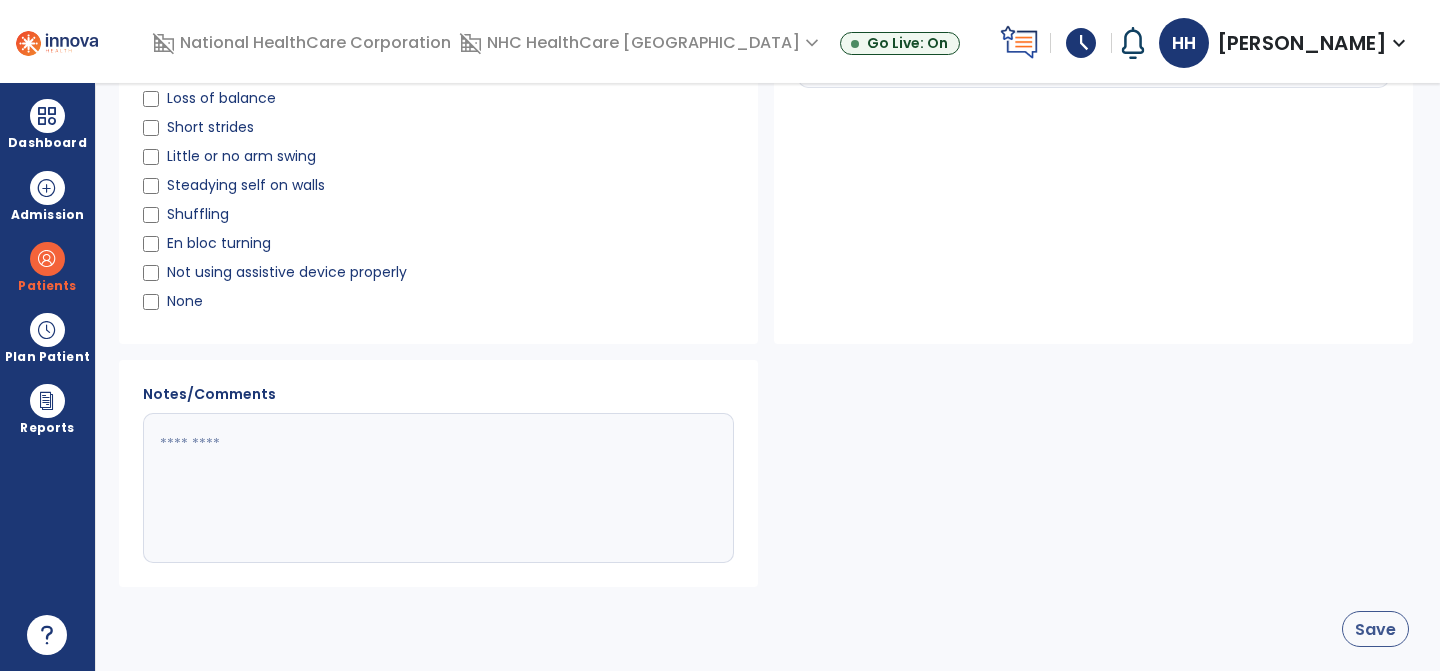 type on "**" 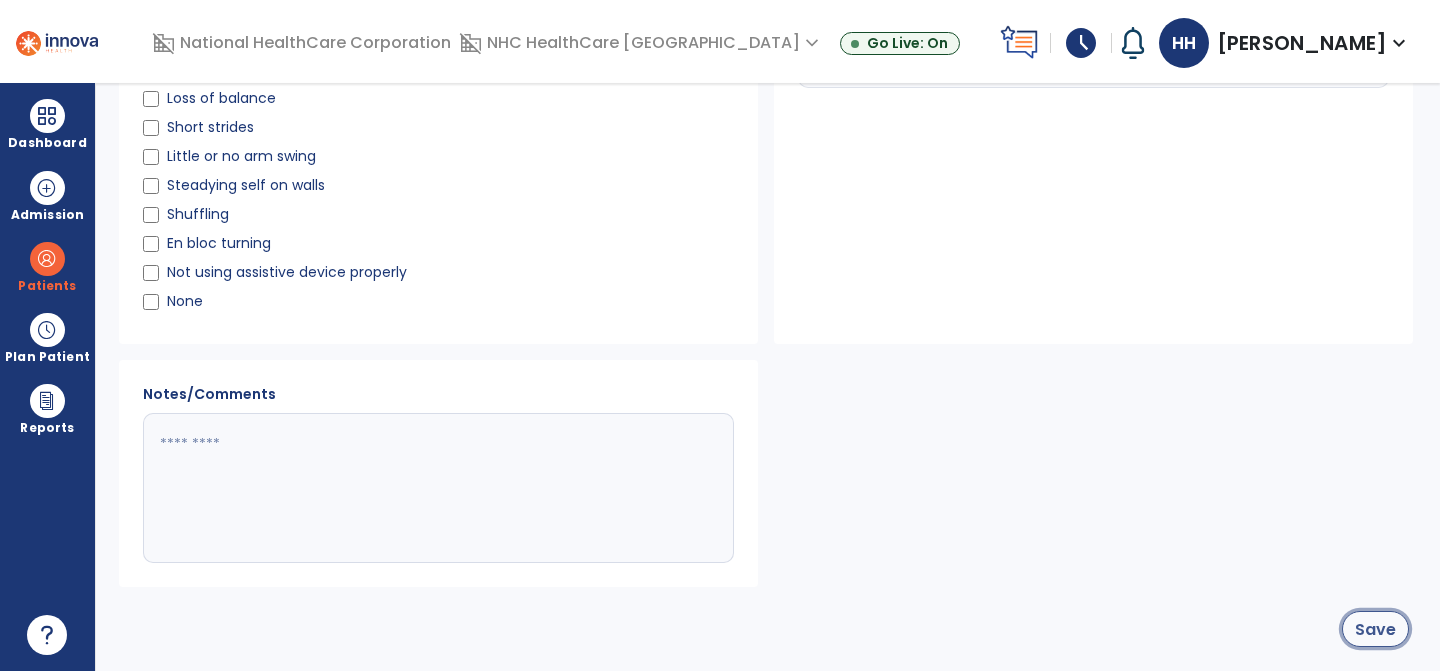 click on "Save" 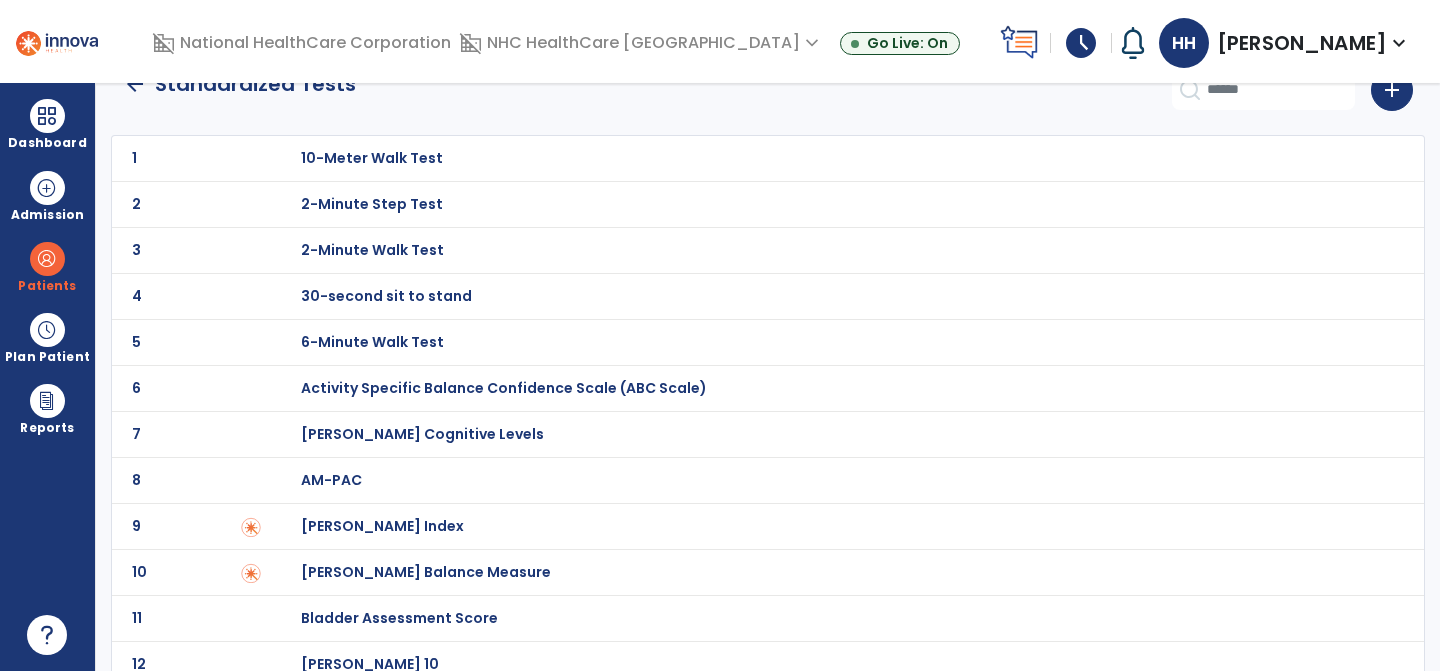 scroll, scrollTop: 0, scrollLeft: 0, axis: both 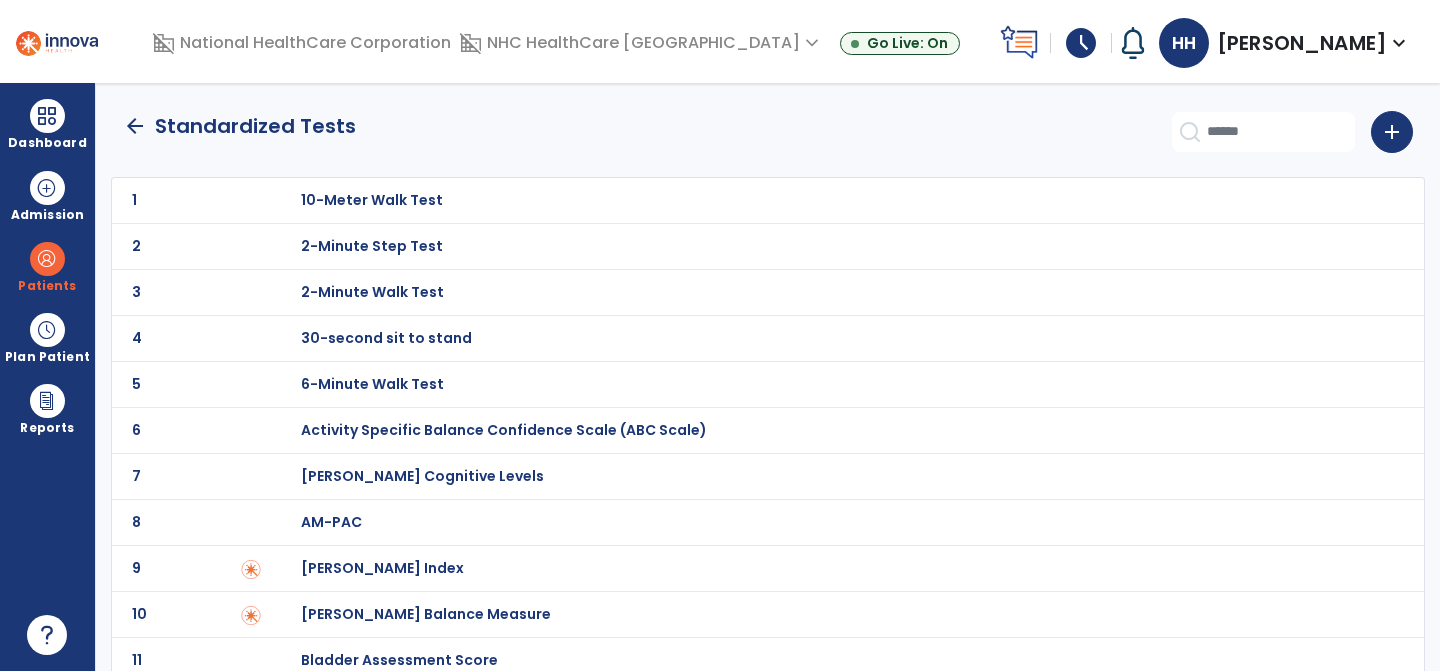 click on "4 30-second sit to stand" 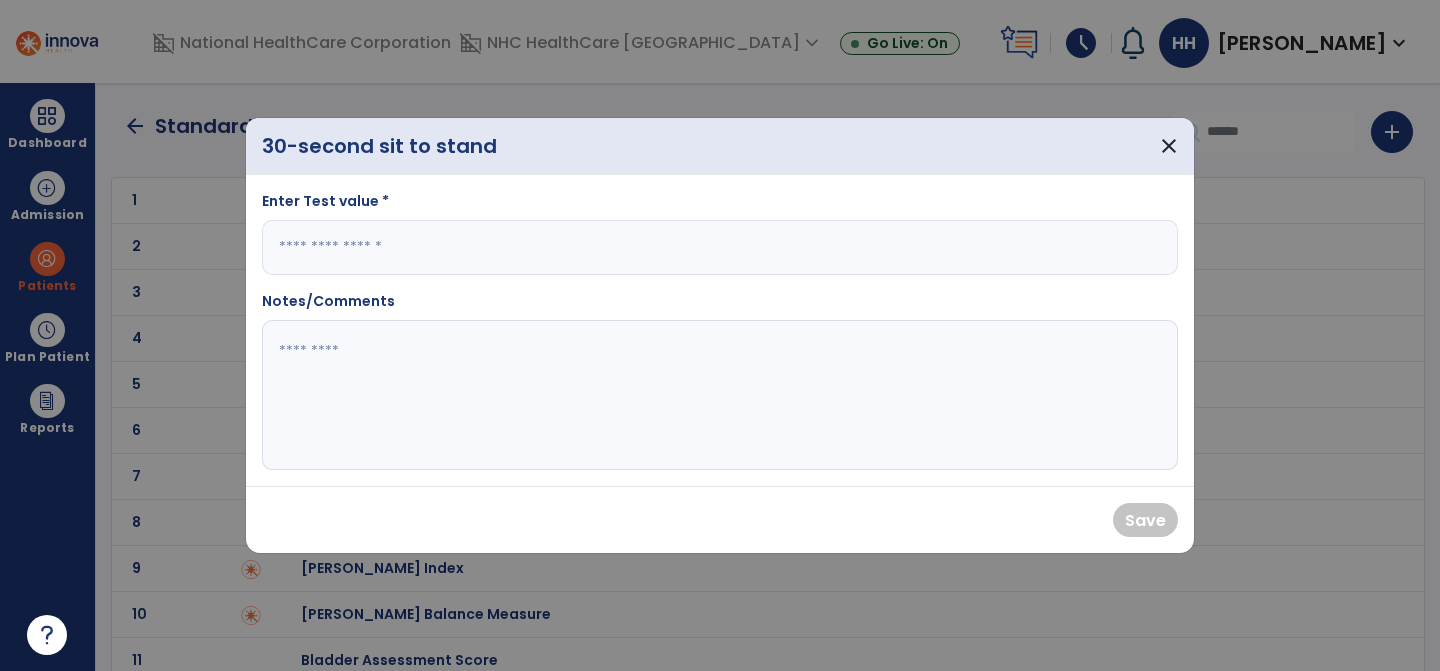 click at bounding box center [720, 247] 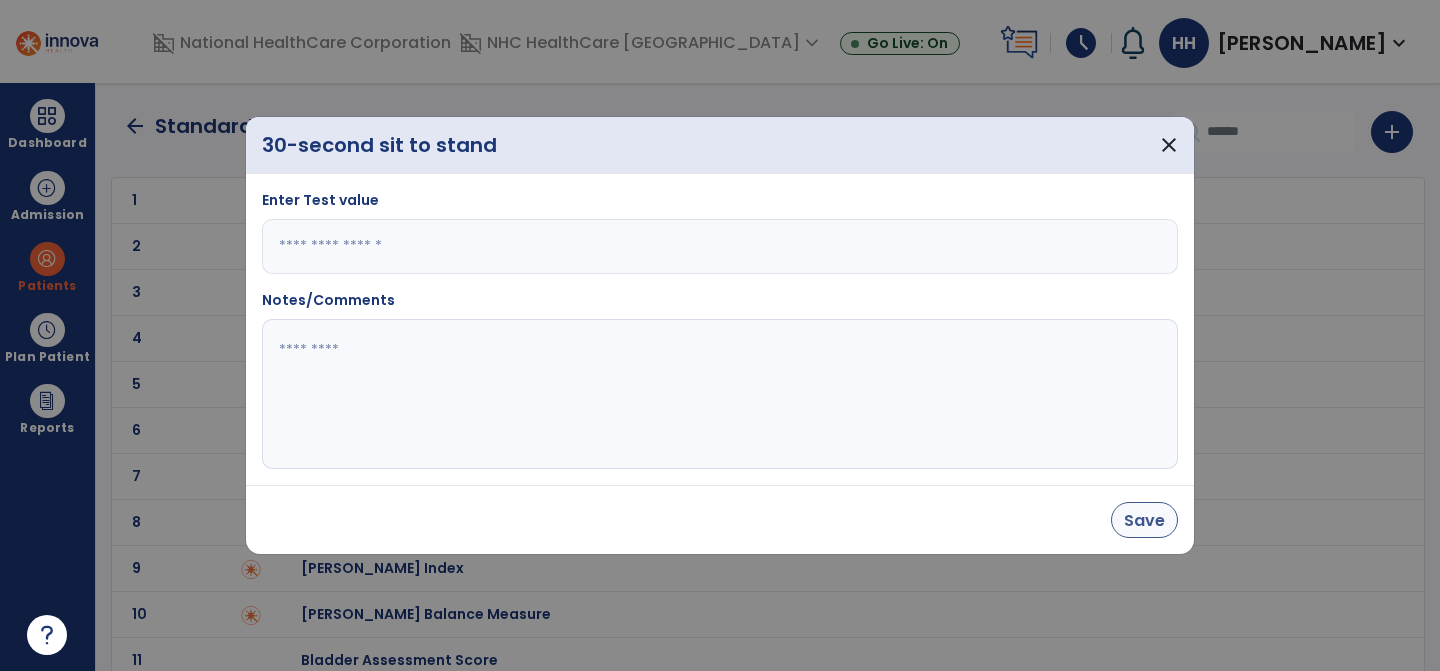 type on "**" 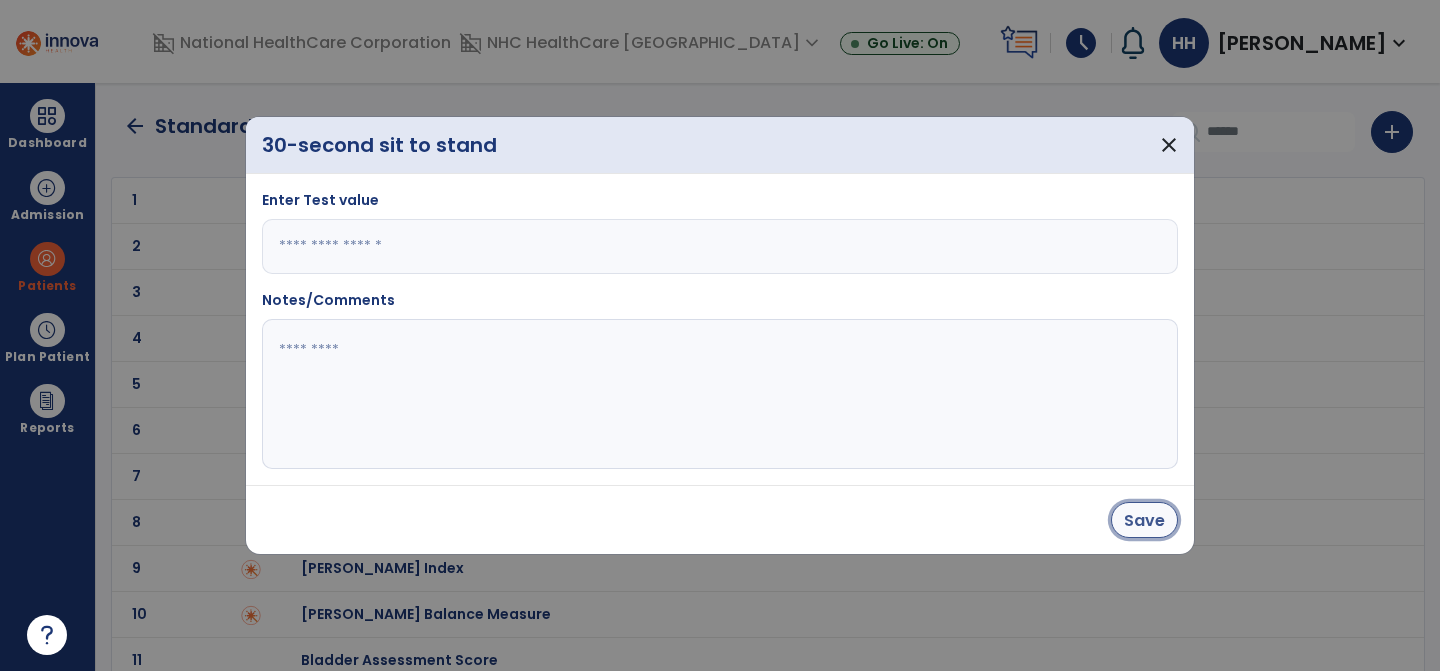 click on "Save" at bounding box center [1144, 520] 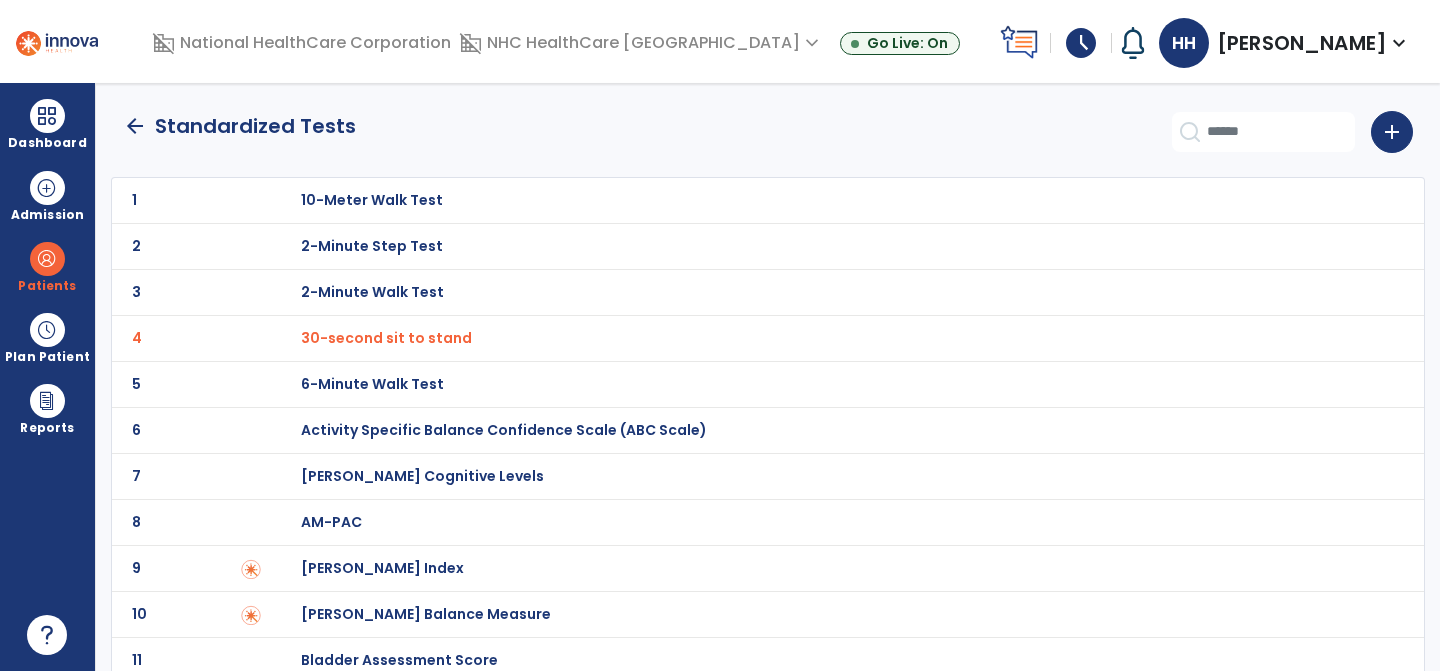 click on "arrow_back" 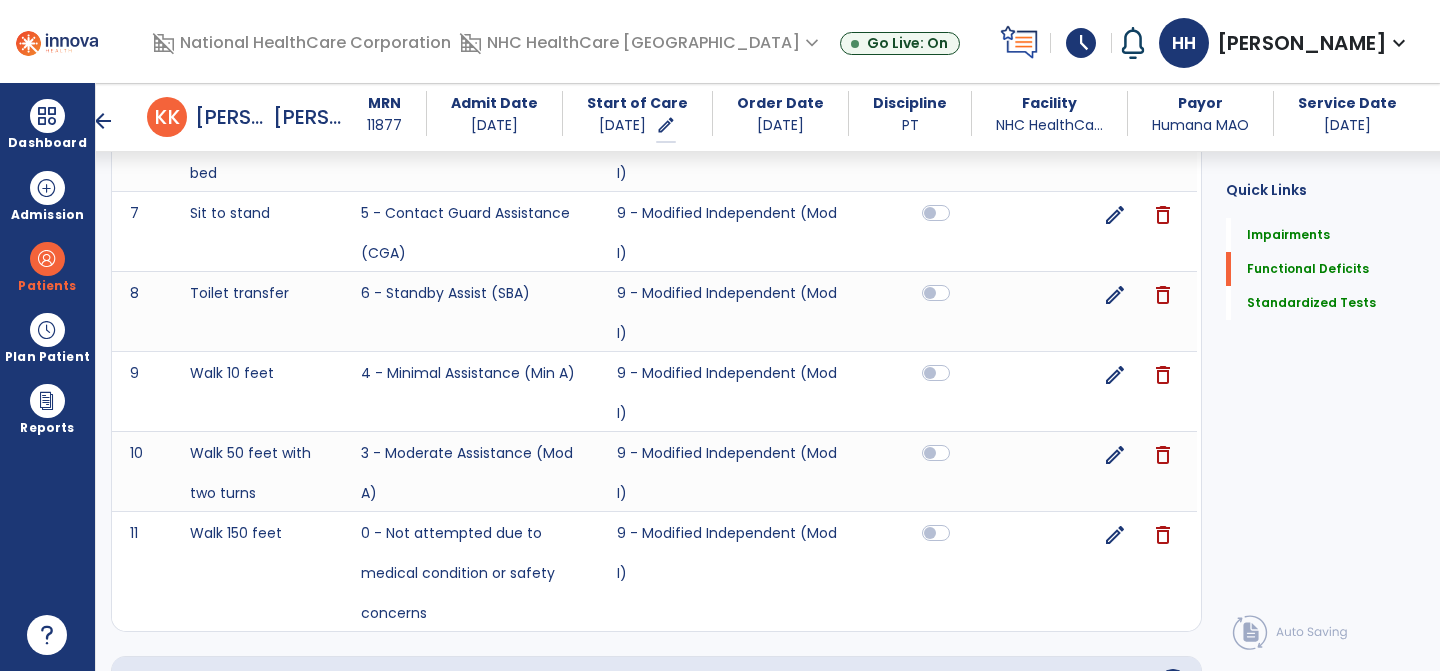 scroll, scrollTop: 2075, scrollLeft: 0, axis: vertical 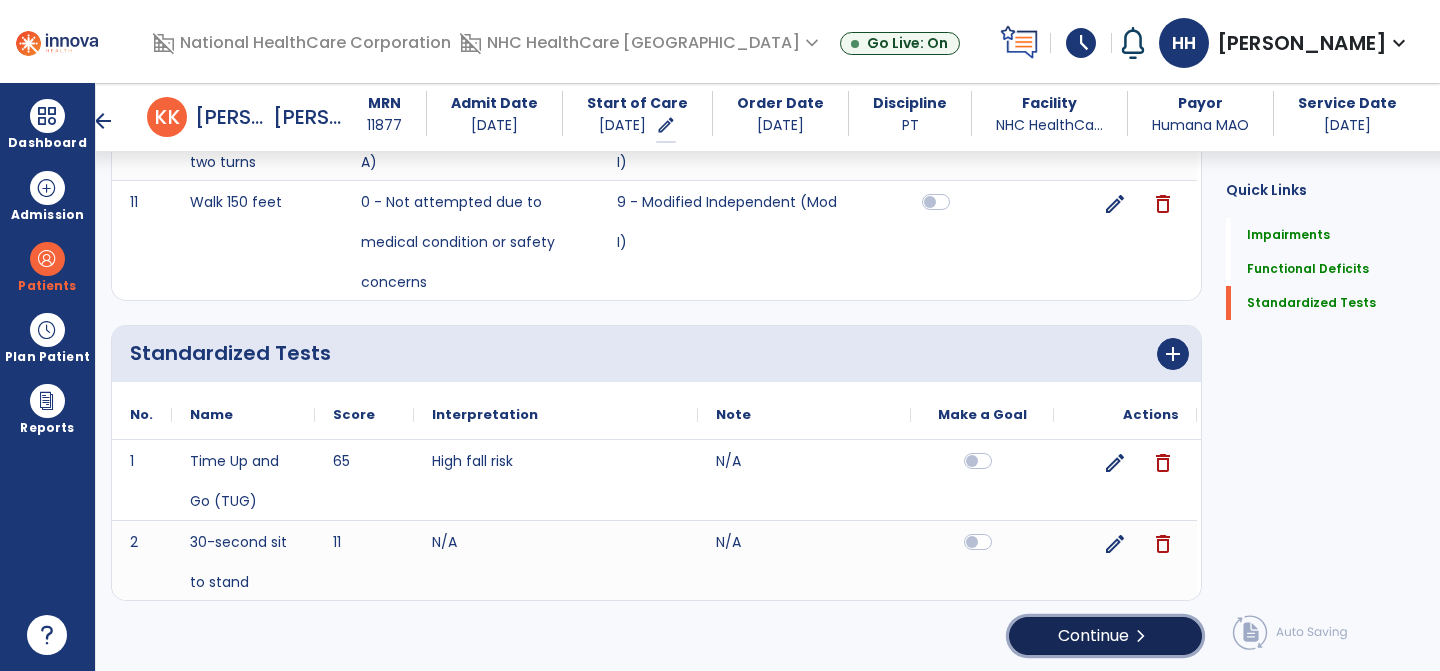 click on "Continue  chevron_right" 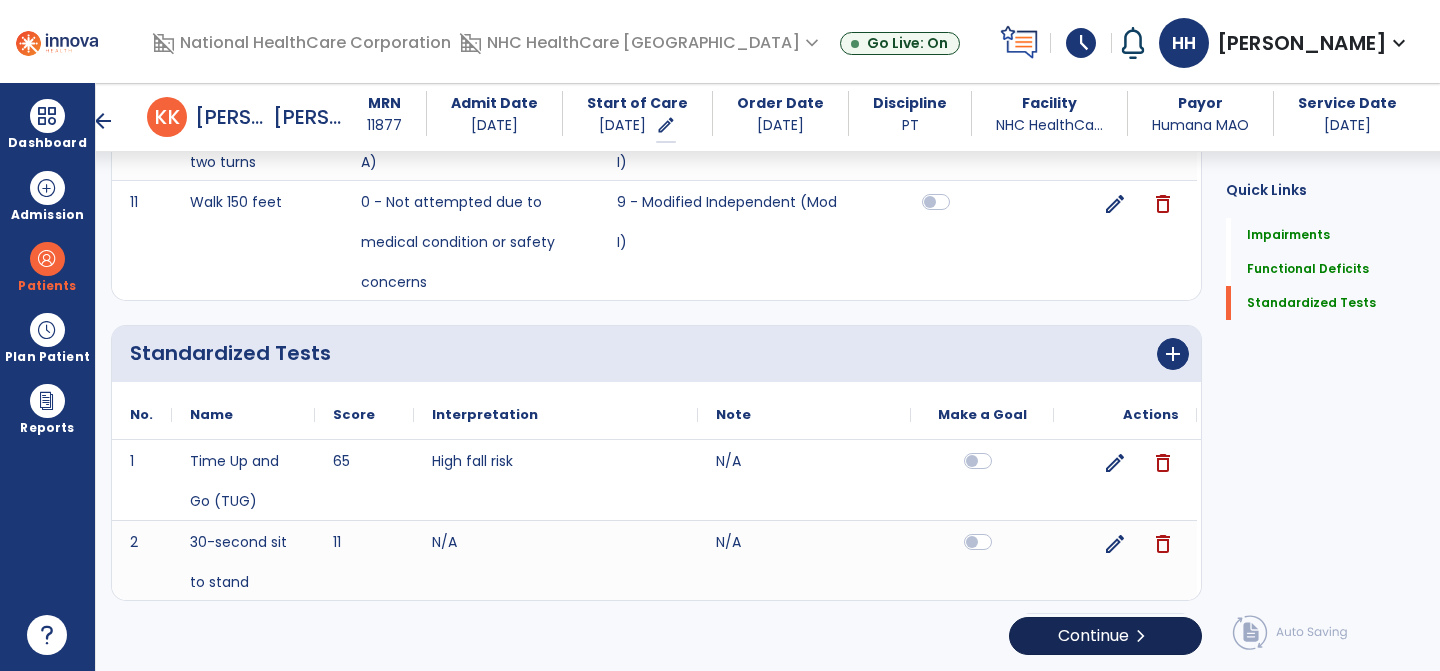 scroll, scrollTop: 0, scrollLeft: 0, axis: both 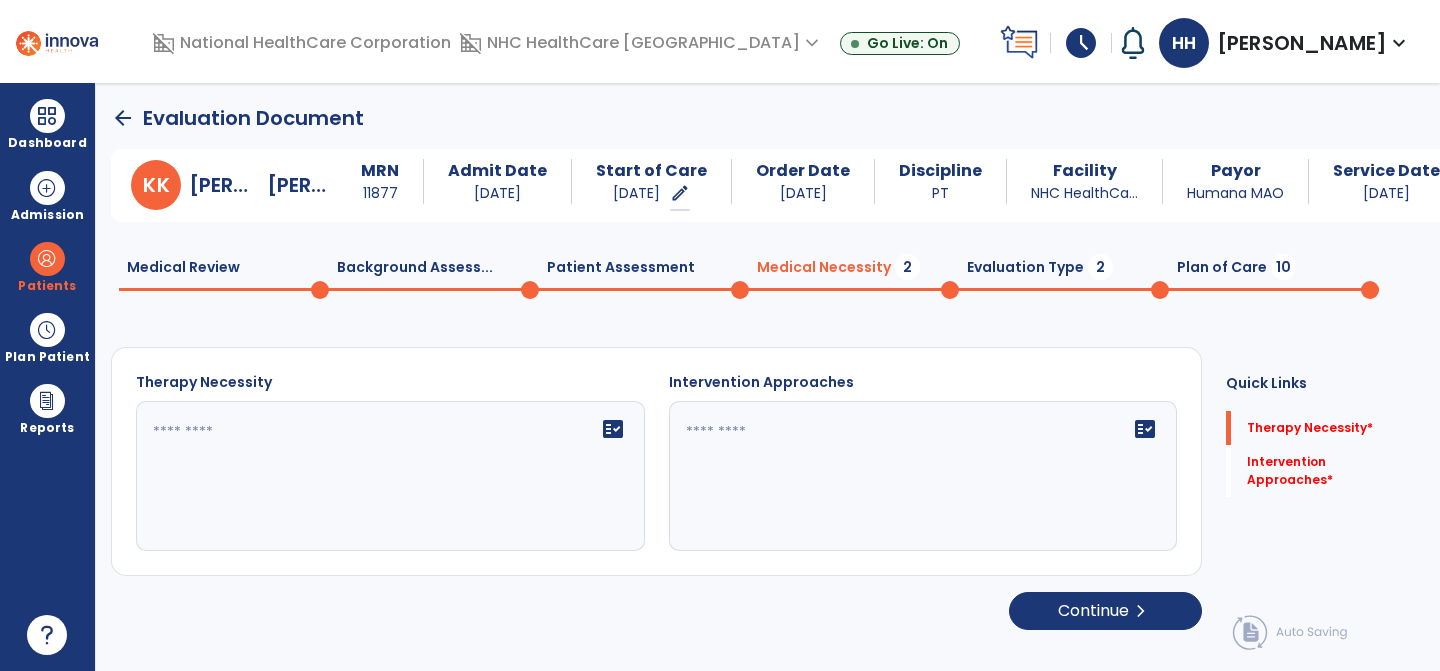 click on "fact_check" 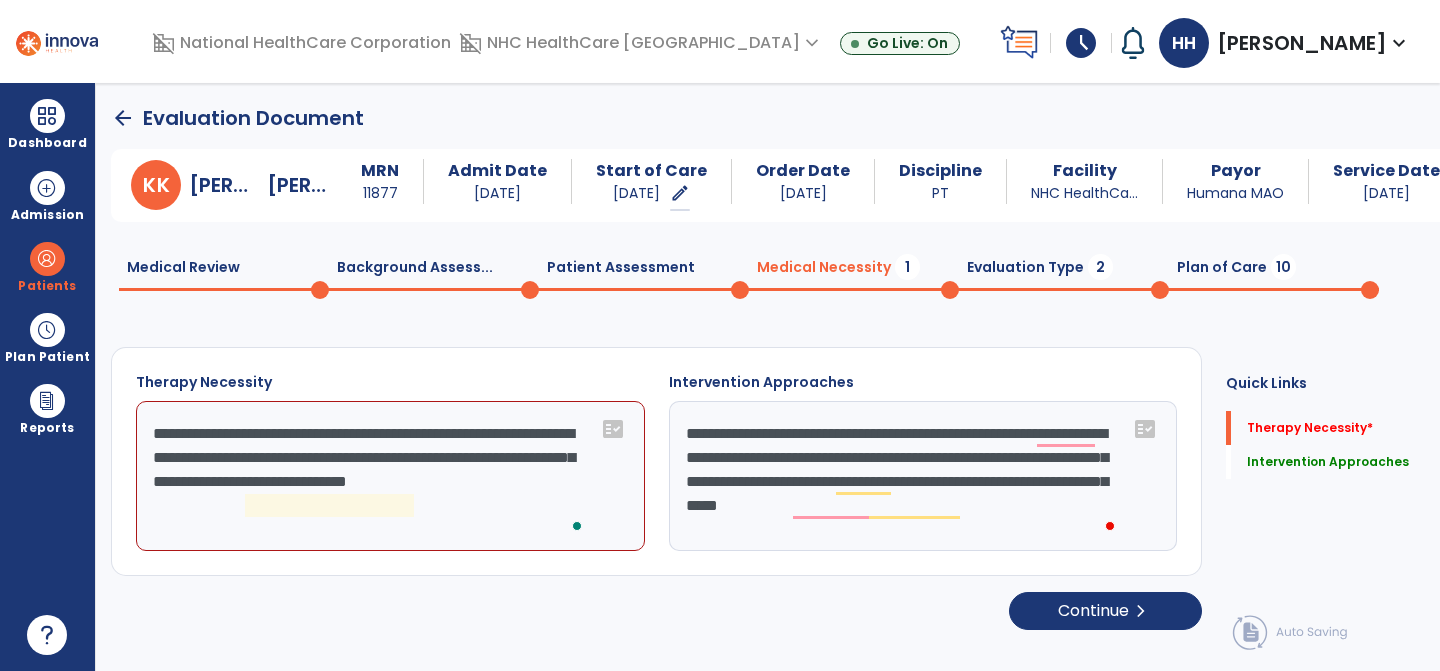 scroll, scrollTop: 0, scrollLeft: 0, axis: both 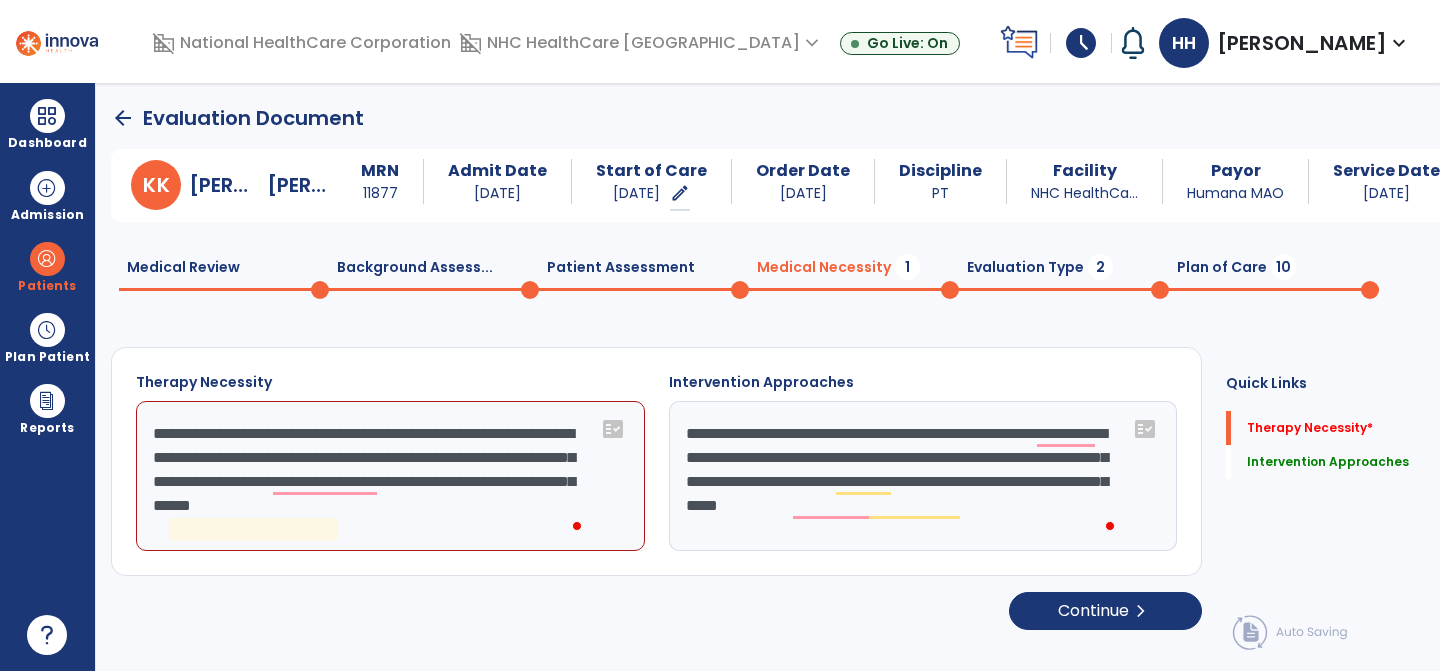 click on "**********" 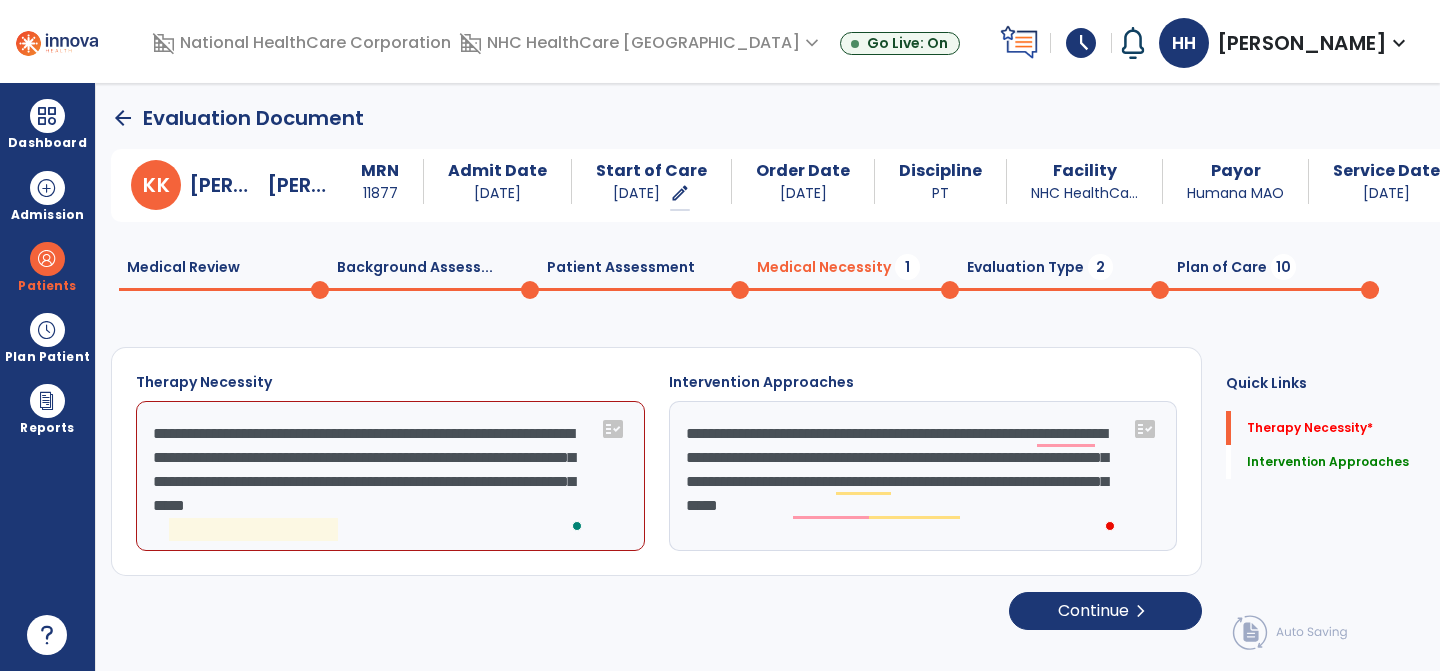 click on "**********" 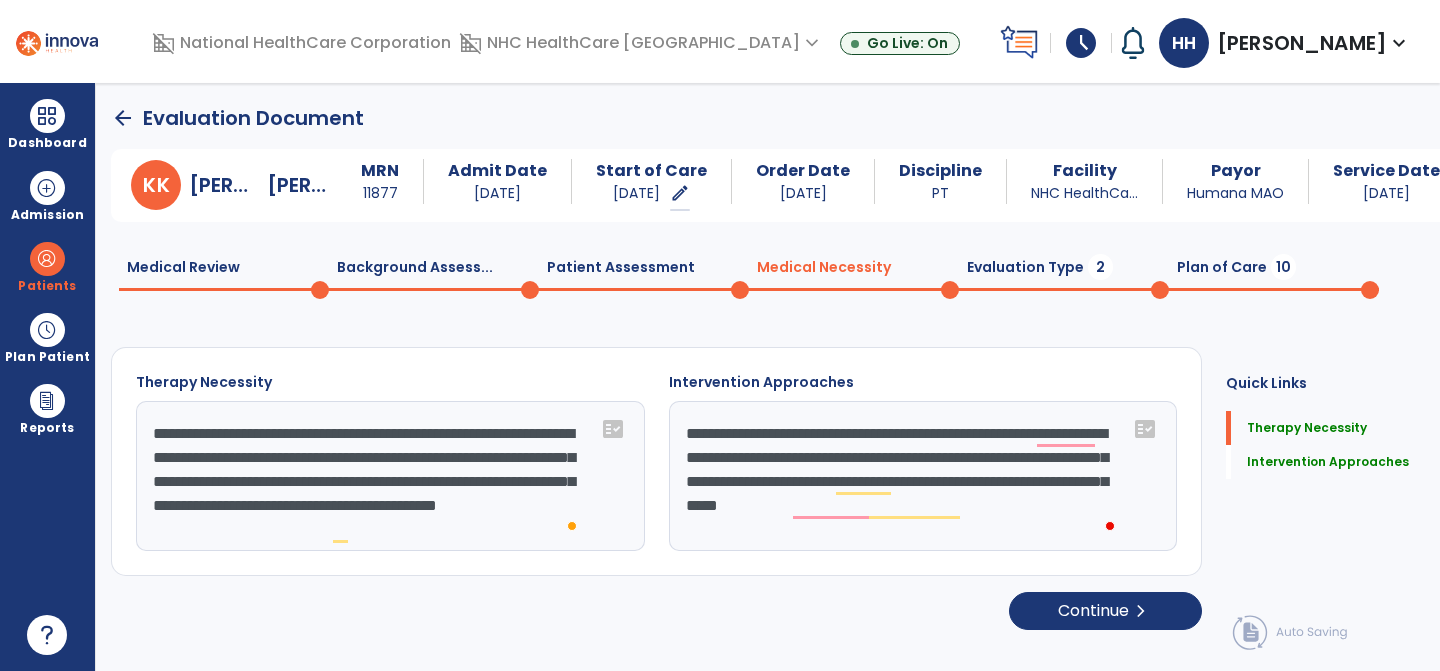 scroll, scrollTop: 15, scrollLeft: 0, axis: vertical 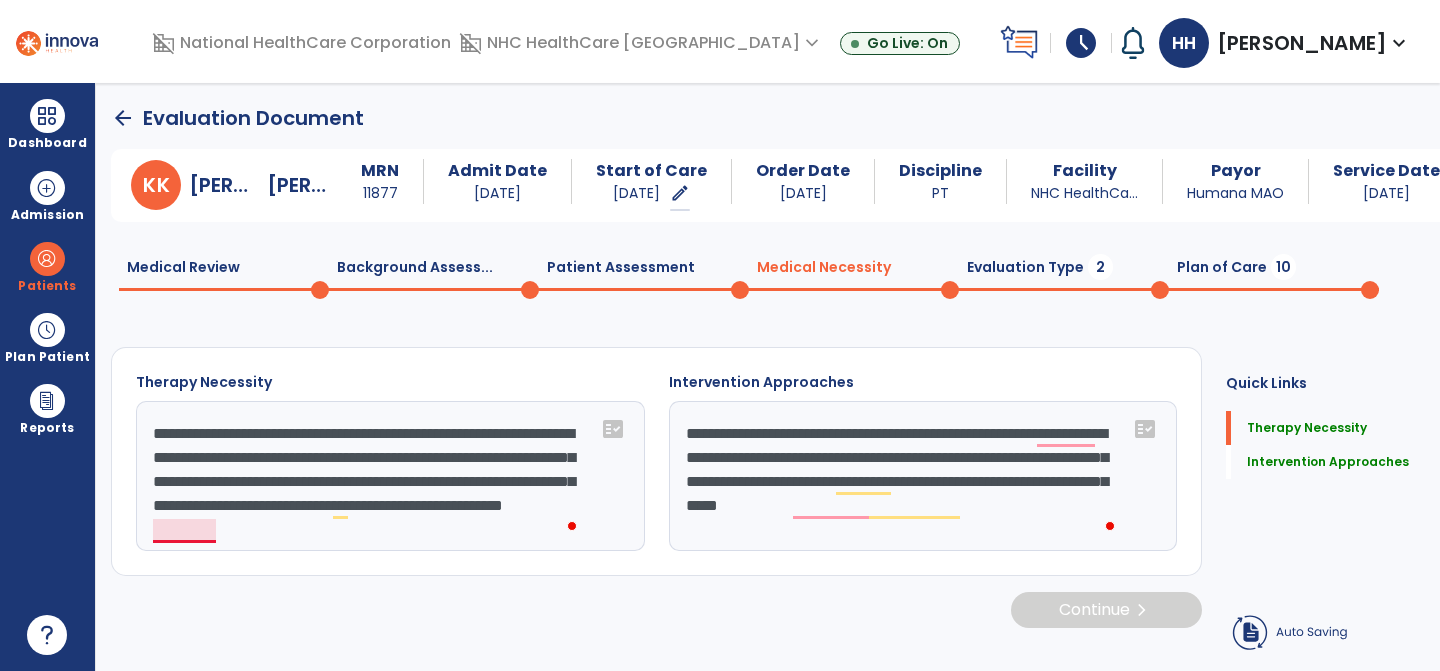 click on "**********" 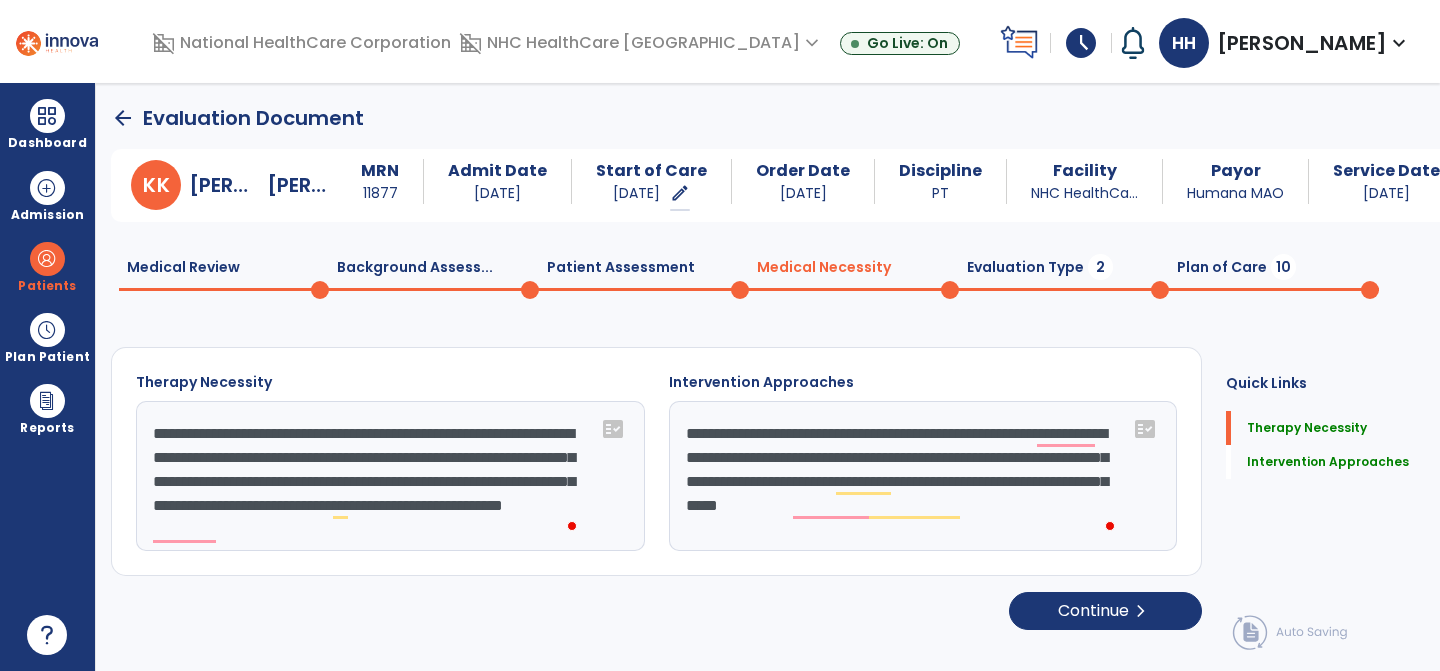 scroll, scrollTop: 0, scrollLeft: 0, axis: both 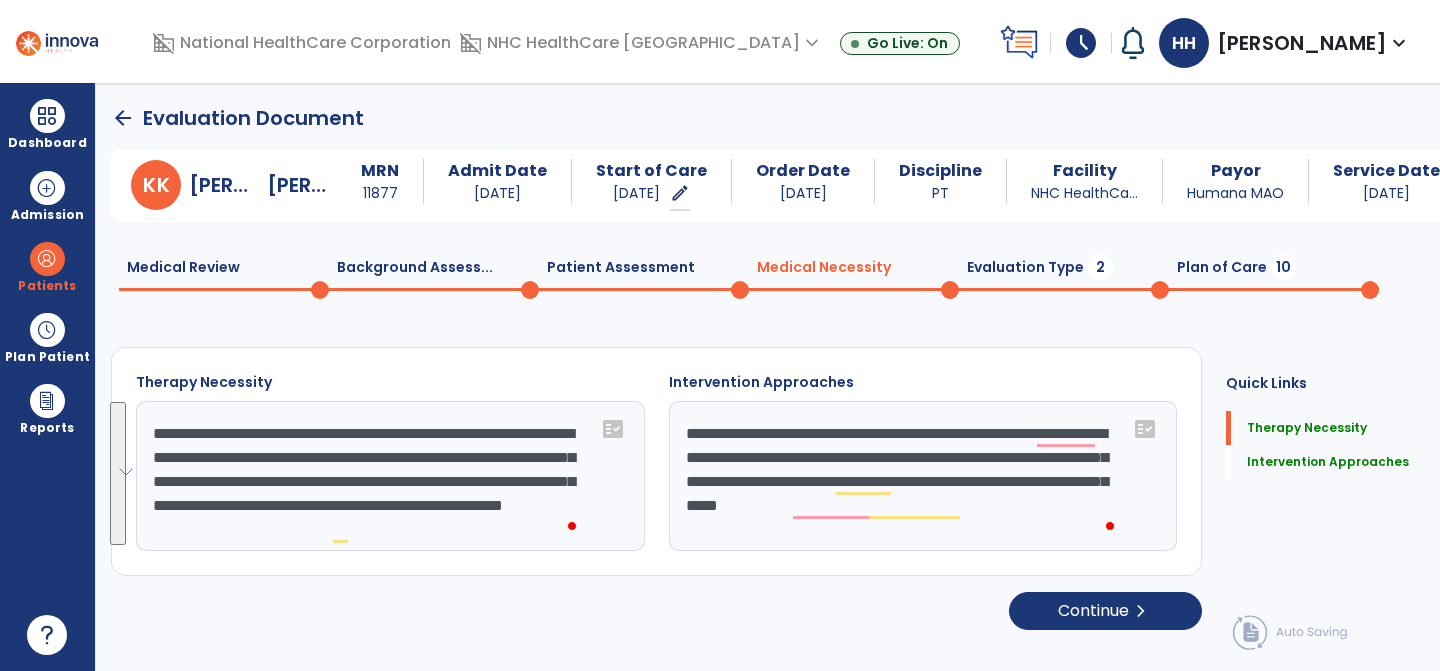 drag, startPoint x: 304, startPoint y: 535, endPoint x: 141, endPoint y: 396, distance: 214.21951 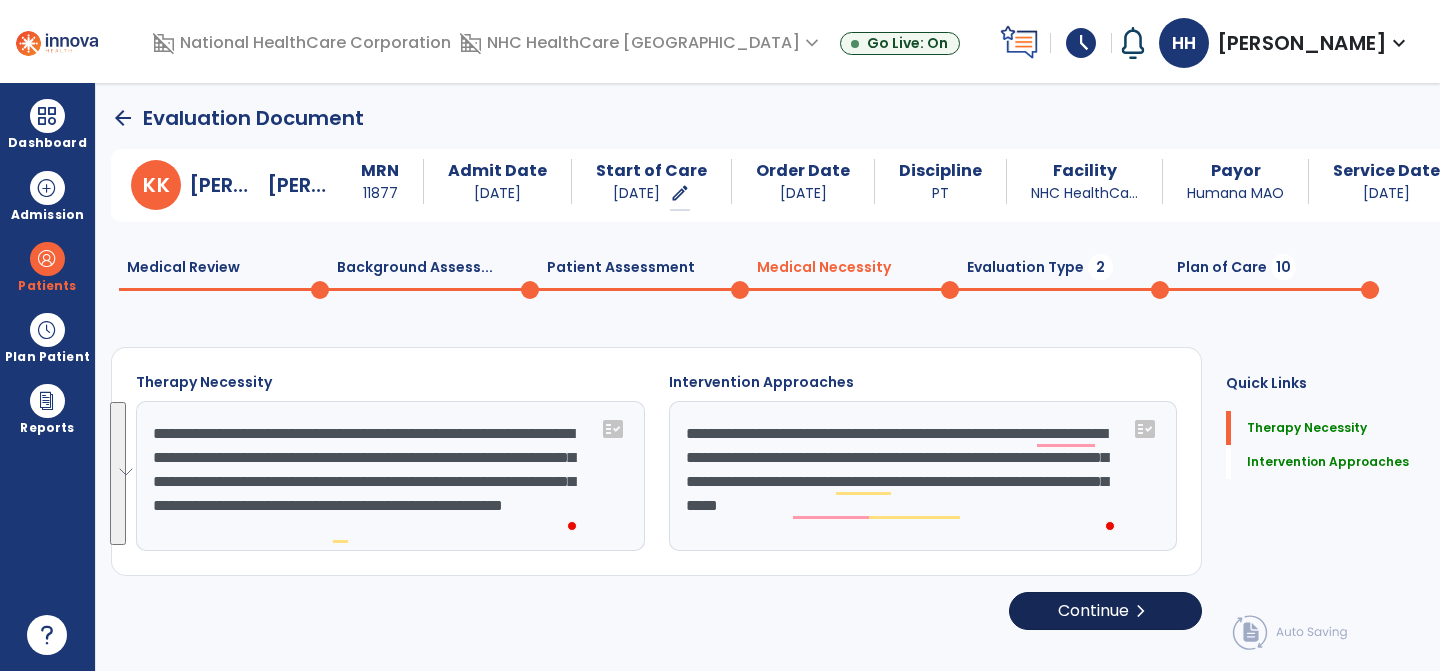 type on "**********" 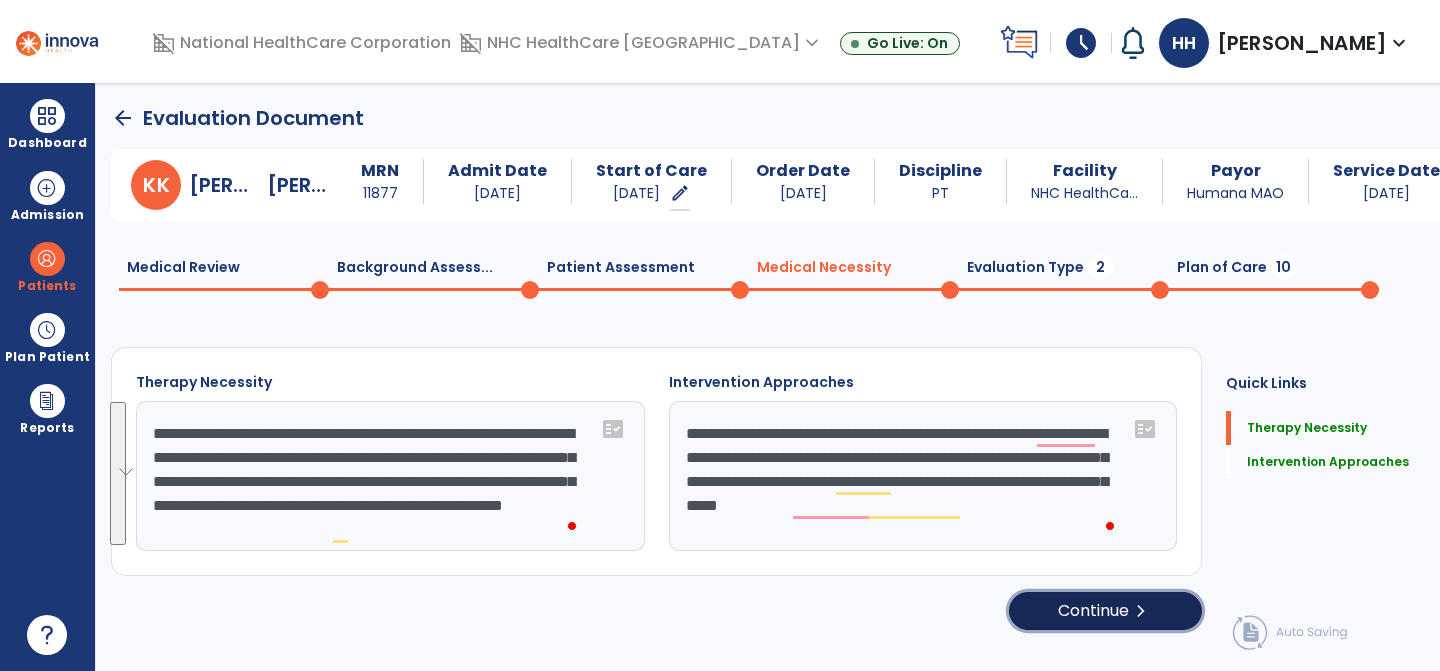 click on "Continue  chevron_right" 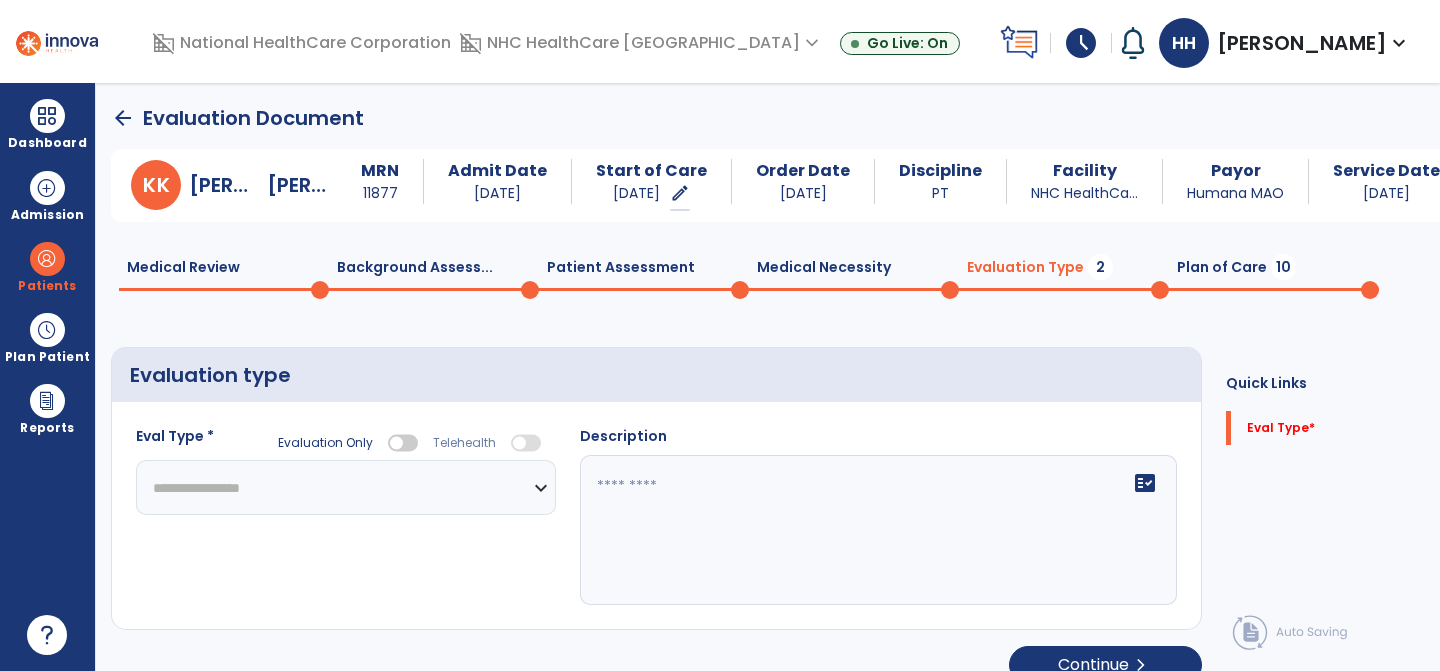 select 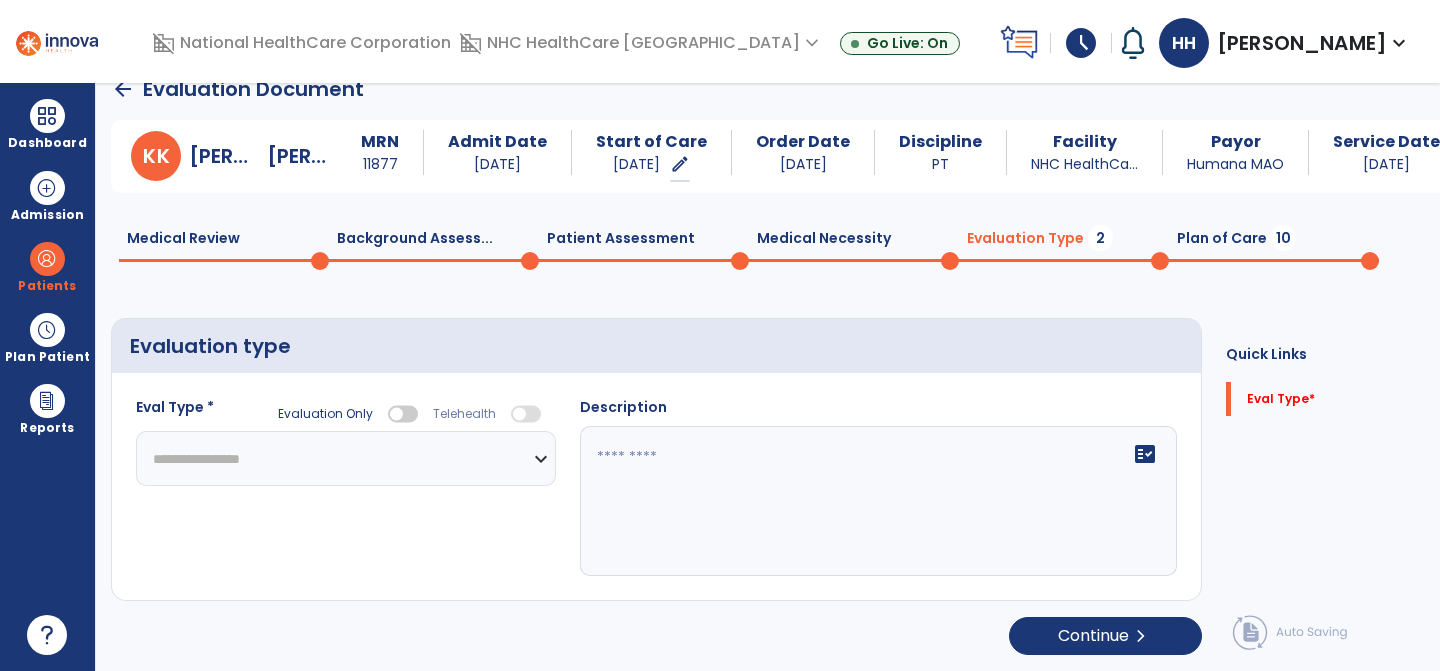 click on "Medical Necessity  0" 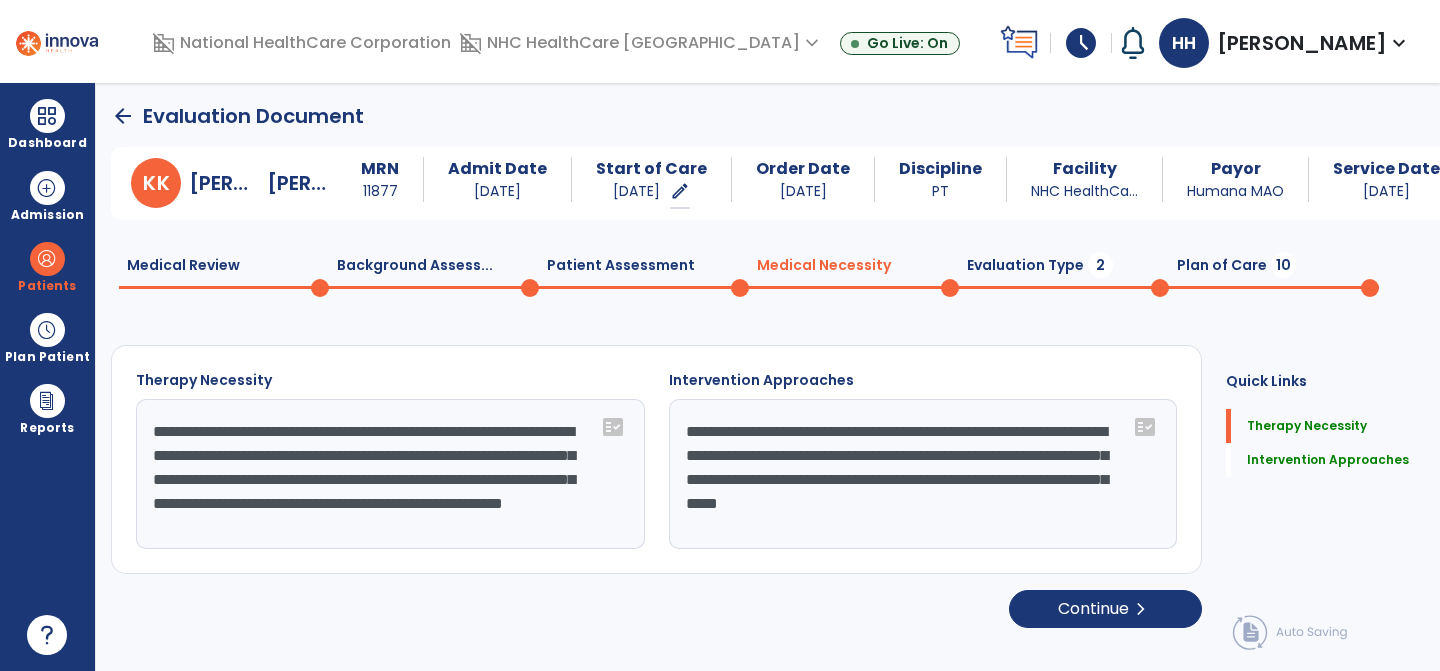 scroll, scrollTop: 1, scrollLeft: 0, axis: vertical 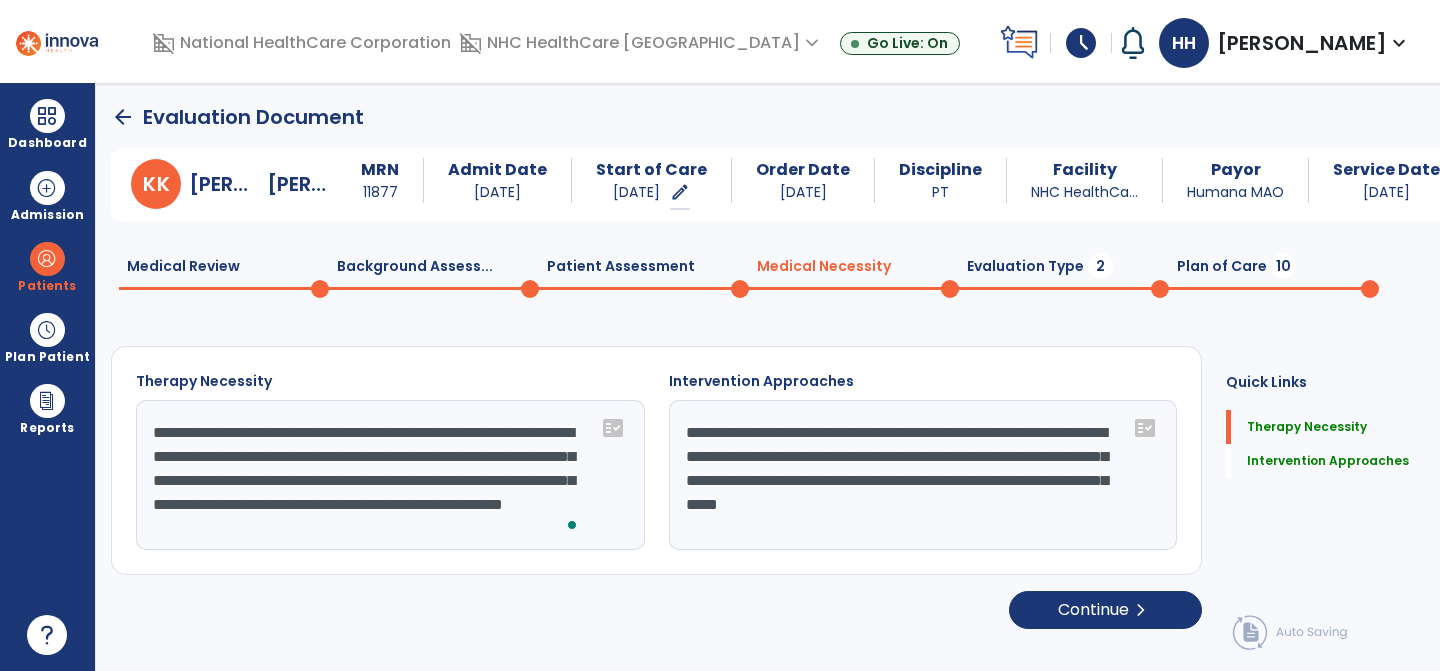 drag, startPoint x: 152, startPoint y: 434, endPoint x: 618, endPoint y: 586, distance: 490.16324 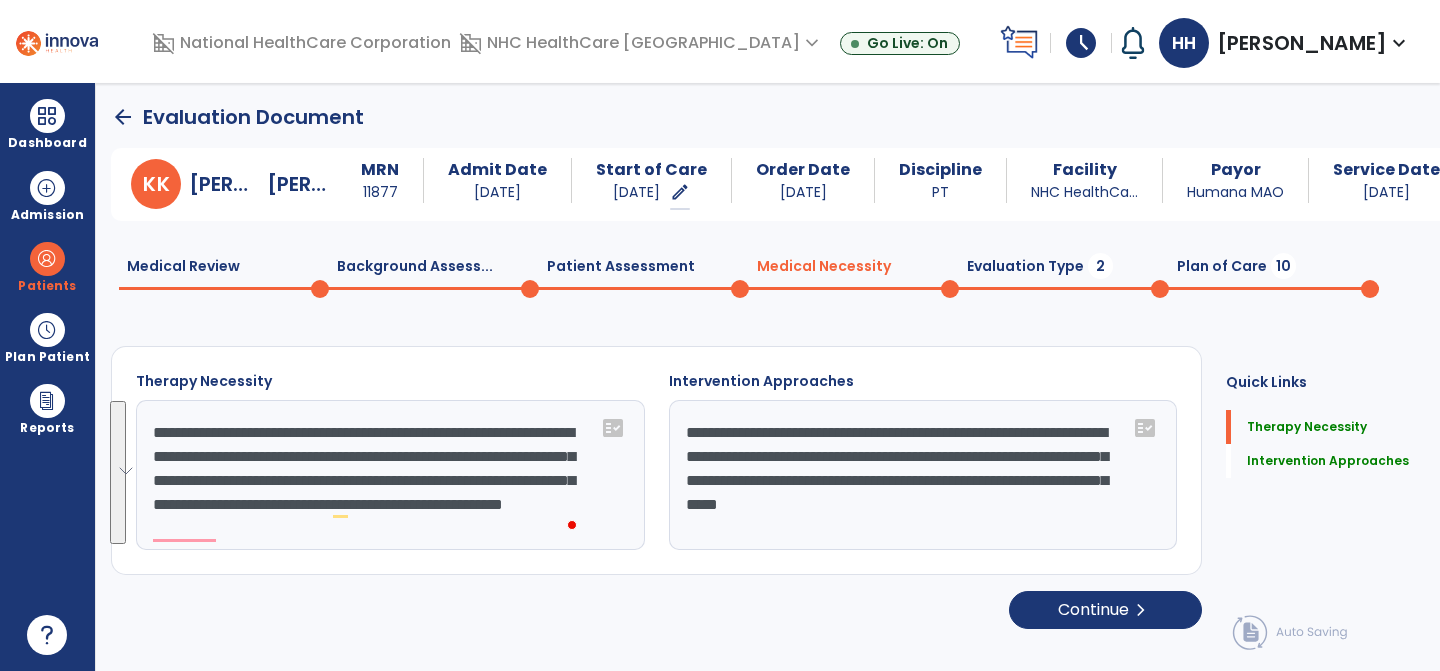 scroll, scrollTop: 24, scrollLeft: 0, axis: vertical 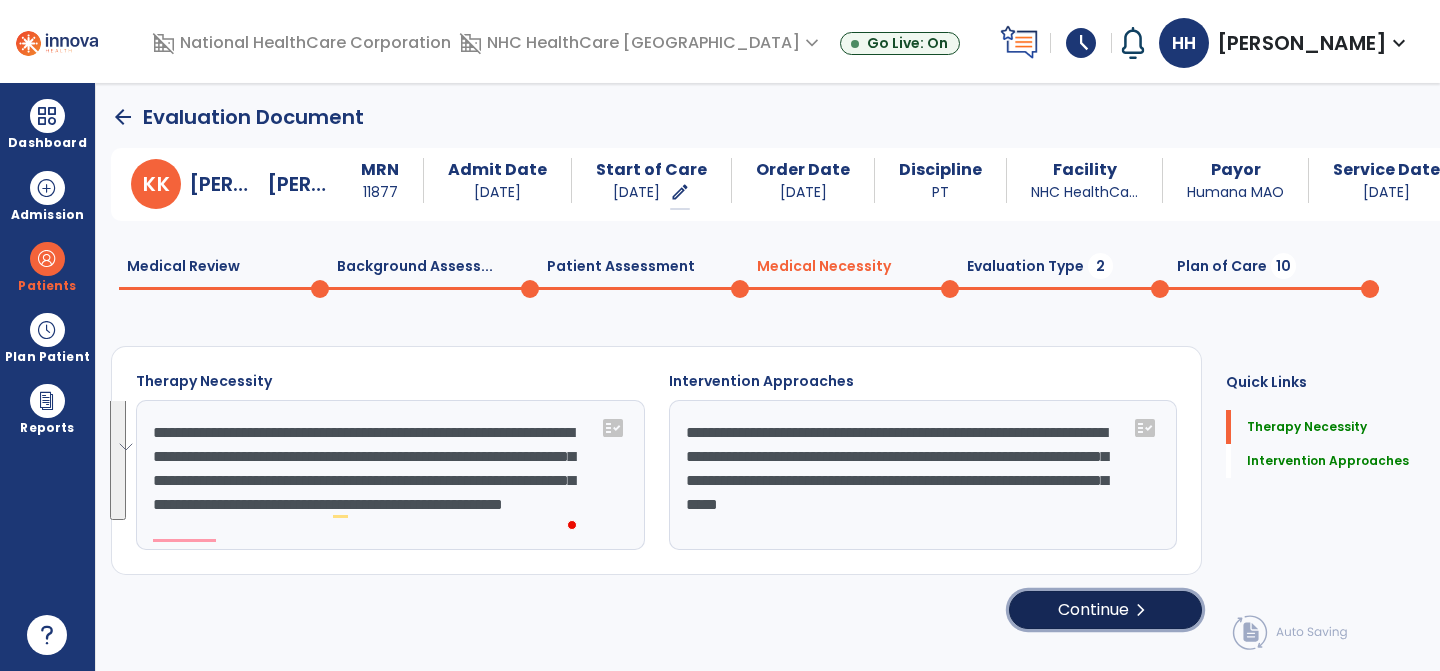 click on "Continue  chevron_right" 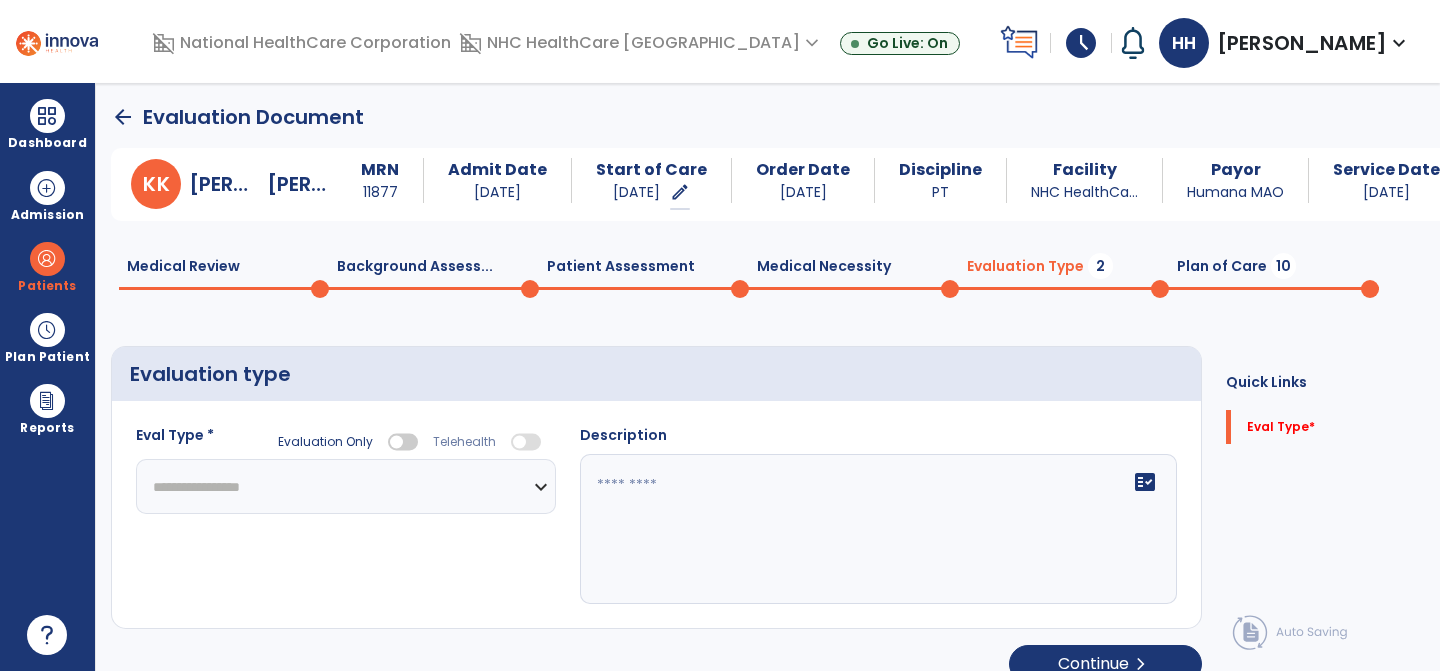 click on "**********" 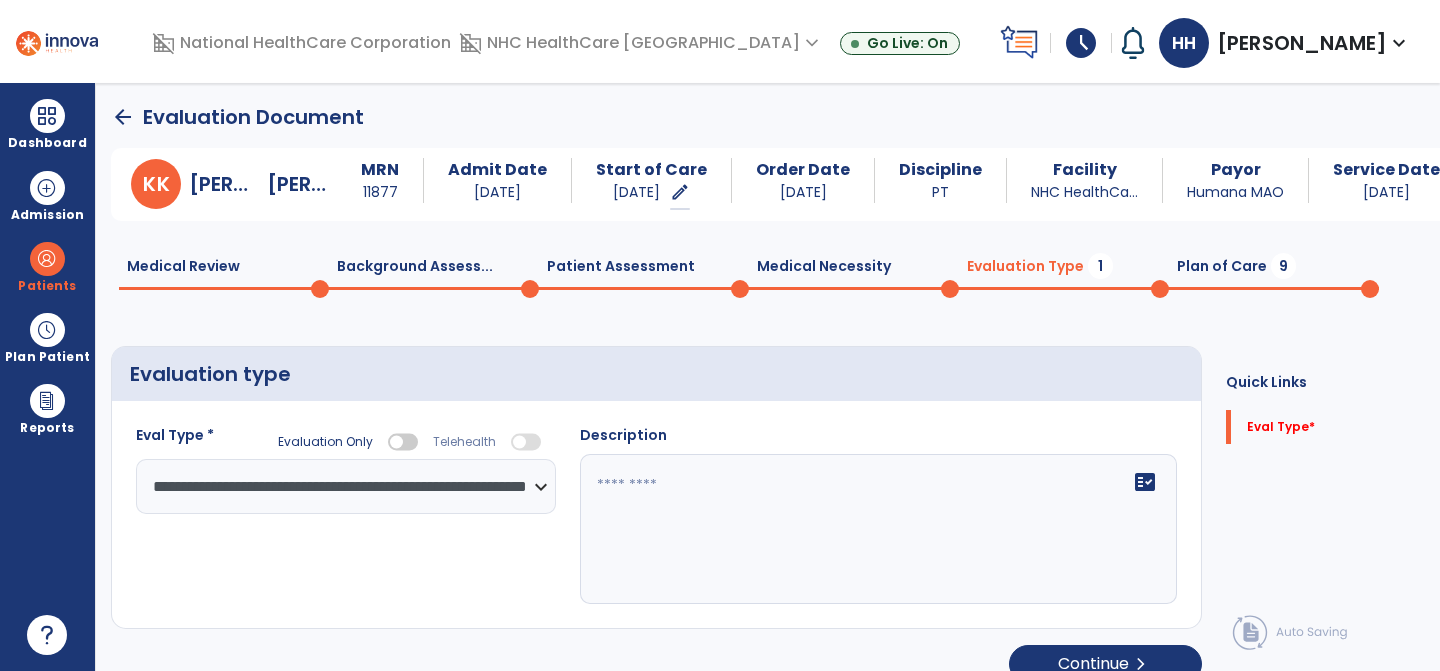 click on "fact_check" 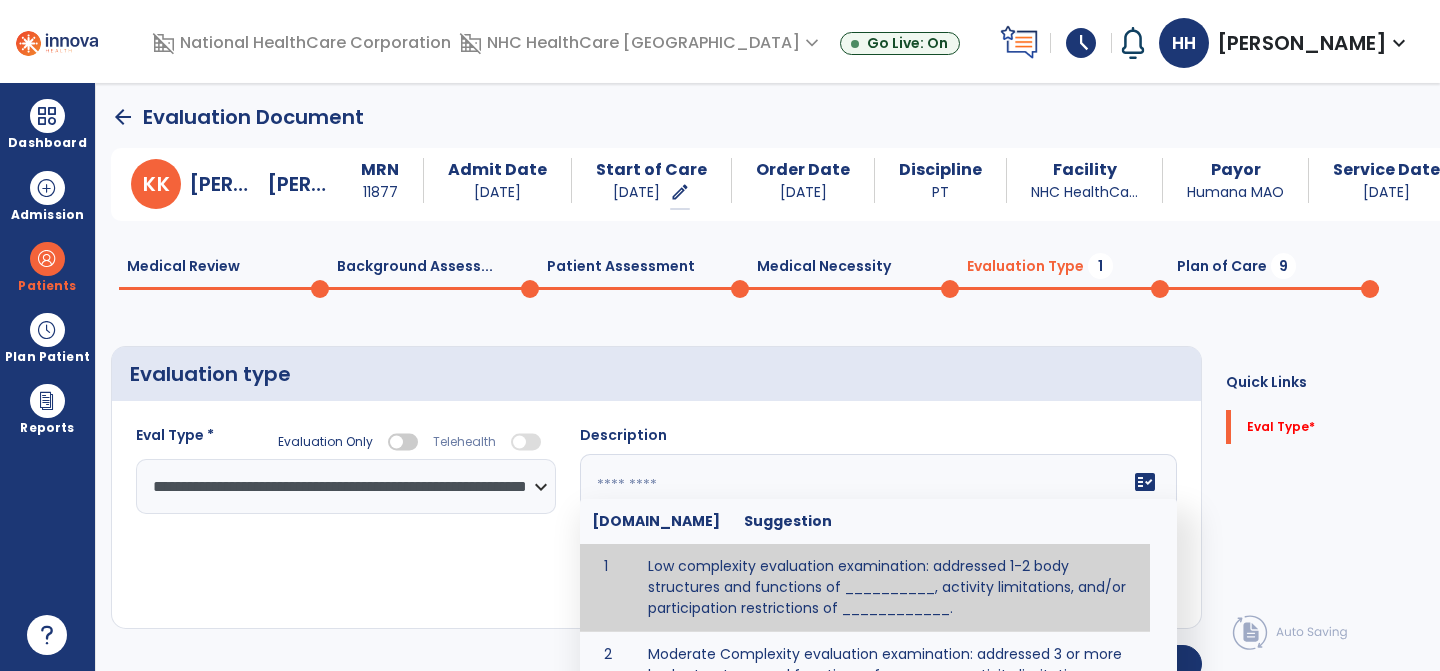 scroll, scrollTop: 14, scrollLeft: 0, axis: vertical 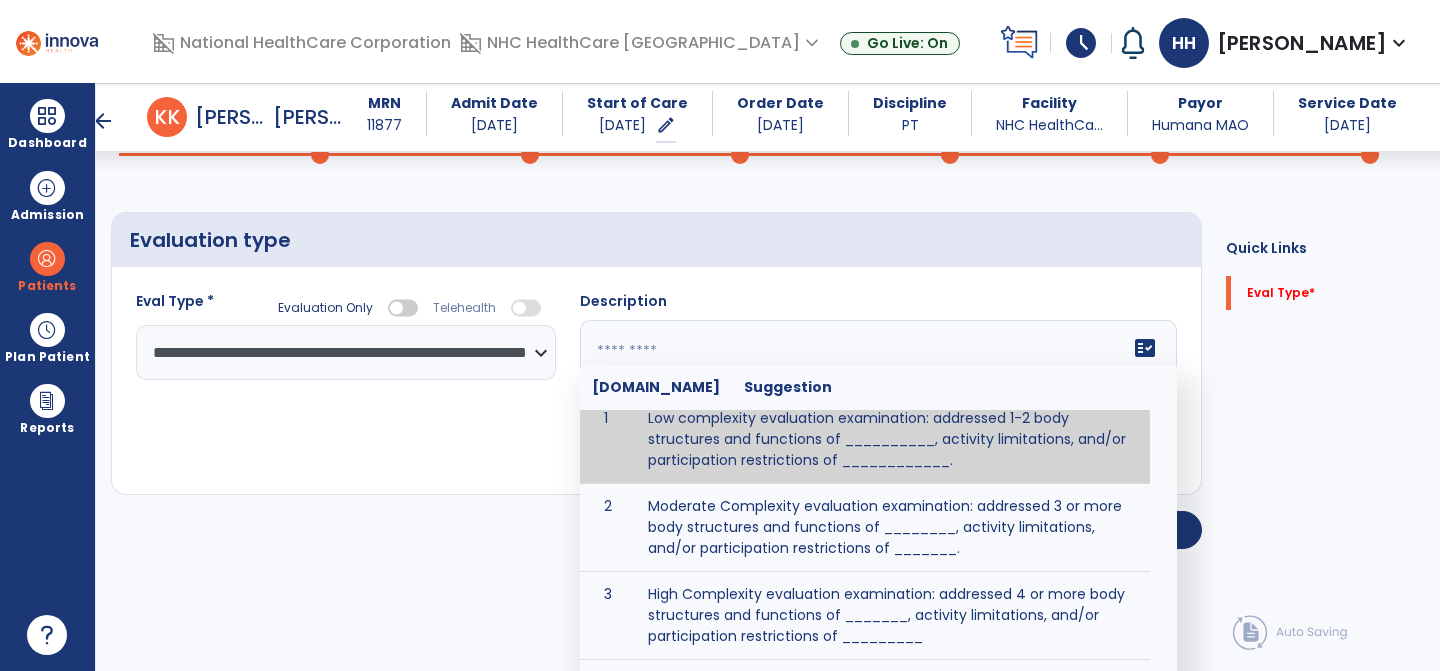 type on "**********" 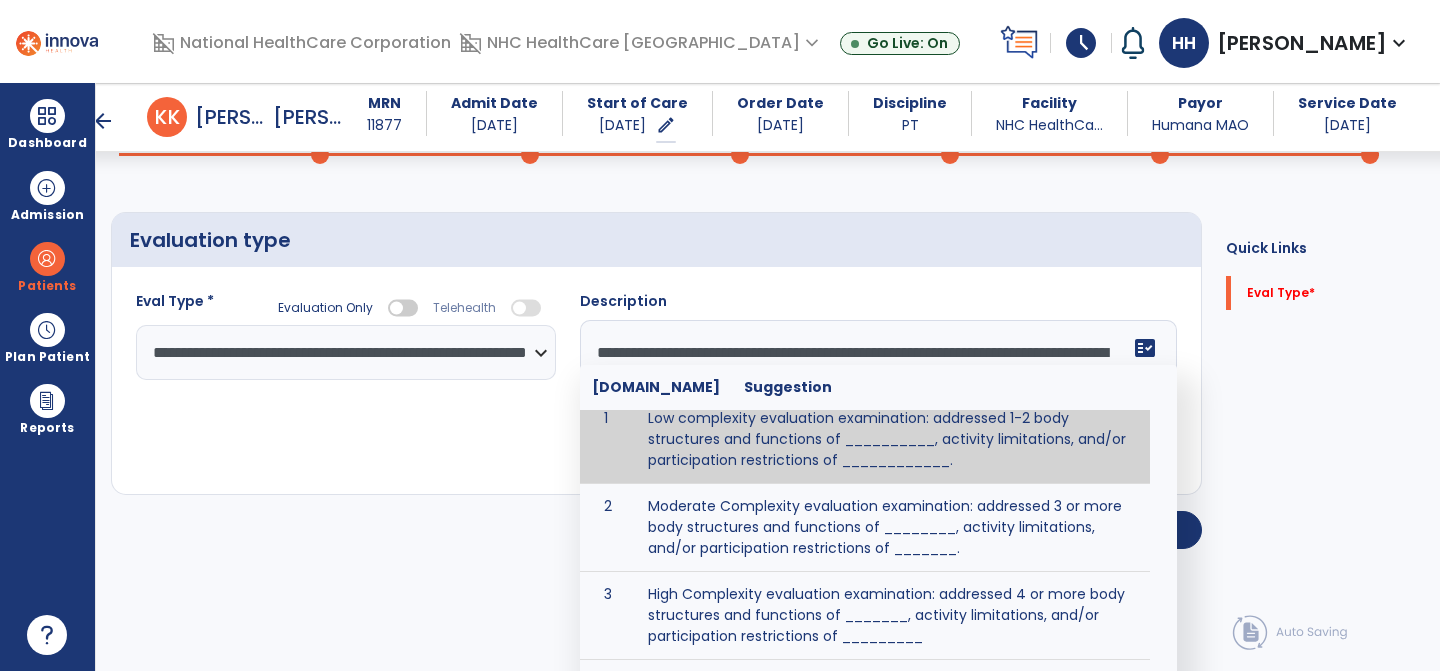 scroll, scrollTop: 10, scrollLeft: 0, axis: vertical 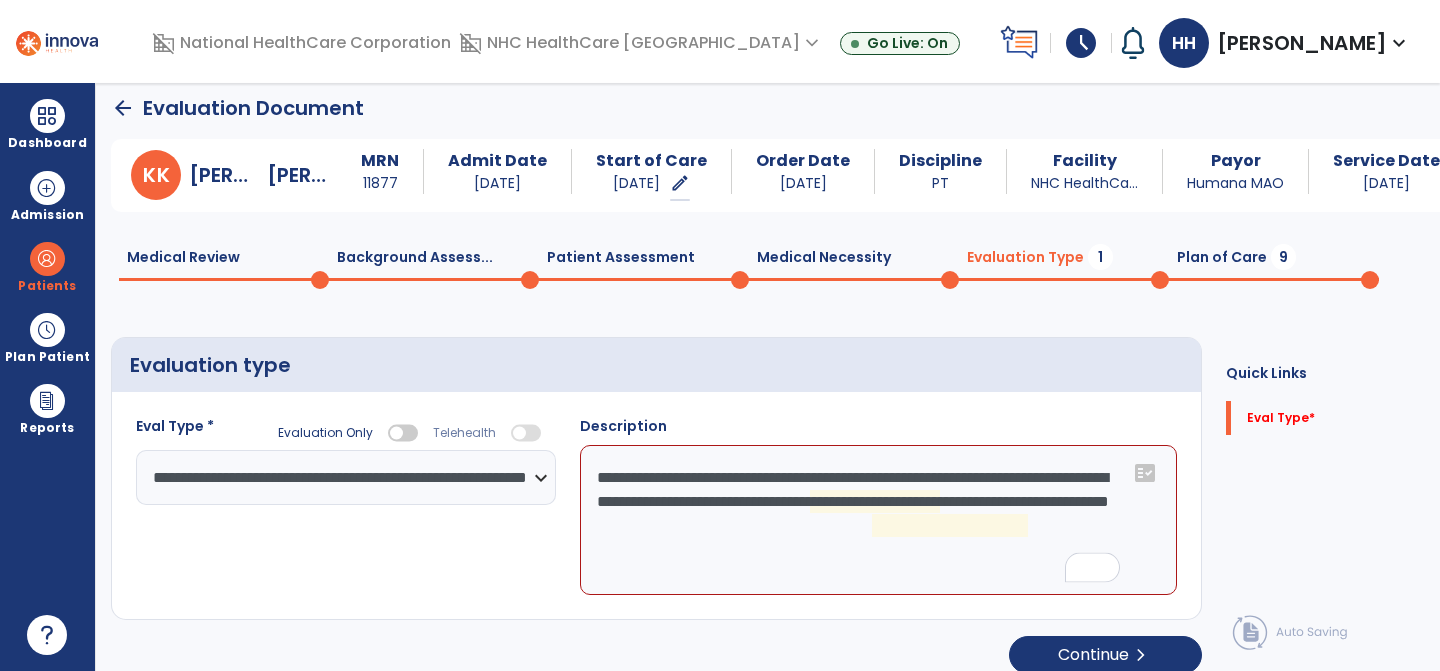 click on "**********" 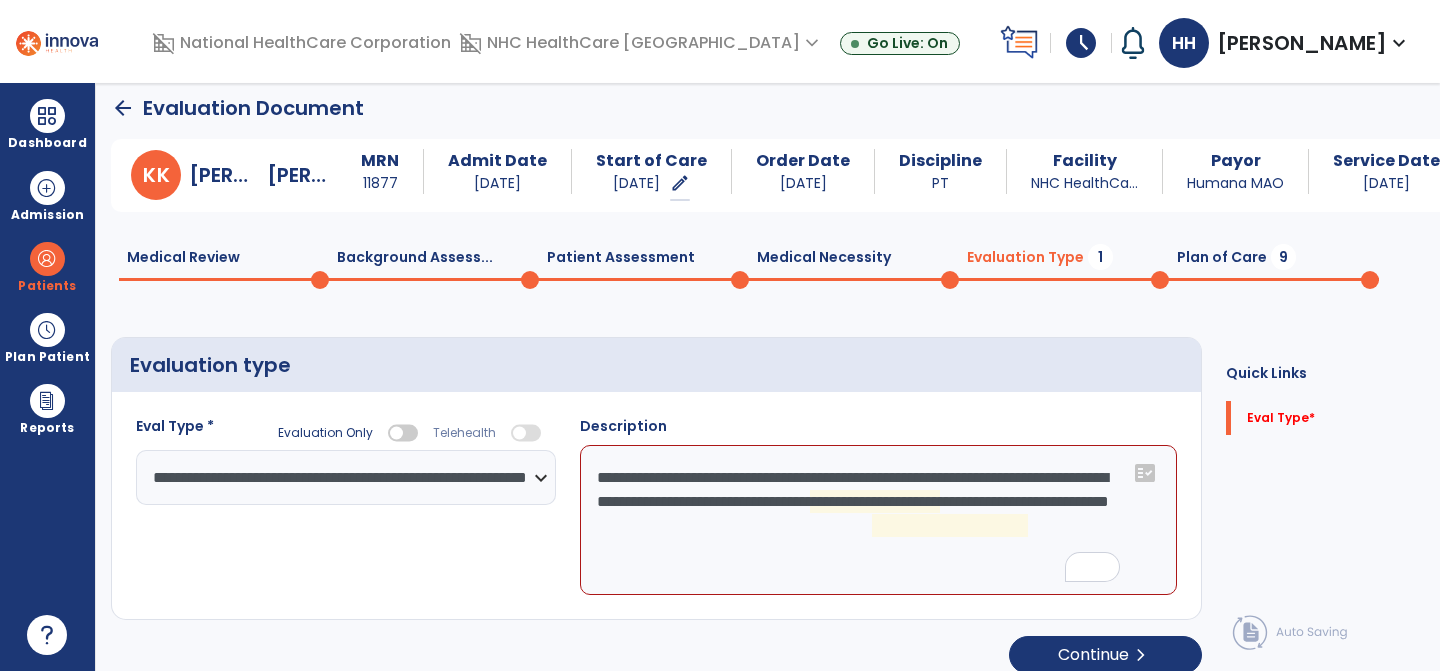 click on "**********" 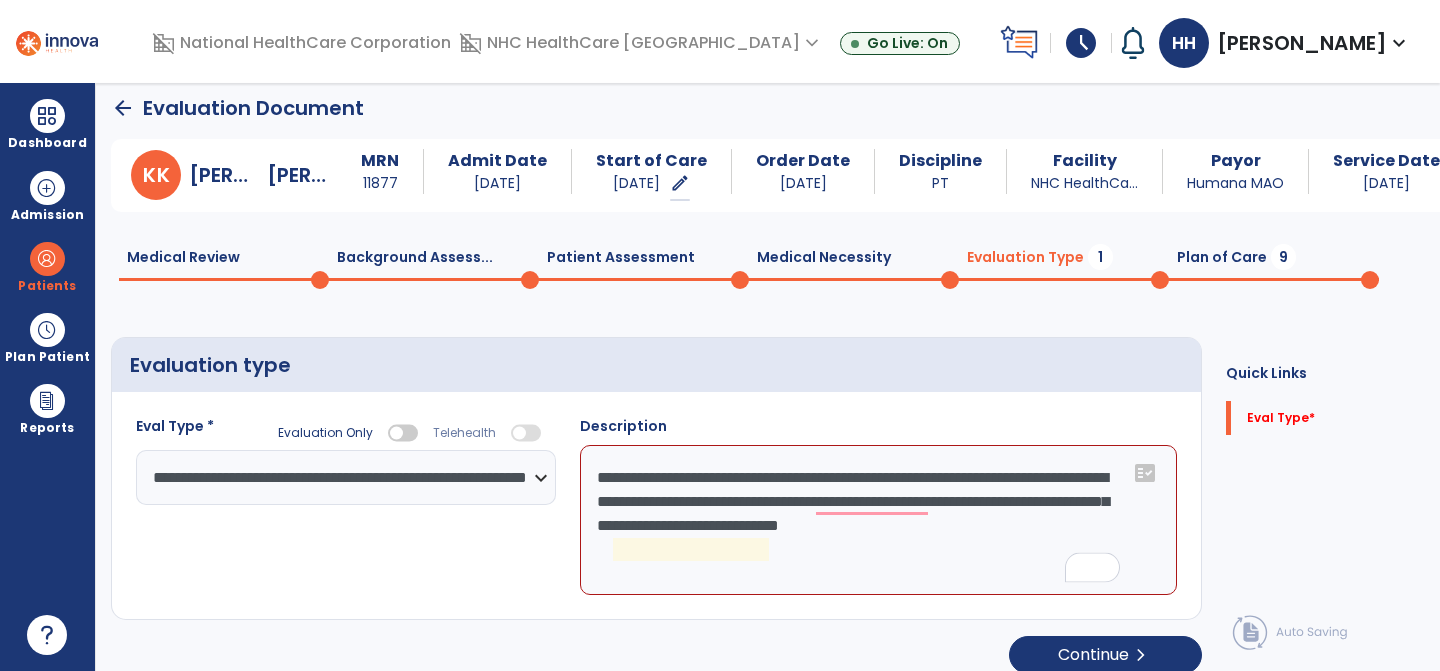 click on "**********" 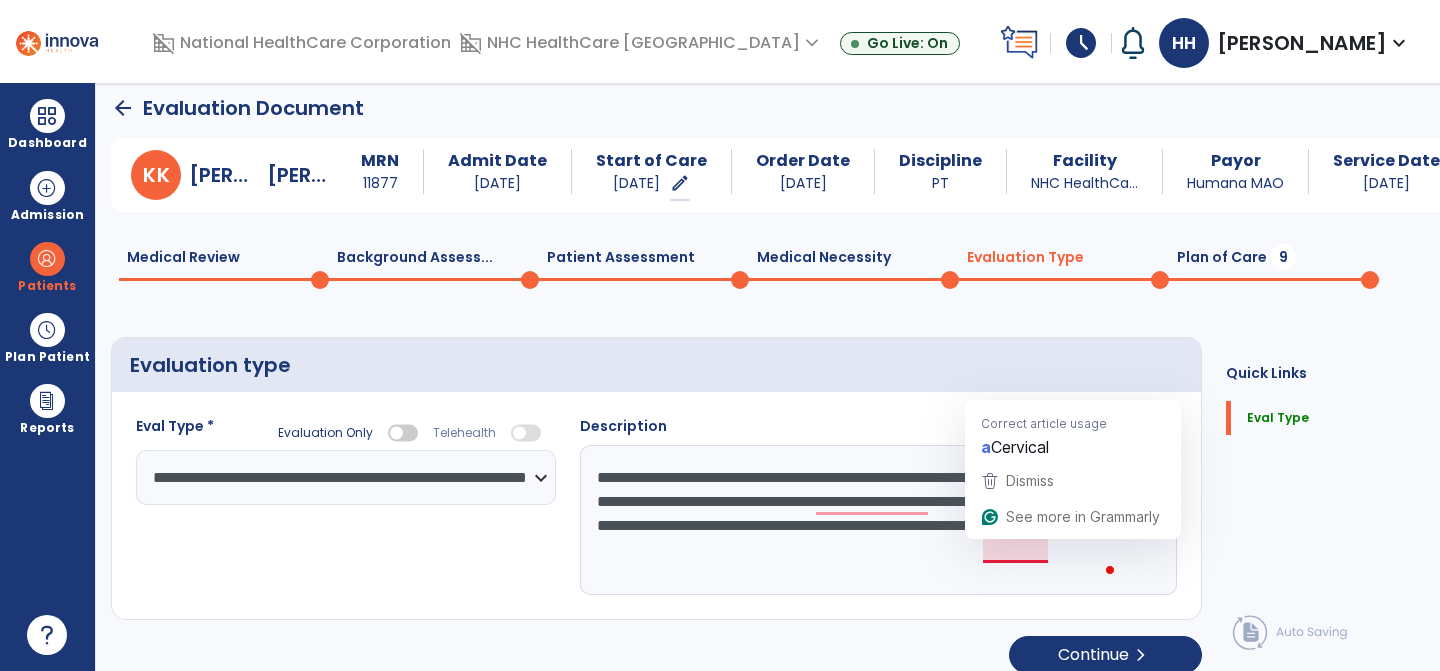 click on "**********" 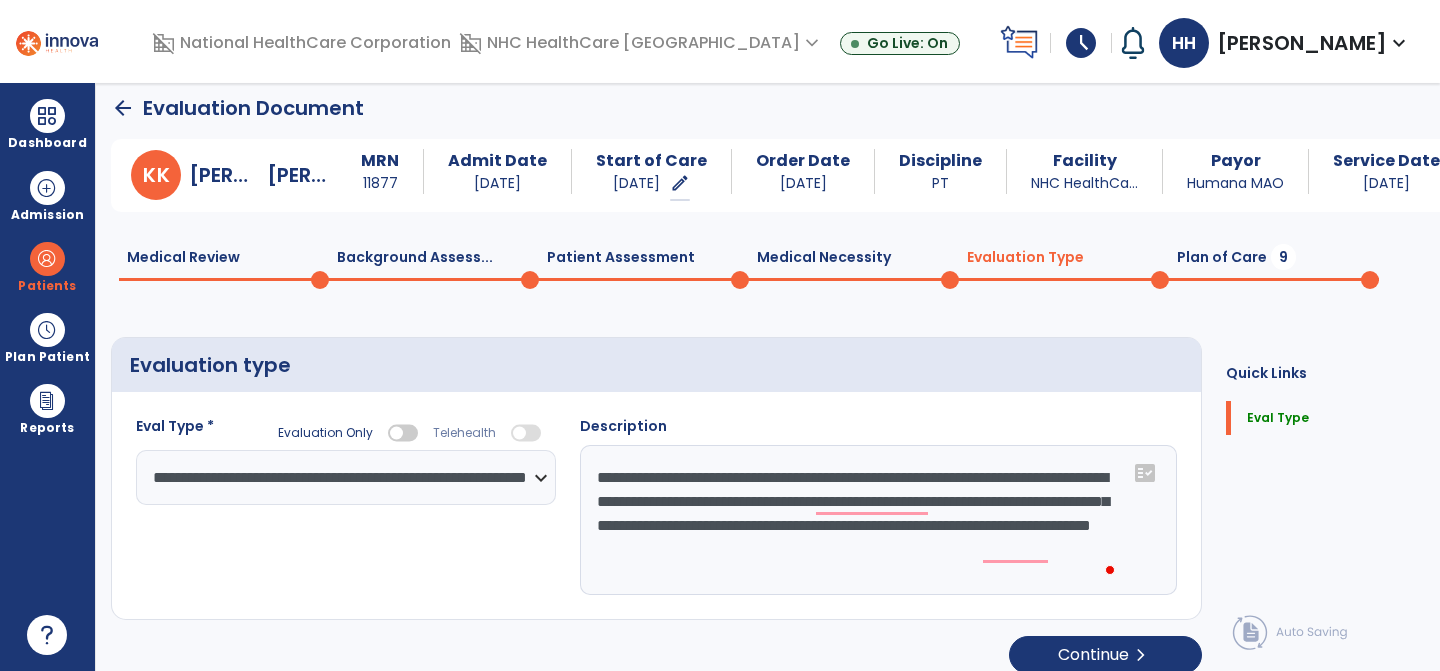 click on "**********" 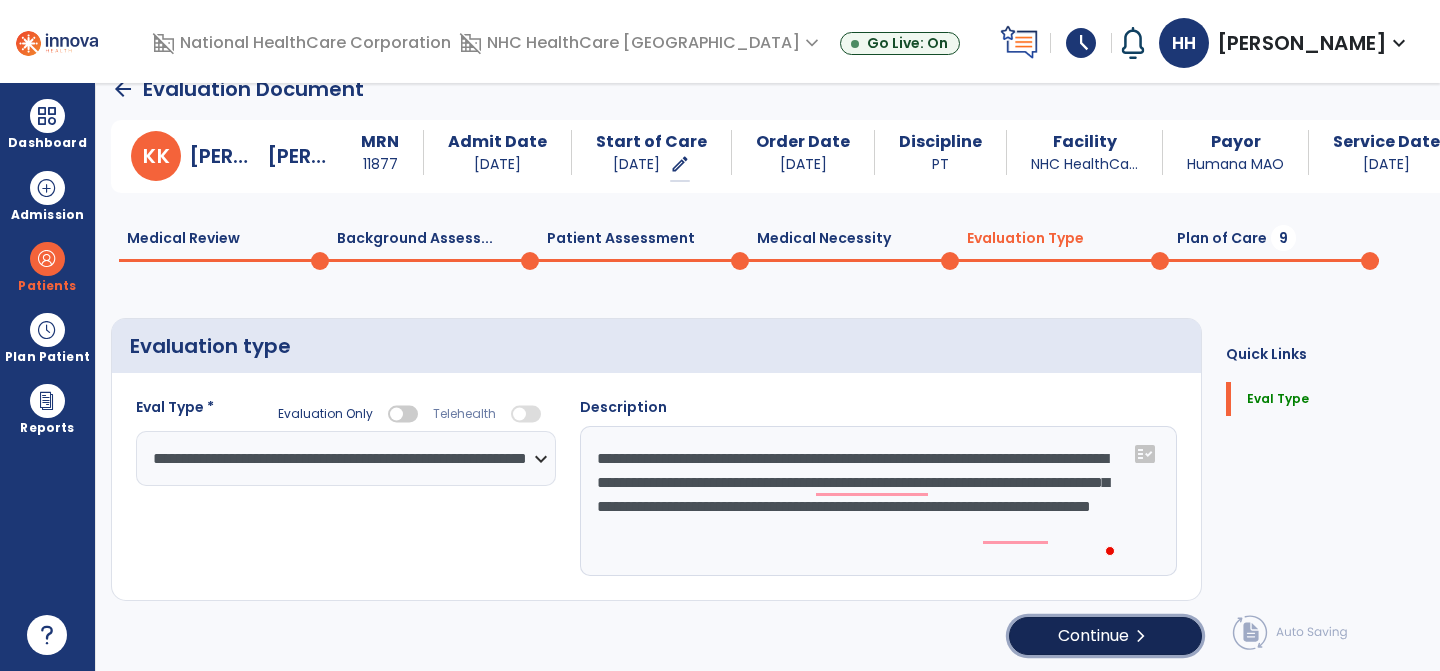 click on "chevron_right" 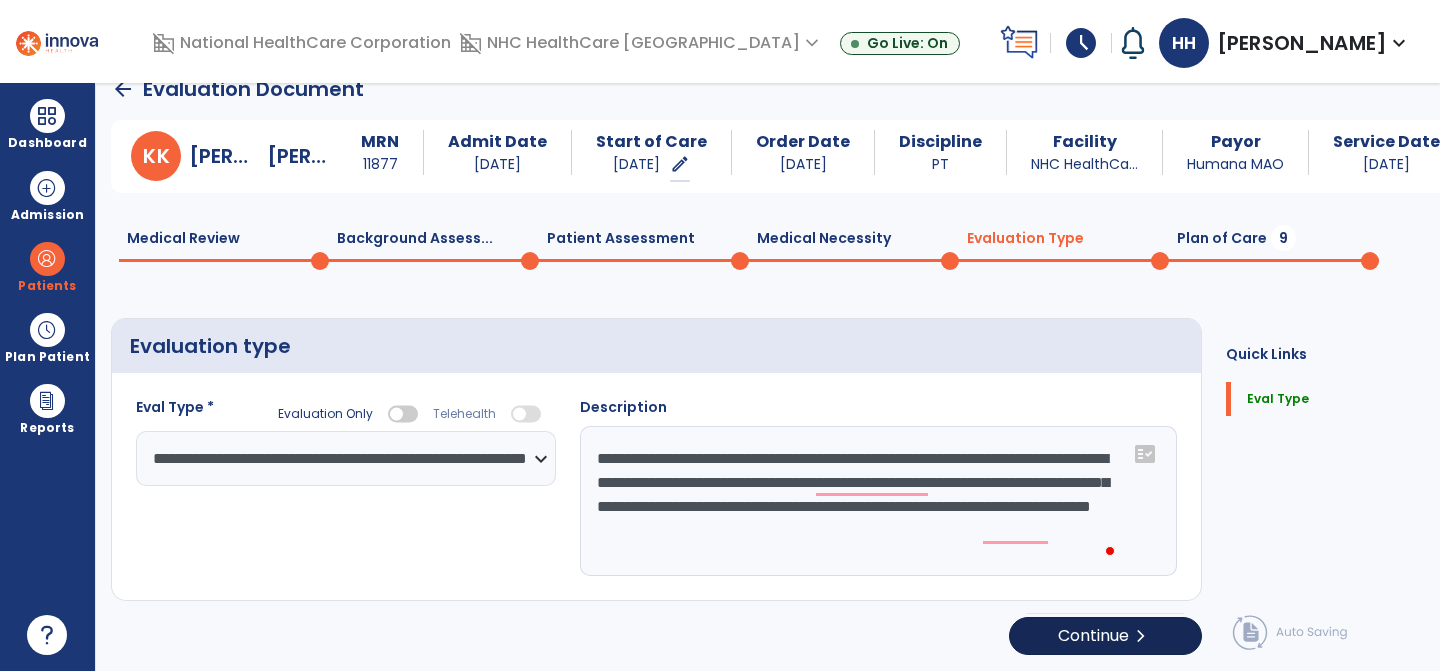 select on "*****" 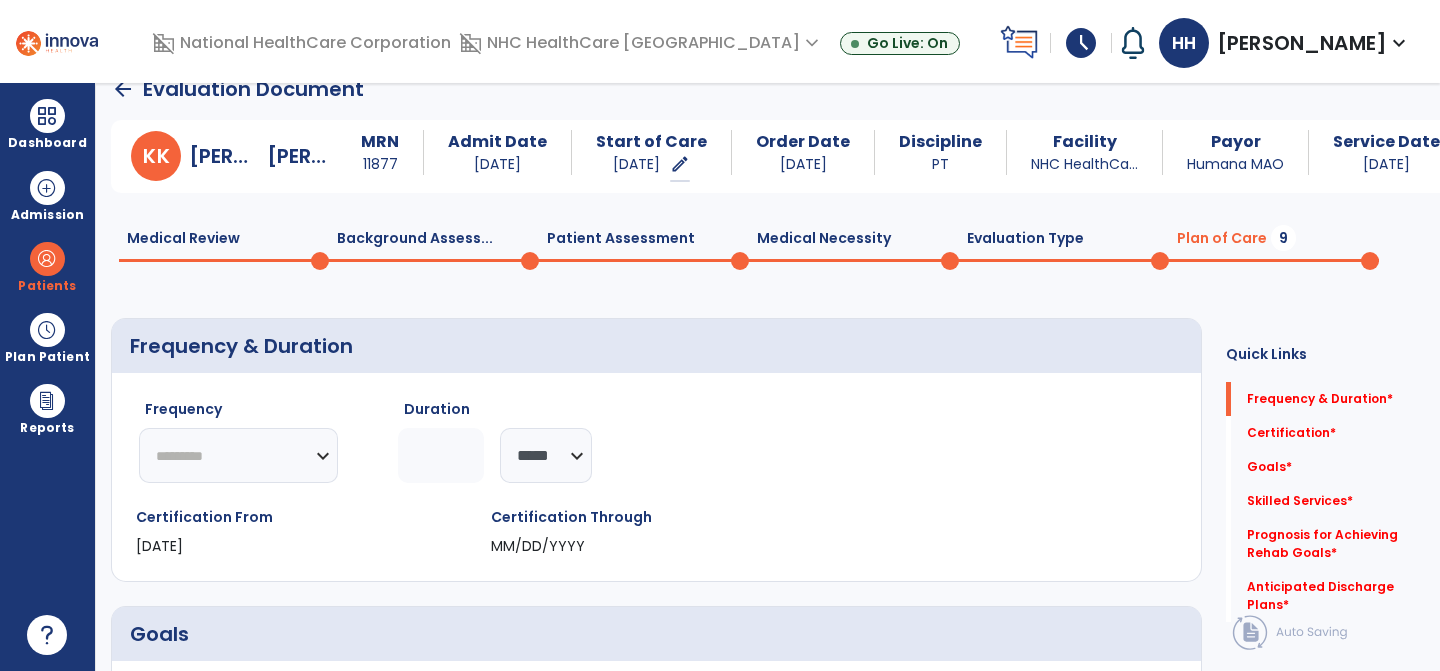 click on "********* ** ** ** ** ** ** **" 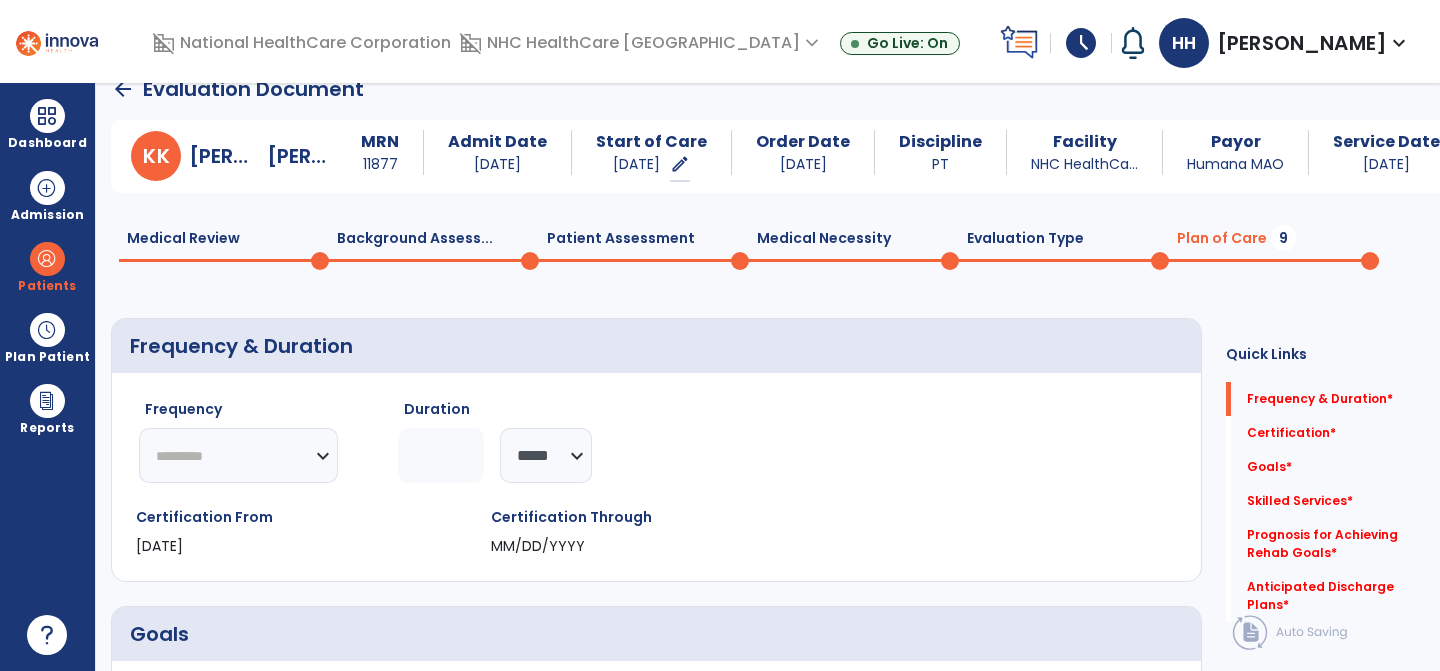 select on "**" 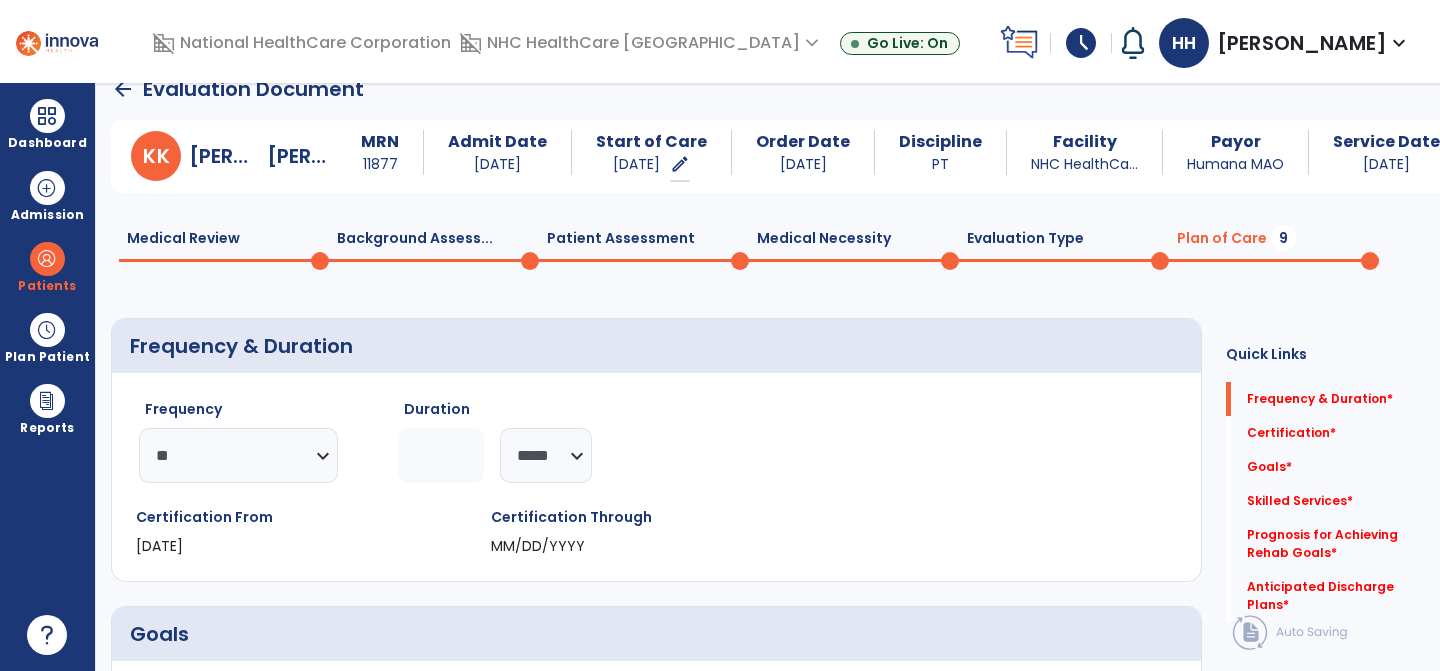 click 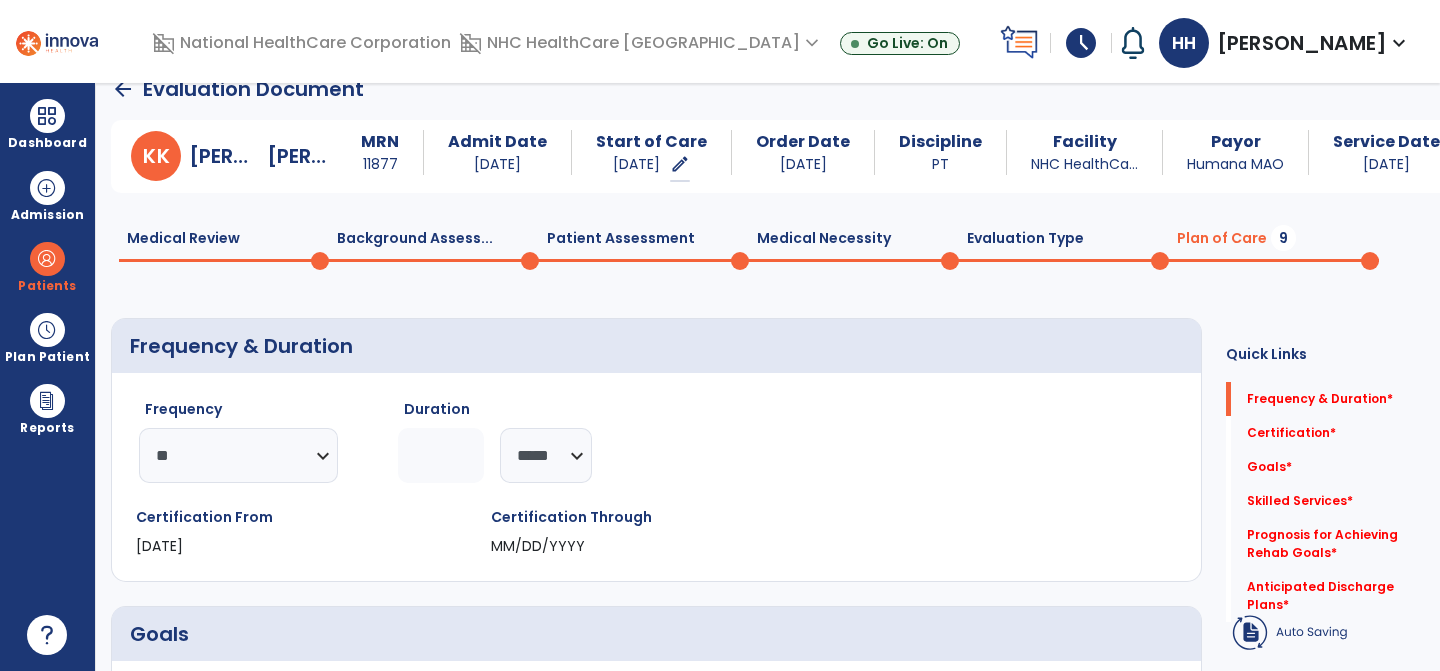 type on "*" 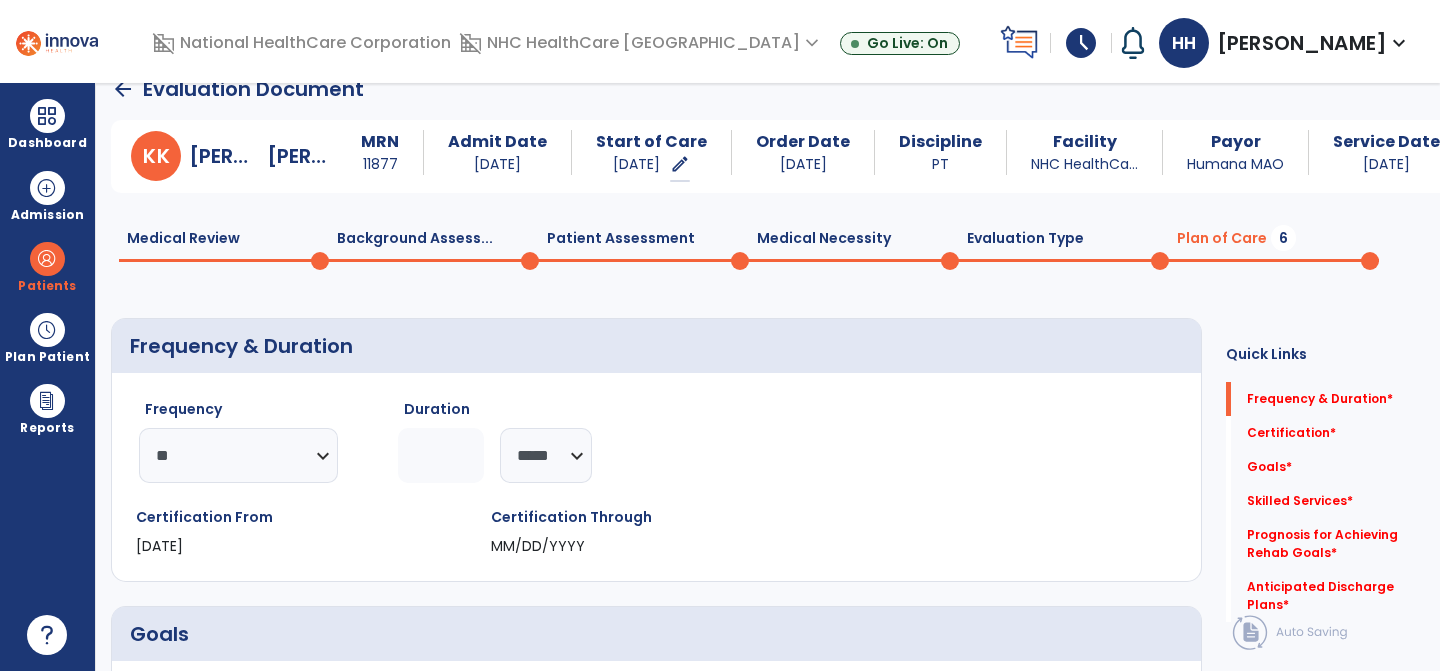 type on "*" 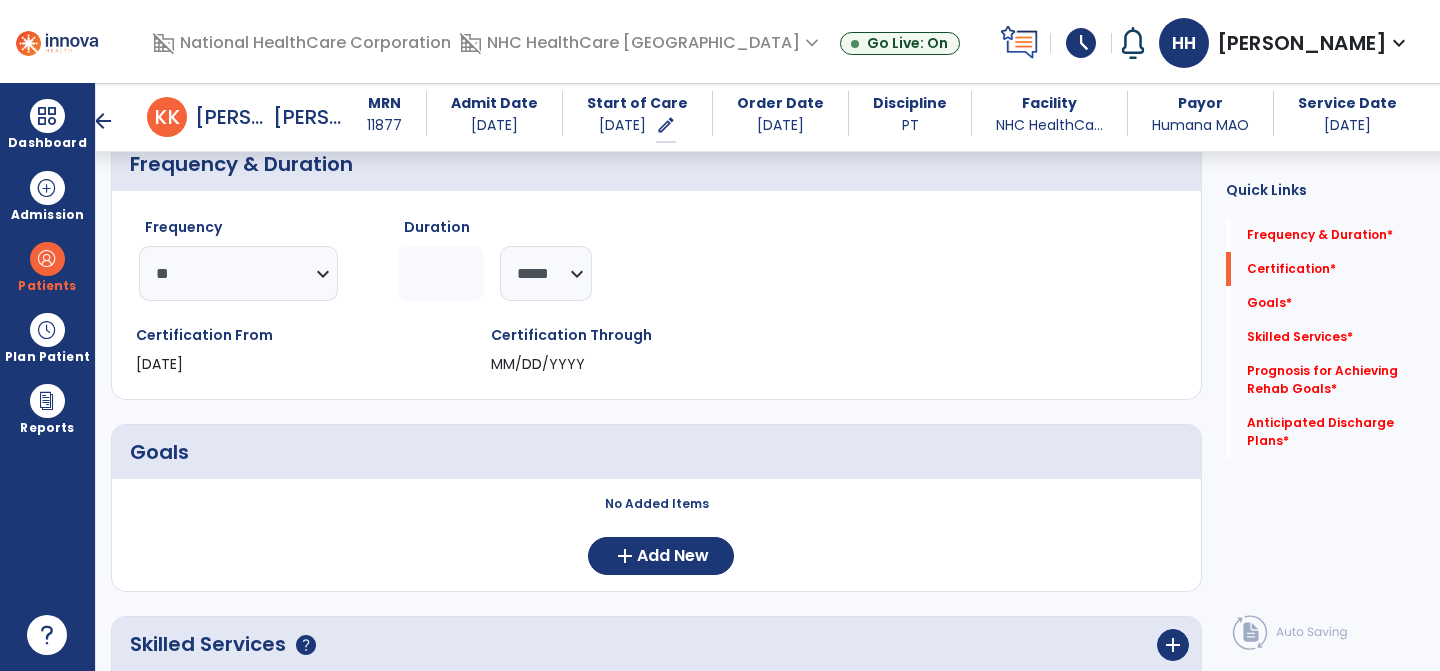 scroll, scrollTop: 190, scrollLeft: 0, axis: vertical 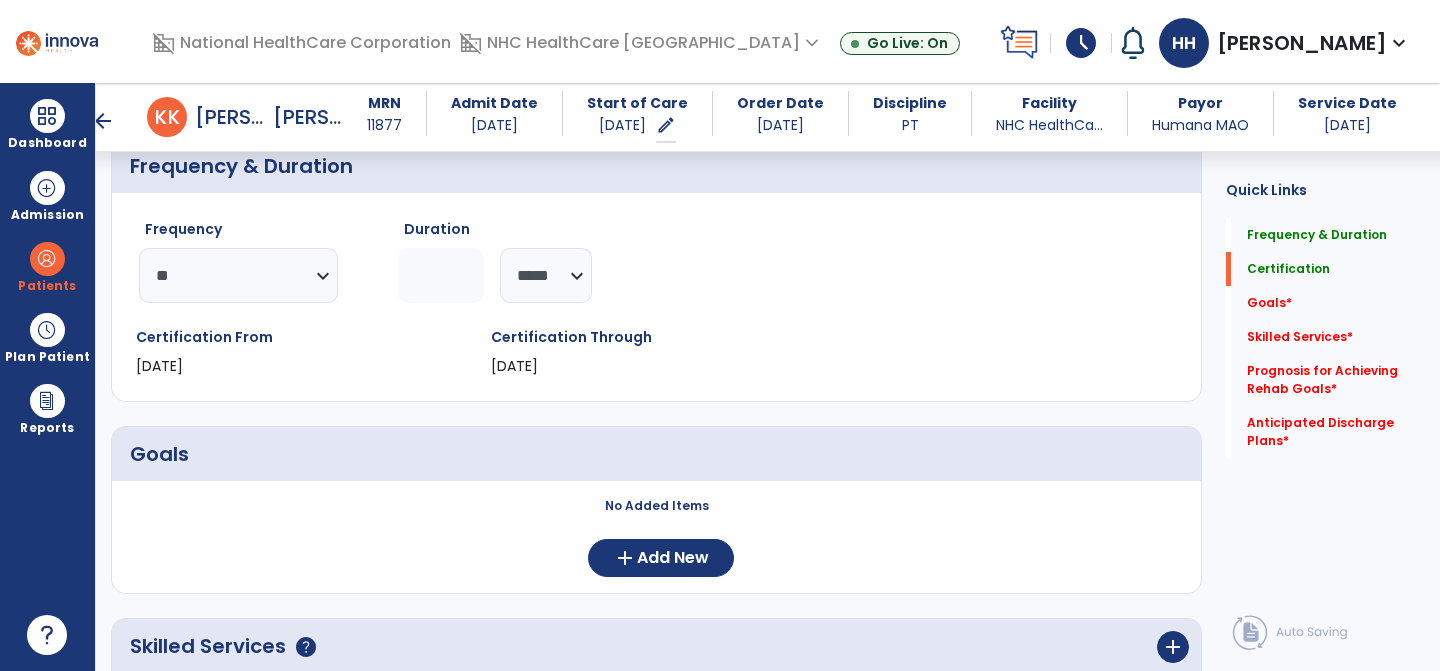 type on "*" 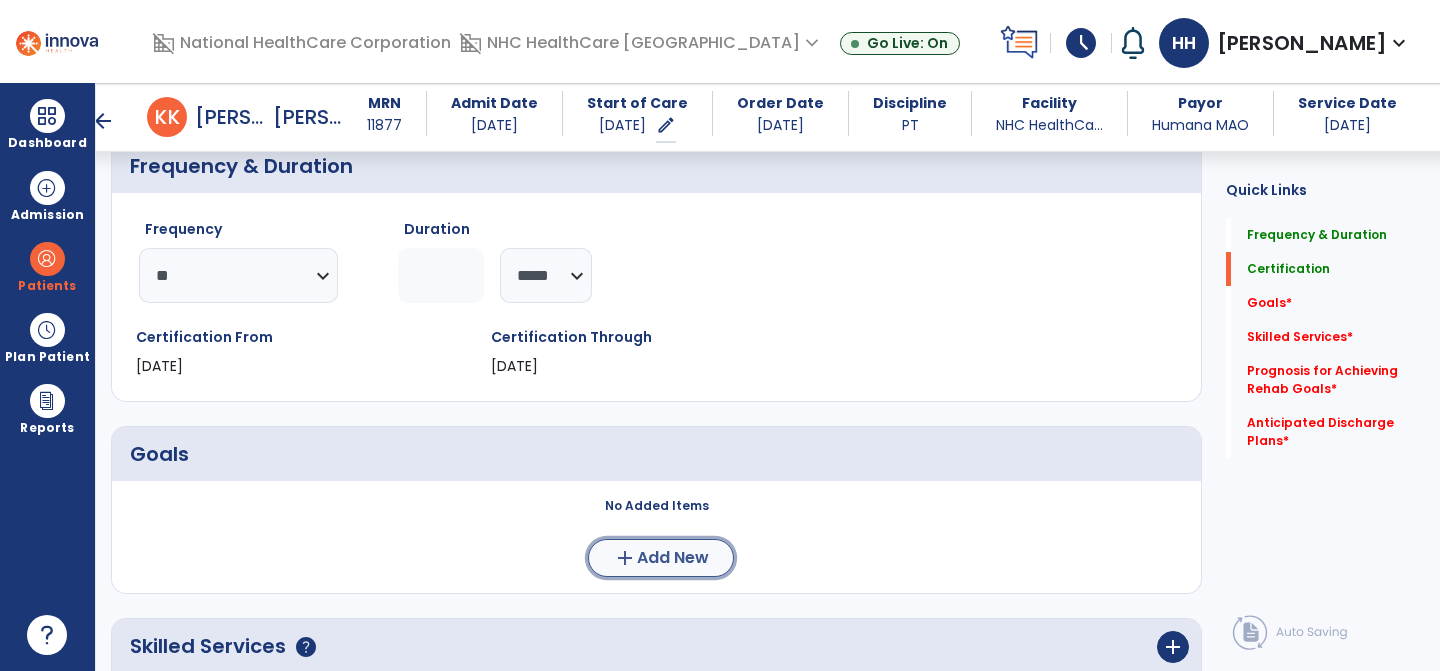 click on "add  Add New" at bounding box center (661, 558) 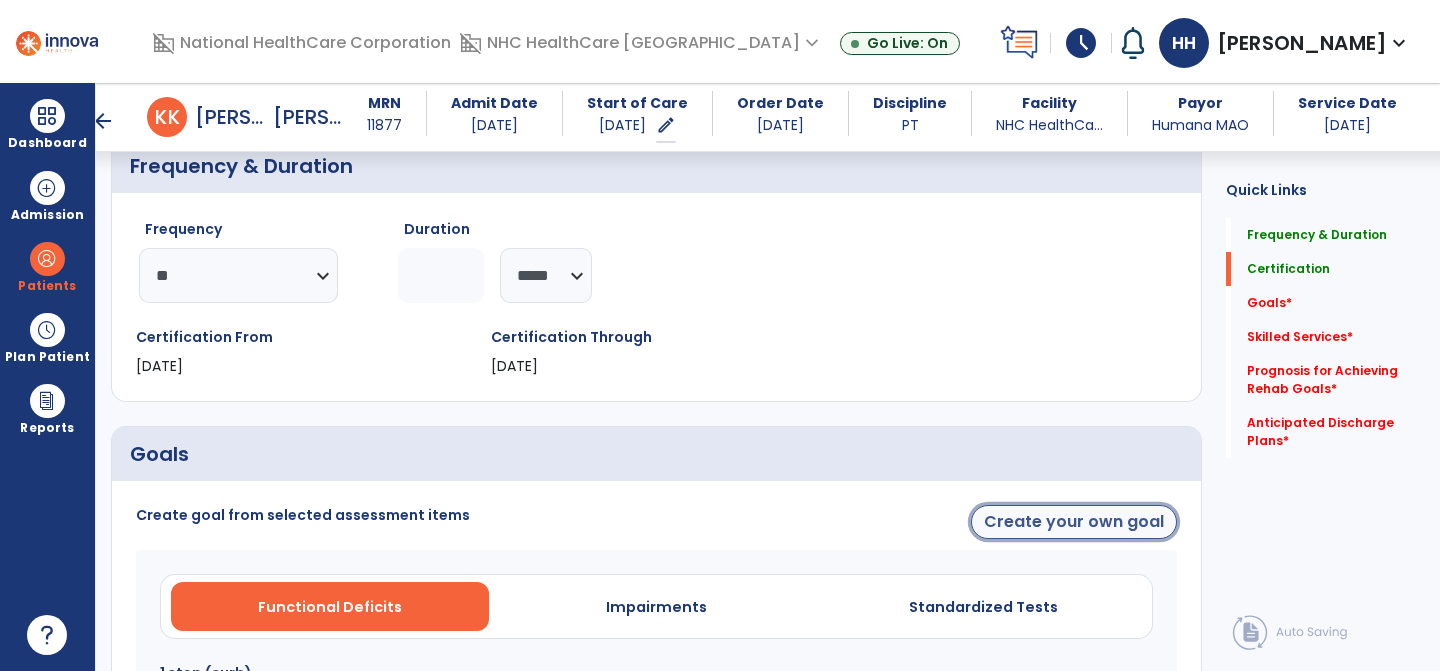 click on "Create your own goal" at bounding box center [1074, 522] 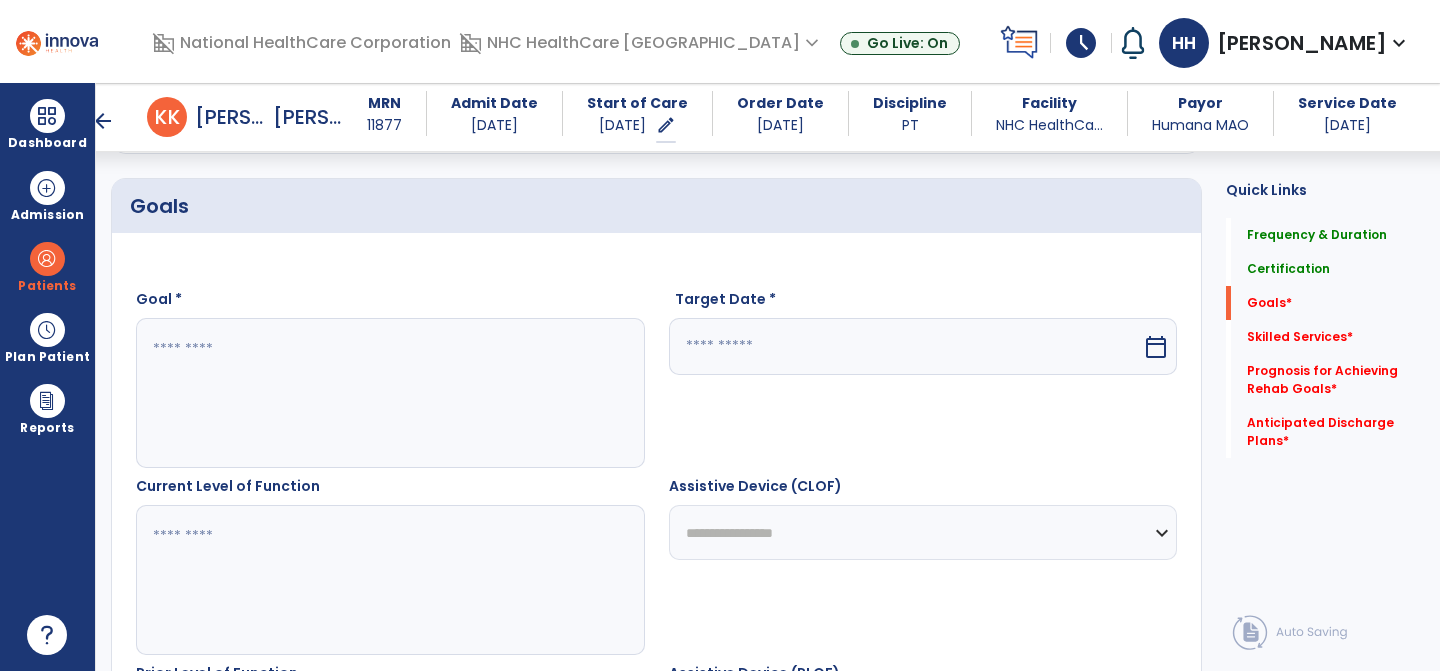 scroll, scrollTop: 456, scrollLeft: 0, axis: vertical 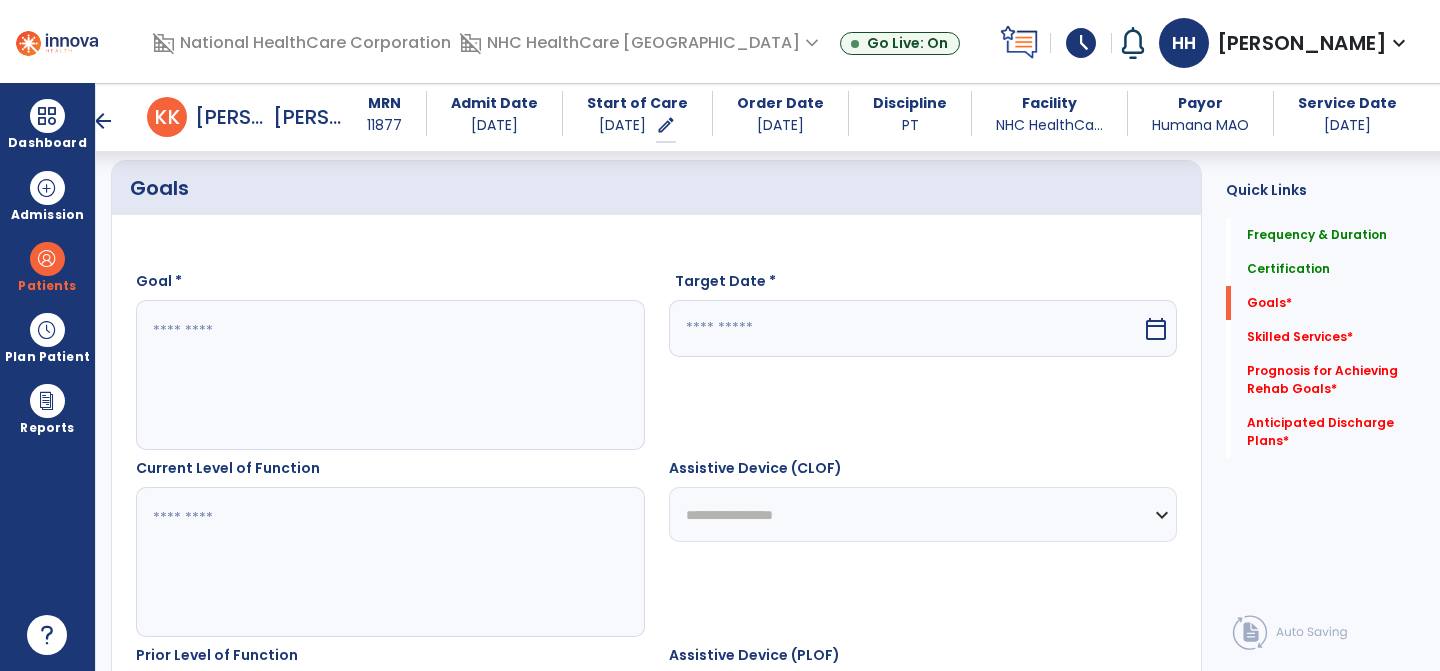 click on "Target Date *" at bounding box center (923, 285) 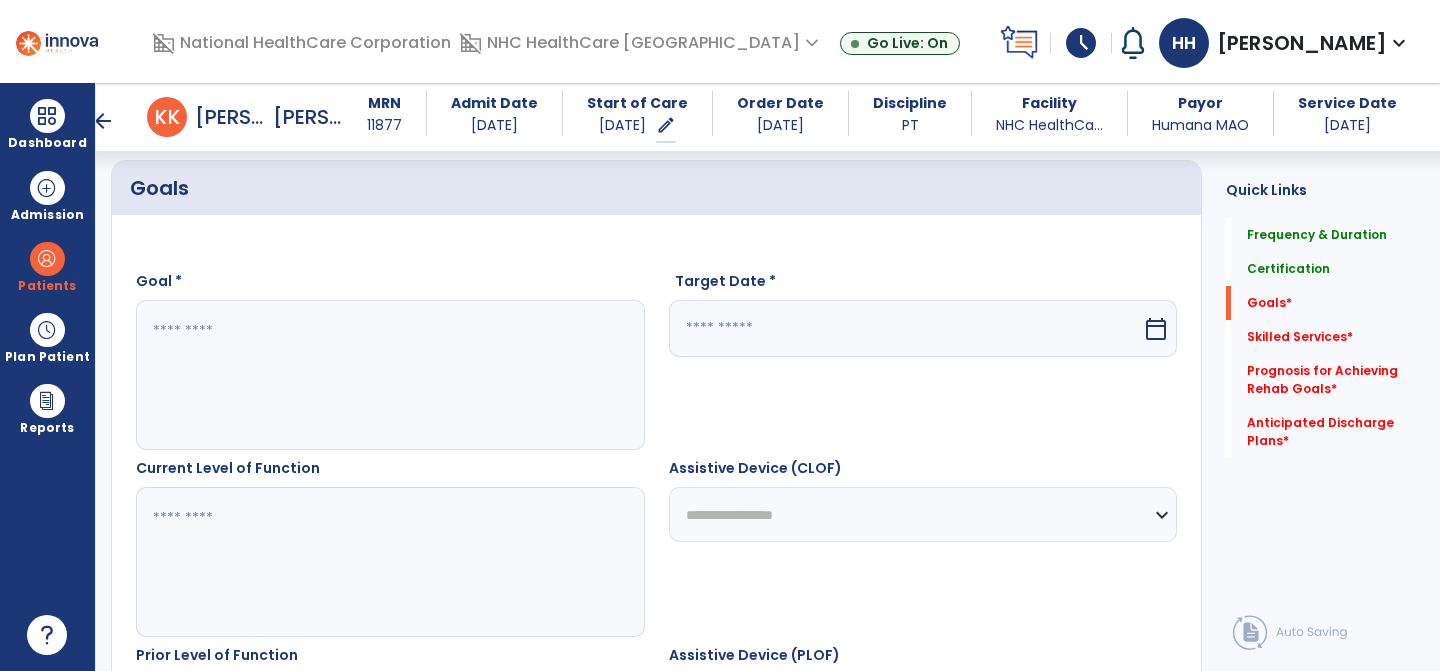 click at bounding box center [906, 328] 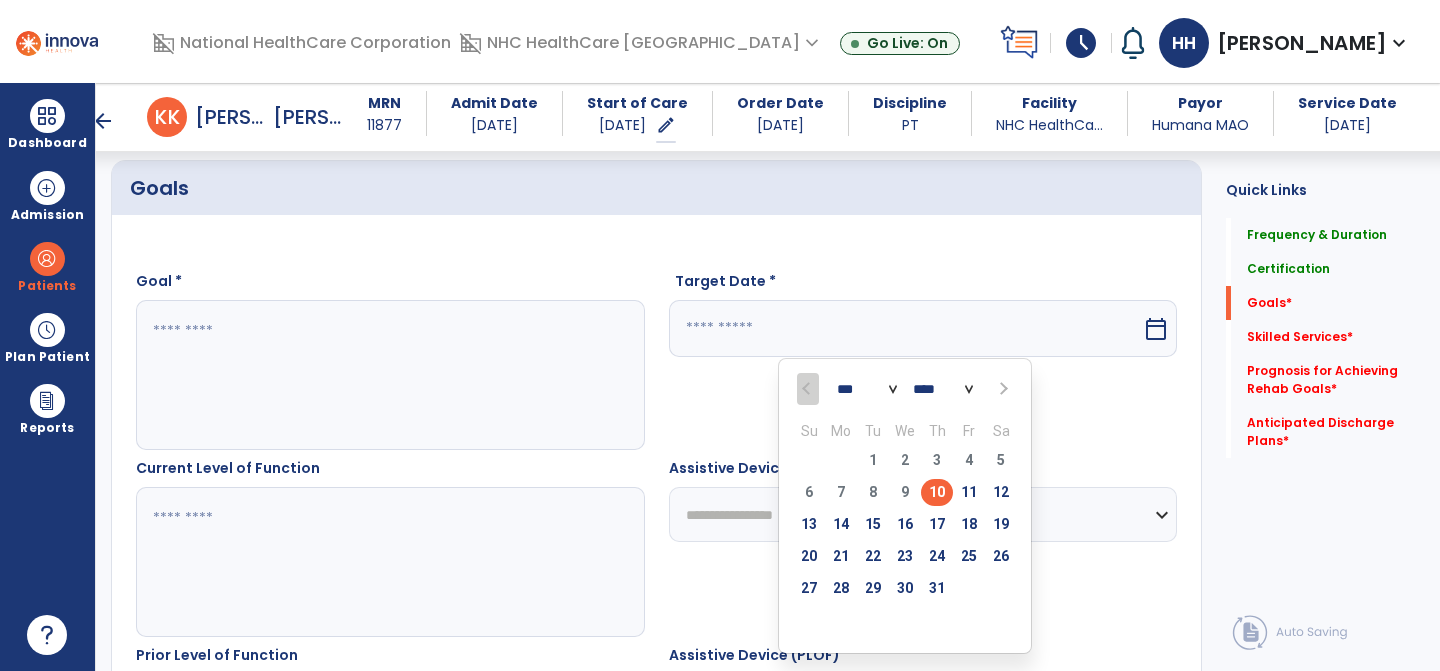 click at bounding box center [1002, 389] 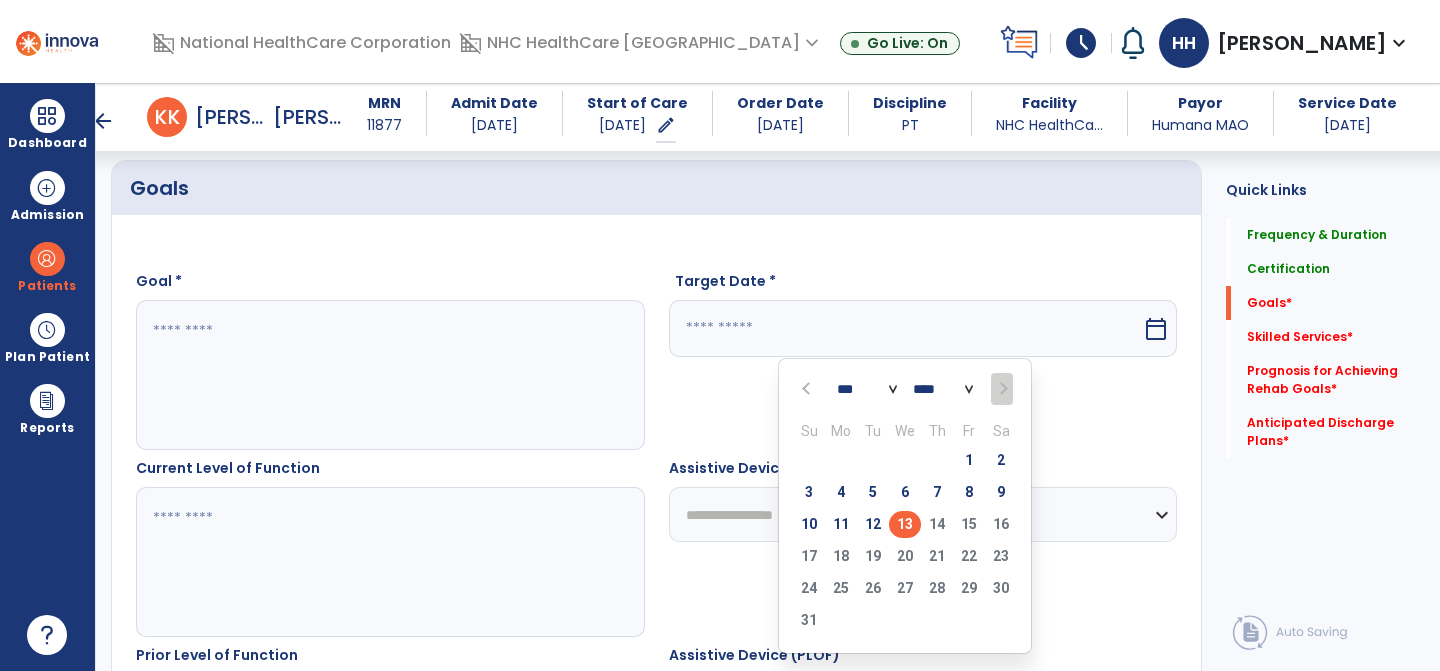 click on "13" at bounding box center (905, 524) 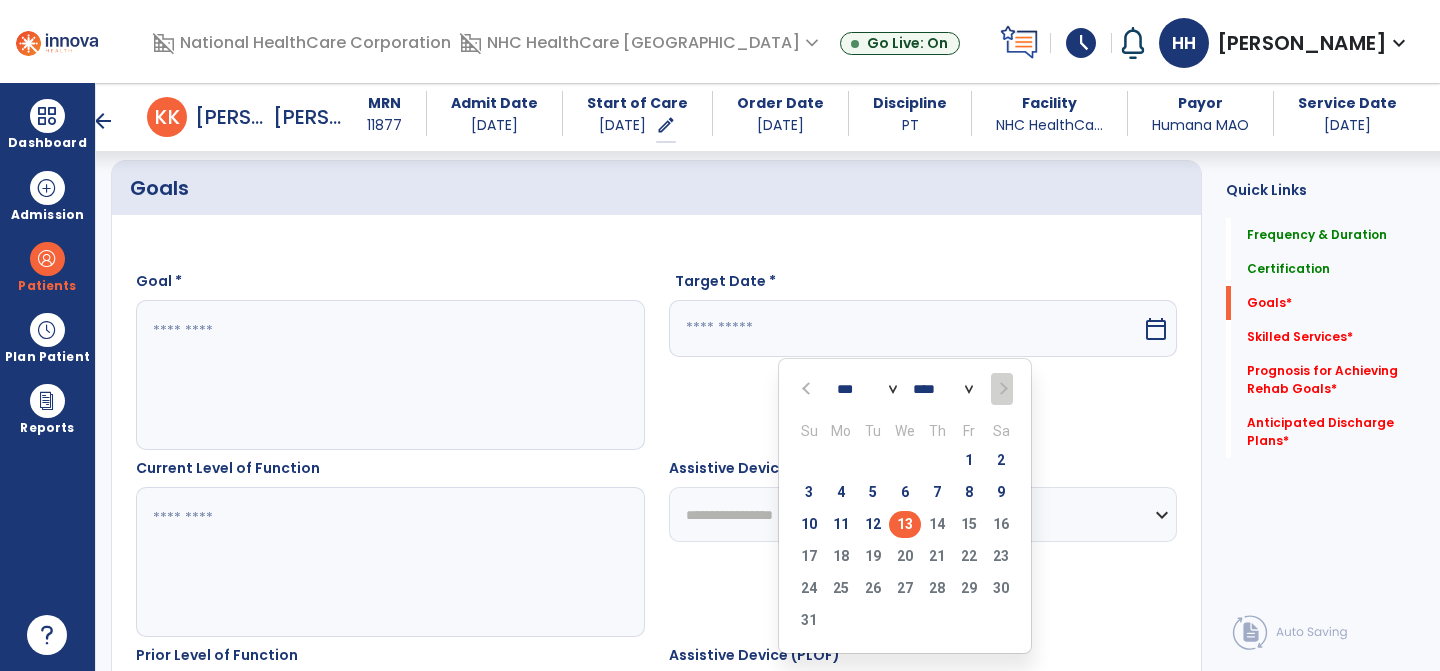 type on "*********" 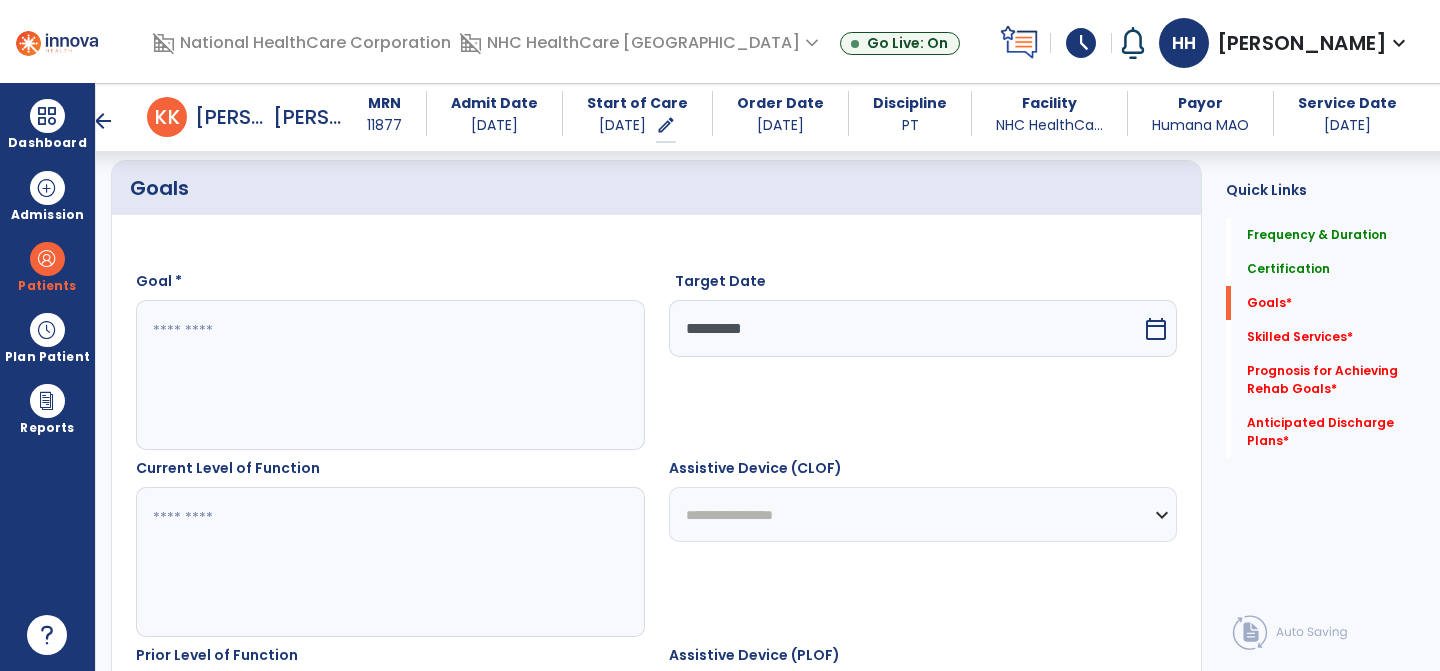 click at bounding box center (389, 375) 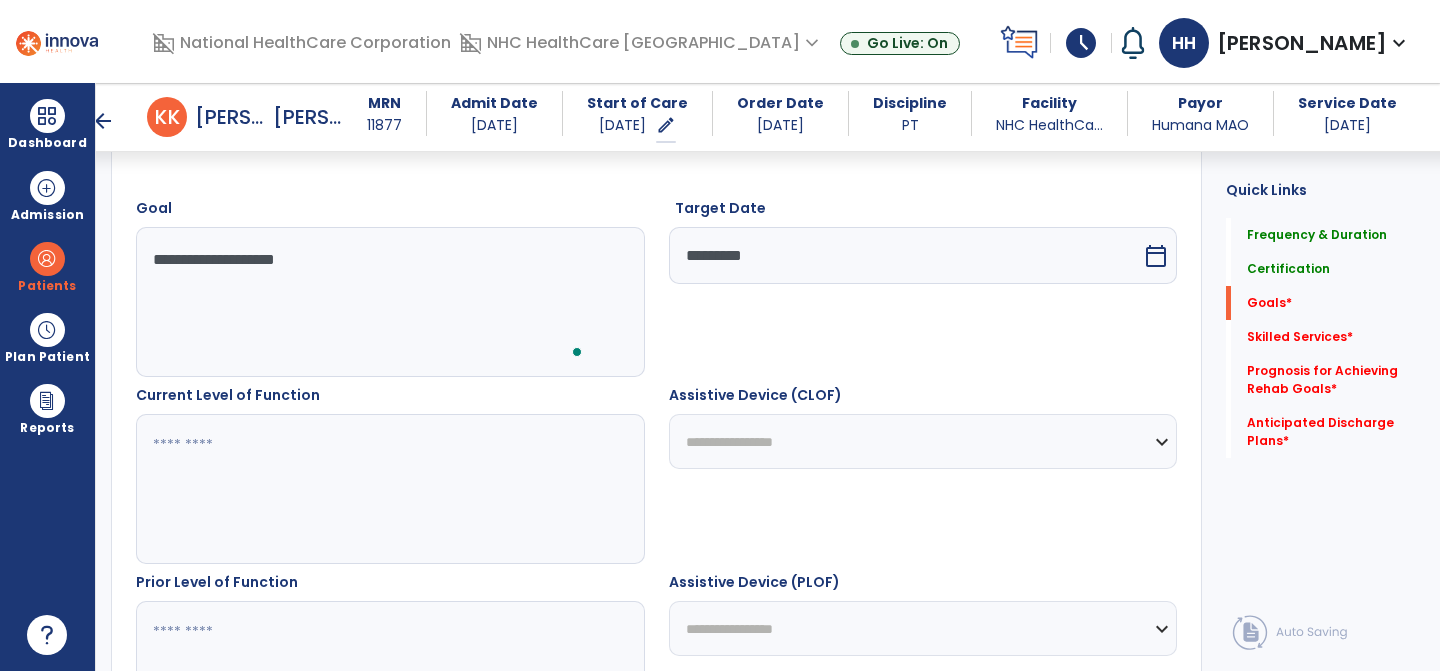 scroll, scrollTop: 549, scrollLeft: 0, axis: vertical 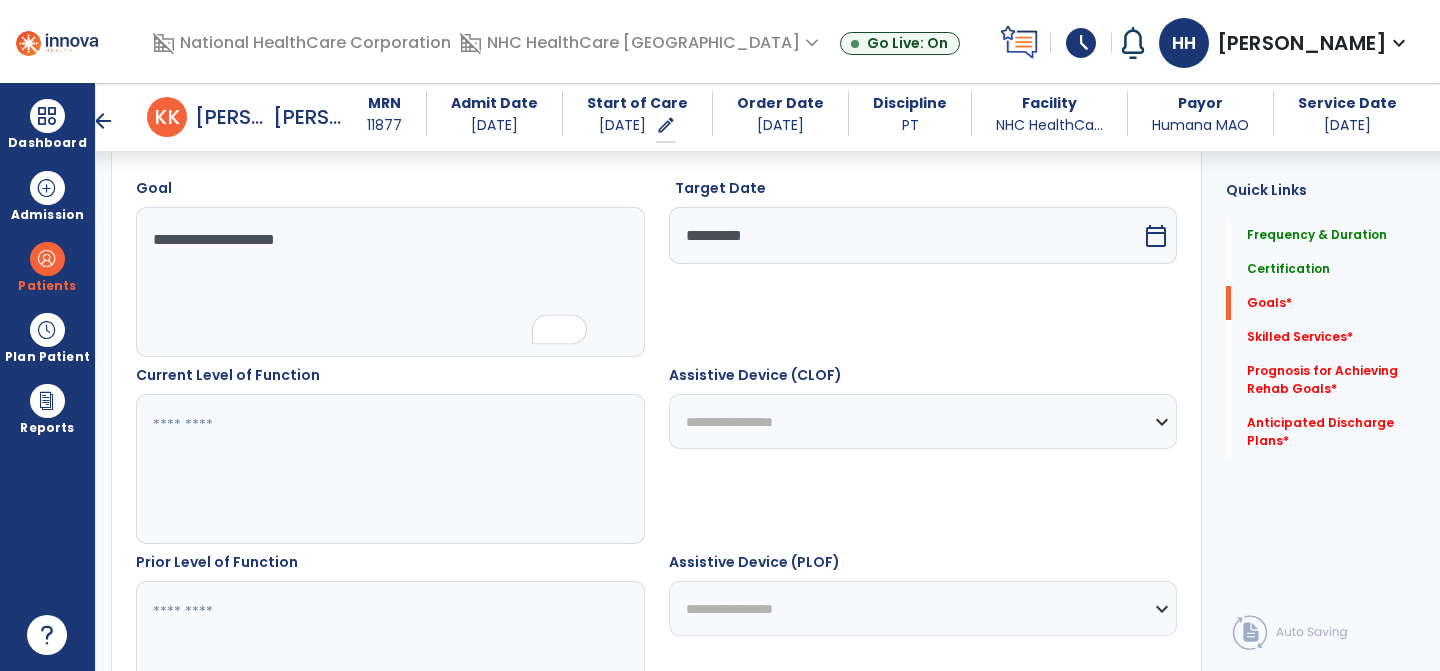 type on "**********" 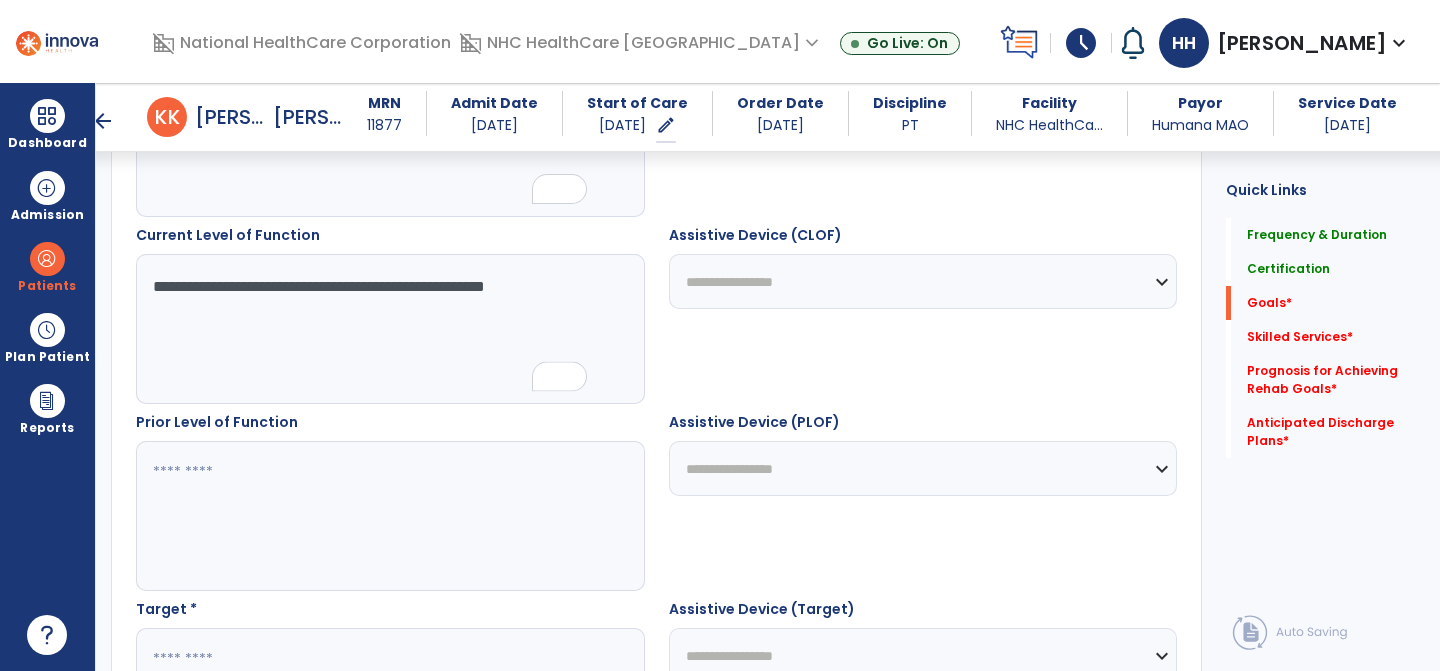 scroll, scrollTop: 696, scrollLeft: 0, axis: vertical 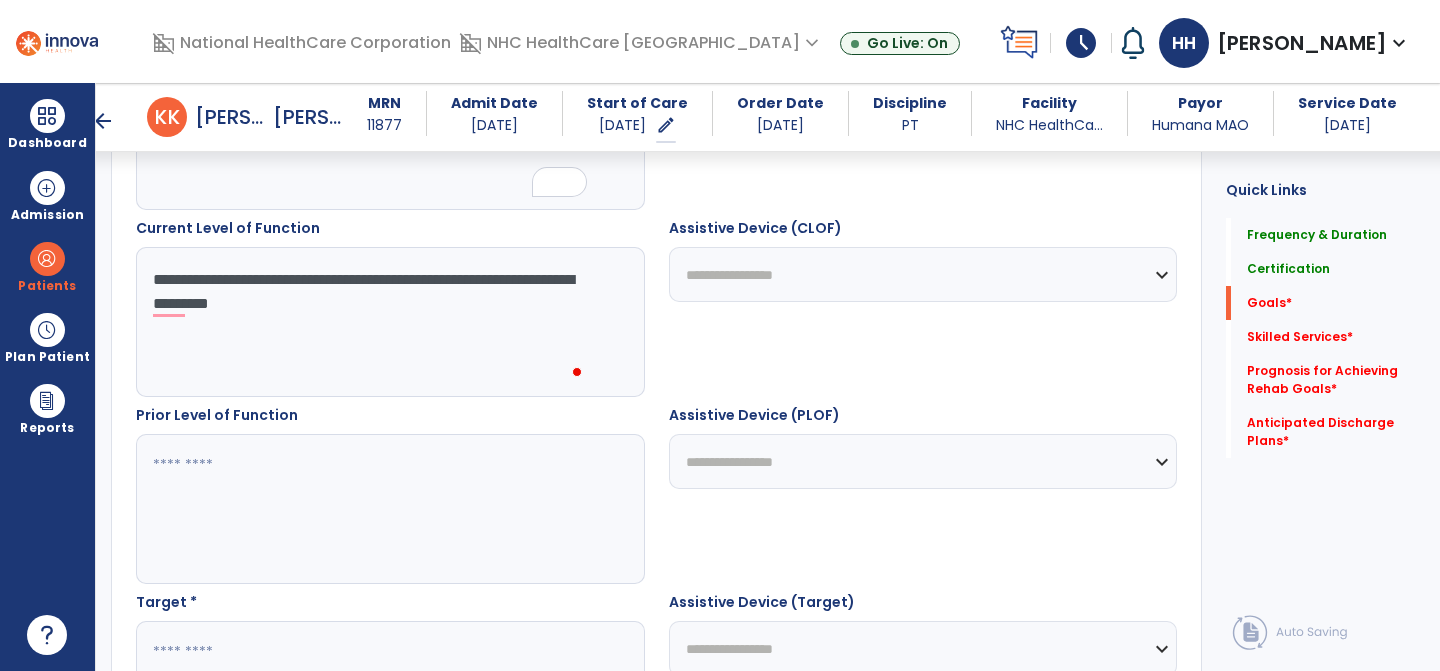 type on "**********" 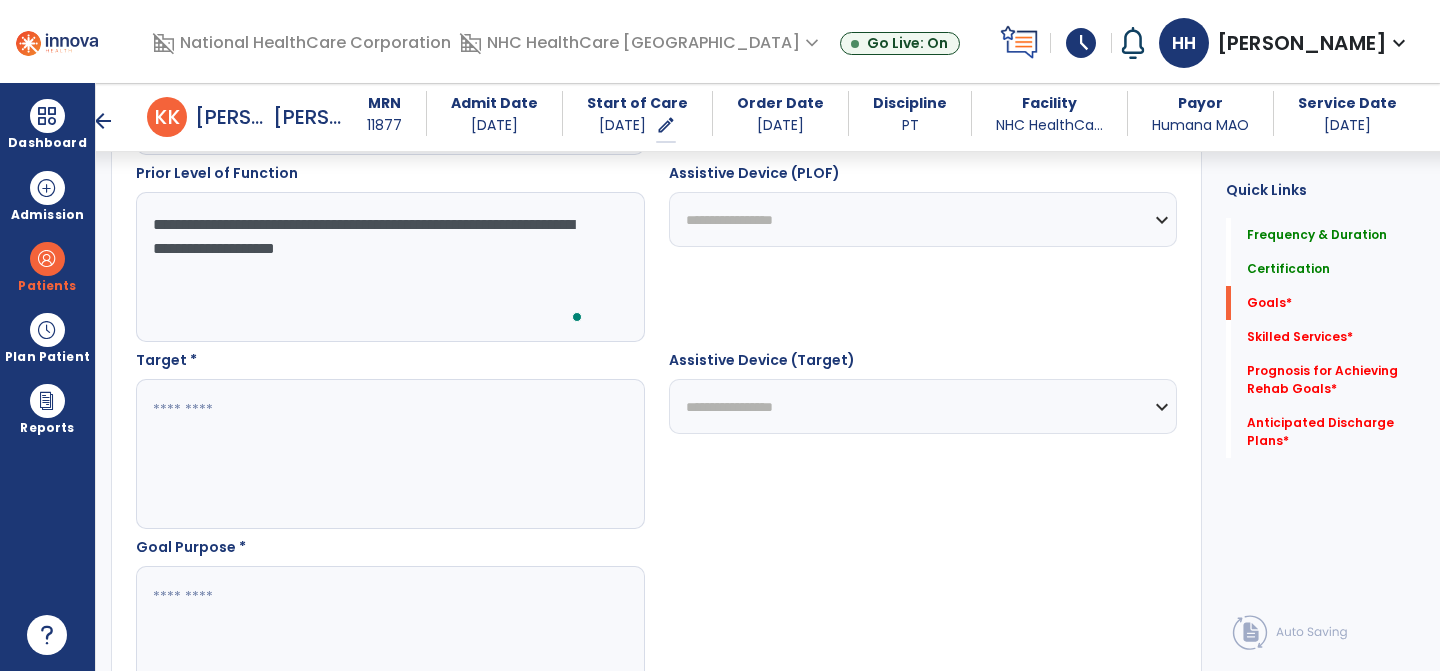 scroll, scrollTop: 940, scrollLeft: 0, axis: vertical 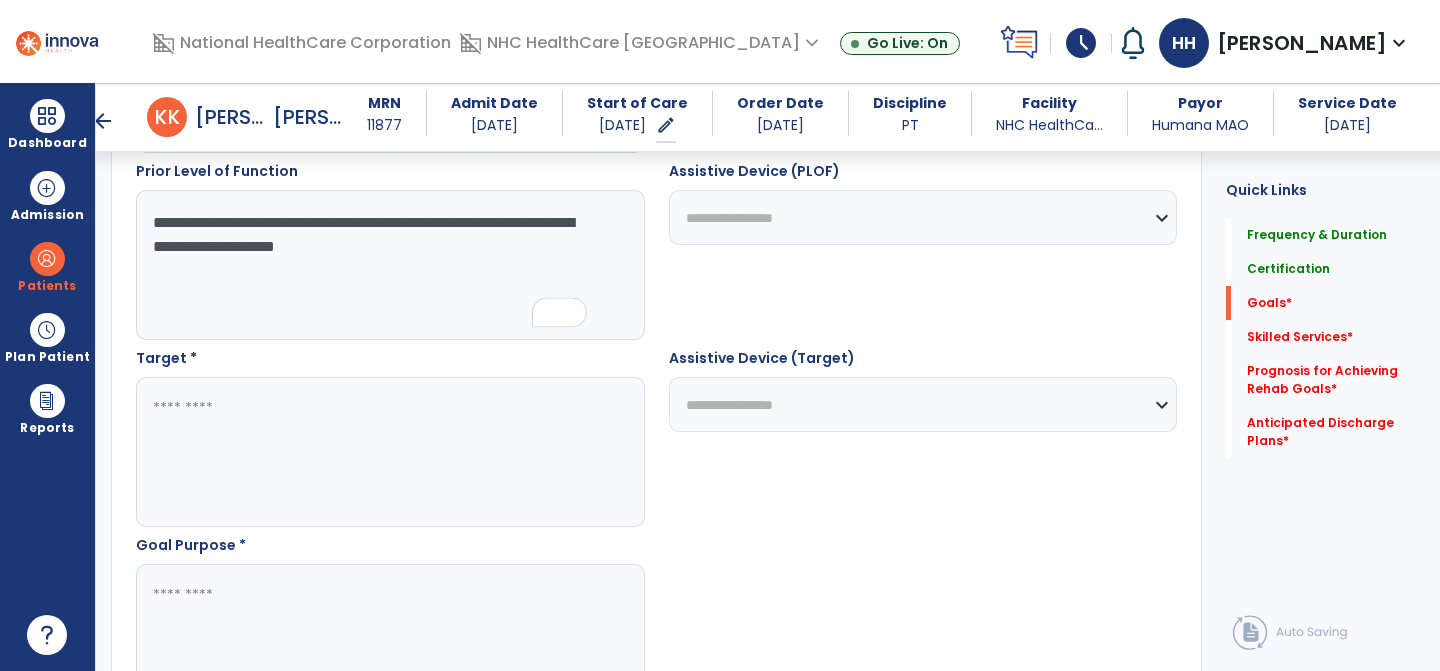 type on "**********" 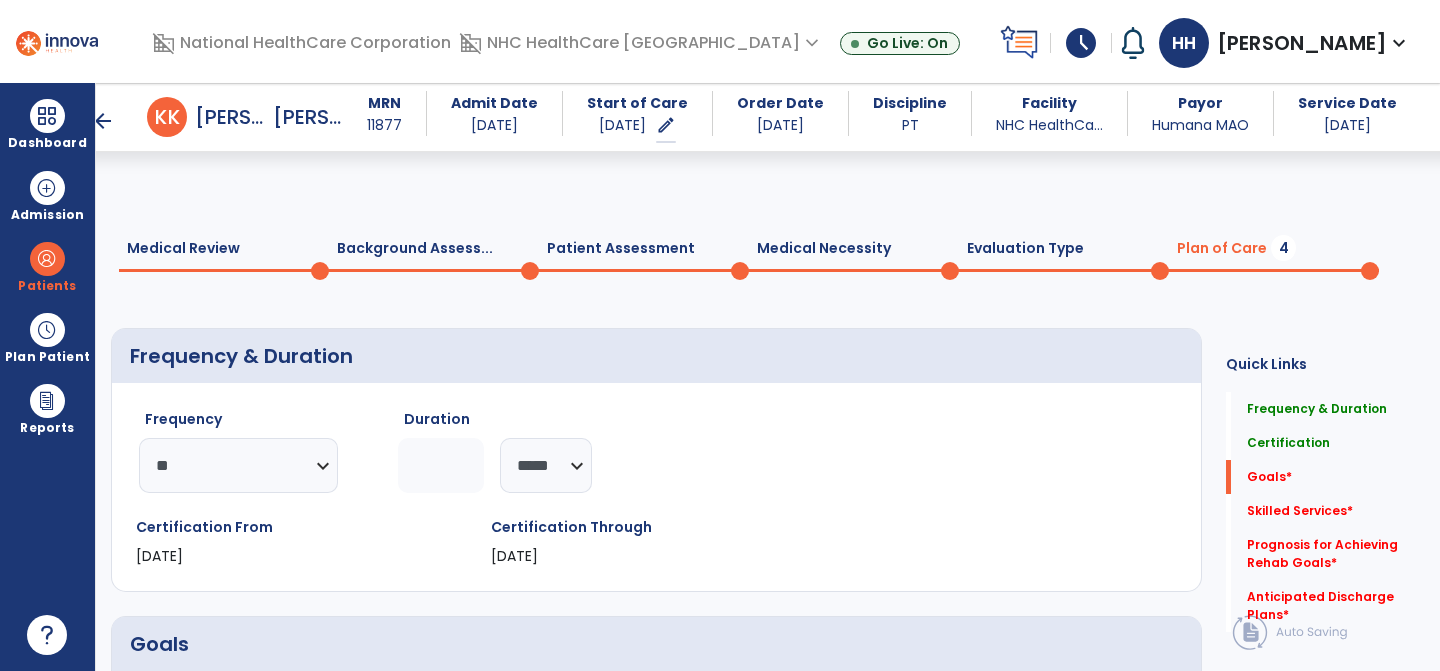 select on "**" 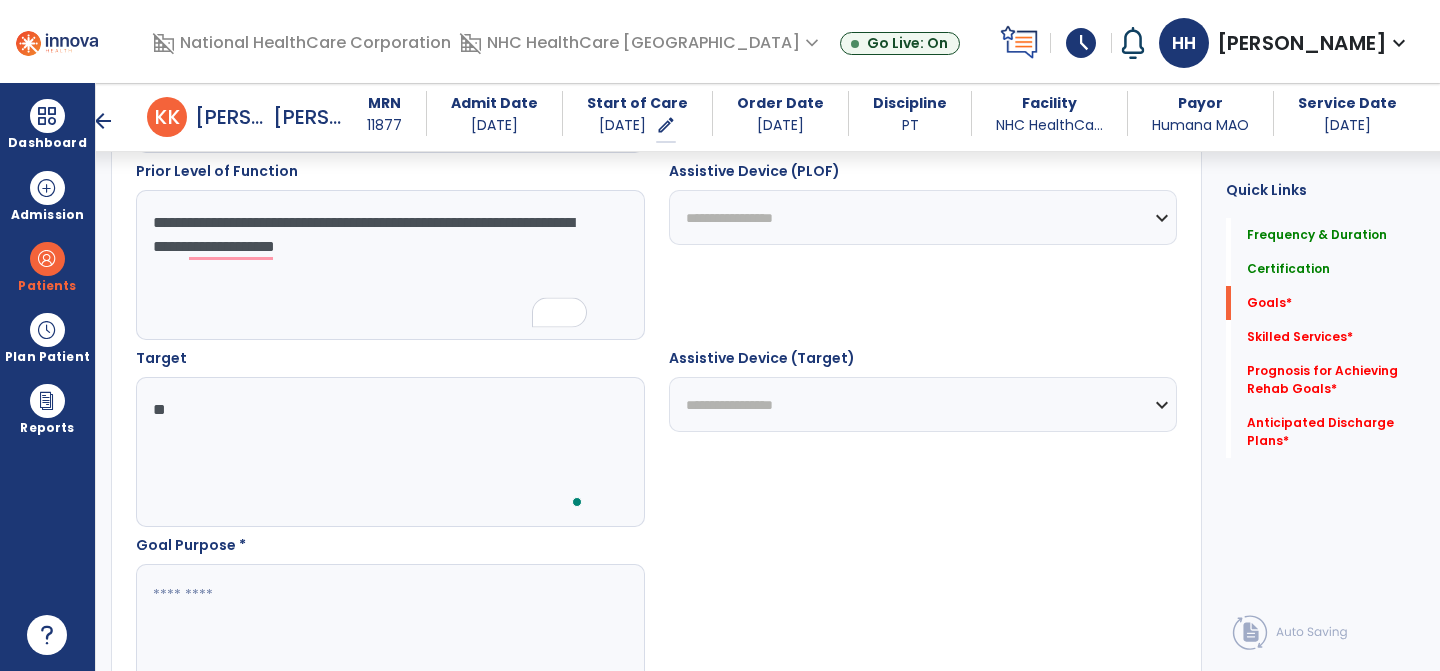type on "*" 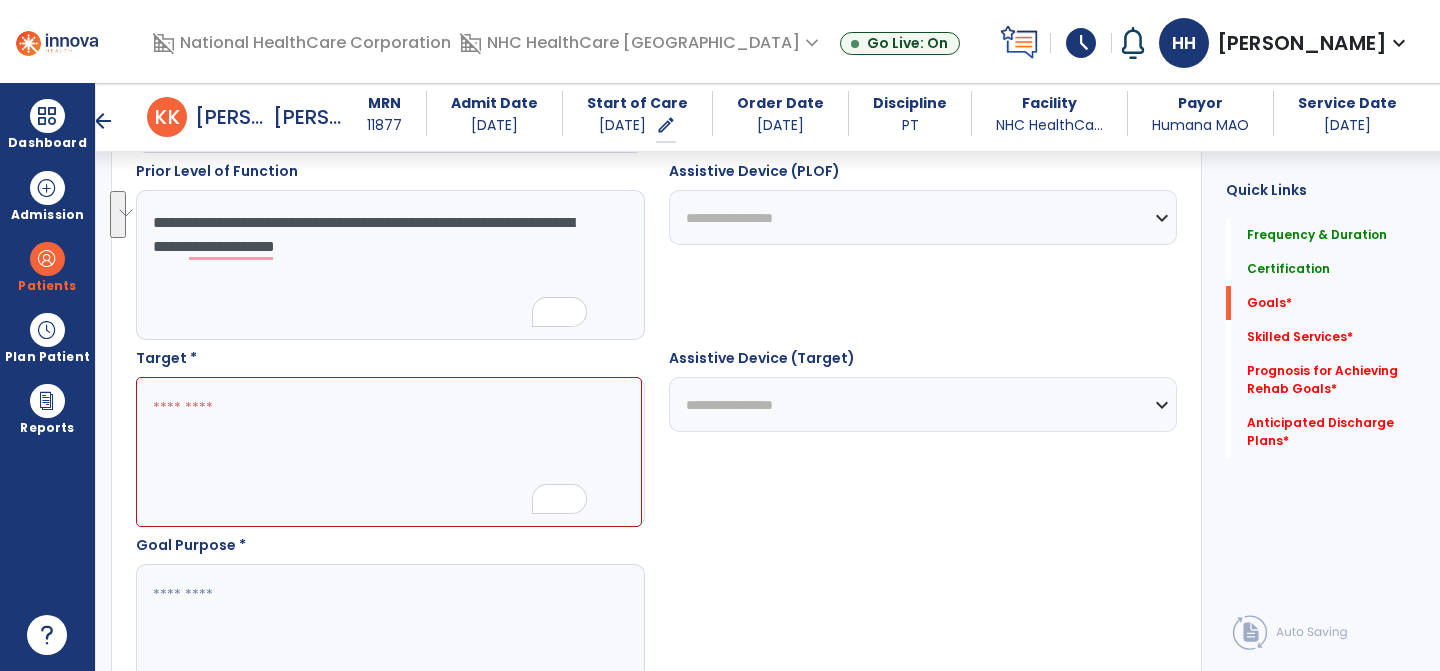 drag, startPoint x: 476, startPoint y: 252, endPoint x: 145, endPoint y: 219, distance: 332.64096 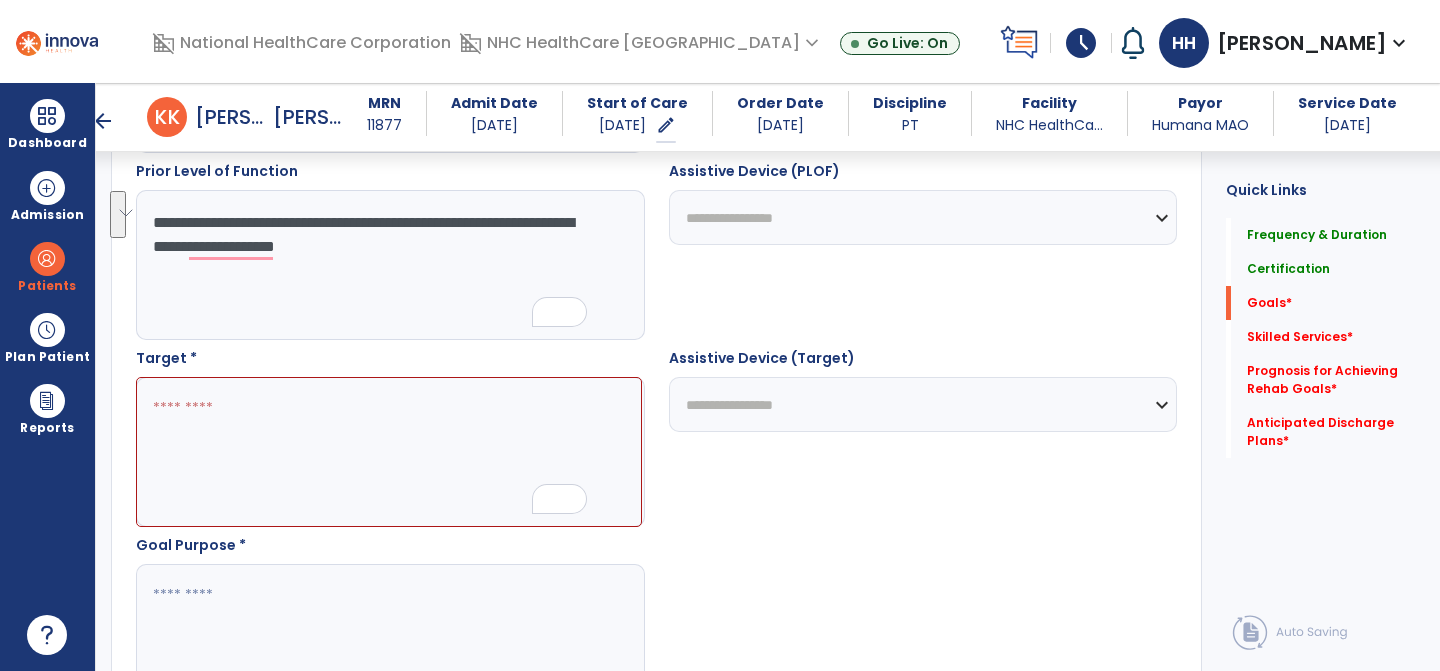 click at bounding box center [389, 452] 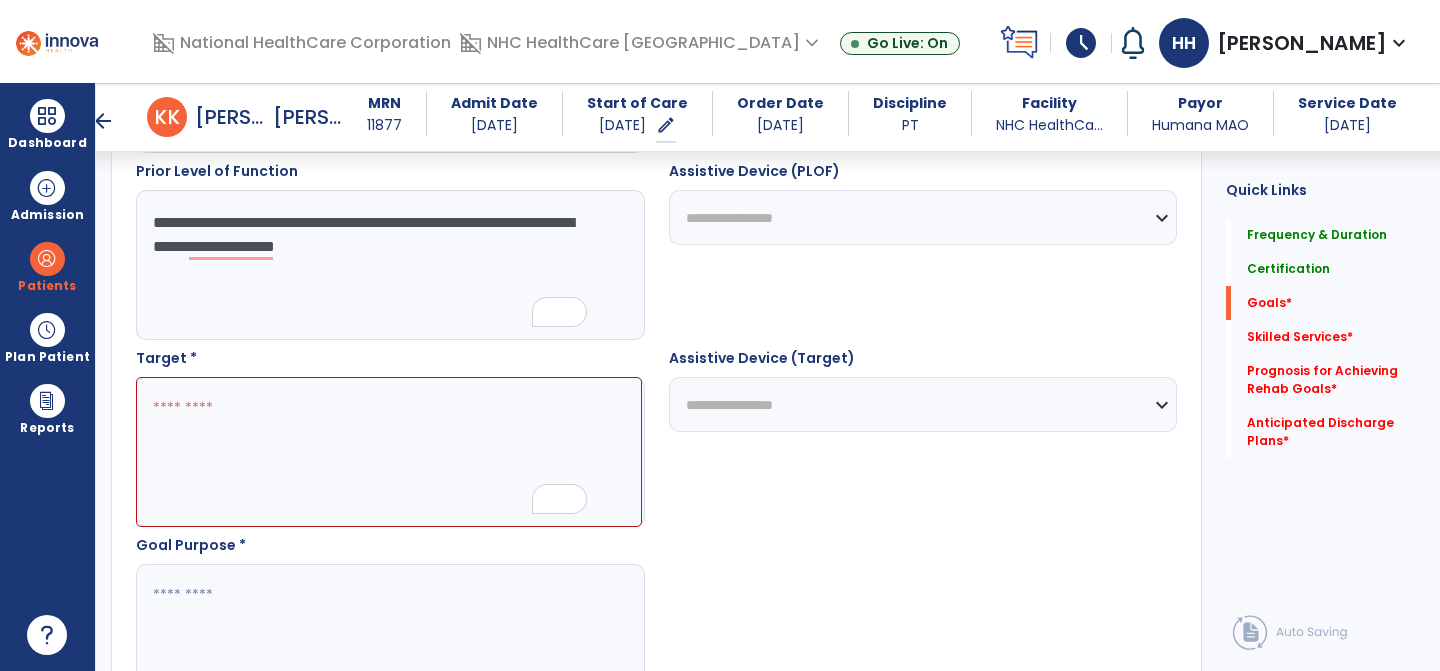 paste on "**********" 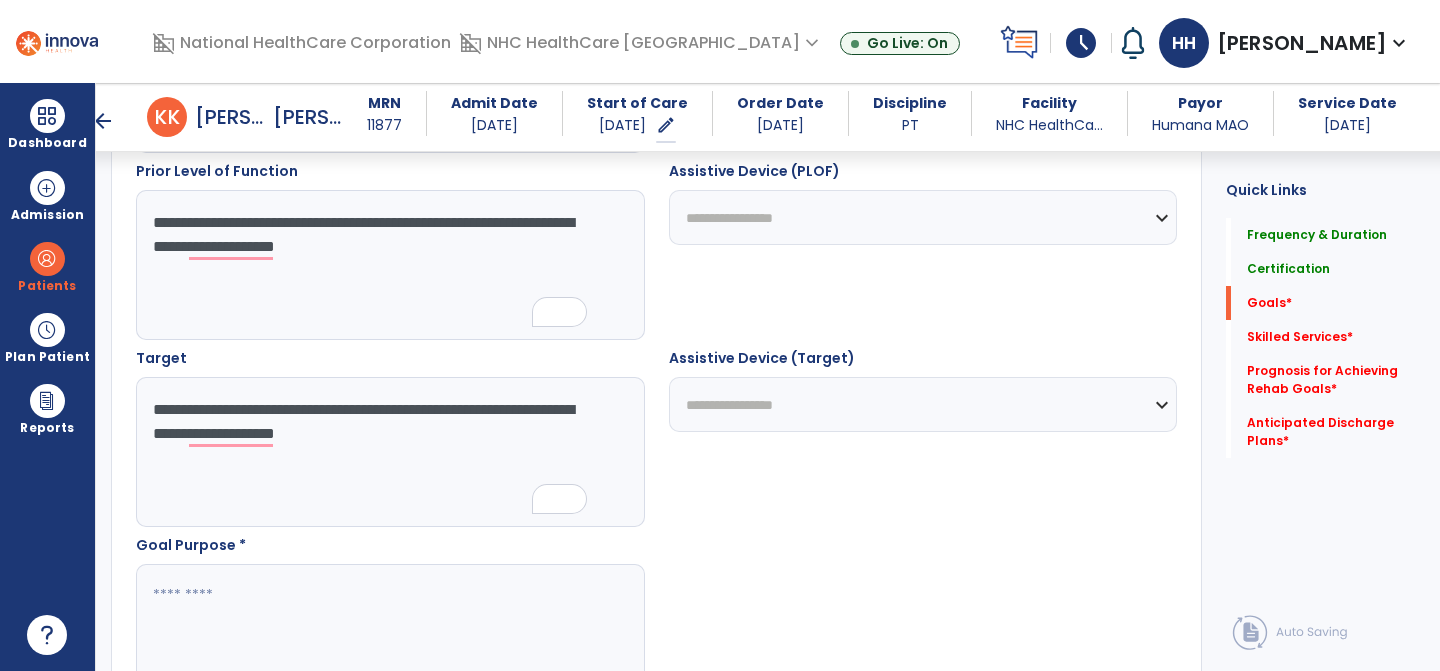 click on "**********" at bounding box center [389, 452] 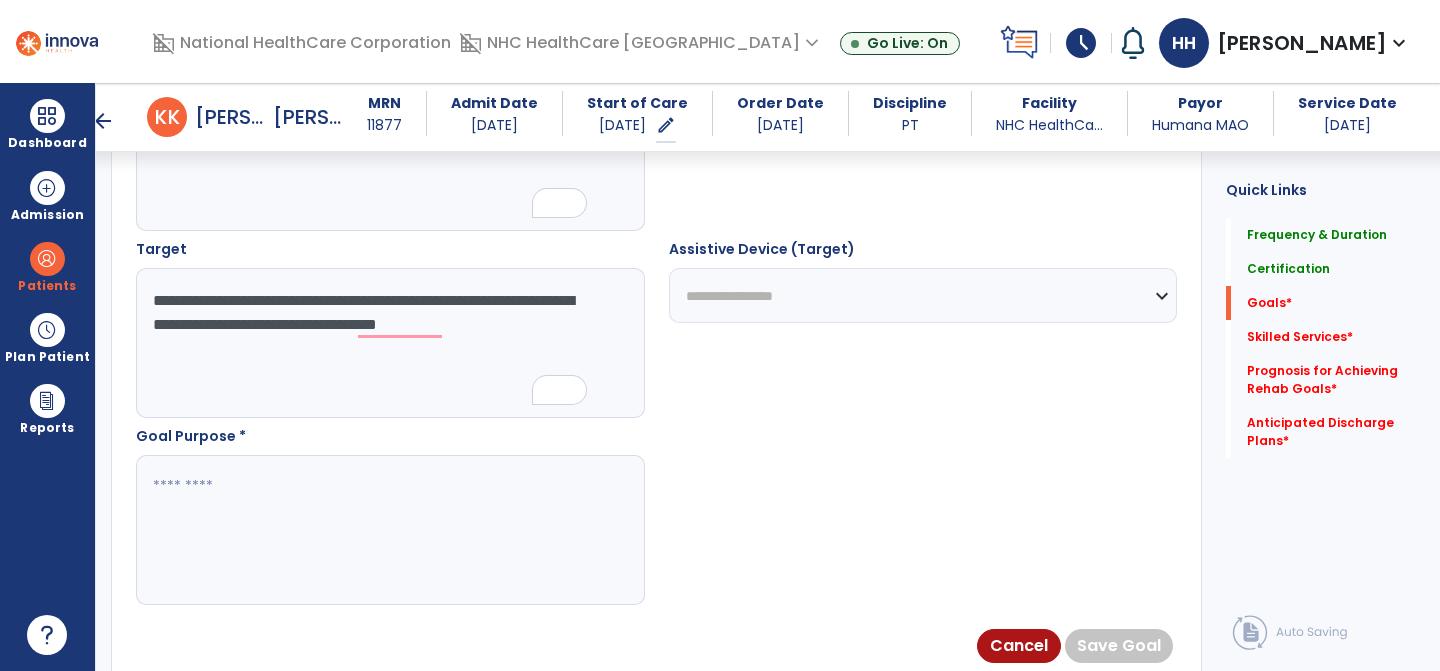 scroll, scrollTop: 1050, scrollLeft: 0, axis: vertical 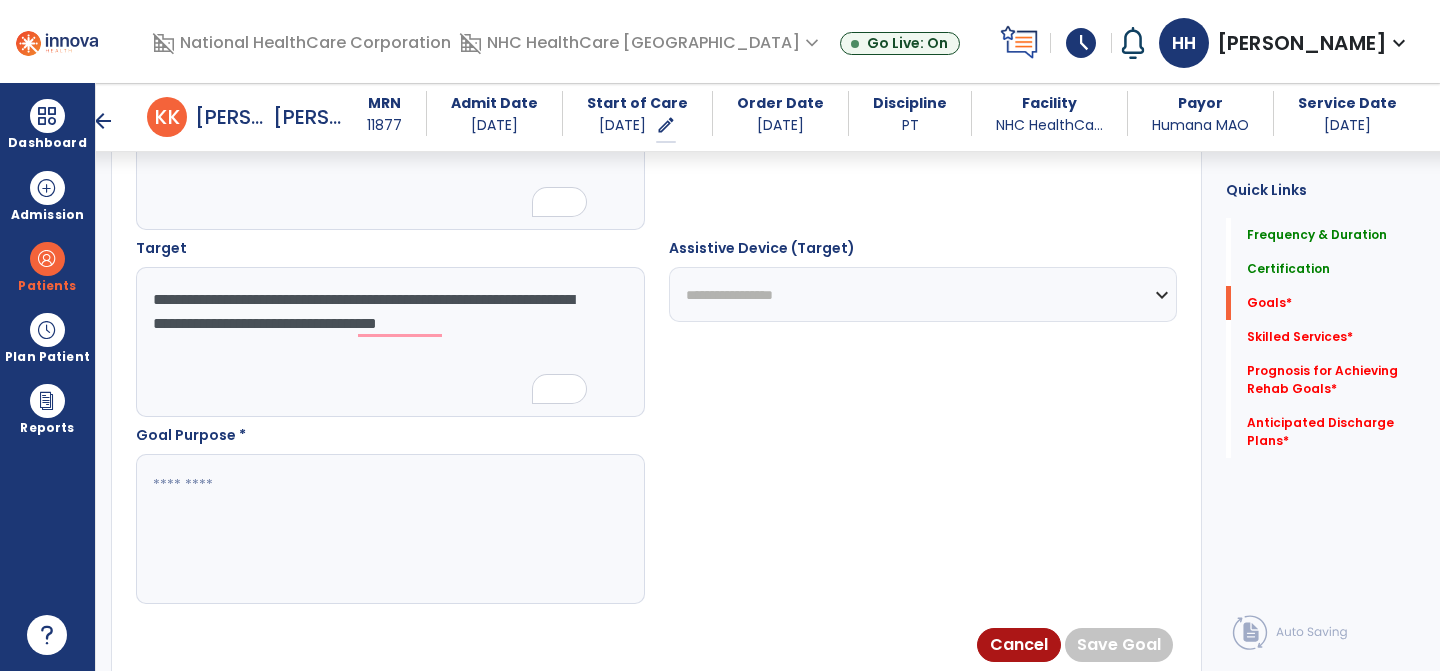 type on "**********" 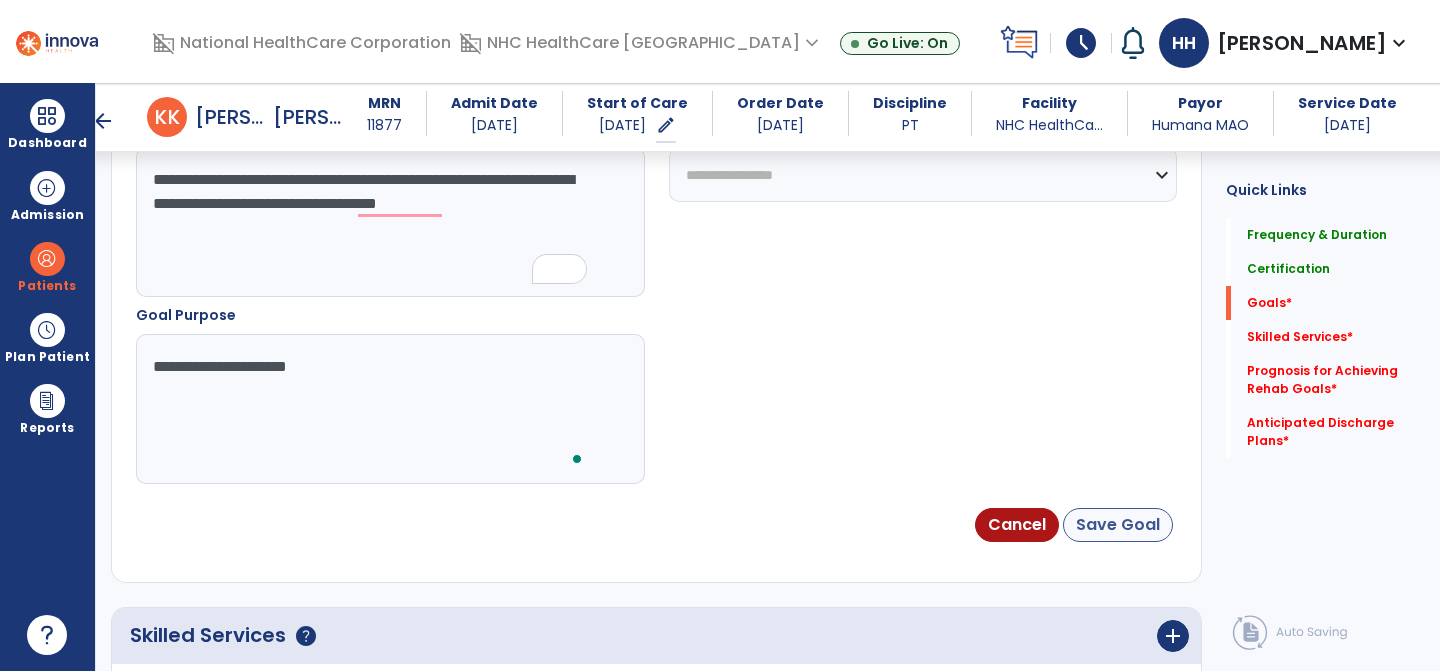 type on "**********" 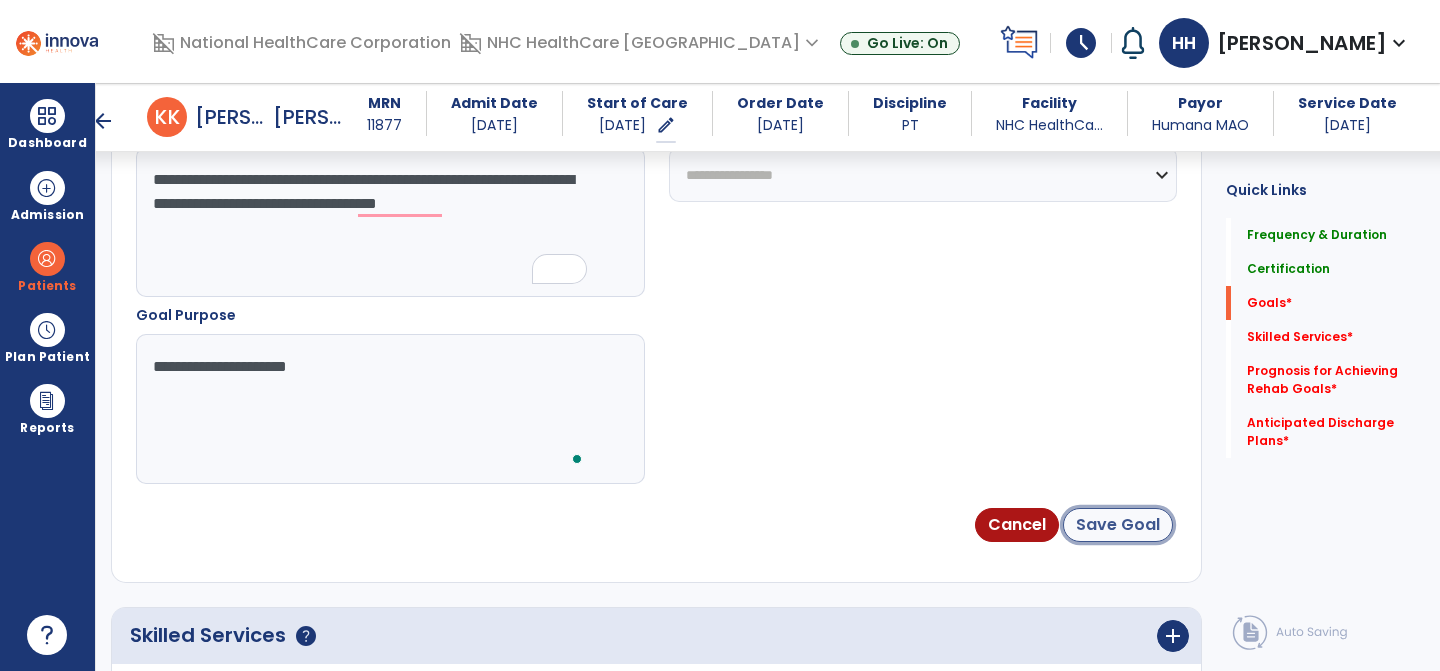 click on "Save Goal" at bounding box center (1118, 525) 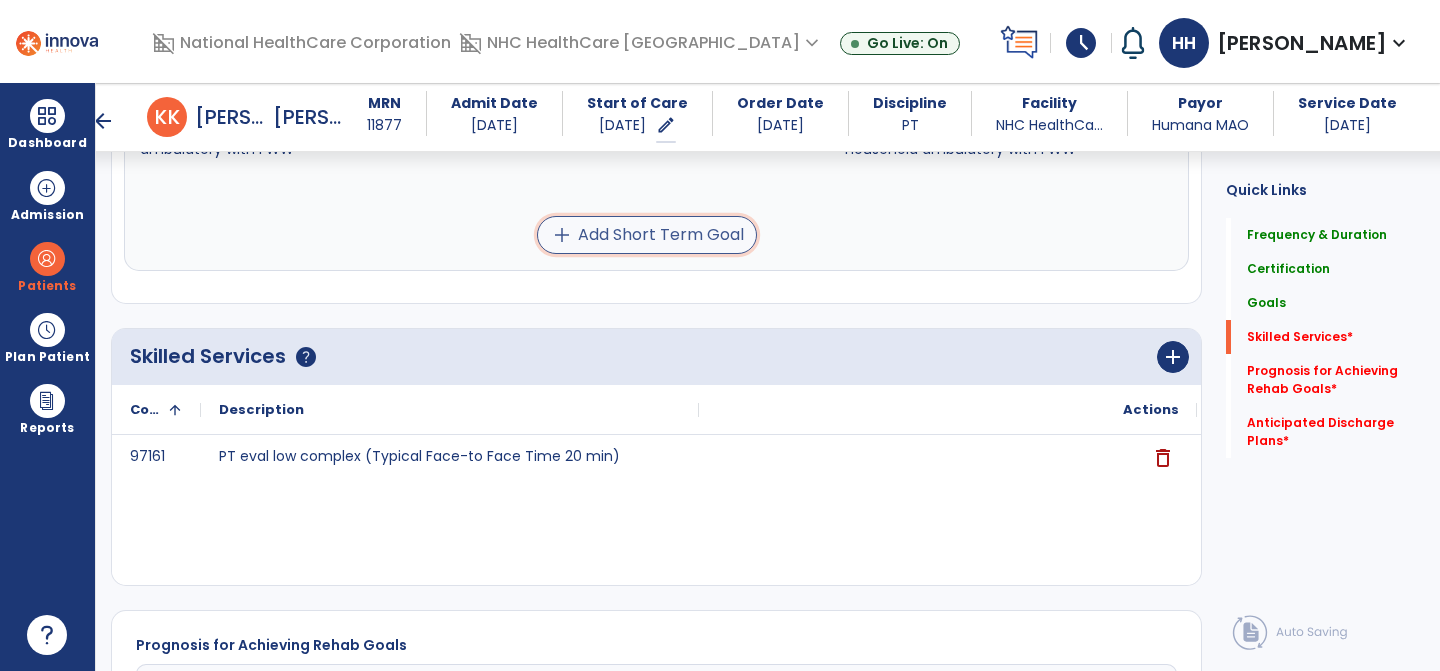 click on "add  Add Short Term Goal" at bounding box center (647, 235) 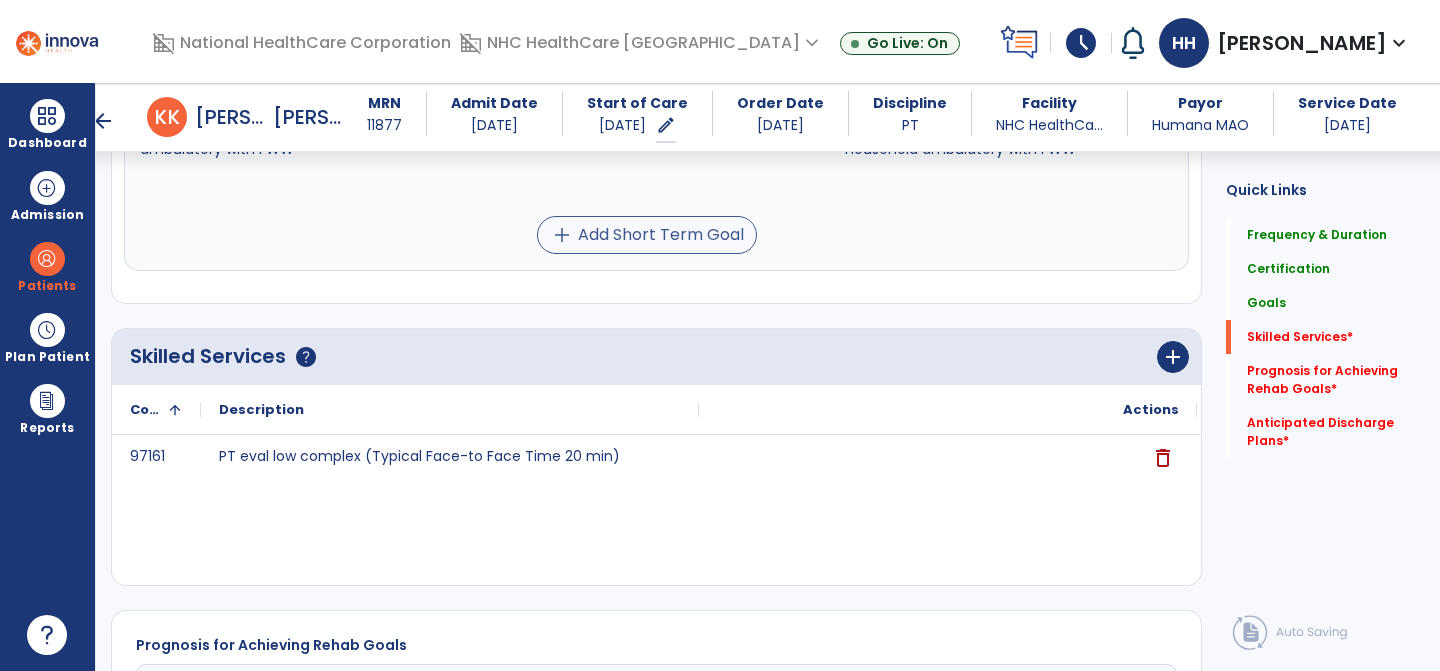 scroll, scrollTop: 1757, scrollLeft: 0, axis: vertical 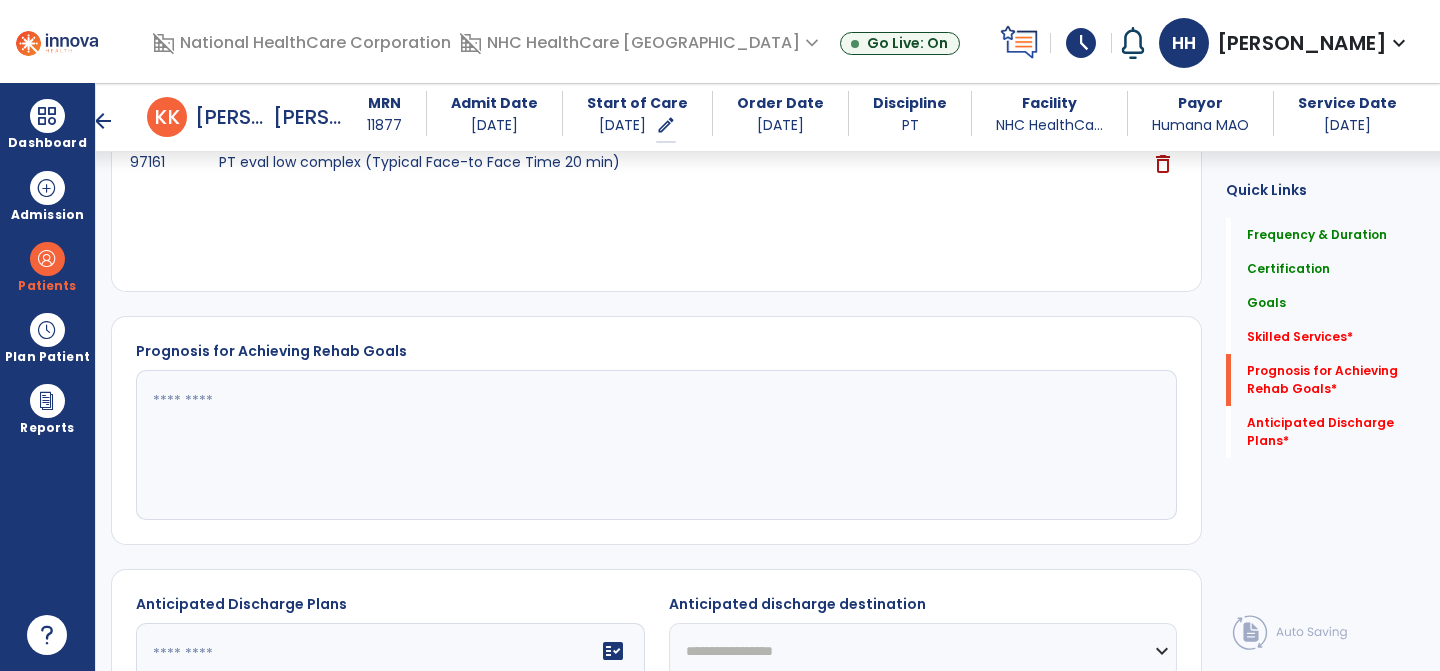 click 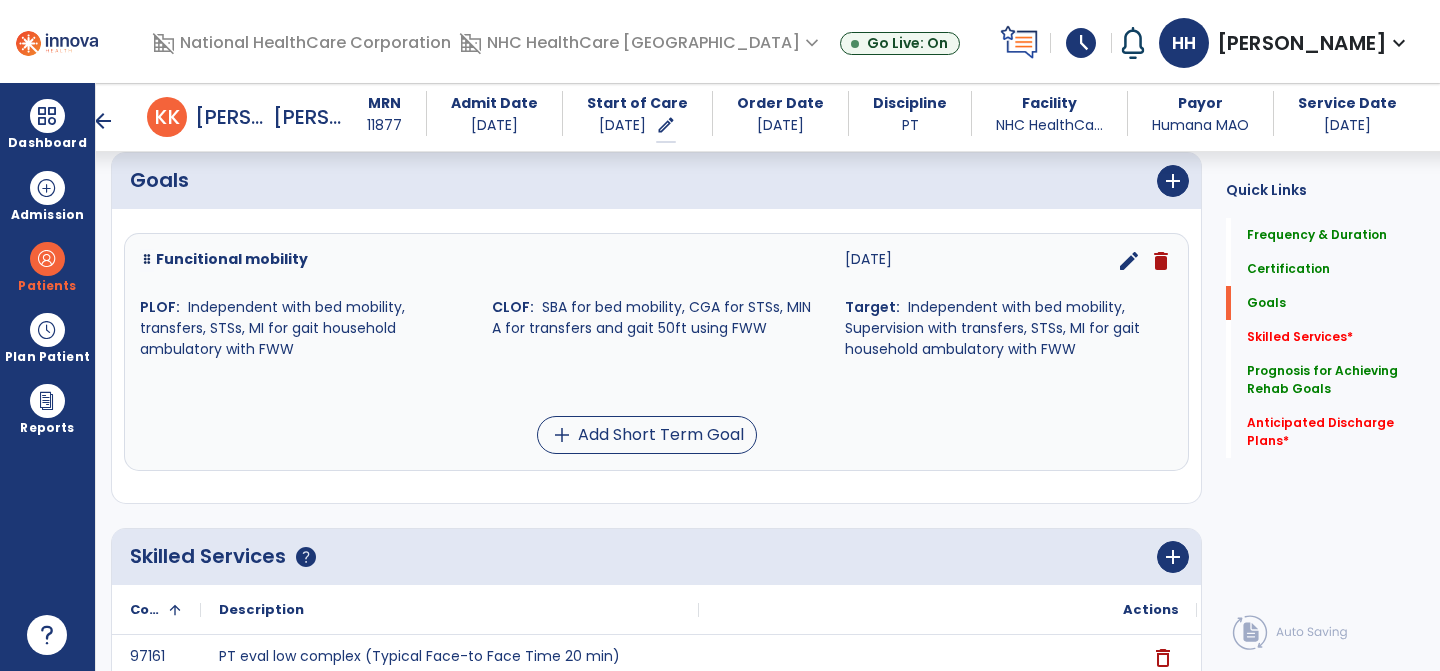 scroll, scrollTop: 647, scrollLeft: 0, axis: vertical 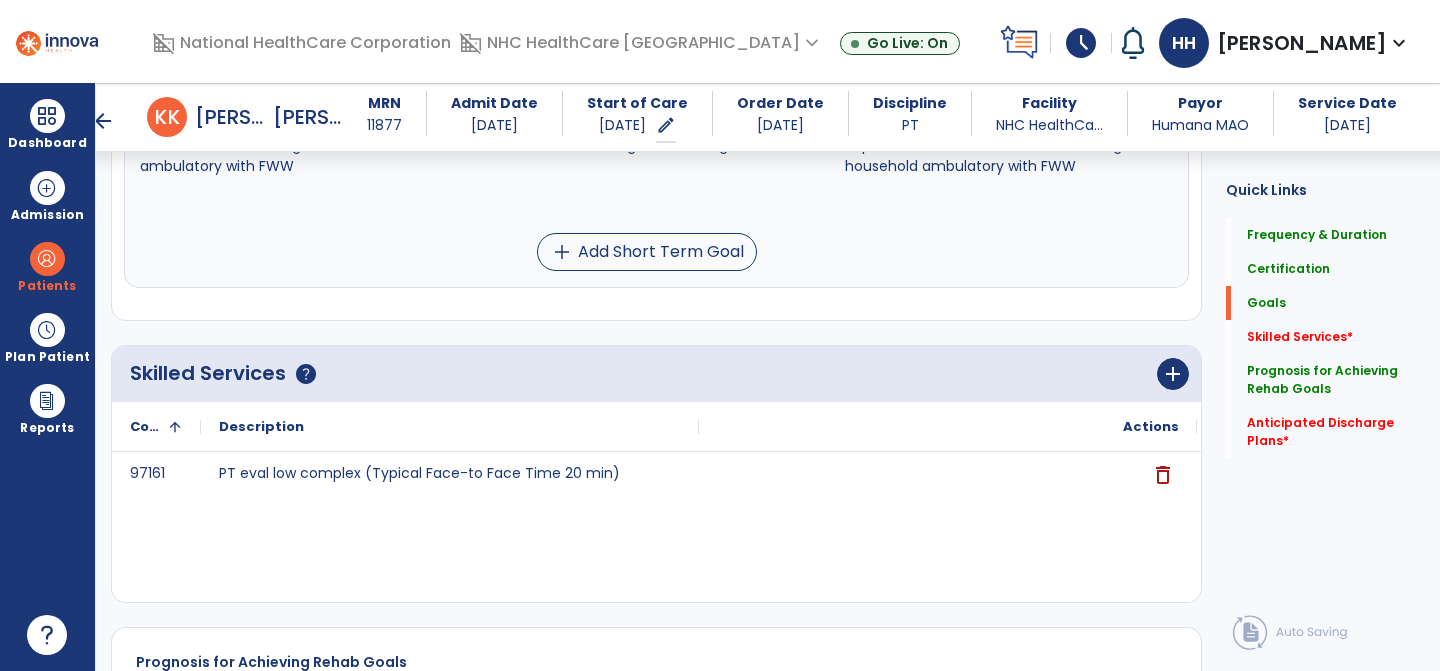 type on "**********" 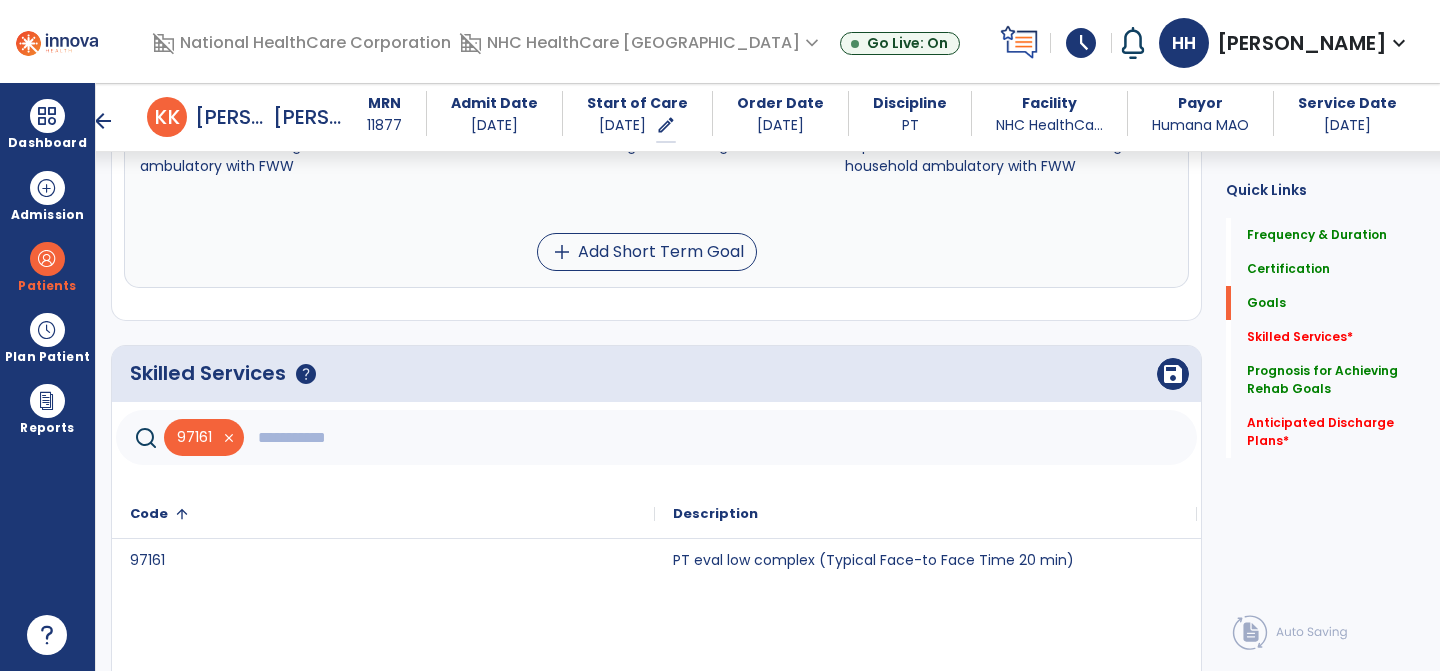 click 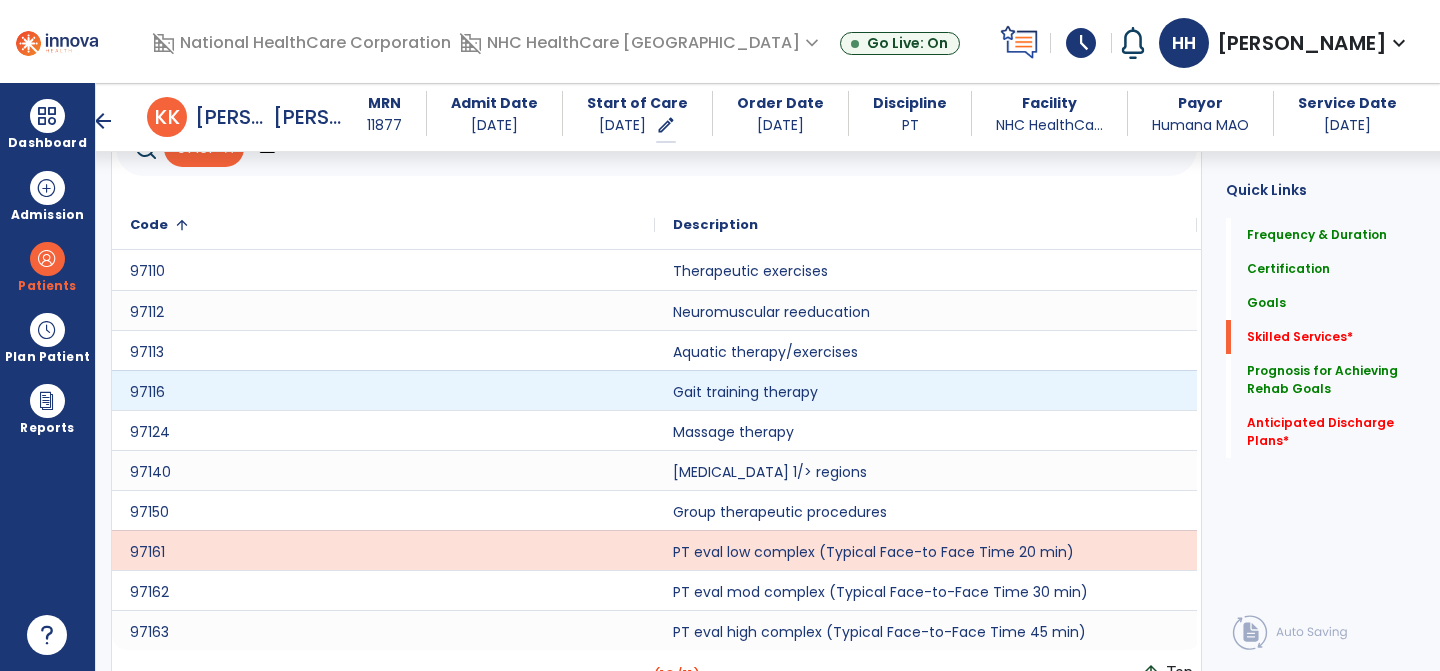 scroll, scrollTop: 962, scrollLeft: 0, axis: vertical 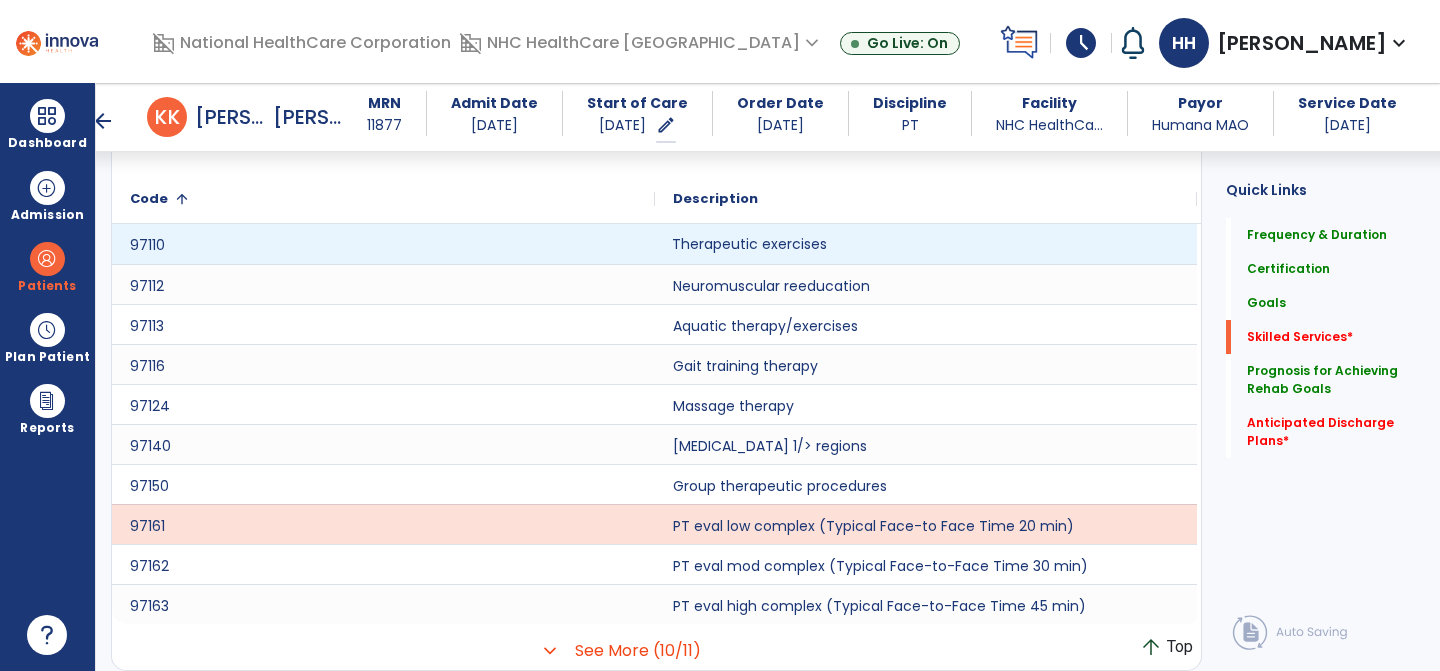 click on "Therapeutic exercises" 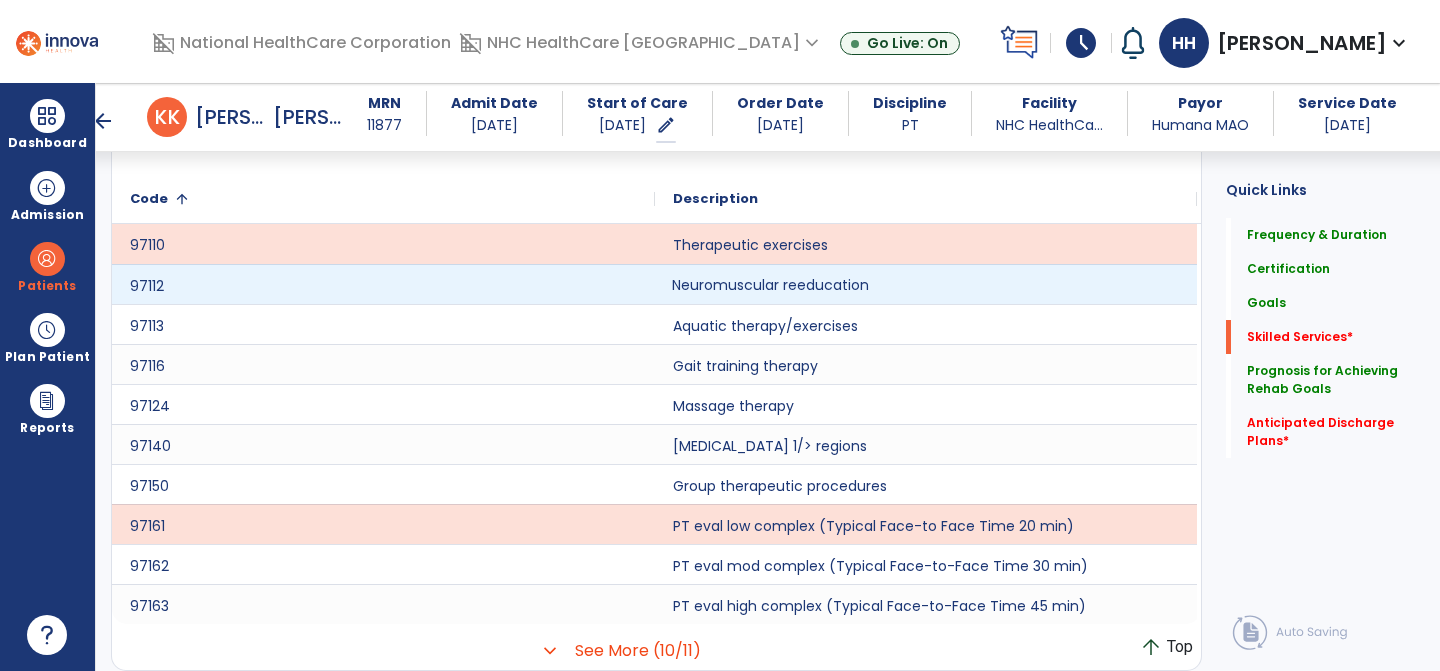 click on "Neuromuscular reeducation" 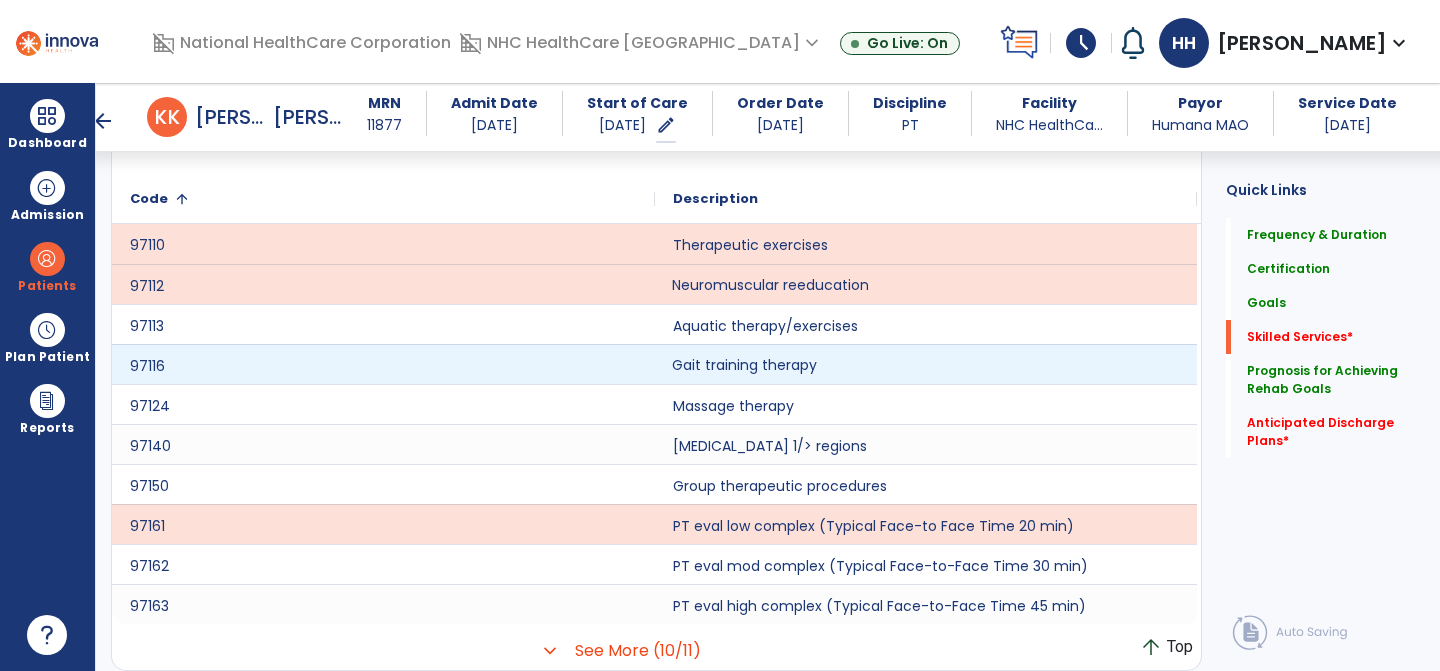click on "Gait training therapy" 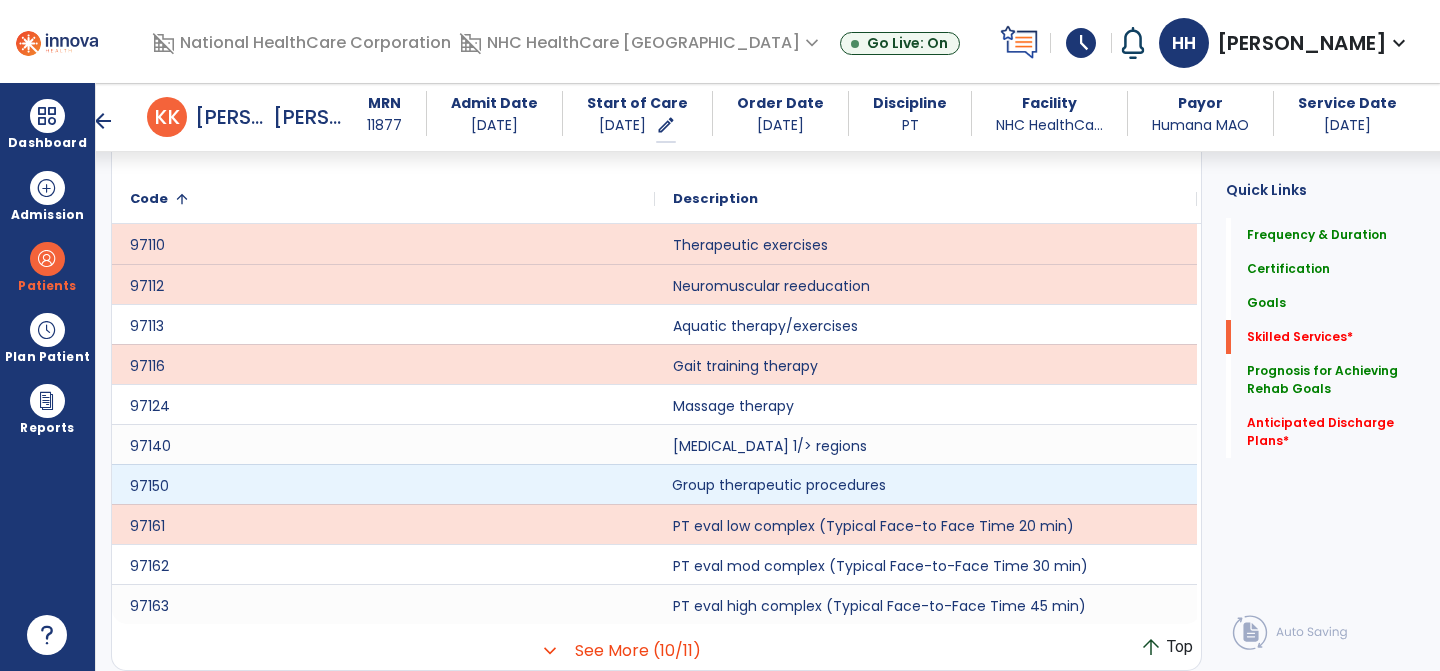 click on "Group therapeutic procedures" 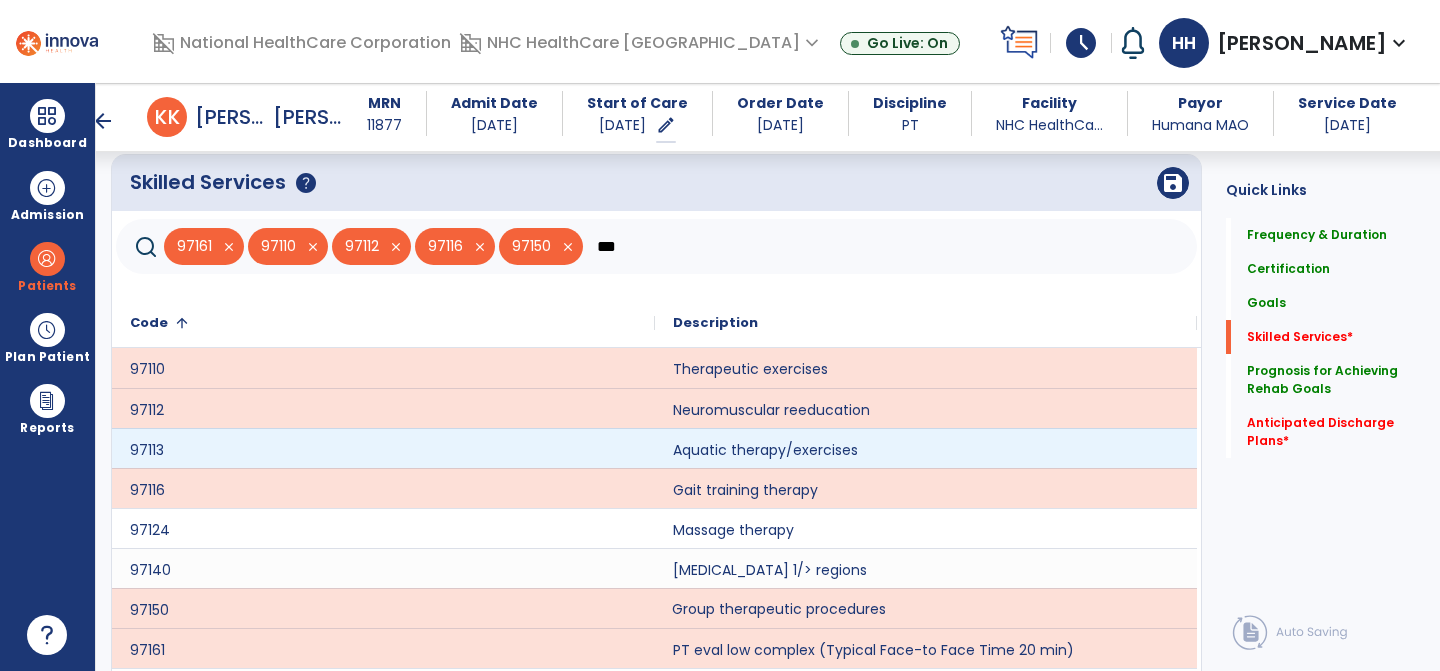 scroll, scrollTop: 808, scrollLeft: 0, axis: vertical 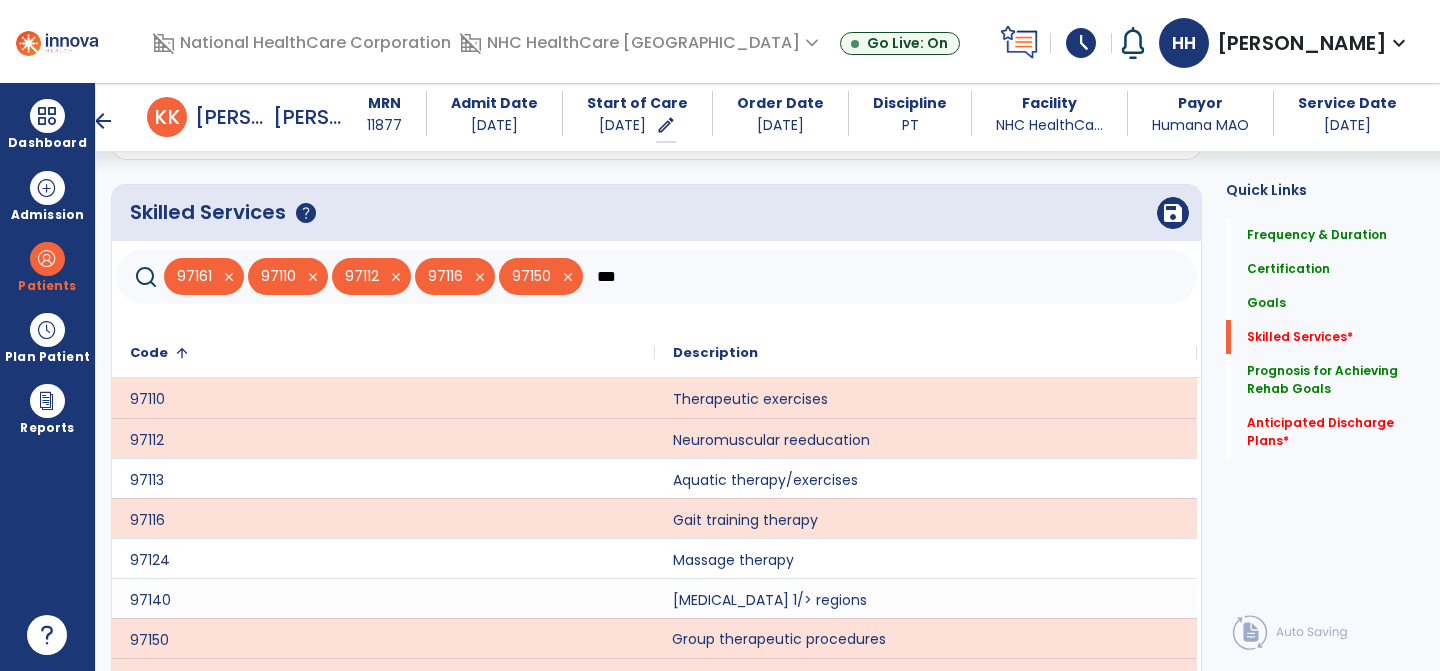 click on "***" 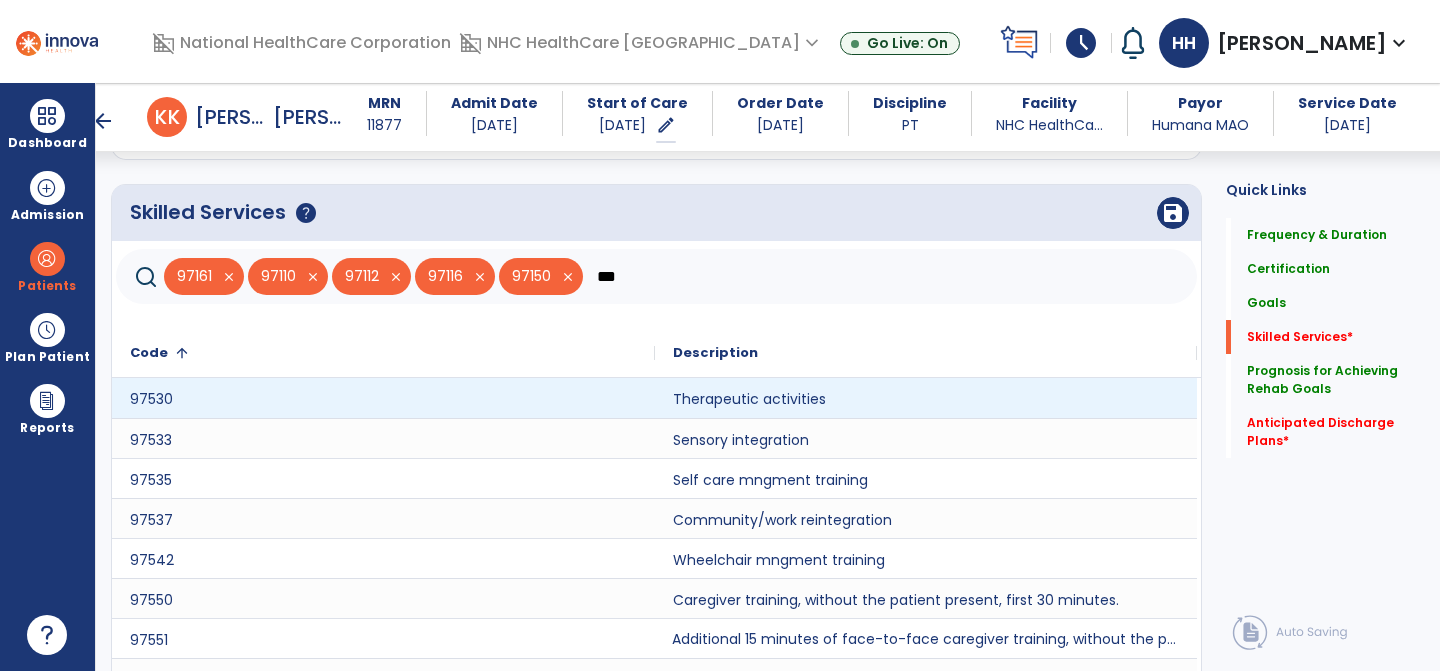 type on "***" 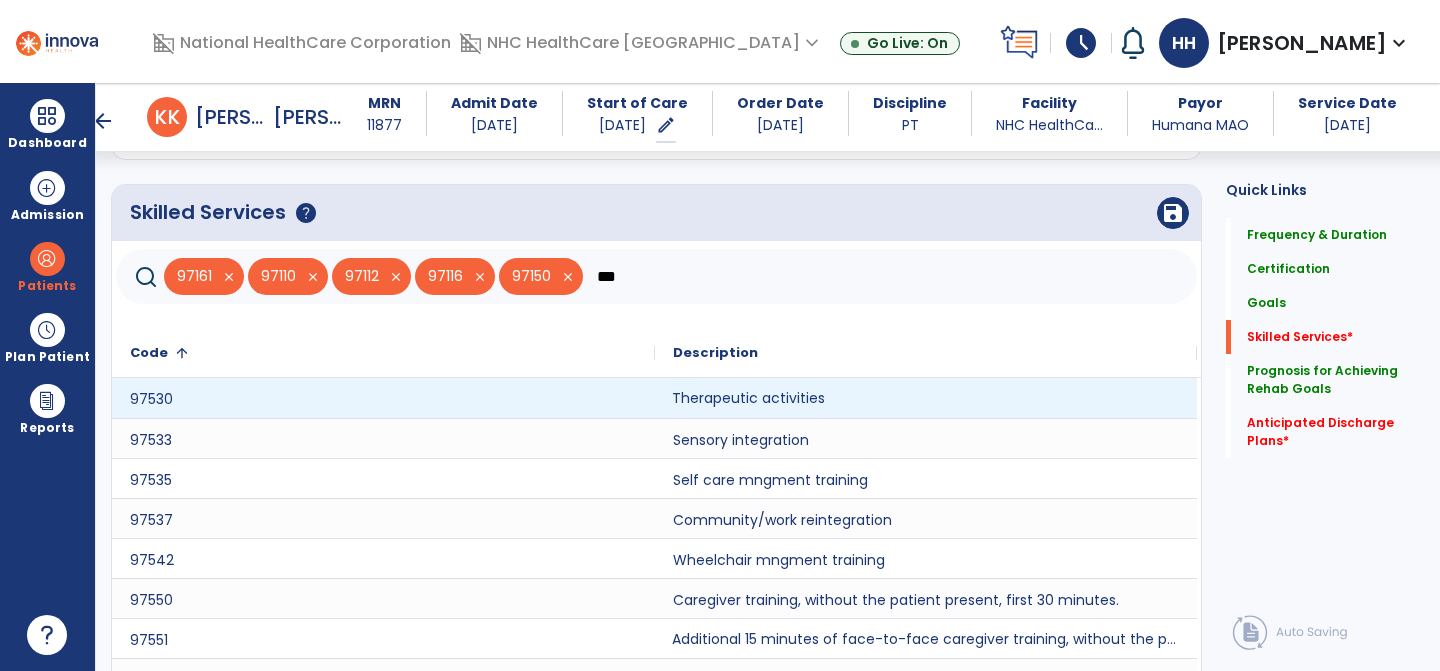 click on "Therapeutic activities" 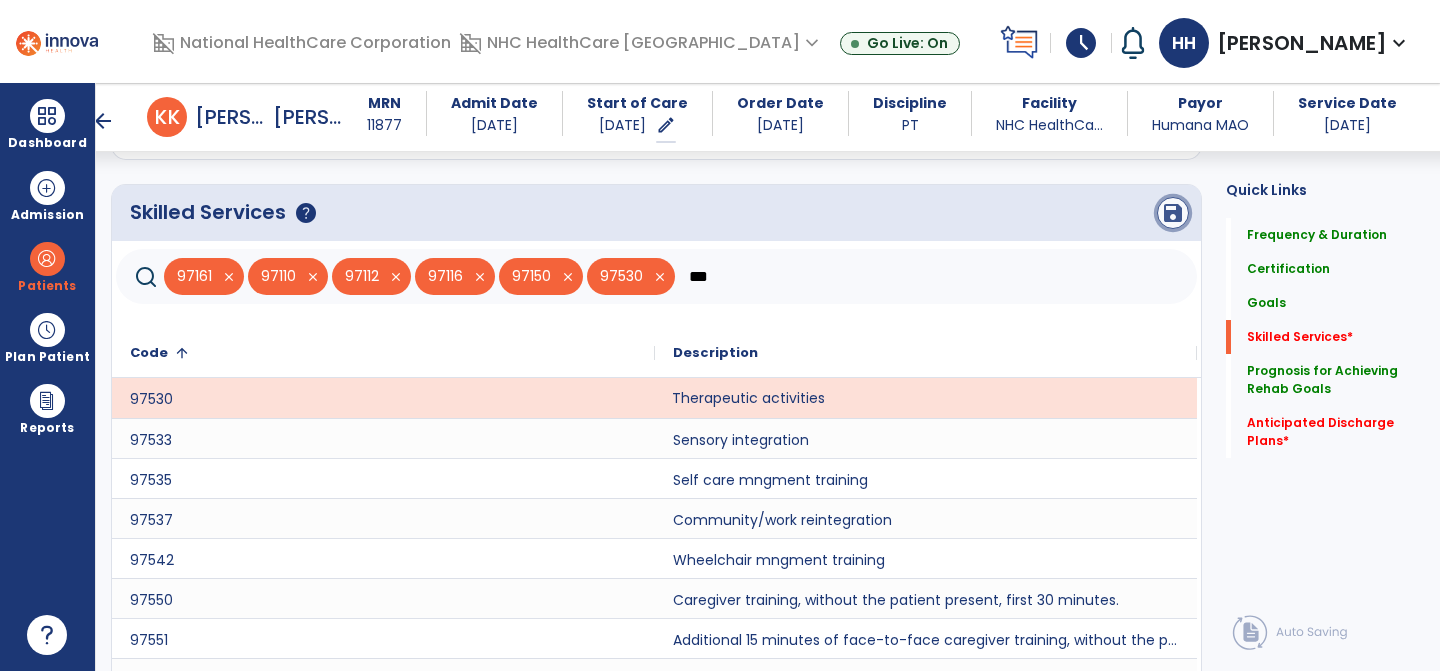 click on "save" 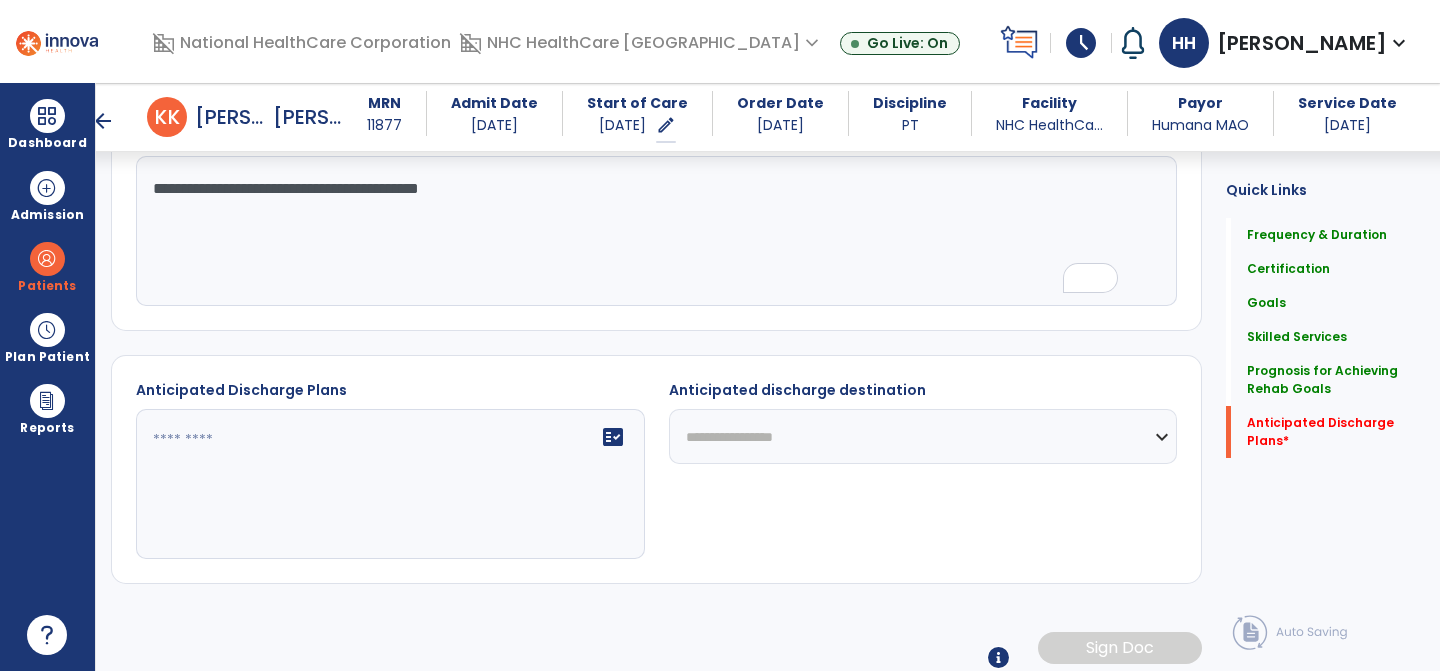 scroll, scrollTop: 1260, scrollLeft: 0, axis: vertical 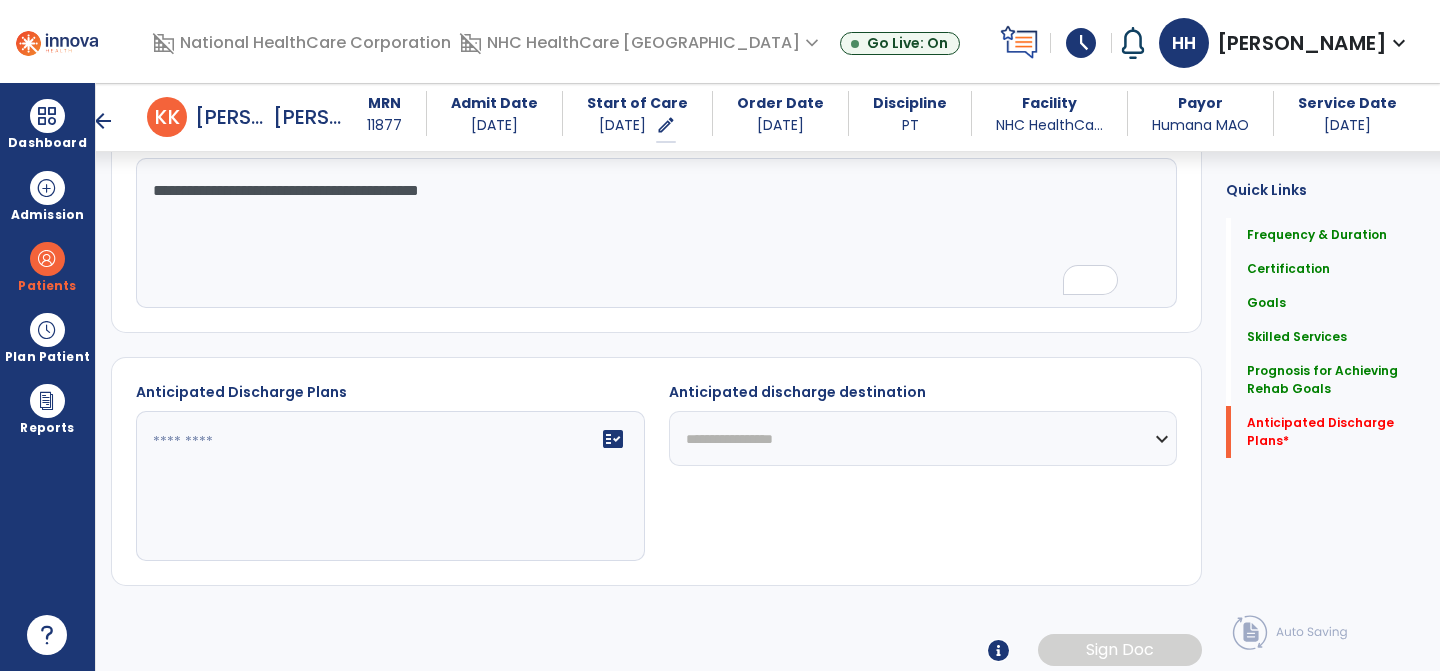 click on "**********" 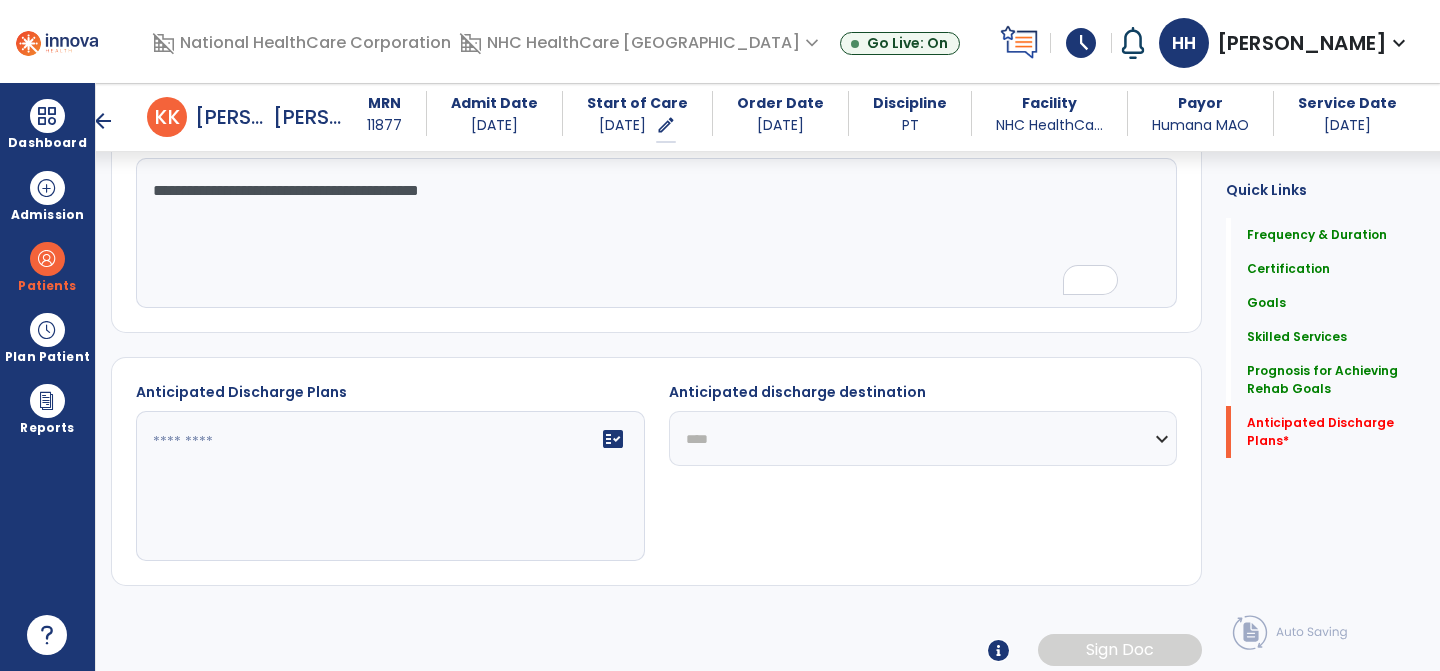 click on "fact_check" 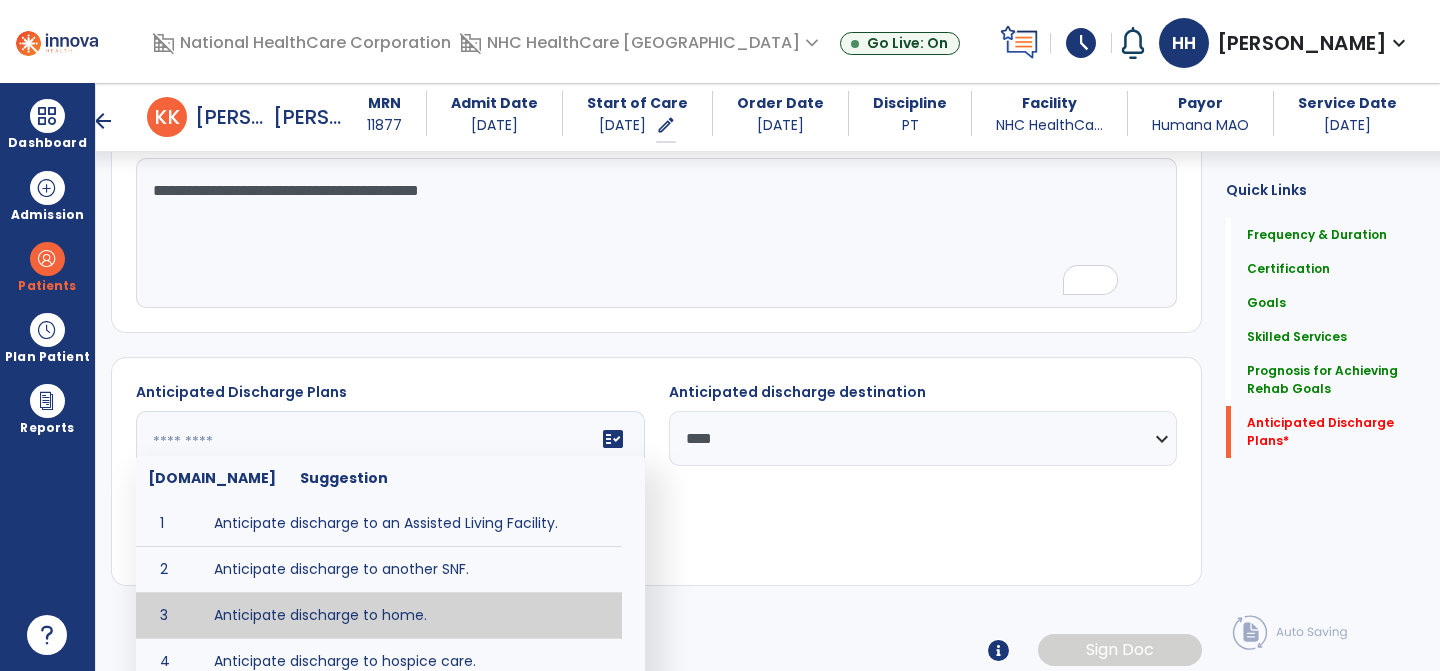 type on "**********" 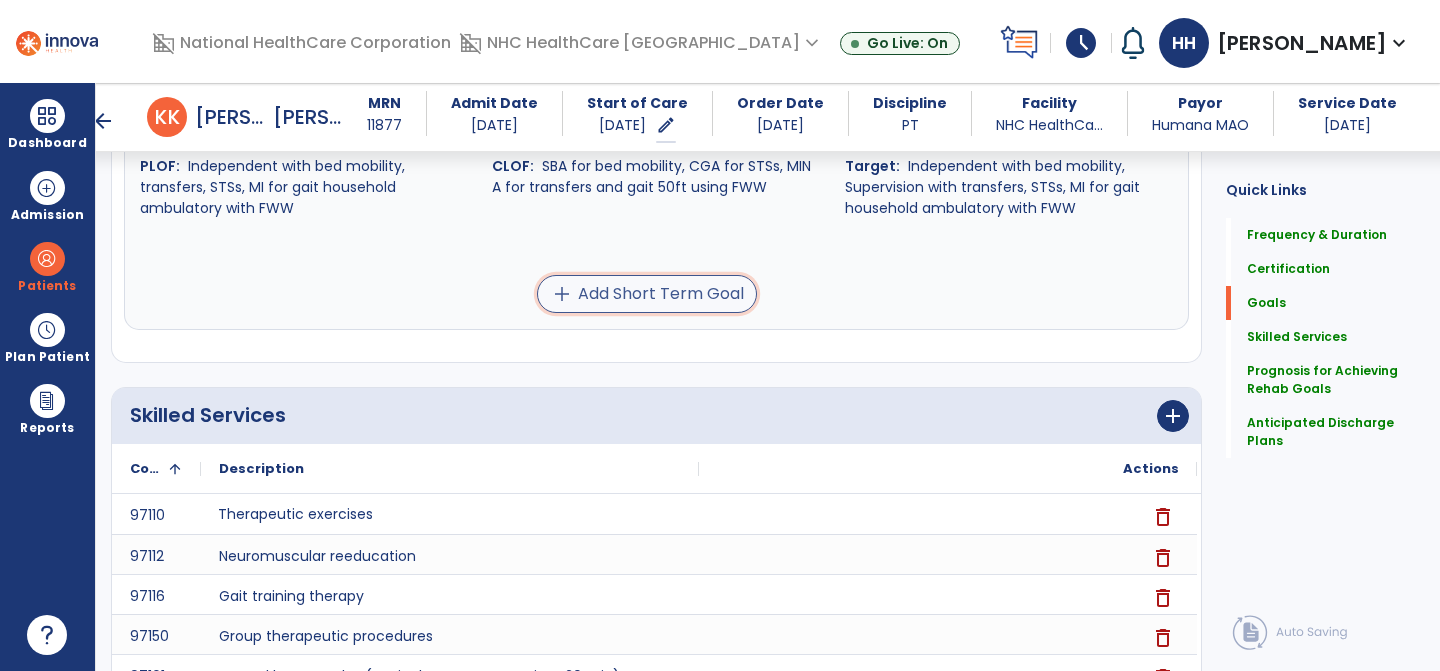 click on "add  Add Short Term Goal" at bounding box center [647, 294] 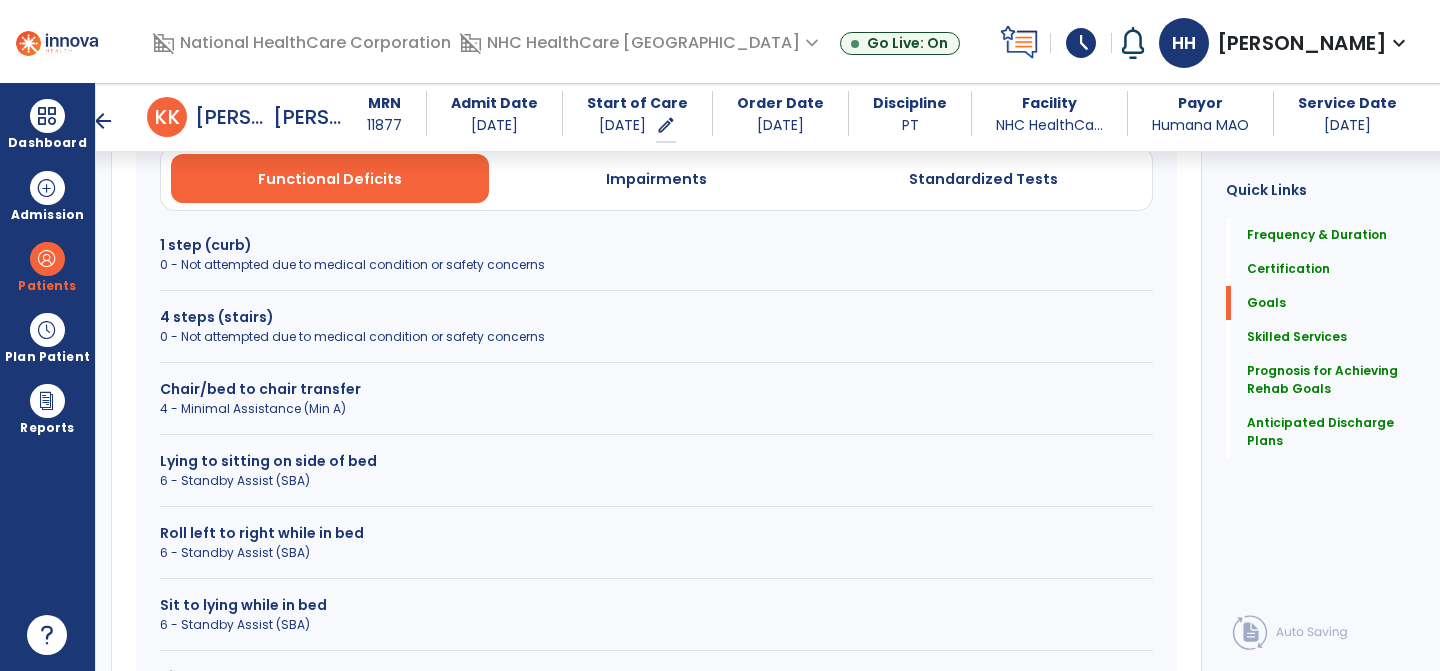 scroll, scrollTop: 613, scrollLeft: 0, axis: vertical 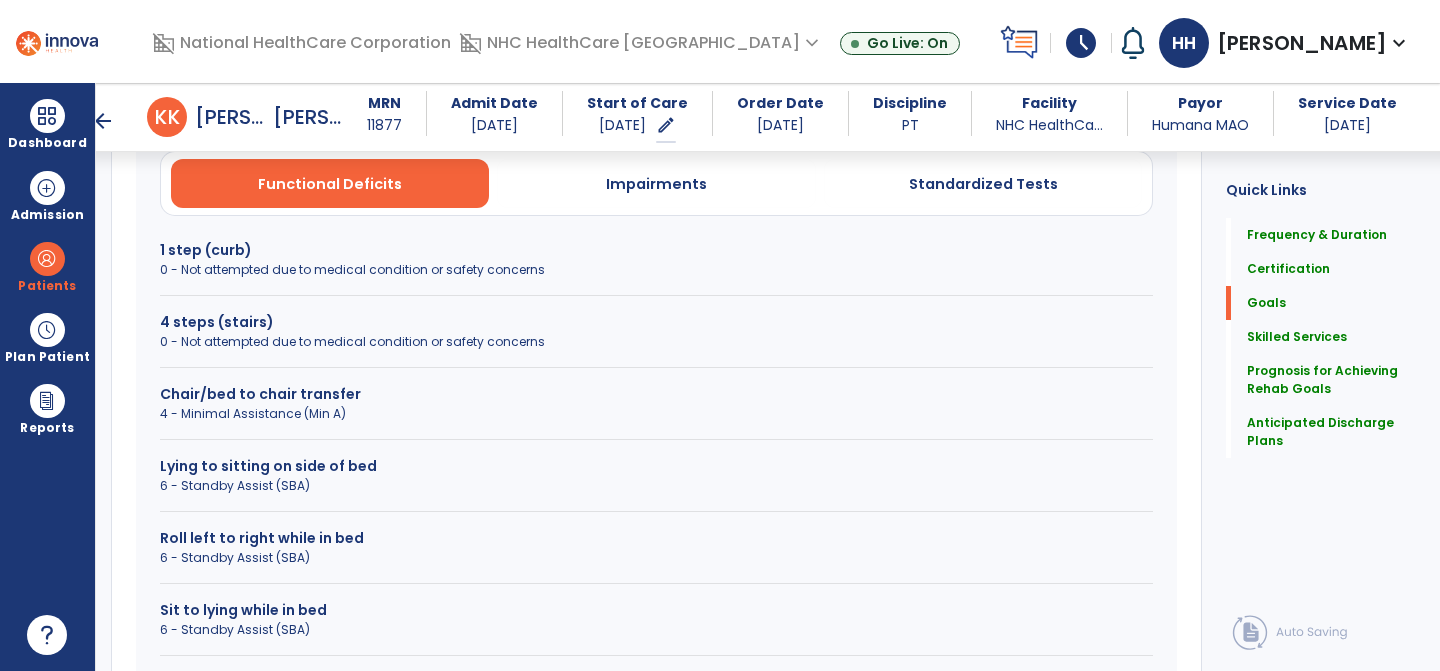 click on "4 steps (stairs)" at bounding box center (656, 322) 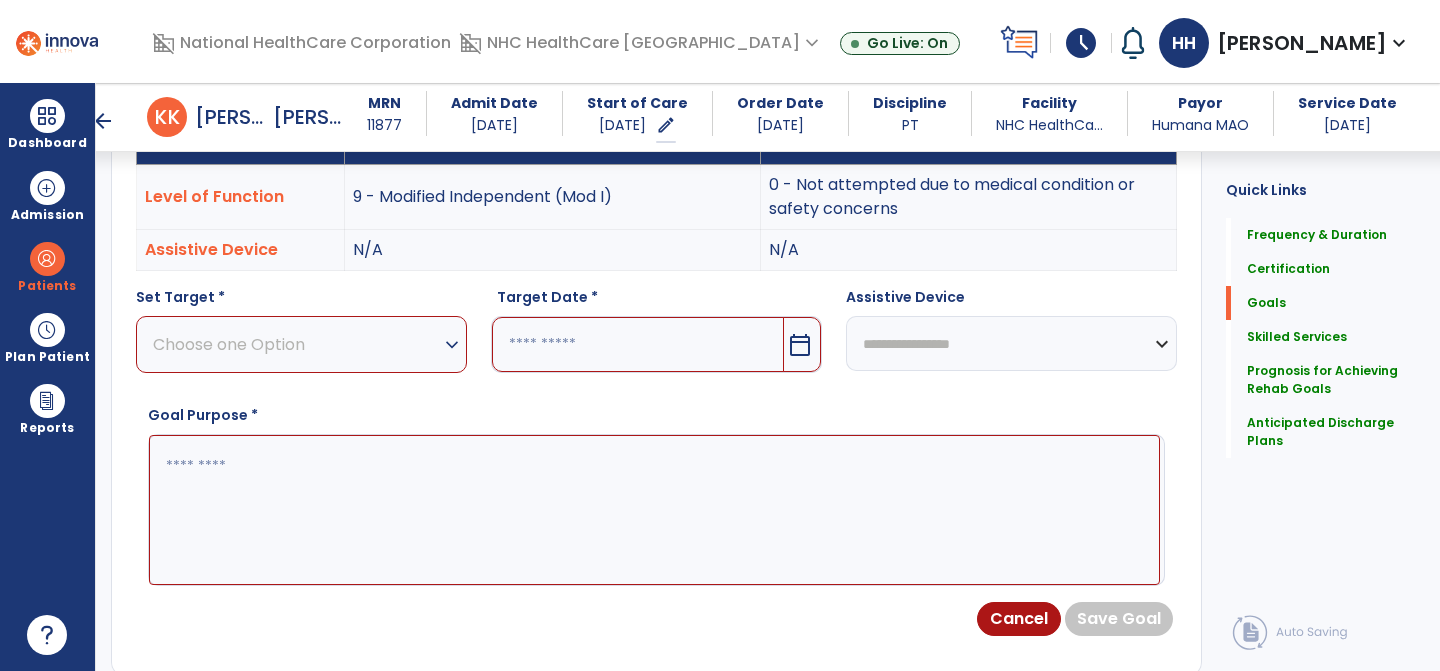 click on "Choose one Option" at bounding box center [296, 344] 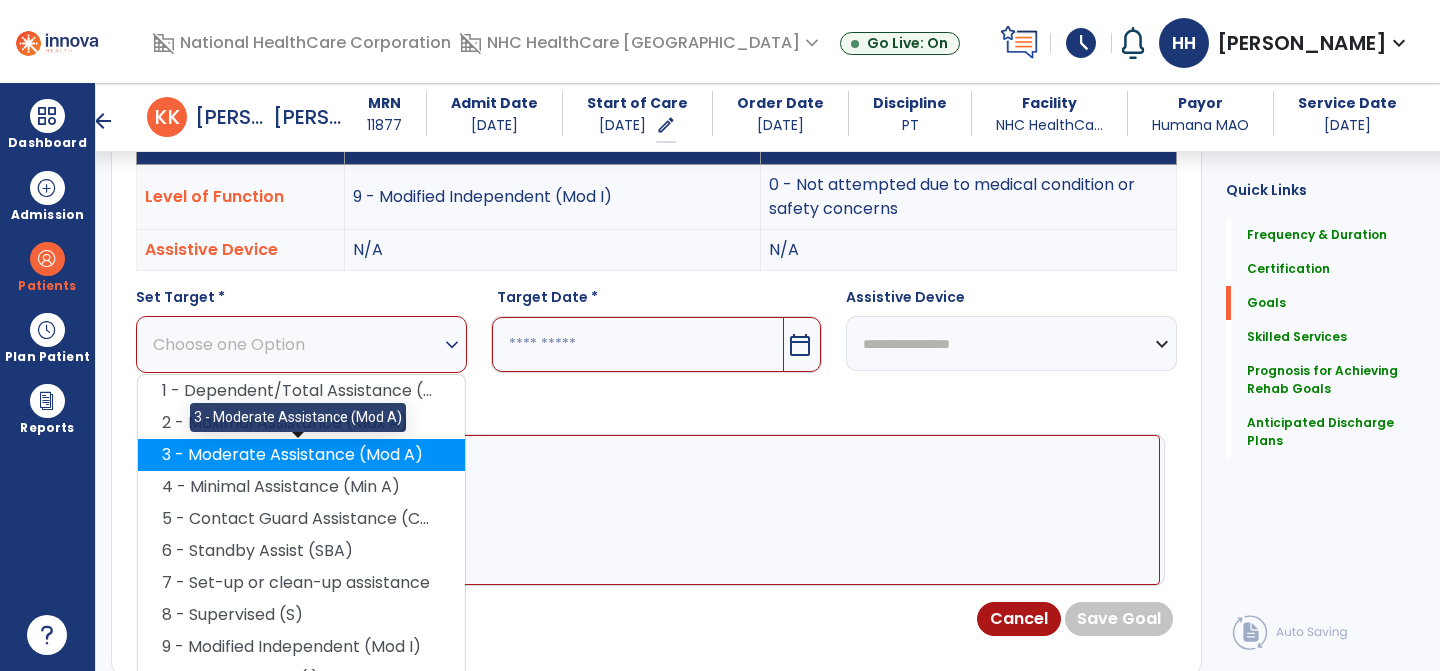 click on "3 - Moderate Assistance (Mod A)" at bounding box center [301, 455] 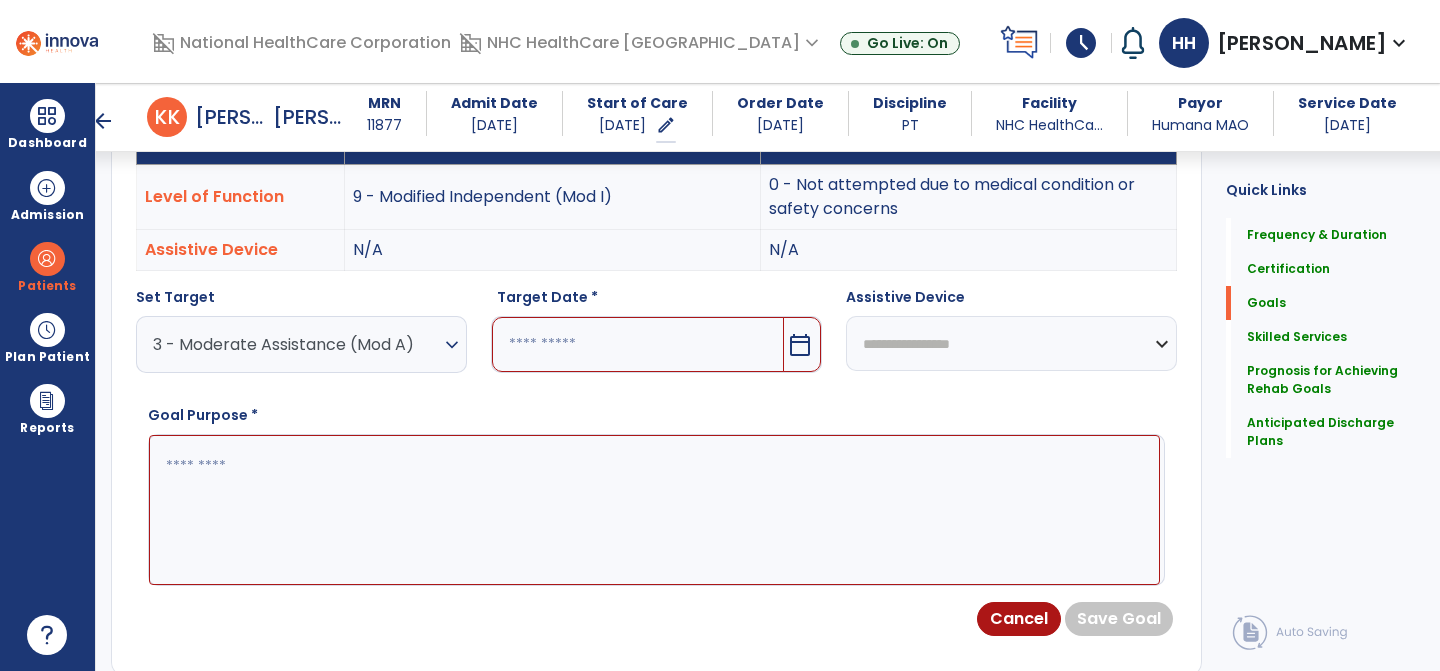click at bounding box center [638, 344] 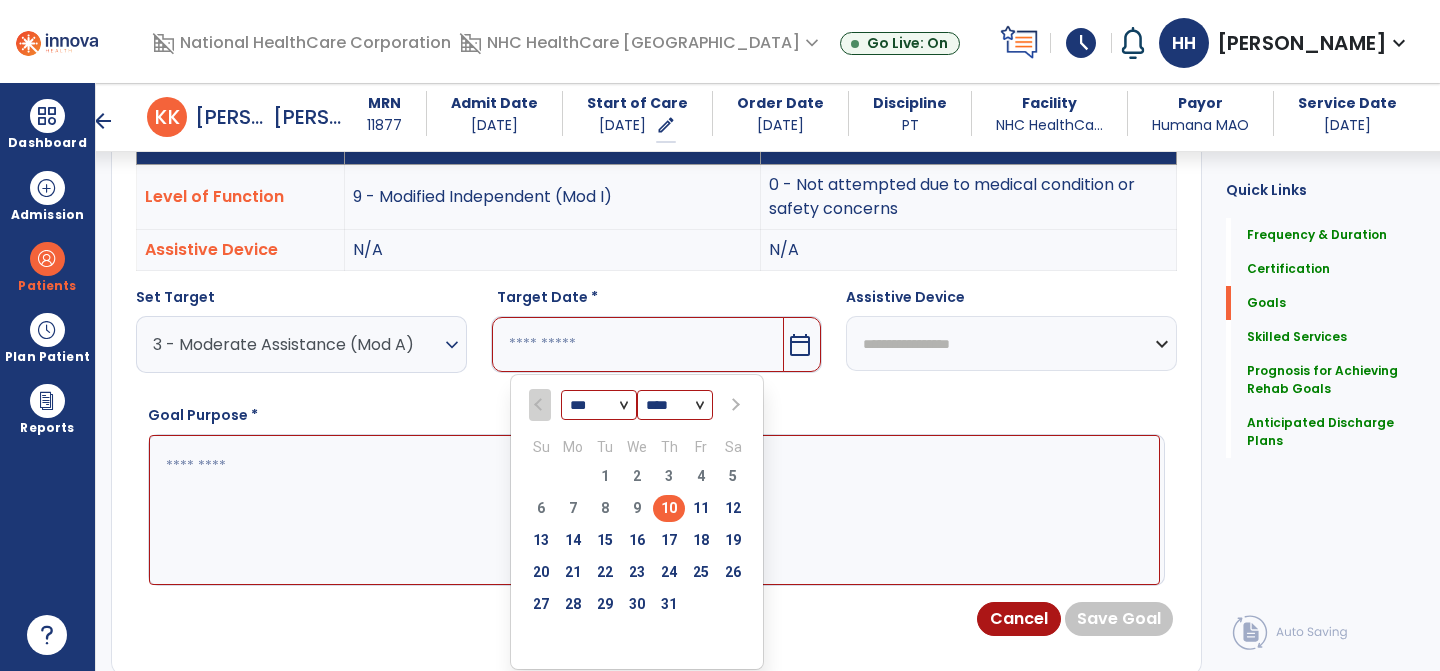 click on "24" at bounding box center [669, 572] 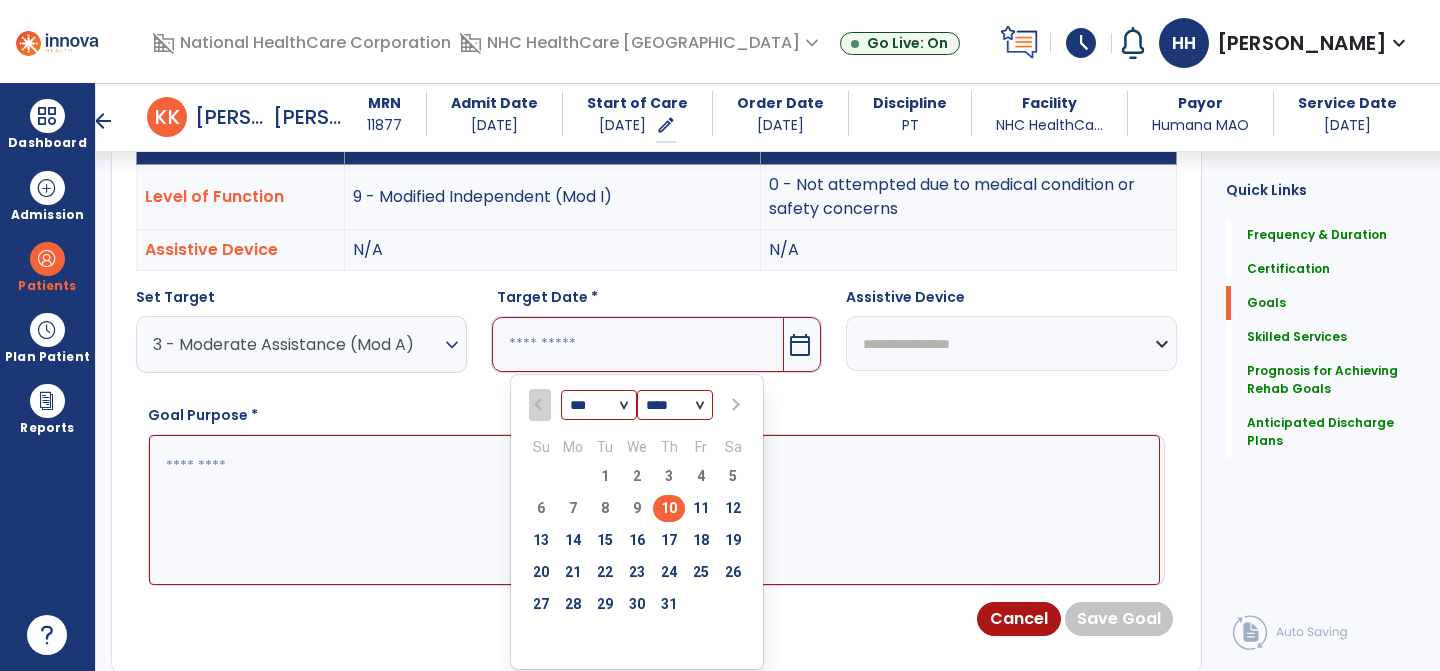 type on "*********" 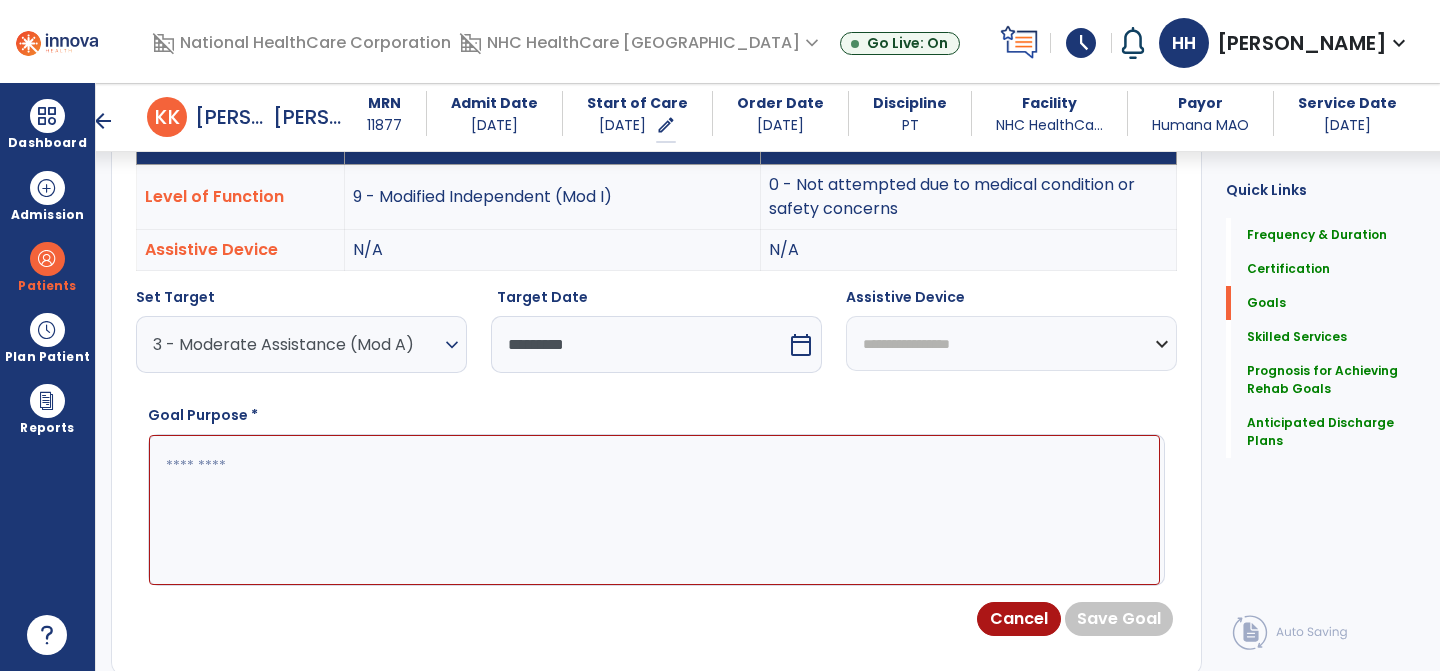 click at bounding box center (654, 510) 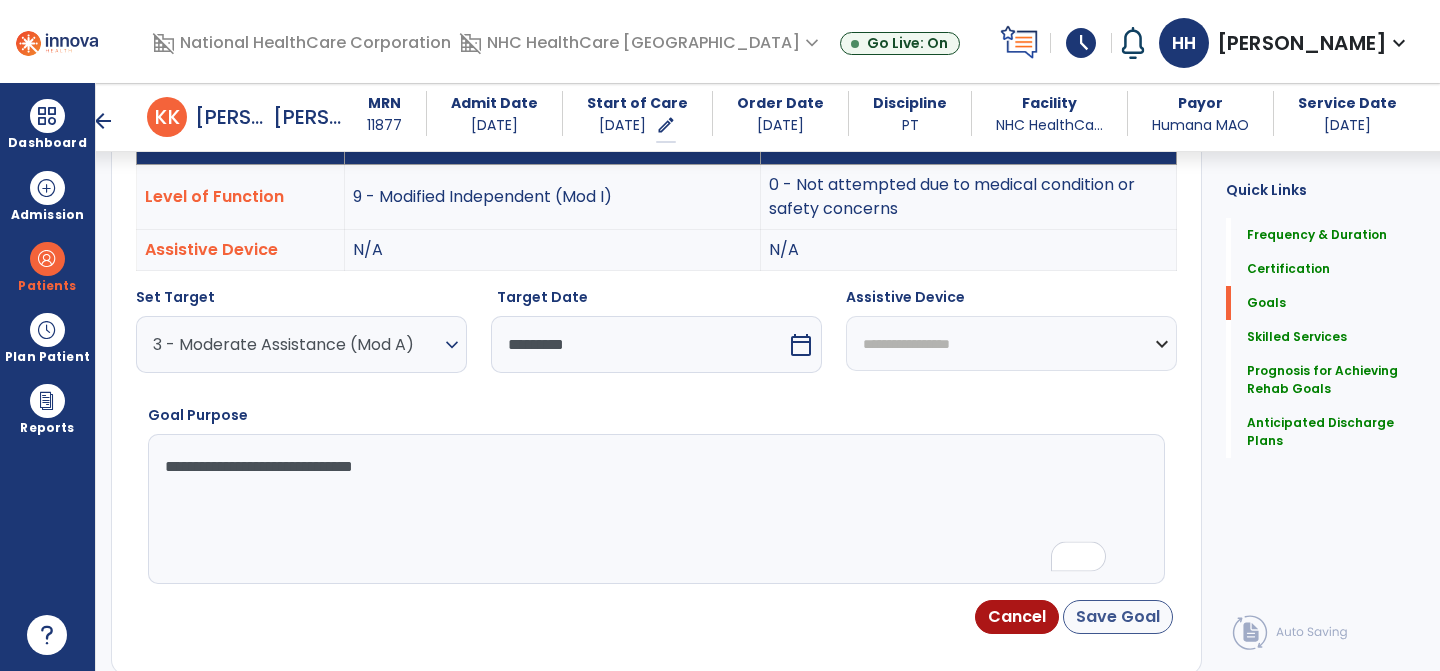 type on "**********" 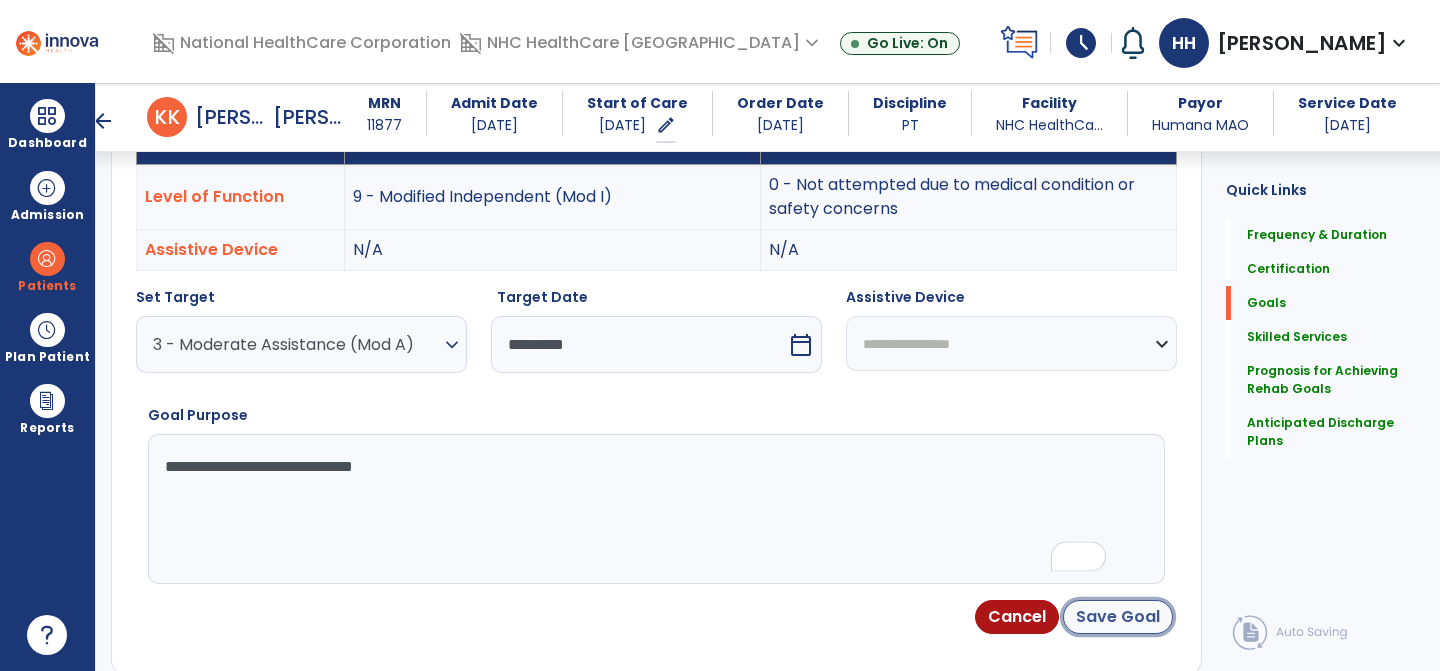 click on "Save Goal" at bounding box center (1118, 617) 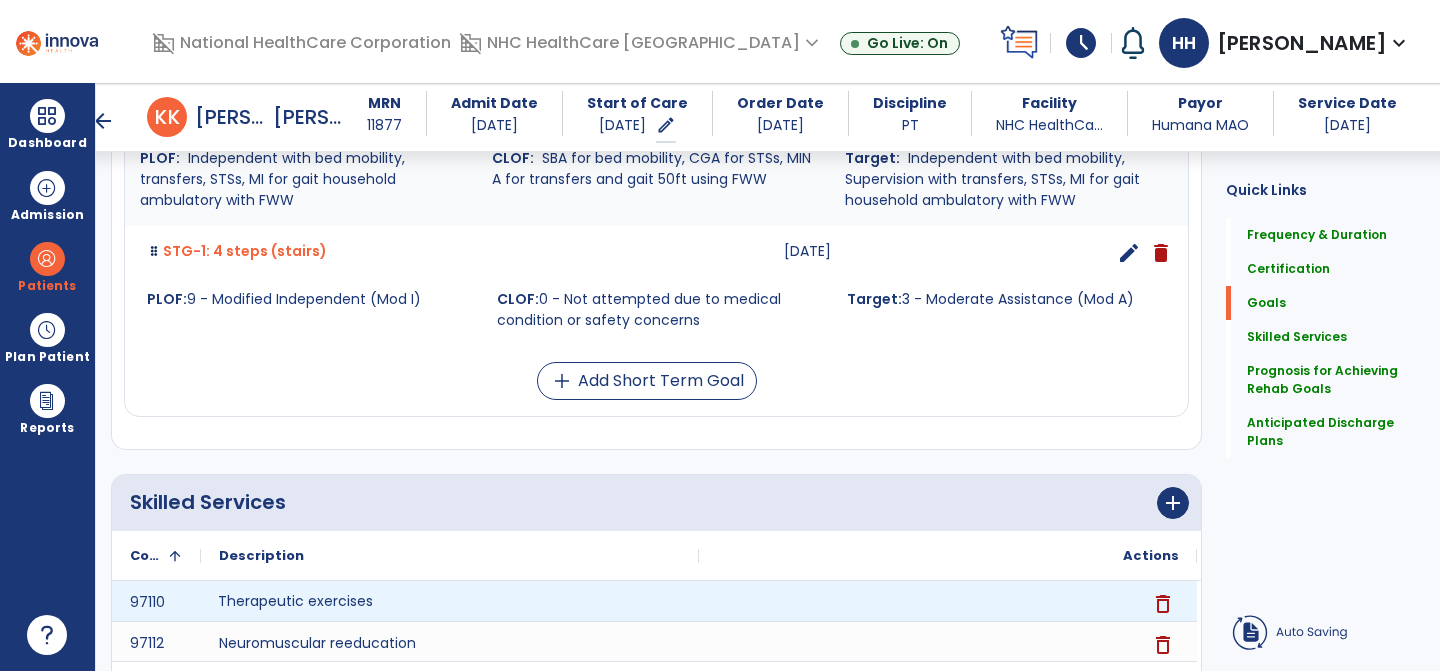 scroll, scrollTop: 615, scrollLeft: 0, axis: vertical 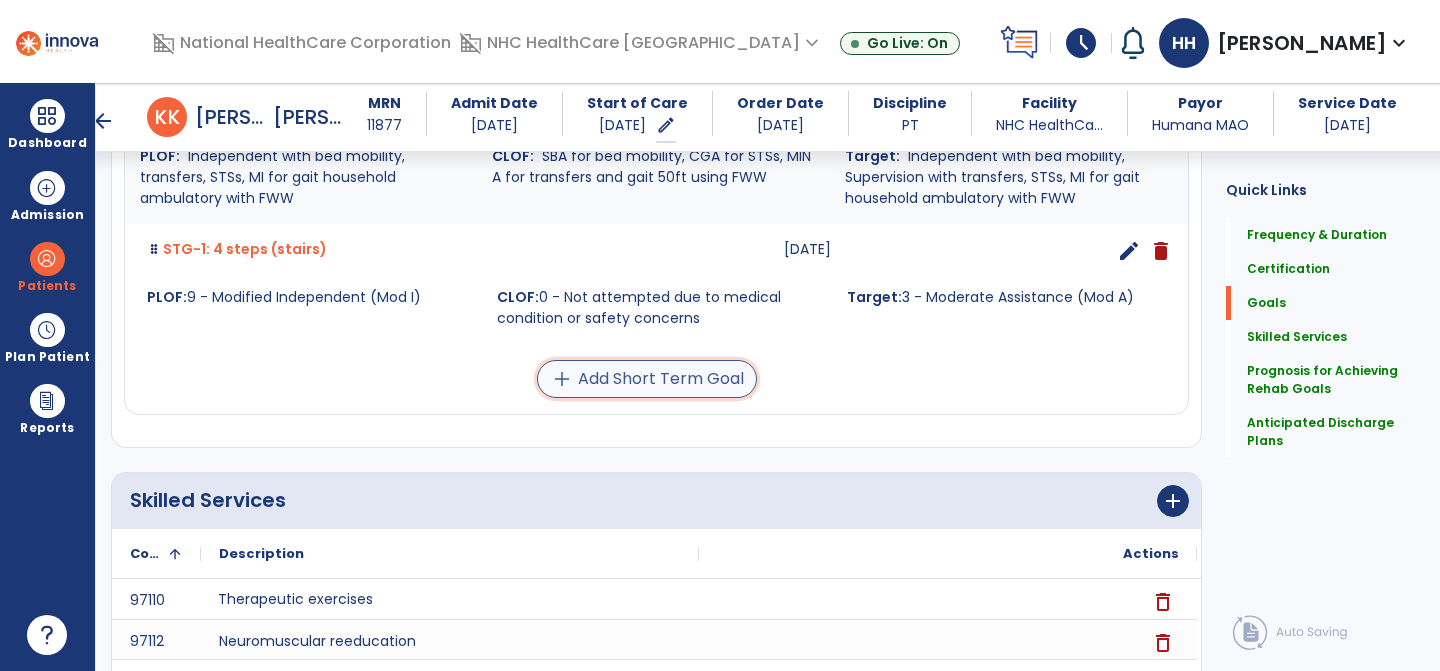 click on "add  Add Short Term Goal" at bounding box center (647, 379) 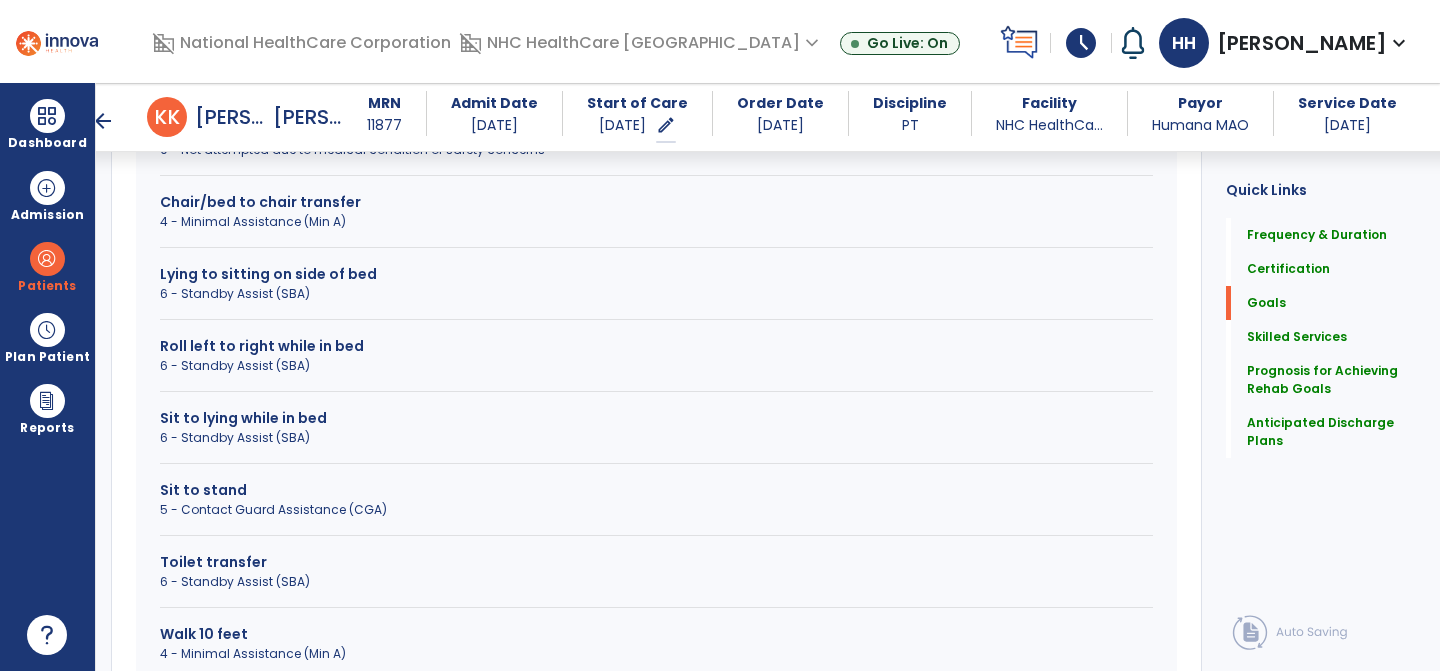 scroll, scrollTop: 722, scrollLeft: 0, axis: vertical 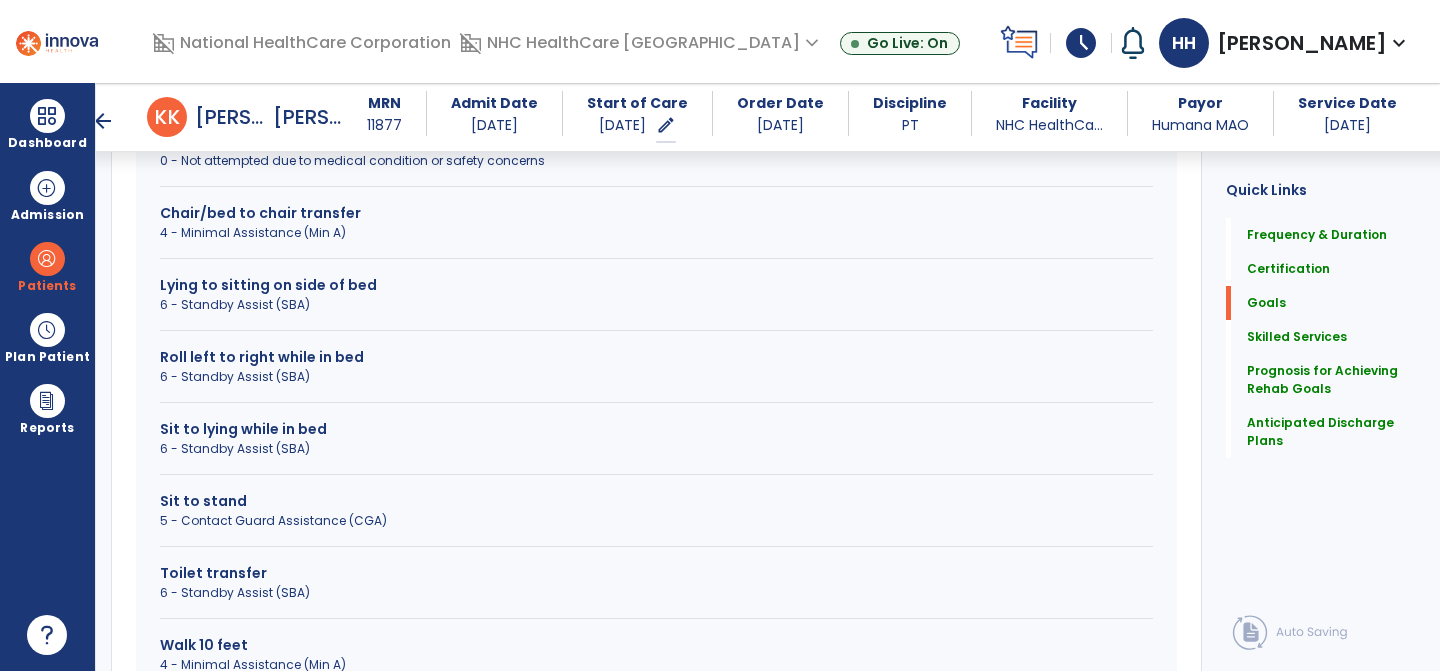 click on "4 - Minimal Assistance (Min A)" at bounding box center (656, 233) 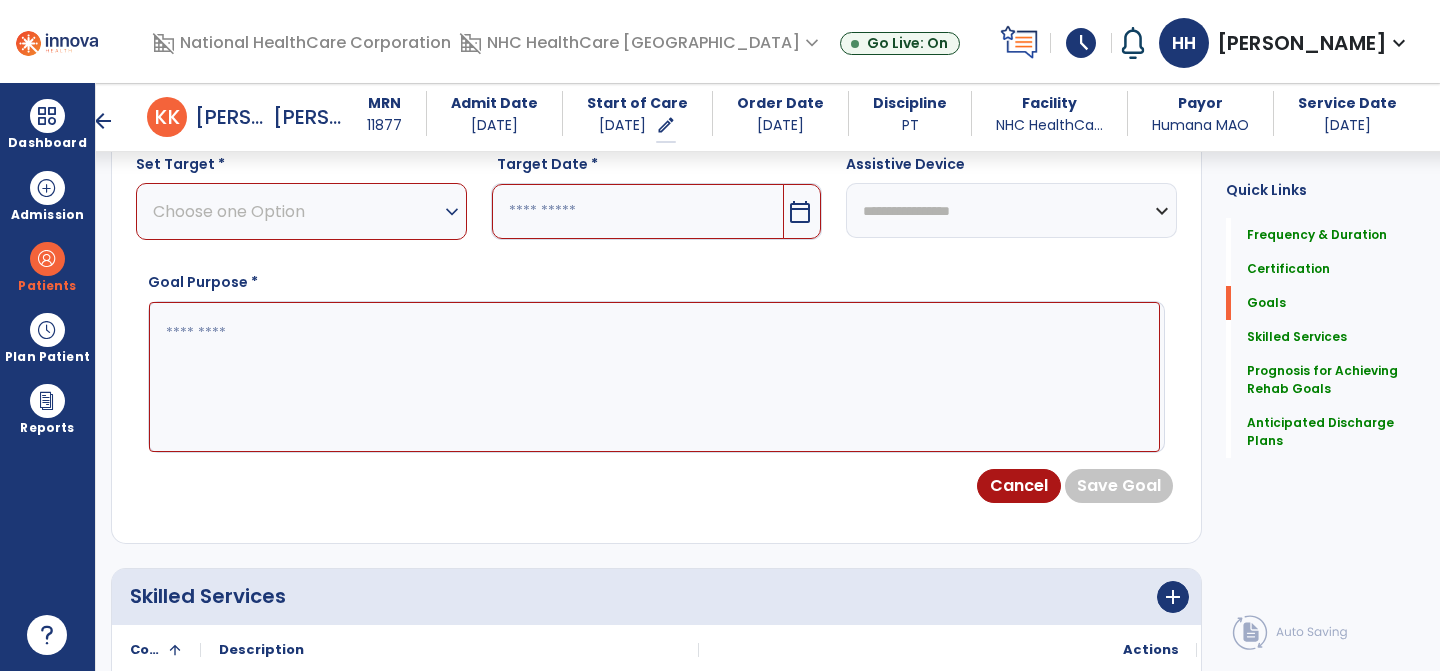 click on "Choose one Option   expand_more" at bounding box center (301, 211) 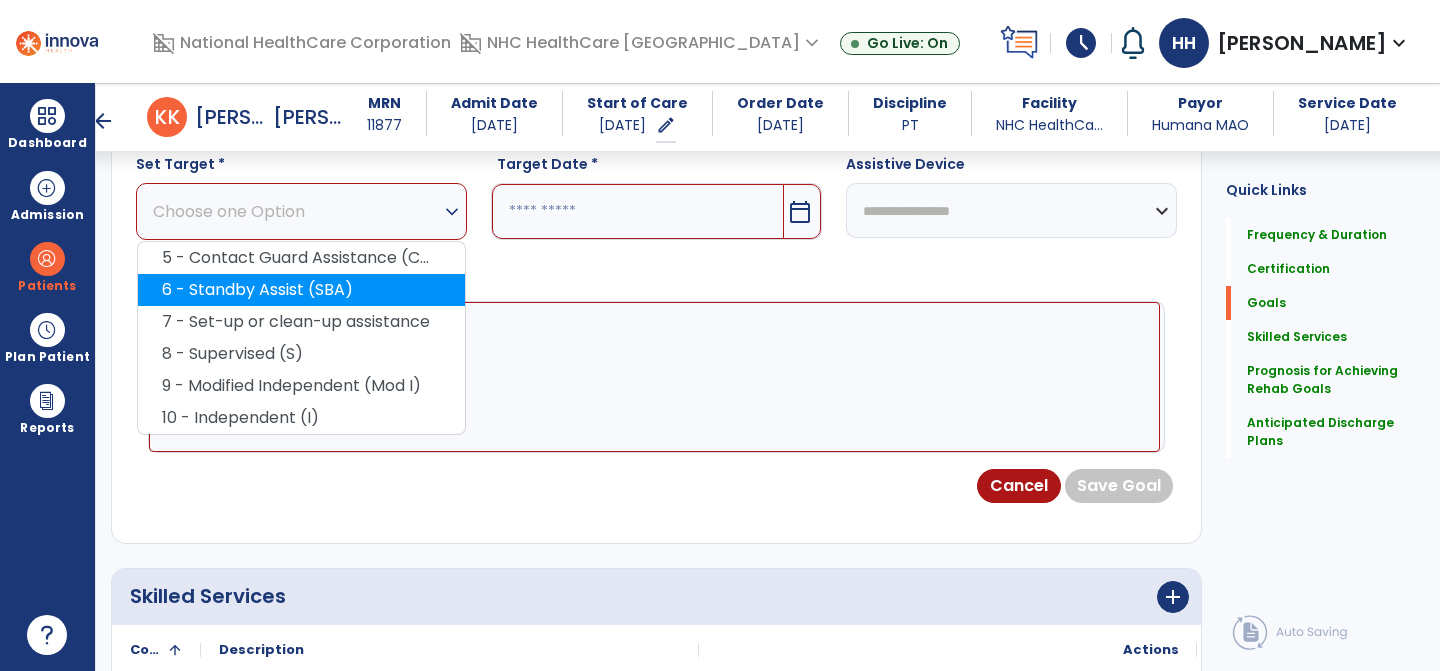 click on "6 - Standby Assist (SBA)" at bounding box center (301, 290) 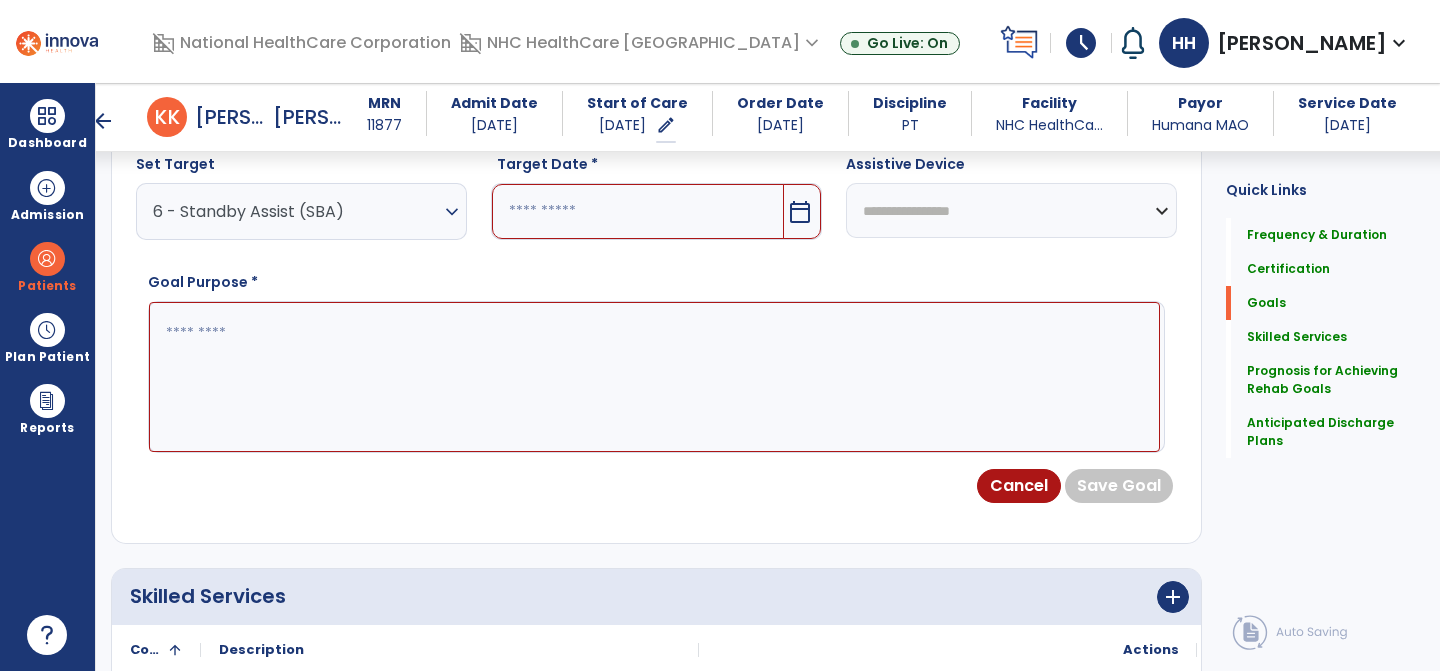 click at bounding box center (638, 211) 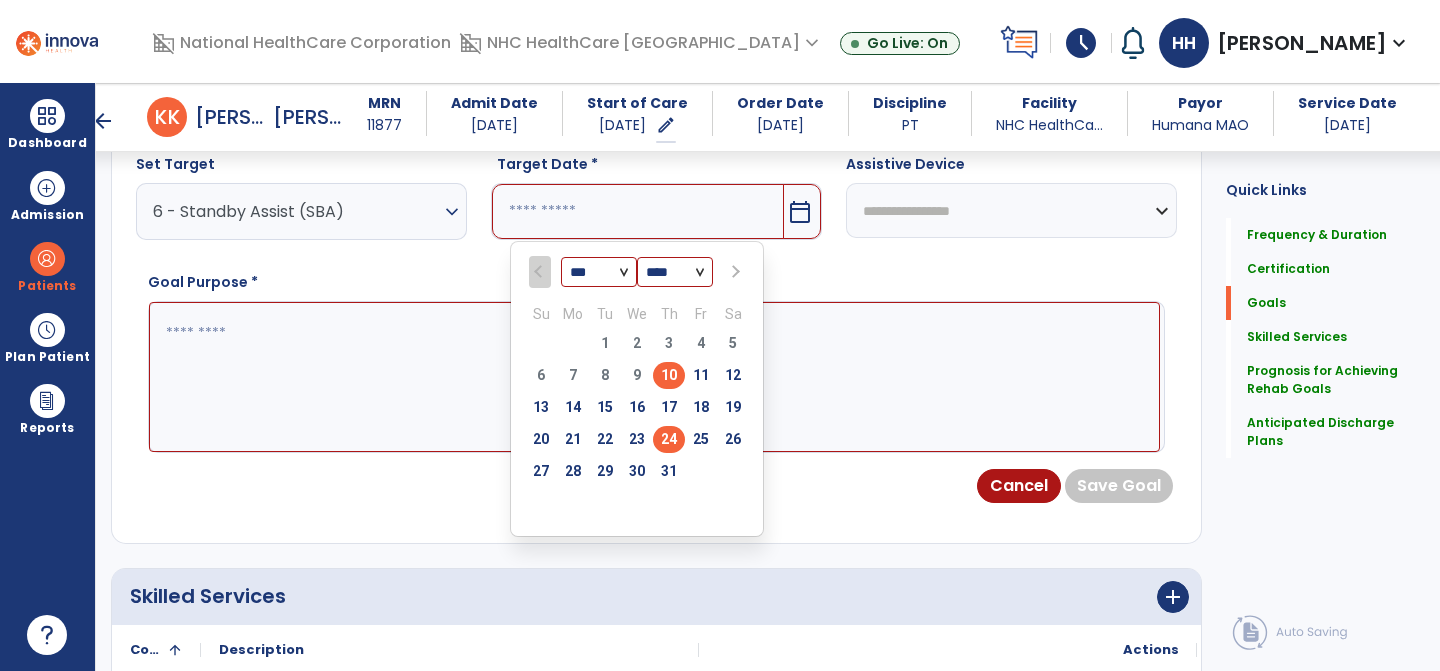 click on "24" at bounding box center (669, 439) 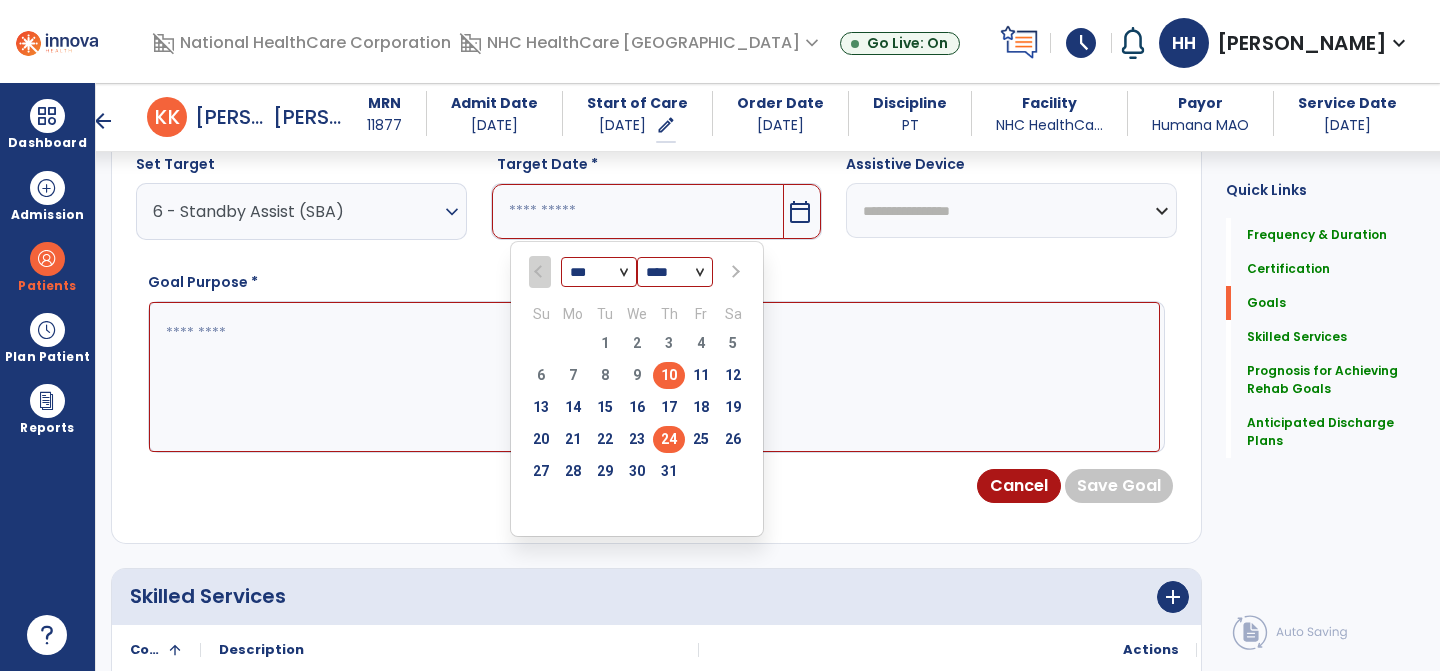 type on "*********" 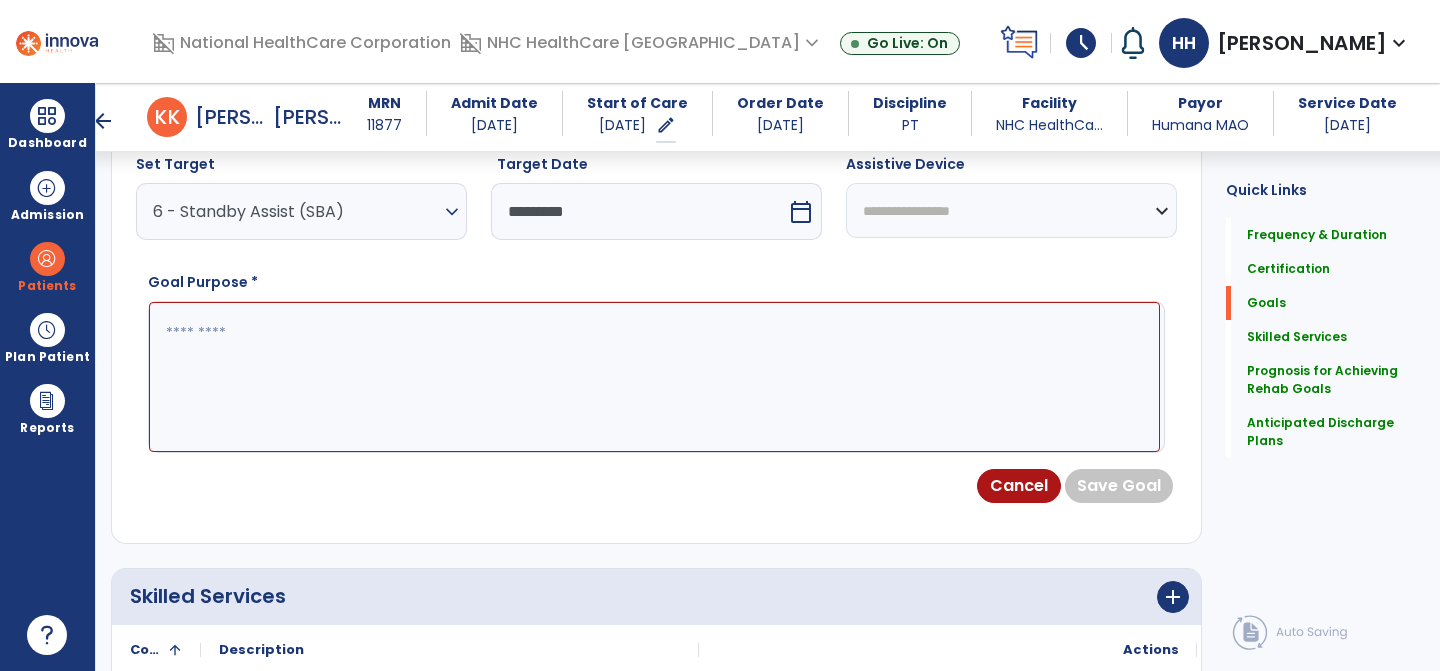 click on "6 - Standby Assist (SBA)   expand_more" at bounding box center (301, 211) 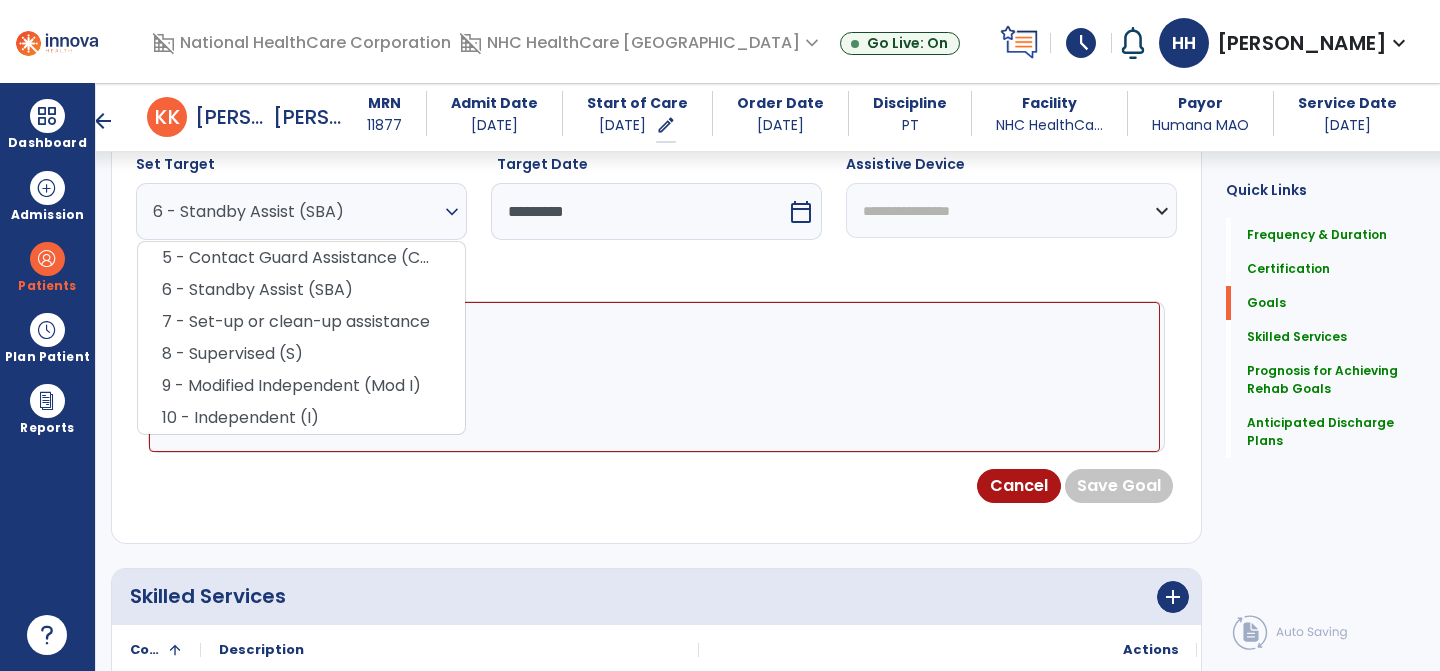 click on "*********" at bounding box center (639, 211) 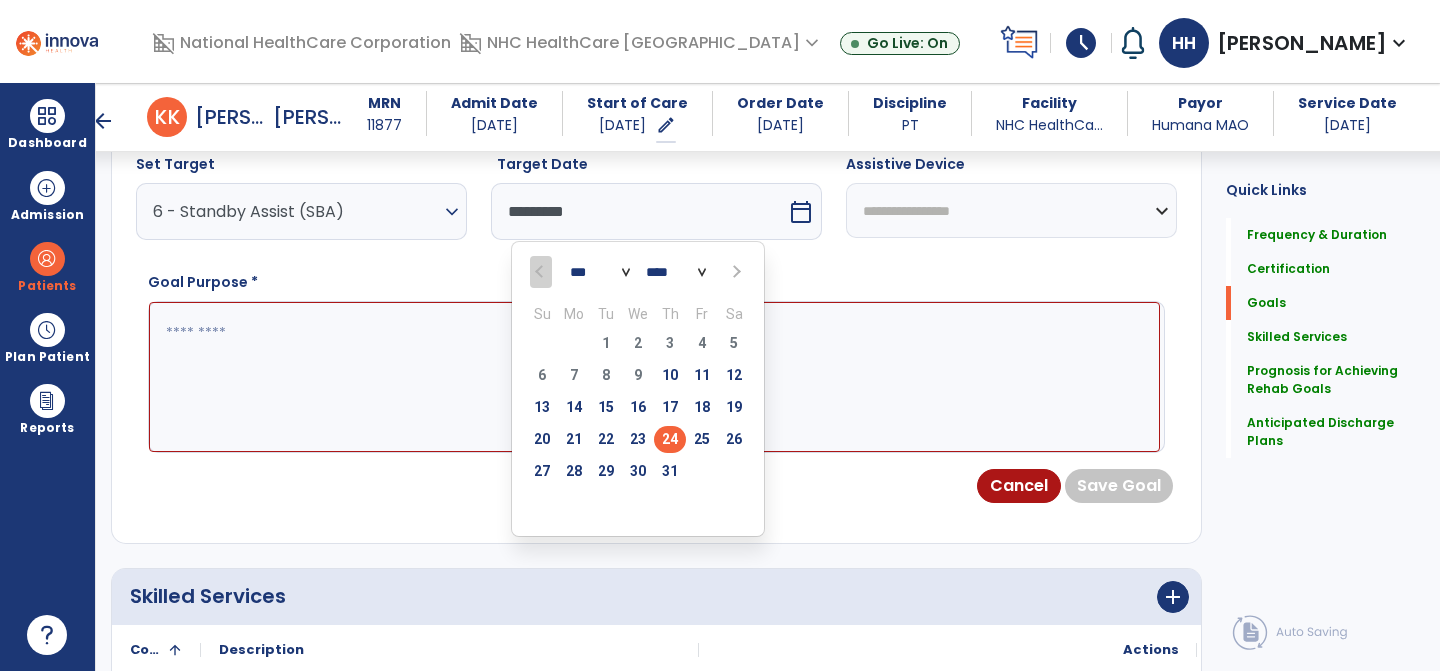 click at bounding box center [654, 377] 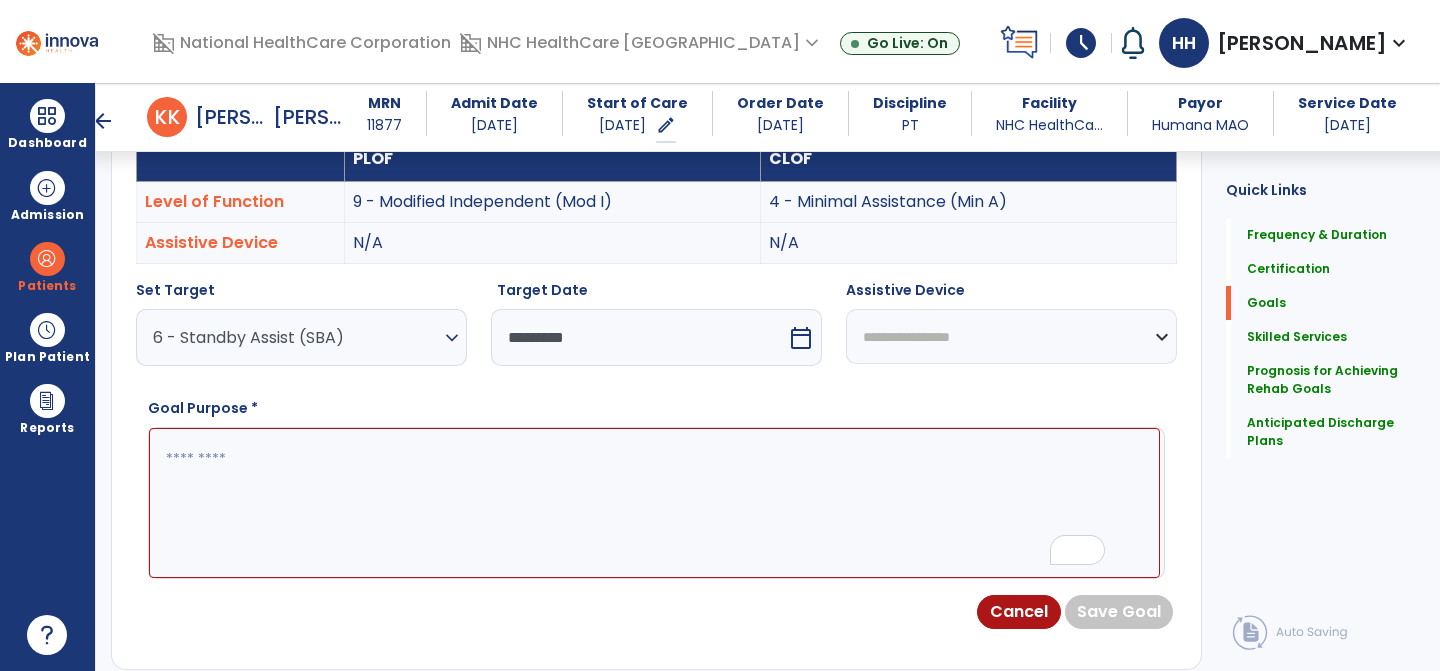 scroll, scrollTop: 653, scrollLeft: 0, axis: vertical 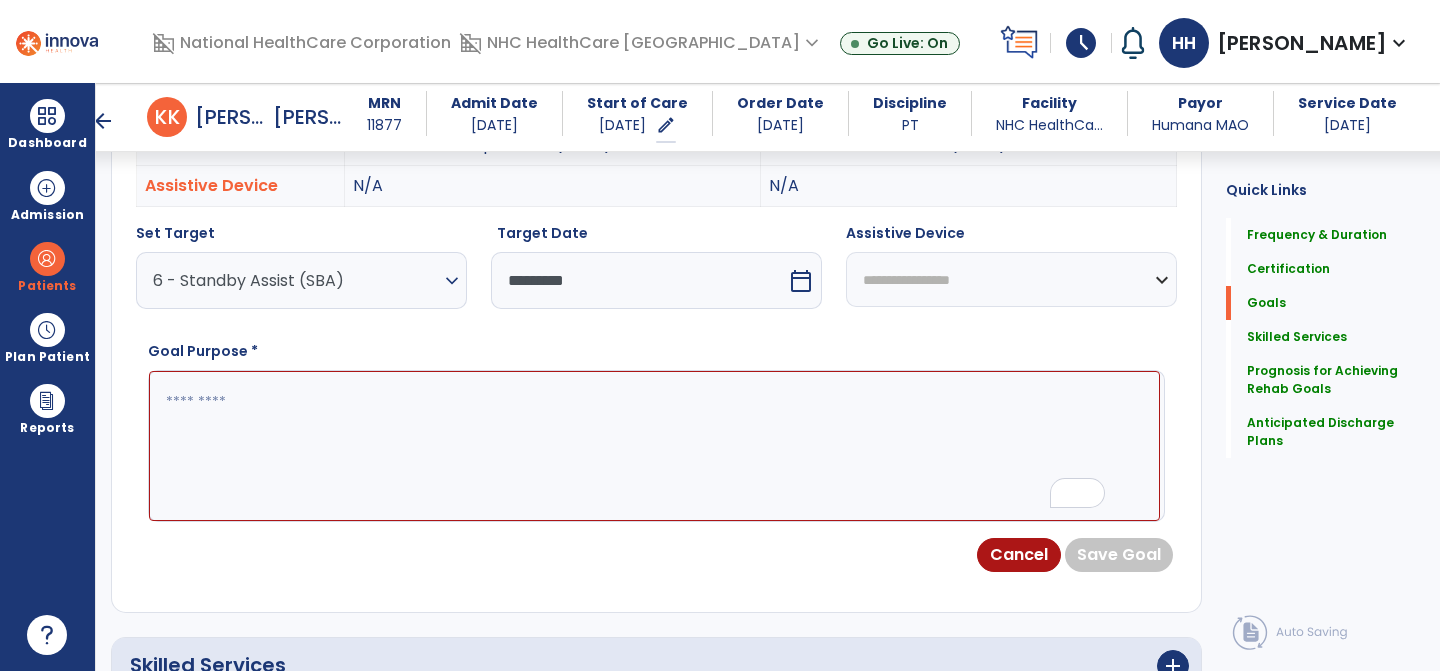 click at bounding box center [654, 446] 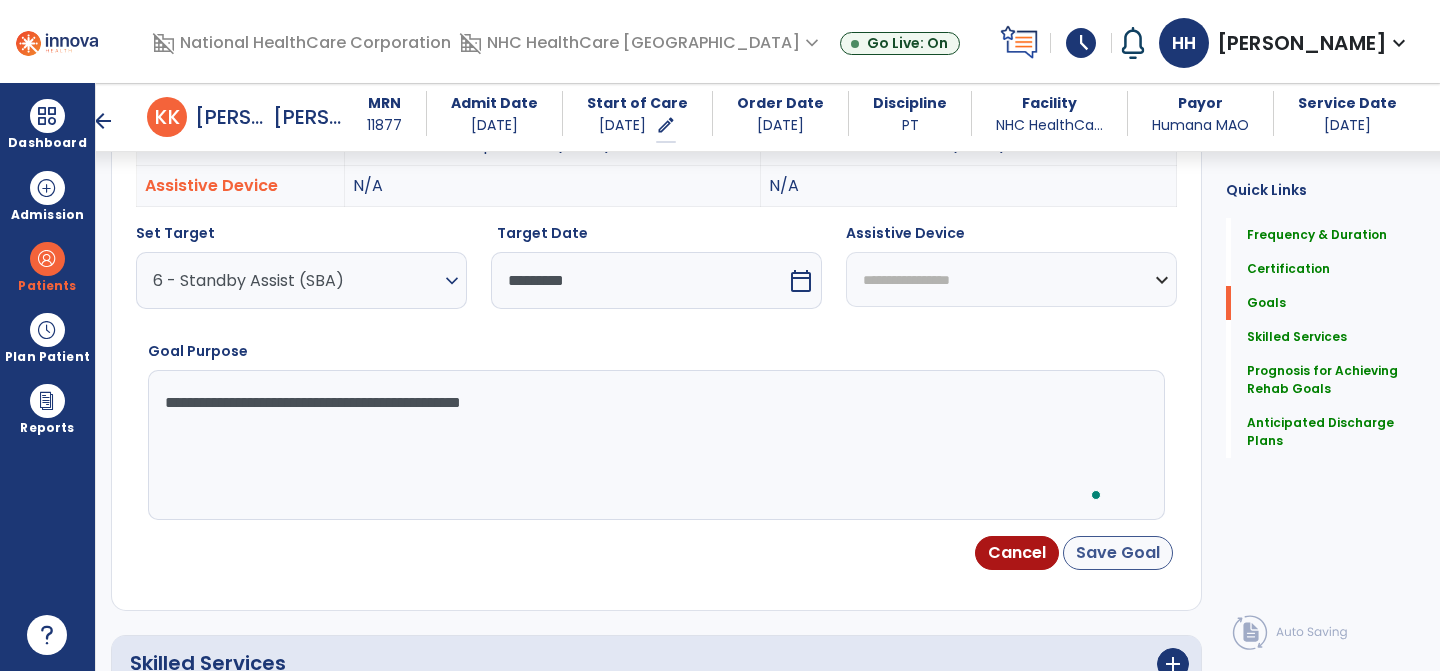 type on "**********" 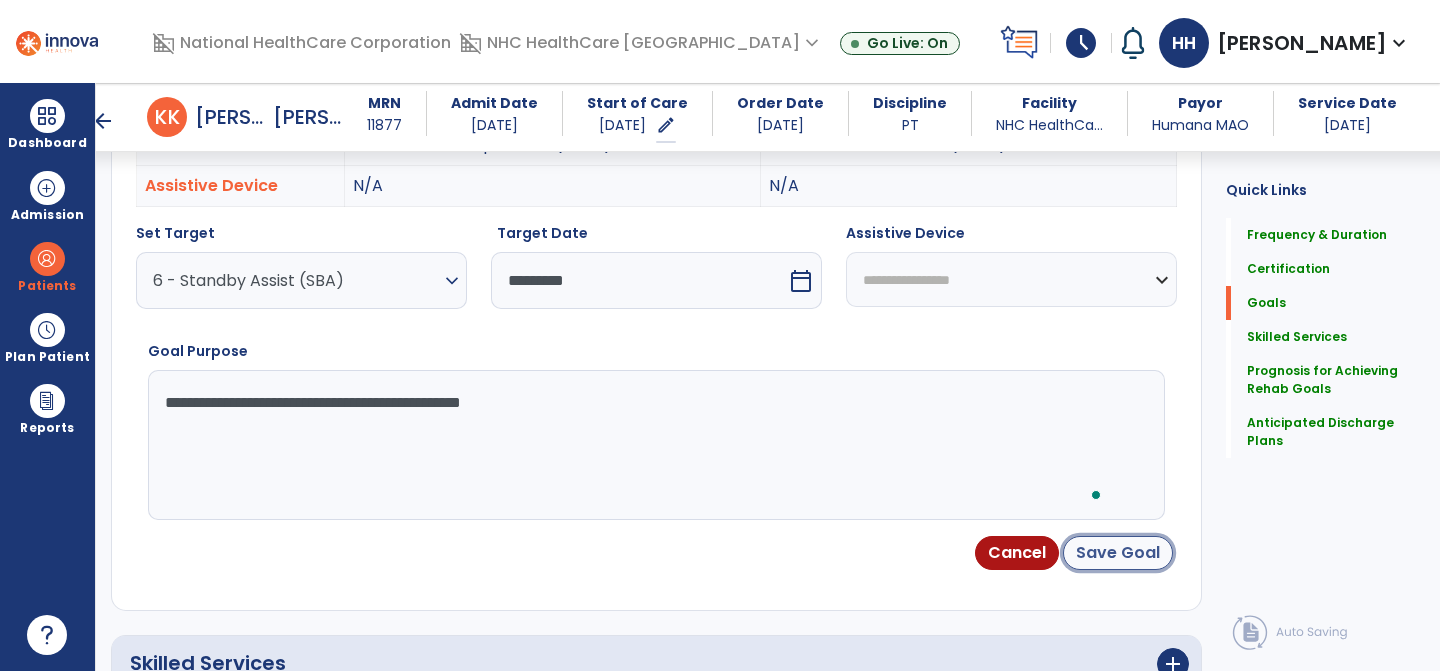click on "Save Goal" at bounding box center [1118, 553] 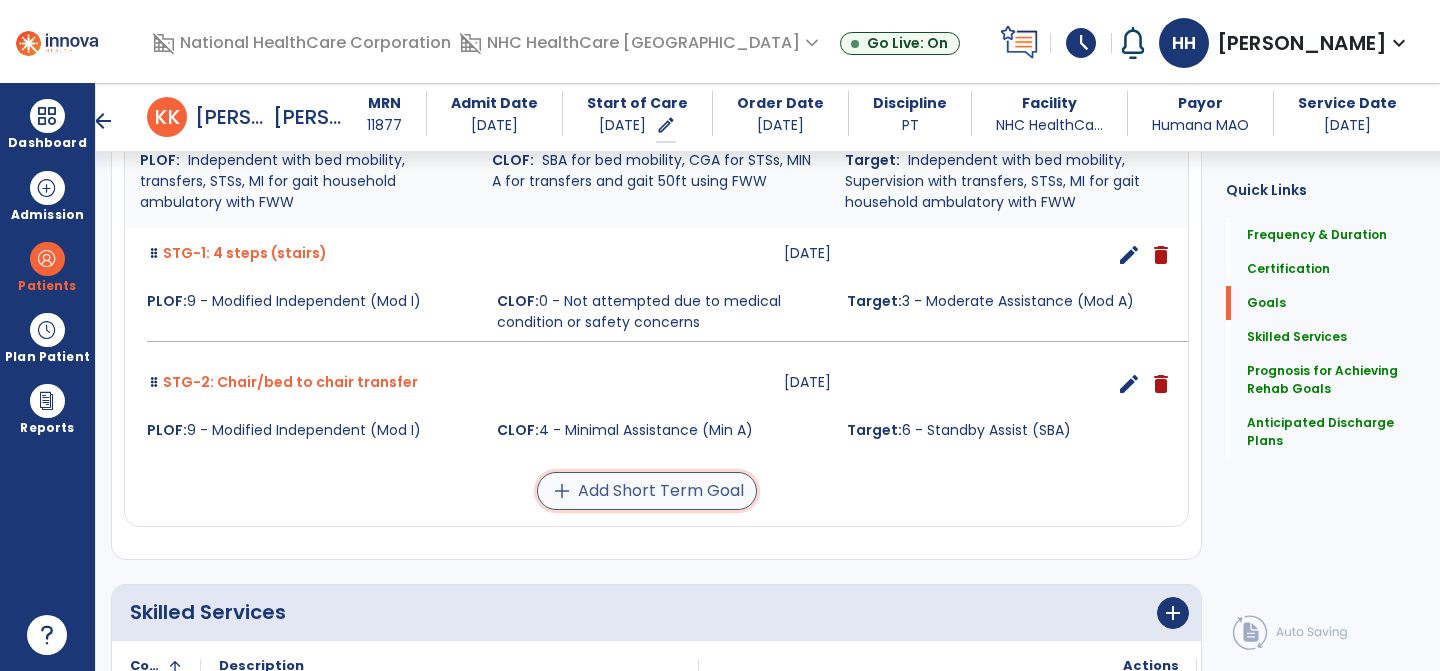 click on "add  Add Short Term Goal" at bounding box center (647, 491) 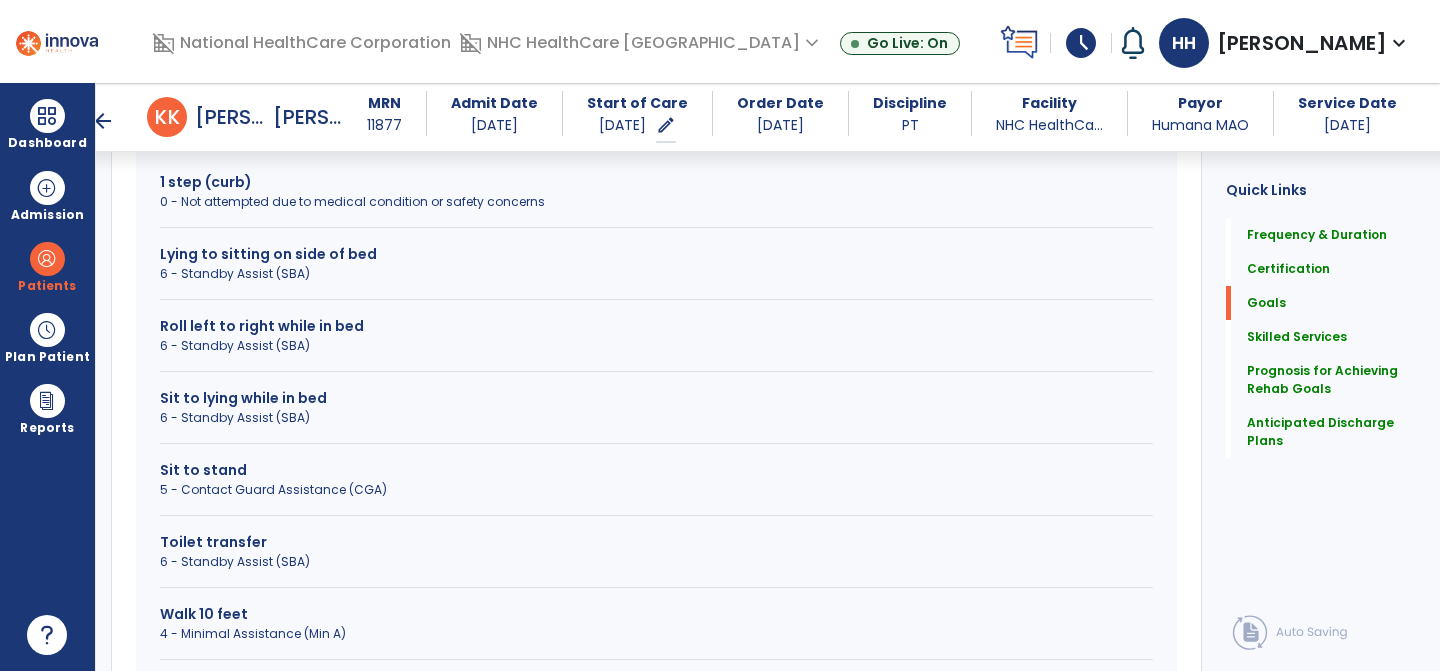 scroll, scrollTop: 664, scrollLeft: 0, axis: vertical 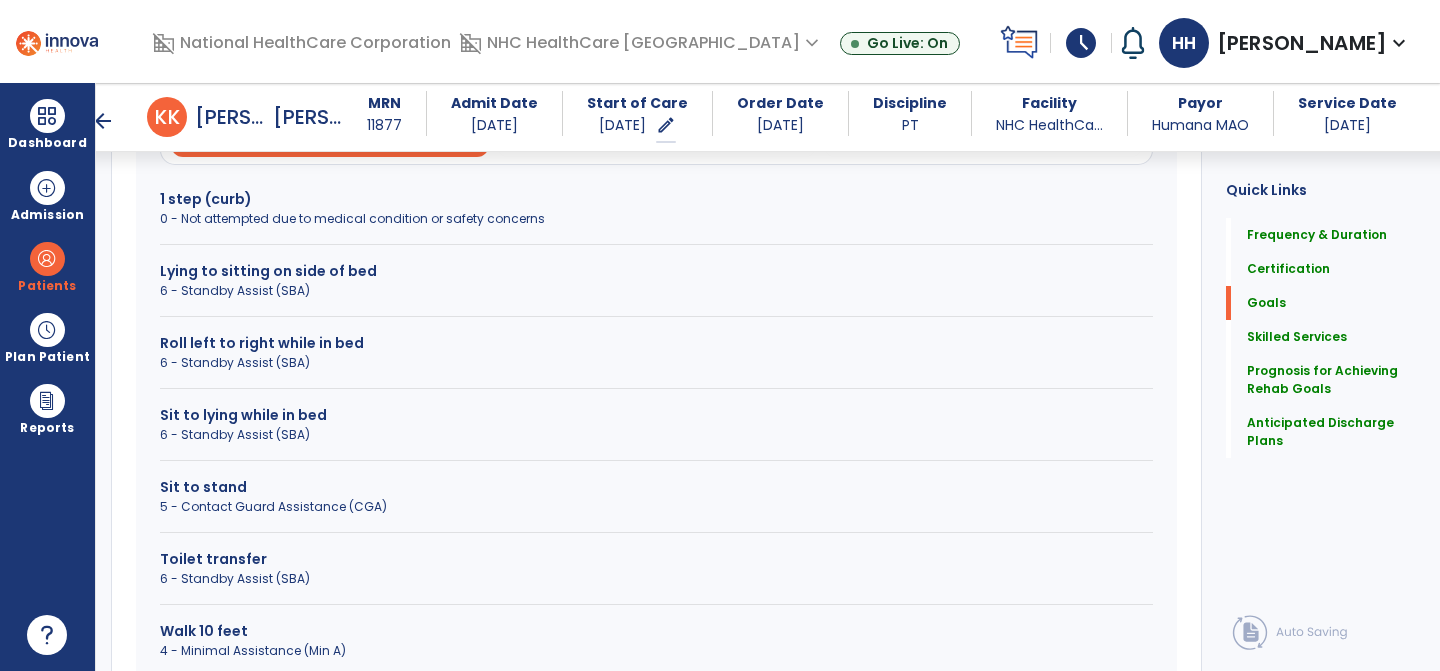 click on "Lying to sitting on side of bed" at bounding box center [656, 271] 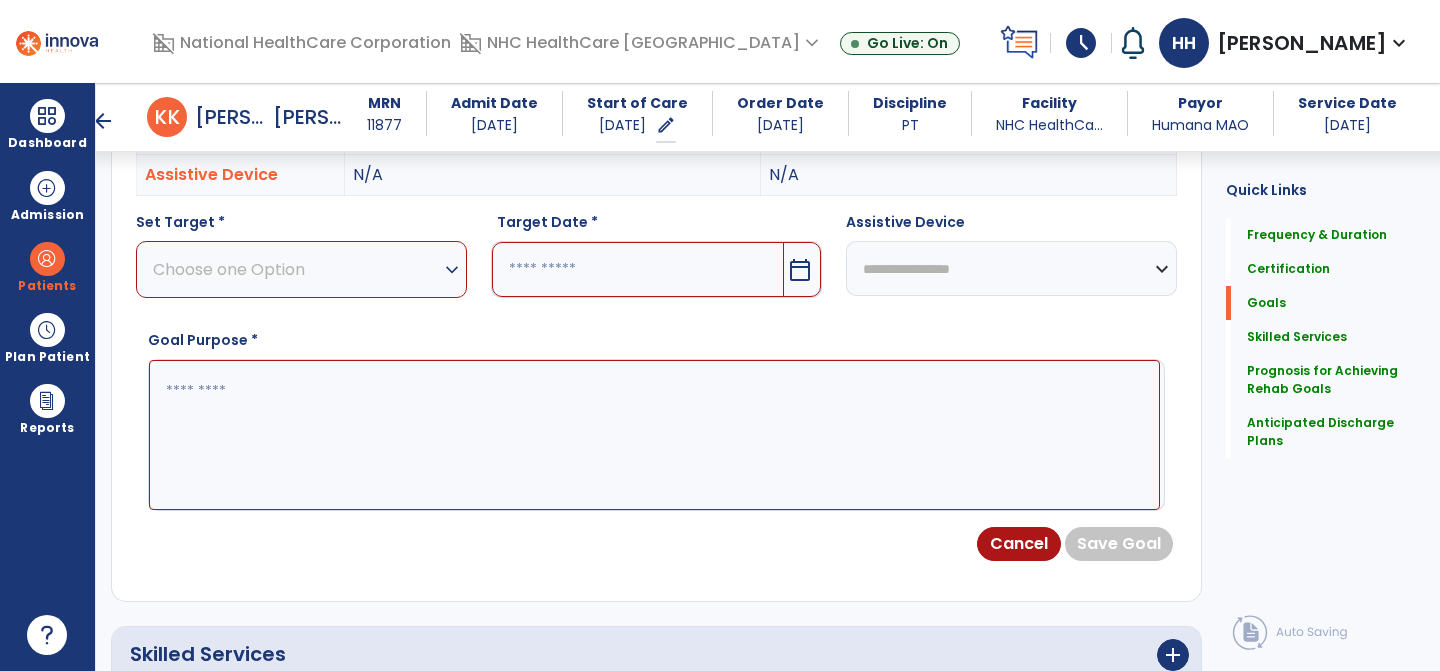 click on "Choose one Option" at bounding box center [296, 269] 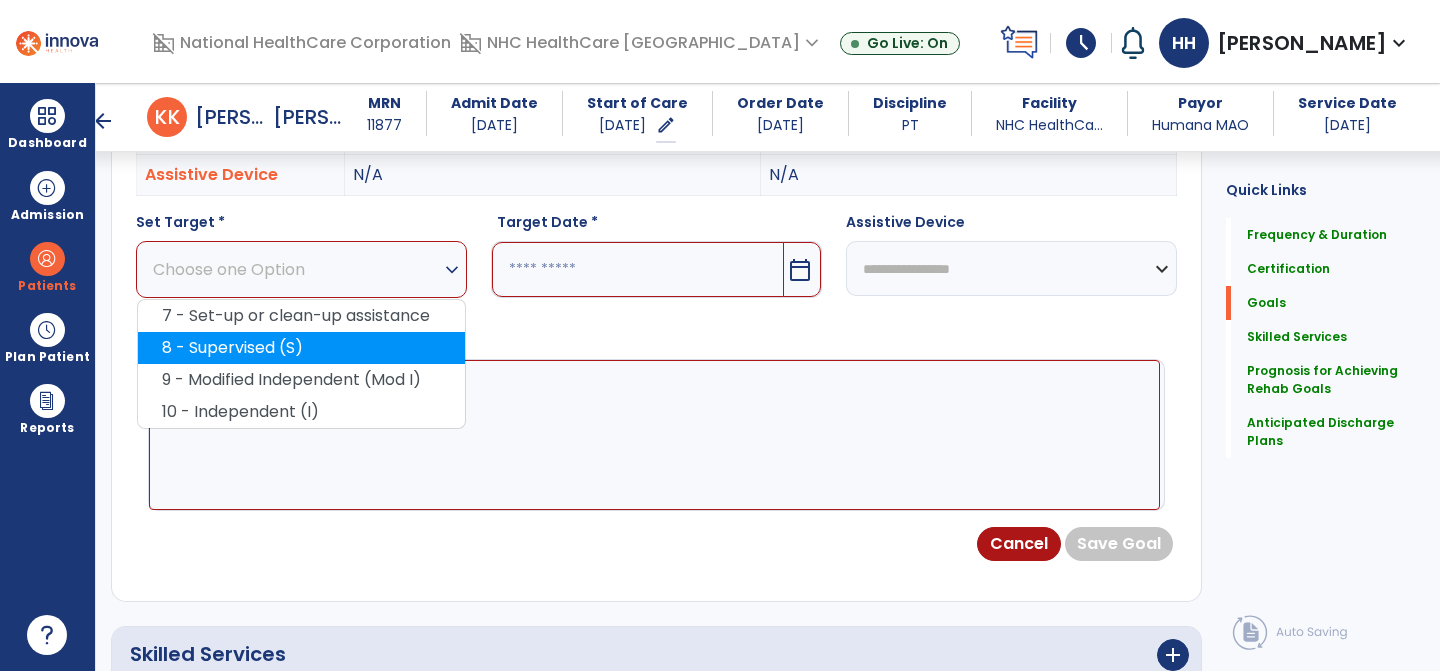 click on "8 - Supervised (S)" at bounding box center [301, 348] 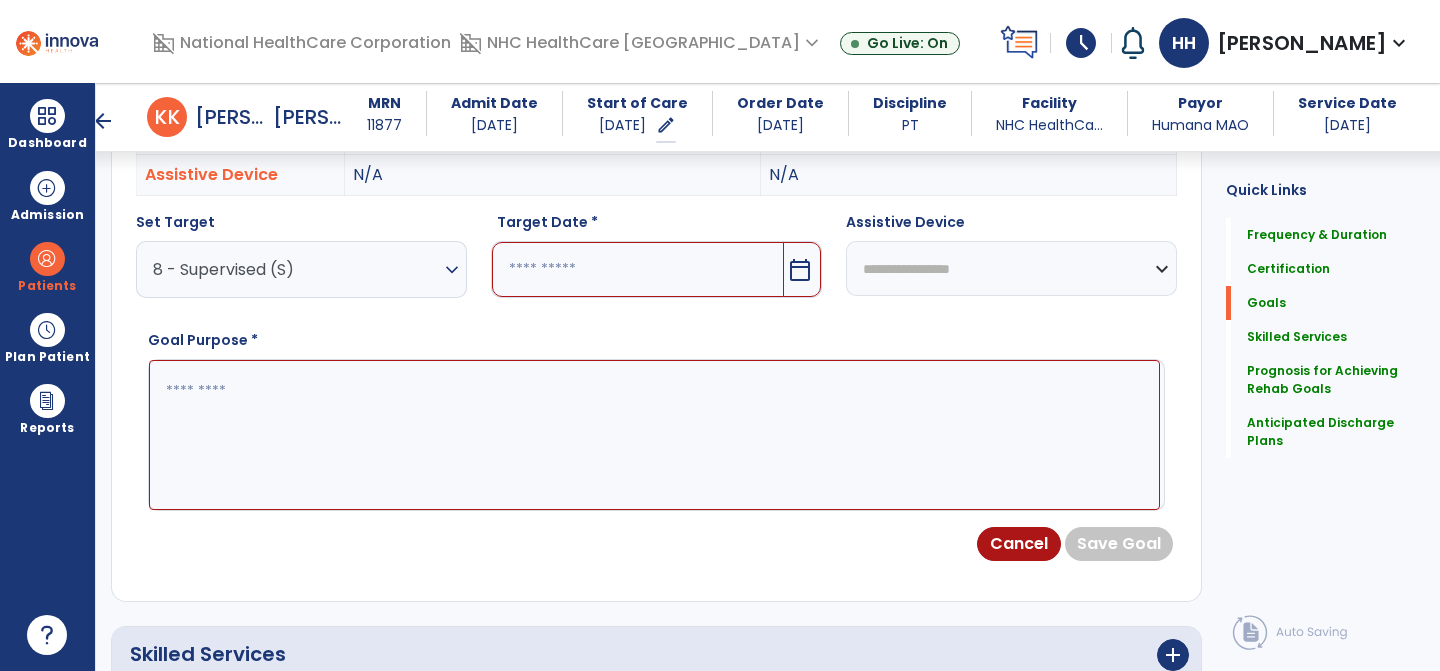 click on "8 - Supervised (S)" at bounding box center (296, 269) 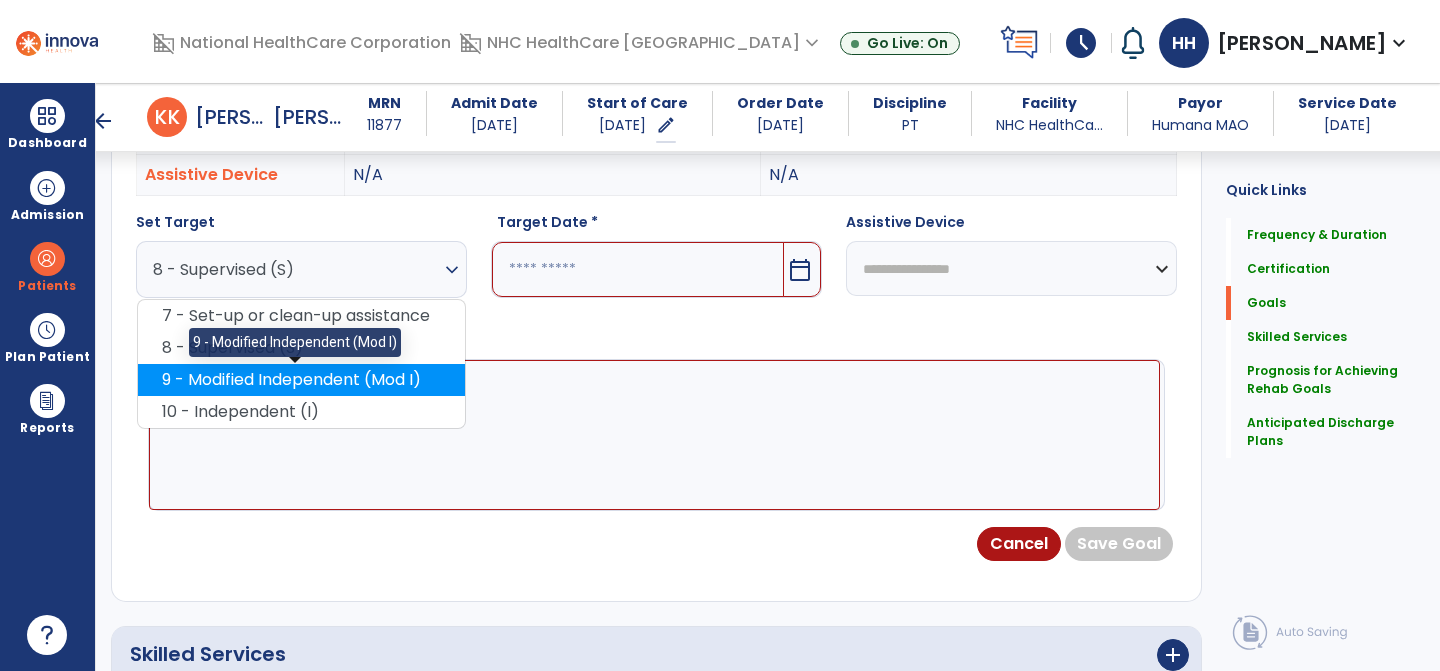 click on "9 - Modified Independent (Mod I)" at bounding box center (301, 380) 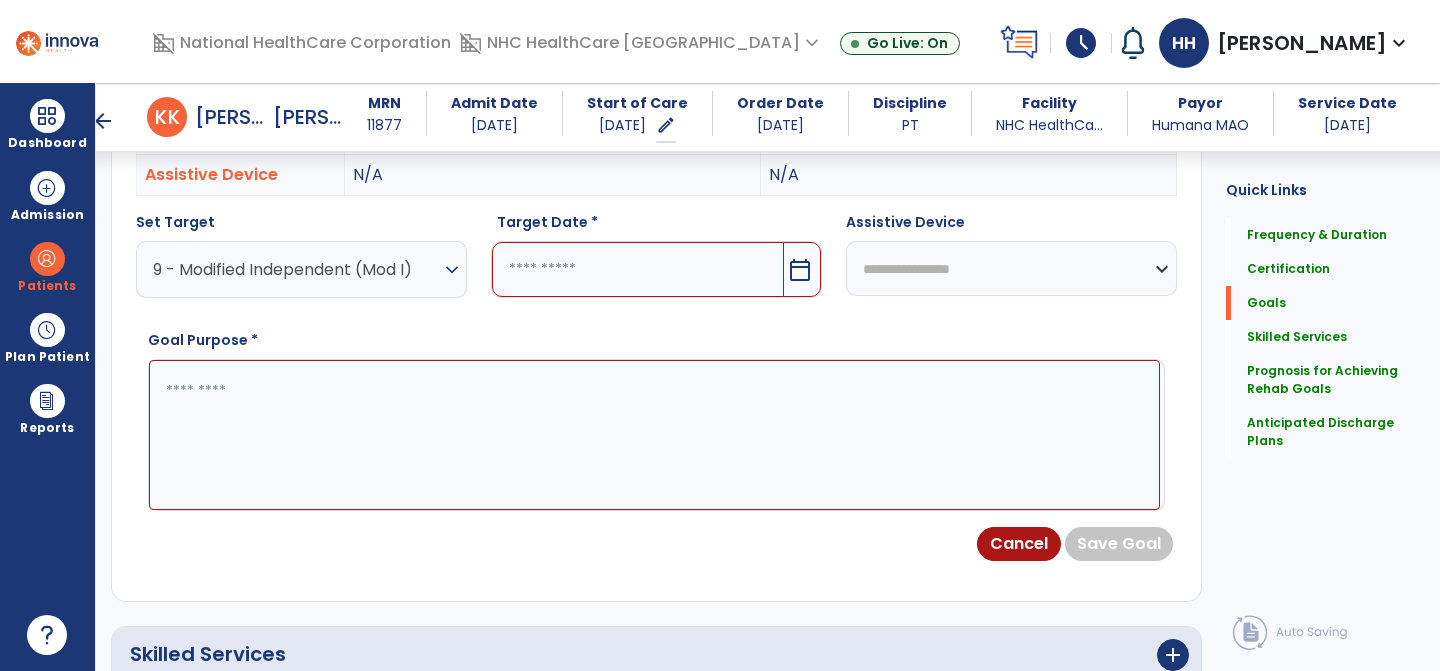 click at bounding box center [638, 269] 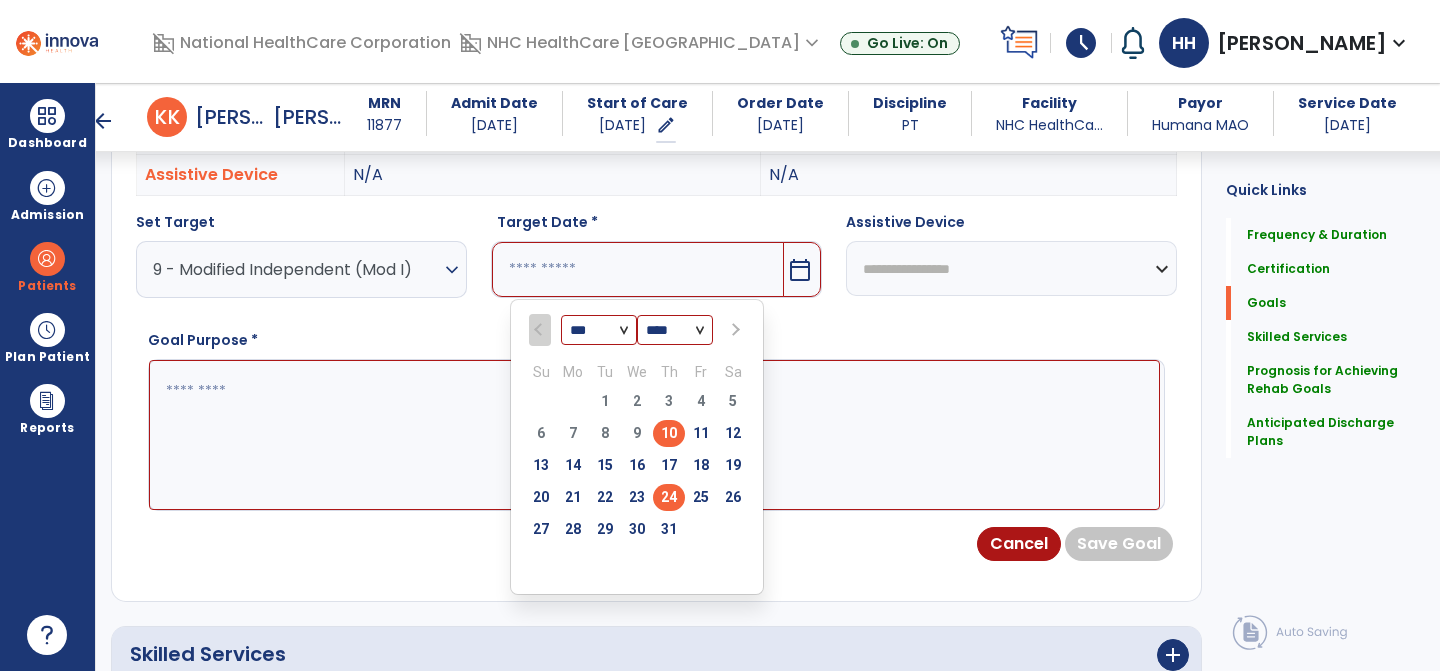 click on "24" at bounding box center (669, 497) 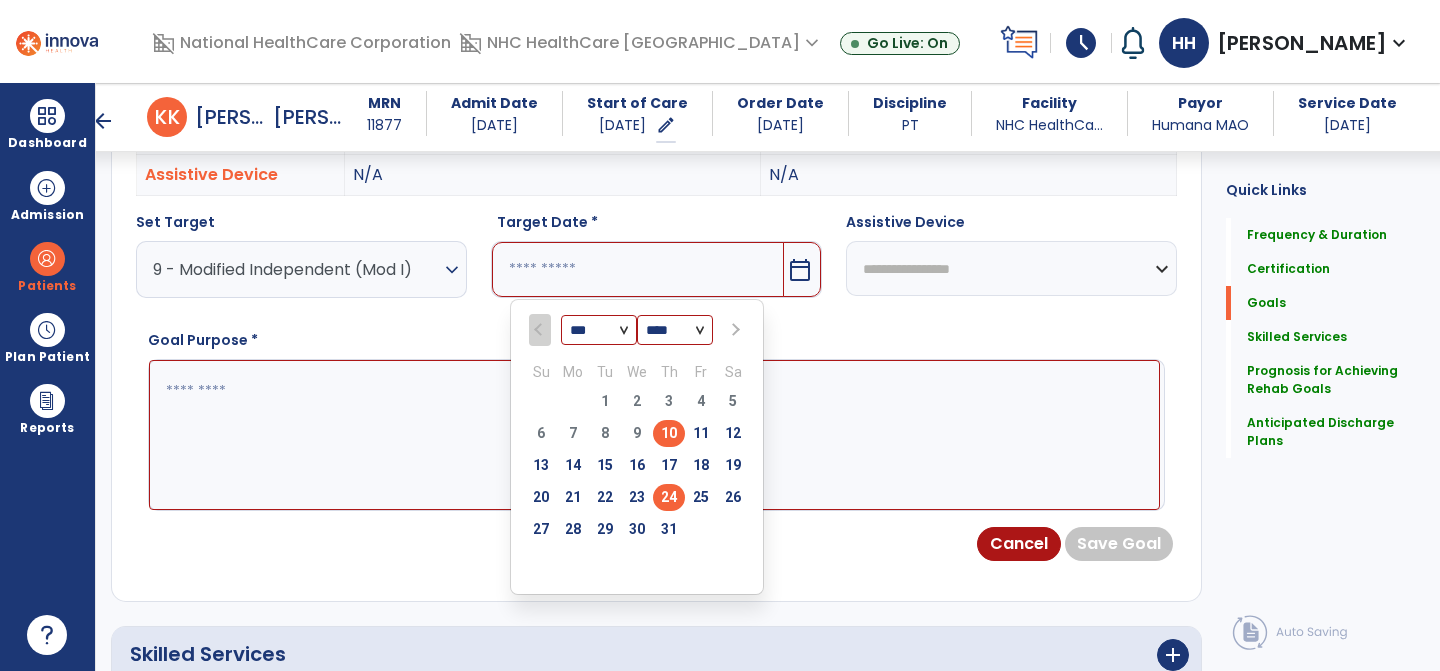 type on "*********" 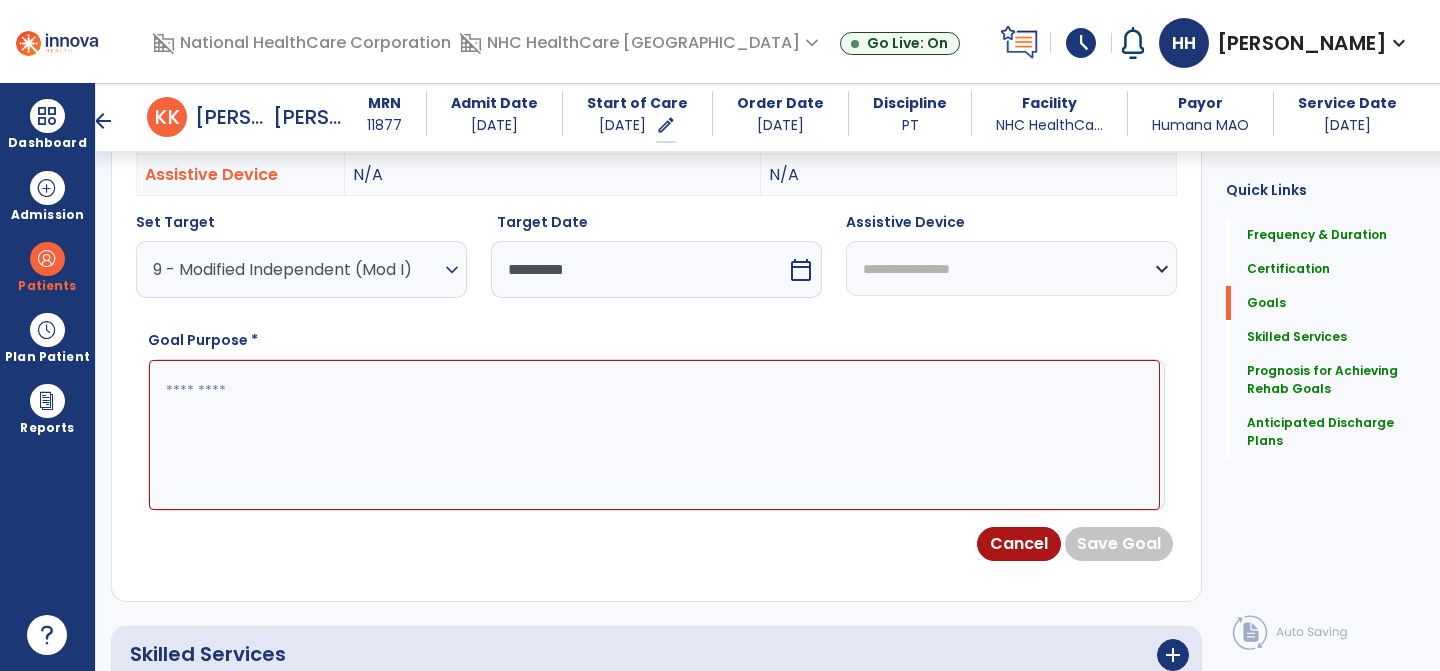 click at bounding box center [654, 435] 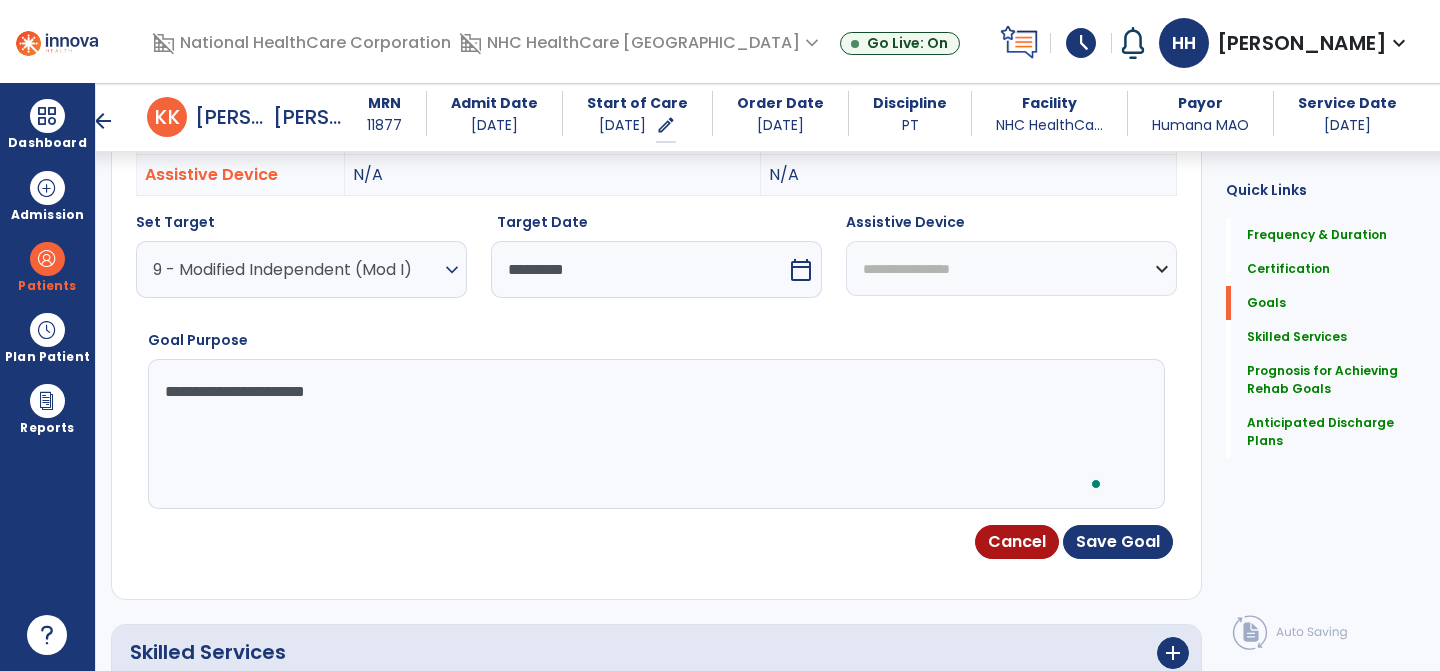 type on "**********" 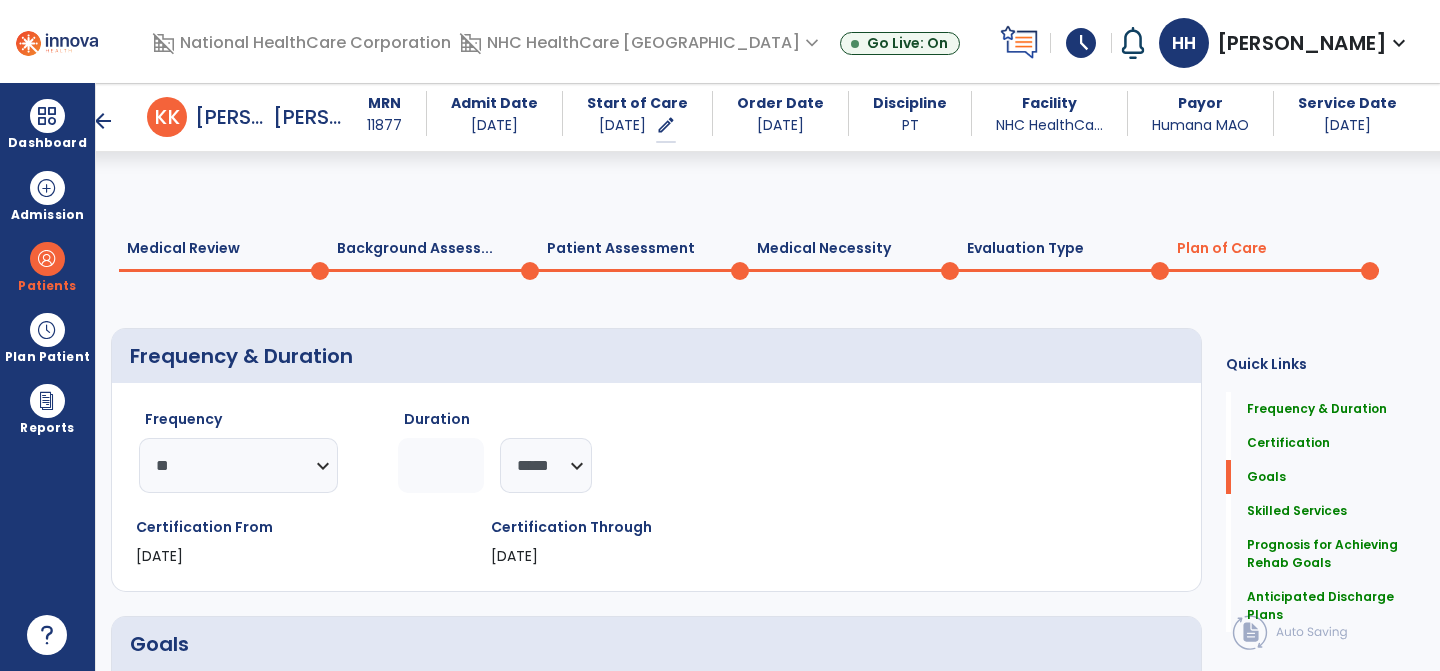 select on "**" 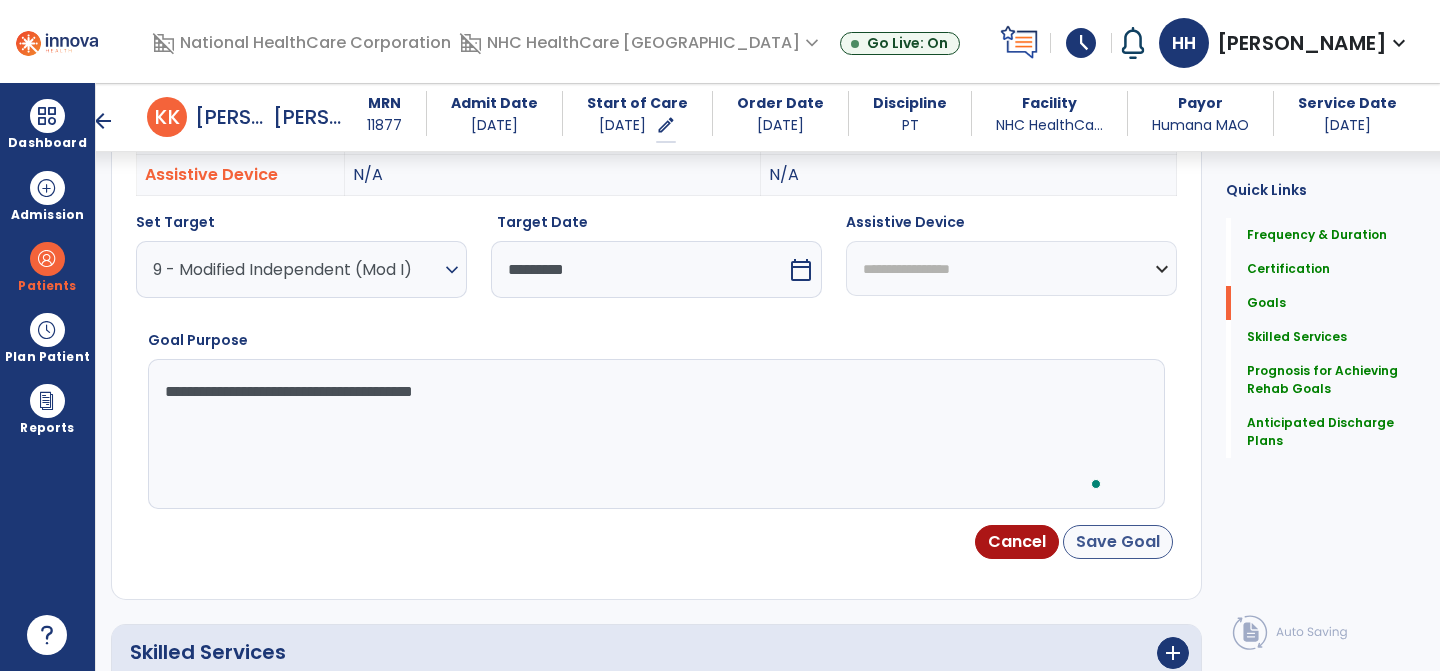 type on "**********" 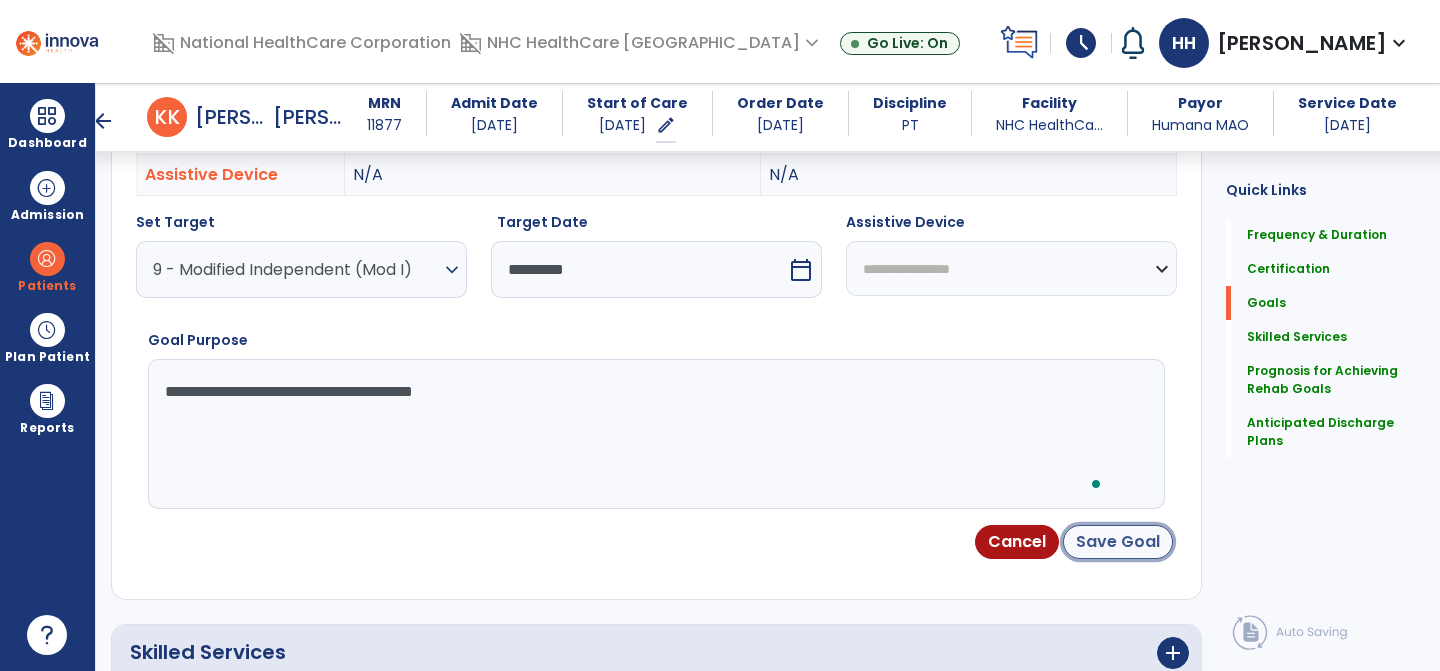 click on "Save Goal" at bounding box center [1118, 542] 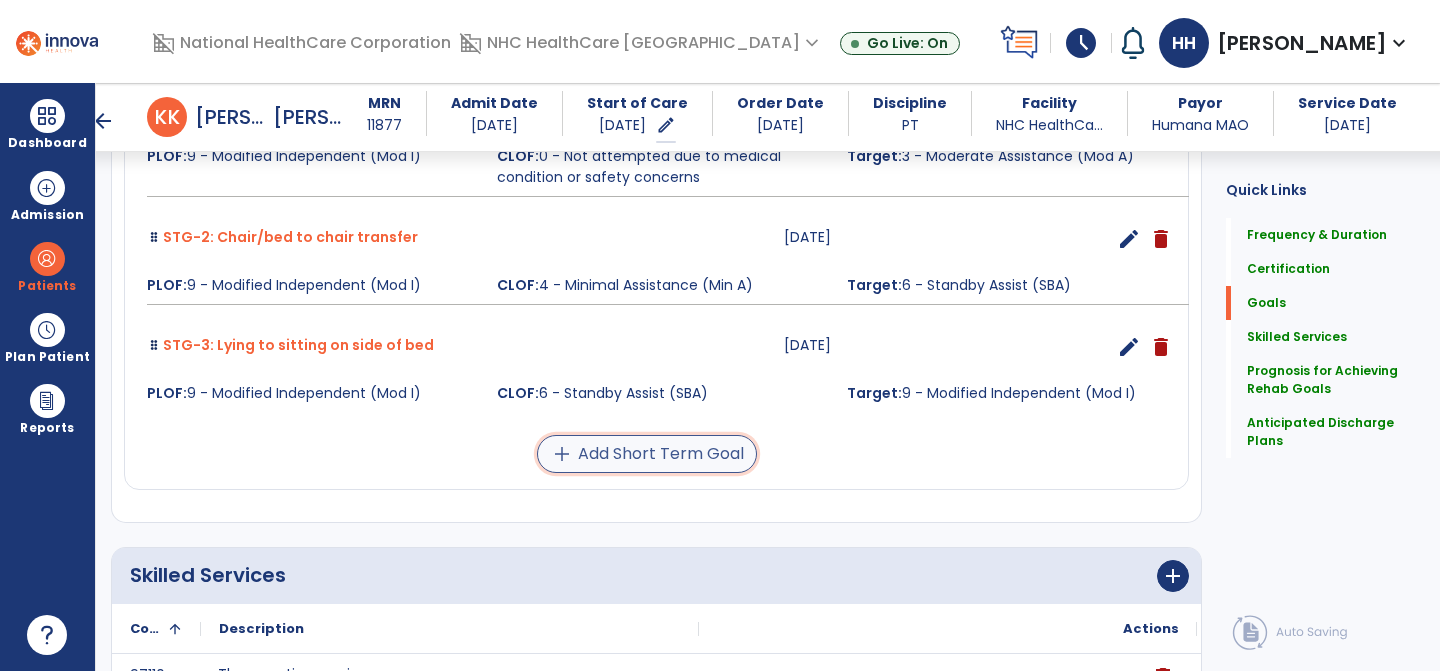 click on "add  Add Short Term Goal" at bounding box center (647, 454) 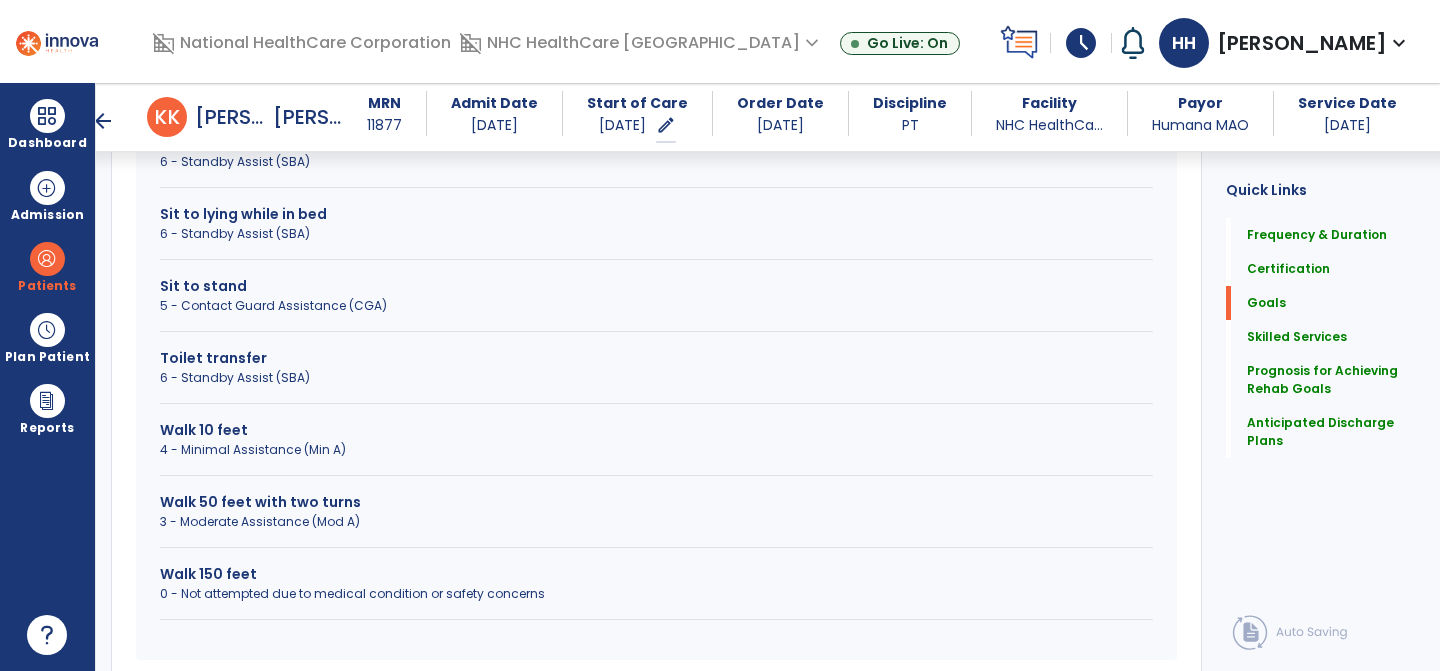 scroll, scrollTop: 764, scrollLeft: 0, axis: vertical 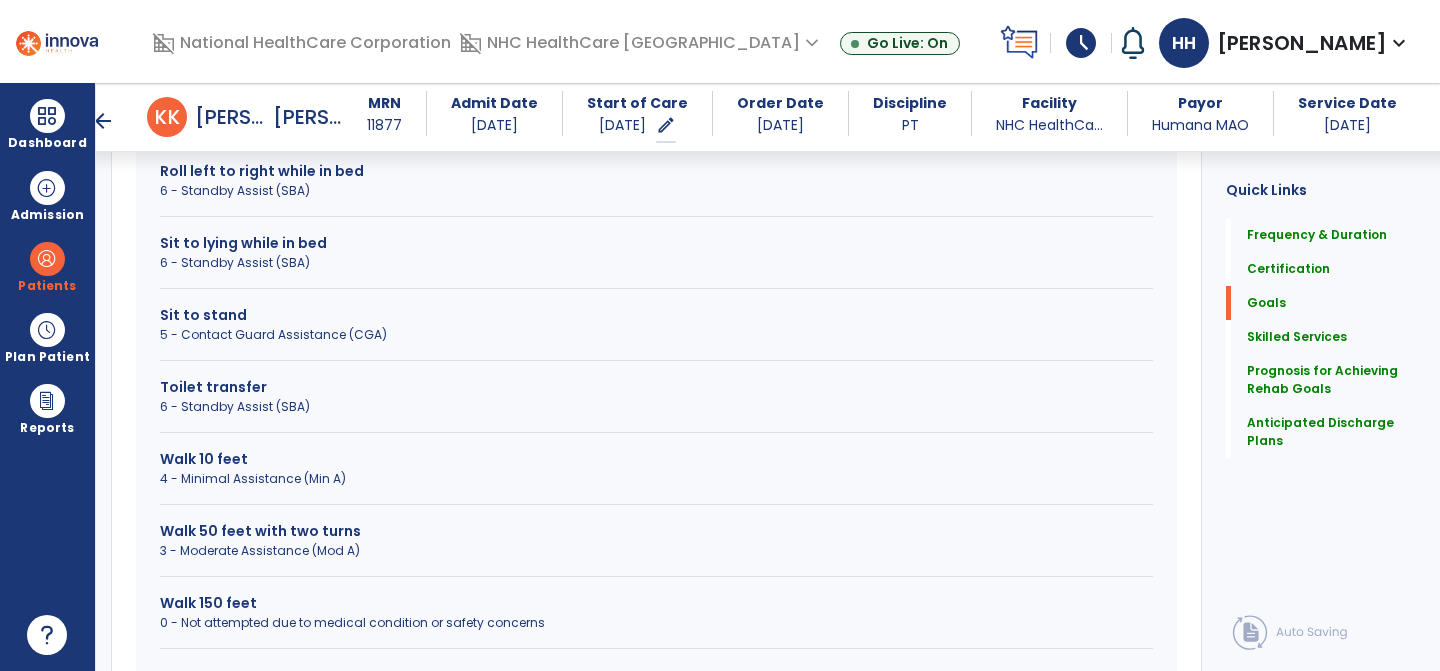click on "5 - Contact Guard Assistance (CGA)" at bounding box center [656, 335] 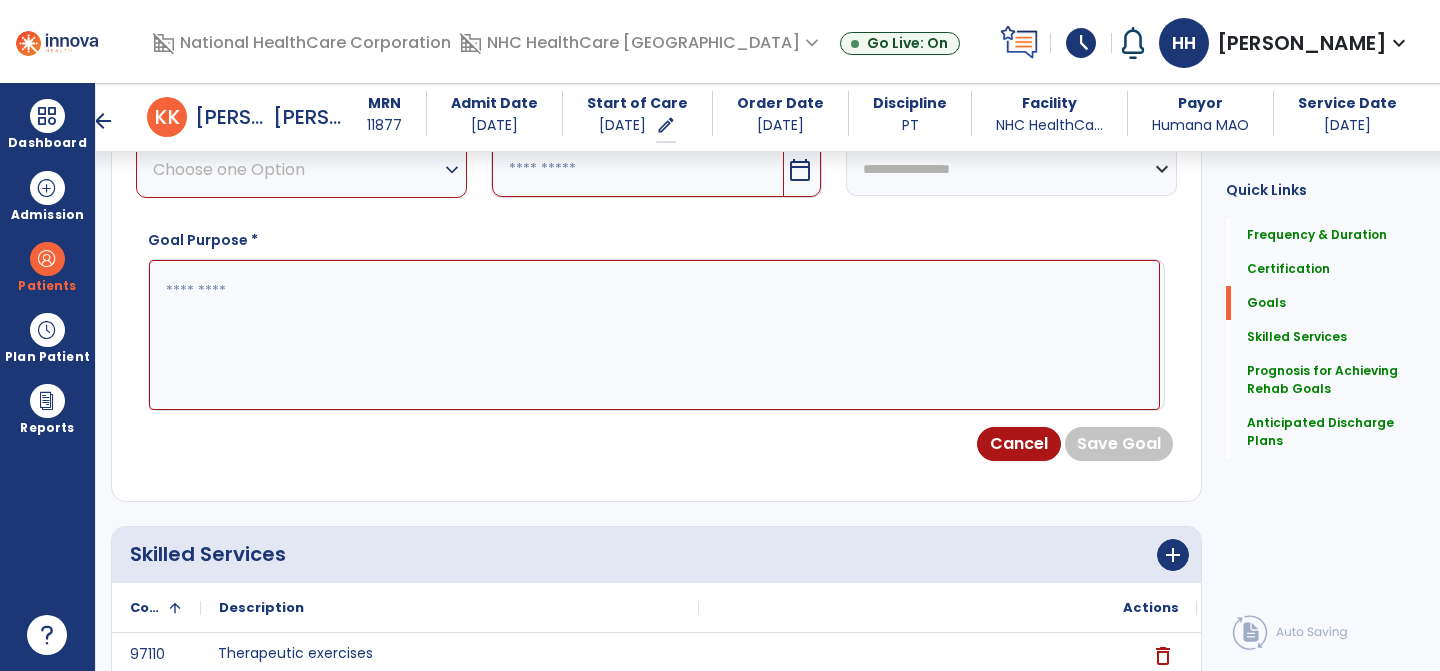 click at bounding box center (654, 335) 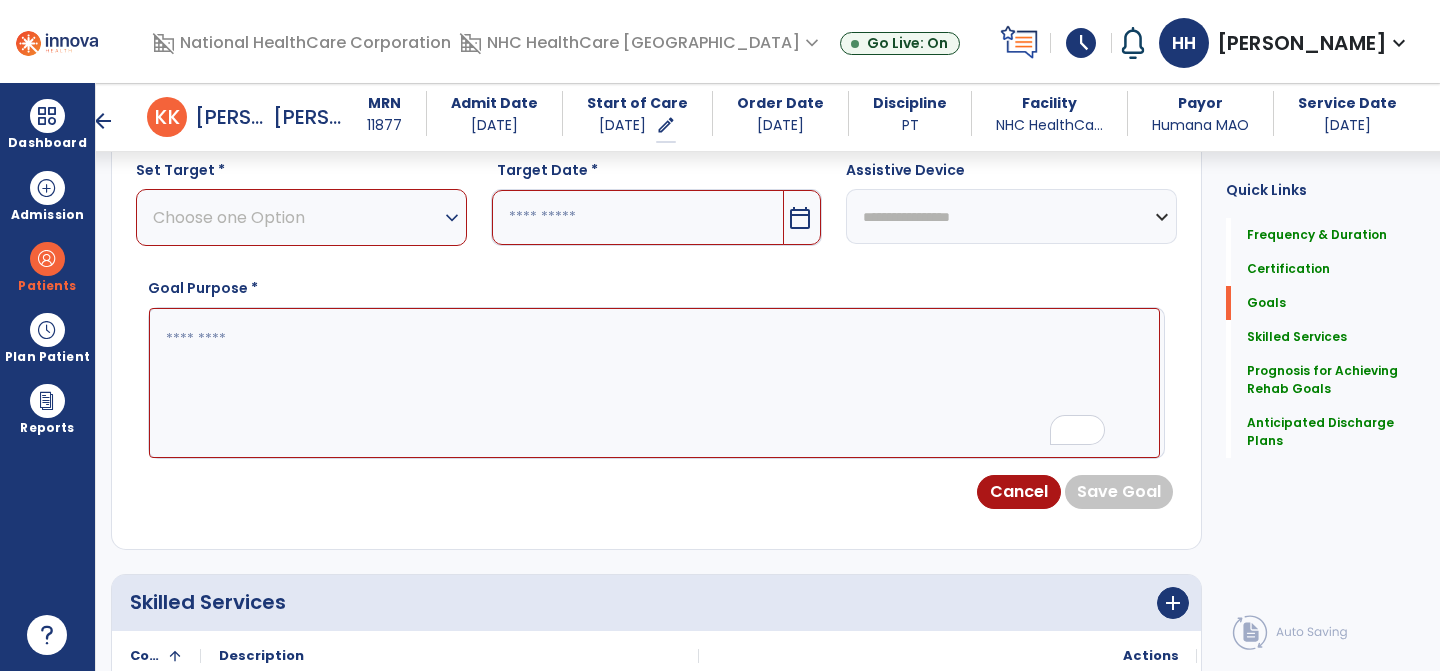 scroll, scrollTop: 701, scrollLeft: 0, axis: vertical 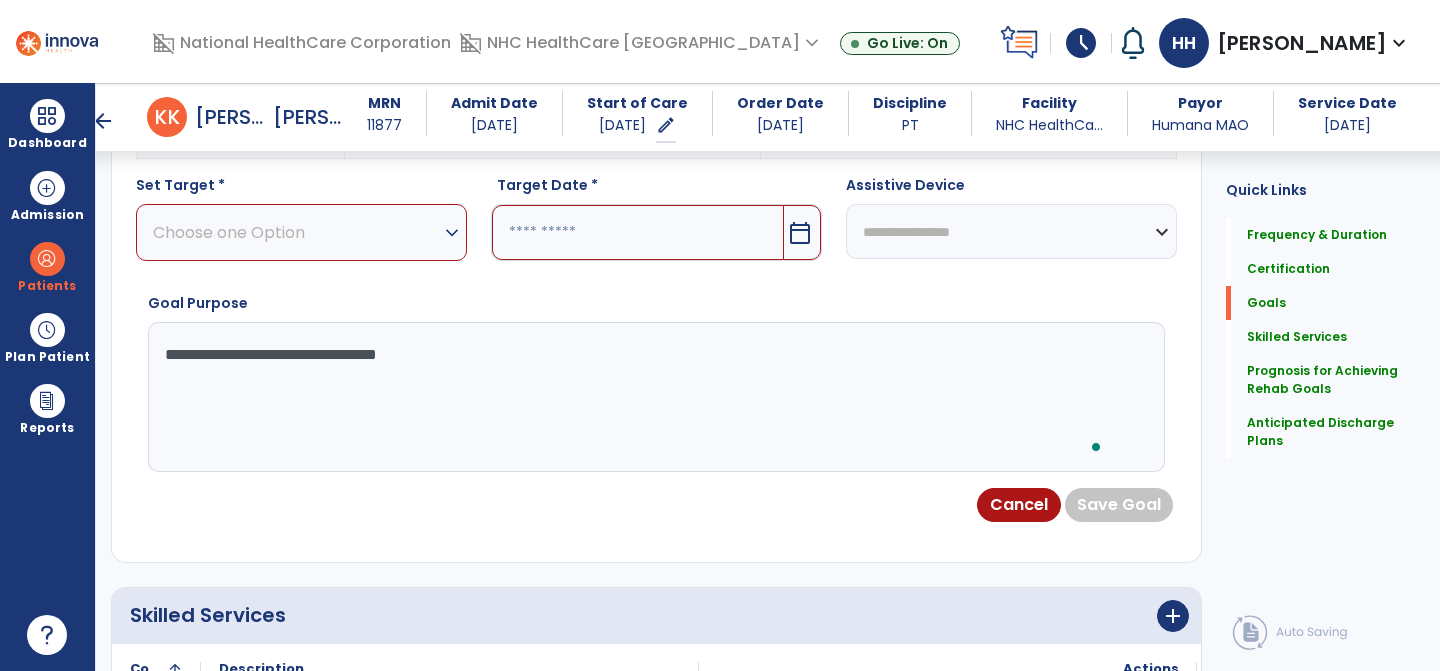 type on "**********" 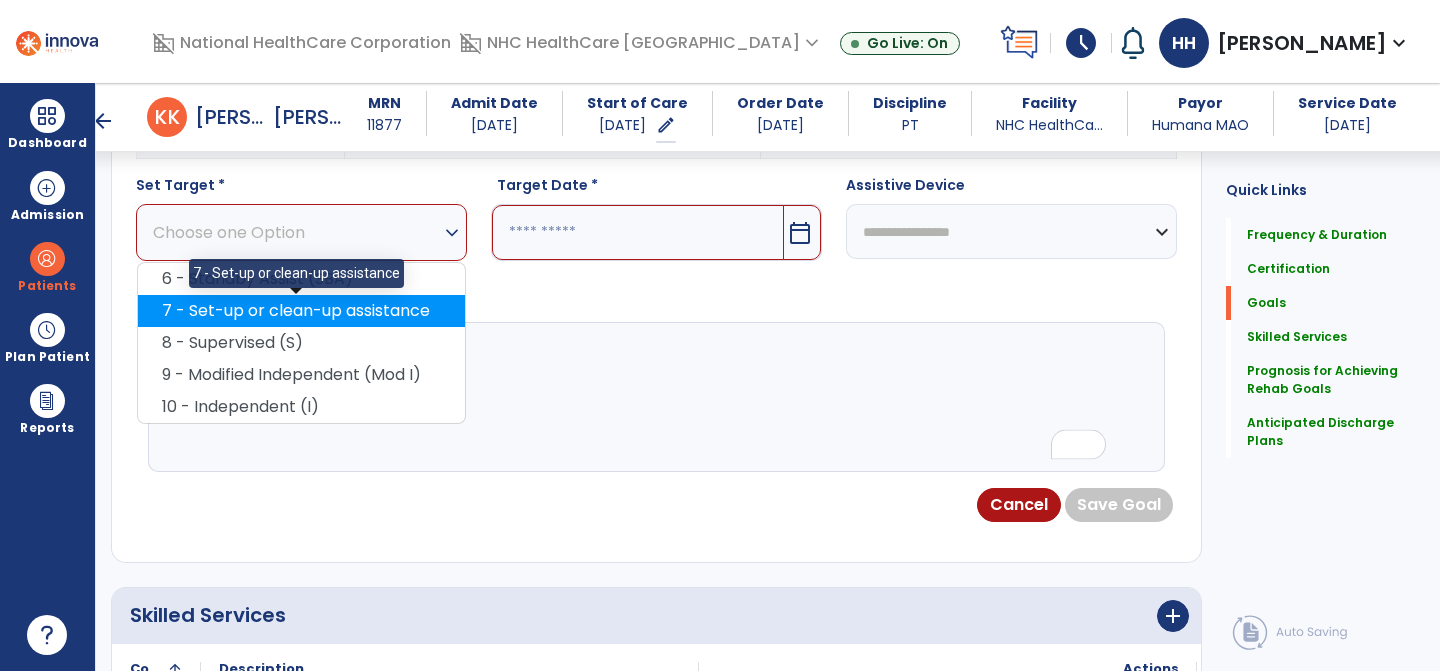 click on "7 - Set-up or clean-up assistance" at bounding box center [301, 311] 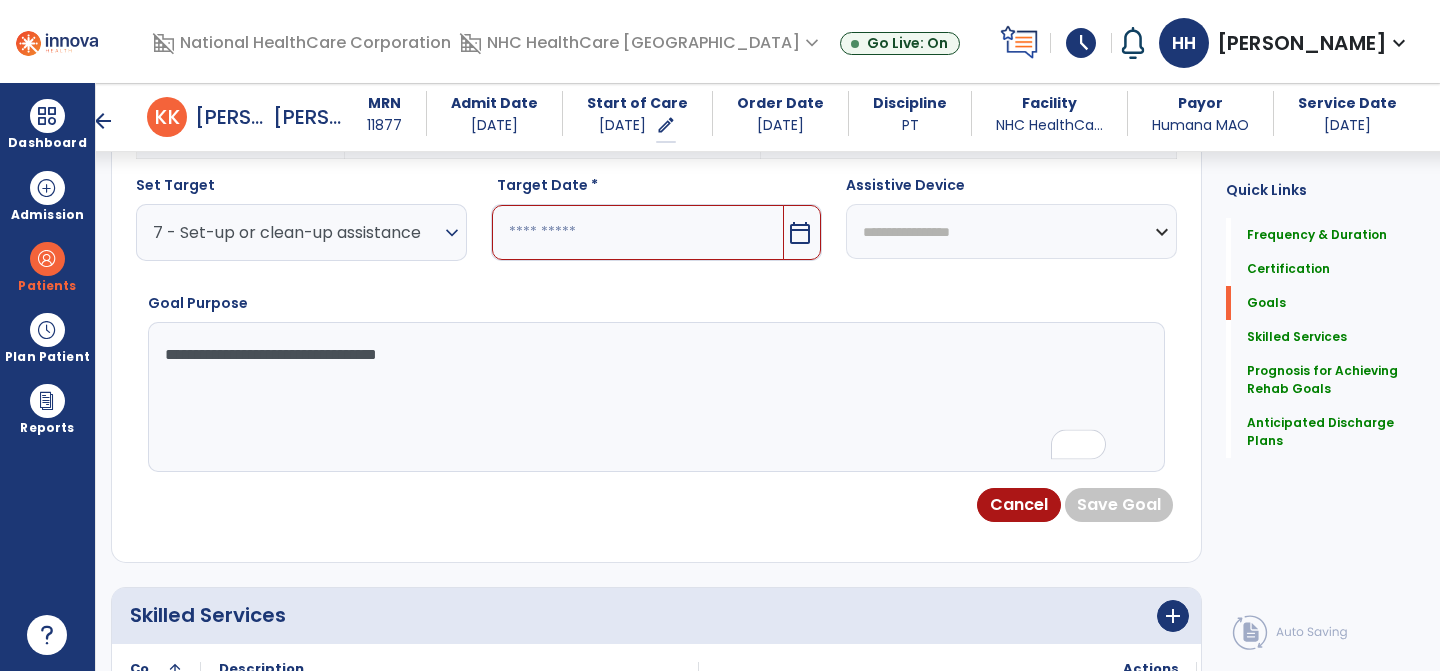 click at bounding box center [638, 232] 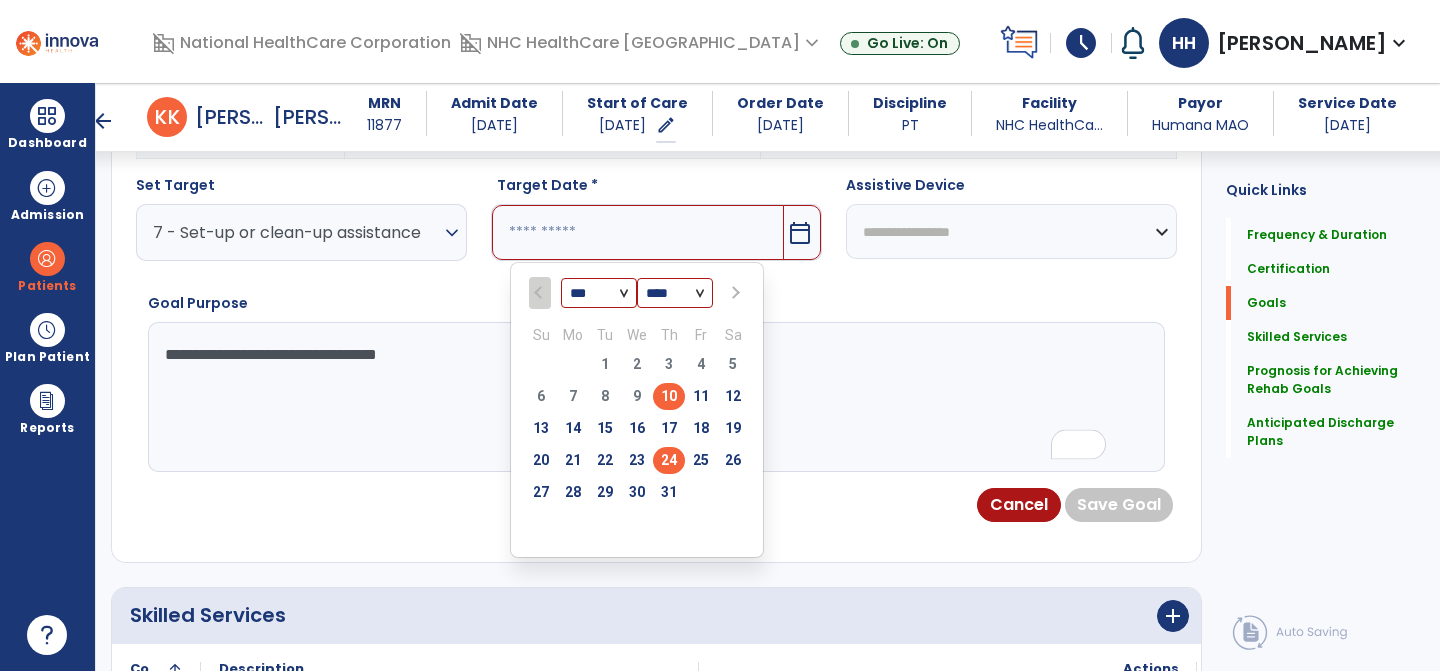 click on "24" at bounding box center (669, 460) 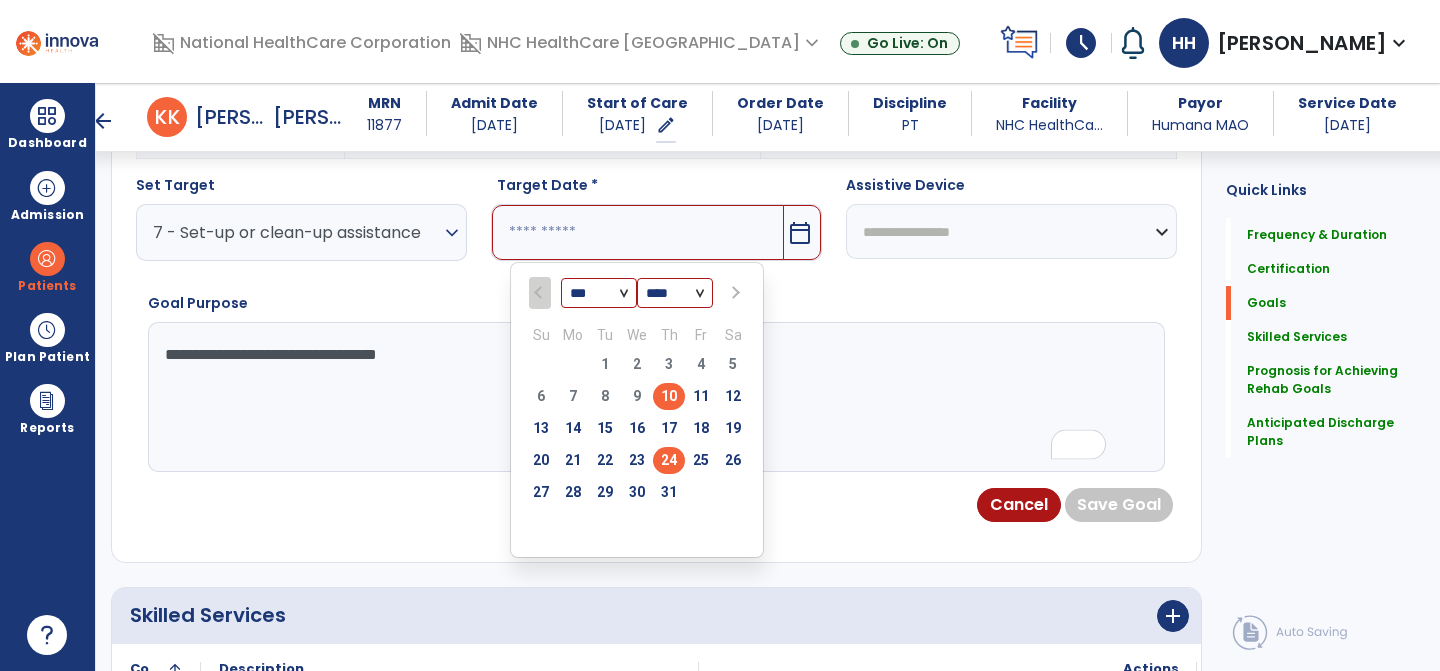 type on "*********" 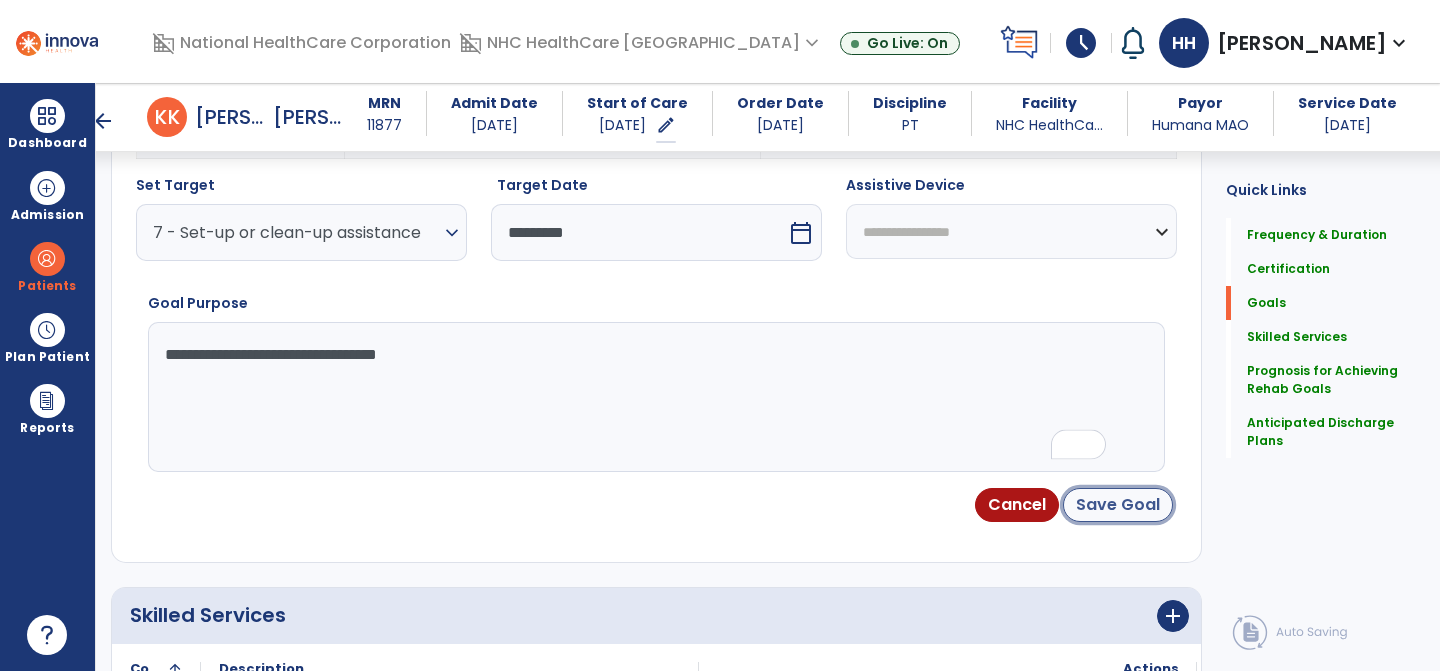 click on "Save Goal" at bounding box center (1118, 505) 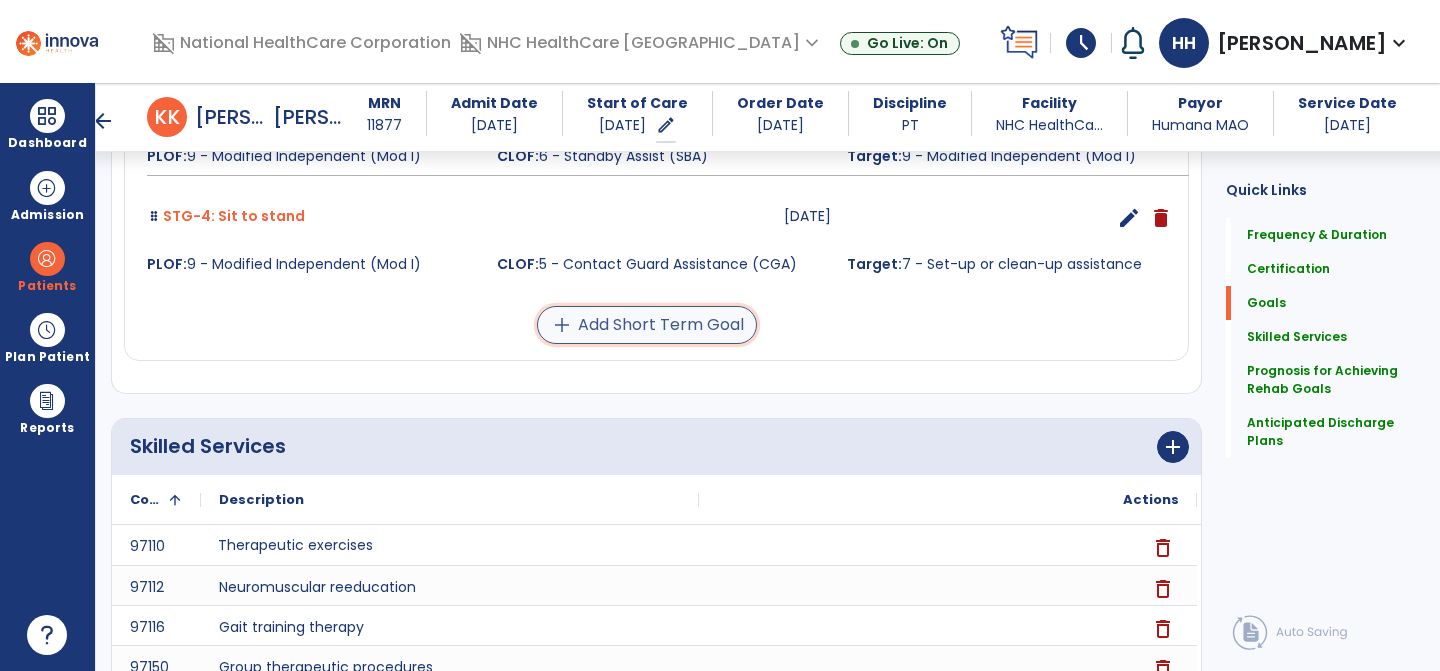click on "add  Add Short Term Goal" at bounding box center (647, 325) 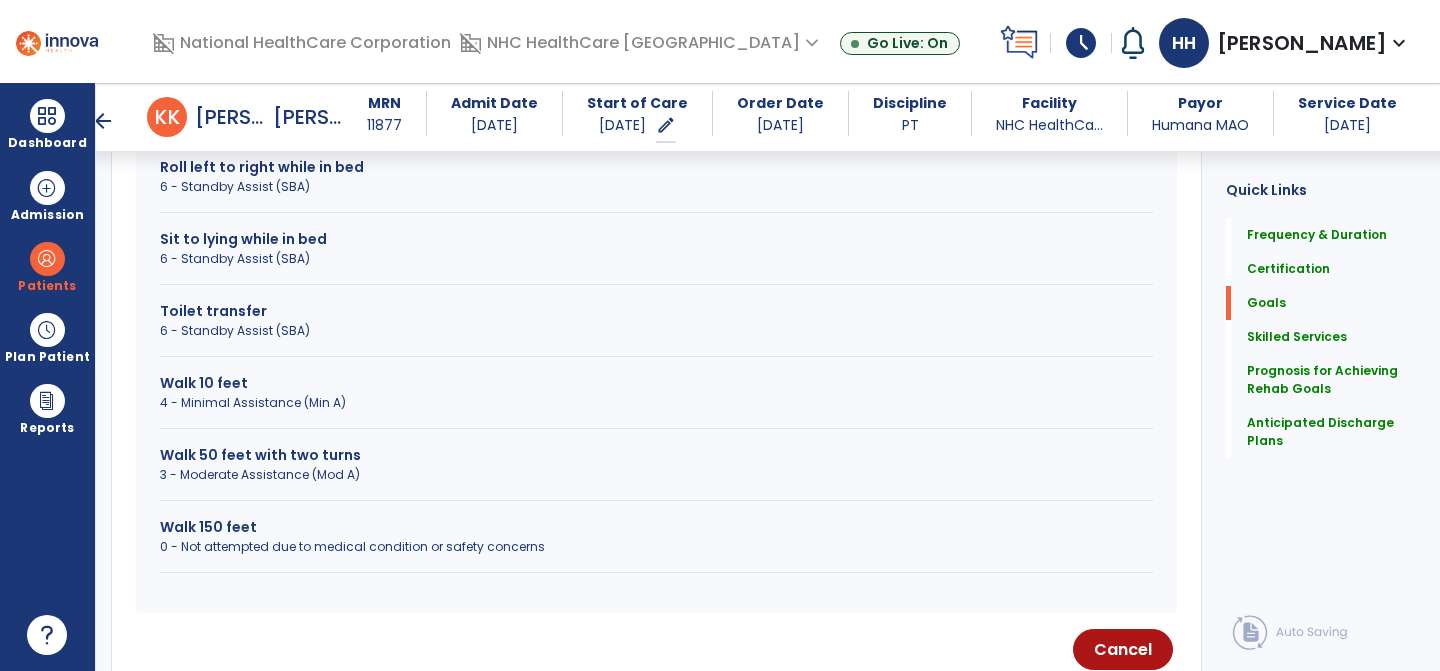 scroll, scrollTop: 772, scrollLeft: 0, axis: vertical 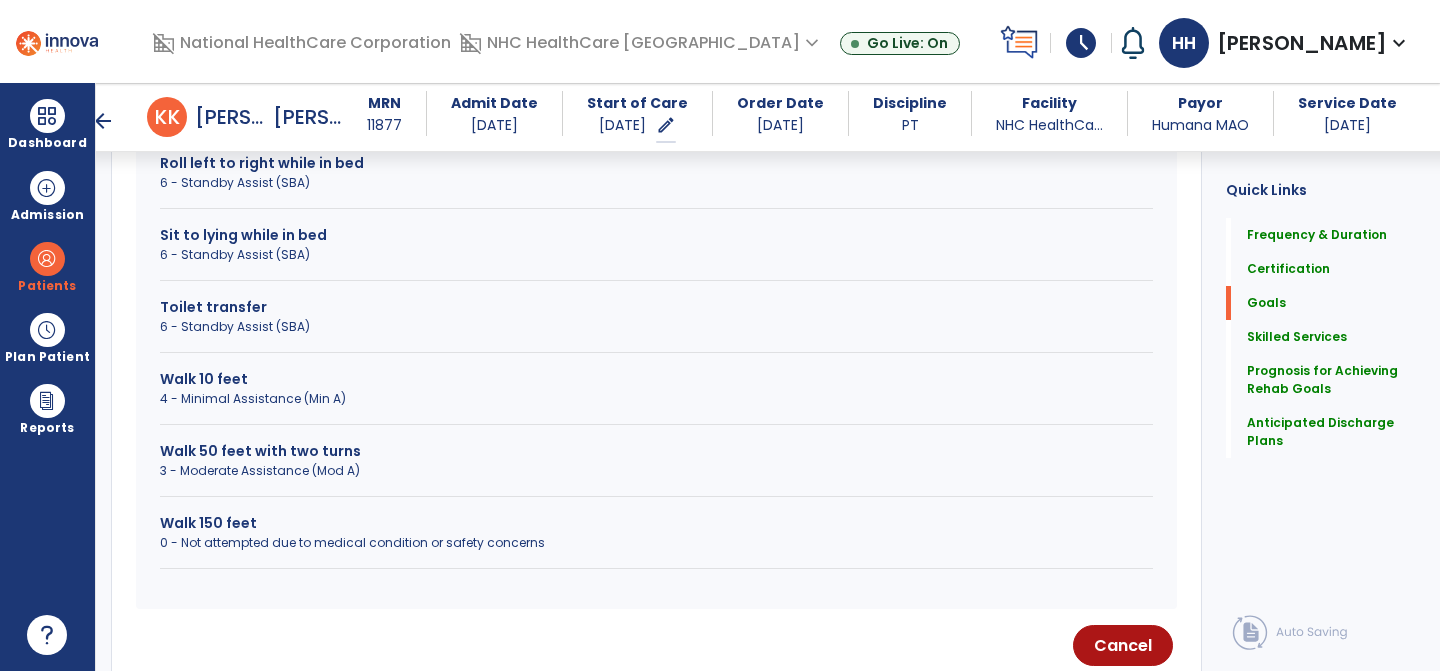 click on "4 - Minimal Assistance (Min A)" at bounding box center [656, 399] 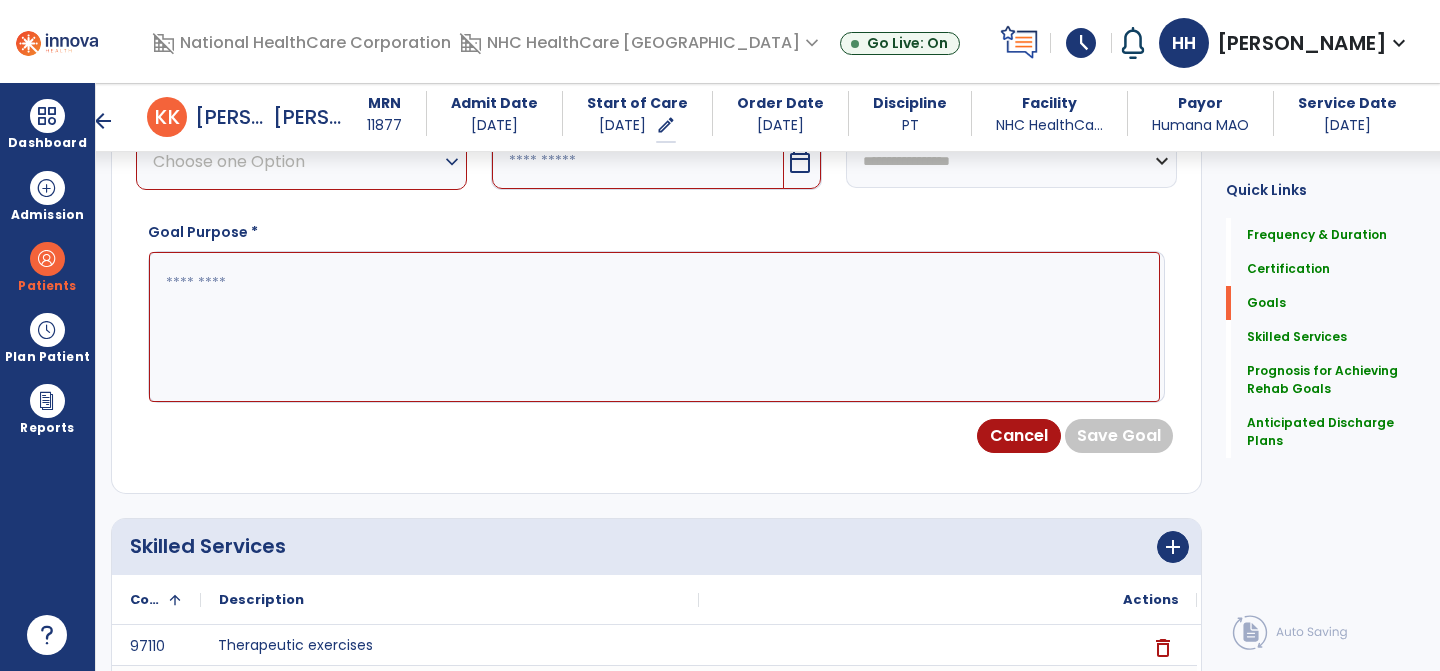 click on "Choose one Option   expand_more" at bounding box center [301, 161] 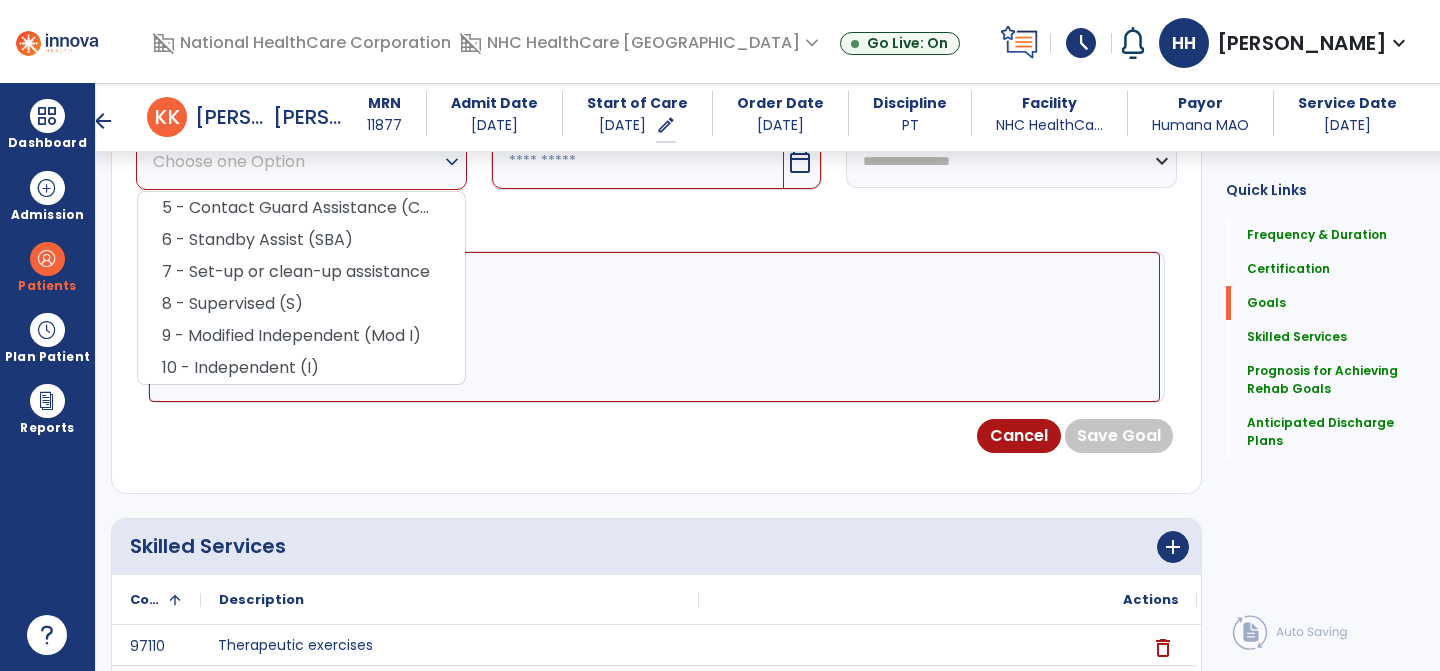 click on "6 - Standby Assist (SBA)" at bounding box center (301, 240) 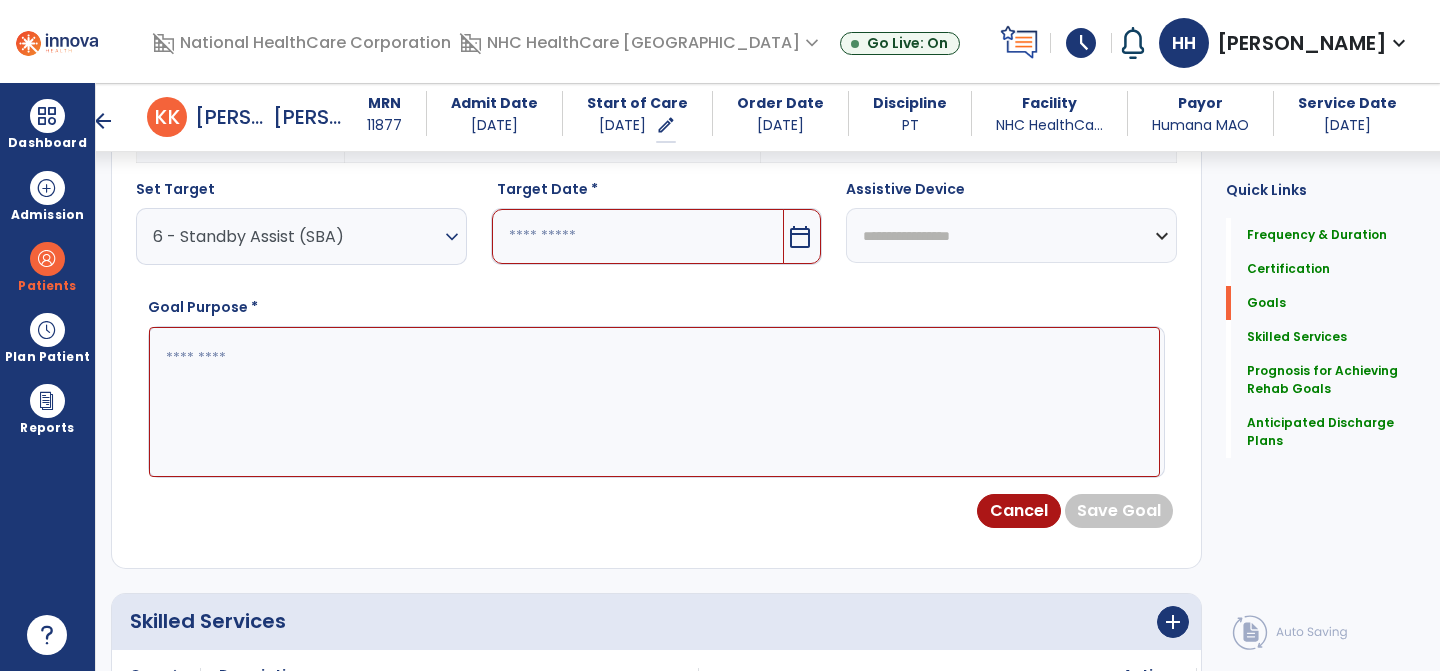 scroll, scrollTop: 680, scrollLeft: 0, axis: vertical 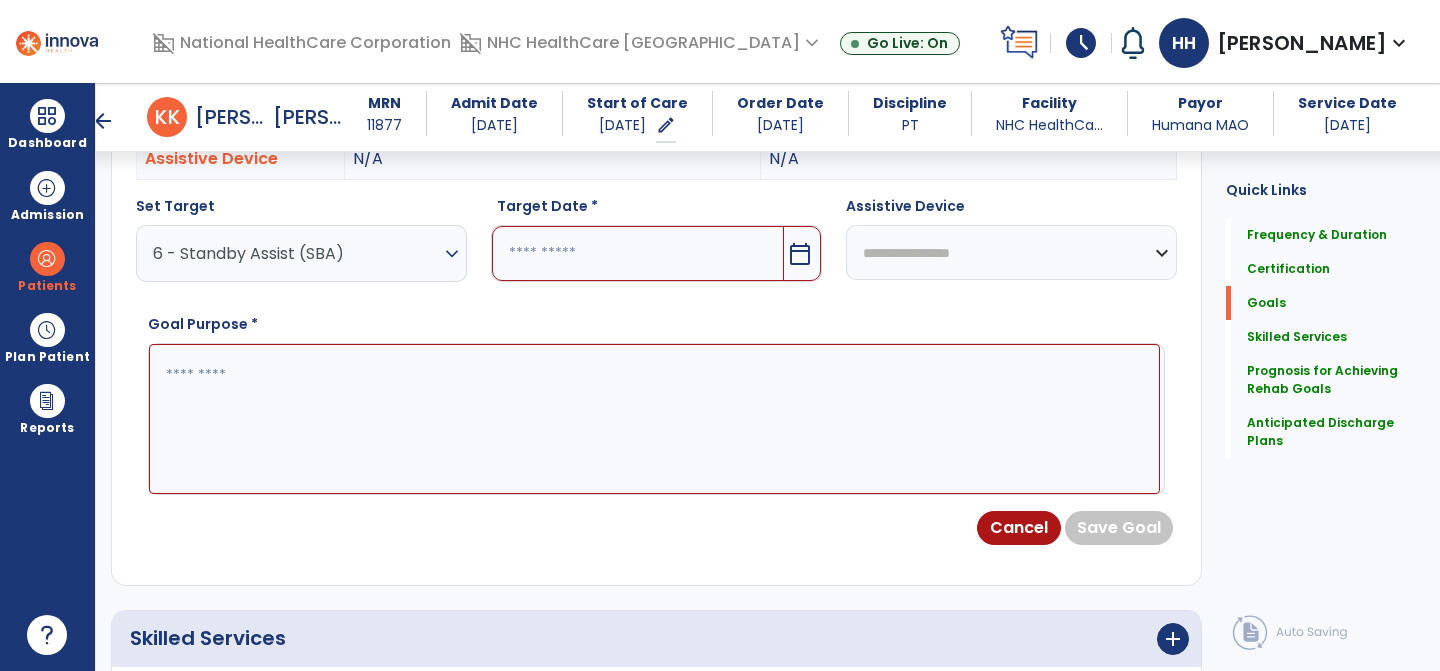 click at bounding box center [638, 253] 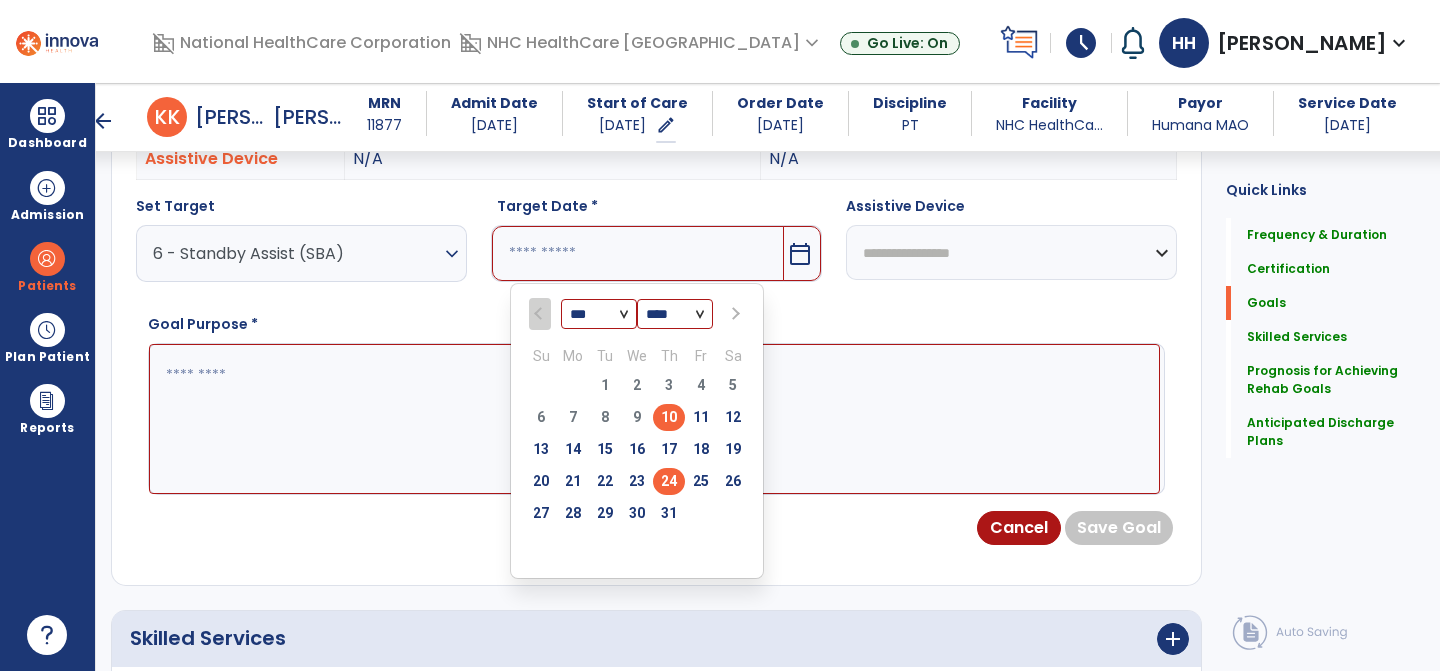 click on "24" at bounding box center (669, 481) 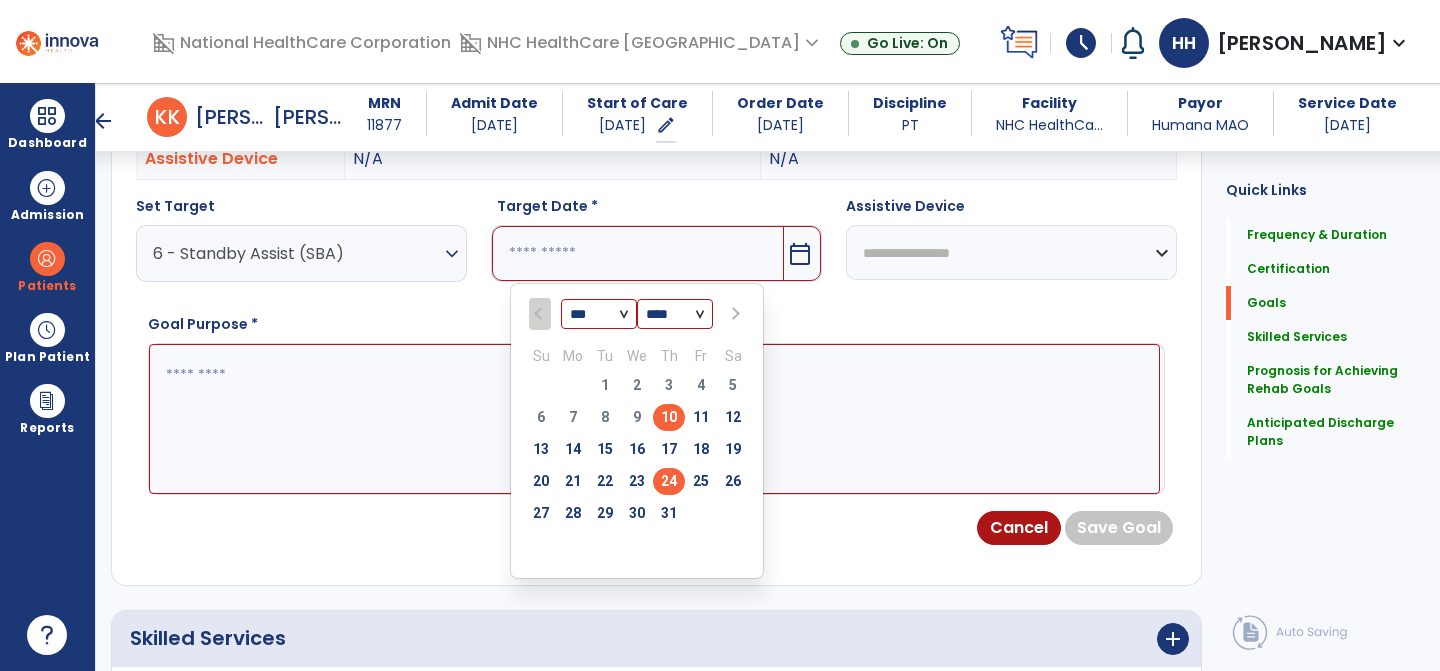 type on "*********" 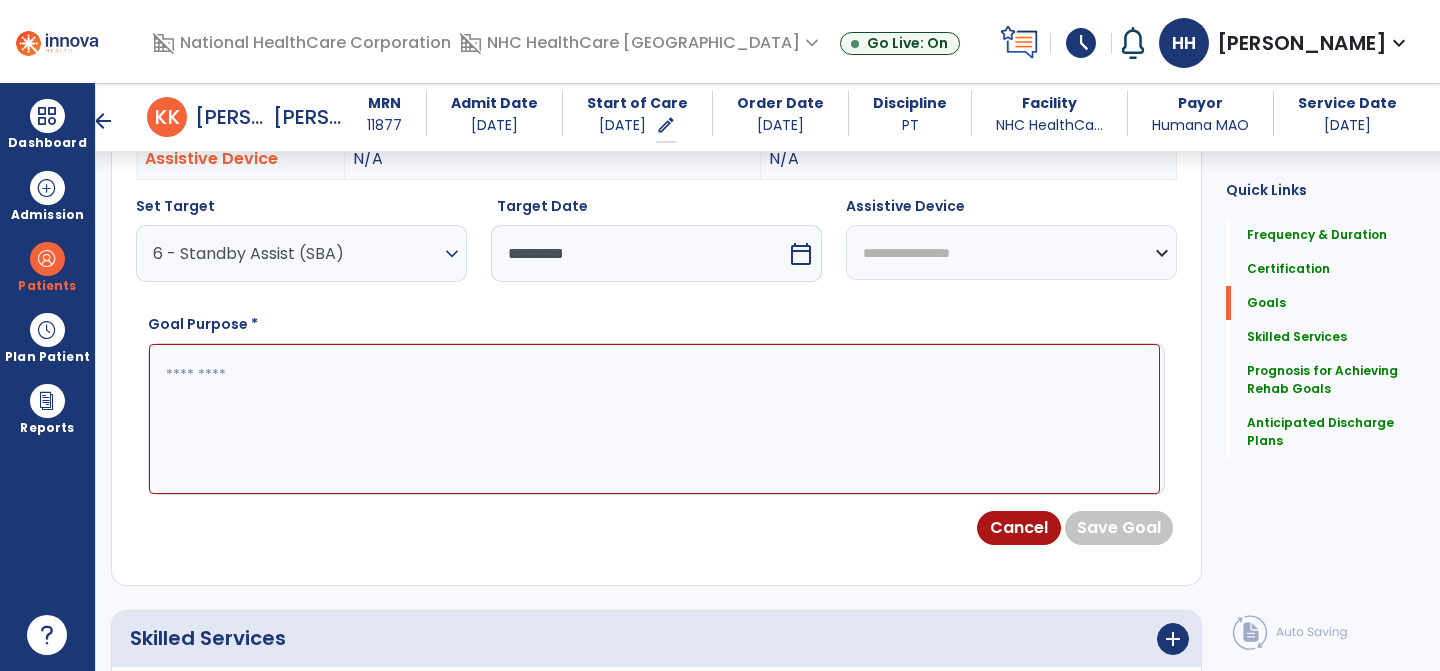 click at bounding box center [654, 419] 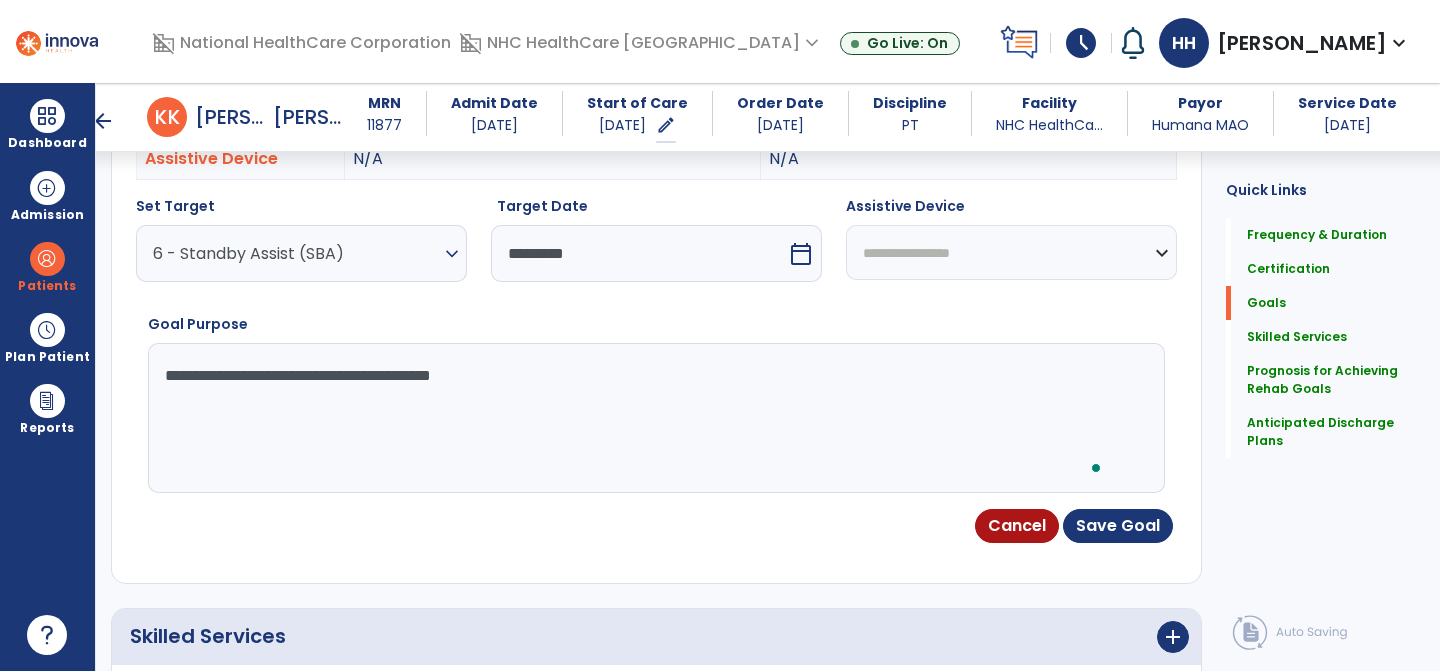 type on "**********" 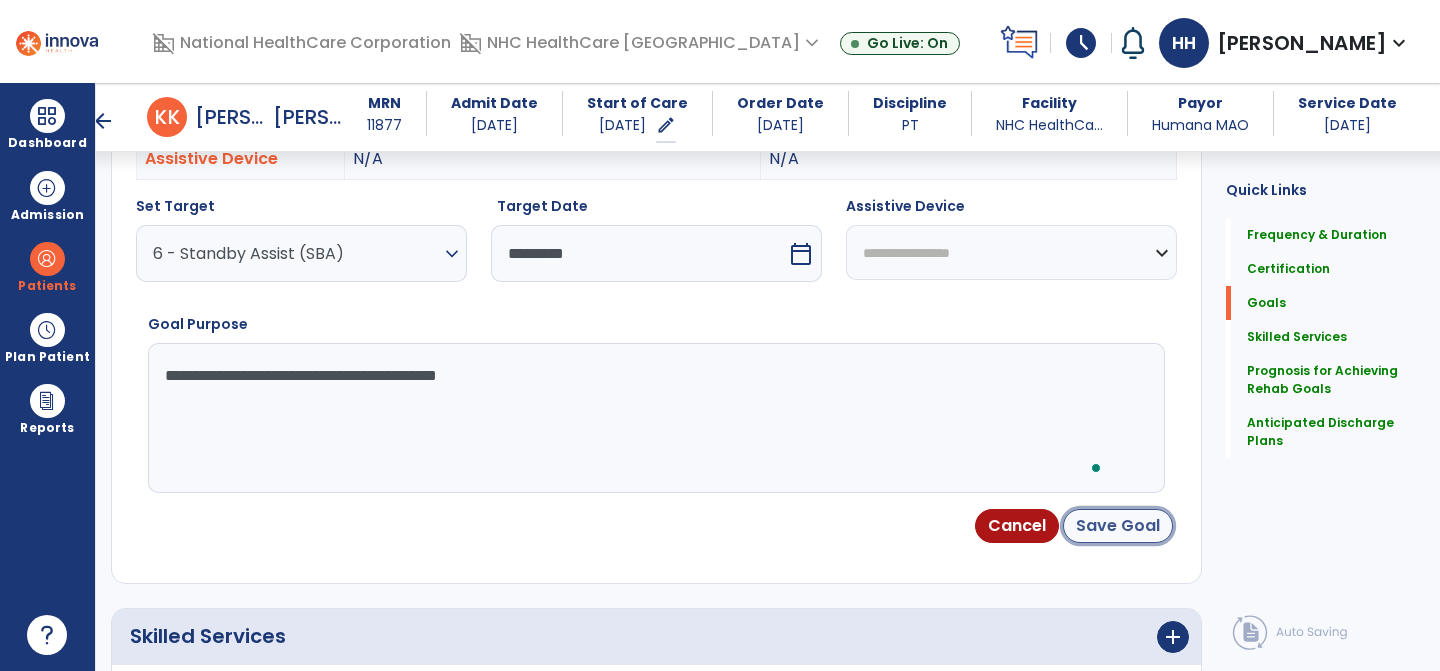 click on "Save Goal" at bounding box center (1118, 526) 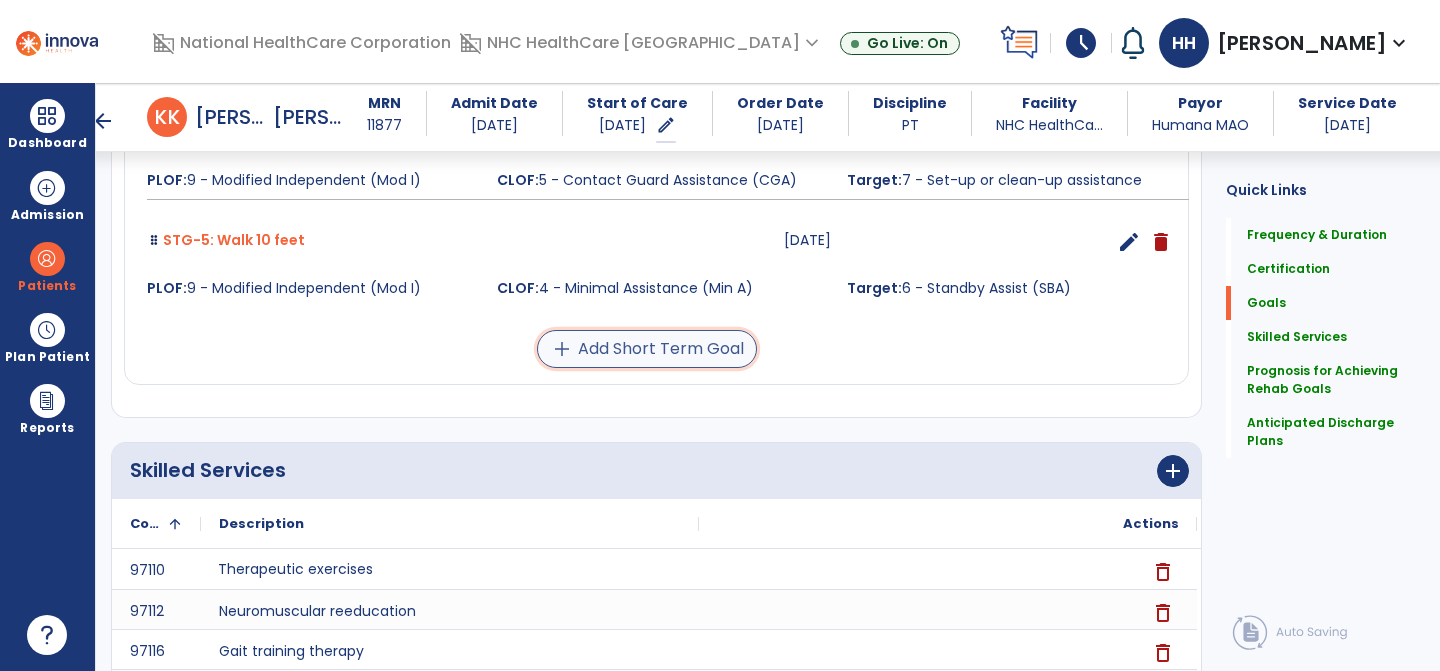 click on "add  Add Short Term Goal" at bounding box center (647, 349) 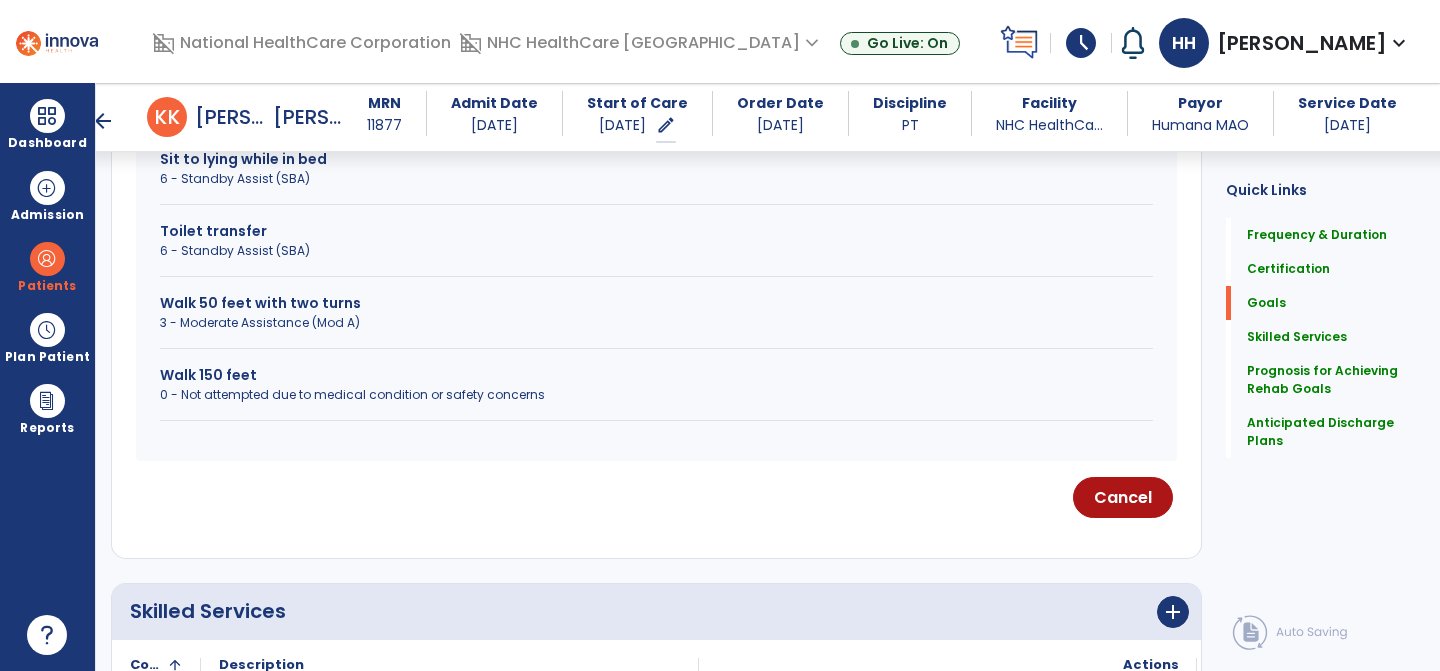 scroll, scrollTop: 833, scrollLeft: 0, axis: vertical 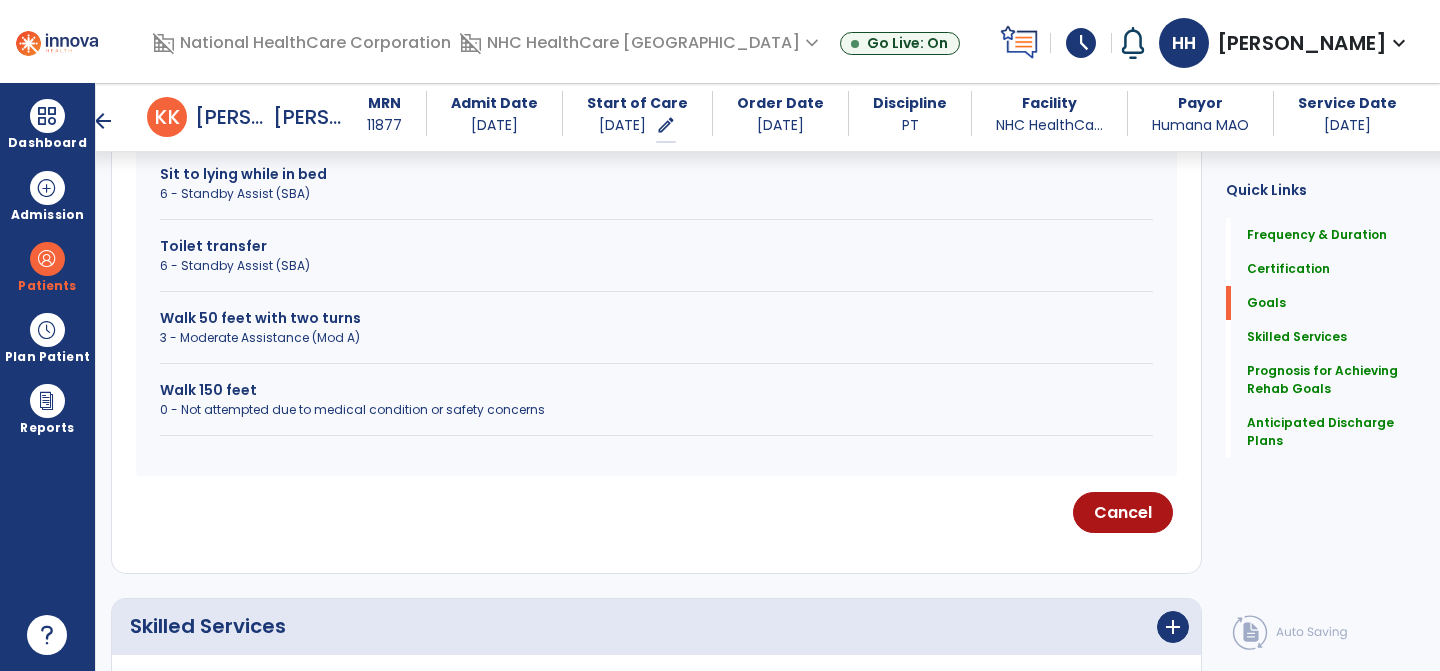 click on "3 - Moderate Assistance (Mod A)" at bounding box center (656, 338) 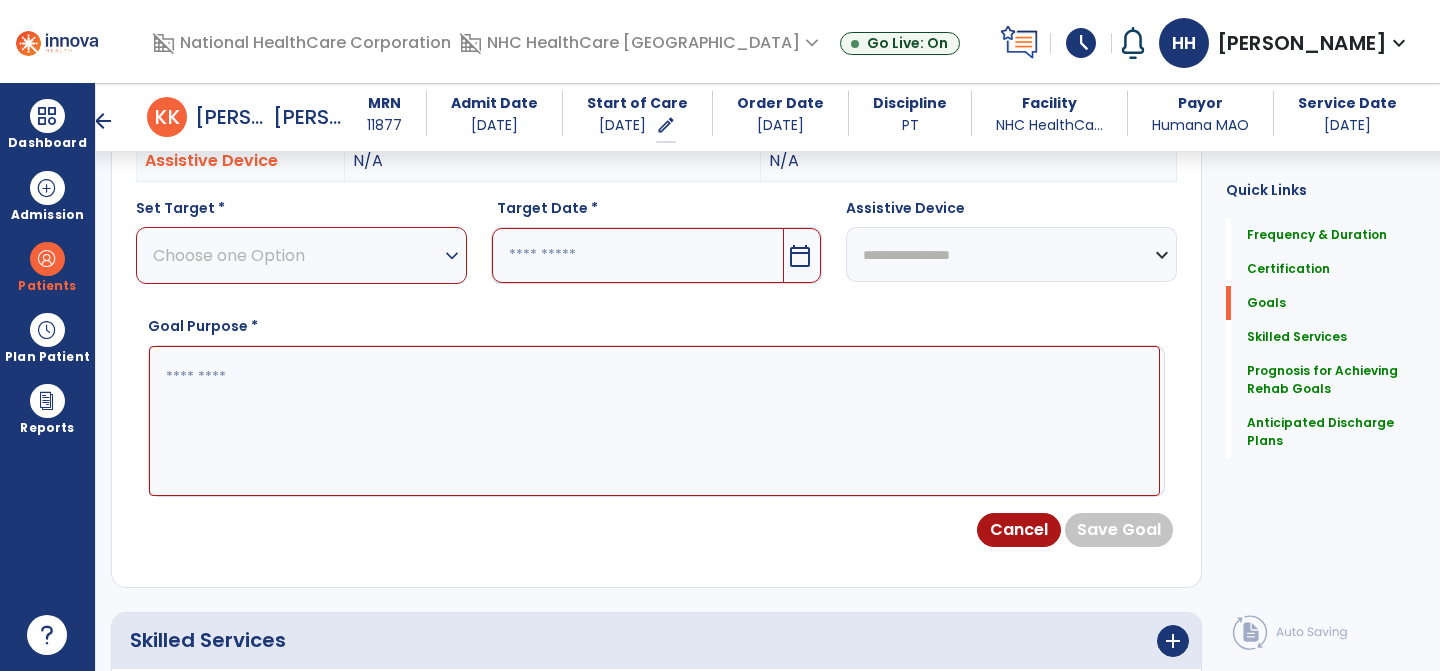 scroll, scrollTop: 648, scrollLeft: 0, axis: vertical 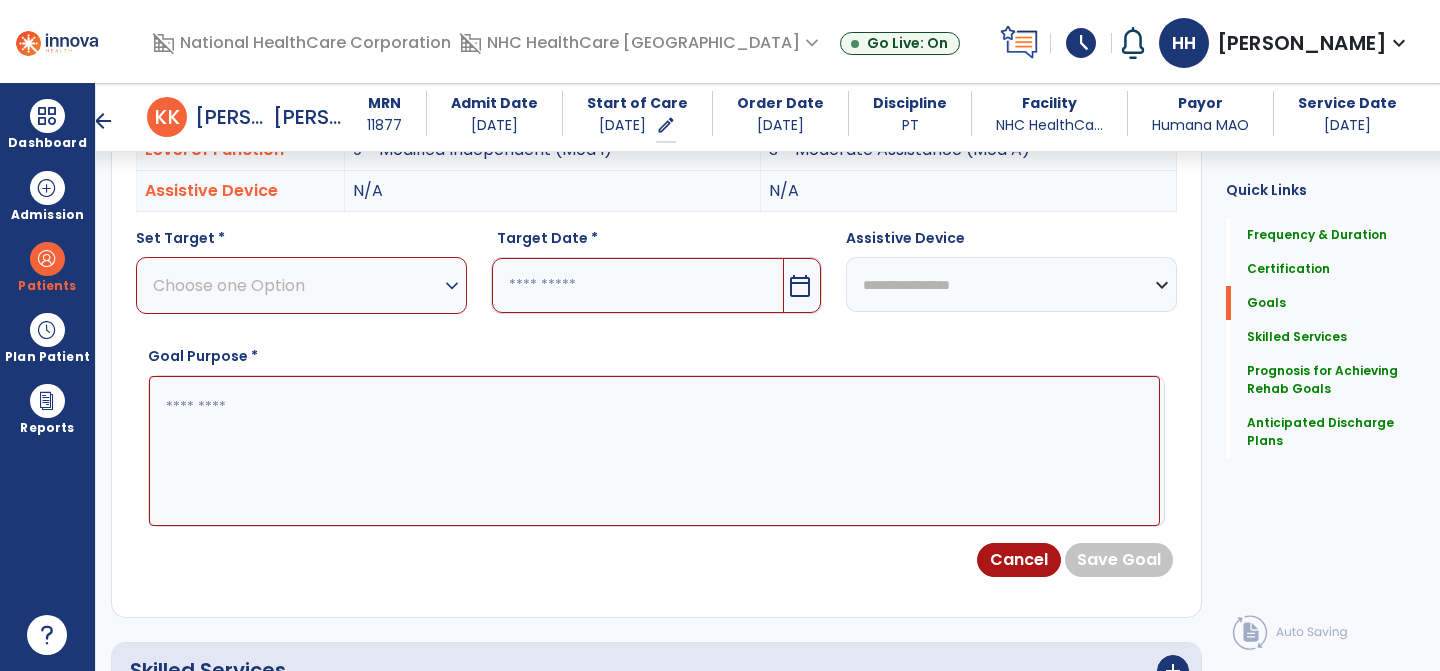 click on "Choose one Option" at bounding box center [296, 285] 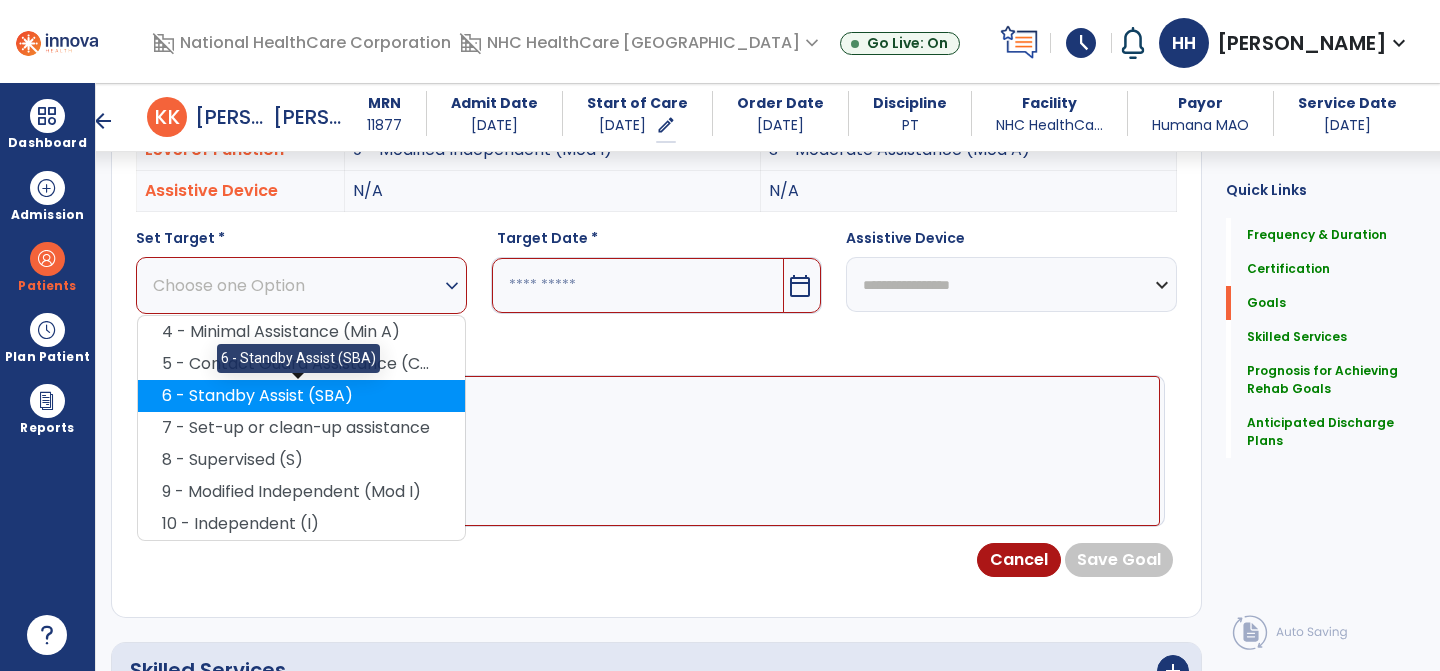 click on "6 - Standby Assist (SBA)" at bounding box center [301, 396] 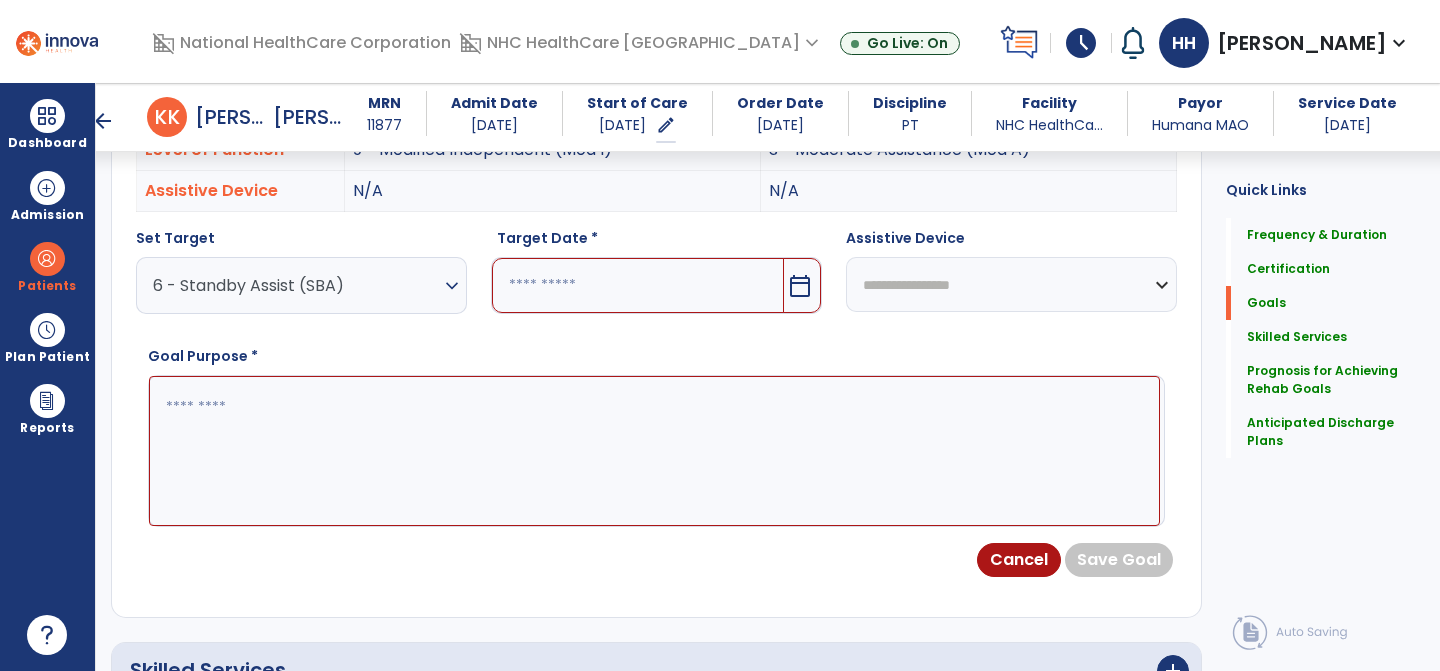 click at bounding box center [638, 285] 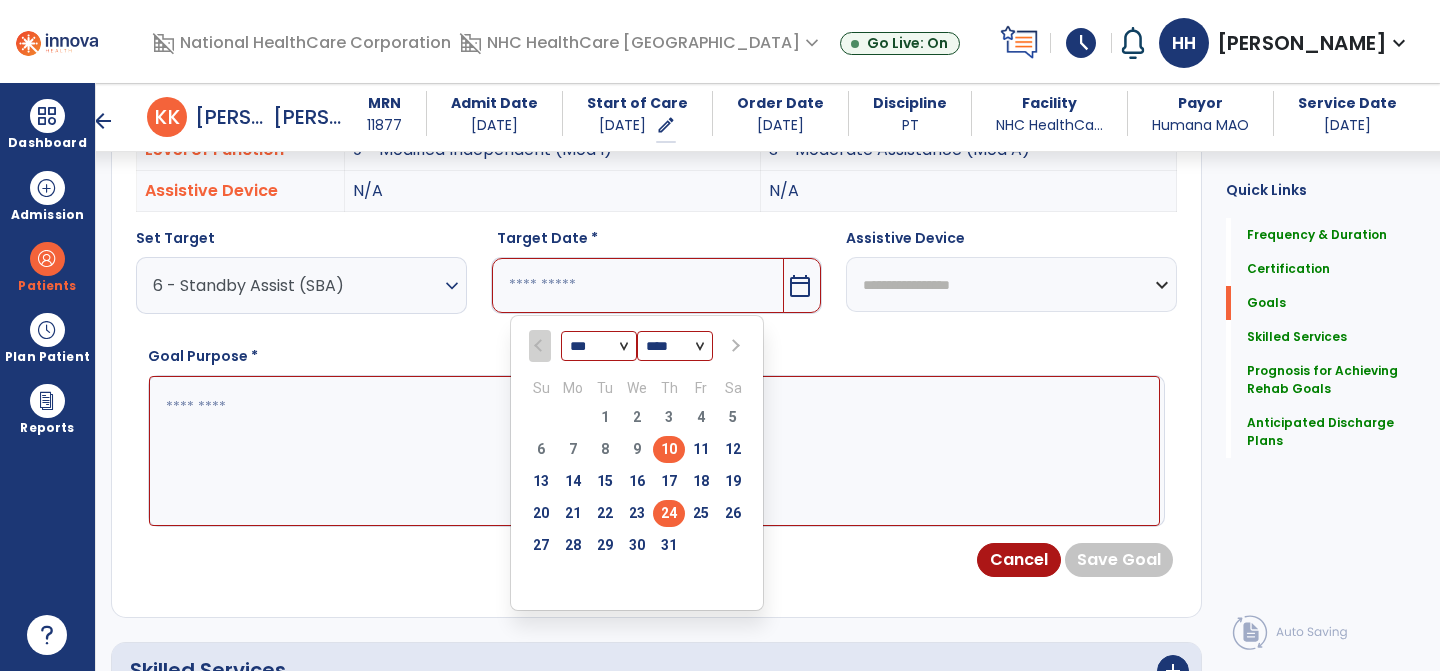 click on "24" at bounding box center [669, 513] 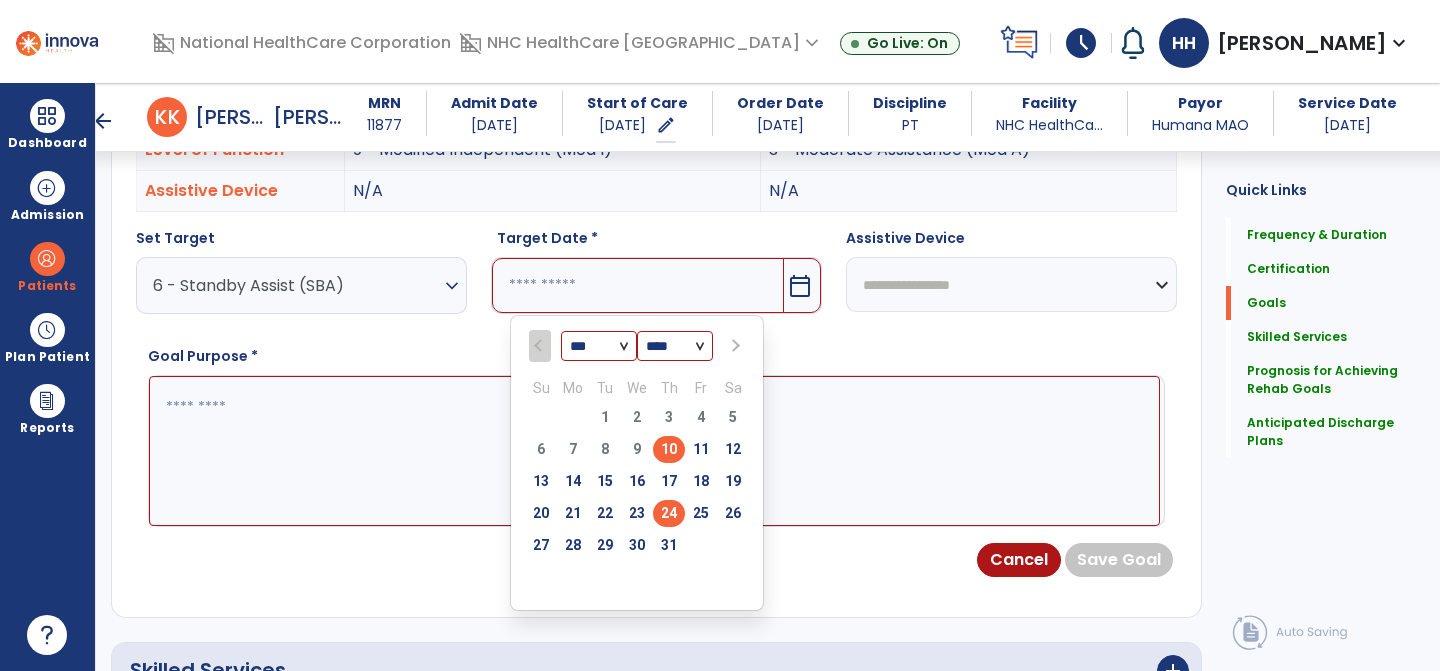 type on "*********" 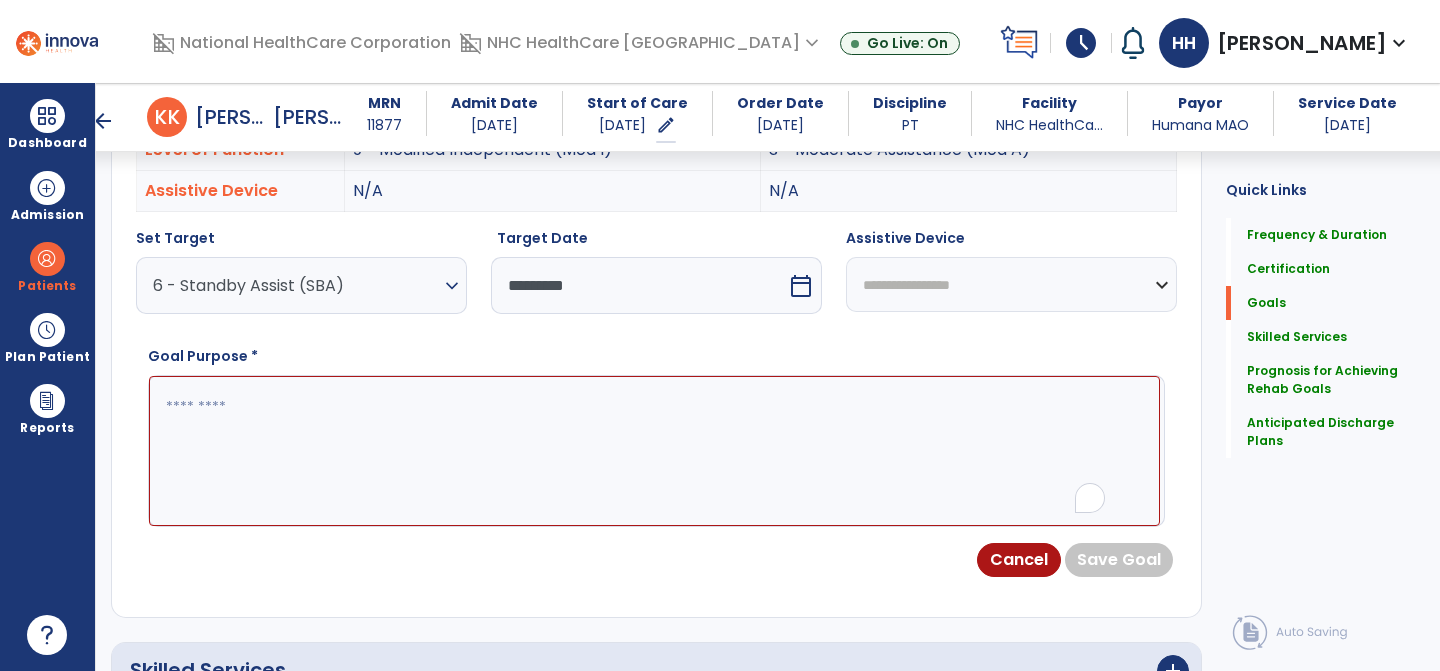 click at bounding box center (654, 451) 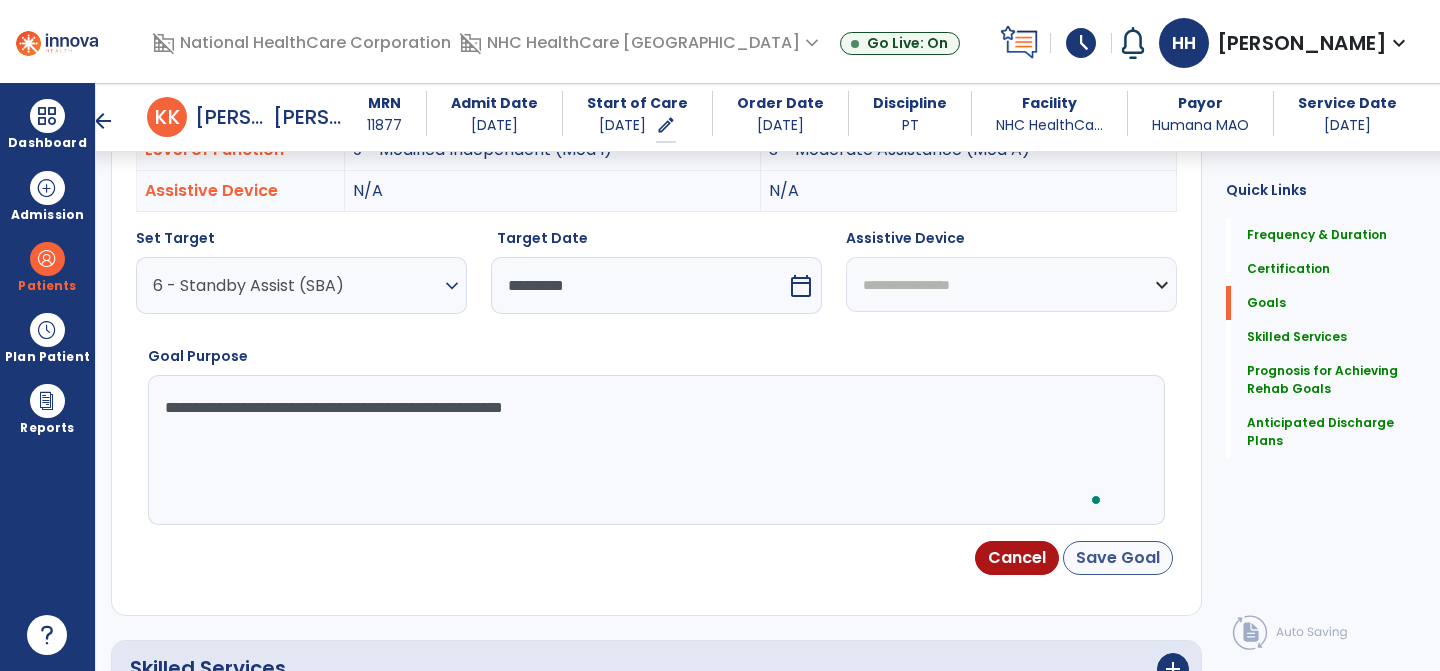 type on "**********" 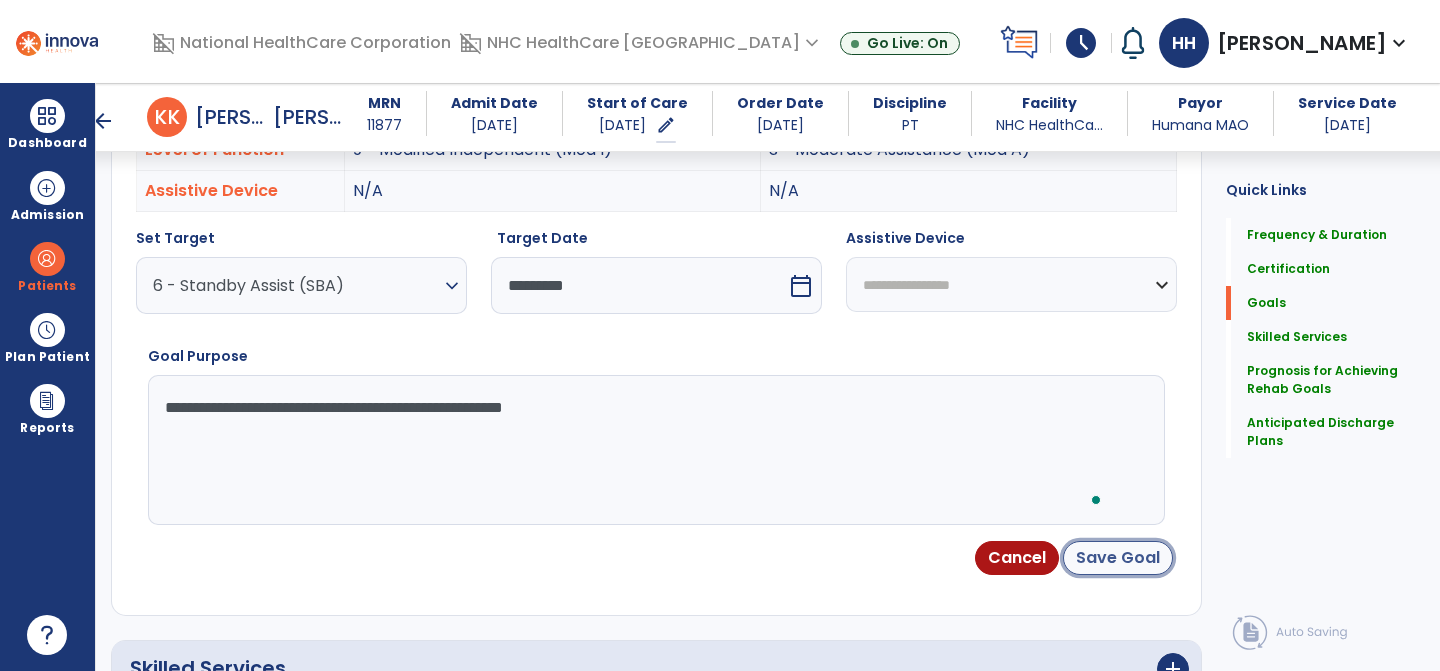 click on "Save Goal" at bounding box center [1118, 558] 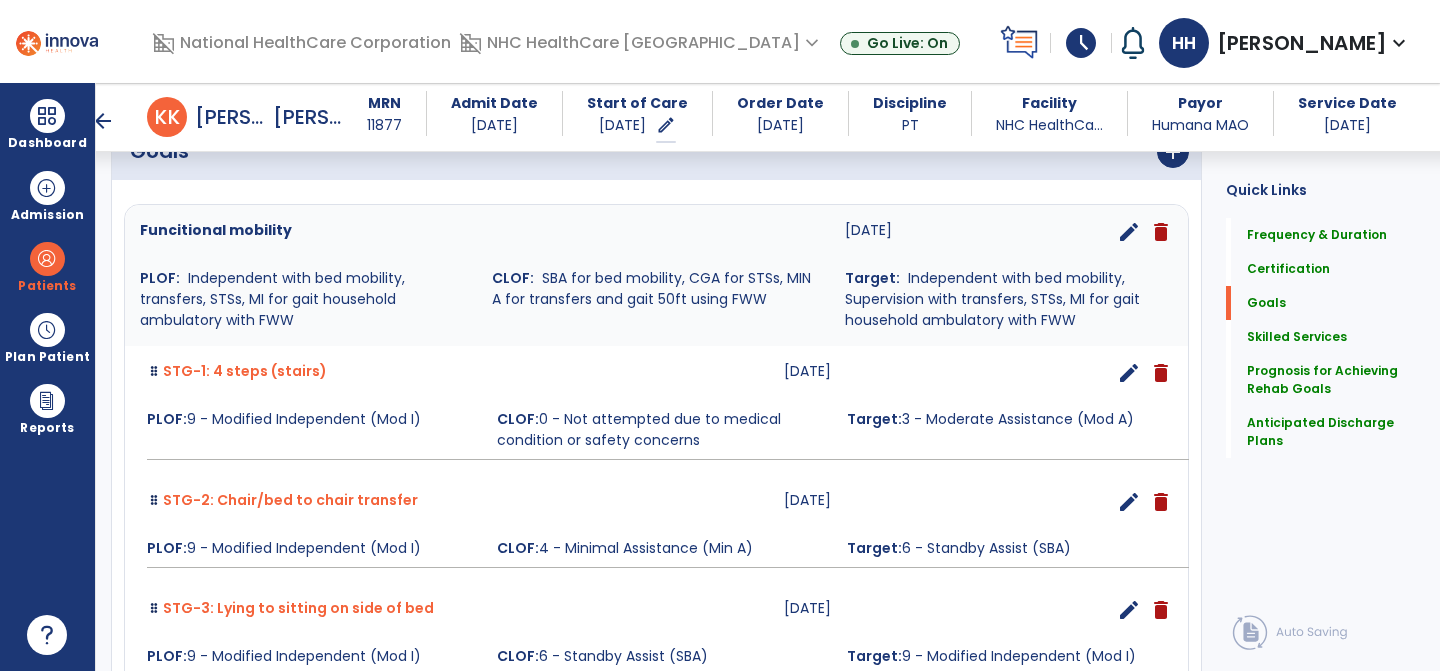 scroll, scrollTop: 923, scrollLeft: 0, axis: vertical 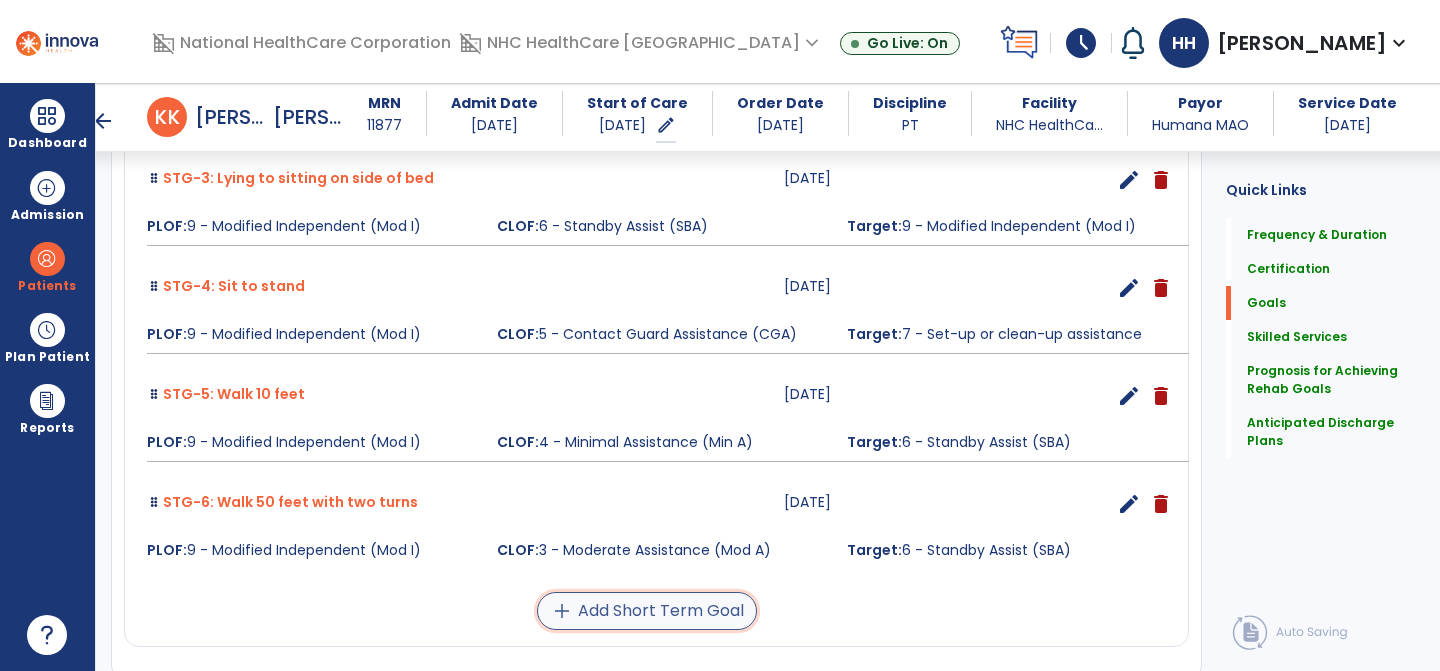 click on "add  Add Short Term Goal" at bounding box center [647, 611] 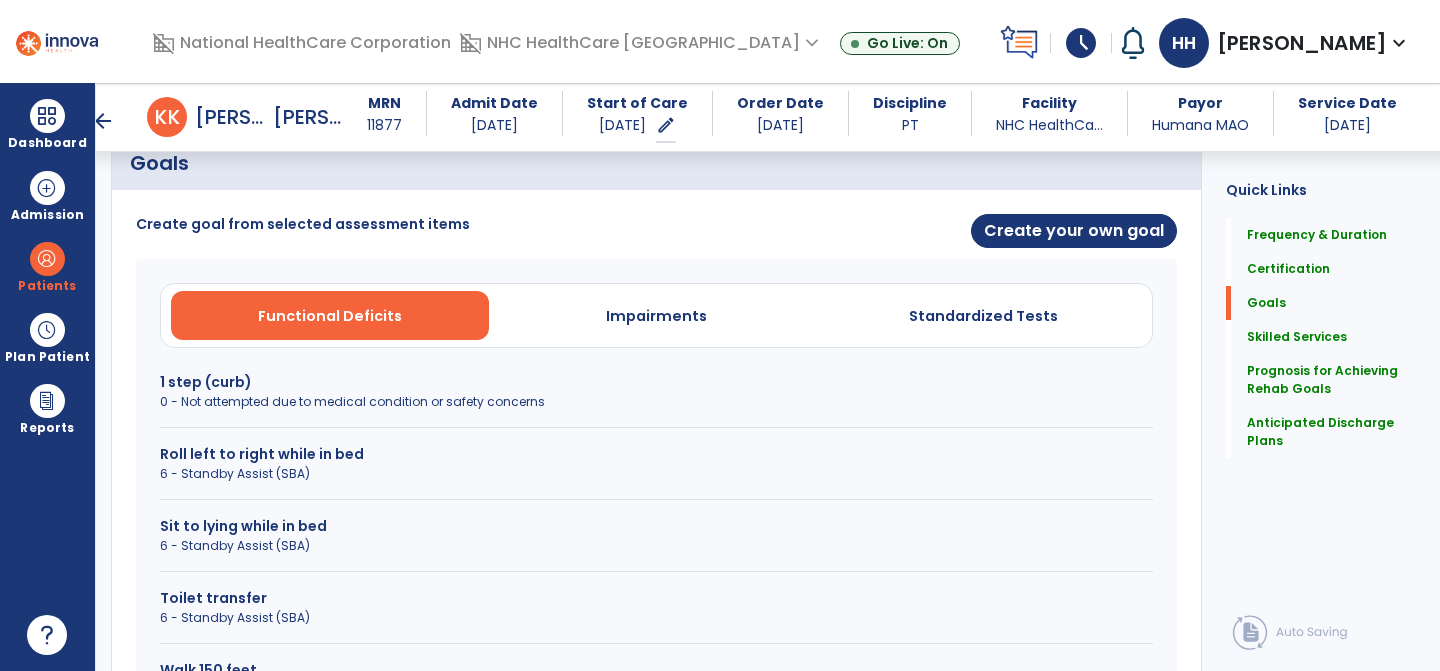 scroll, scrollTop: 445, scrollLeft: 0, axis: vertical 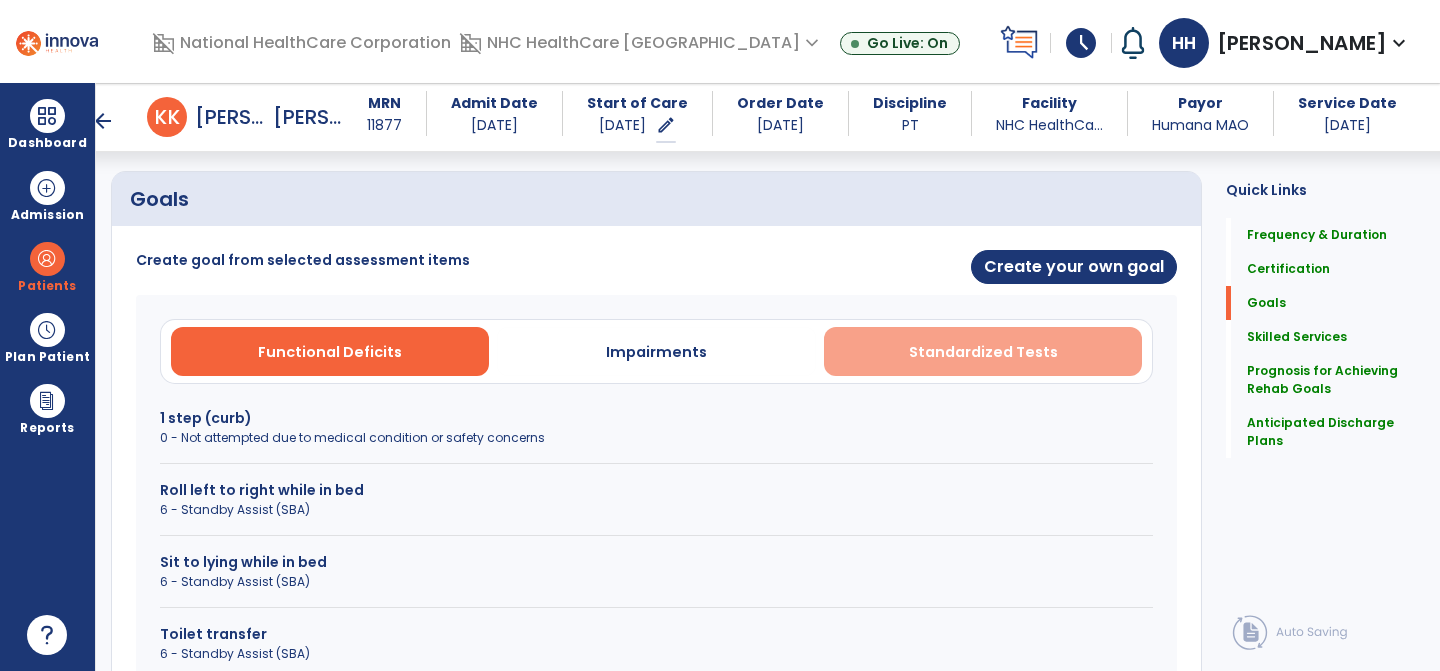 click on "Standardized Tests" at bounding box center (983, 351) 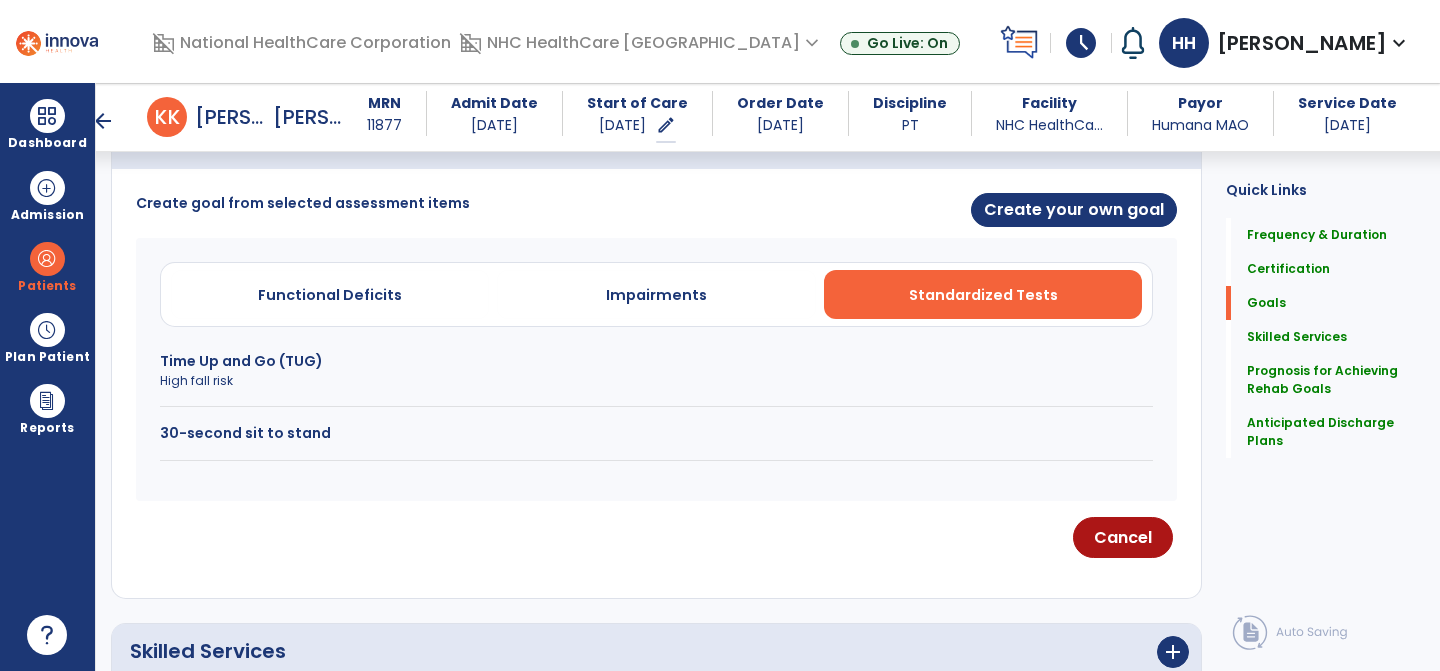 scroll, scrollTop: 507, scrollLeft: 0, axis: vertical 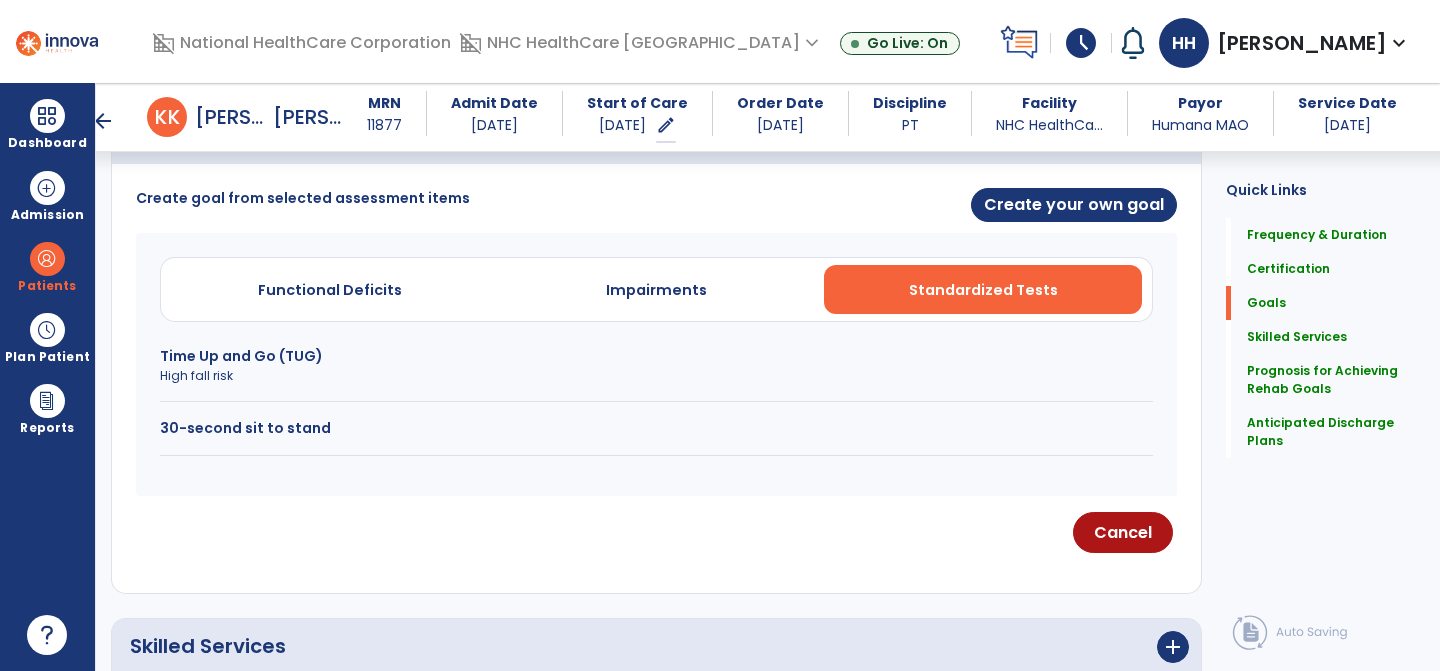 click on "High fall risk" at bounding box center (656, 376) 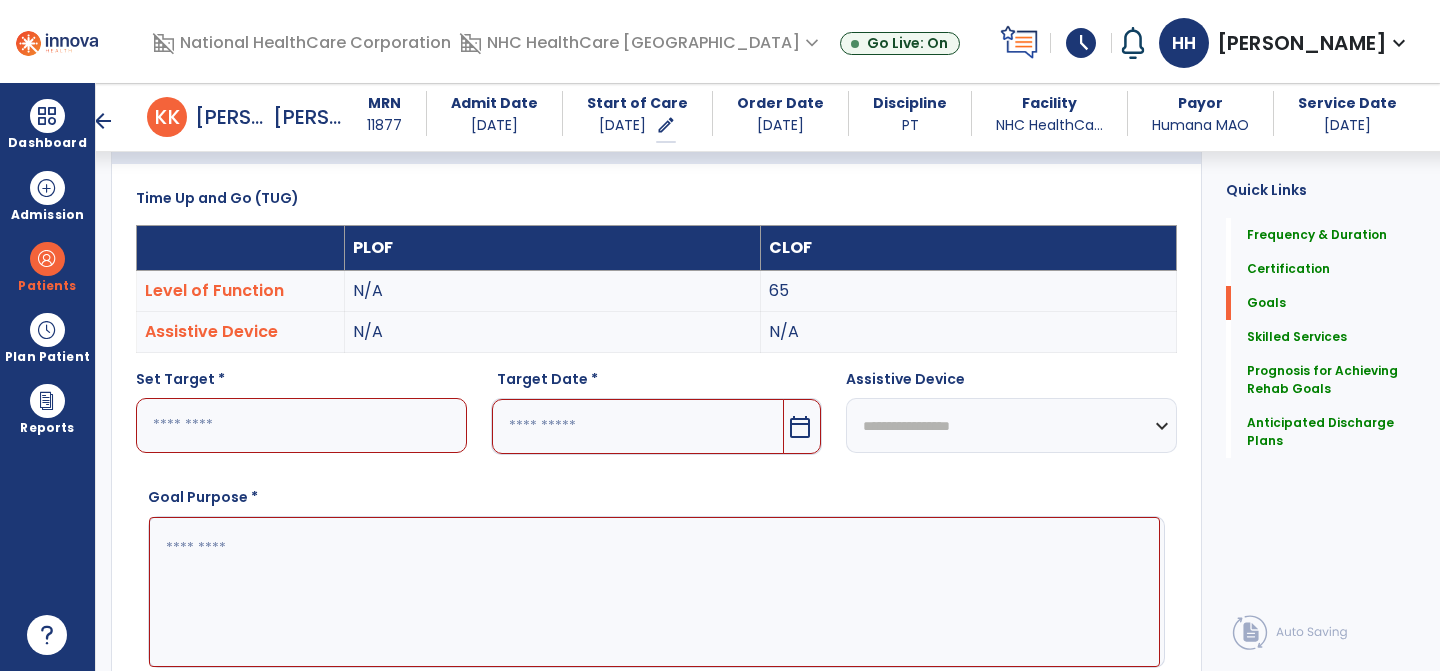 click at bounding box center [301, 425] 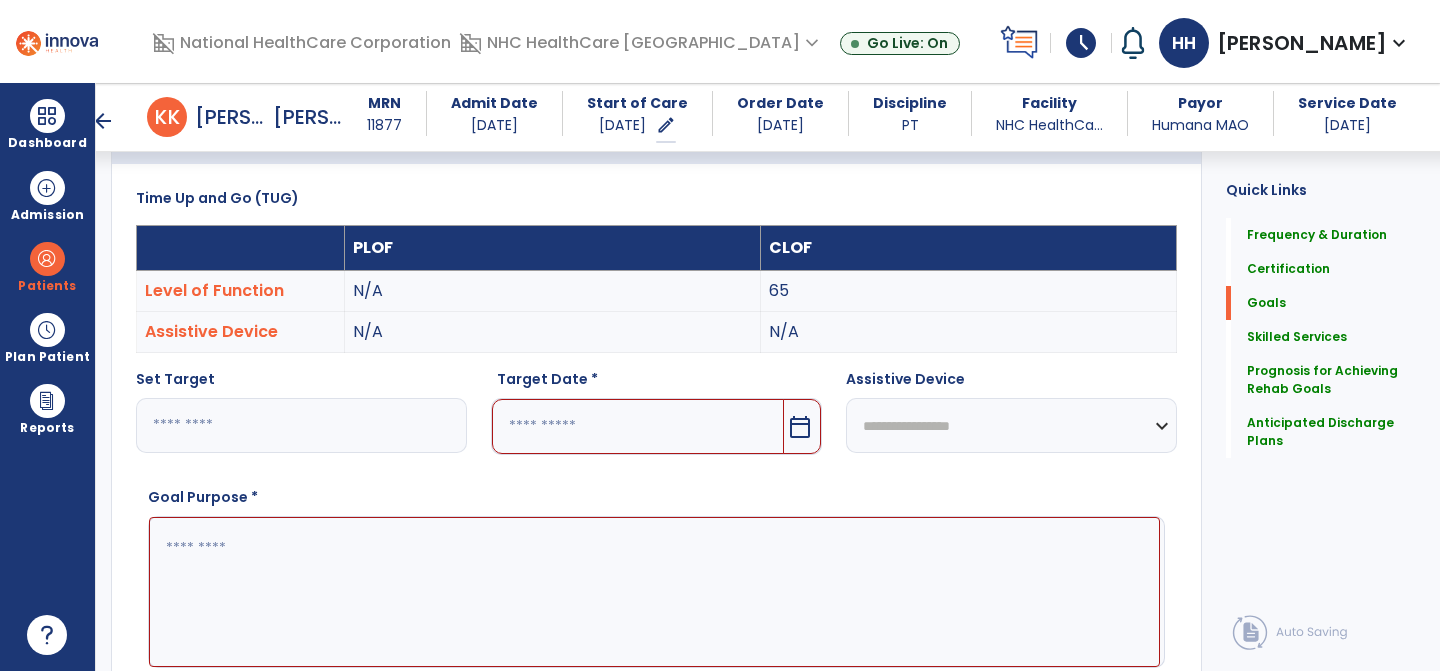 type on "**" 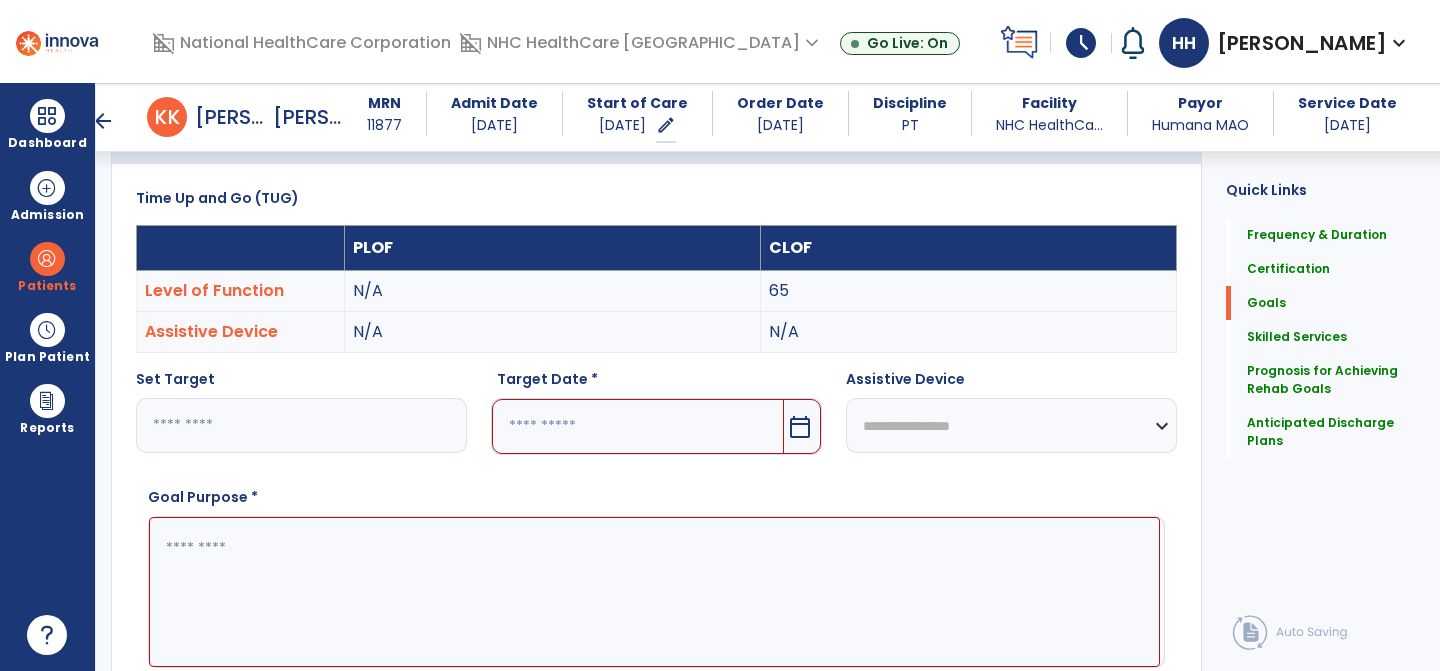click at bounding box center (638, 426) 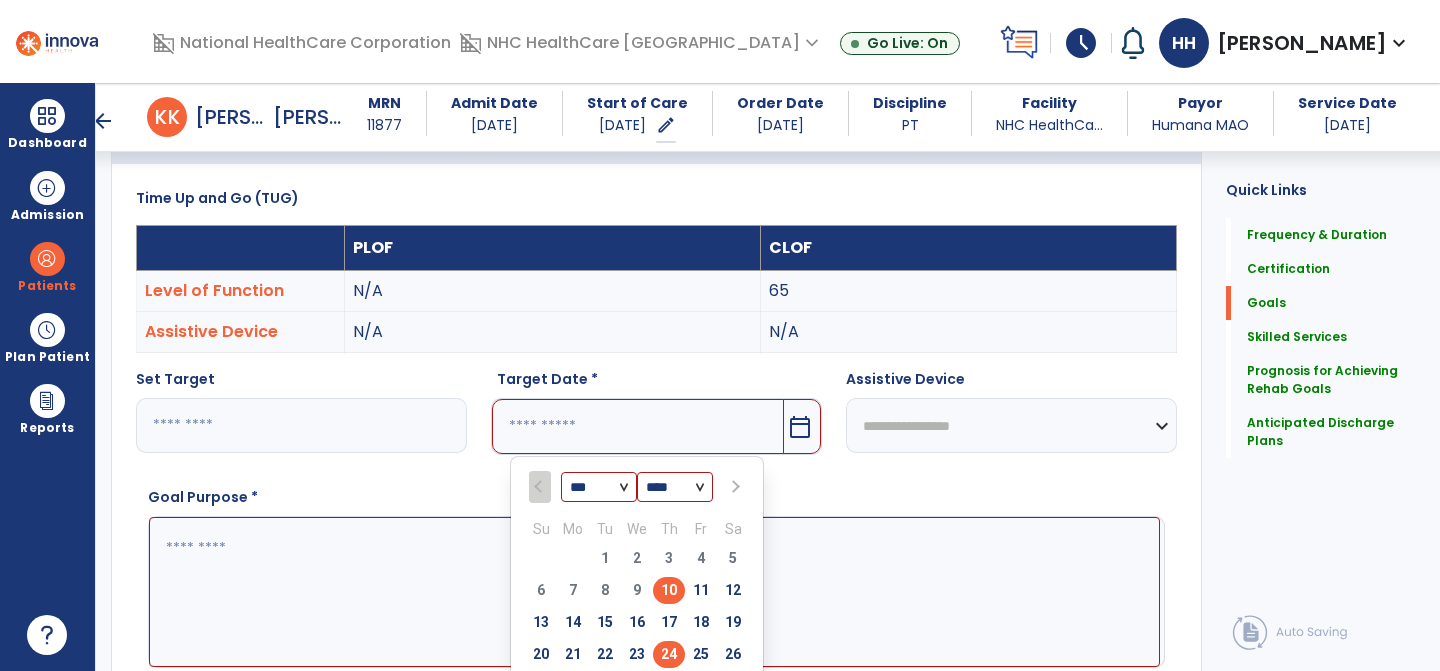 click on "24" at bounding box center [669, 654] 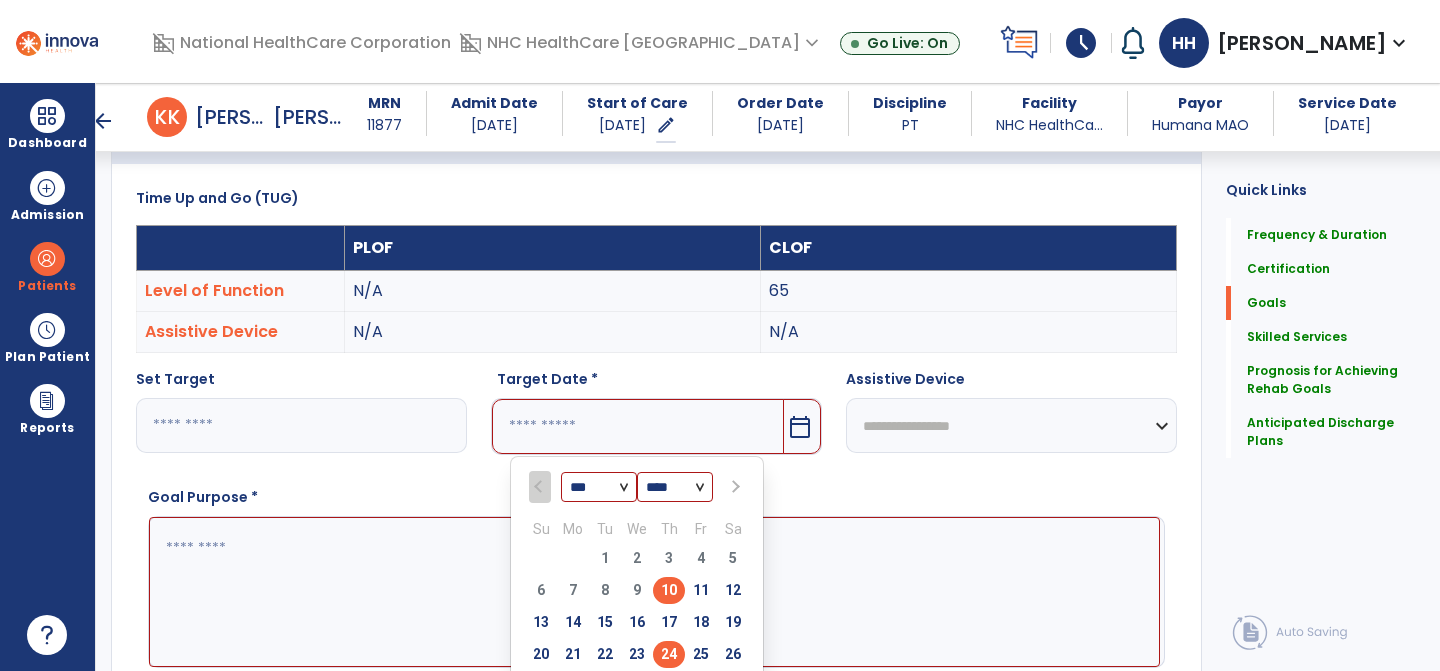 type on "*********" 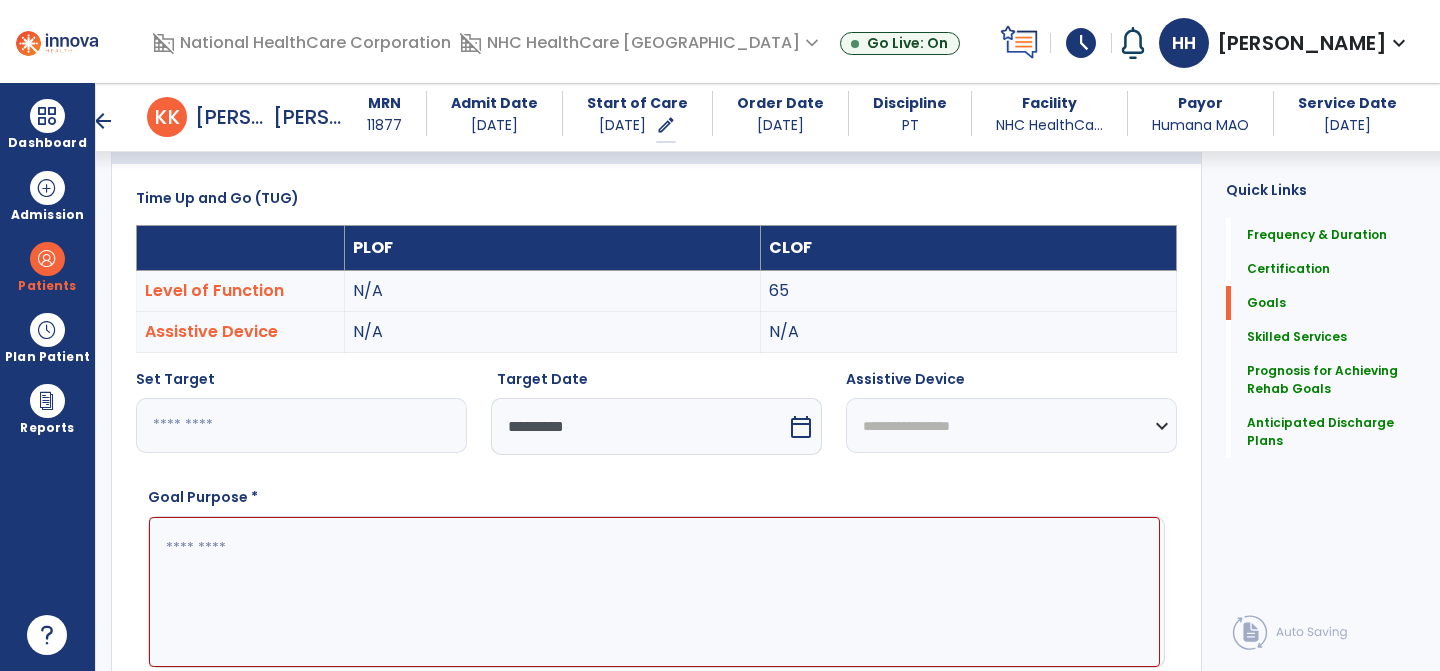 click at bounding box center (654, 592) 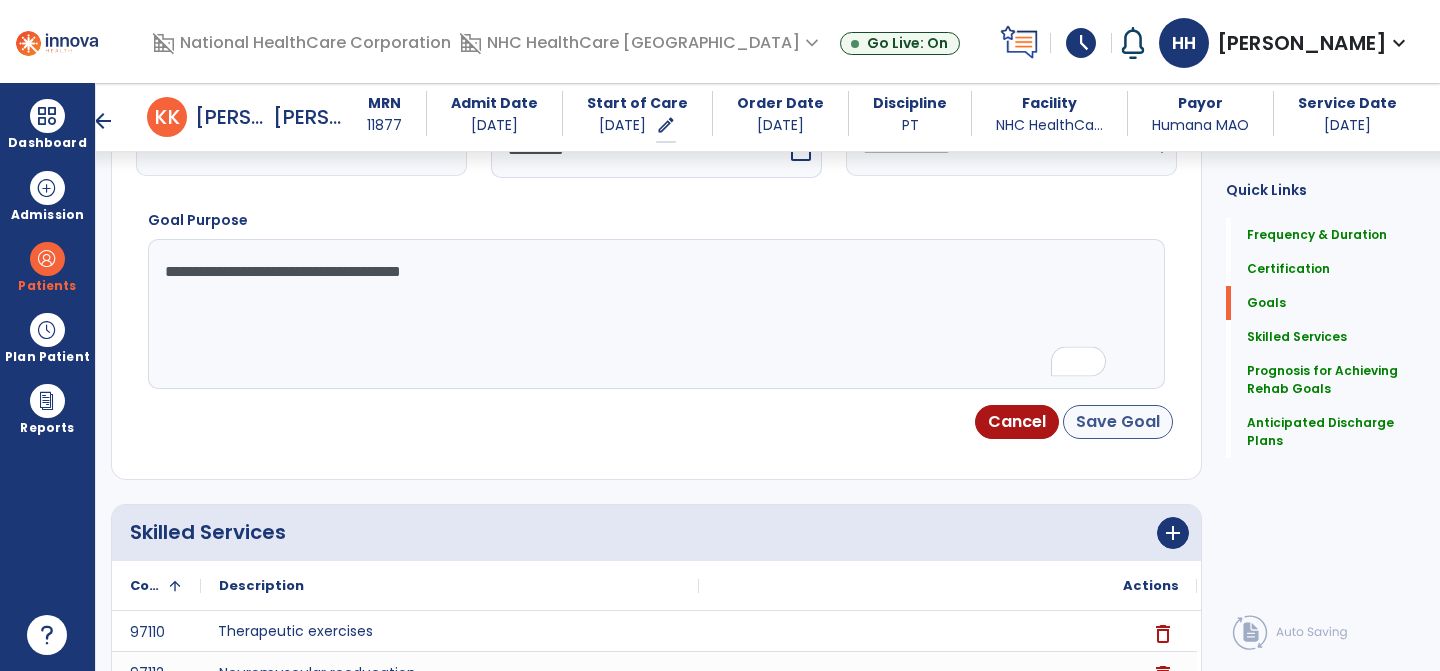 type on "**********" 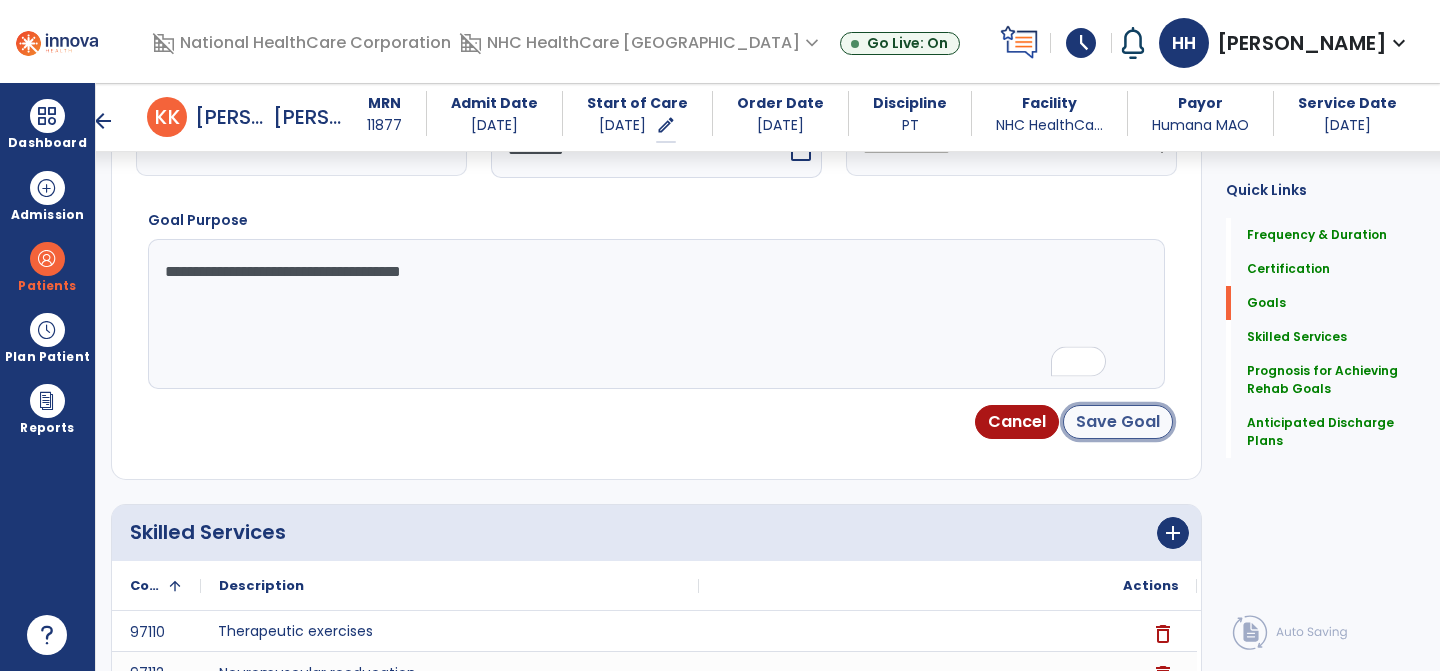 click on "Save Goal" at bounding box center [1118, 422] 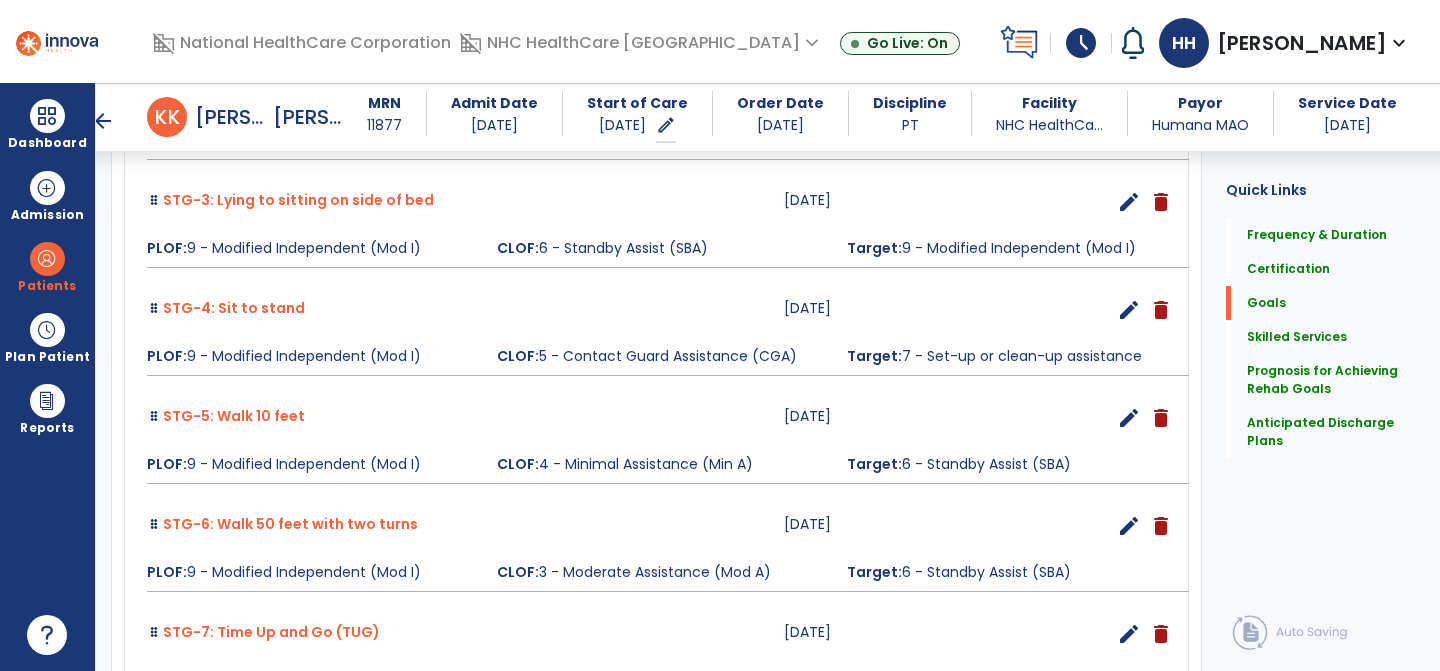 scroll, scrollTop: 1140, scrollLeft: 0, axis: vertical 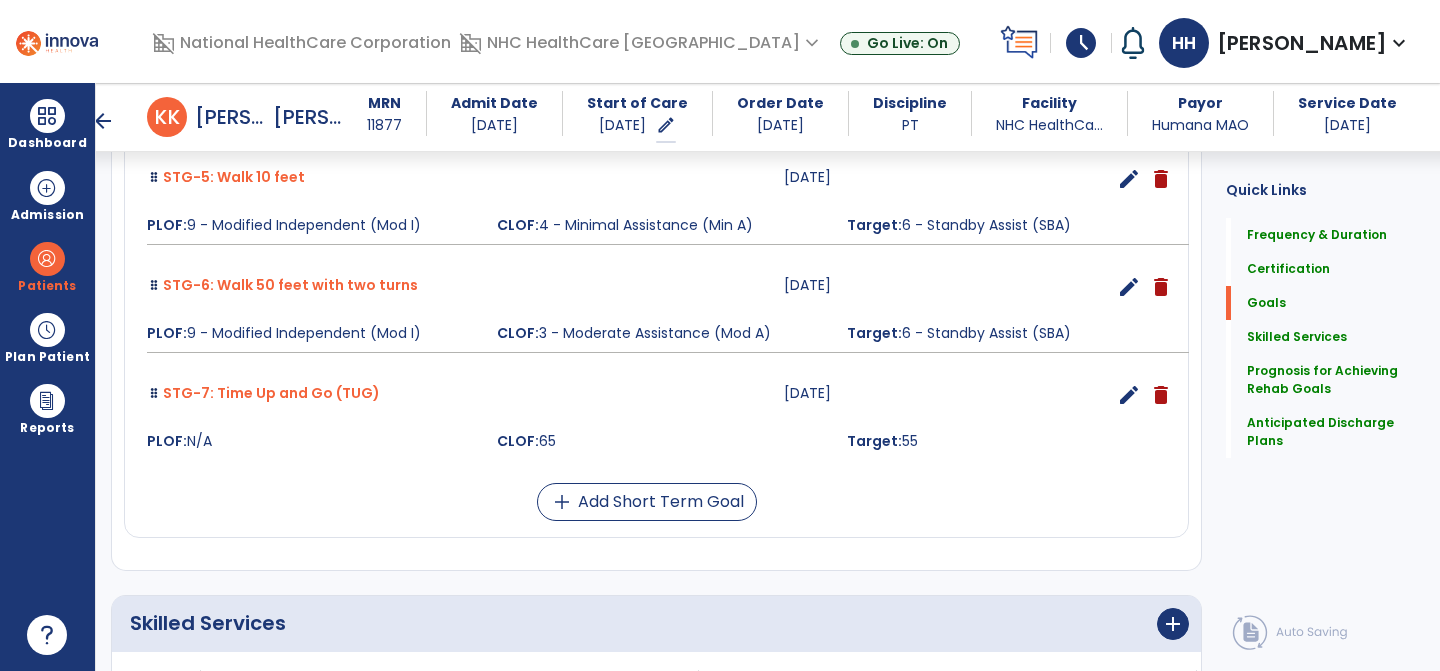 click on "Funcitional mobility  08-13-2025  edit delete PLOF:    Independent with bed mobility, transfers, STSs, MI for gait household ambulatory with FWW  CLOF:    SBA for bed mobility, CGA for STSs, MIN A for transfers and gait 50ft using FWW Target:    Independent with bed mobility, Supervision with transfers, STSs, MI for gait household ambulatory with FWW  STG-1: 4 steps (stairs)  07-24-2025  edit delete PLOF:  9 - Modified Independent (Mod I)  CLOF:  0 - Not attempted due to medical condition or safety concerns  Target:  3 - Moderate Assistance (Mod A)  STG-2: Chair/bed to chair transfer  07-24-2025  edit delete PLOF:  9 - Modified Independent (Mod I)  CLOF:  4 - Minimal Assistance (Min A)  Target:  6 - Standby Assist (SBA)  STG-3: Lying to sitting on side of bed  07-24-2025  edit delete PLOF:  9 - Modified Independent (Mod I)  CLOF:  6 - Standby Assist (SBA)  Target:  9 - Modified Independent (Mod I)  STG-4: Sit to stand  07-24-2025  edit delete PLOF:  9 - Modified Independent (Mod I)  CLOF:" at bounding box center (656, 47) 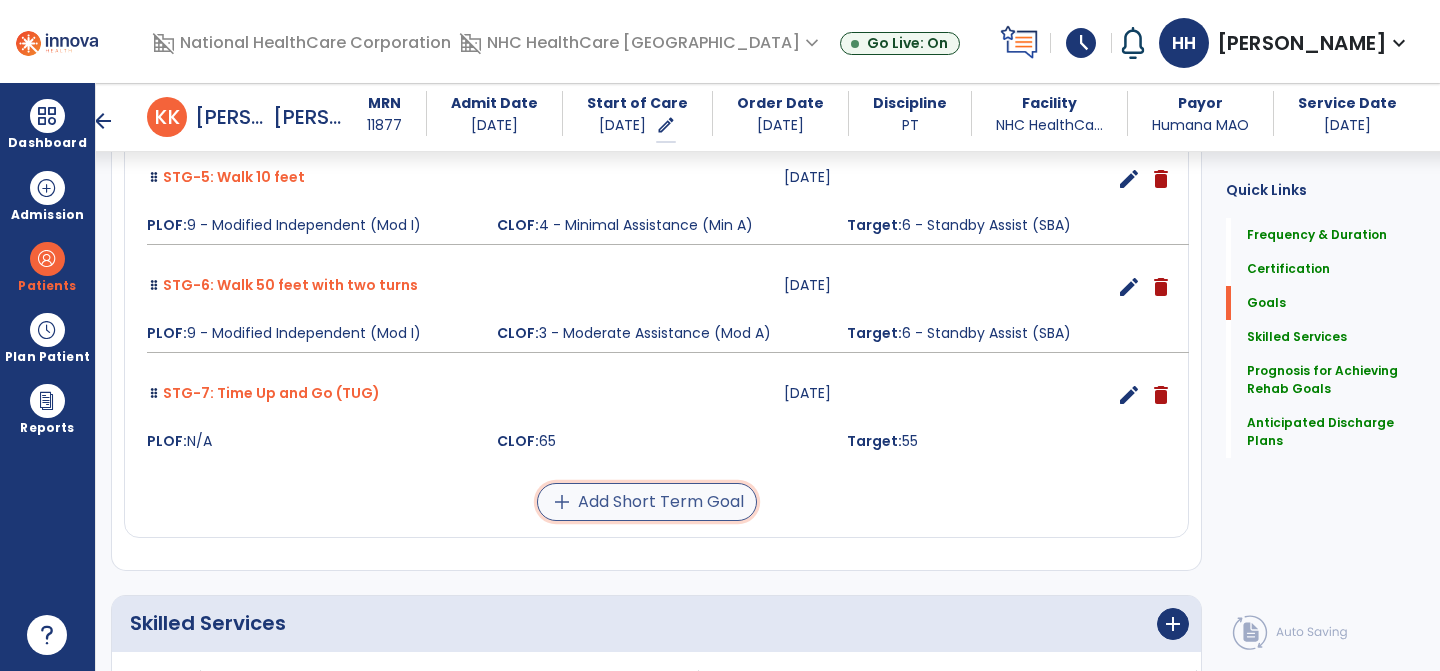 click on "add  Add Short Term Goal" at bounding box center (647, 502) 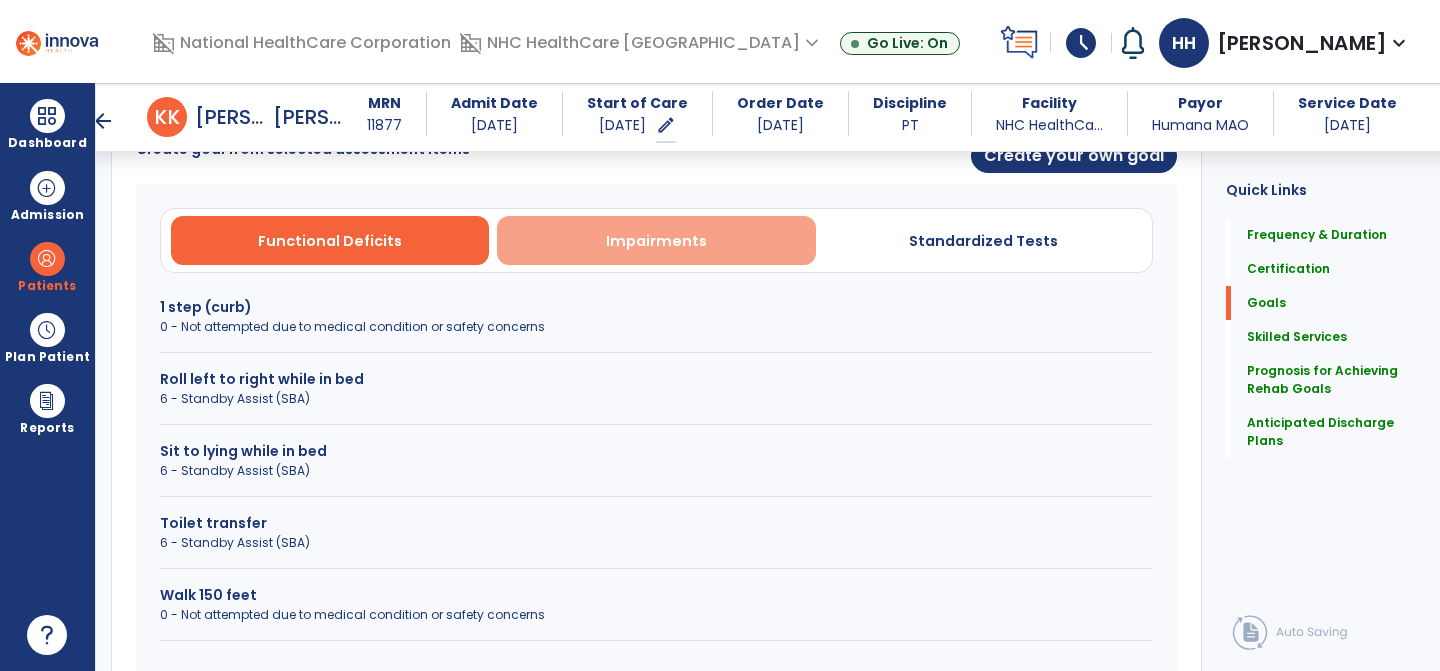 scroll, scrollTop: 605, scrollLeft: 0, axis: vertical 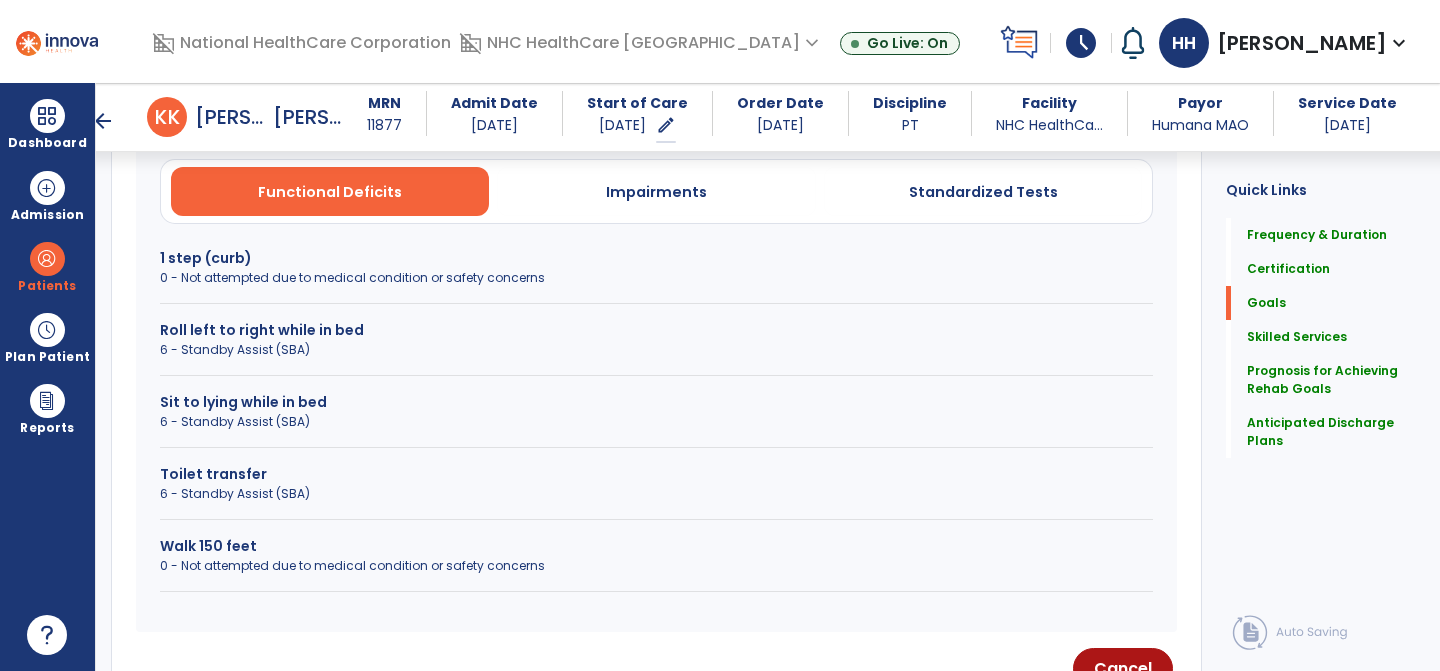 click on "0 - Not attempted due to medical condition or safety concerns" at bounding box center [656, 566] 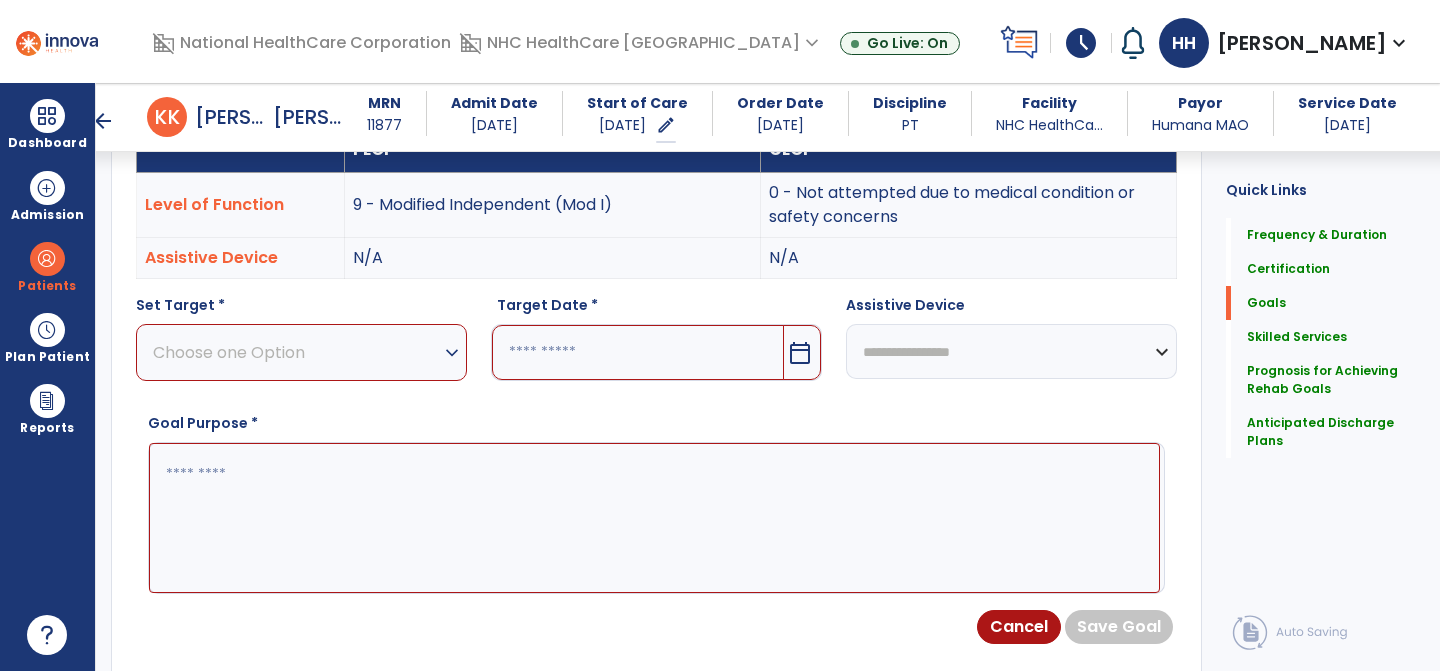 click on "Choose one Option" at bounding box center (296, 352) 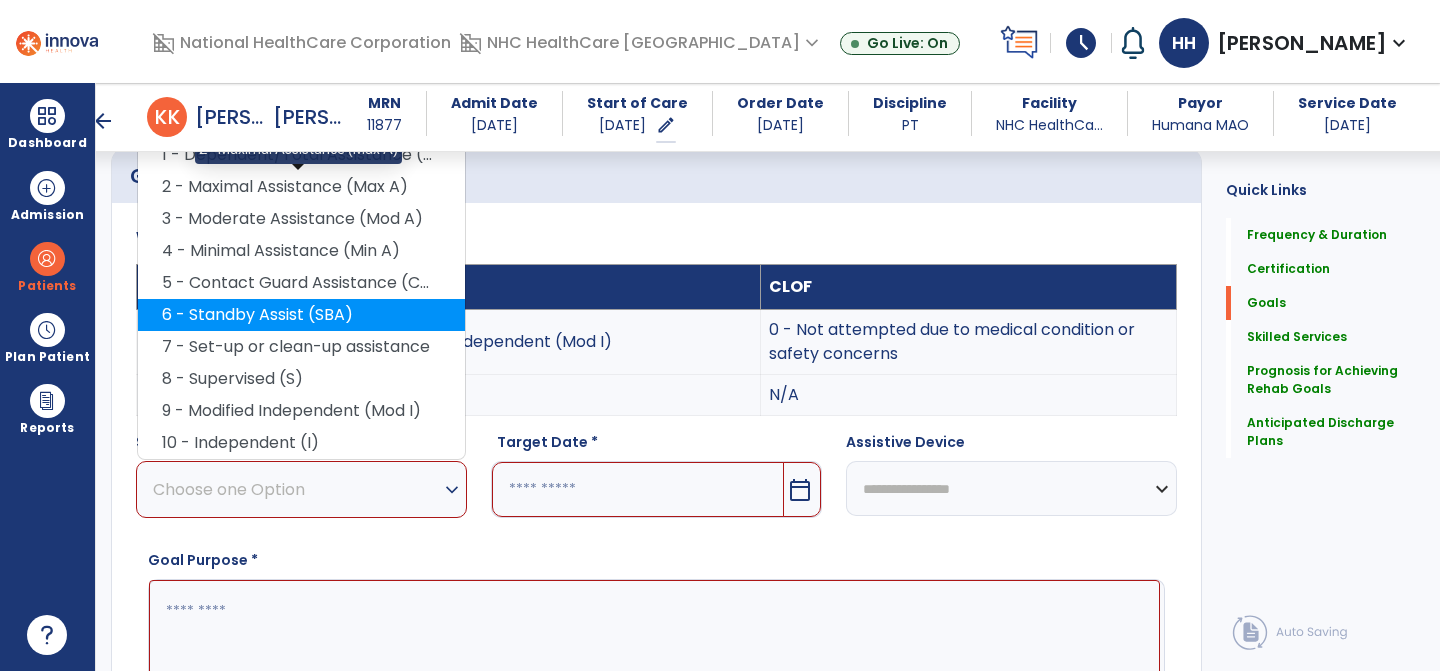 scroll, scrollTop: 462, scrollLeft: 0, axis: vertical 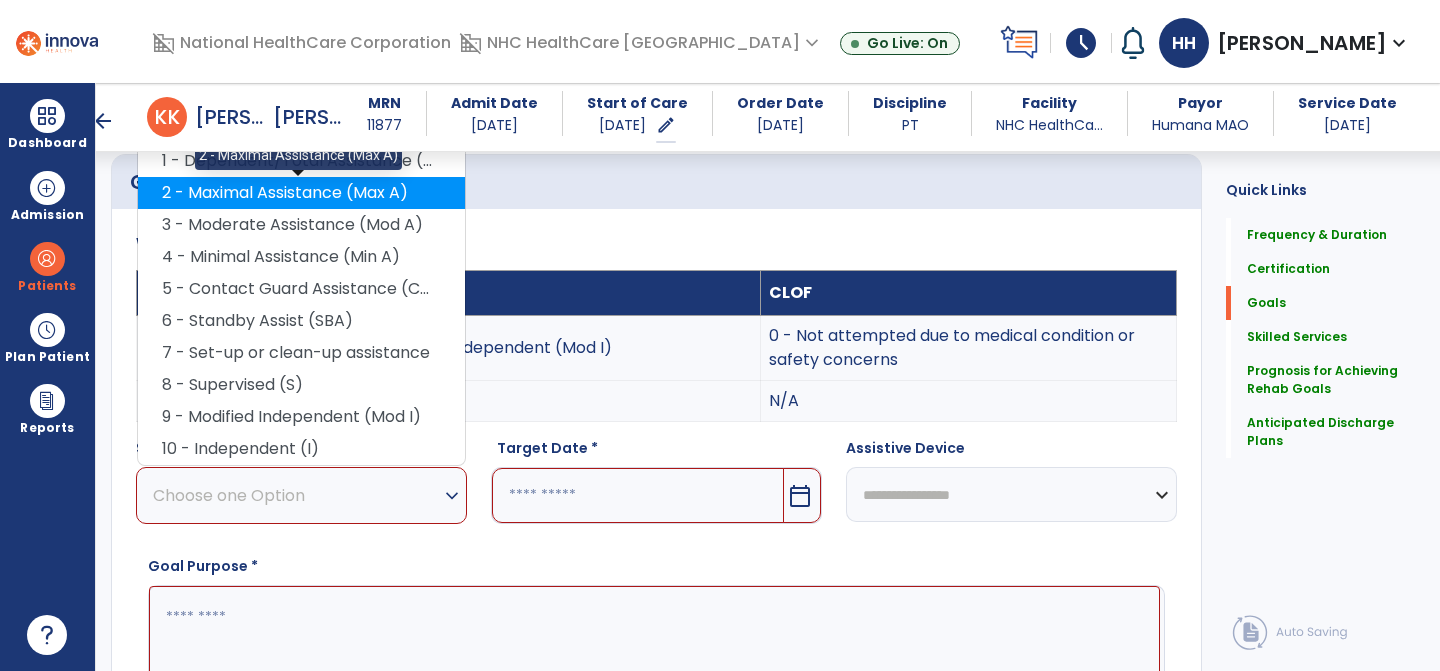 click on "2 - Maximal Assistance (Max A)" at bounding box center (301, 193) 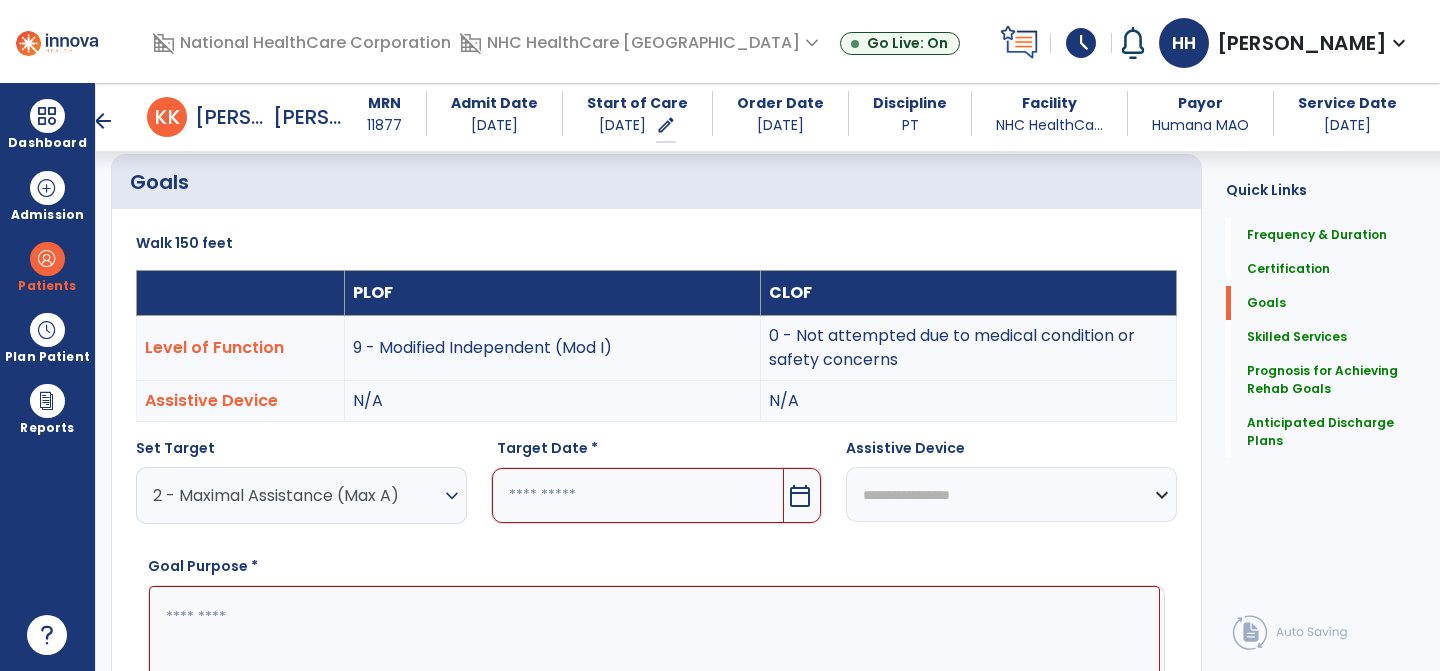 click on "2 - Maximal Assistance (Max A)" at bounding box center [296, 495] 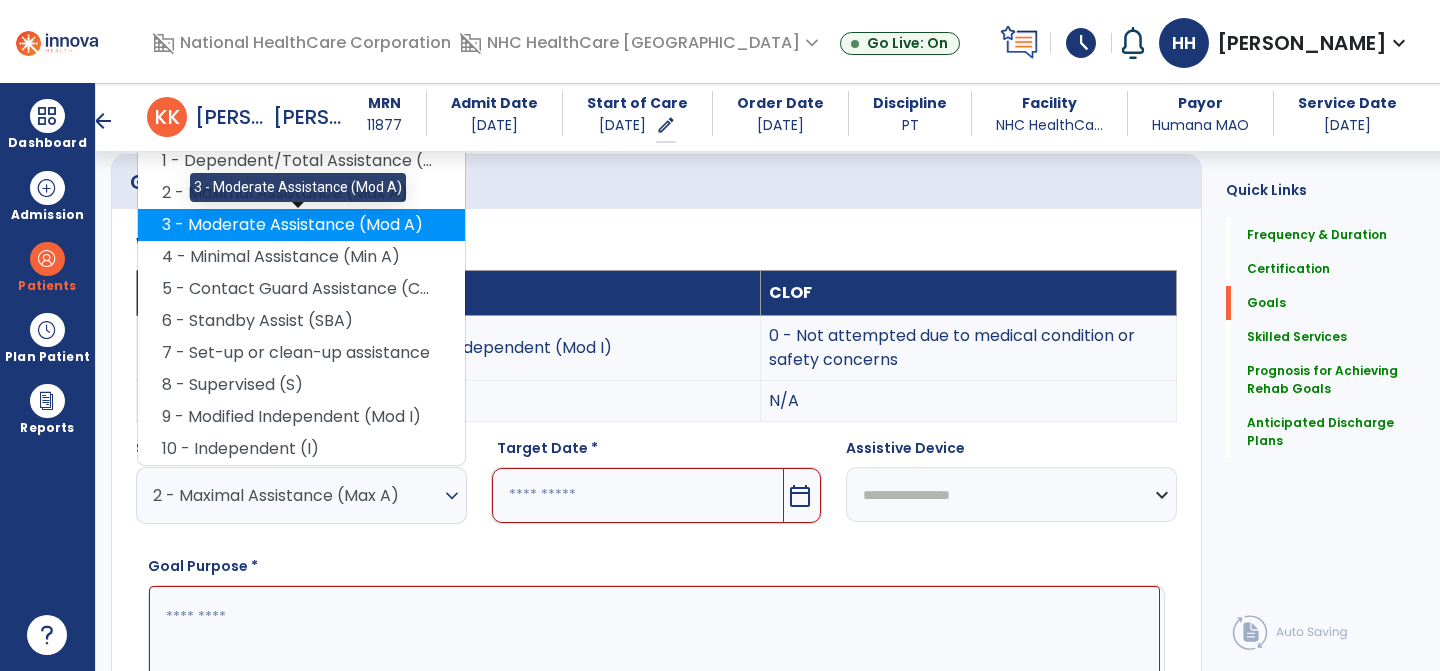 click on "3 - Moderate Assistance (Mod A)" at bounding box center [301, 225] 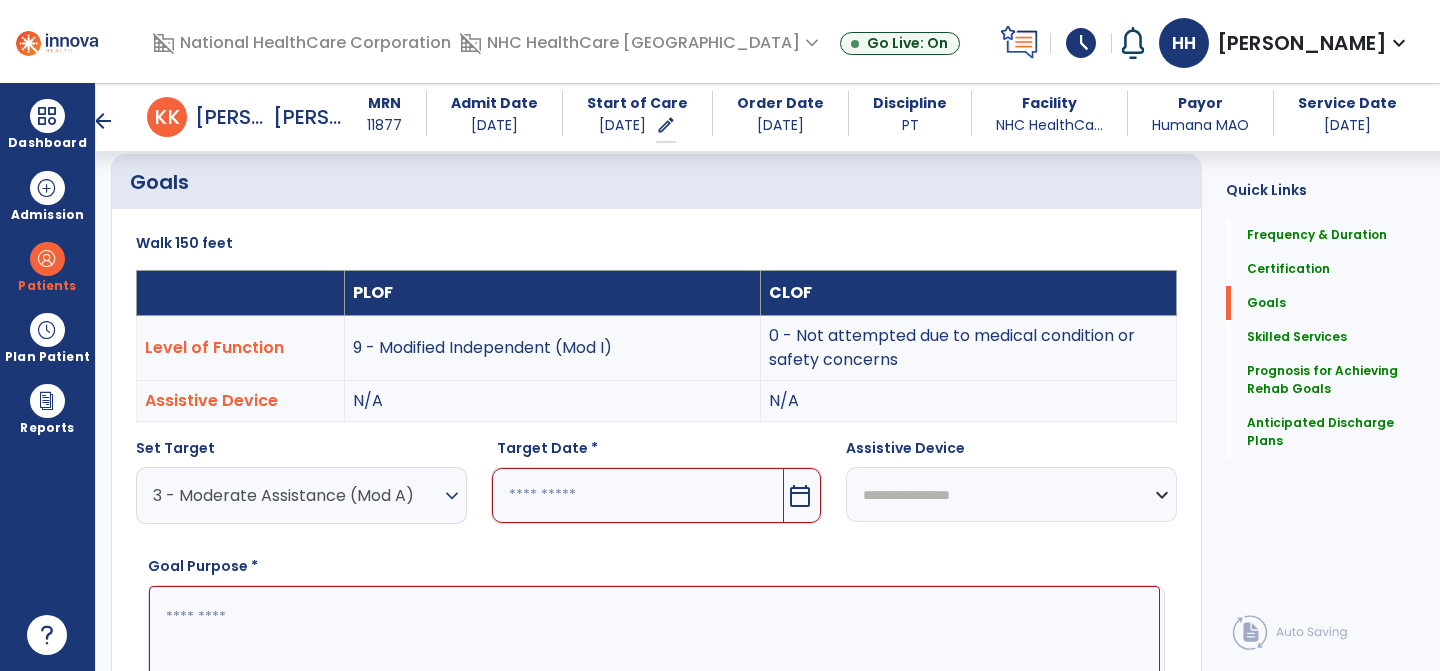 click at bounding box center [638, 495] 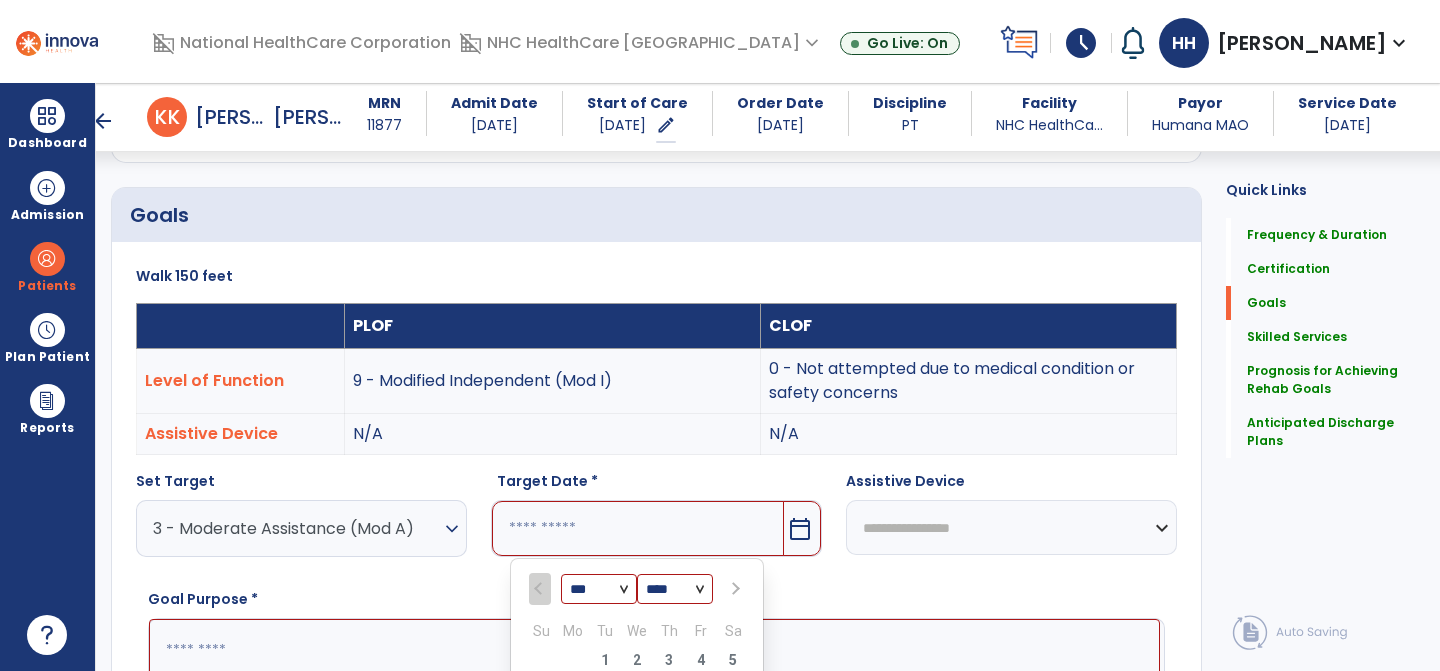 scroll, scrollTop: 633, scrollLeft: 0, axis: vertical 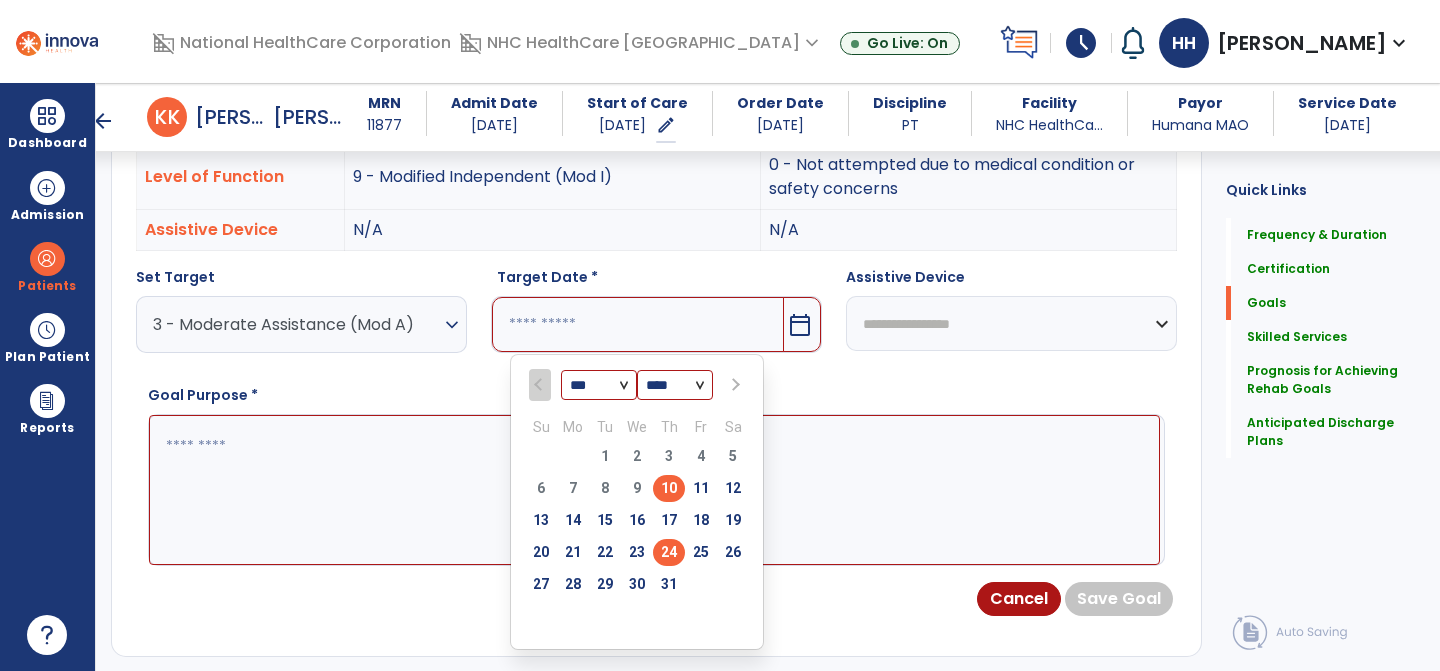 click on "24" at bounding box center [669, 552] 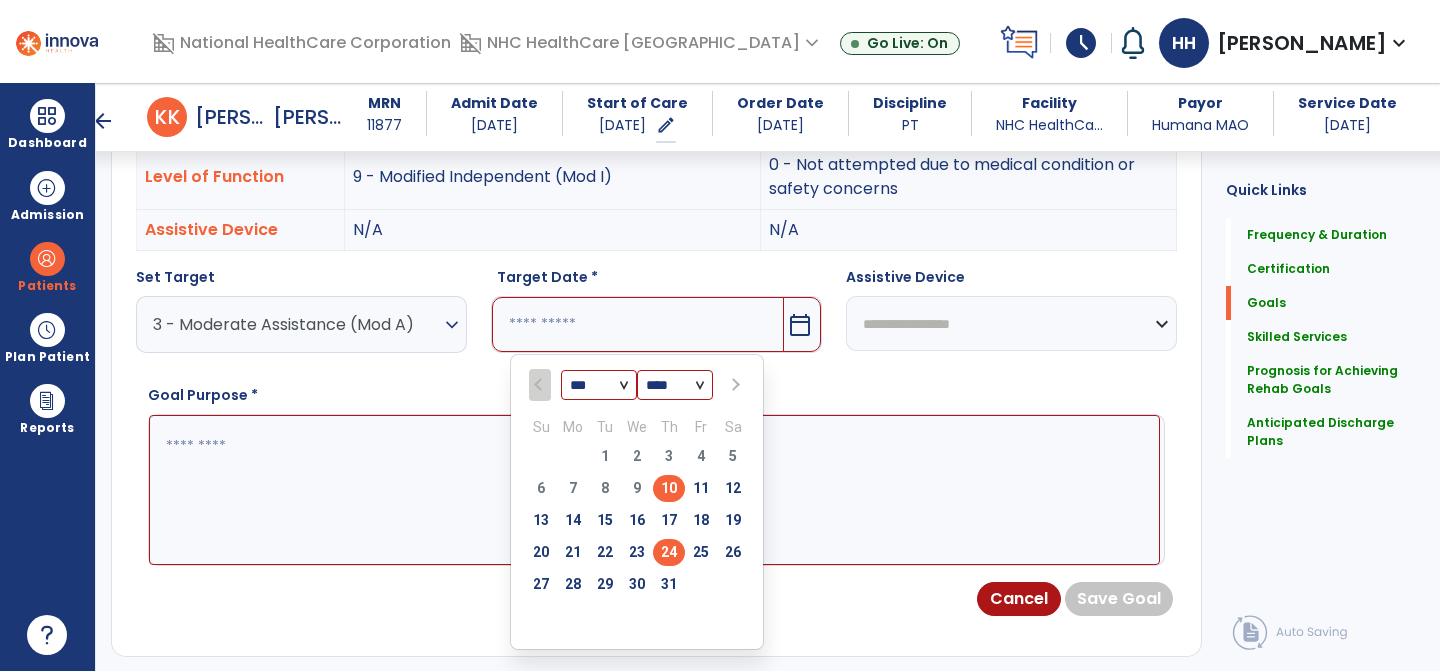 type on "*********" 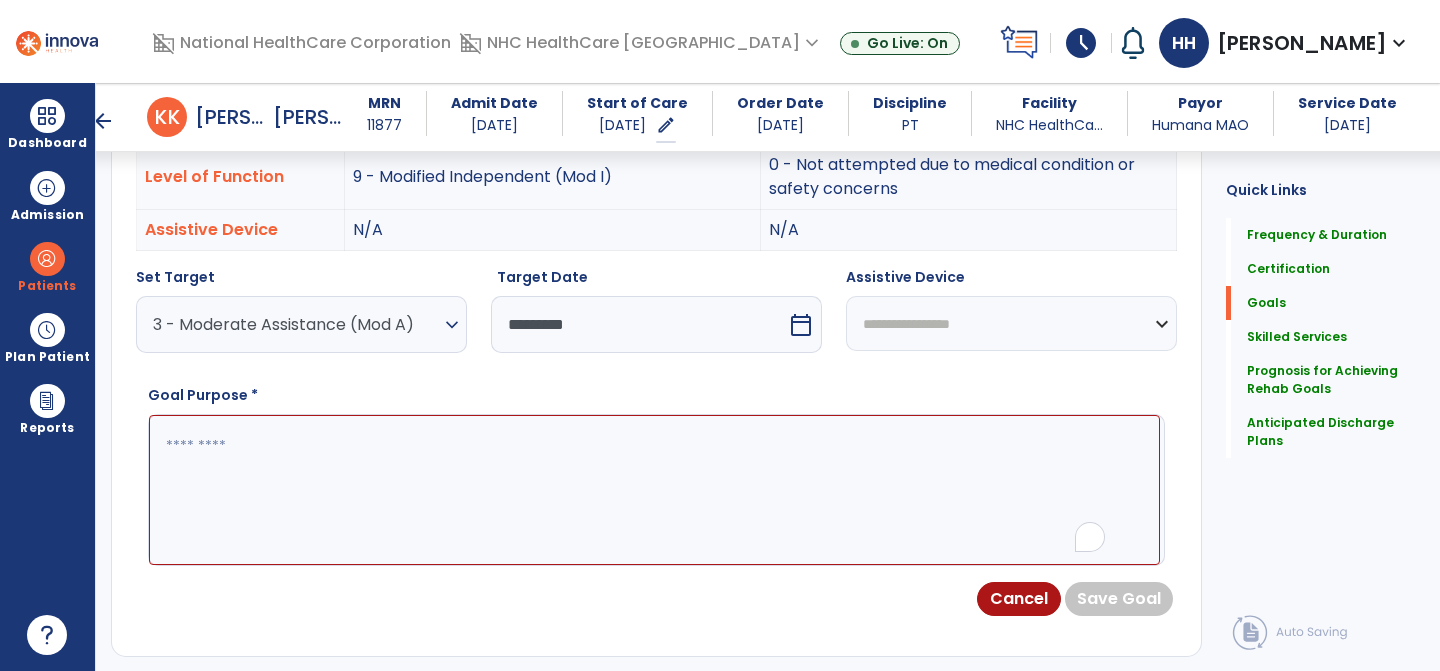 click at bounding box center (654, 490) 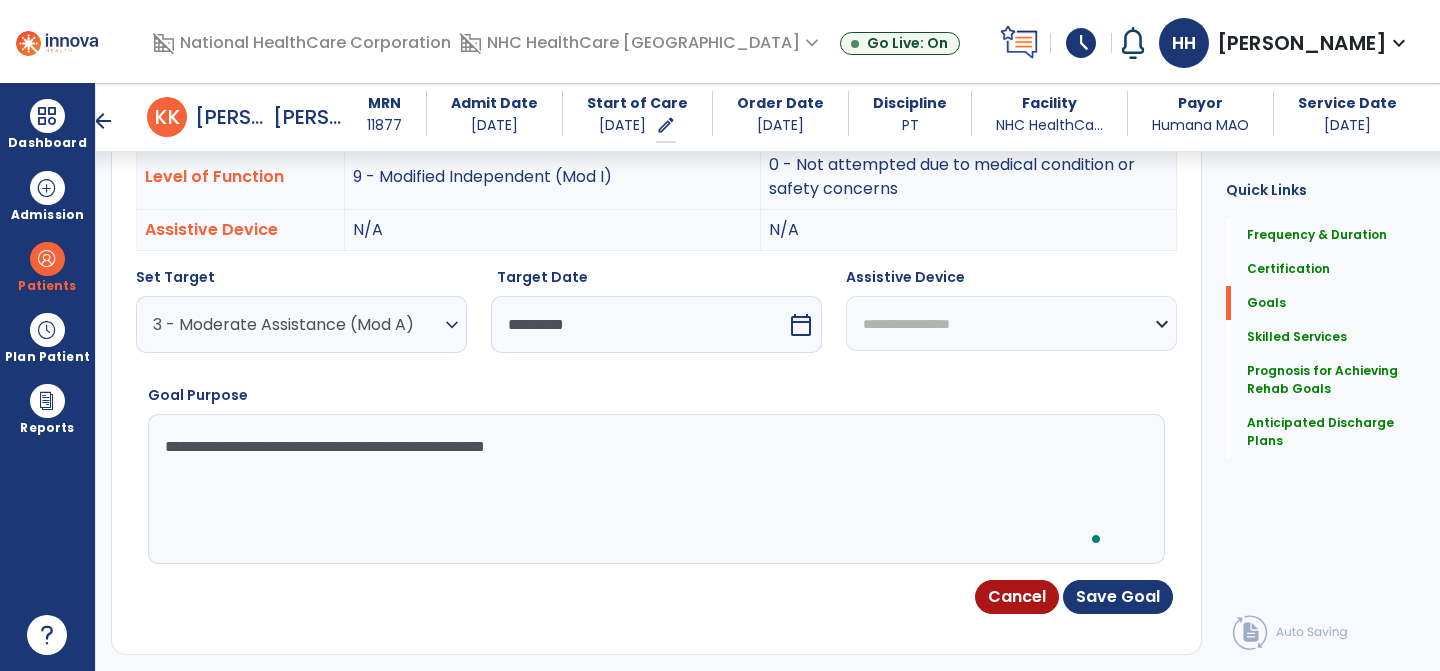 type on "**********" 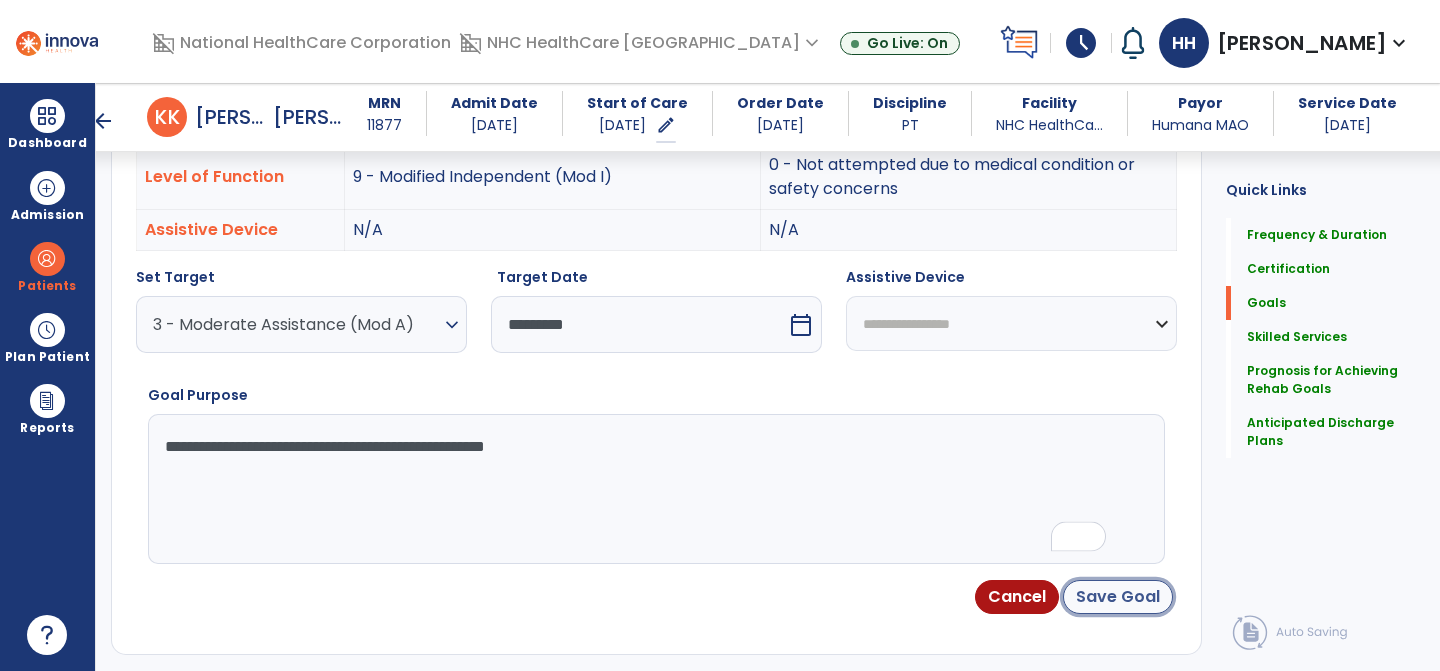 click on "Save Goal" at bounding box center (1118, 597) 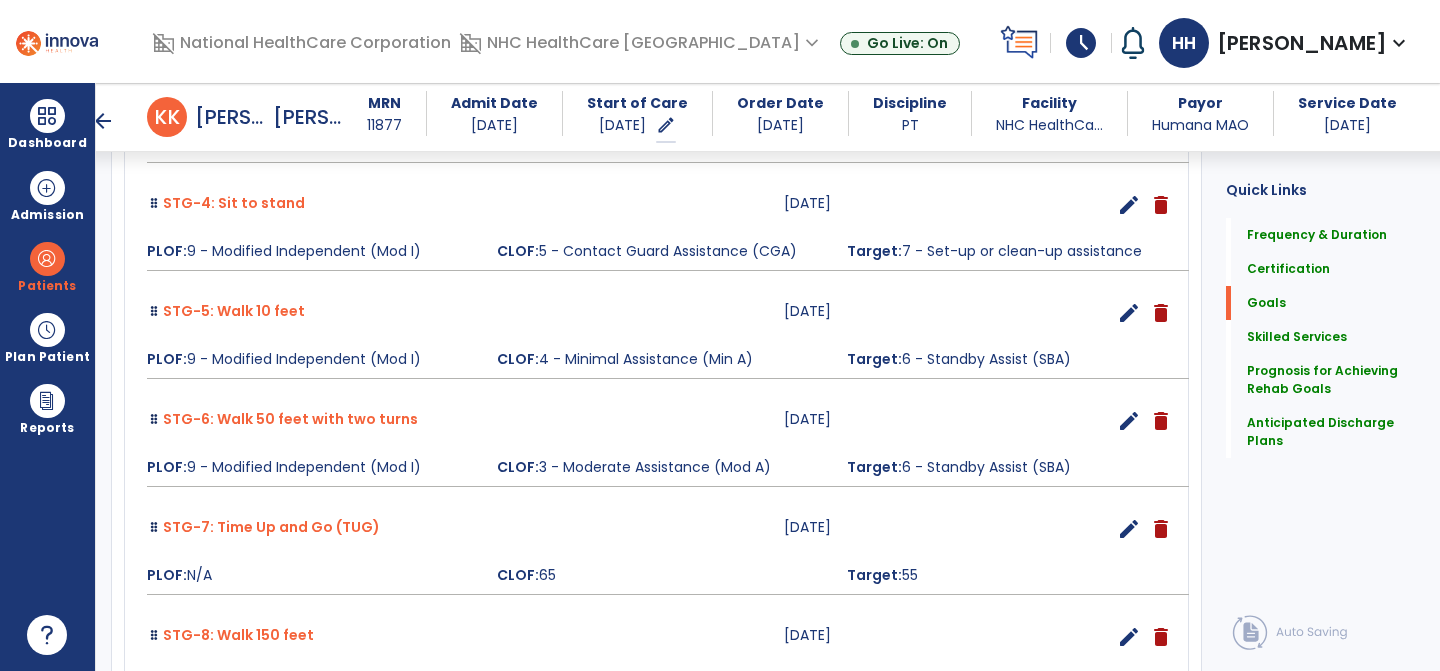 scroll, scrollTop: 1023, scrollLeft: 0, axis: vertical 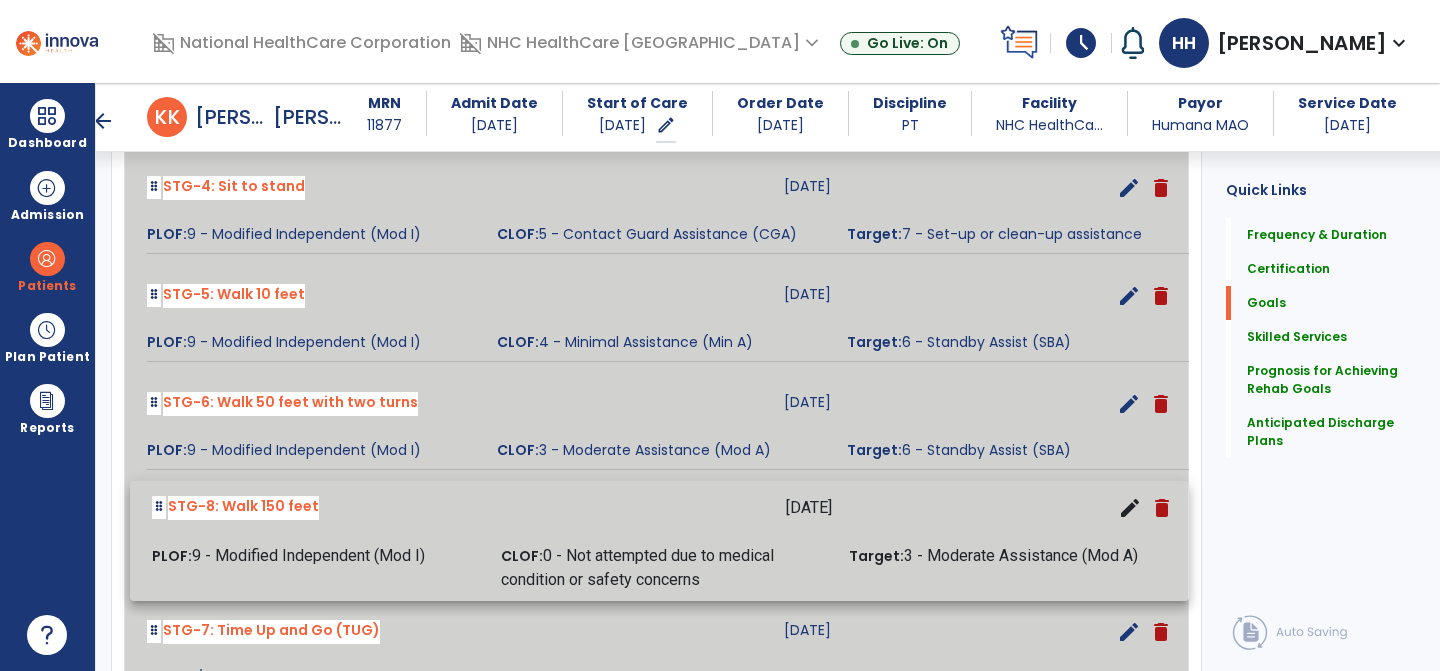 drag, startPoint x: 156, startPoint y: 620, endPoint x: 160, endPoint y: 509, distance: 111.07205 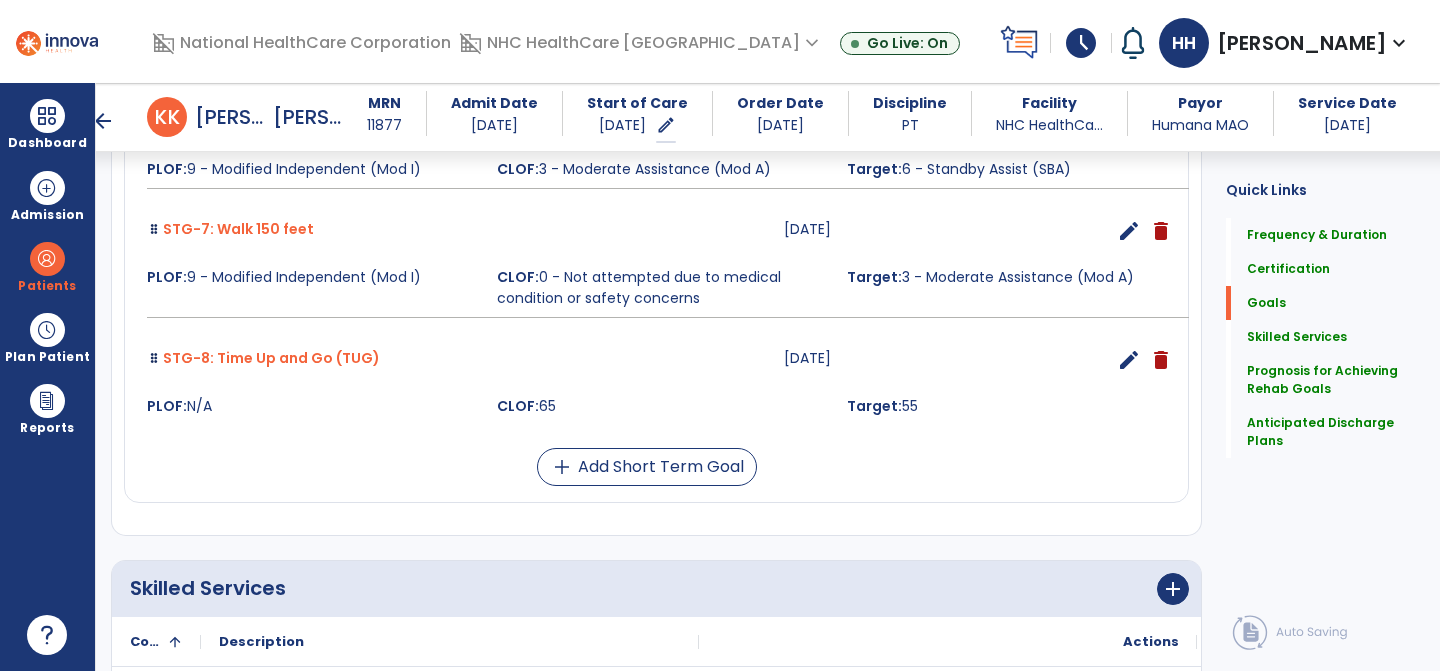 scroll, scrollTop: 1306, scrollLeft: 0, axis: vertical 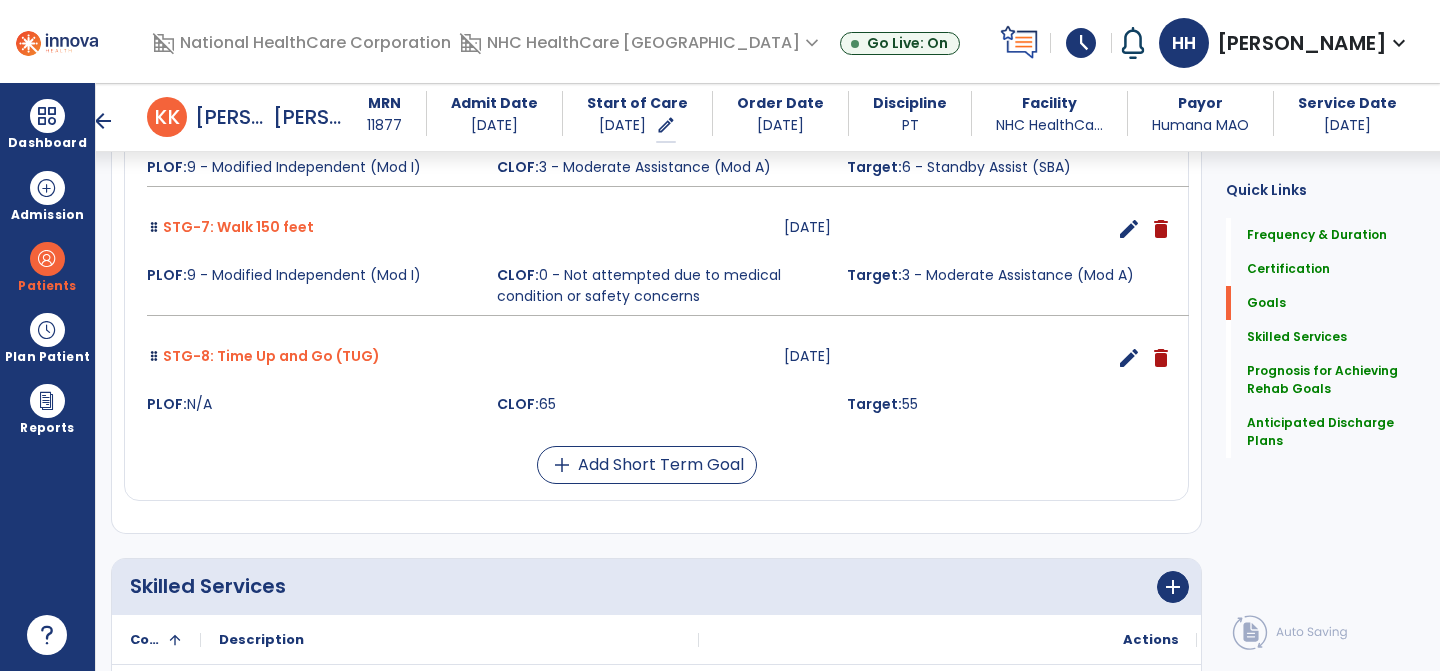 click on "Funcitional mobility  08-13-2025  edit delete PLOF:    Independent with bed mobility, transfers, STSs, MI for gait household ambulatory with FWW  CLOF:    SBA for bed mobility, CGA for STSs, MIN A for transfers and gait 50ft using FWW Target:    Independent with bed mobility, Supervision with transfers, STSs, MI for gait household ambulatory with FWW  STG-1: 4 steps (stairs)  07-24-2025  edit delete PLOF:  9 - Modified Independent (Mod I)  CLOF:  0 - Not attempted due to medical condition or safety concerns  Target:  3 - Moderate Assistance (Mod A)  STG-2: Chair/bed to chair transfer  07-24-2025  edit delete PLOF:  9 - Modified Independent (Mod I)  CLOF:  4 - Minimal Assistance (Min A)  Target:  6 - Standby Assist (SBA)  STG-3: Lying to sitting on side of bed  07-24-2025  edit delete PLOF:  9 - Modified Independent (Mod I)  CLOF:  6 - Standby Assist (SBA)  Target:  9 - Modified Independent (Mod I)  STG-4: Sit to stand  07-24-2025  edit delete PLOF:  9 - Modified Independent (Mod I)  CLOF:" at bounding box center [656, -62] 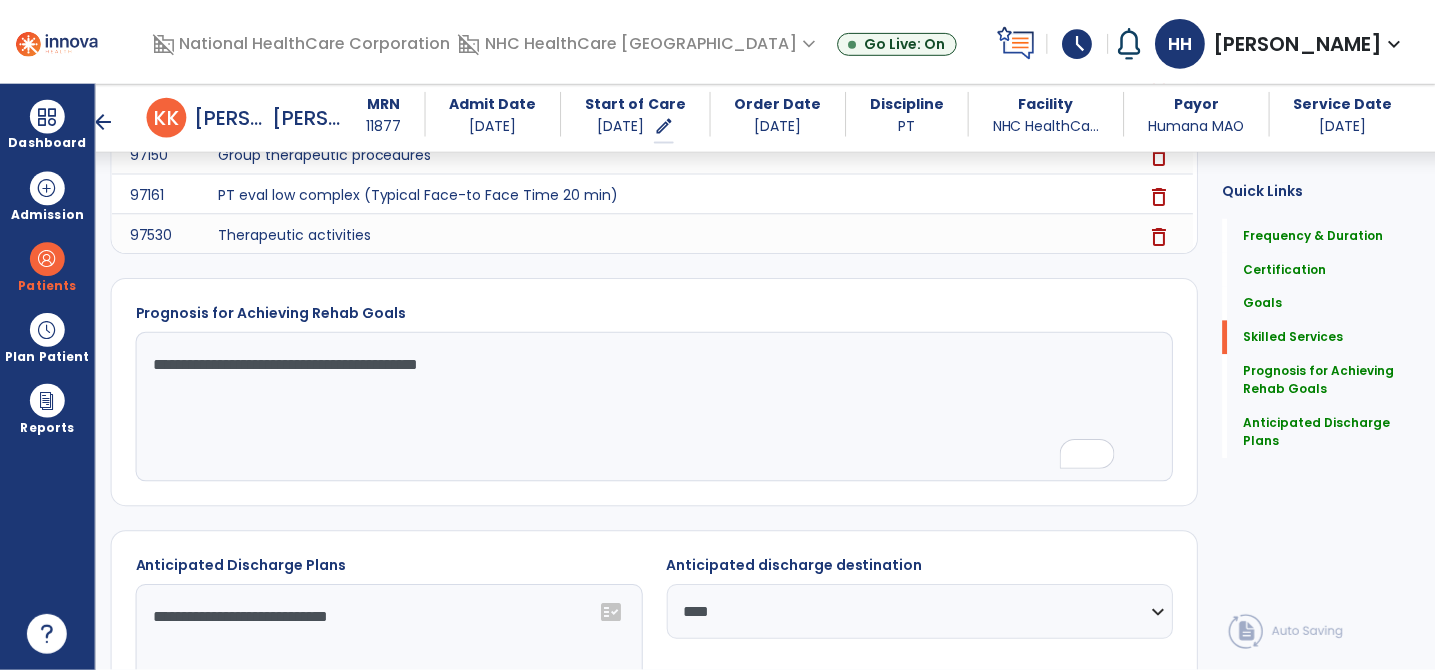 scroll, scrollTop: 2146, scrollLeft: 0, axis: vertical 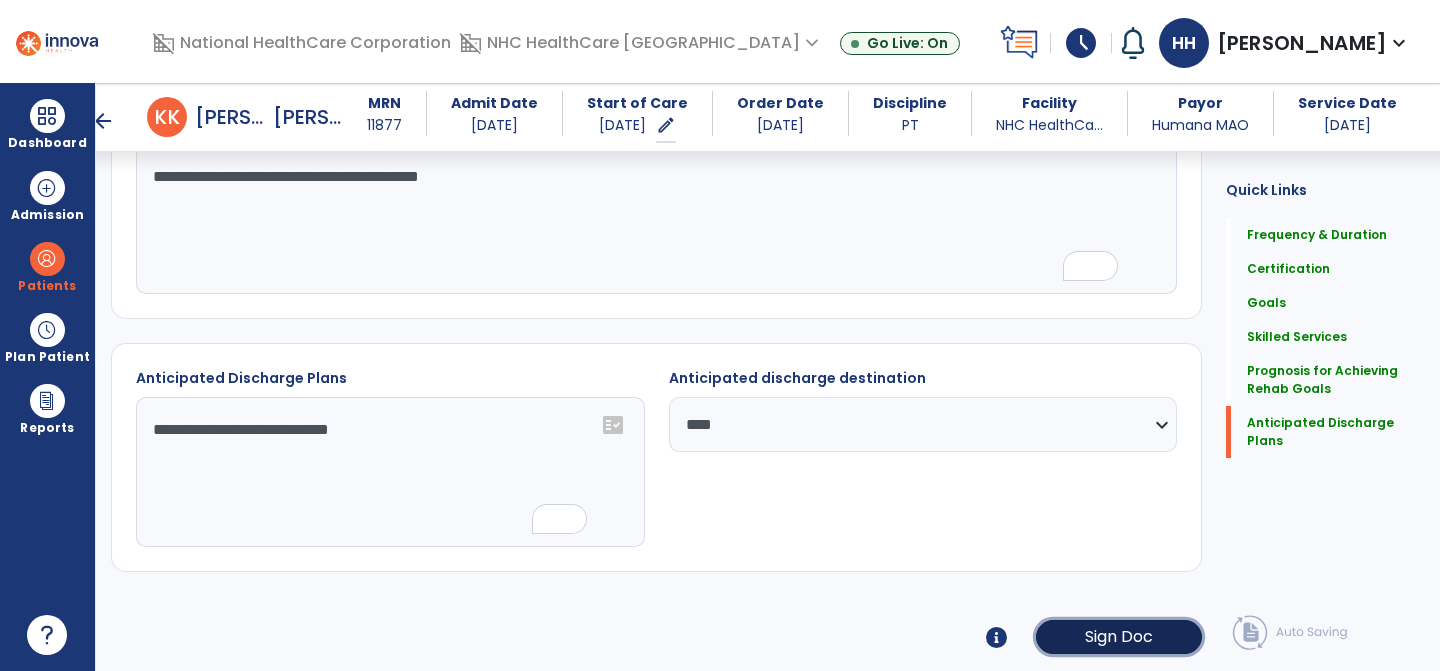 click on "Sign Doc" 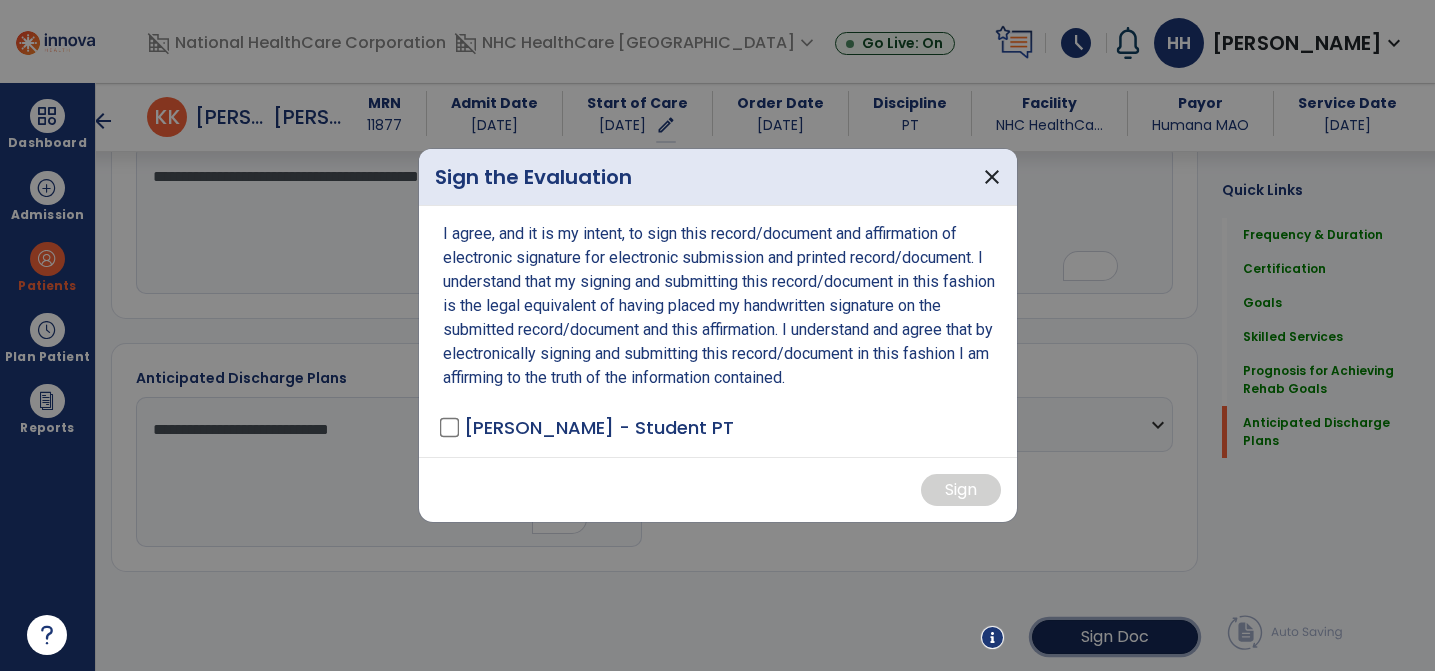scroll, scrollTop: 2146, scrollLeft: 0, axis: vertical 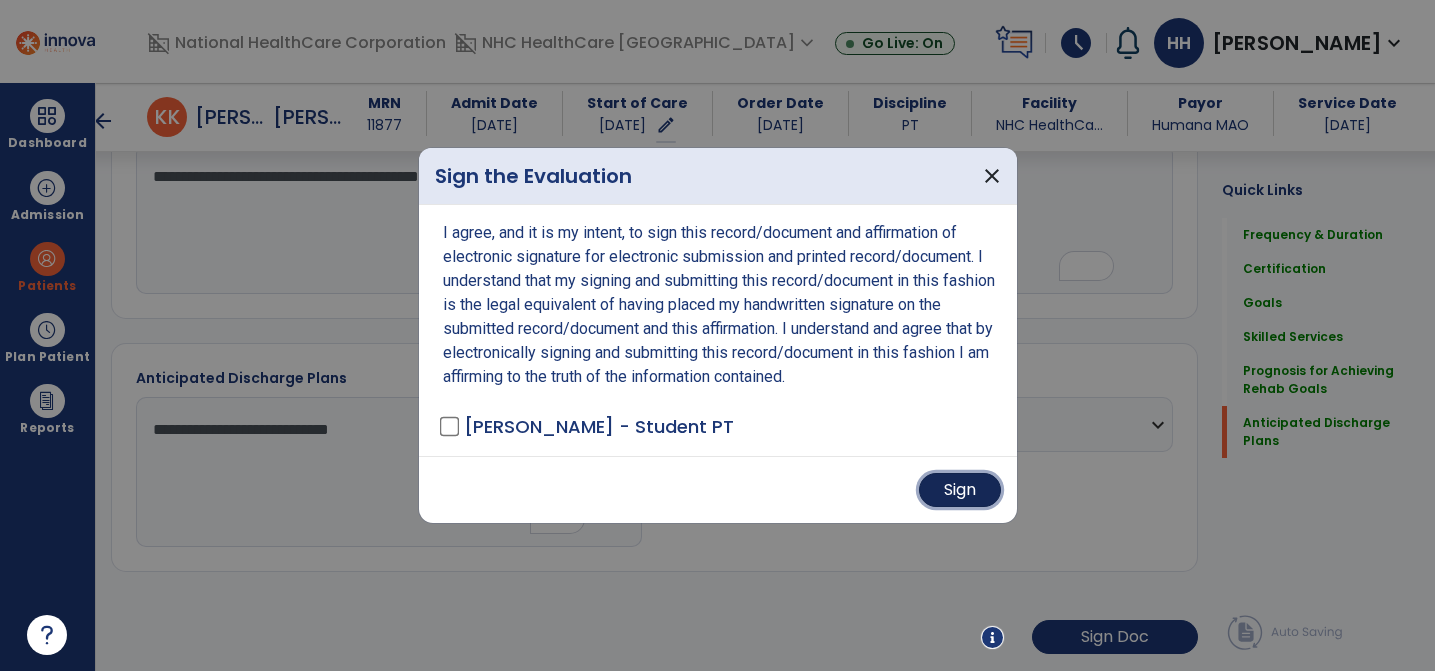click on "Sign" at bounding box center (960, 490) 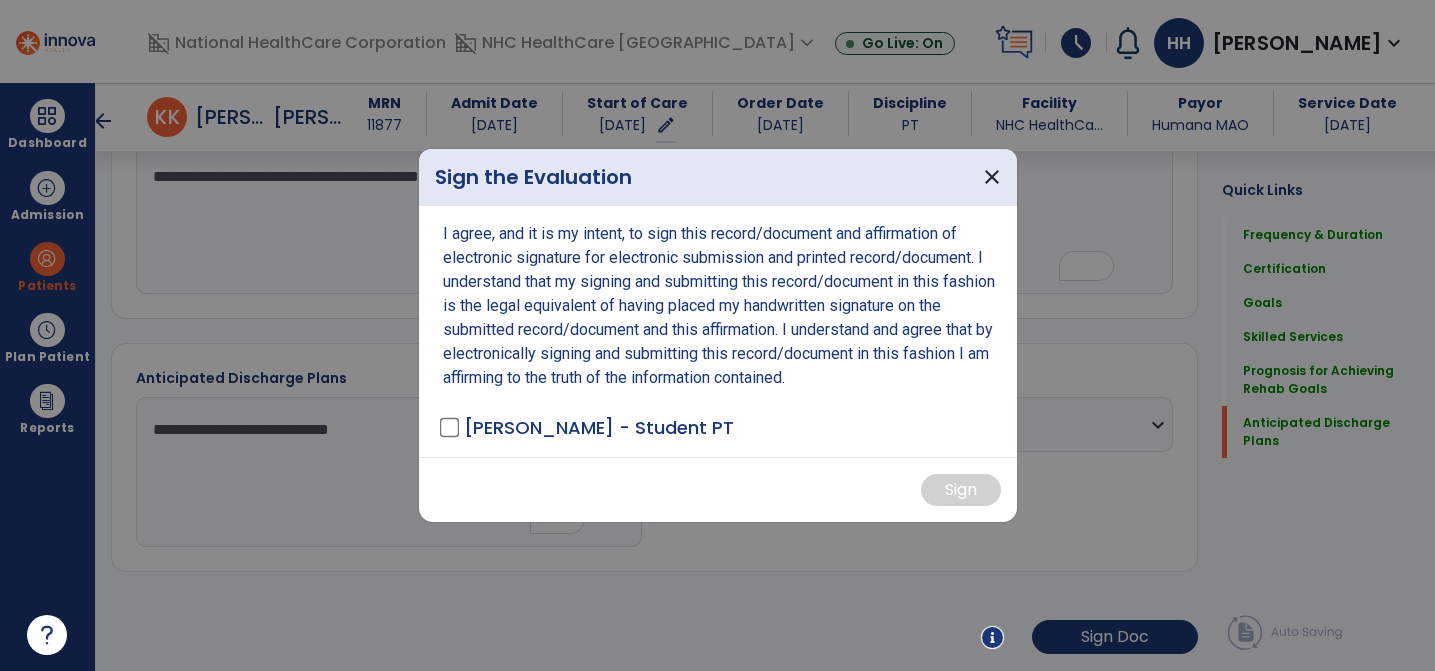 scroll, scrollTop: 2144, scrollLeft: 0, axis: vertical 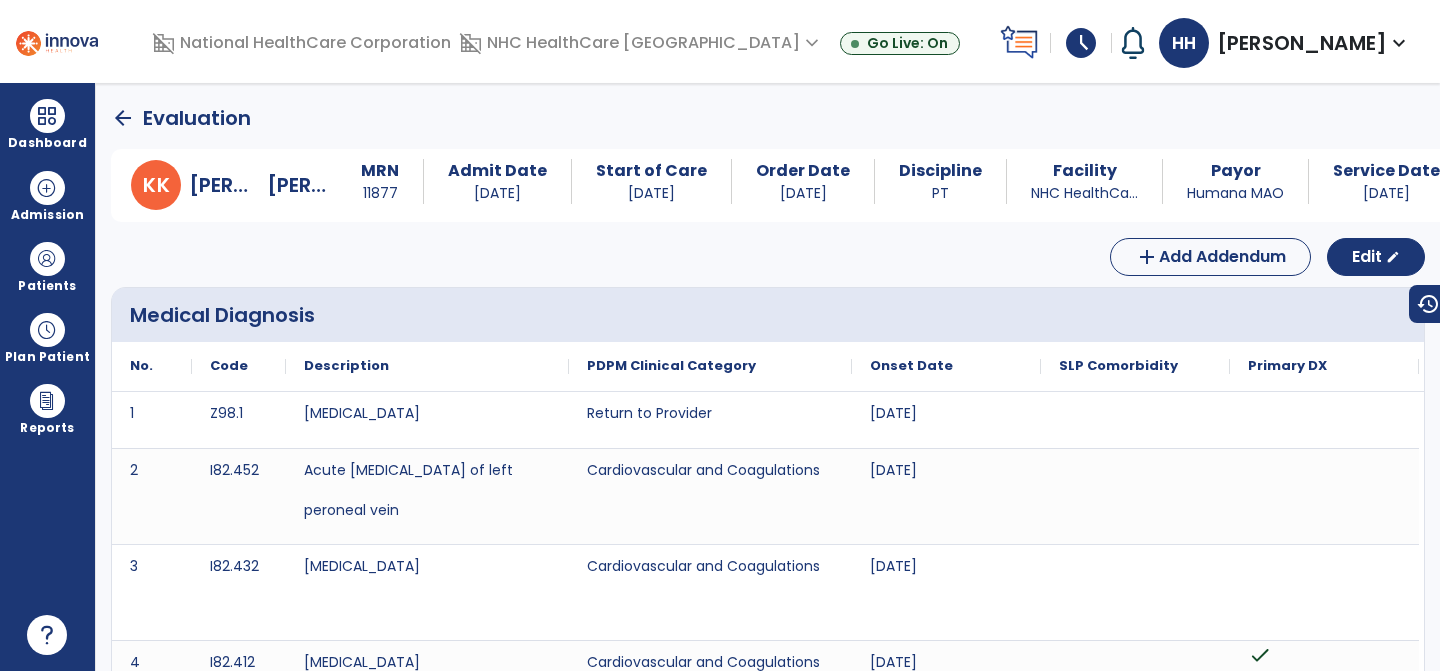 click on "arrow_back" 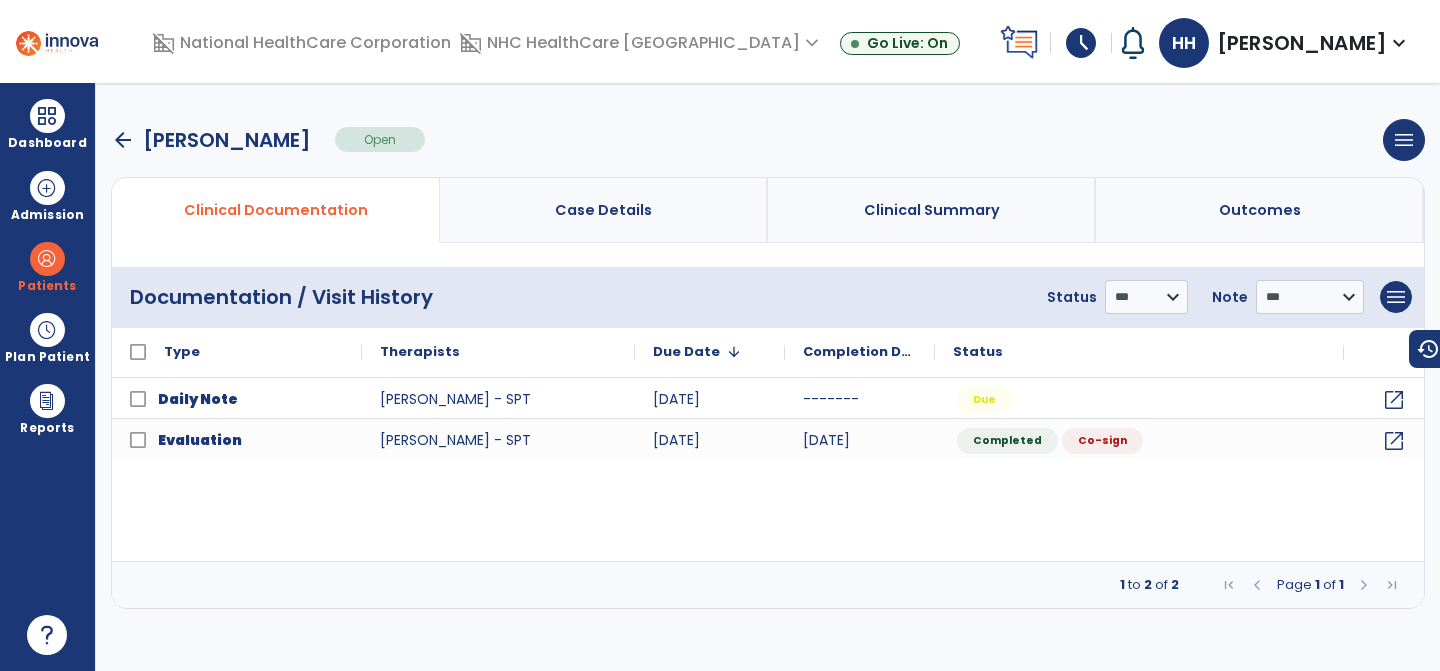 click on "arrow_back" at bounding box center (123, 140) 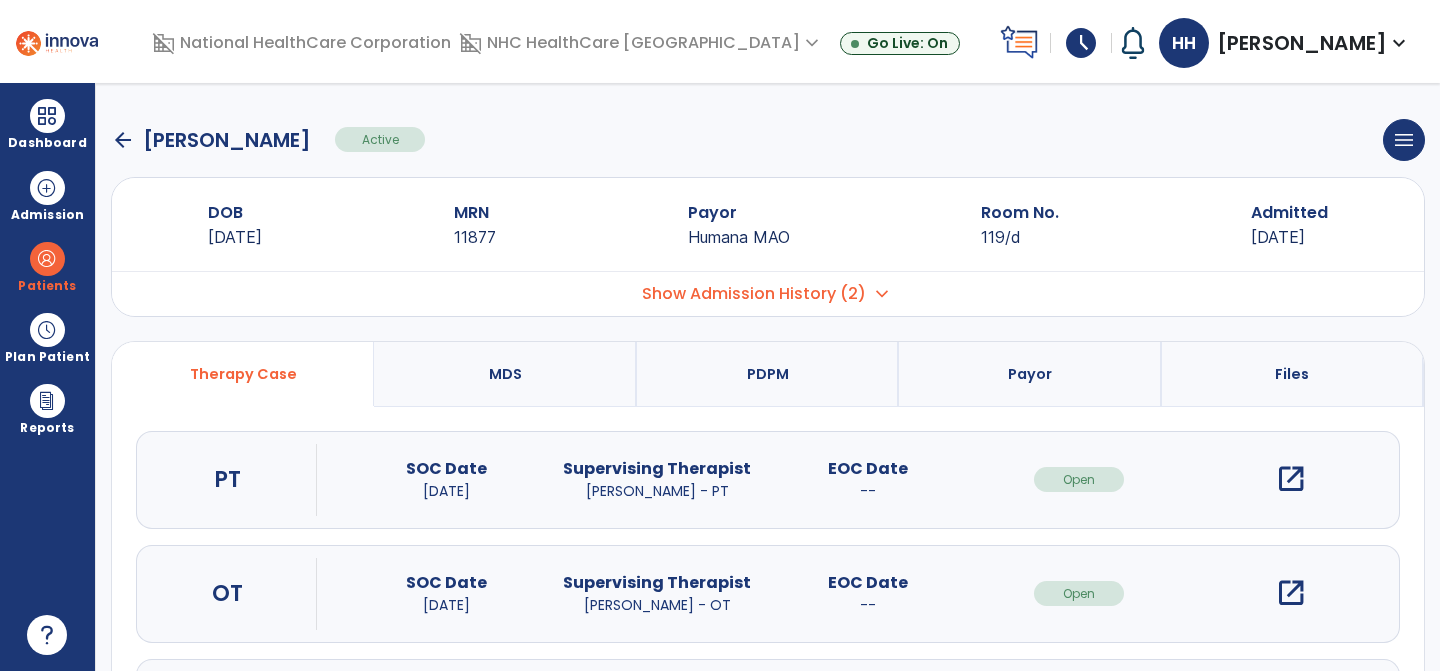 click on "arrow_back" 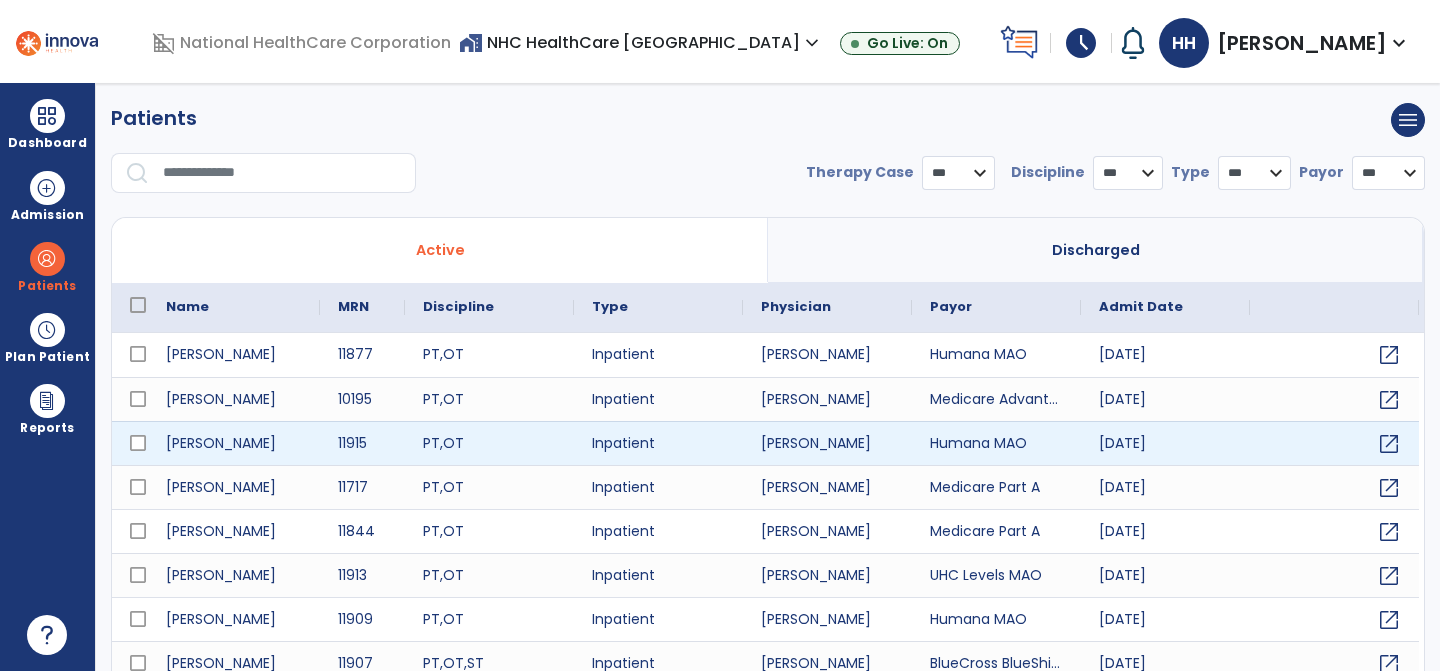 select on "***" 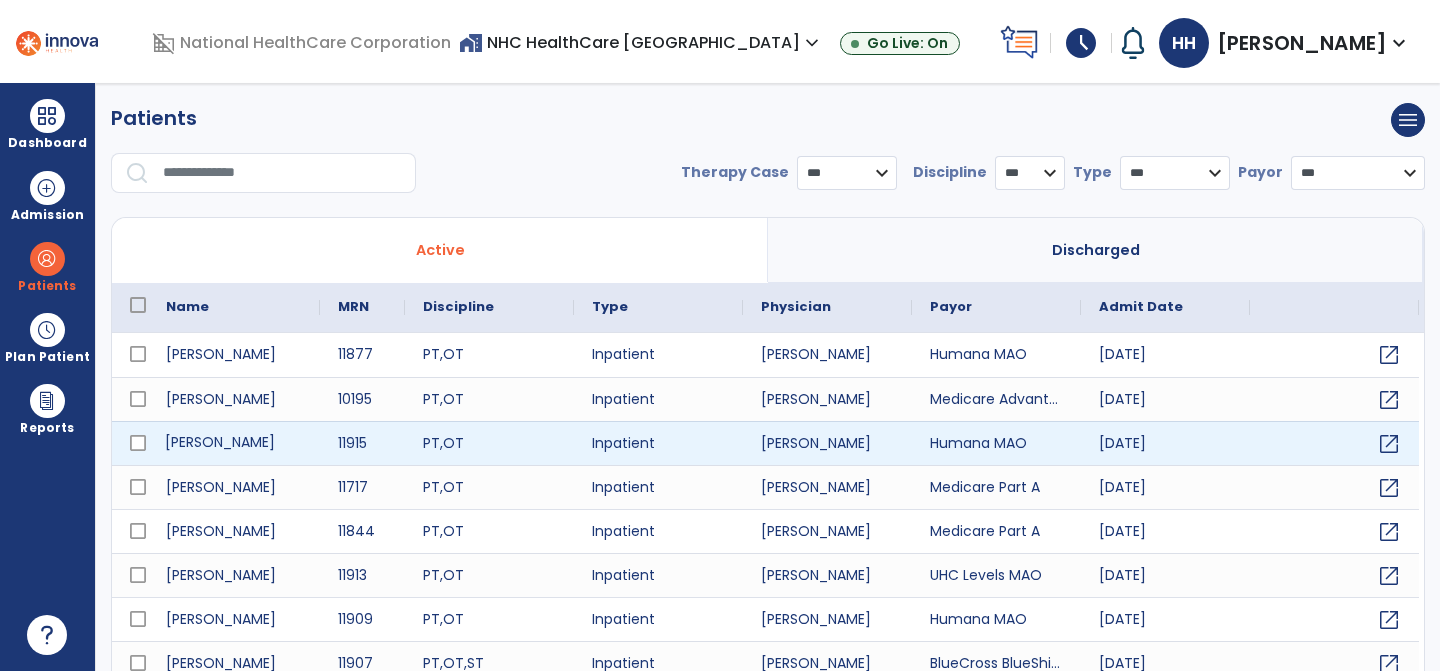 click on "Poston, Donald" at bounding box center [234, 443] 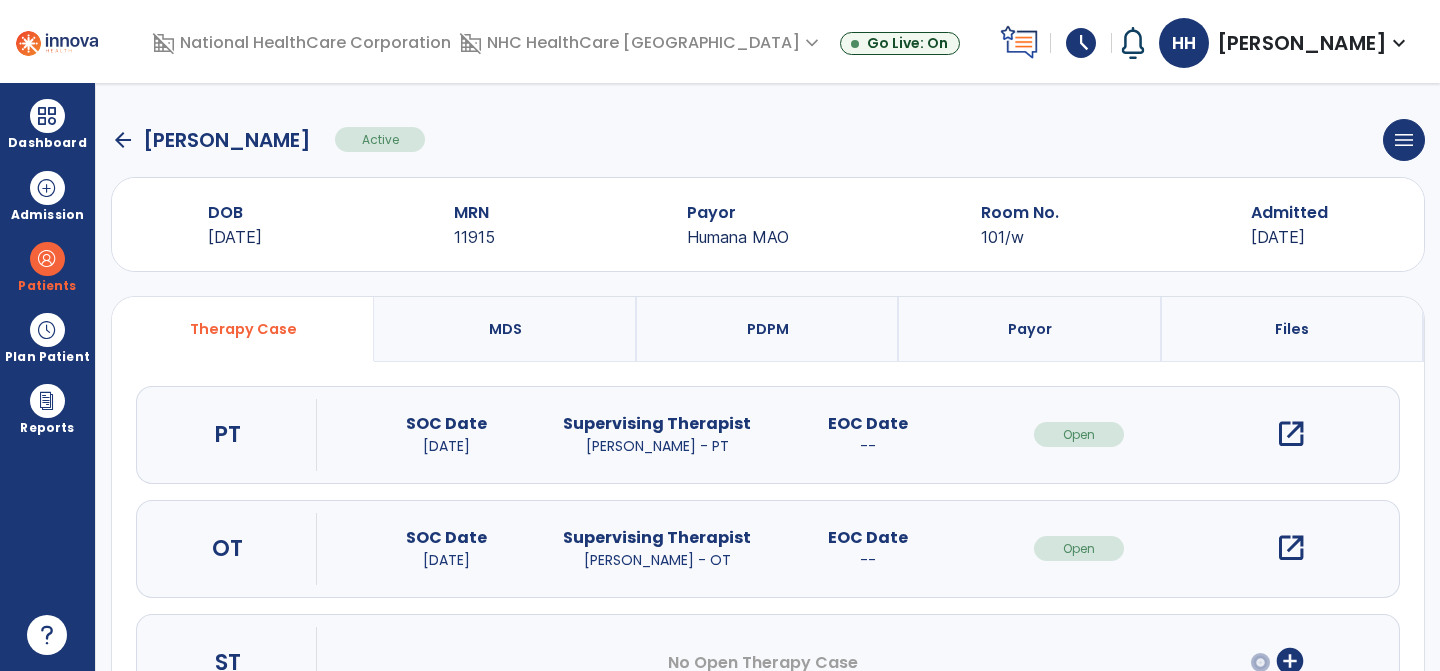click on "arrow_back" 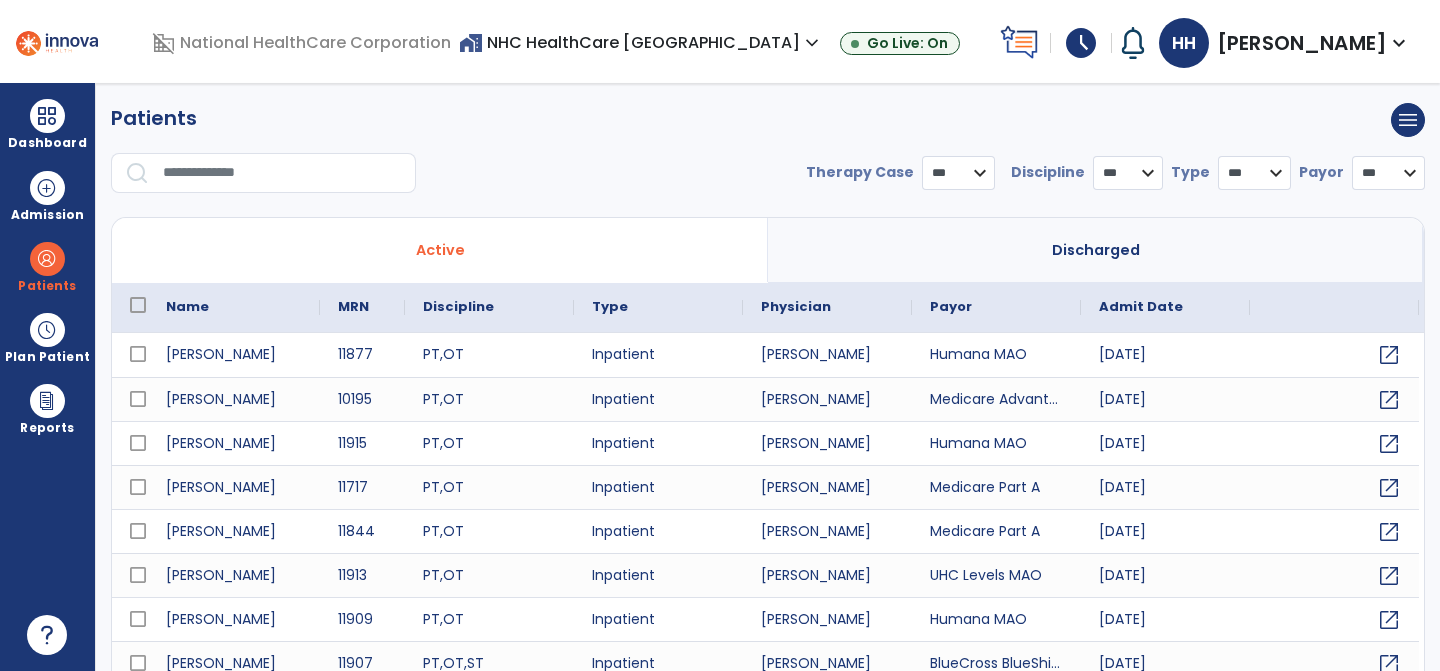 select on "***" 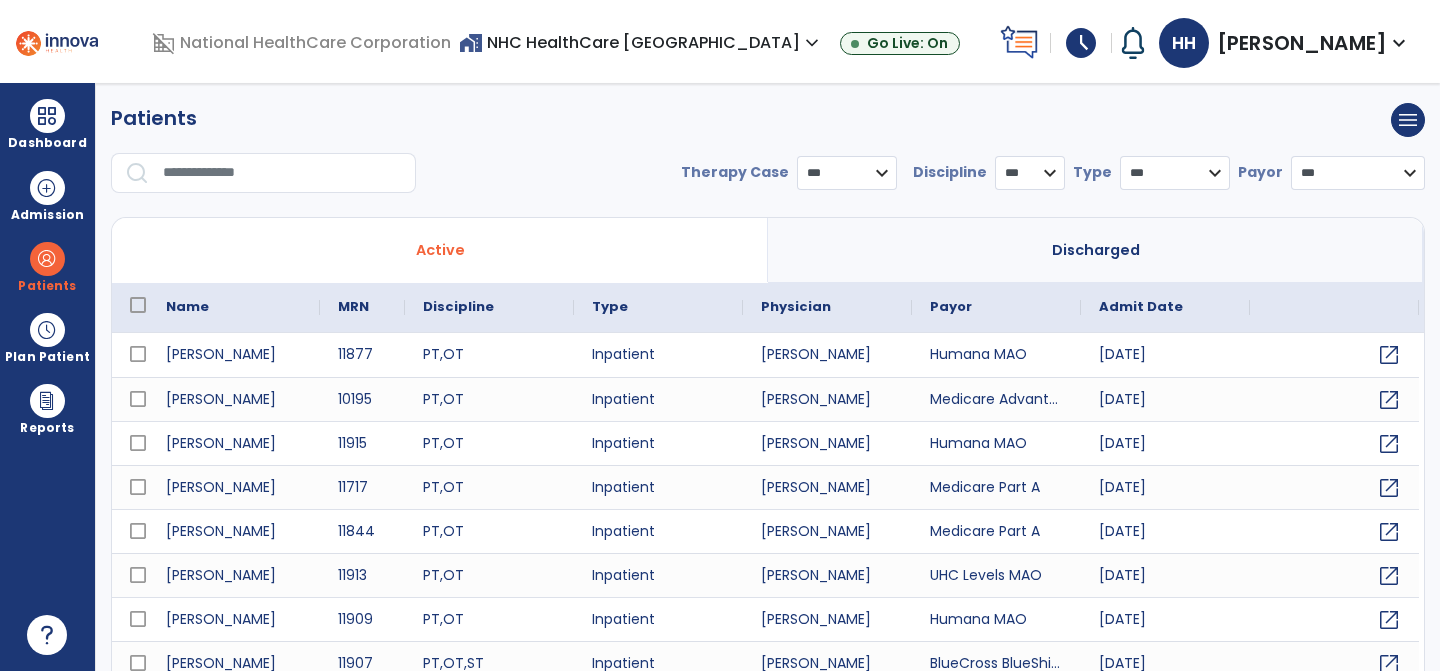 click at bounding box center [282, 173] 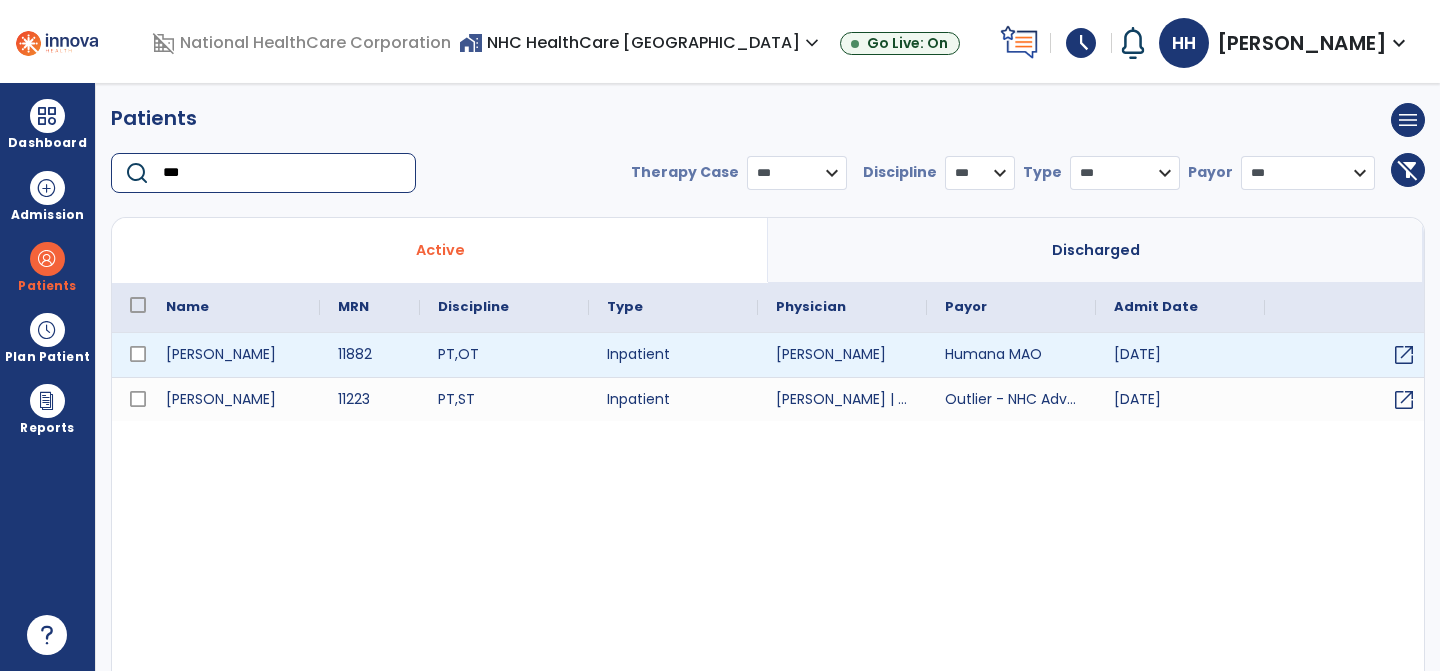 type on "***" 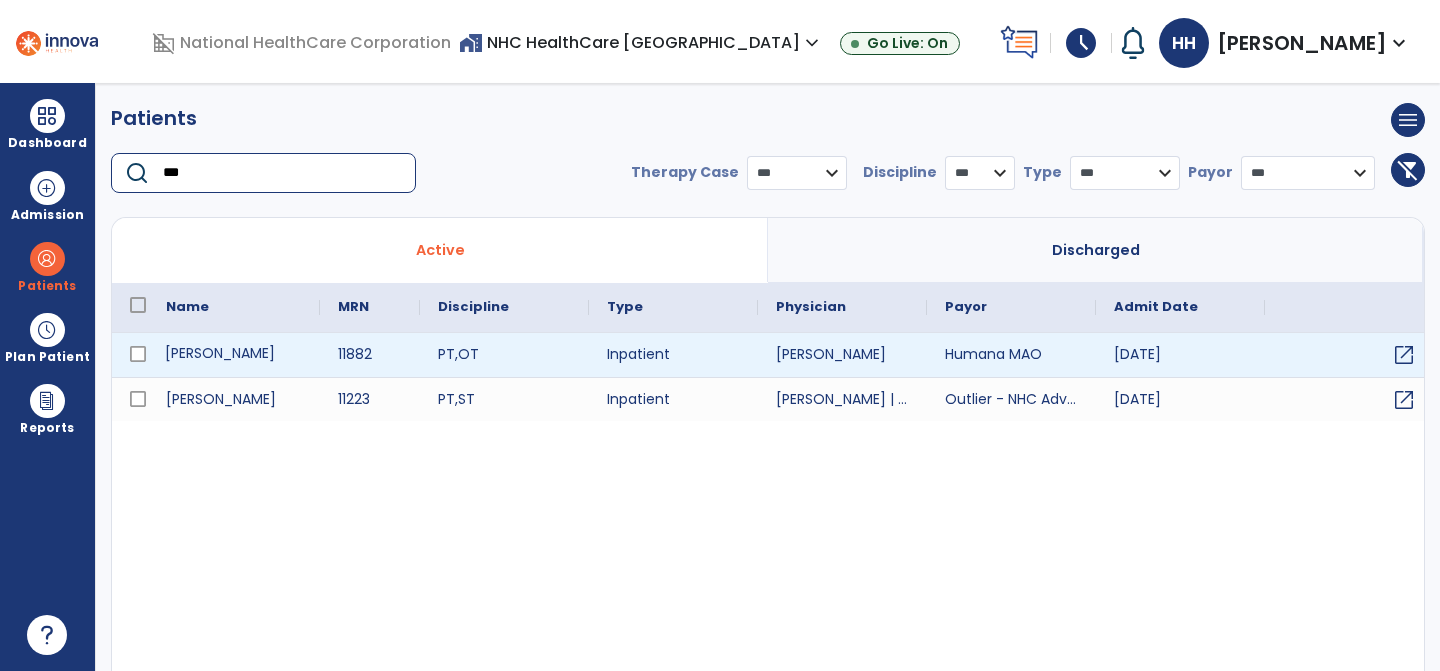 click on "Reynolds, William" at bounding box center (234, 355) 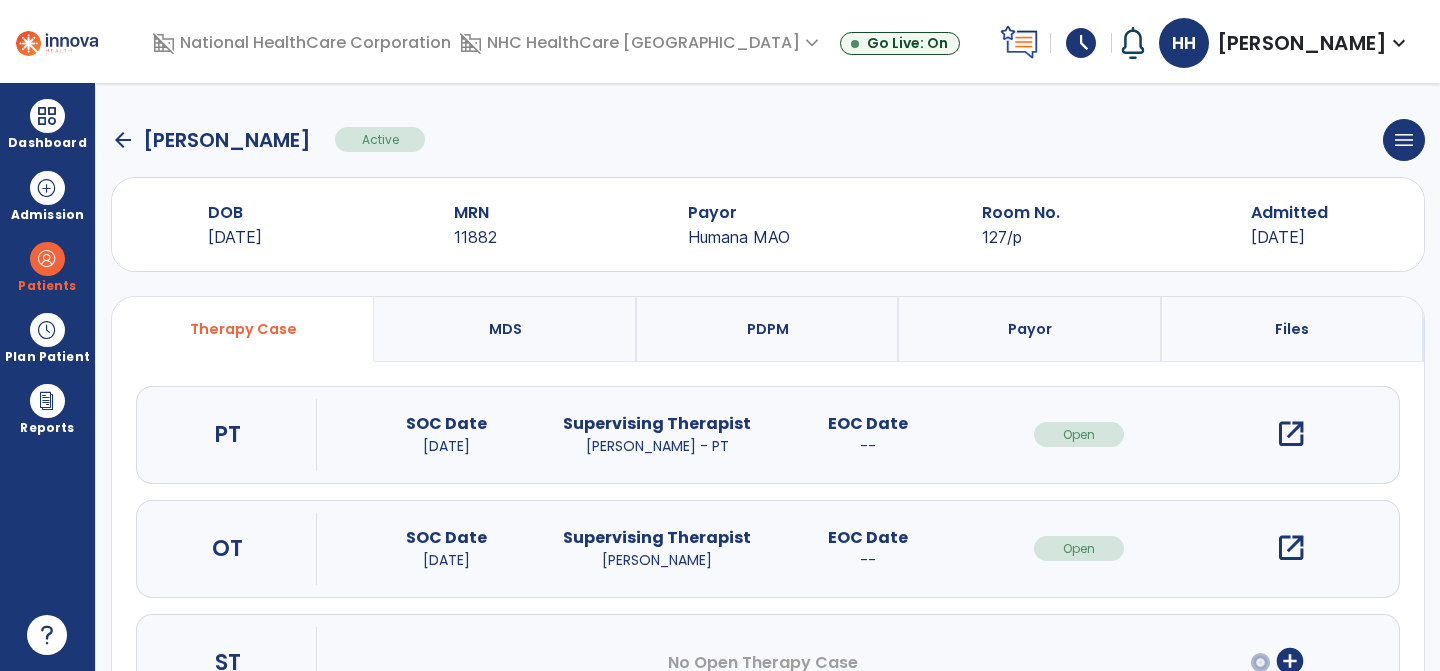 click on "open_in_new" at bounding box center (1291, 434) 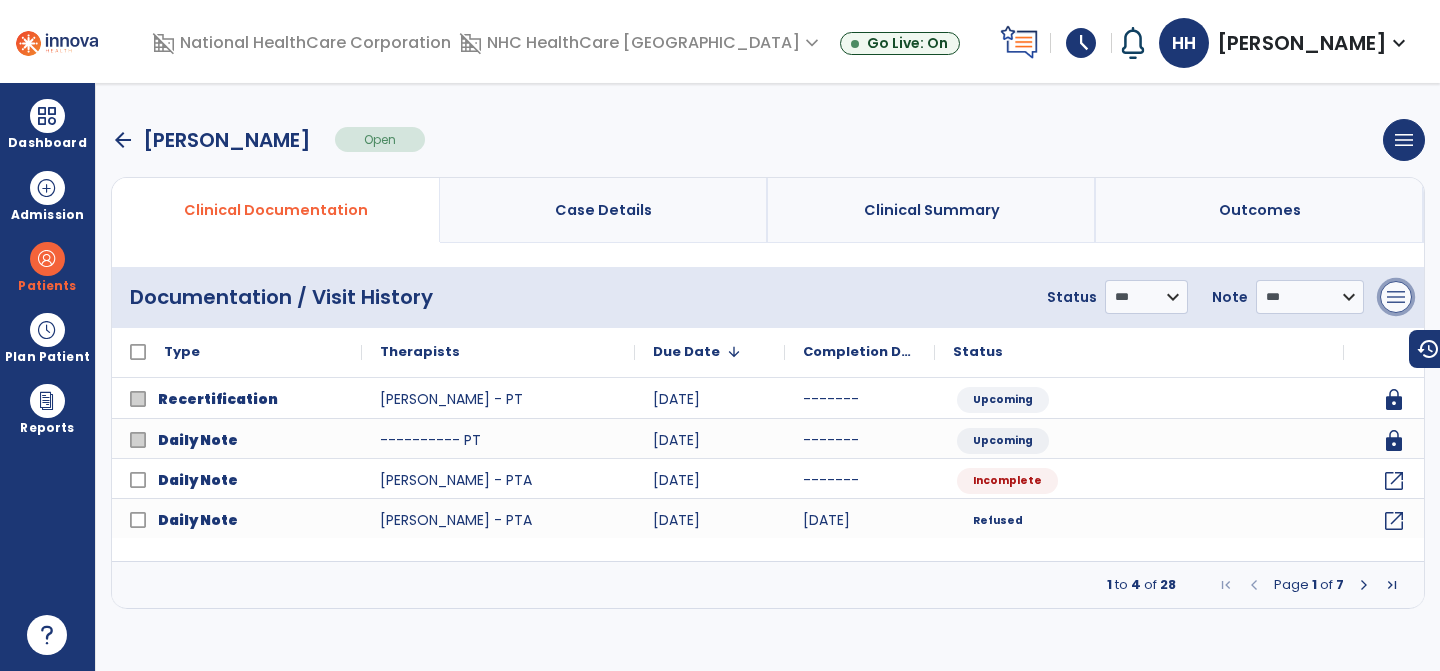 click on "menu" at bounding box center [1396, 297] 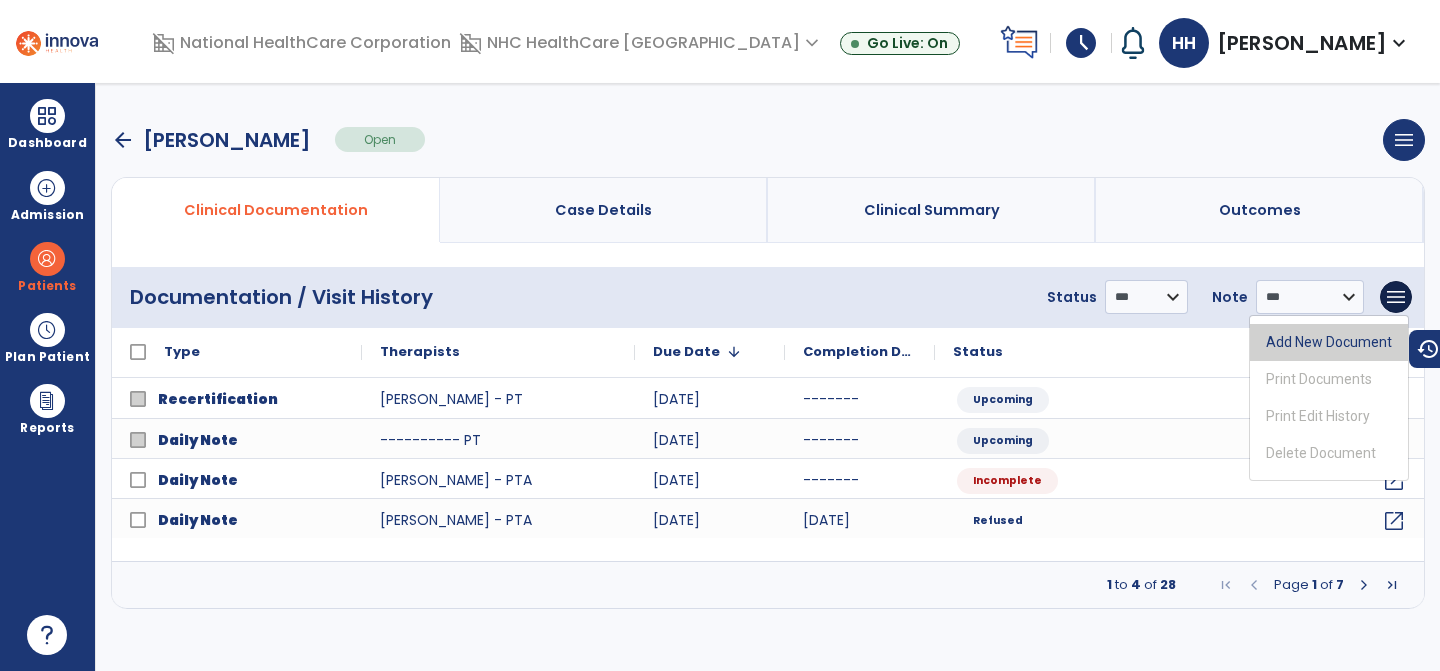 click on "Add New Document" at bounding box center [1329, 342] 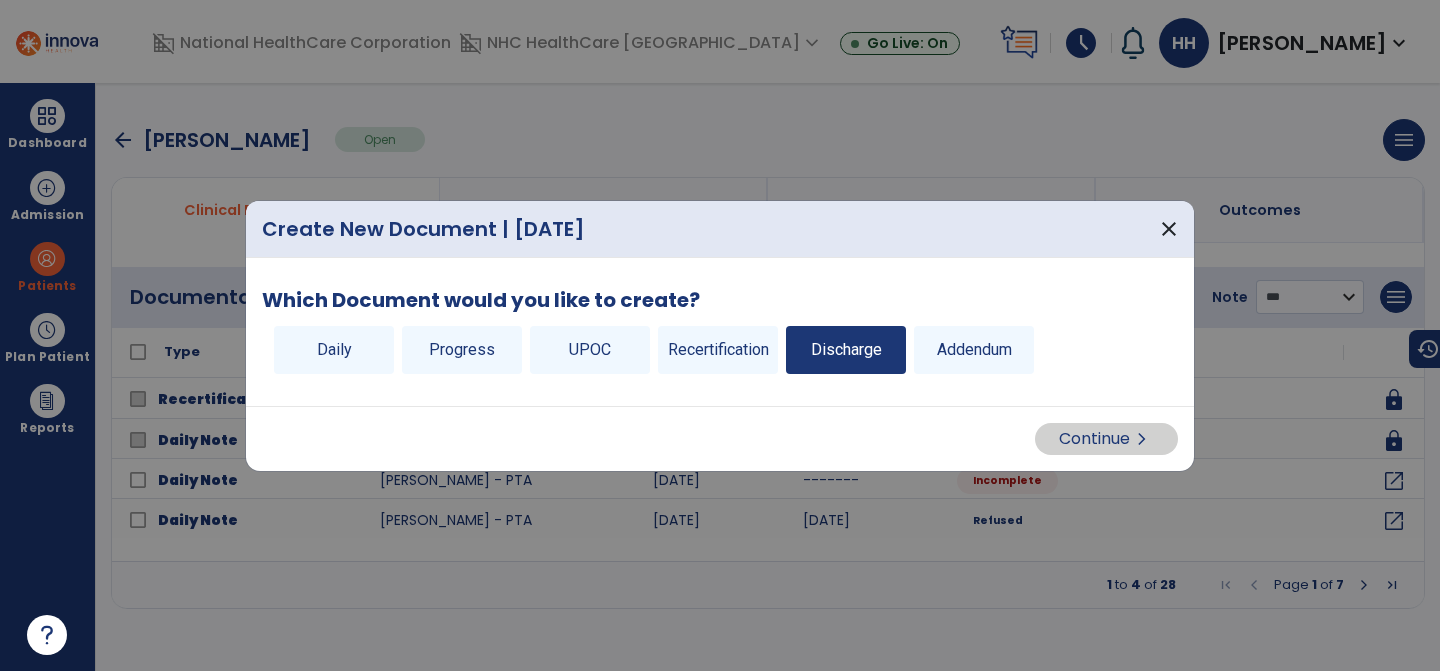 click on "Discharge" at bounding box center [846, 350] 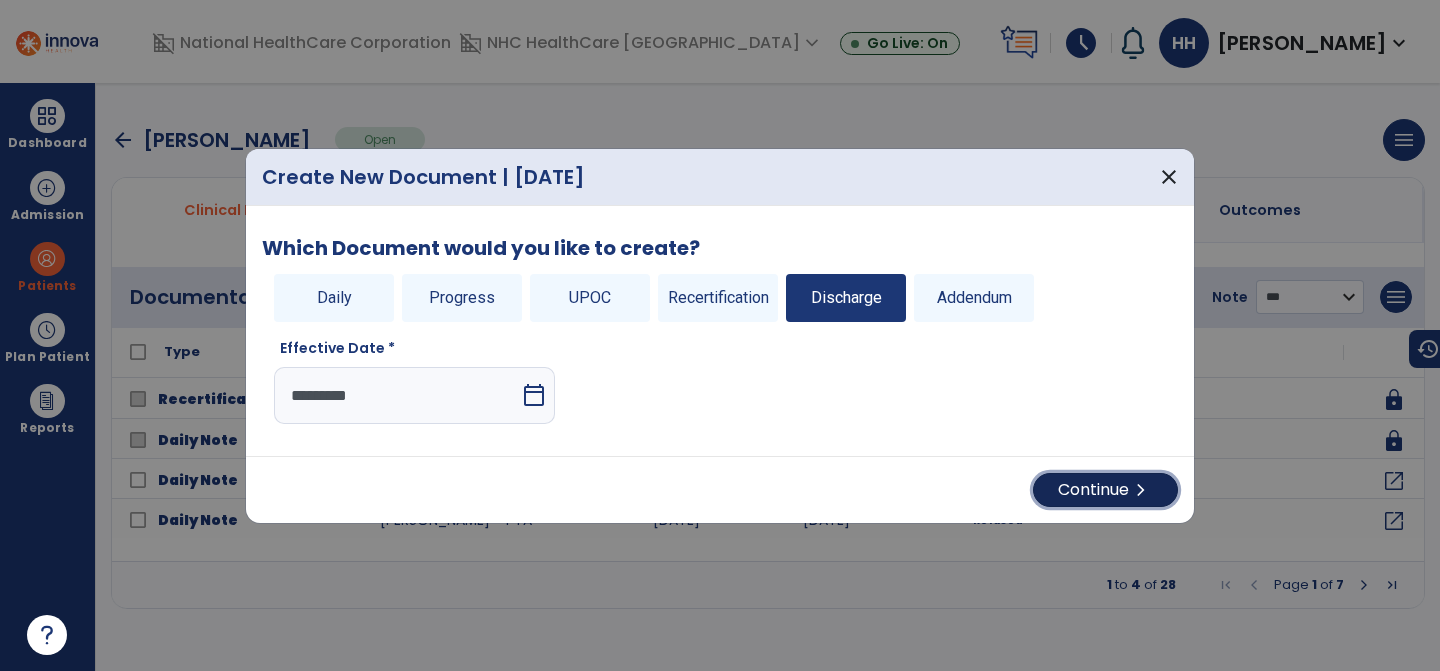 click on "Continue   chevron_right" at bounding box center [1105, 490] 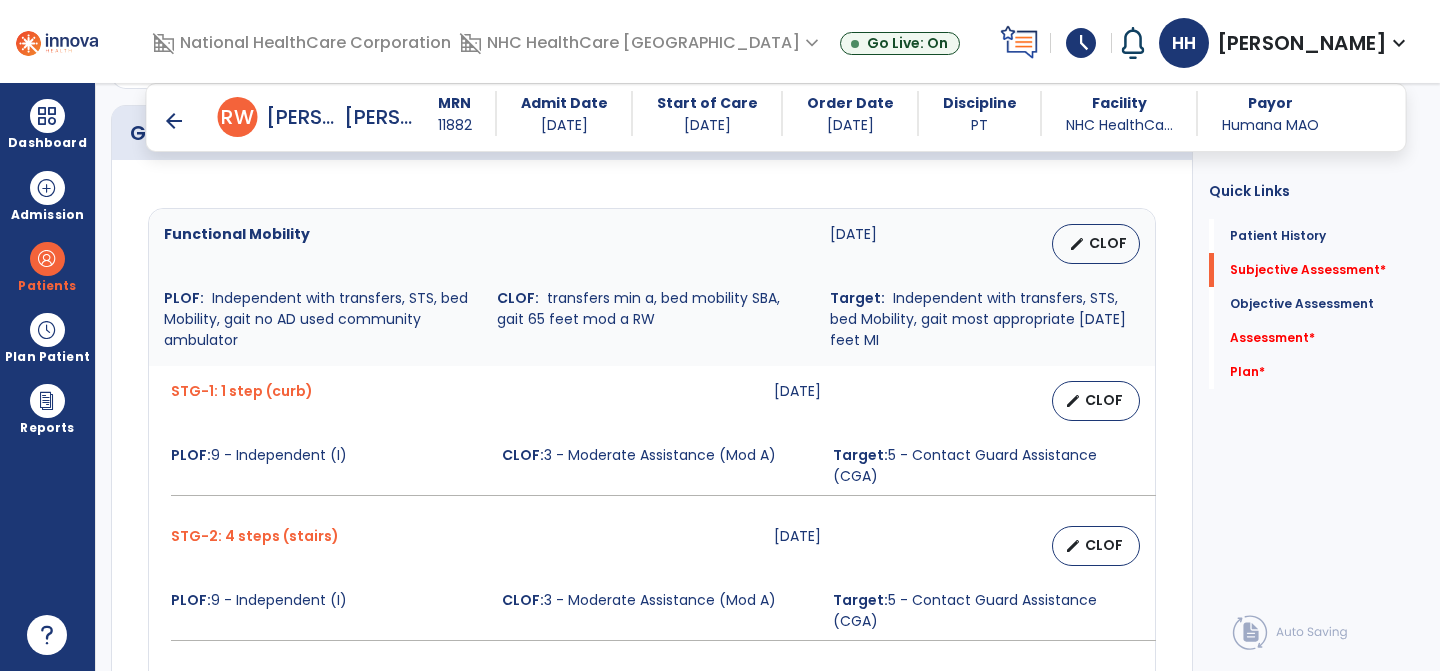 scroll, scrollTop: 819, scrollLeft: 0, axis: vertical 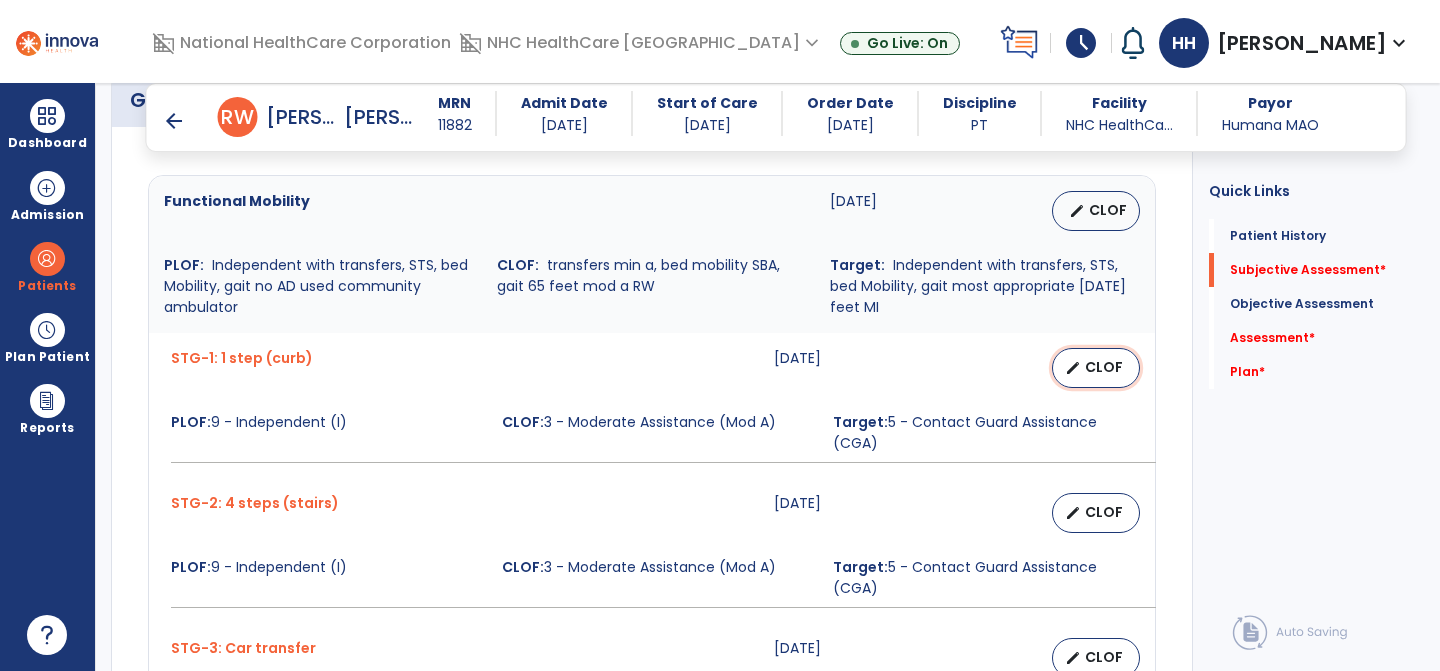 click on "edit   CLOF" at bounding box center (1096, 368) 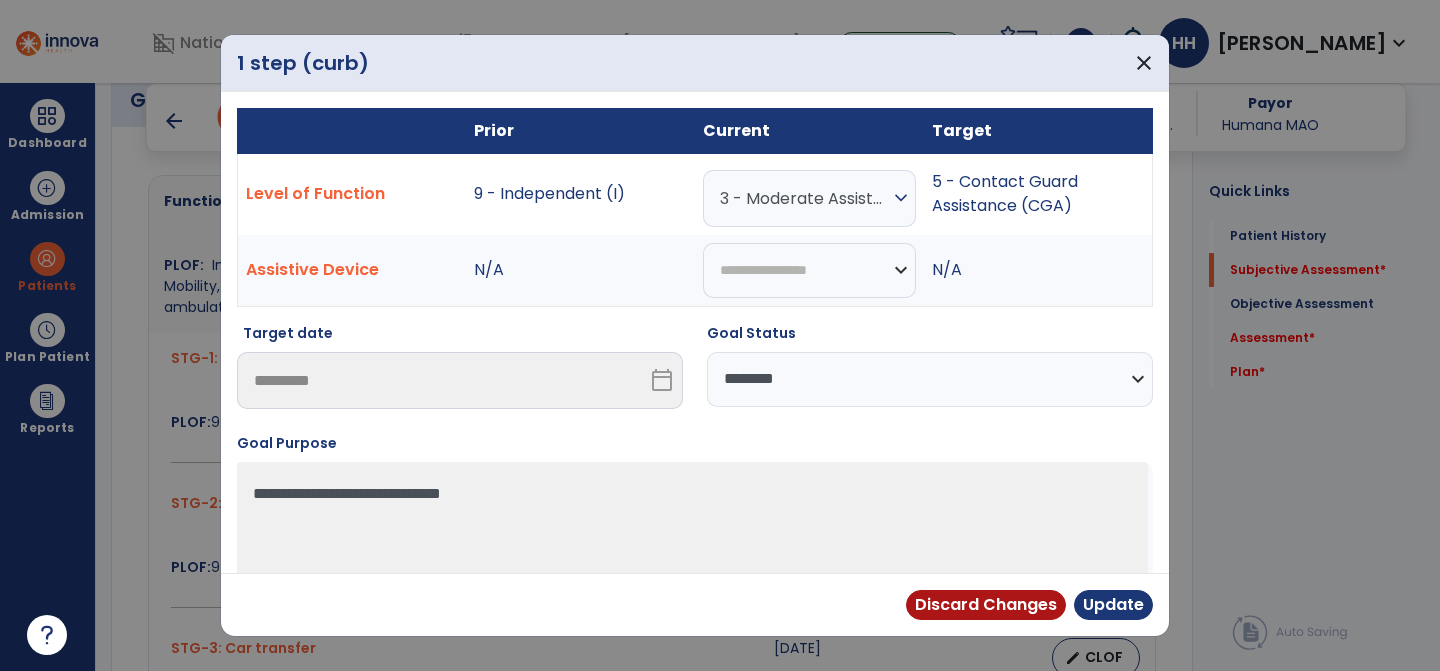 click on "**********" at bounding box center (930, 379) 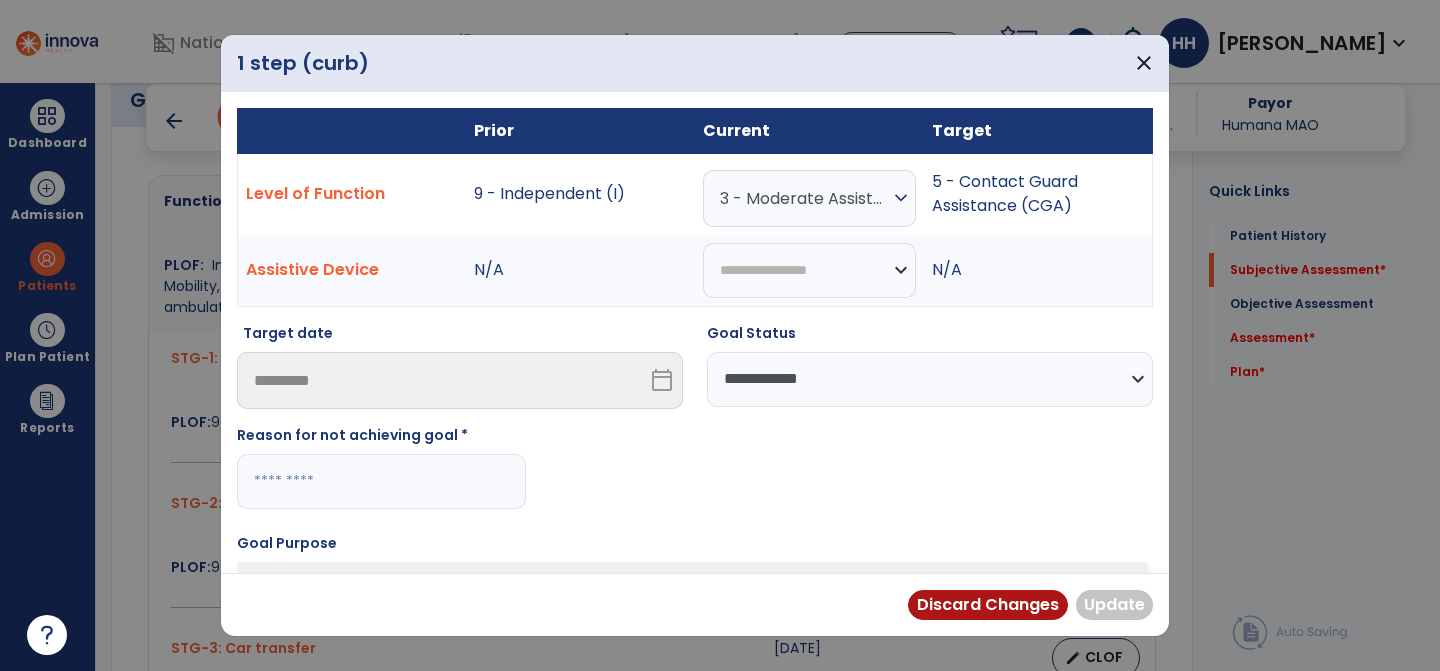 click at bounding box center (381, 481) 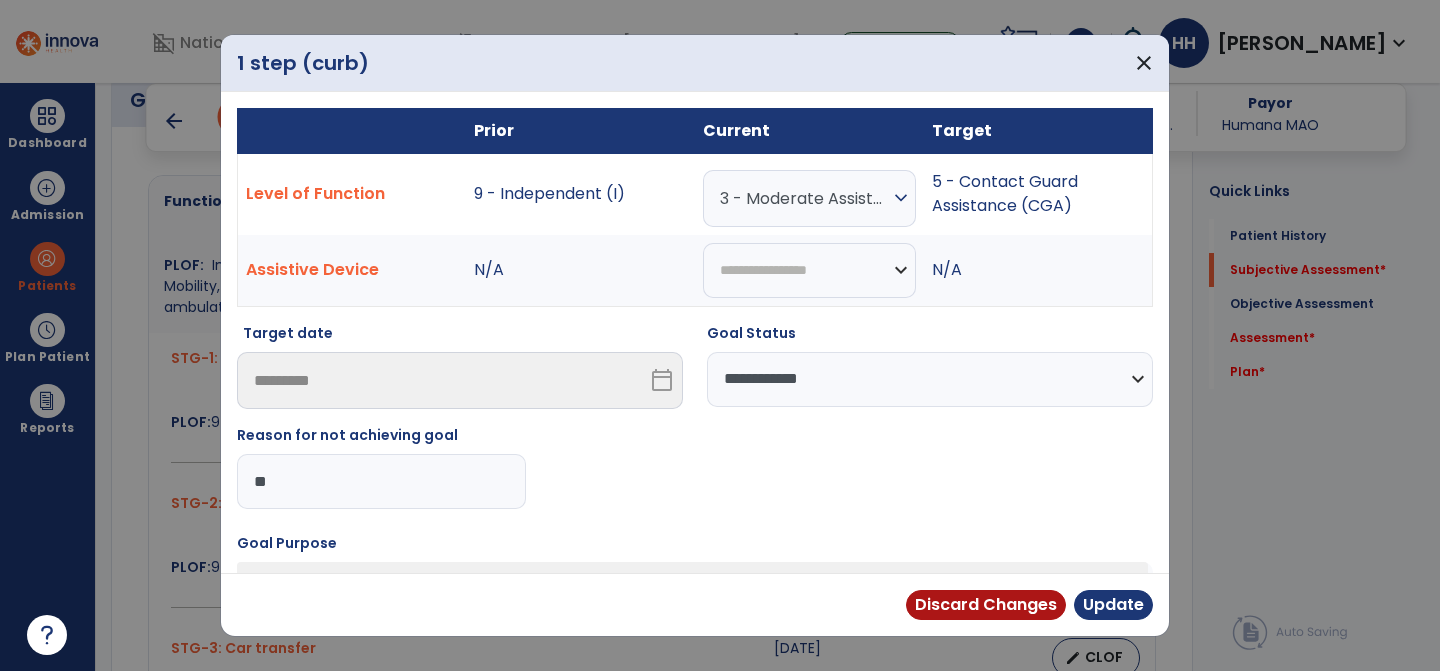 type on "*" 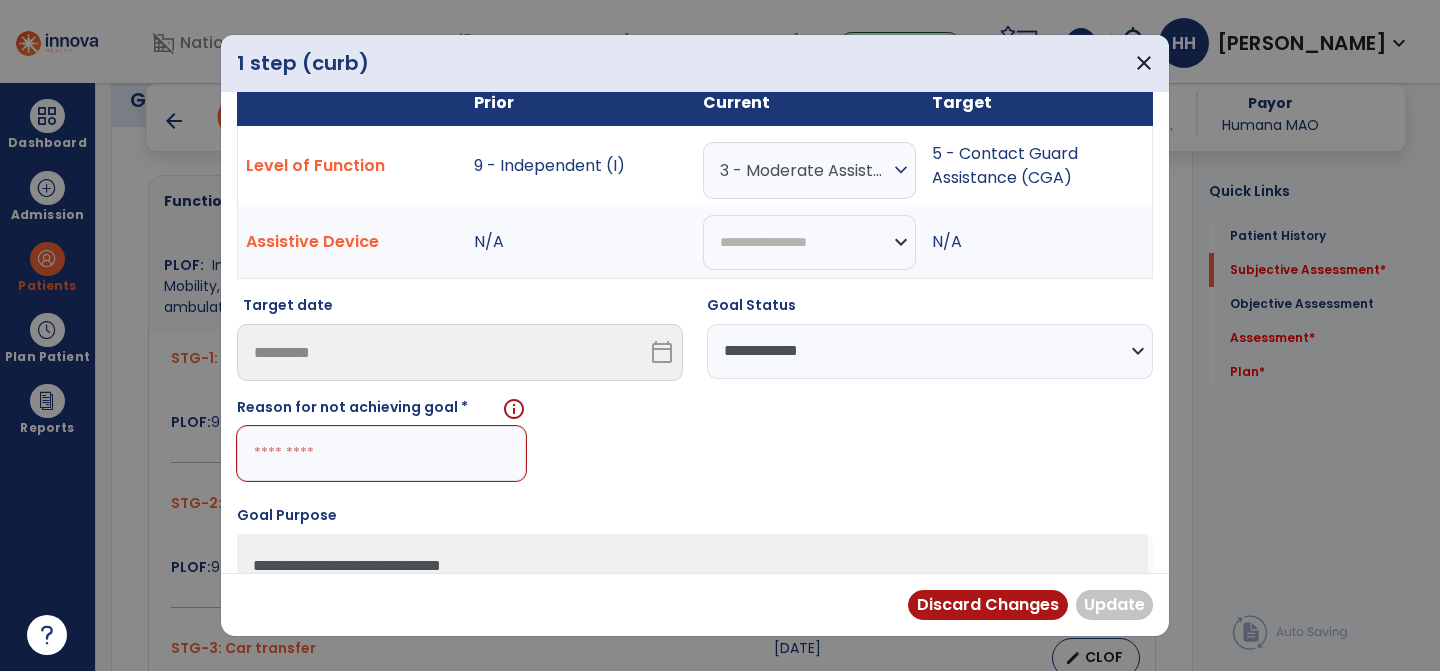 scroll, scrollTop: 13, scrollLeft: 0, axis: vertical 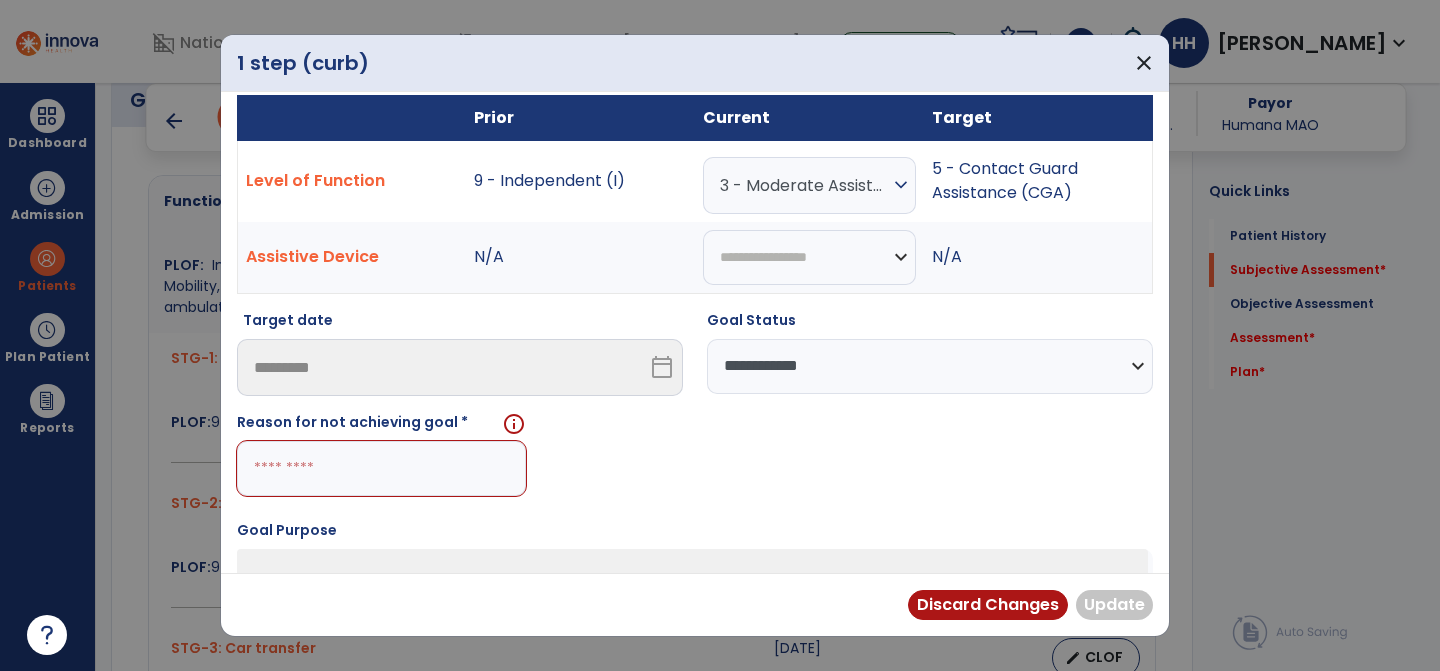 click at bounding box center (381, 468) 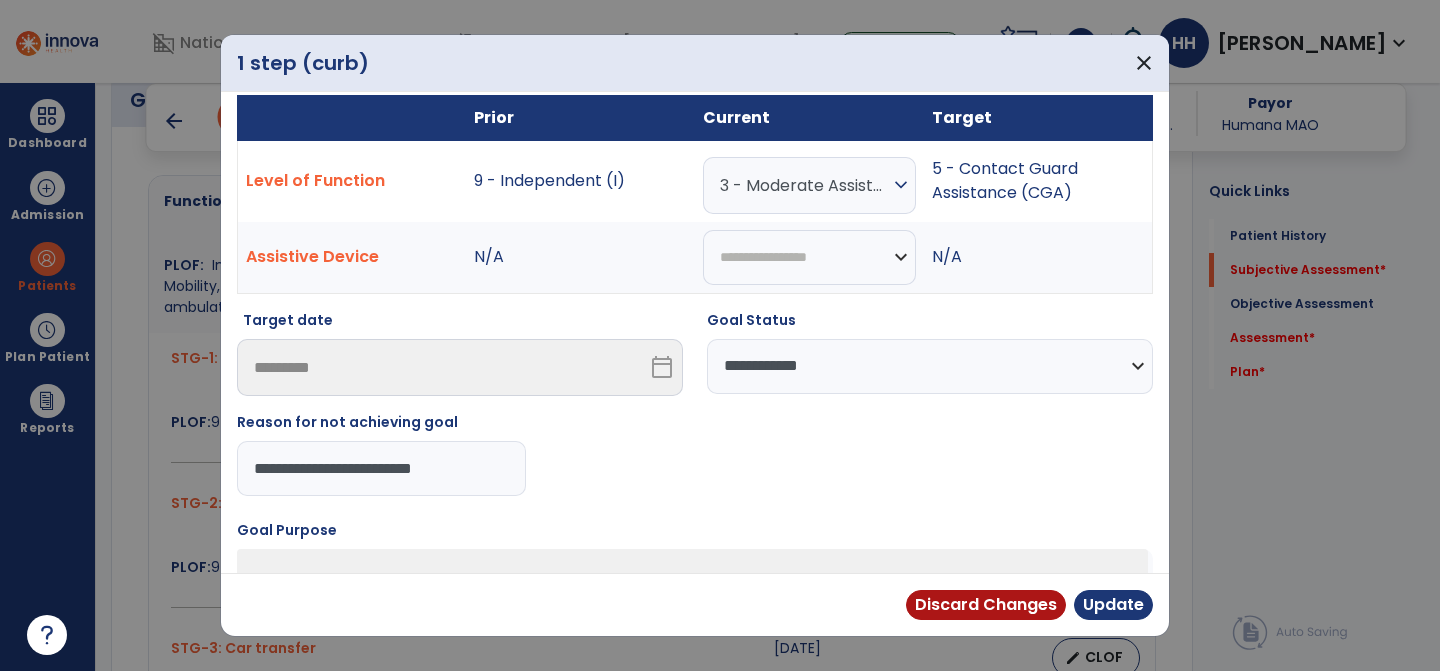 click on "**********" at bounding box center [381, 468] 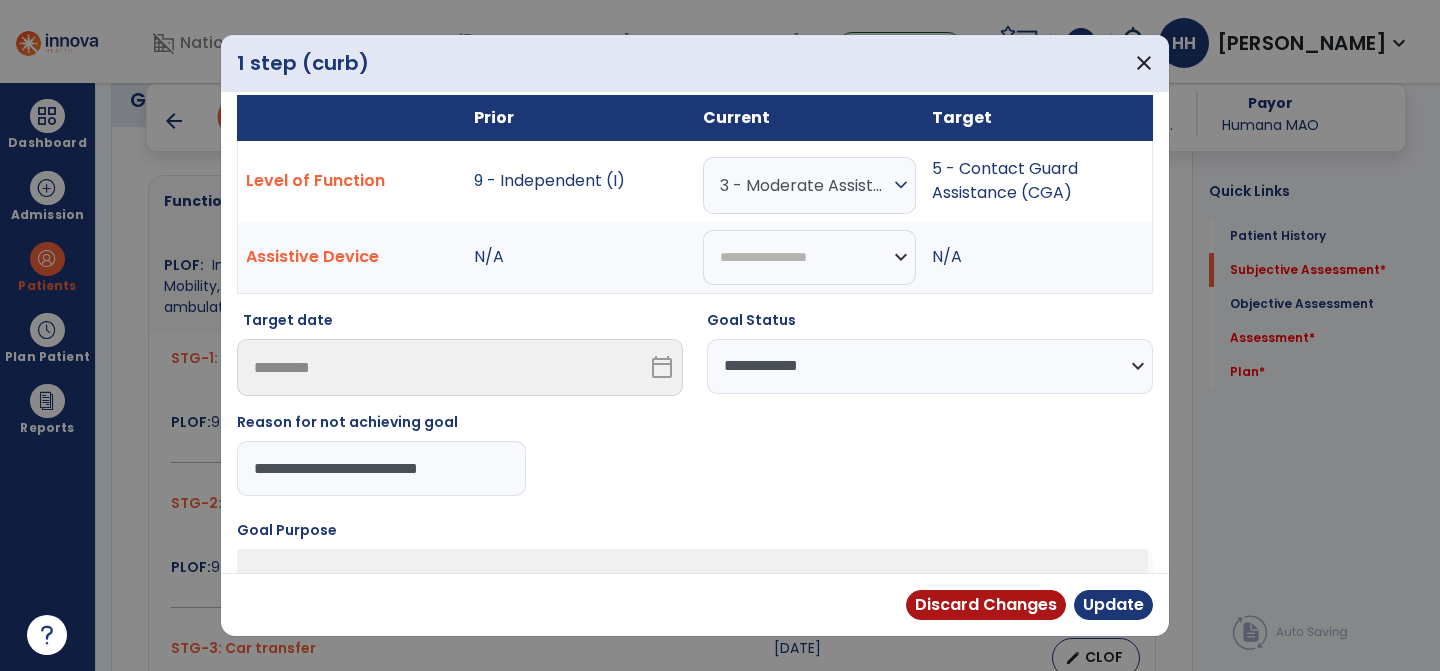 drag, startPoint x: 483, startPoint y: 475, endPoint x: 233, endPoint y: 470, distance: 250.04999 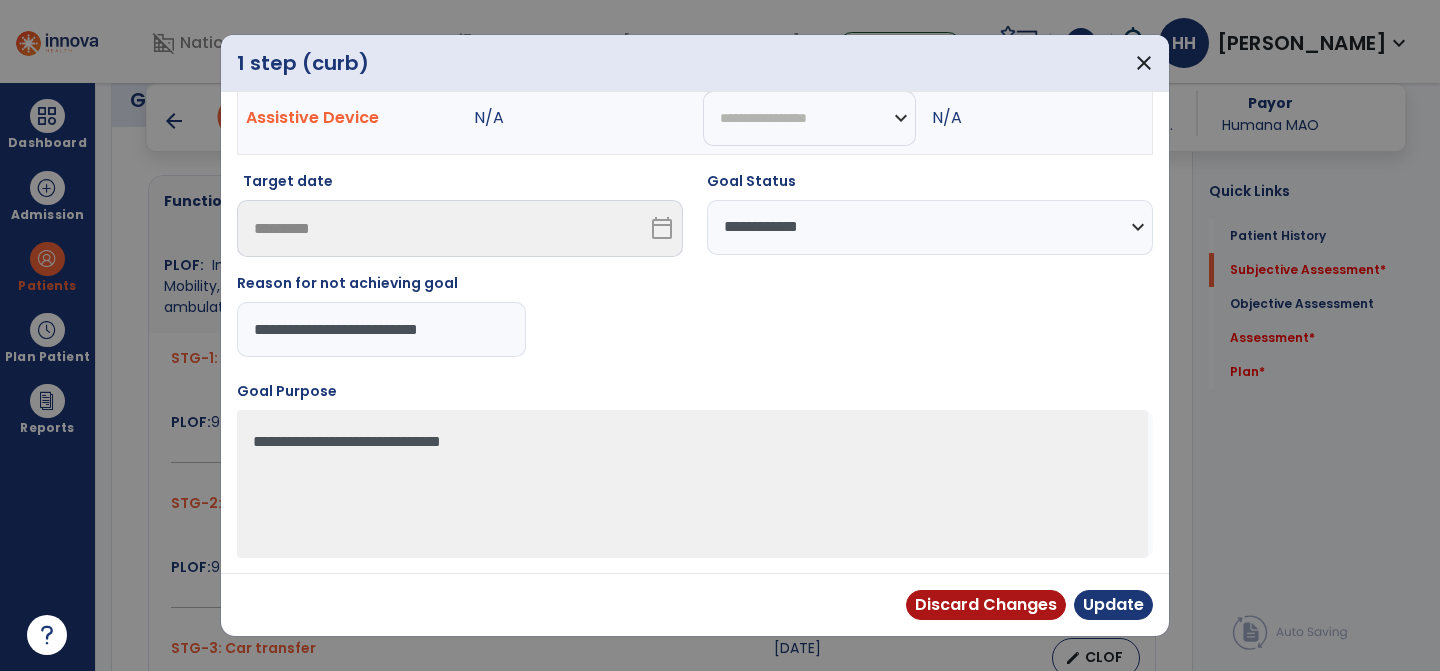 type on "**********" 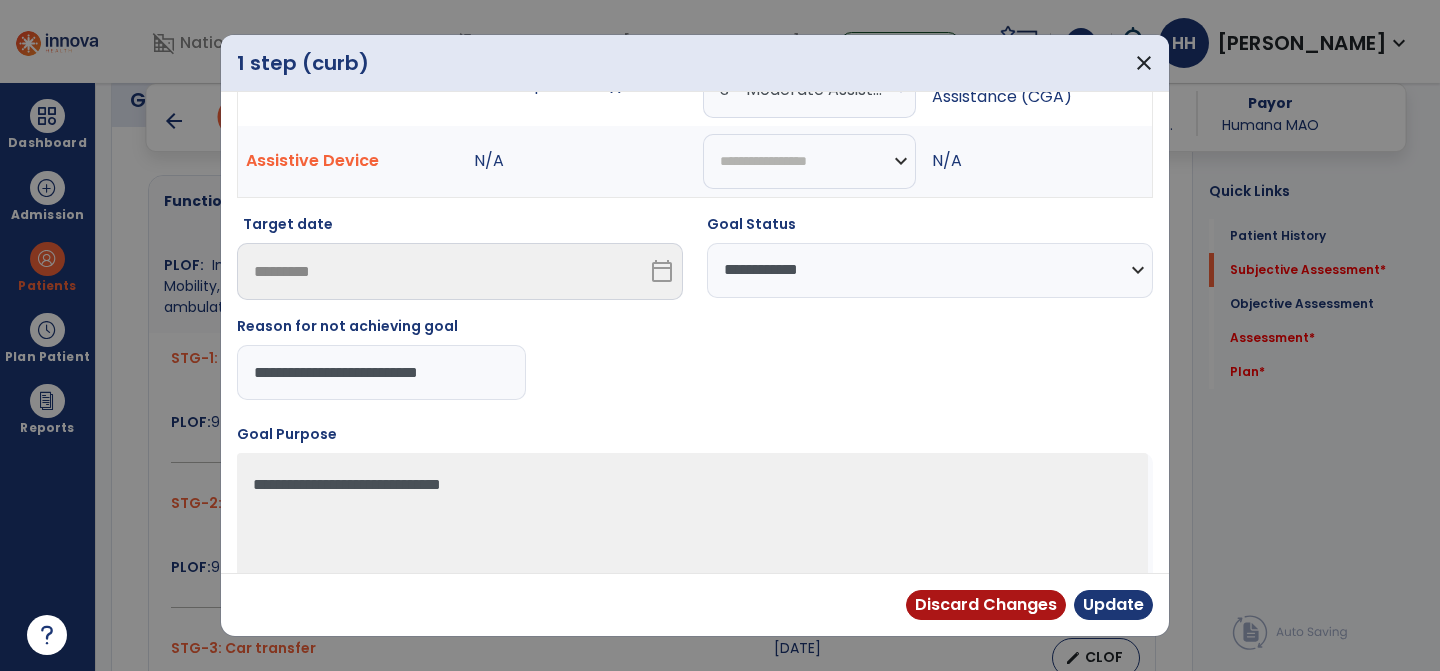 scroll, scrollTop: 111, scrollLeft: 0, axis: vertical 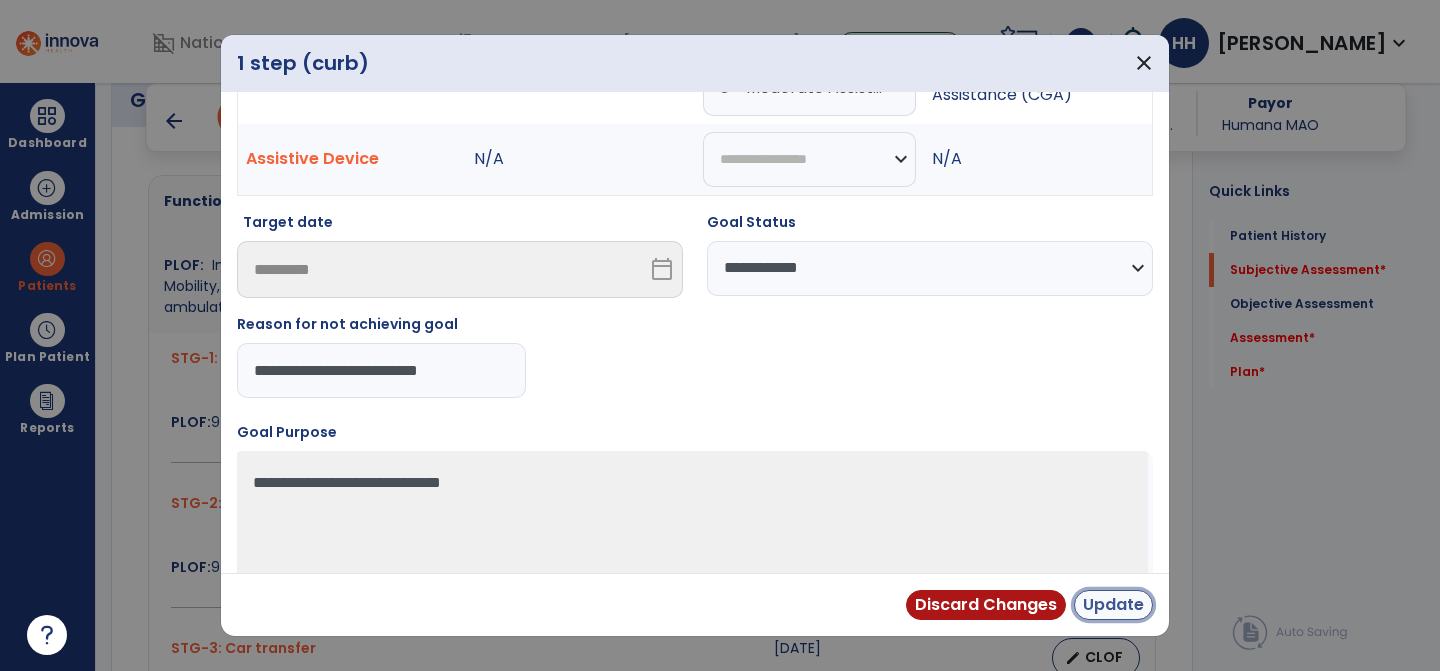 click on "Update" at bounding box center [1113, 605] 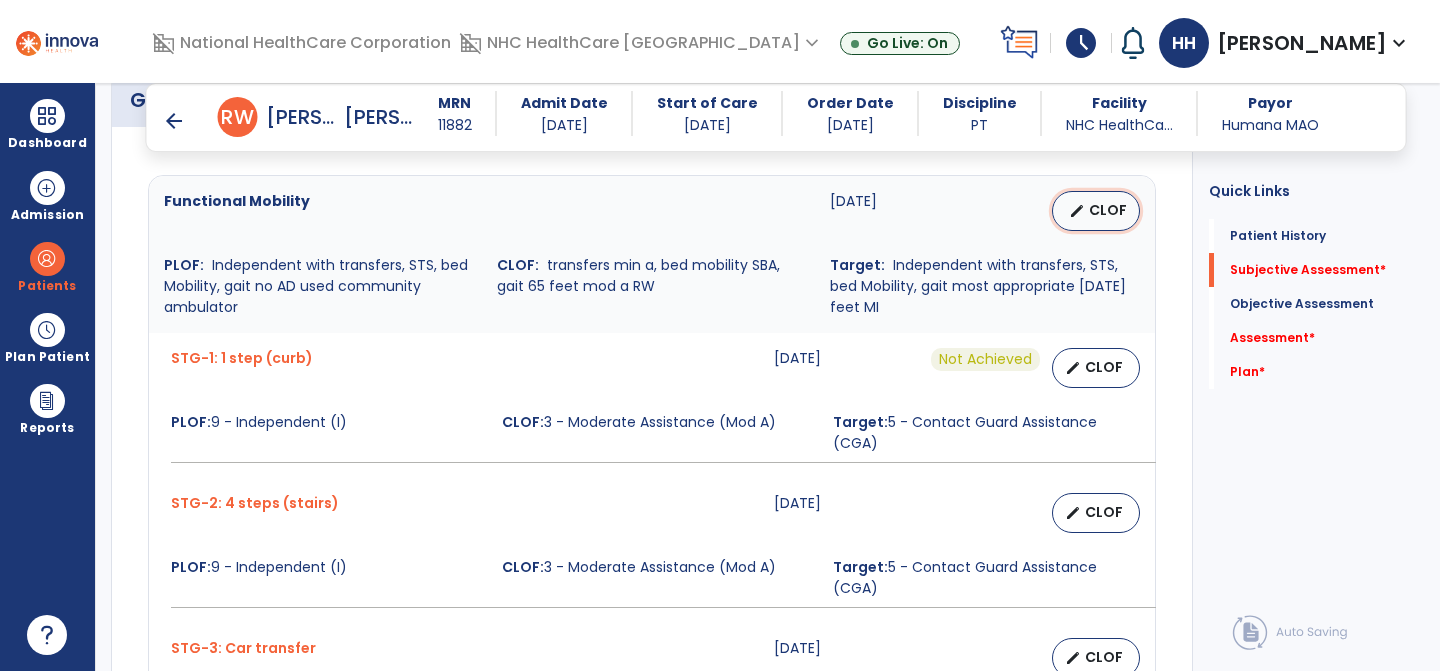 click on "edit" at bounding box center [1077, 211] 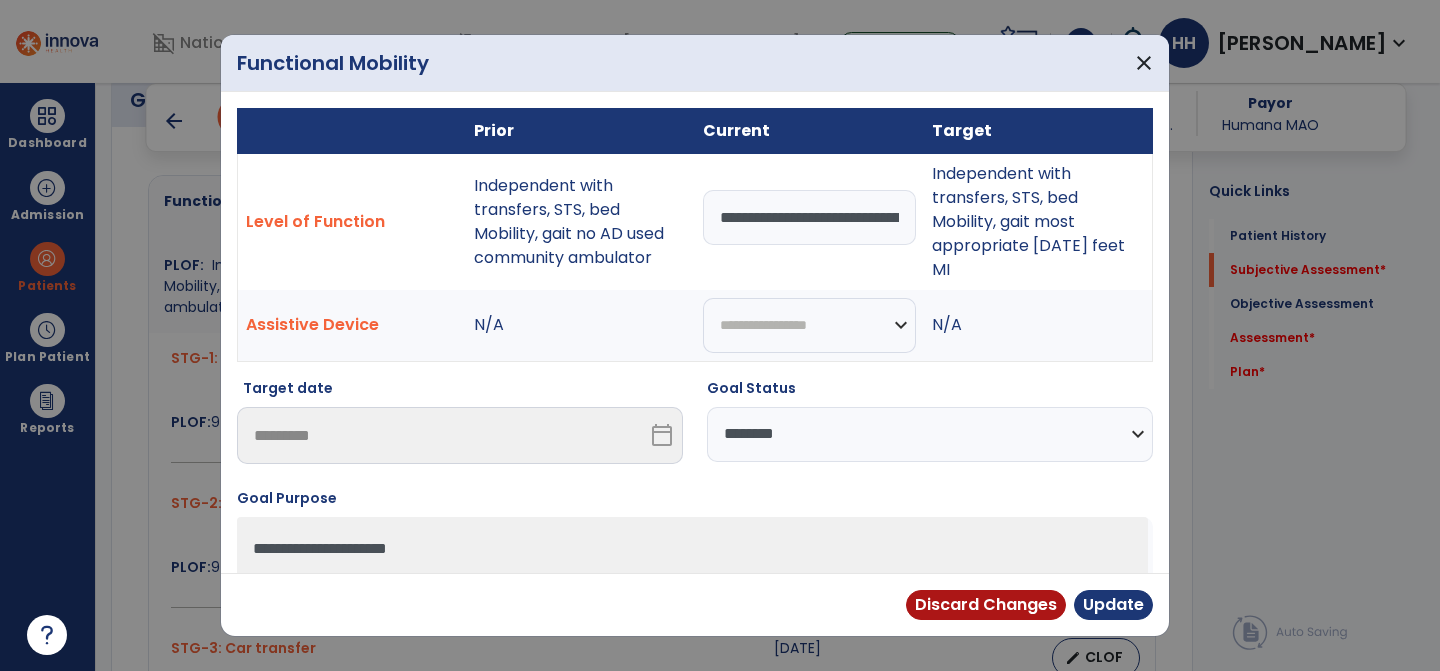 click on "**********" at bounding box center (930, 434) 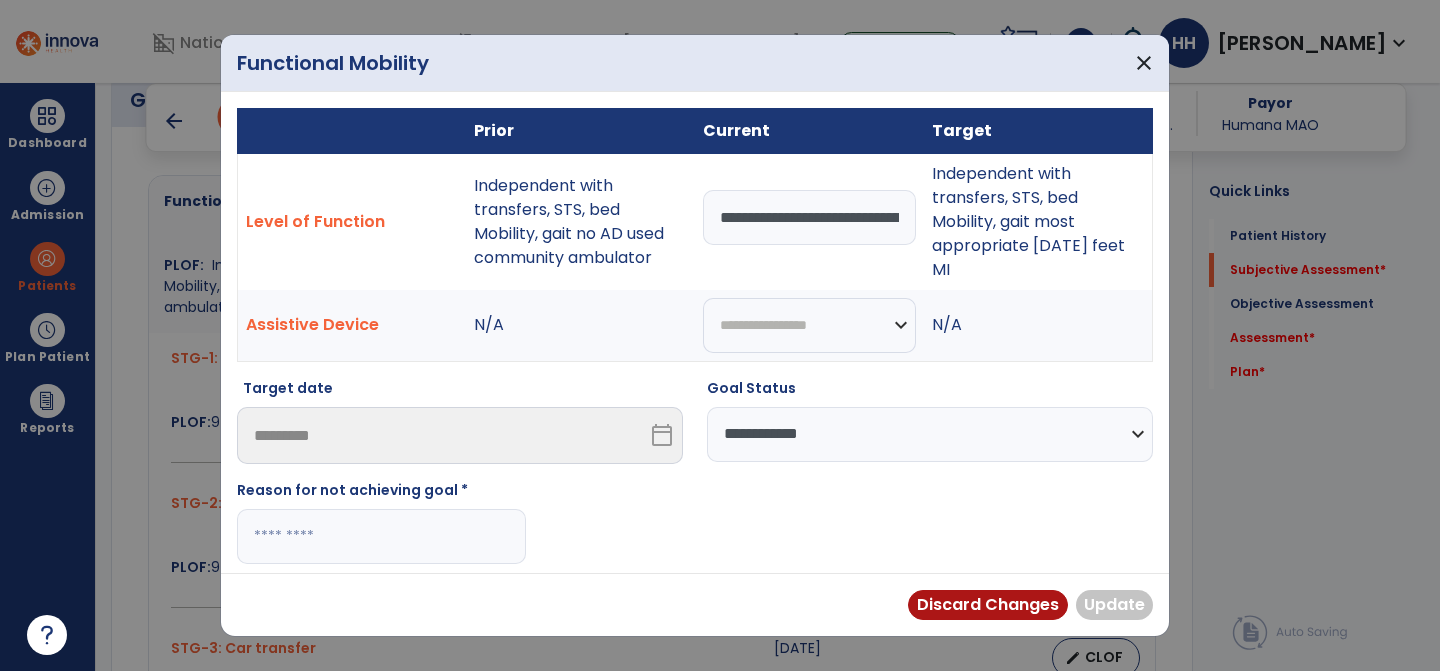 click at bounding box center [381, 536] 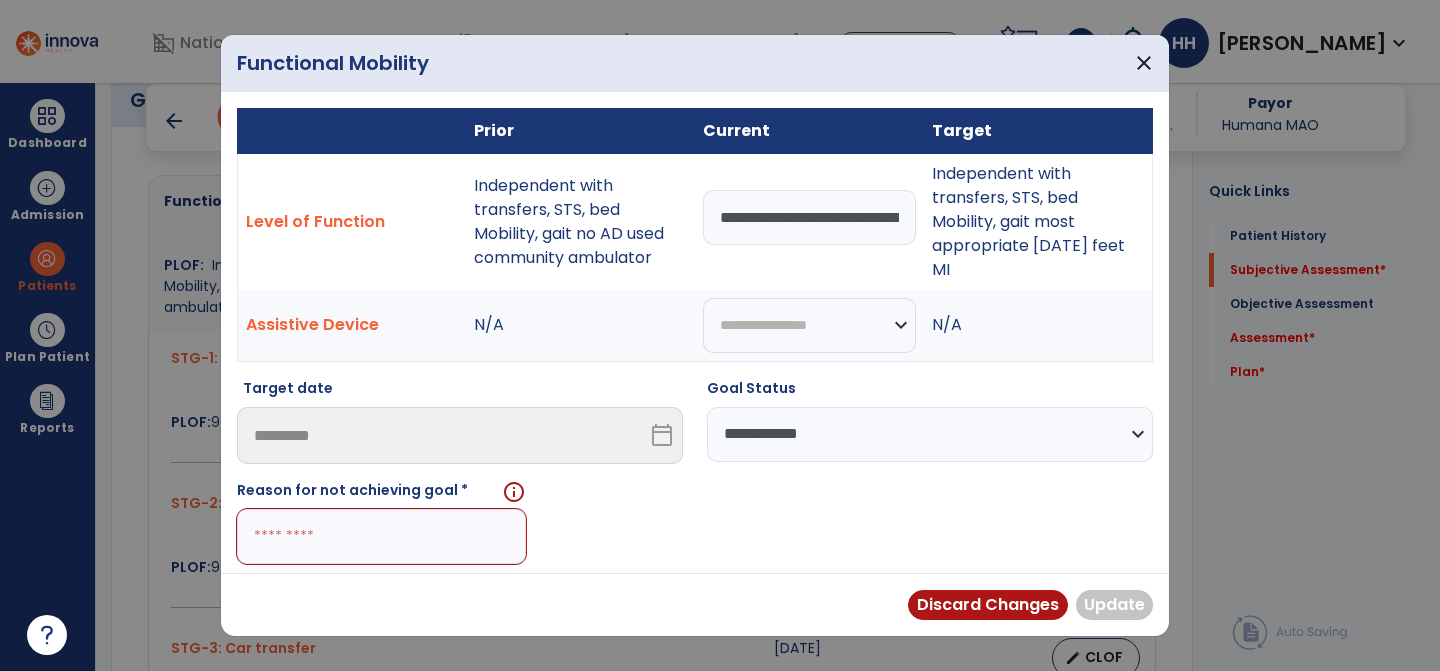 paste on "**********" 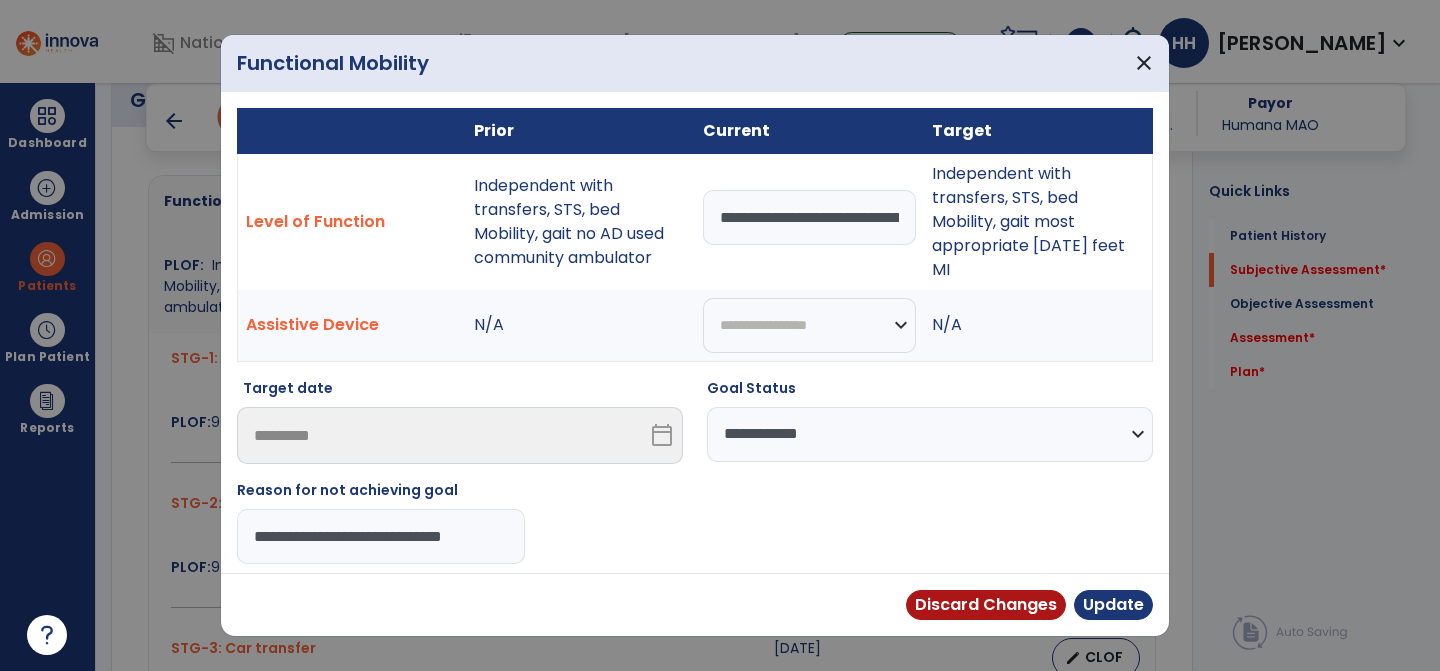 scroll, scrollTop: 0, scrollLeft: 0, axis: both 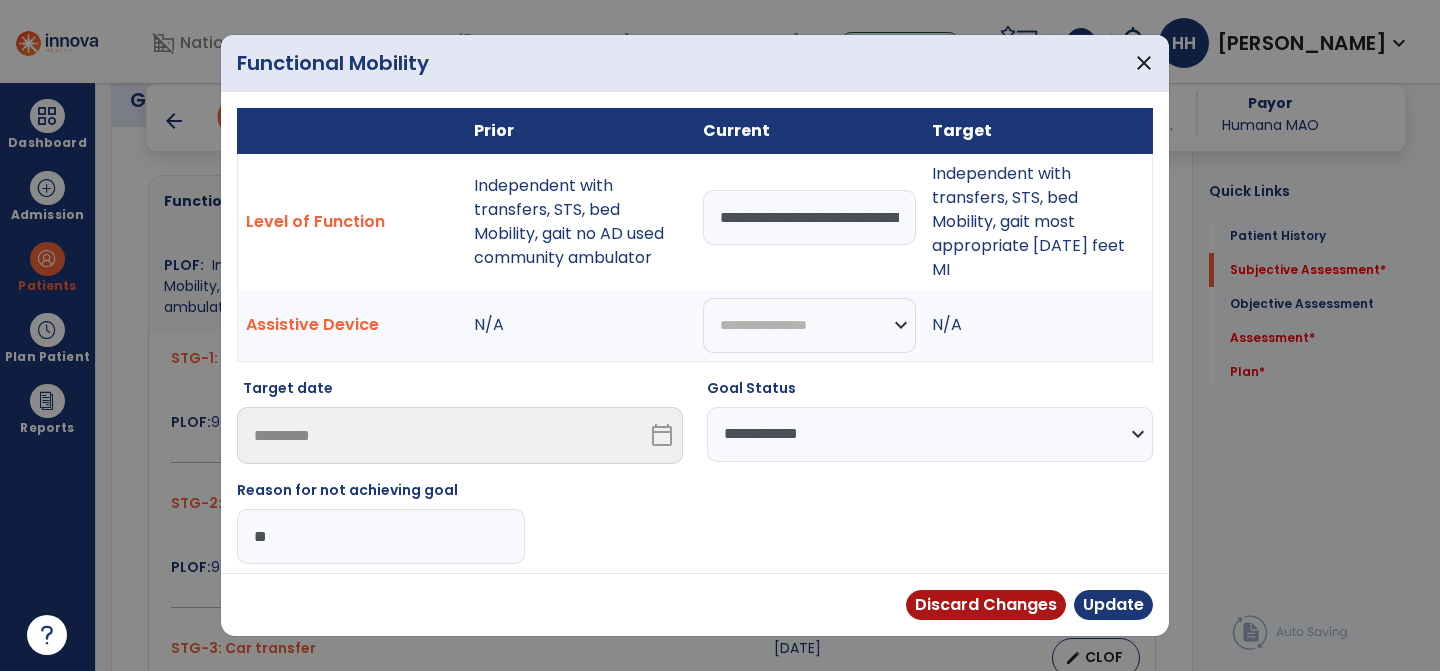 type on "*" 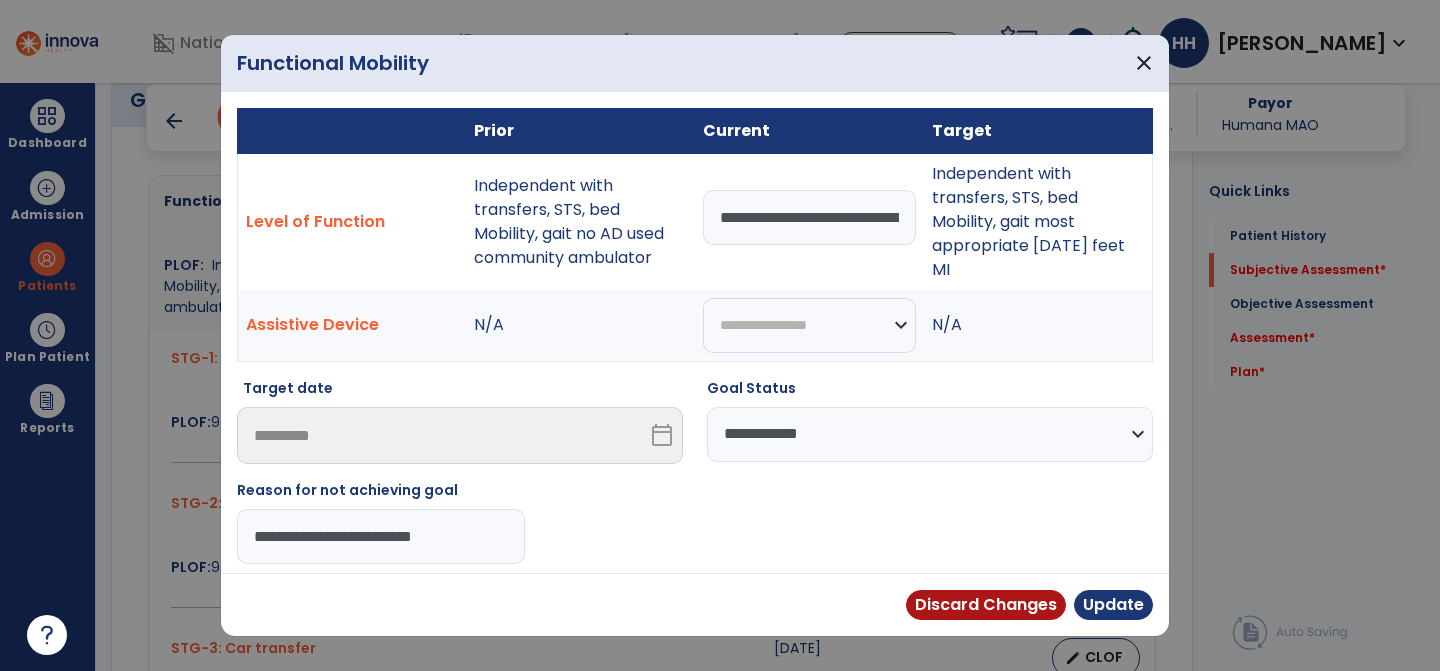 click on "**********" at bounding box center (381, 536) 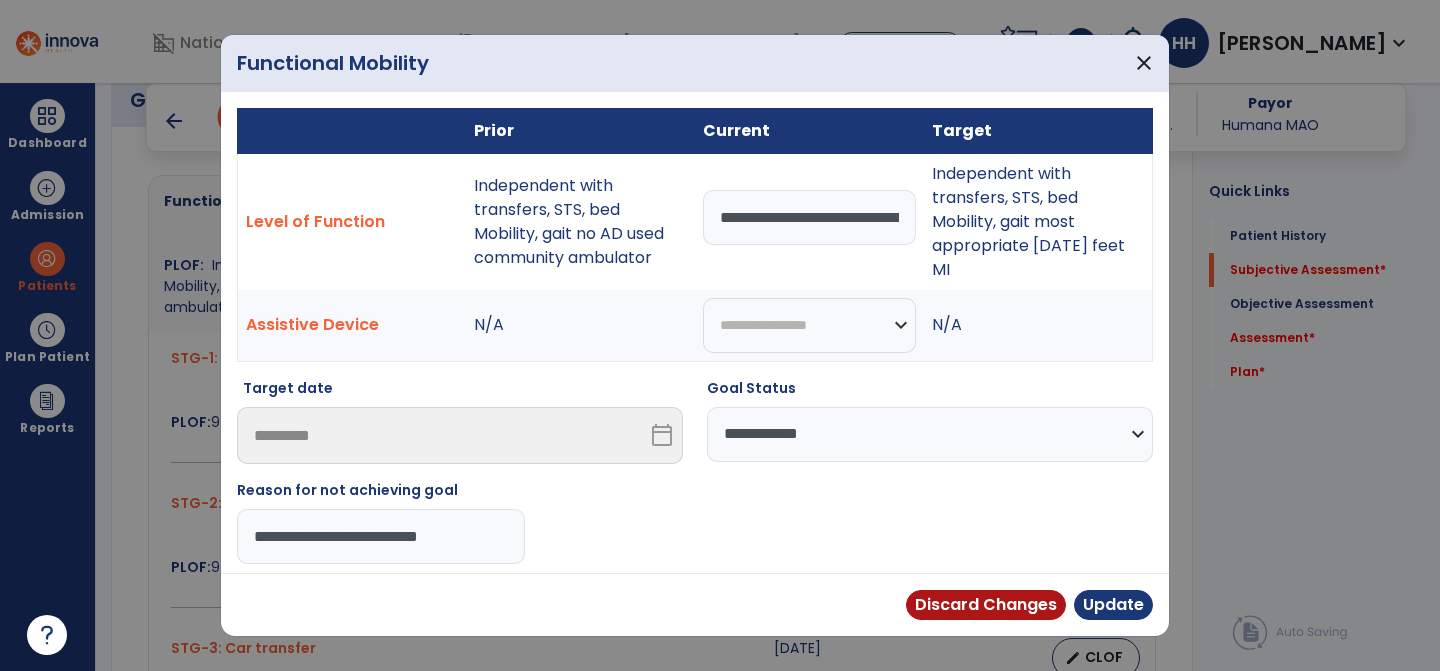 drag, startPoint x: 489, startPoint y: 538, endPoint x: 212, endPoint y: 536, distance: 277.00723 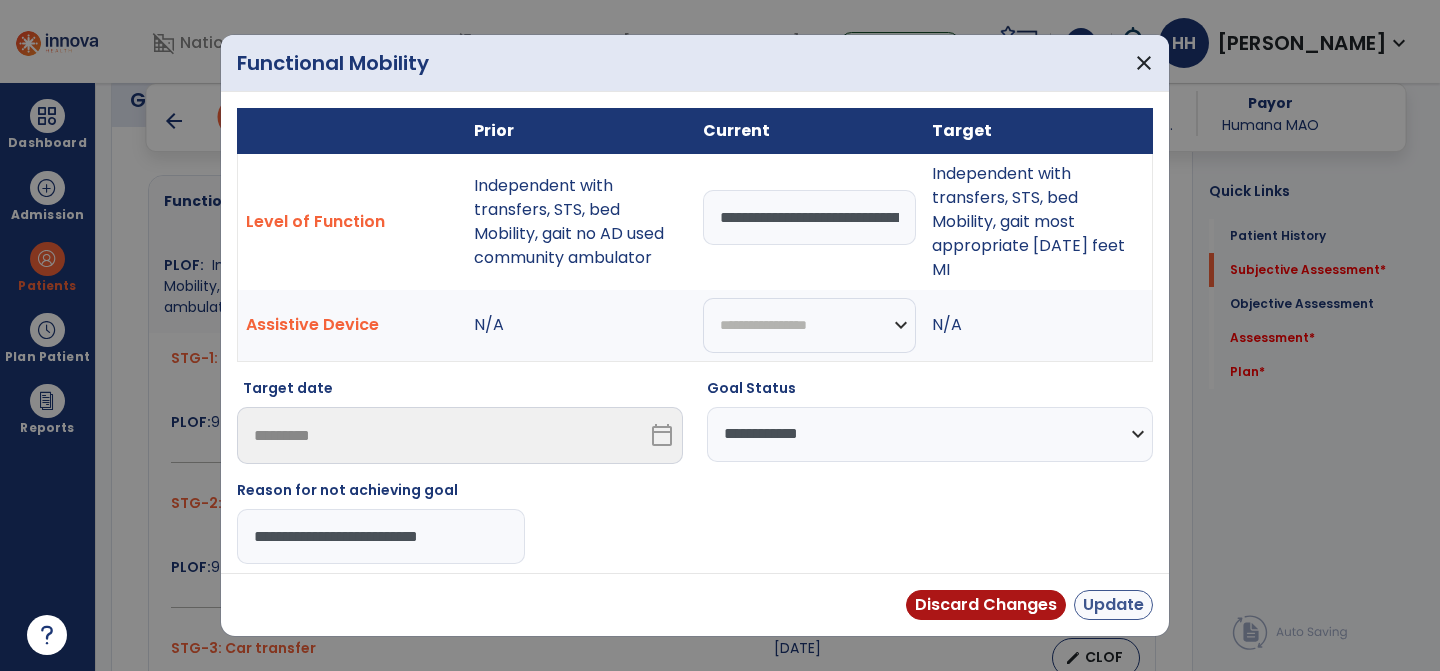 type on "**********" 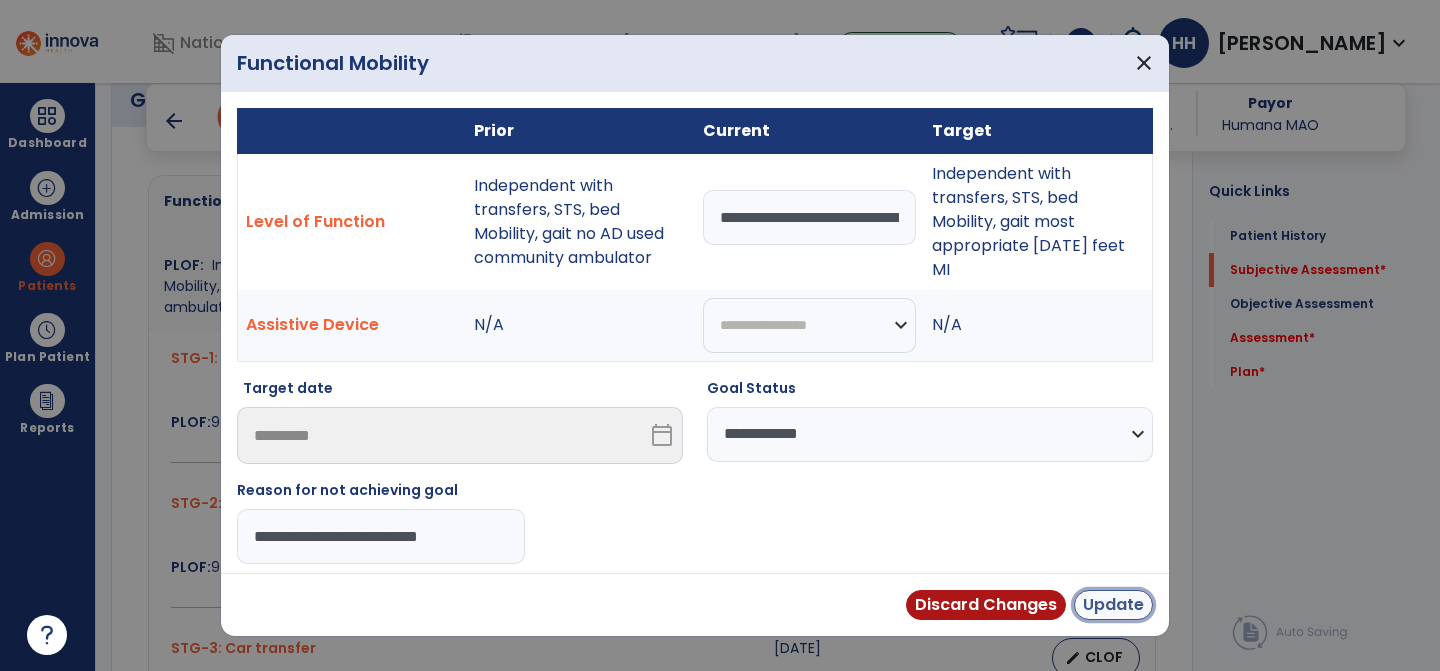 click on "Update" at bounding box center (1113, 605) 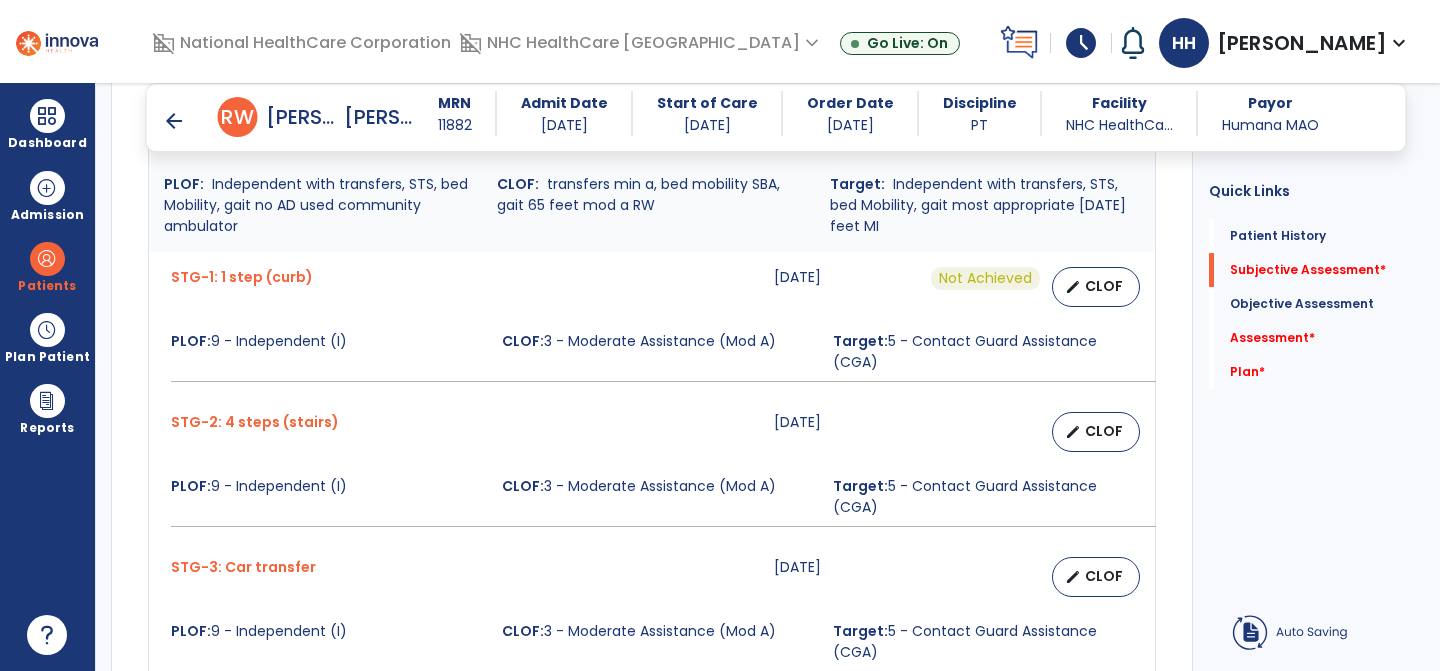 scroll, scrollTop: 931, scrollLeft: 0, axis: vertical 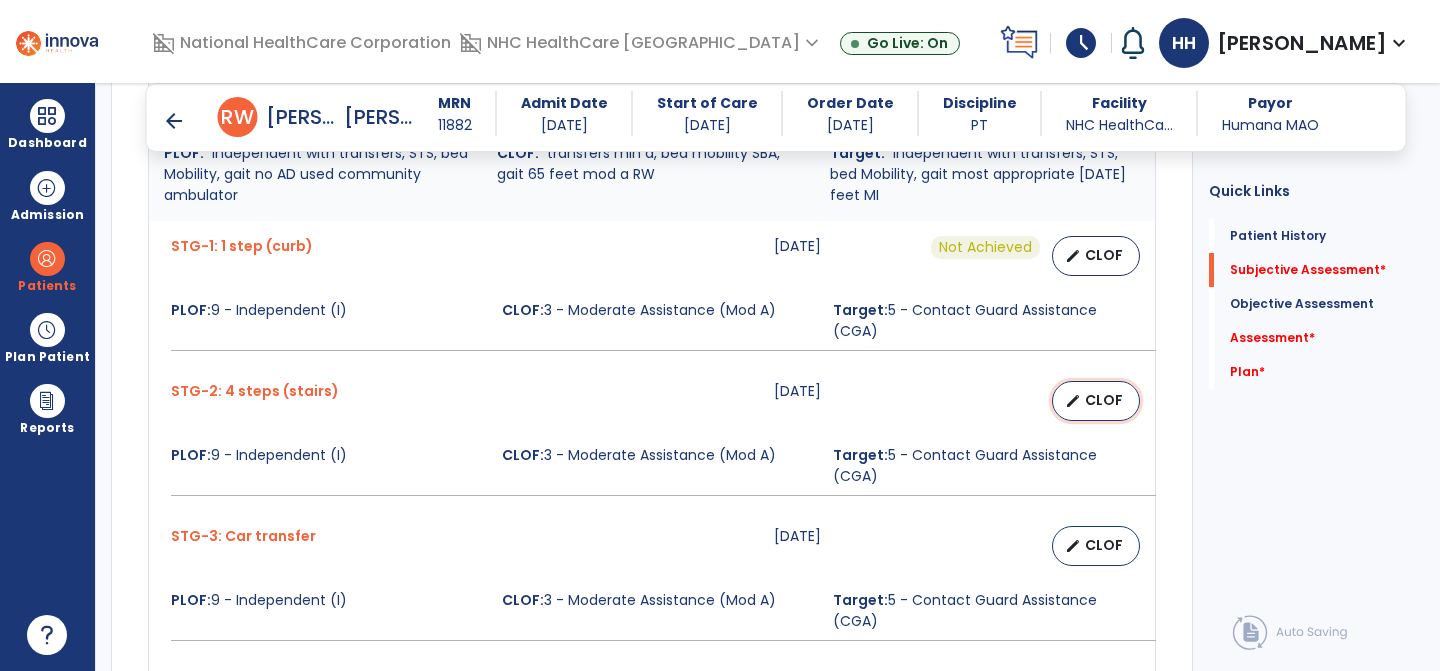 click on "CLOF" at bounding box center [1104, 400] 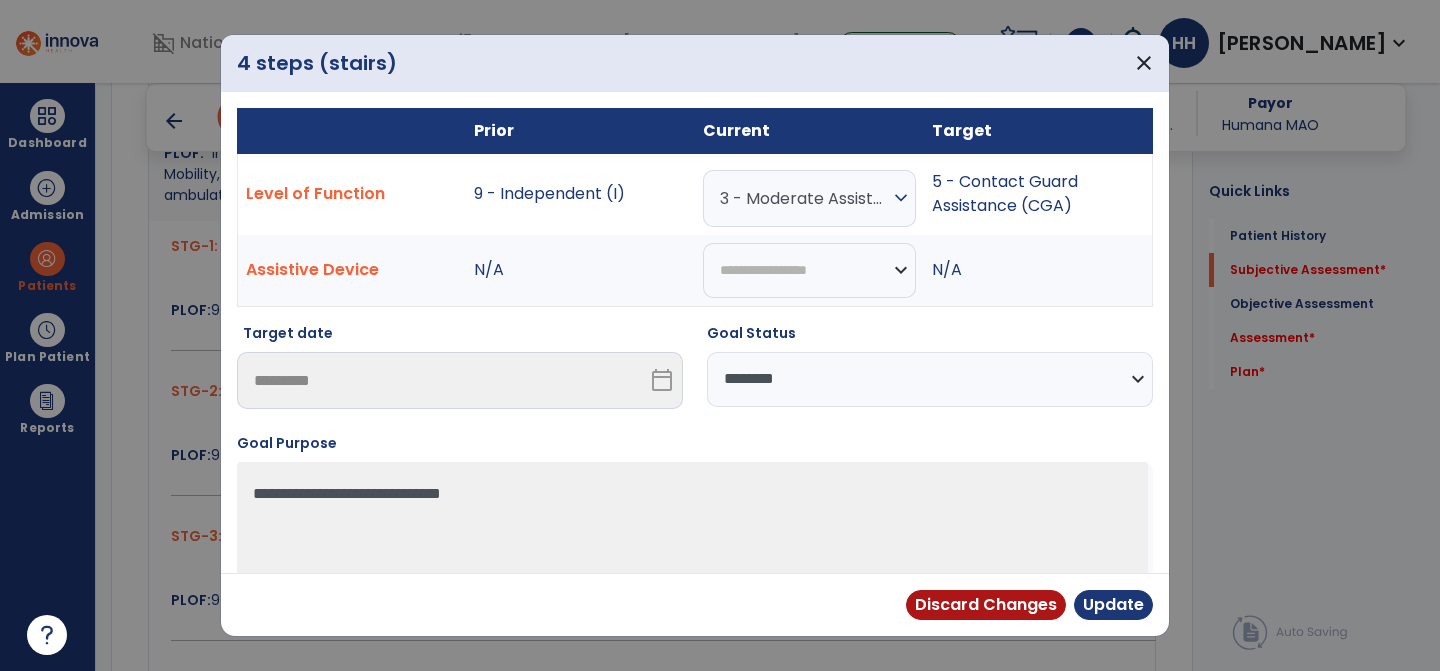 click on "**********" at bounding box center [930, 379] 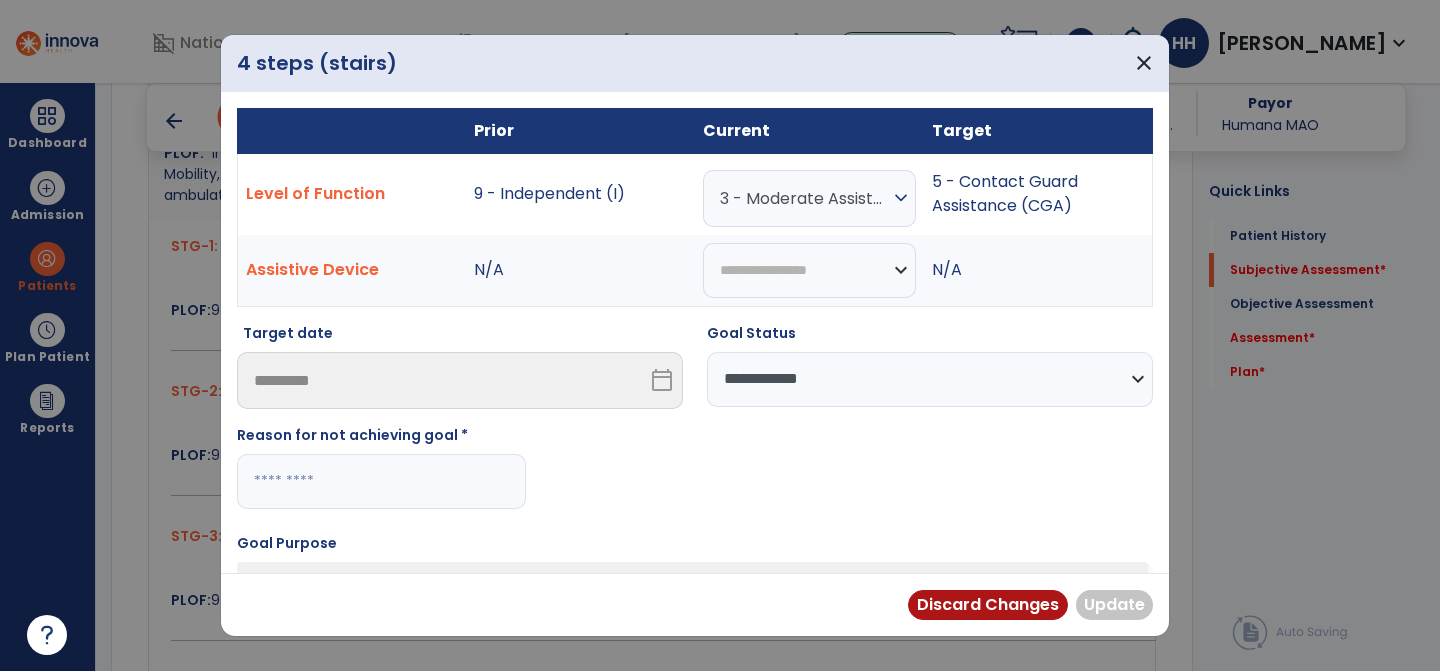 click at bounding box center [381, 481] 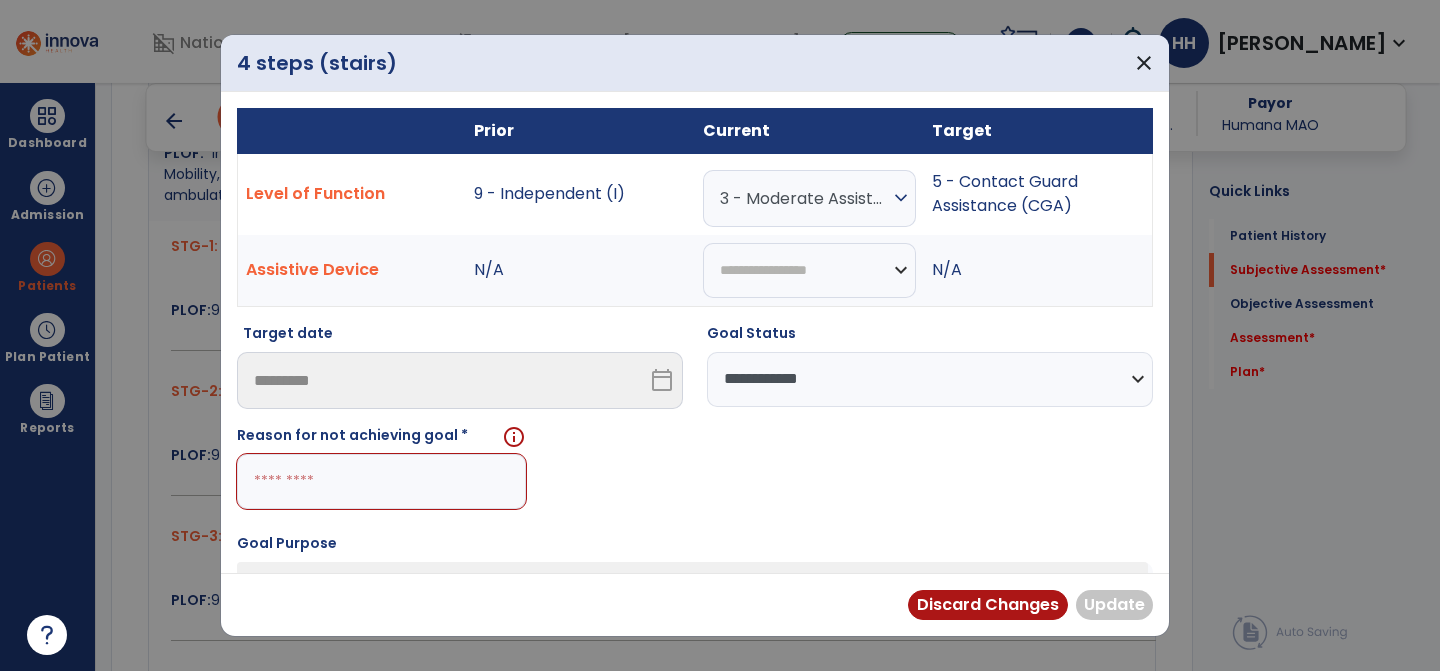 paste on "**********" 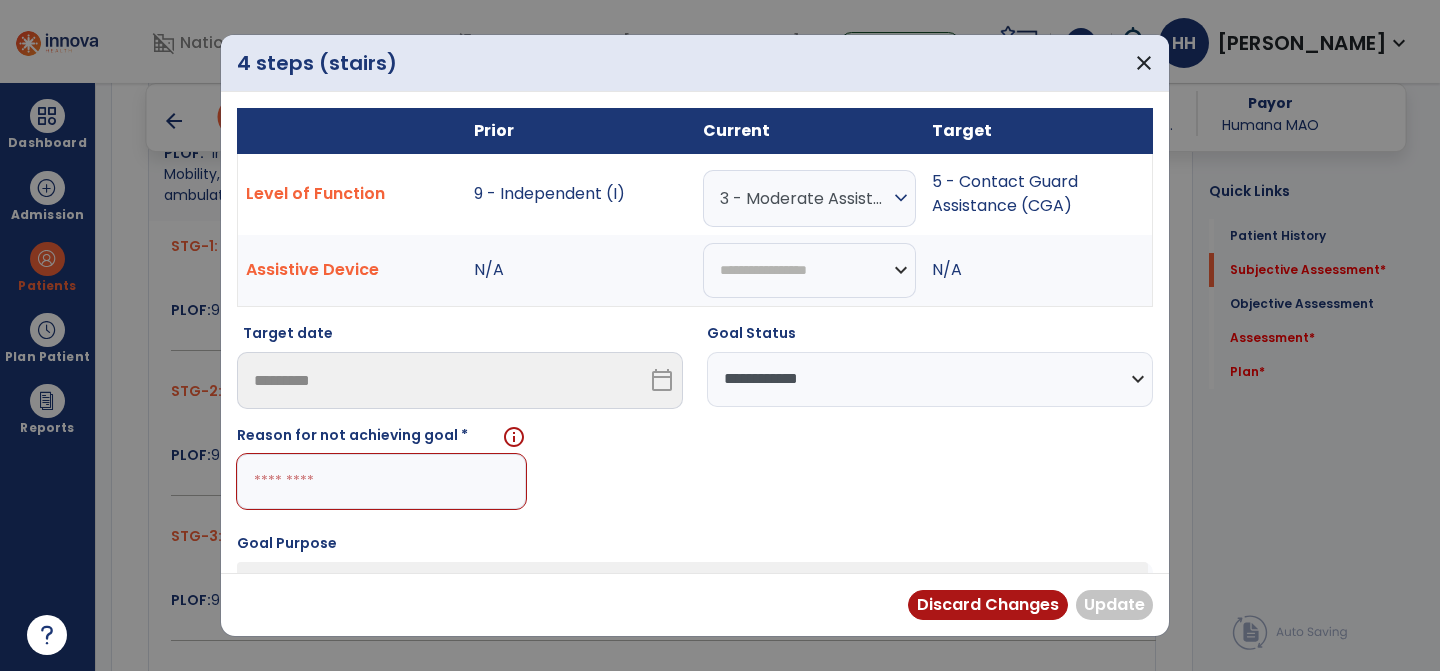 type on "**********" 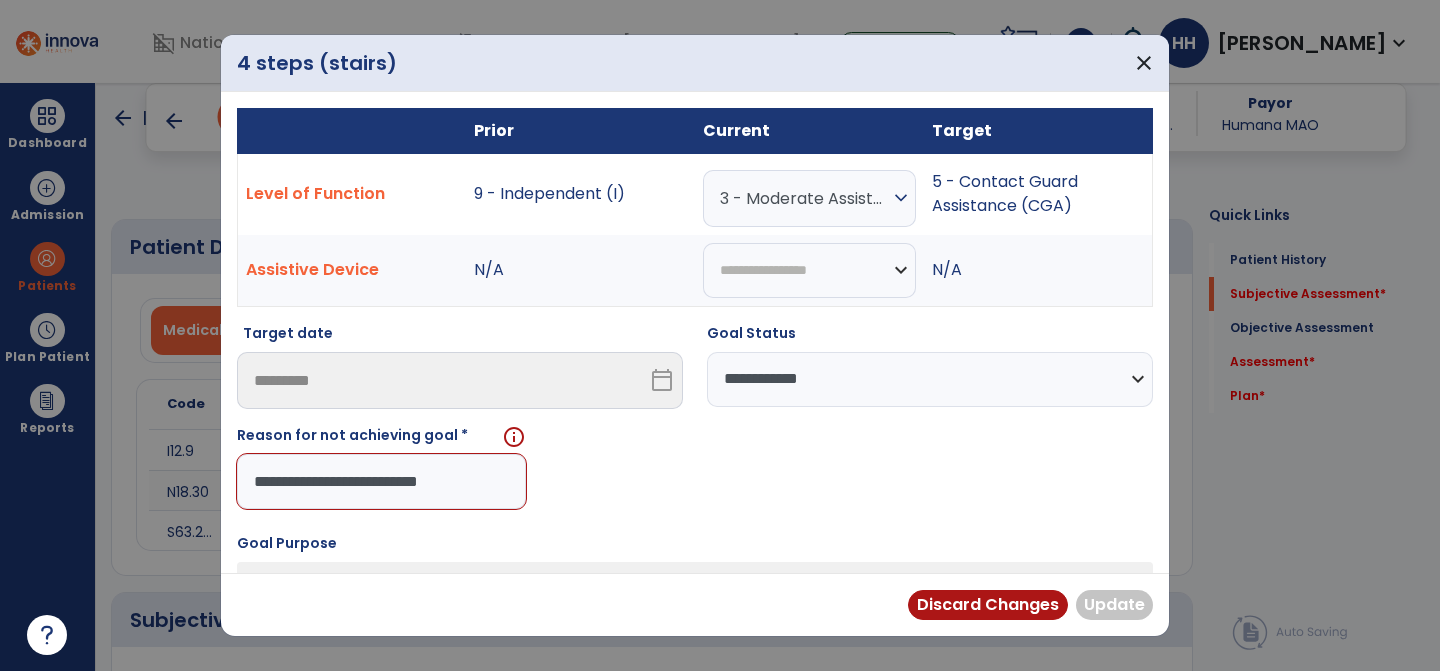 select on "**********" 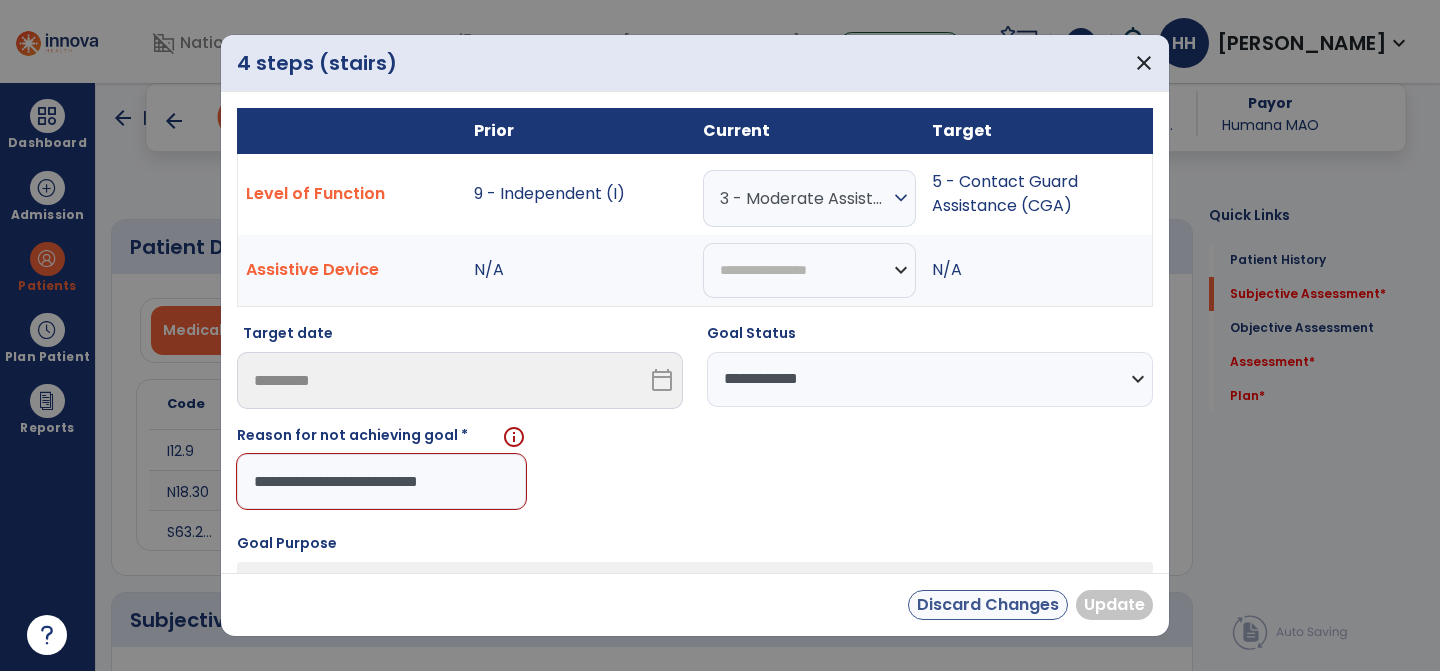 scroll, scrollTop: 0, scrollLeft: 0, axis: both 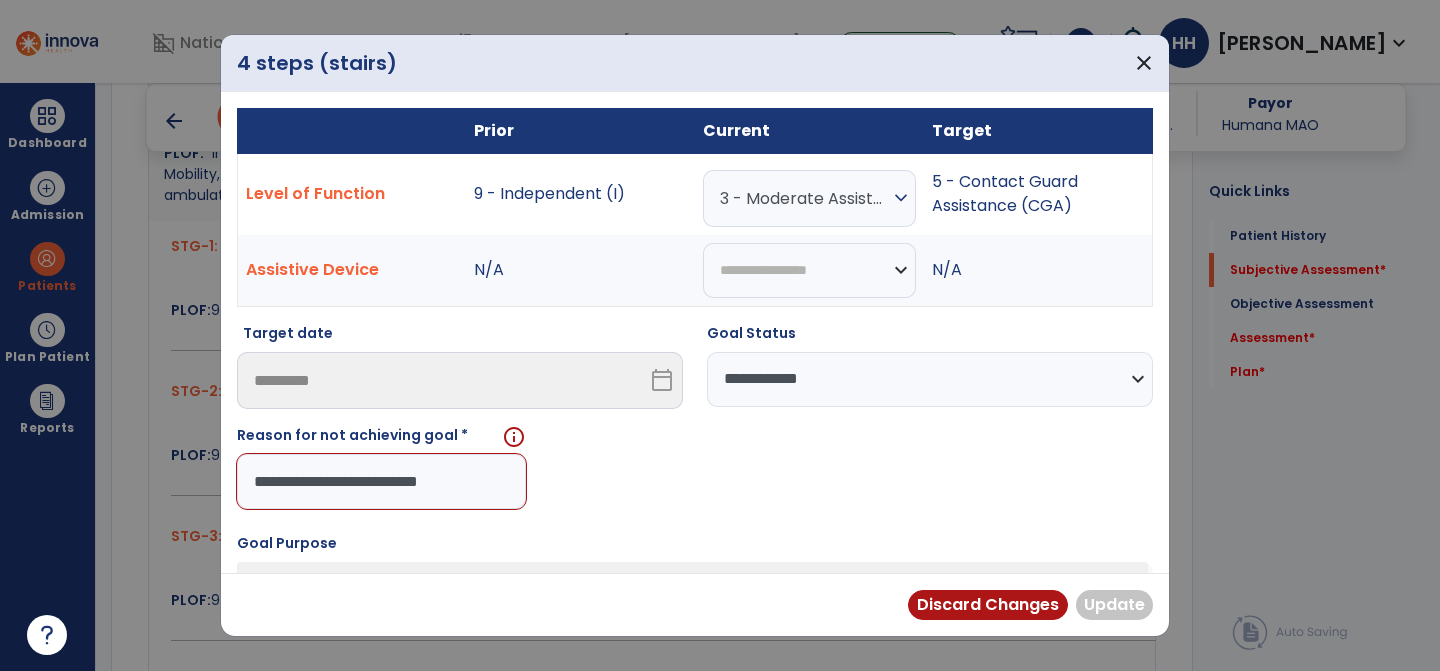 type on "**********" 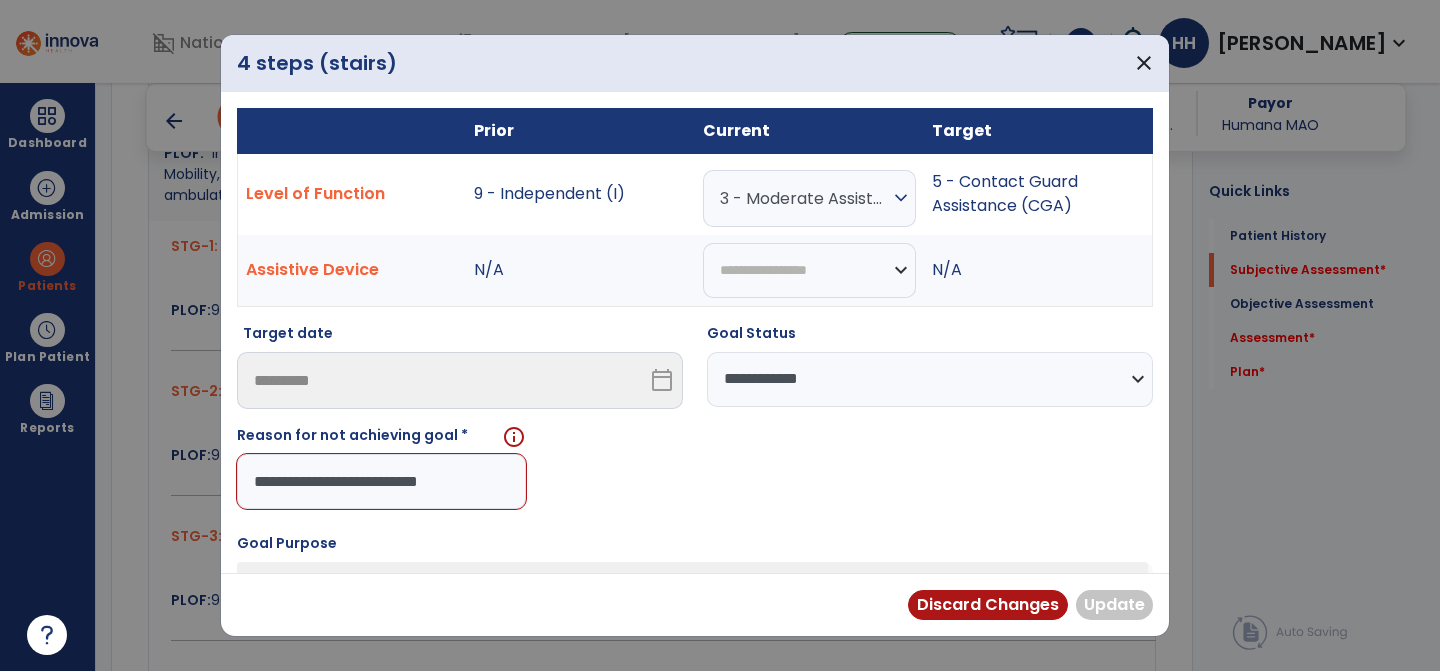 click on "**********" at bounding box center [695, 424] 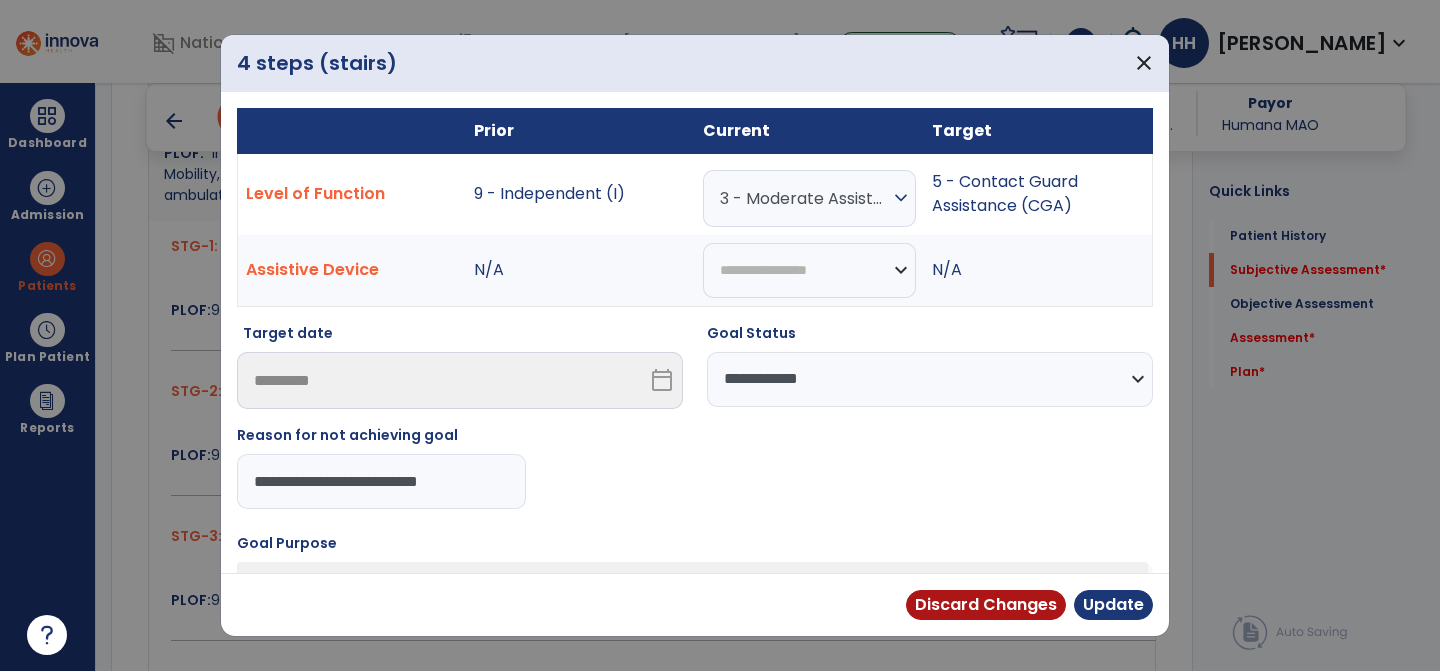 click on "Discard Changes  Update" at bounding box center [1029, 605] 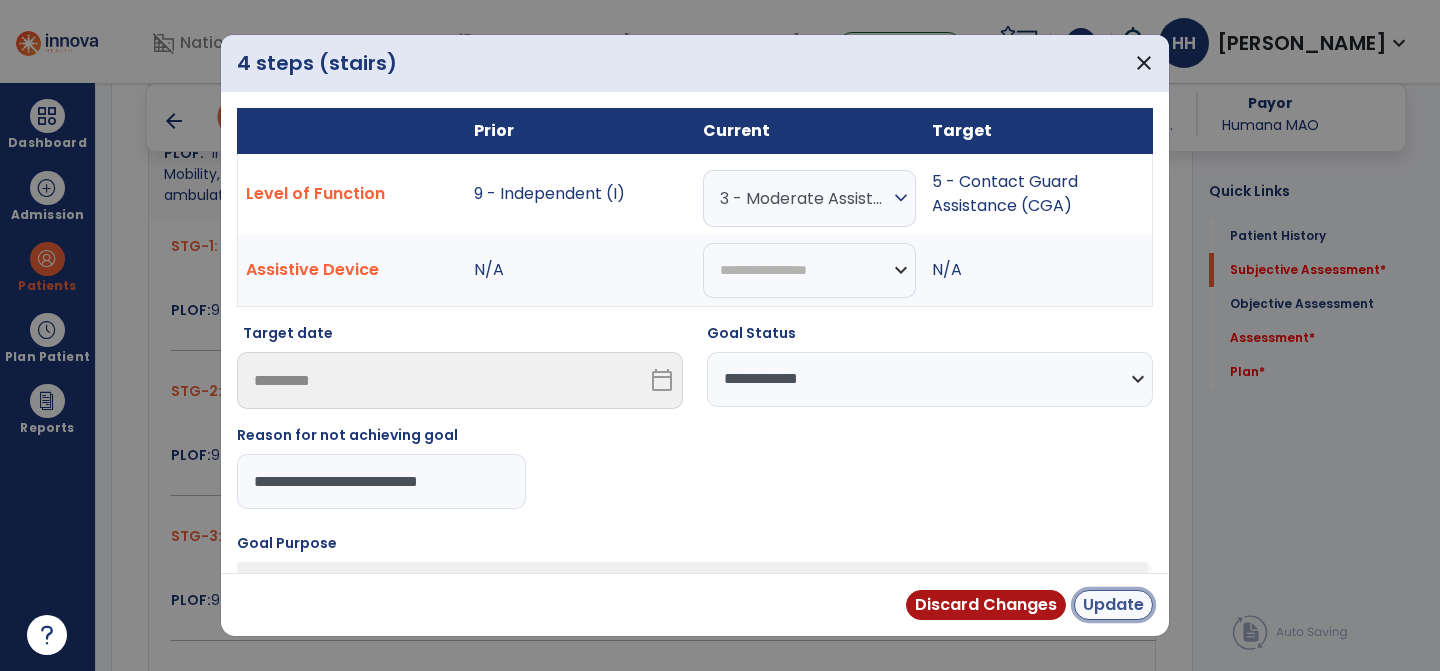 click on "Update" at bounding box center (1113, 605) 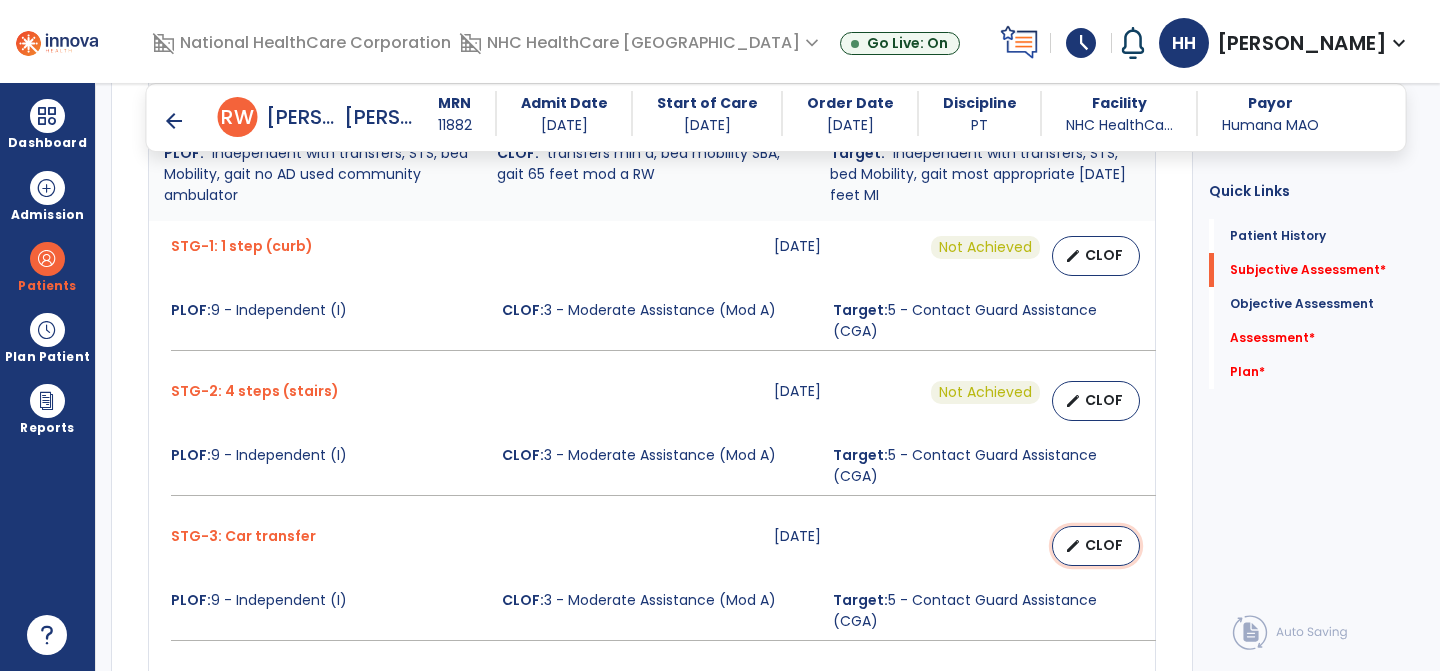click on "CLOF" at bounding box center [1104, 545] 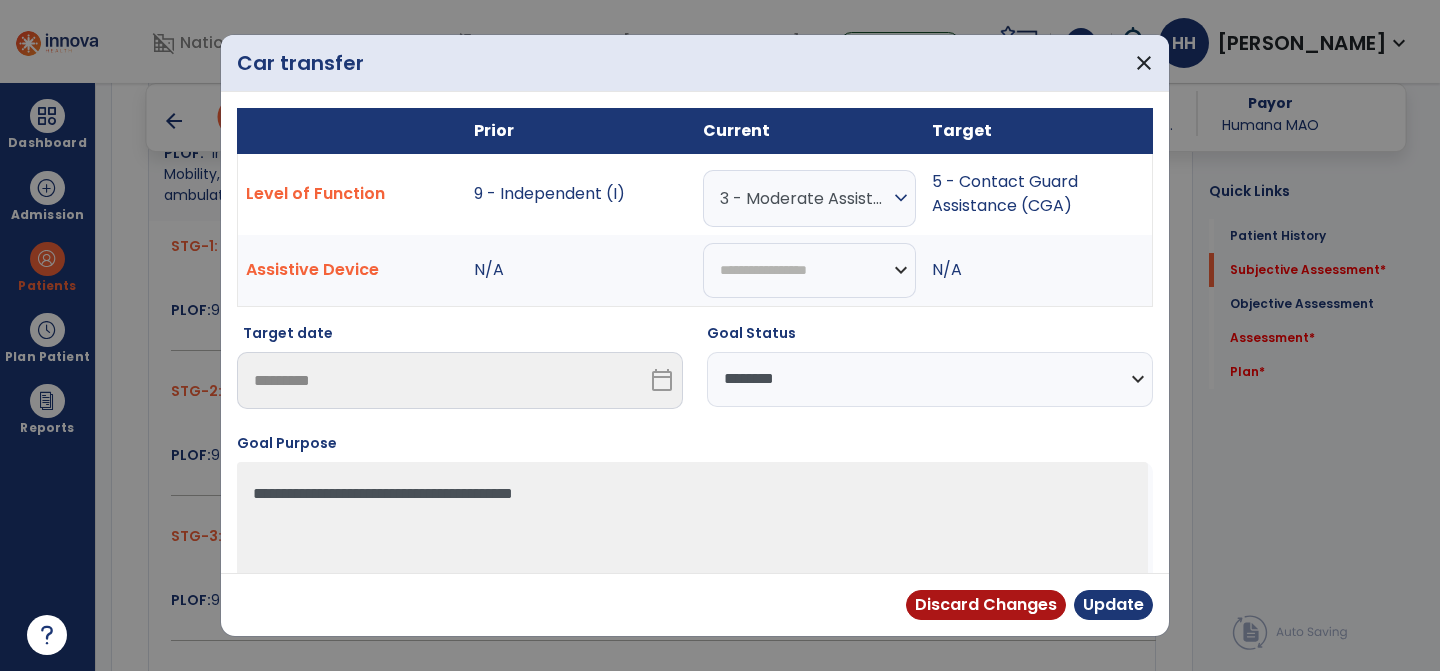 click on "**********" at bounding box center [930, 379] 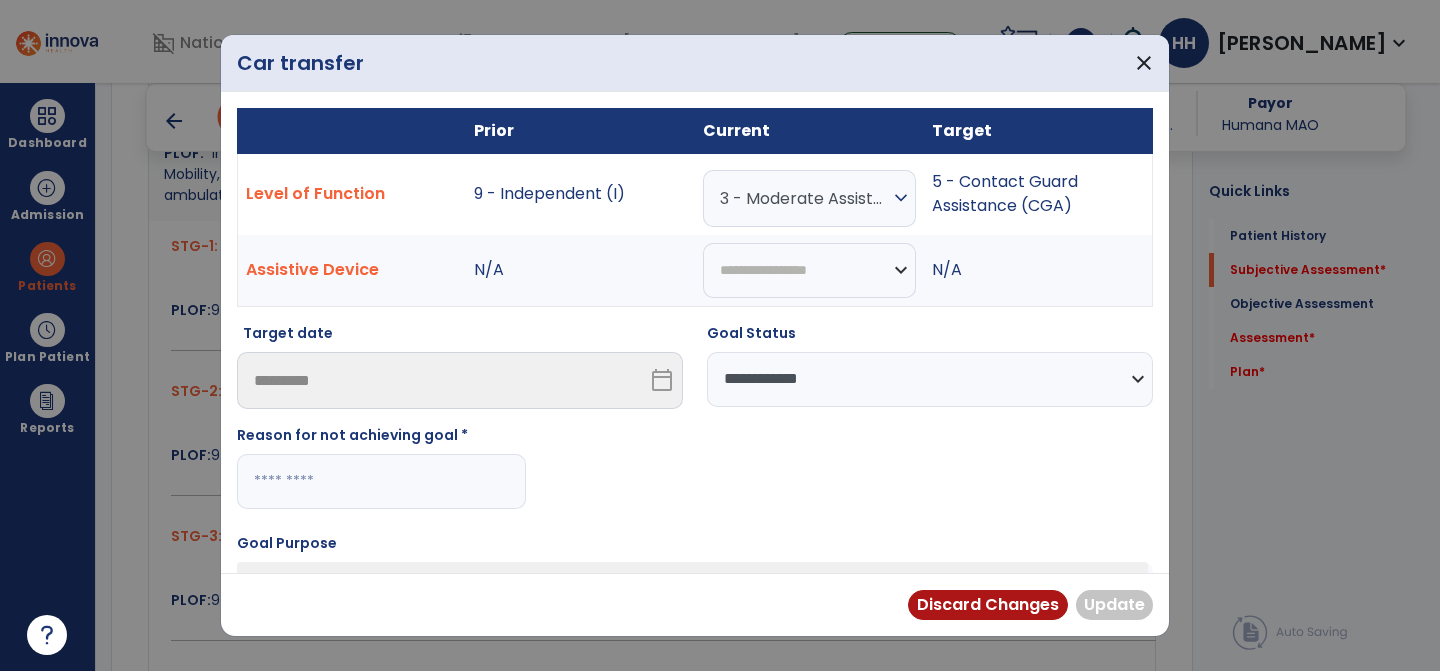 click at bounding box center (381, 481) 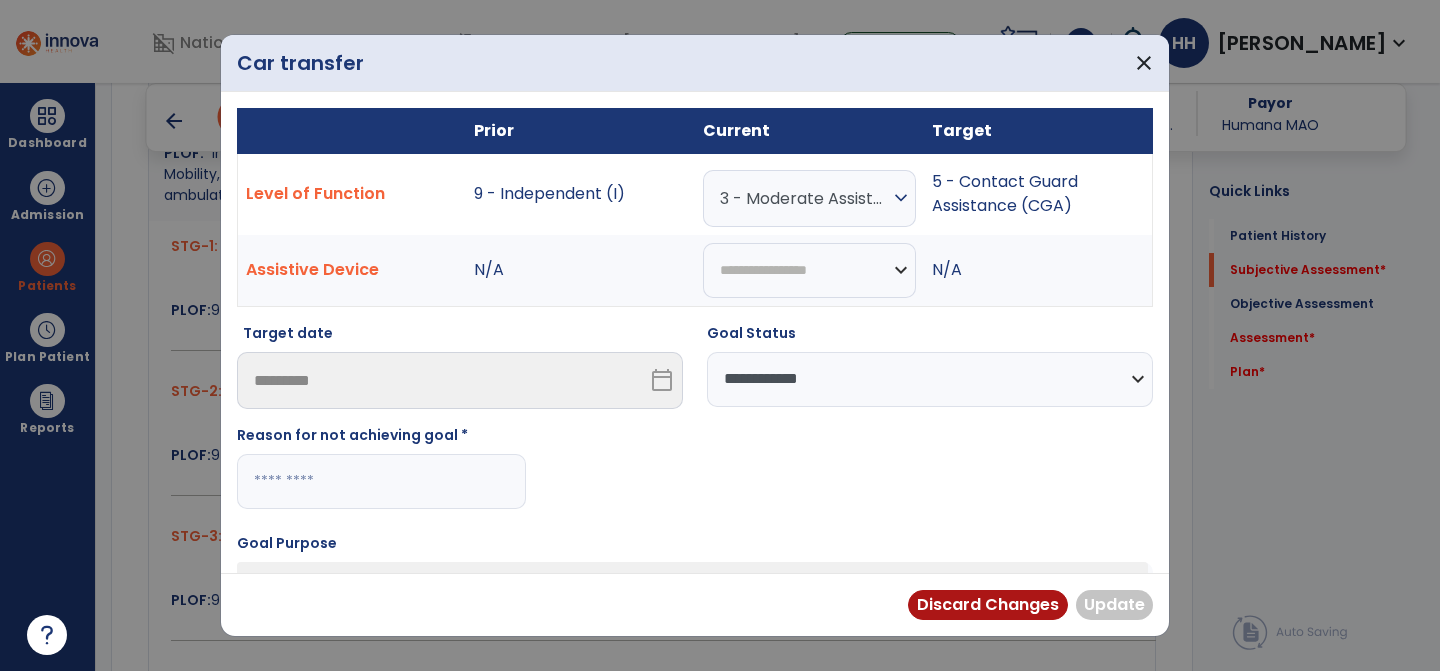 paste on "**********" 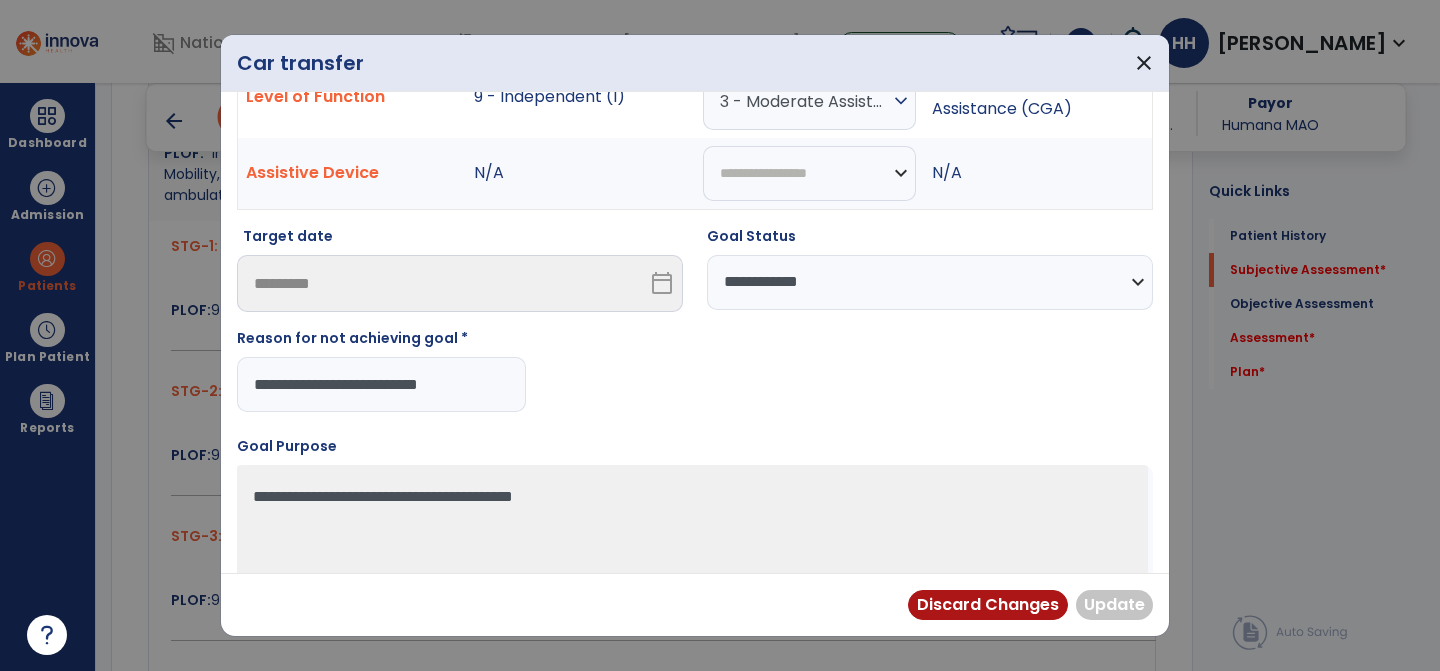 scroll, scrollTop: 152, scrollLeft: 0, axis: vertical 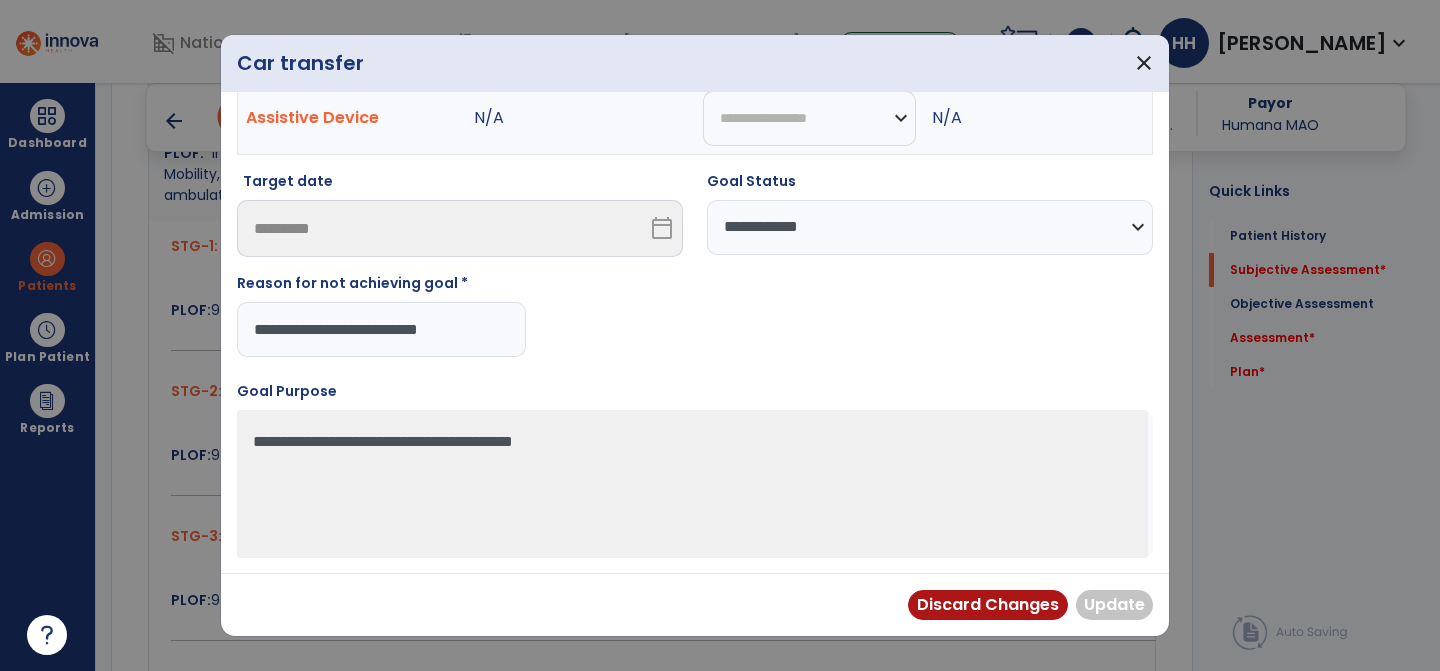 type on "**********" 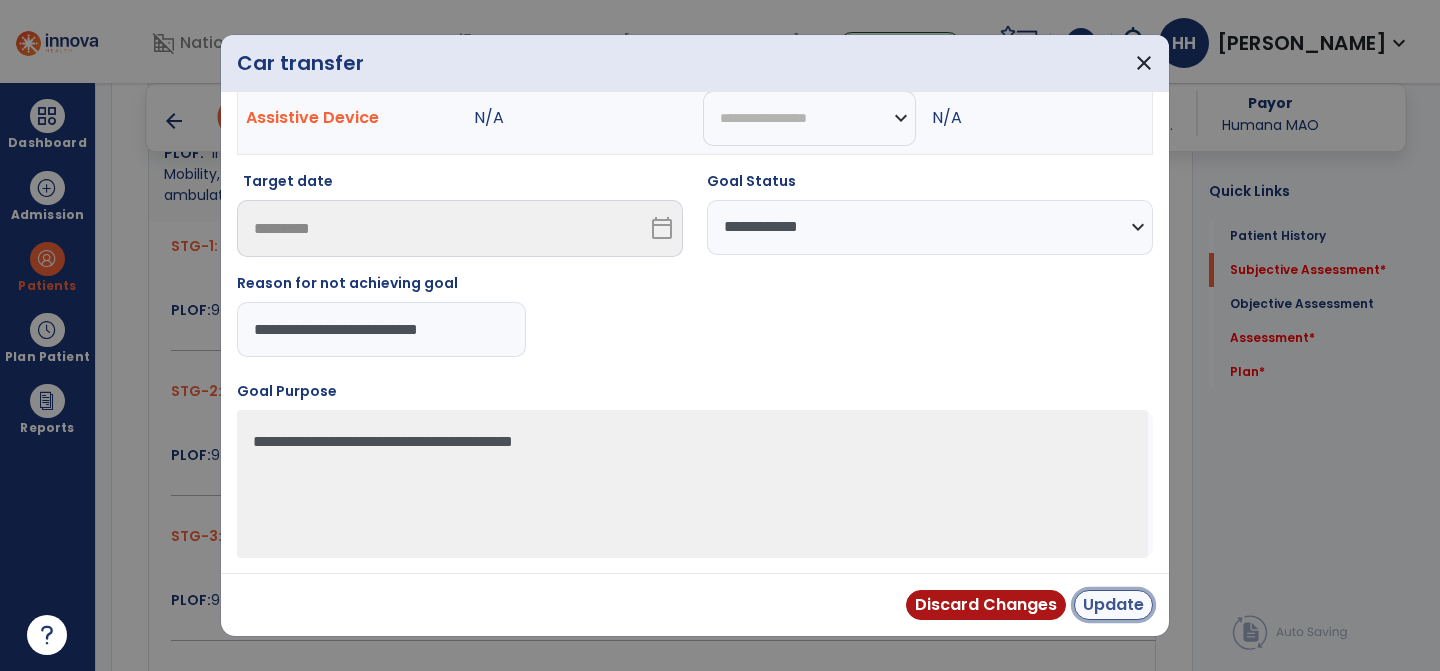 click on "Update" at bounding box center (1113, 605) 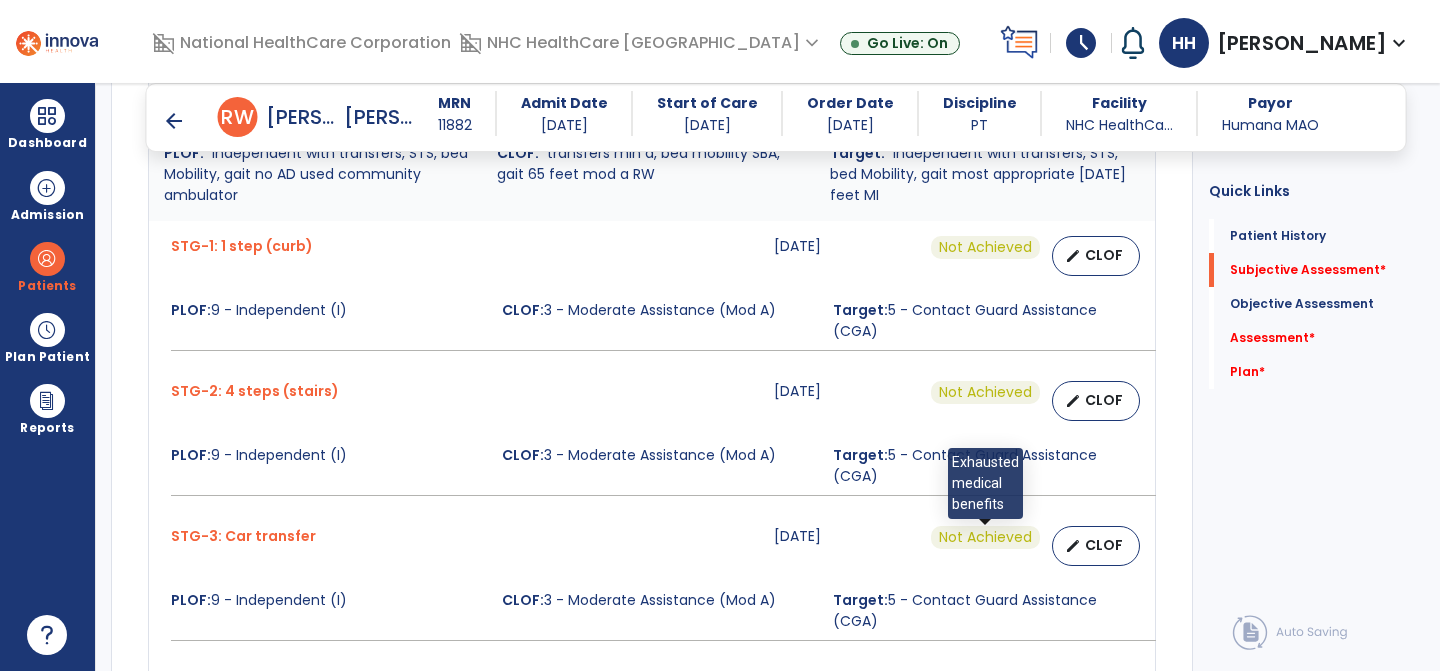 scroll, scrollTop: 1165, scrollLeft: 0, axis: vertical 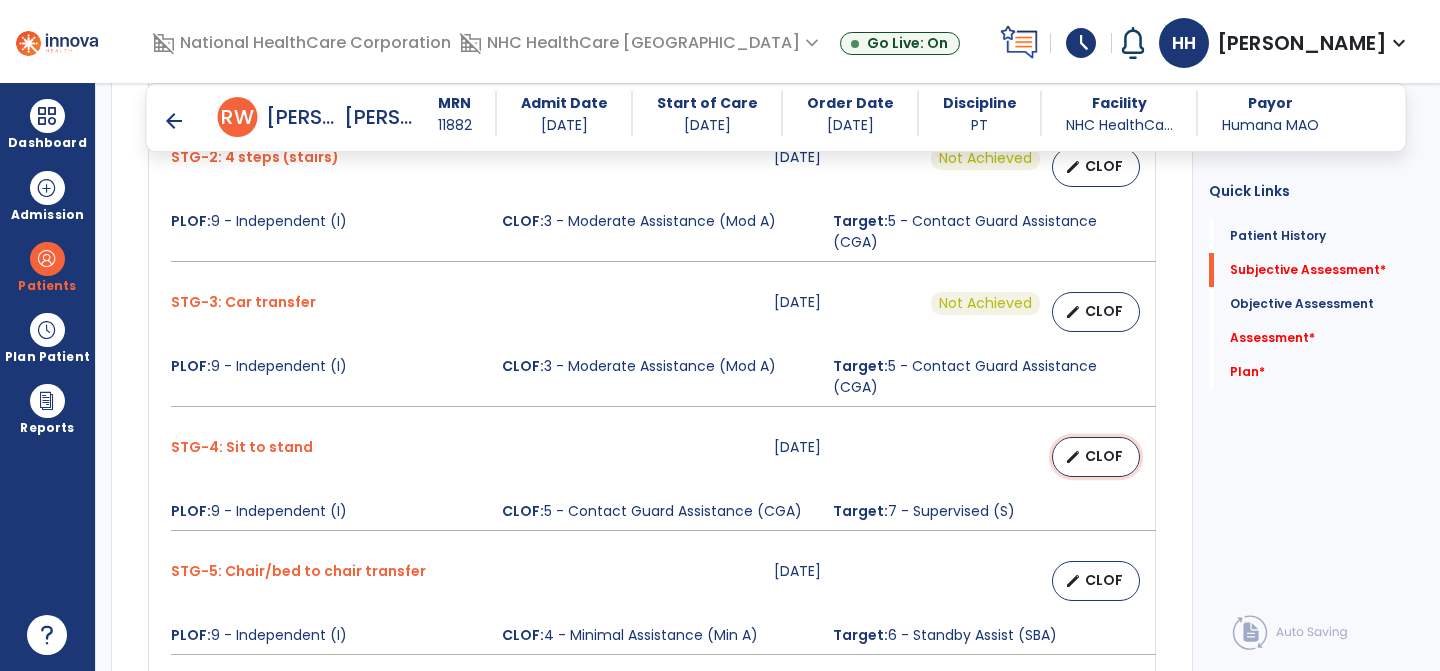 click on "edit" at bounding box center (1073, 457) 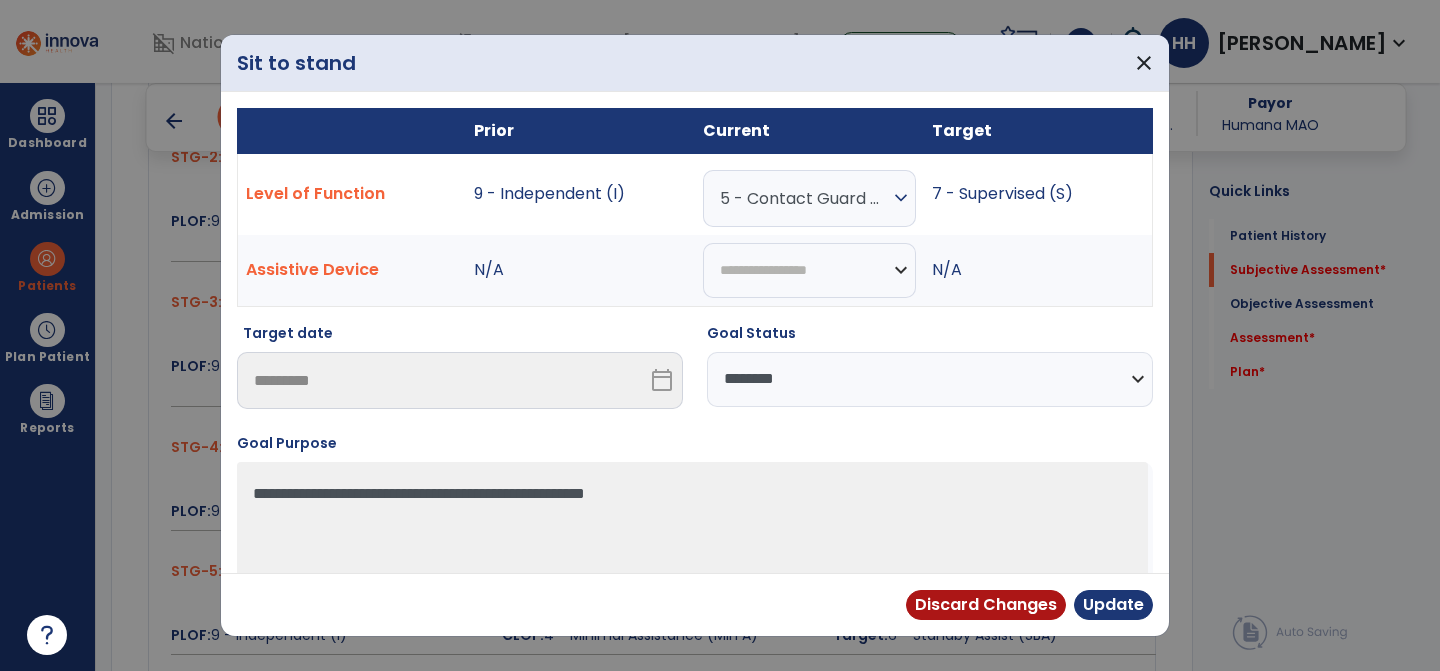 click on "**********" at bounding box center [930, 379] 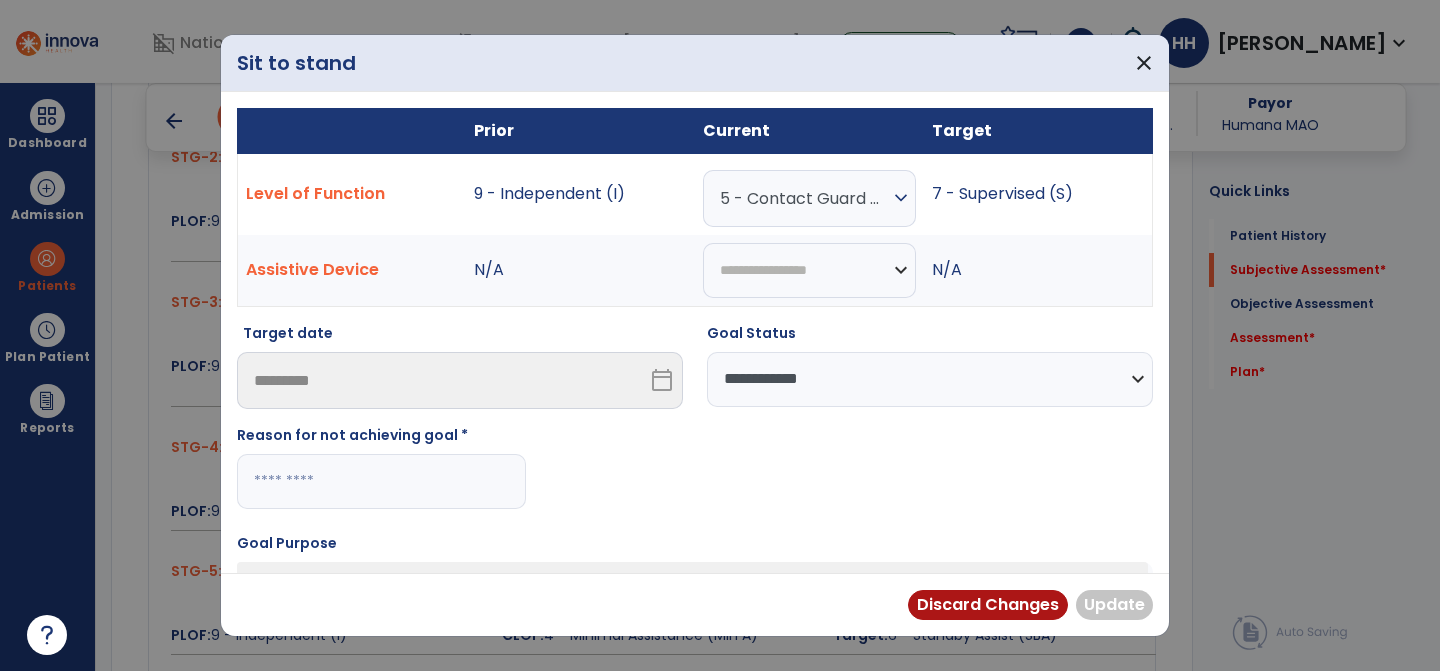 click at bounding box center (381, 481) 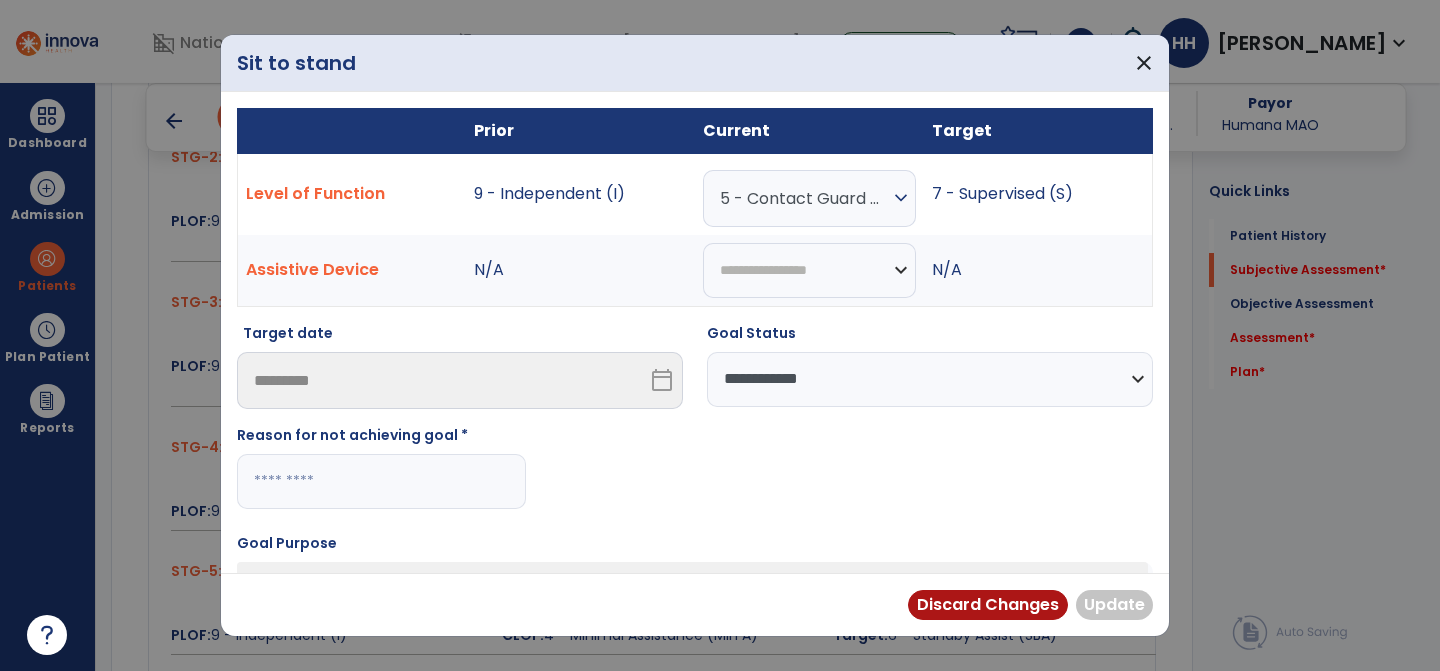 paste on "**********" 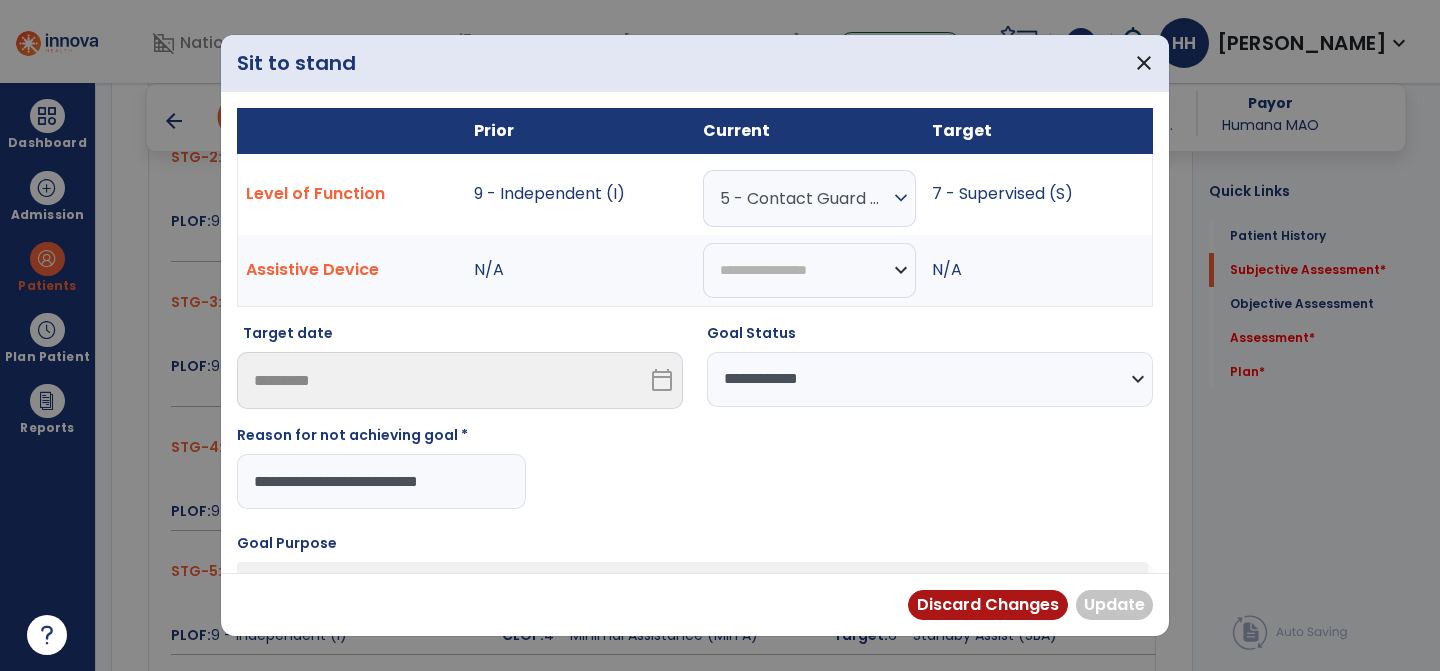 type on "**********" 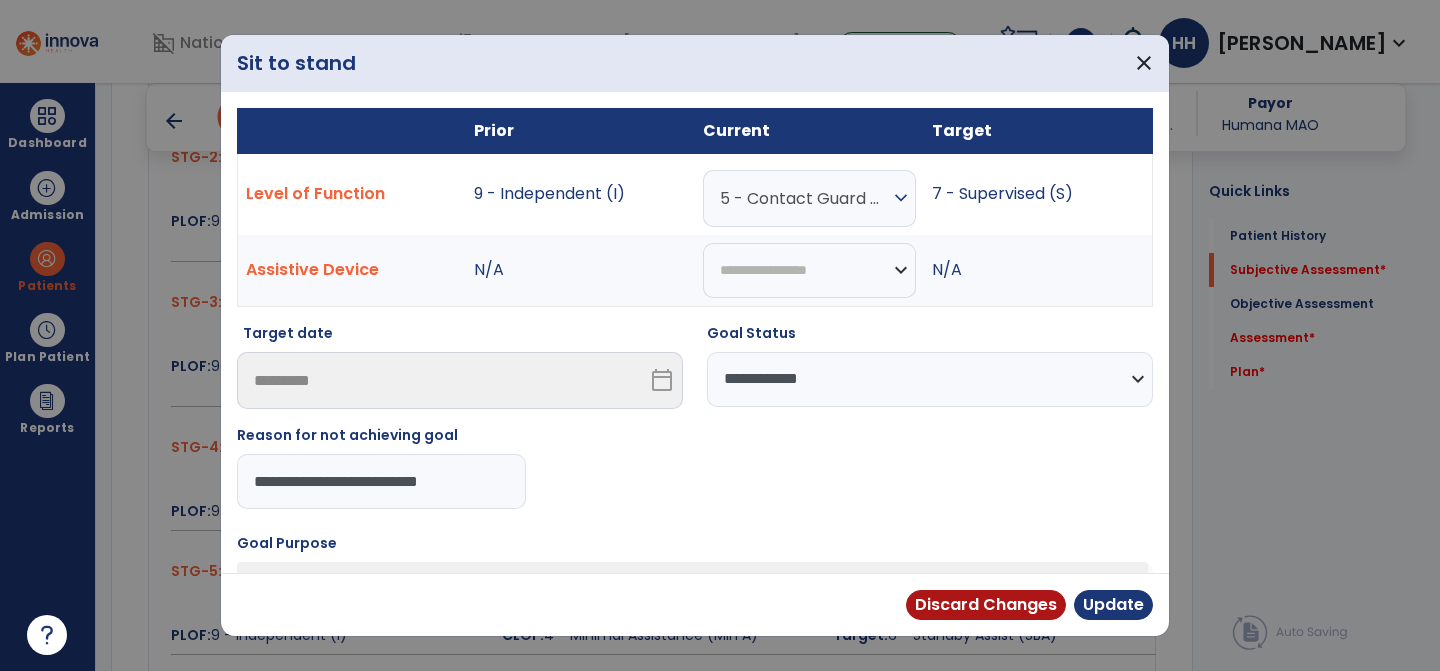click on "**********" at bounding box center [695, 409] 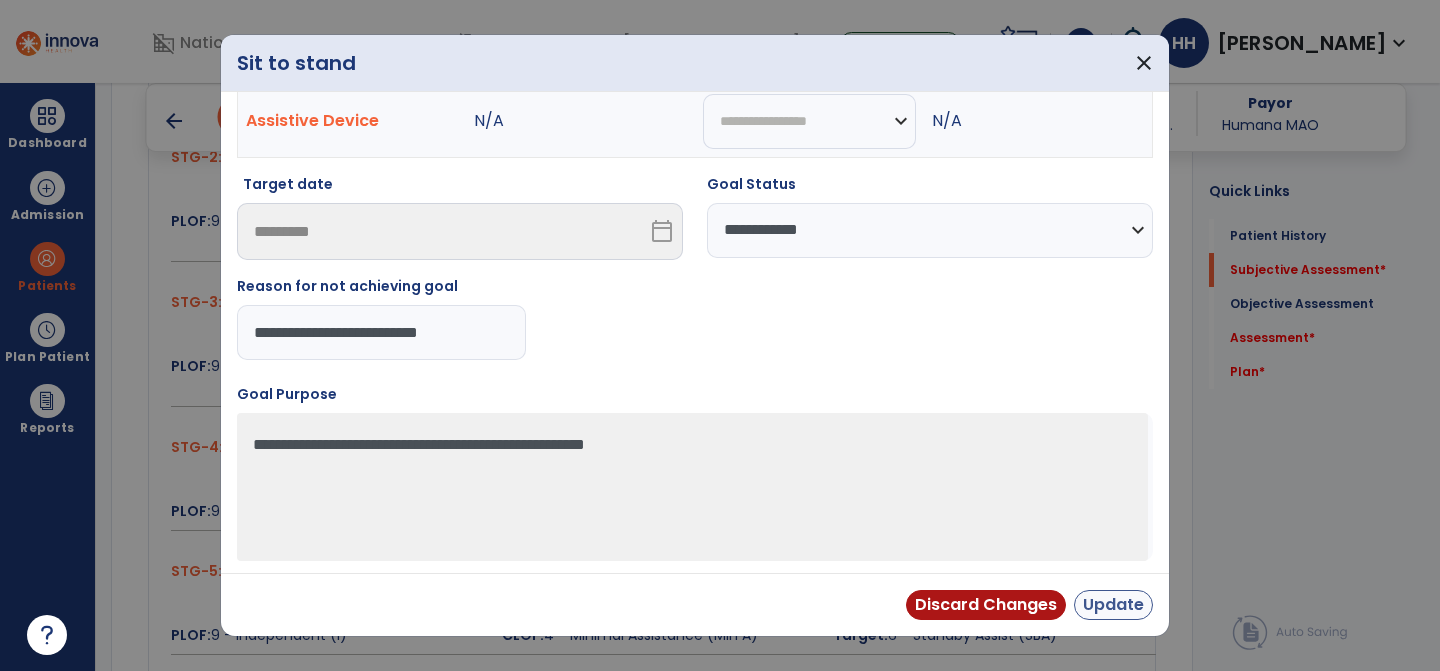 scroll, scrollTop: 152, scrollLeft: 0, axis: vertical 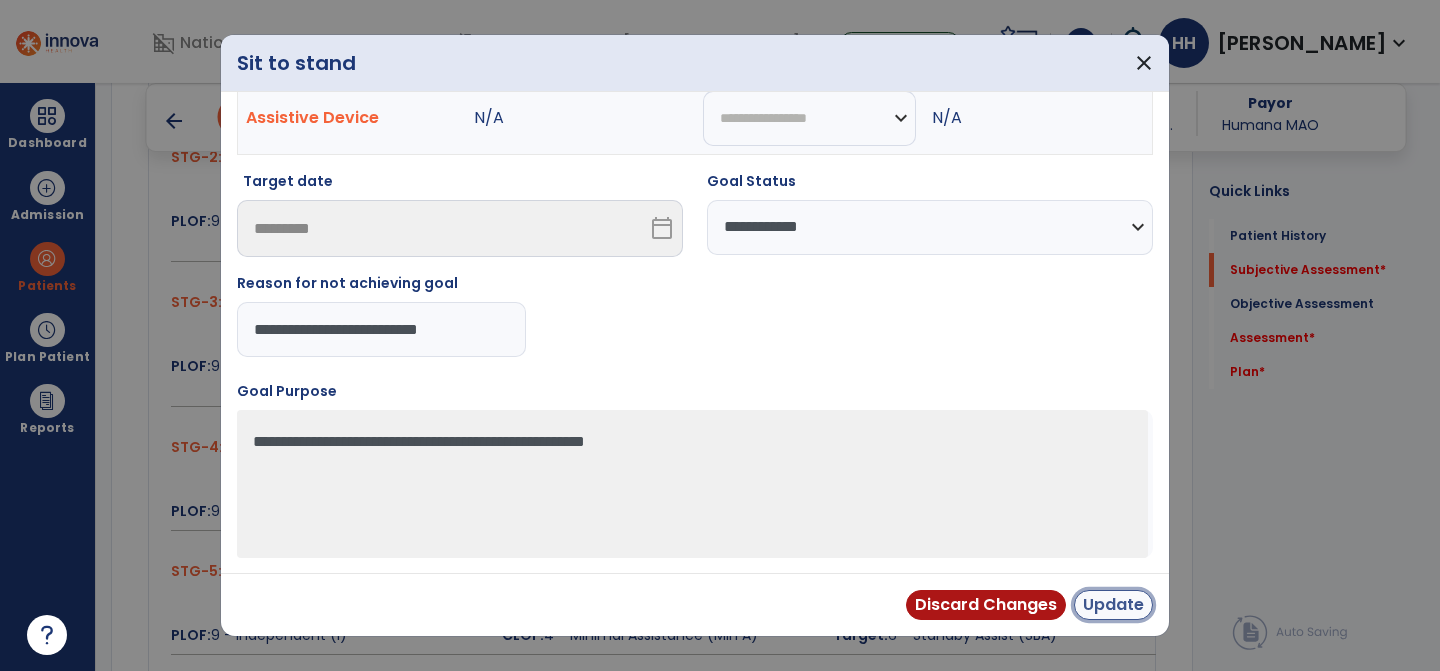 click on "Update" at bounding box center (1113, 605) 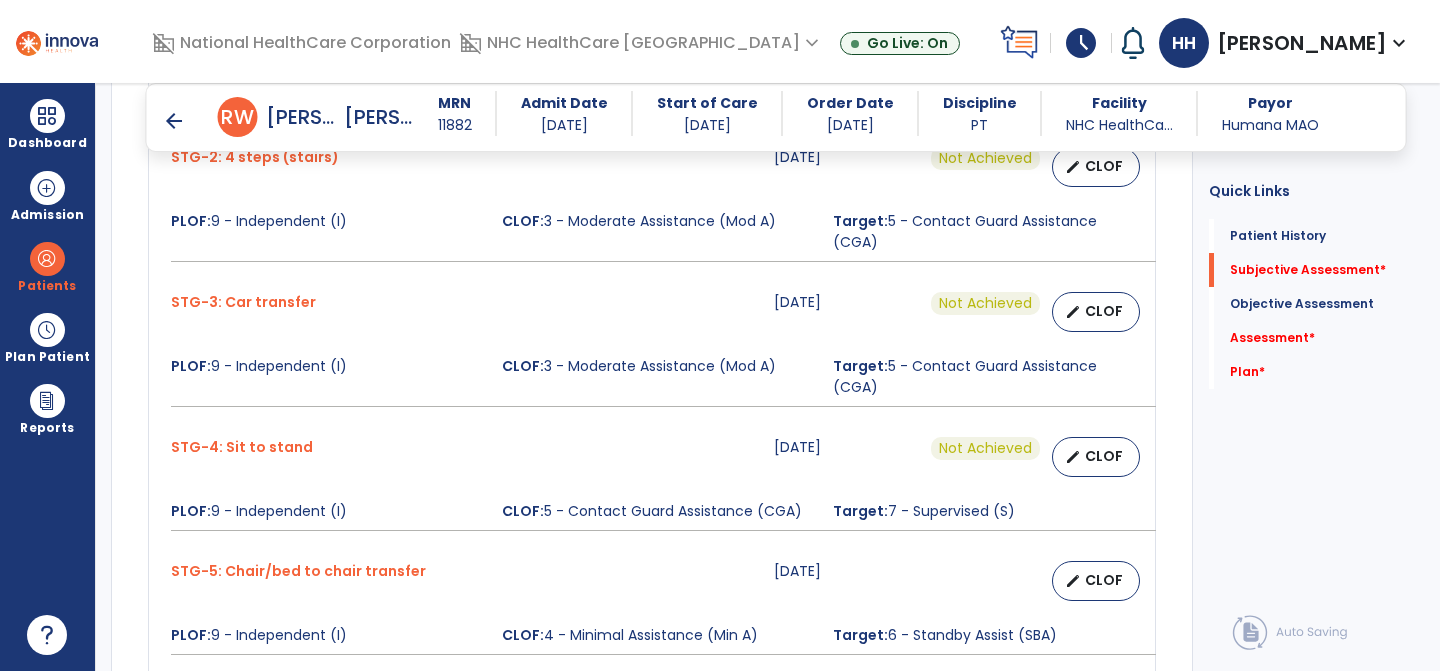 scroll, scrollTop: 1275, scrollLeft: 0, axis: vertical 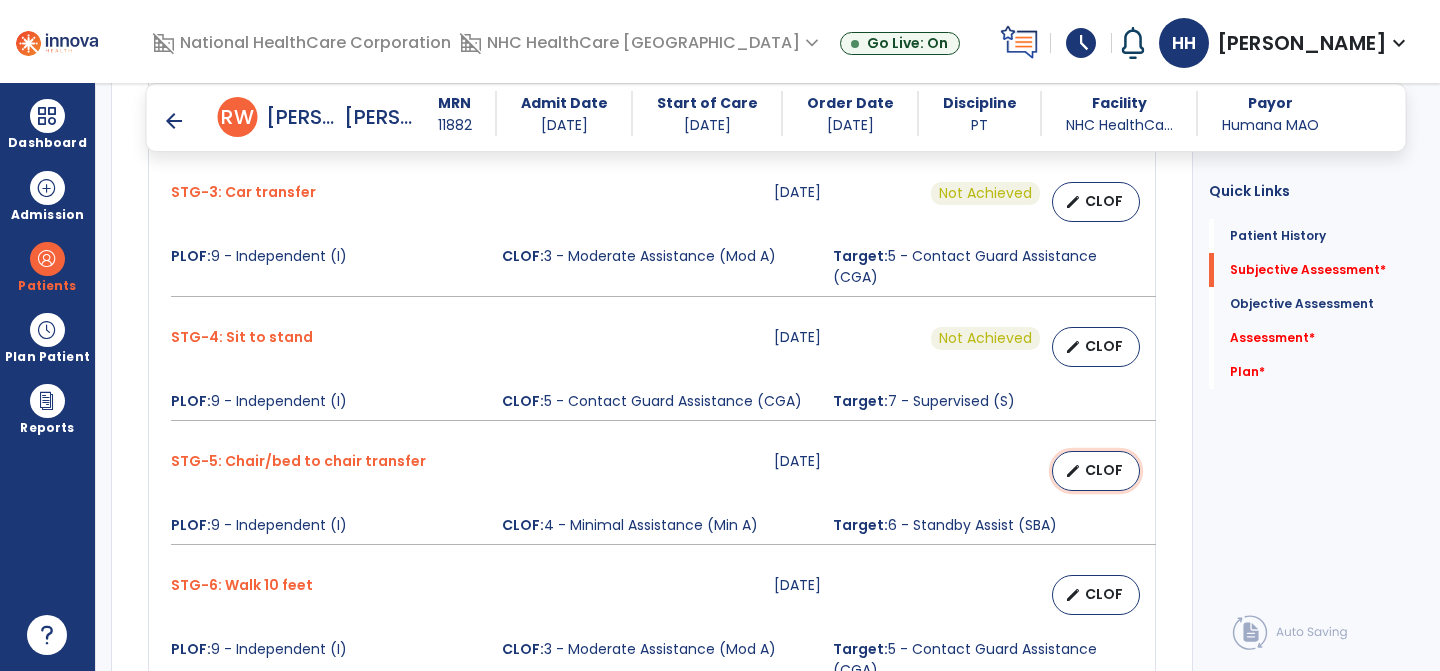 click on "edit   CLOF" at bounding box center [1096, 471] 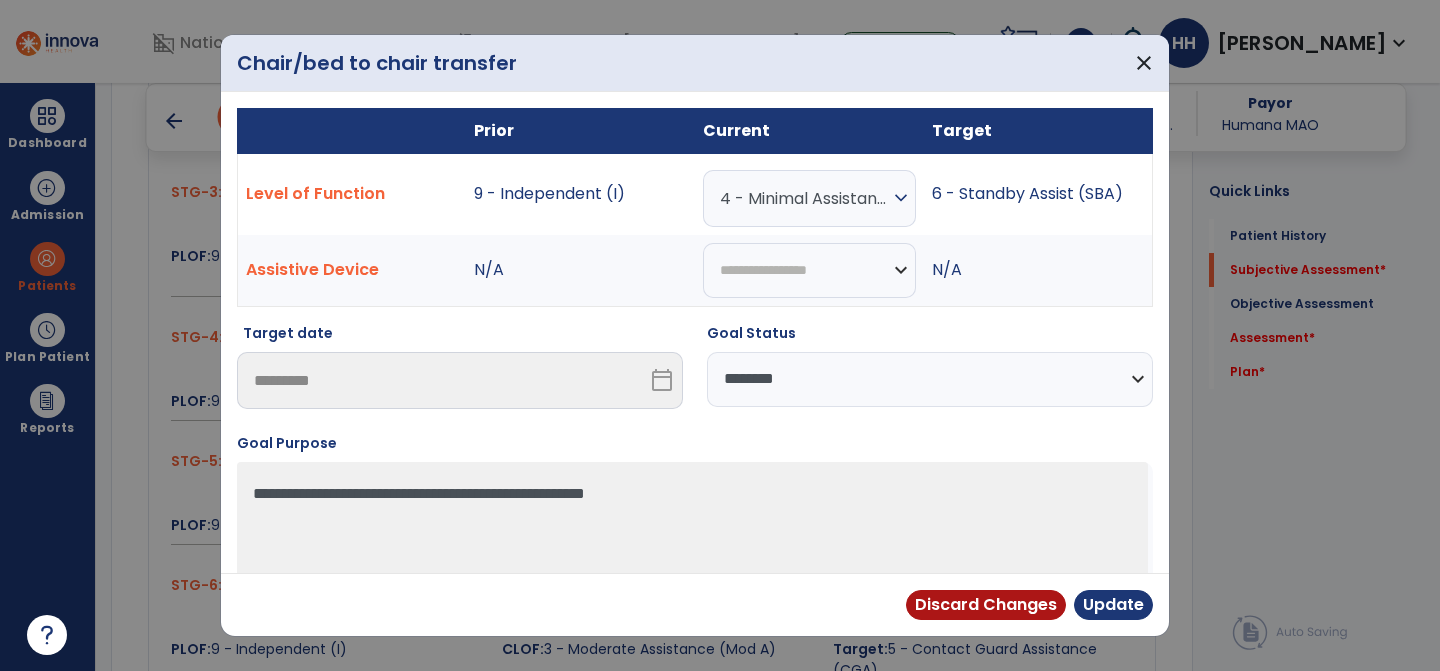 click on "**********" at bounding box center (930, 379) 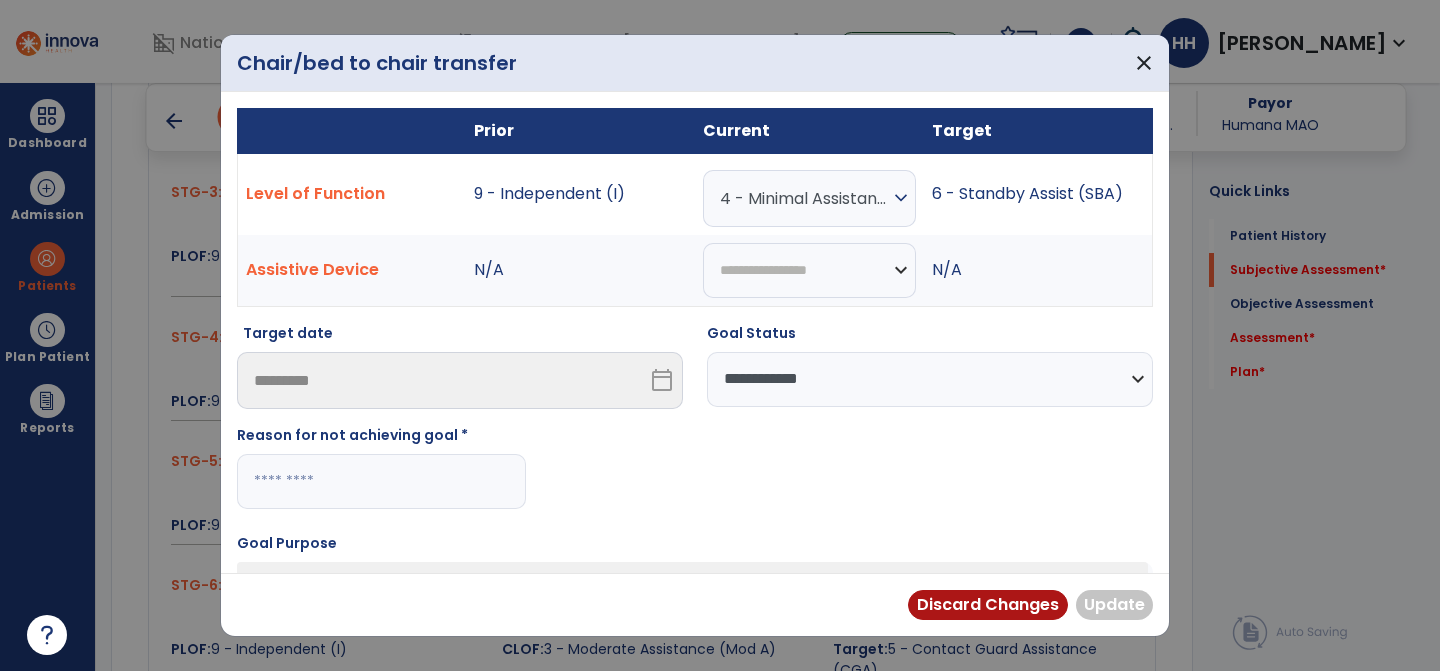 click at bounding box center [381, 481] 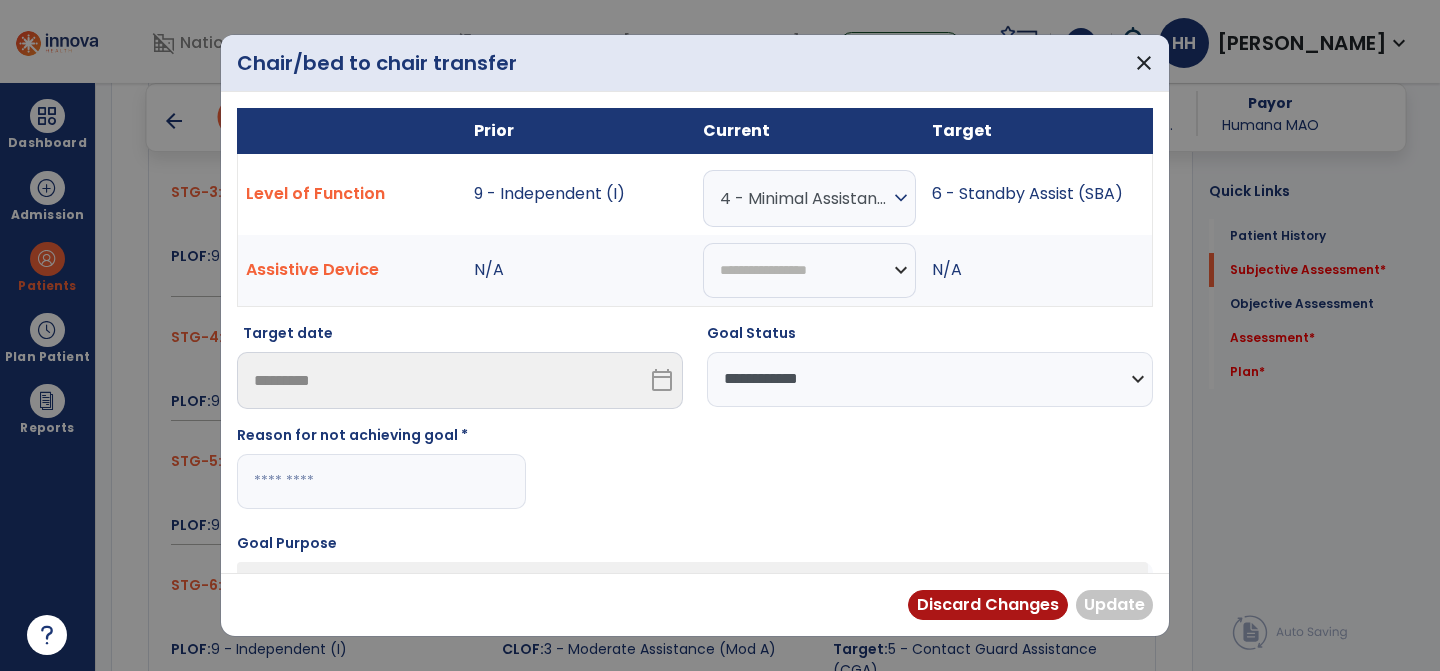 paste on "**********" 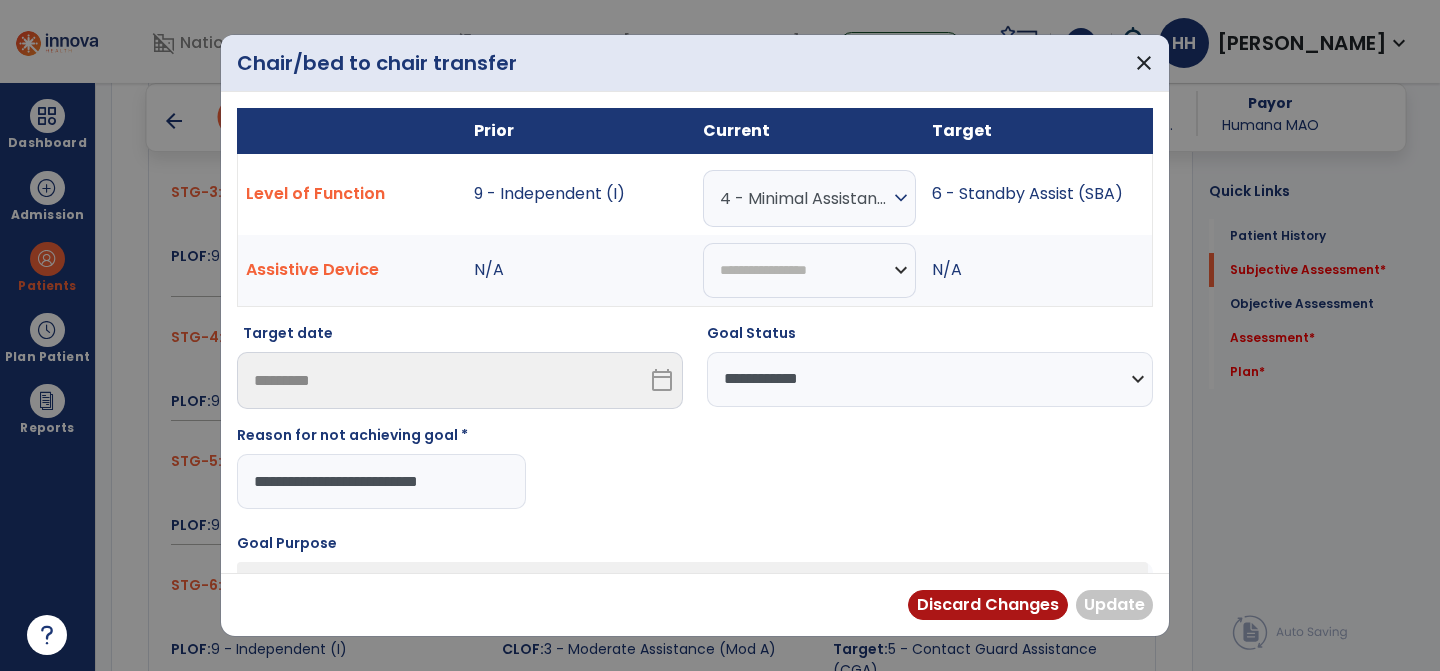 type on "**********" 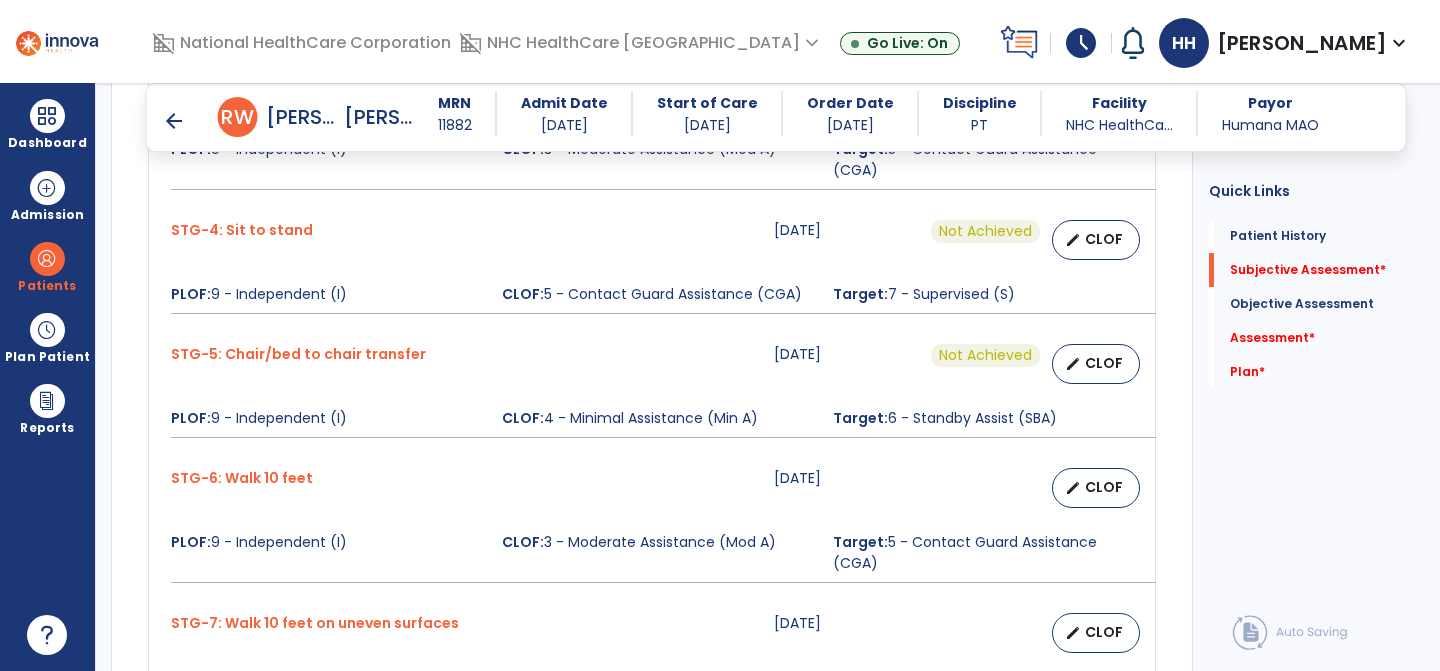 scroll, scrollTop: 1427, scrollLeft: 0, axis: vertical 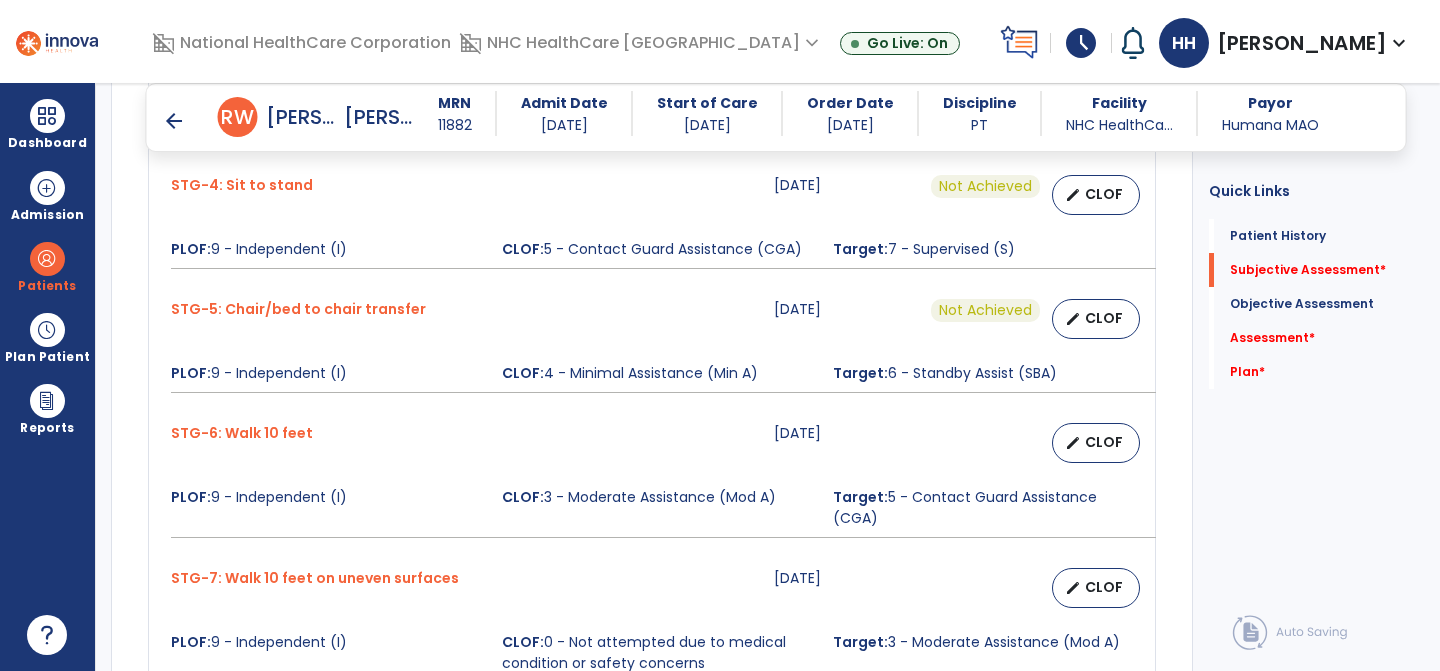 click on "STG-6: Walk 10 feet  07-14-2025   edit   CLOF PLOF:  9 - Independent (I)  CLOF:  3 - Moderate Assistance (Mod A)  Target:  5 - Contact Guard Assistance (CGA)" at bounding box center [652, 480] 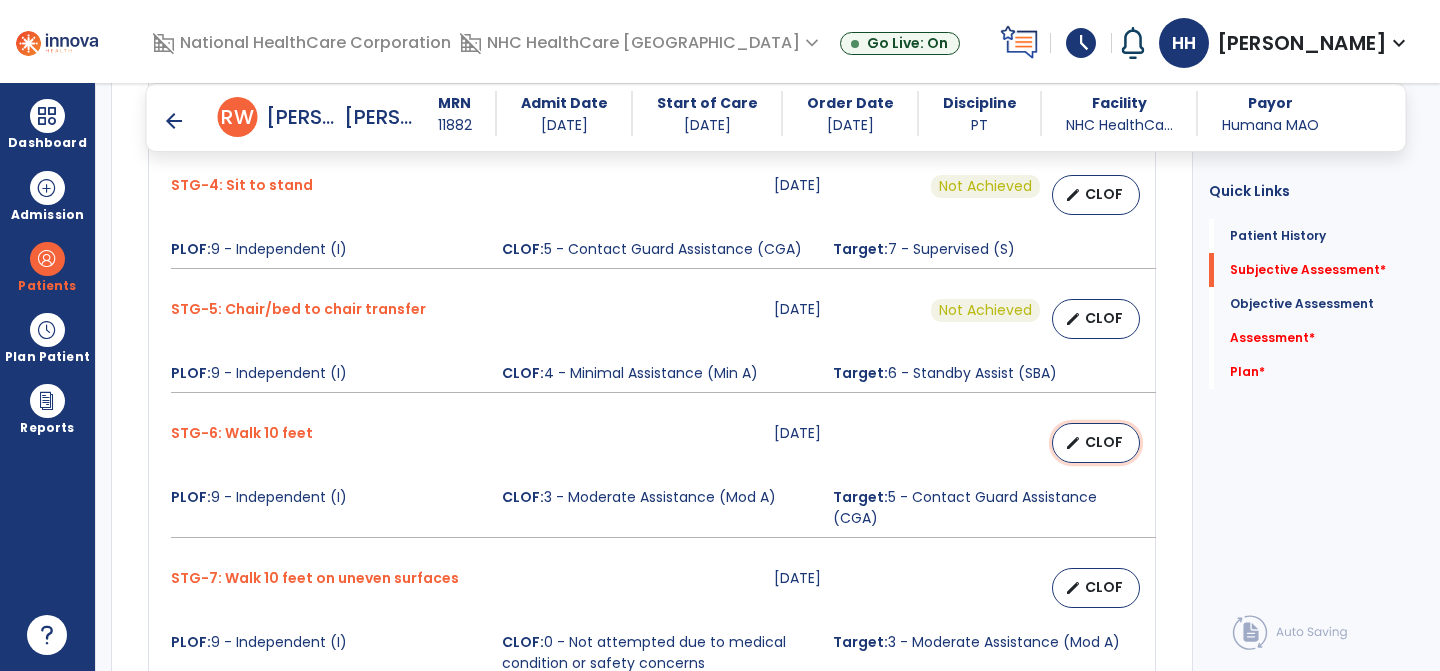 click on "CLOF" at bounding box center (1104, 442) 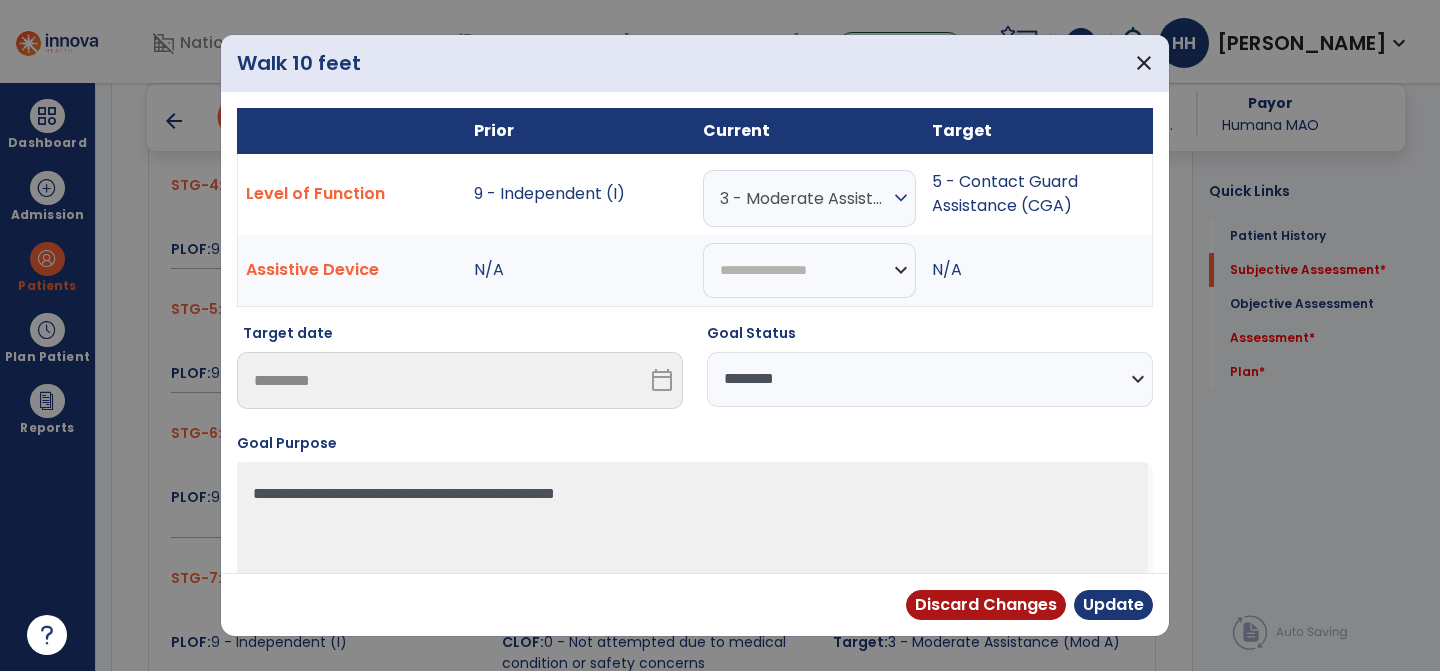 click on "**********" at bounding box center (930, 379) 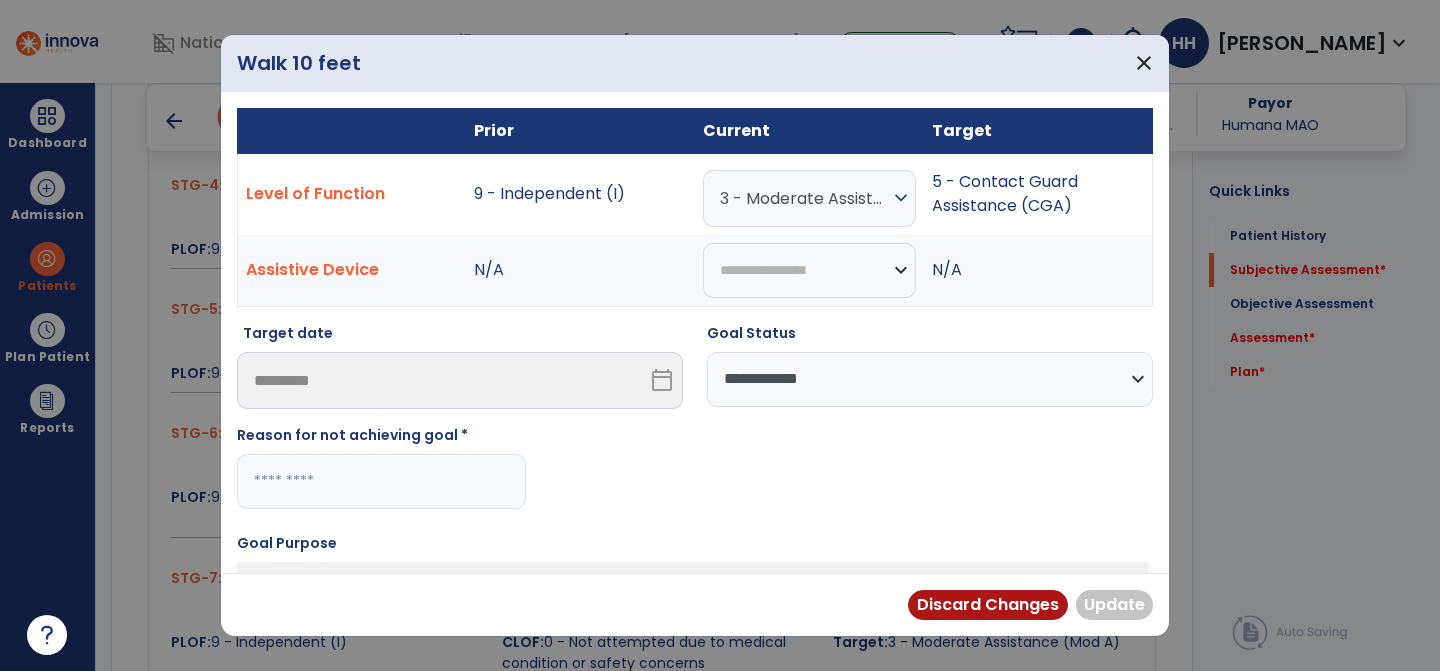 click at bounding box center (381, 481) 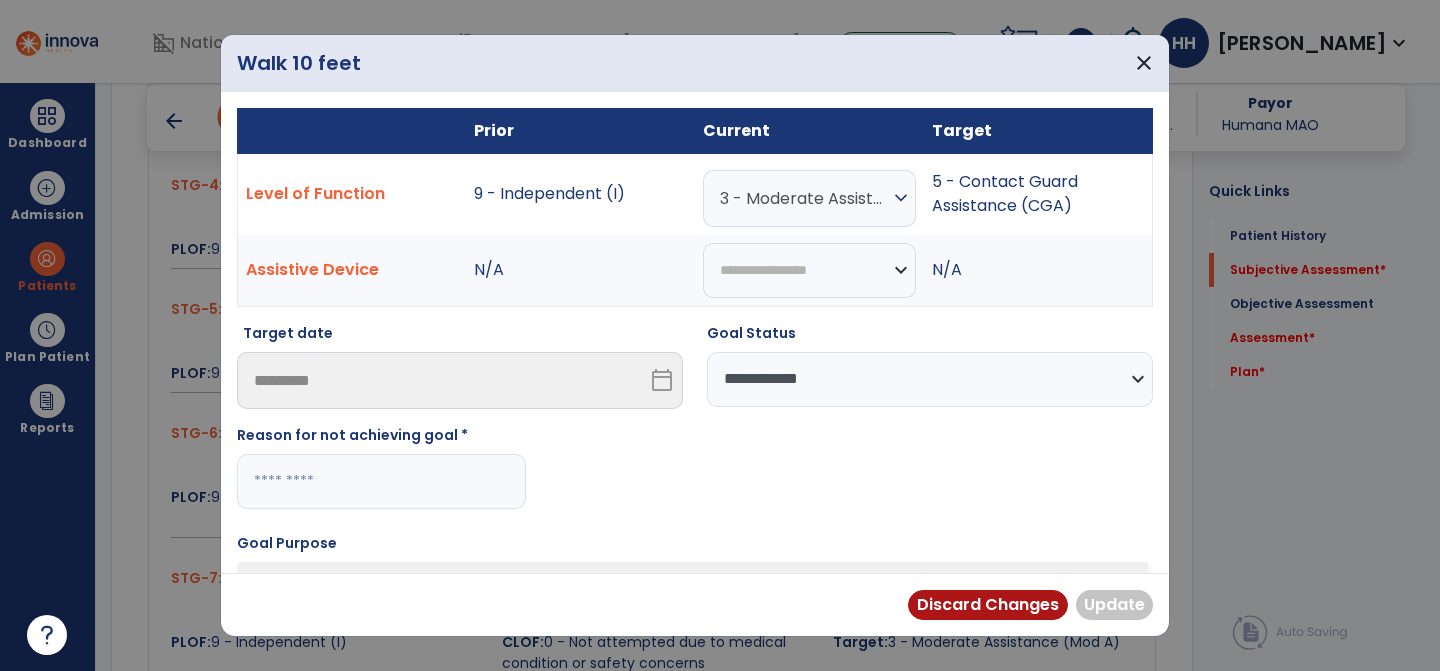 paste on "**********" 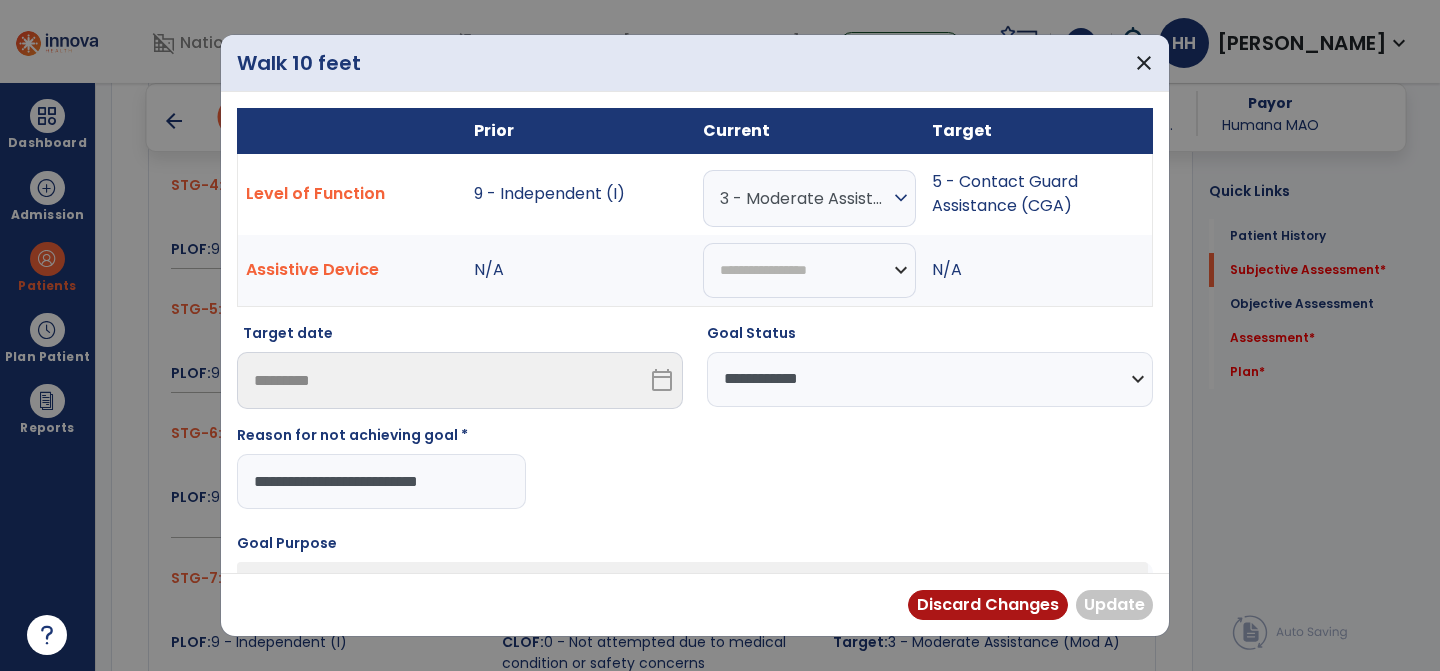 type on "**********" 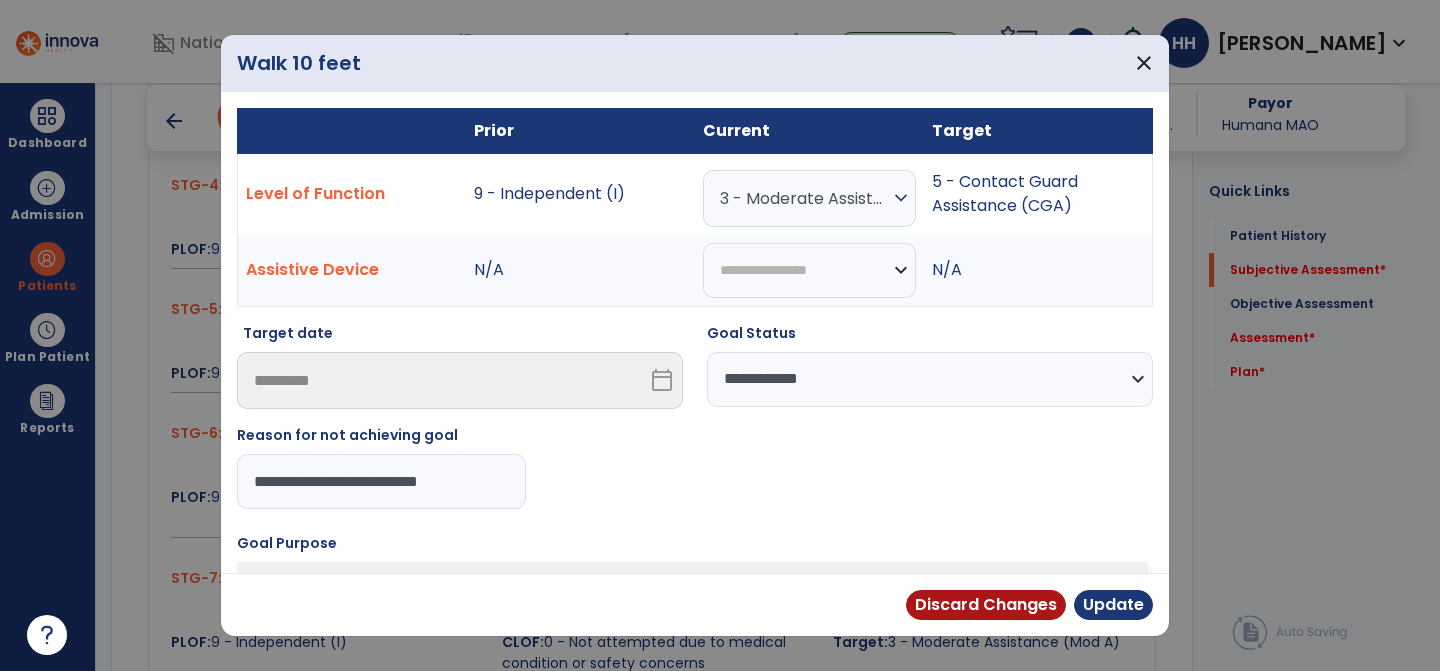 click on "**********" at bounding box center [695, 336] 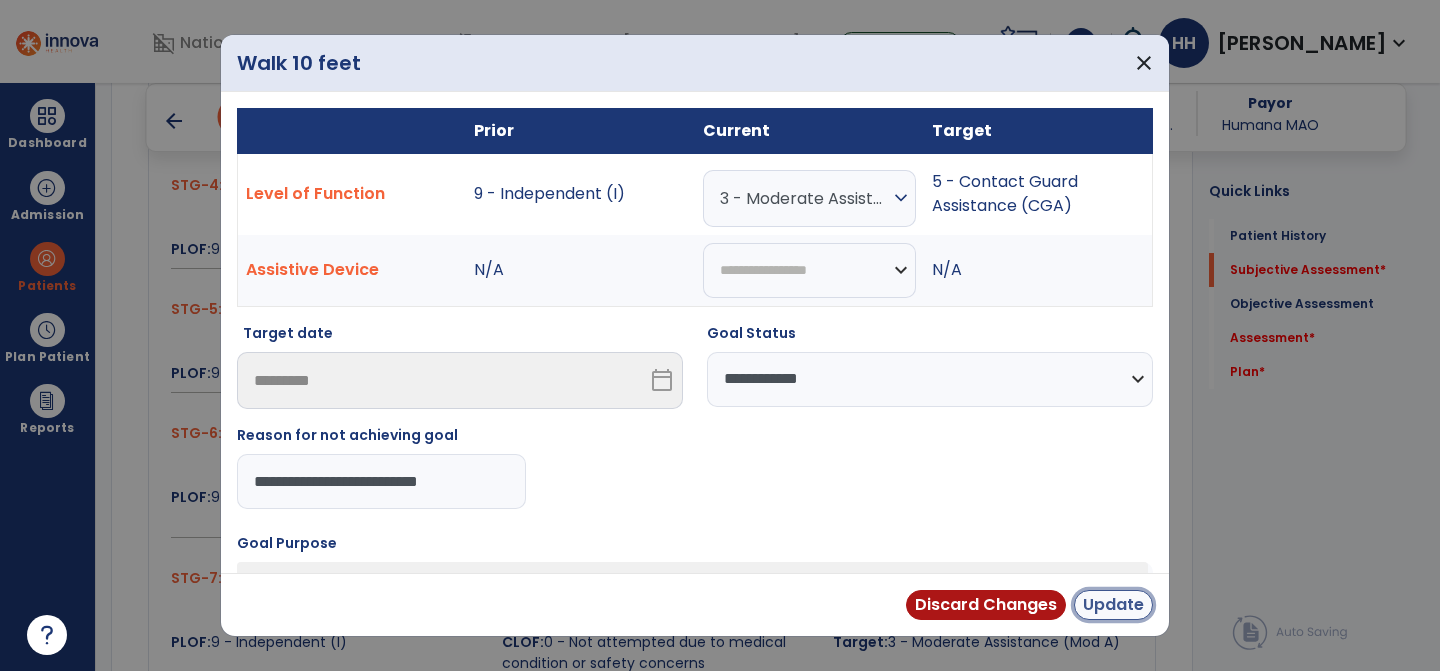click on "Update" at bounding box center [1113, 605] 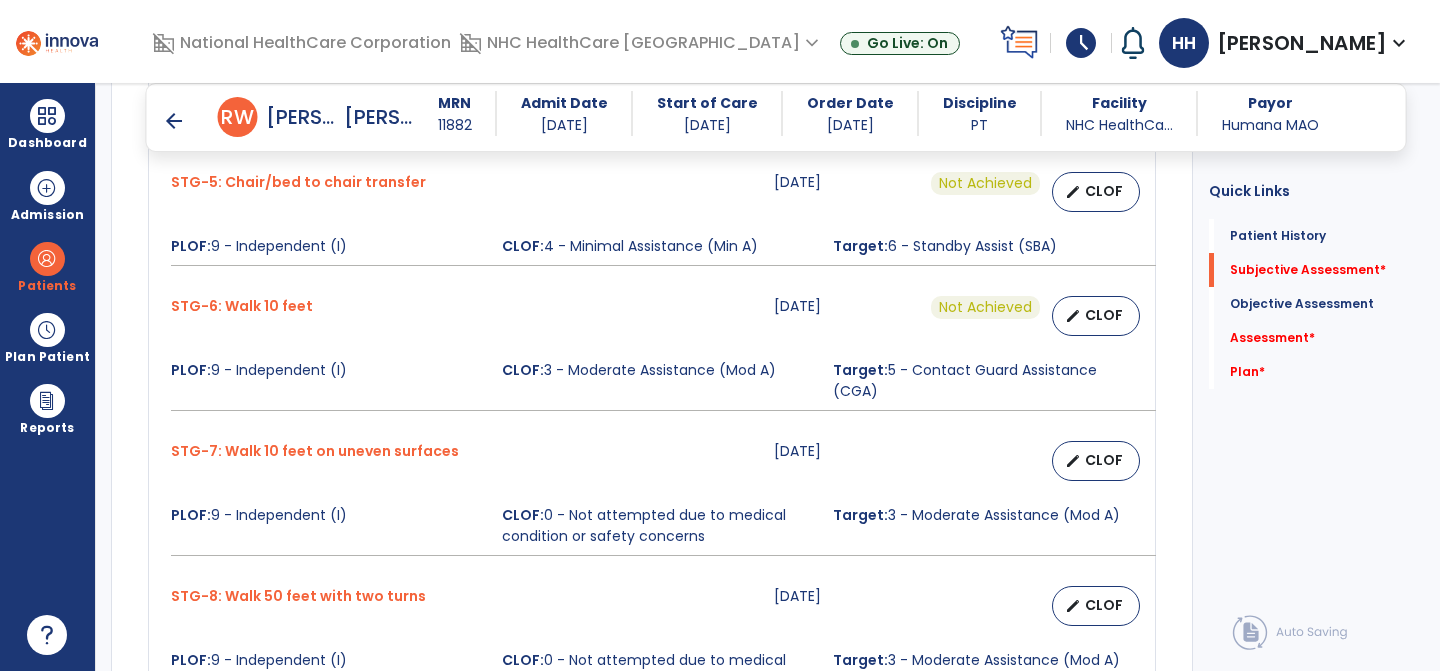 scroll, scrollTop: 1555, scrollLeft: 0, axis: vertical 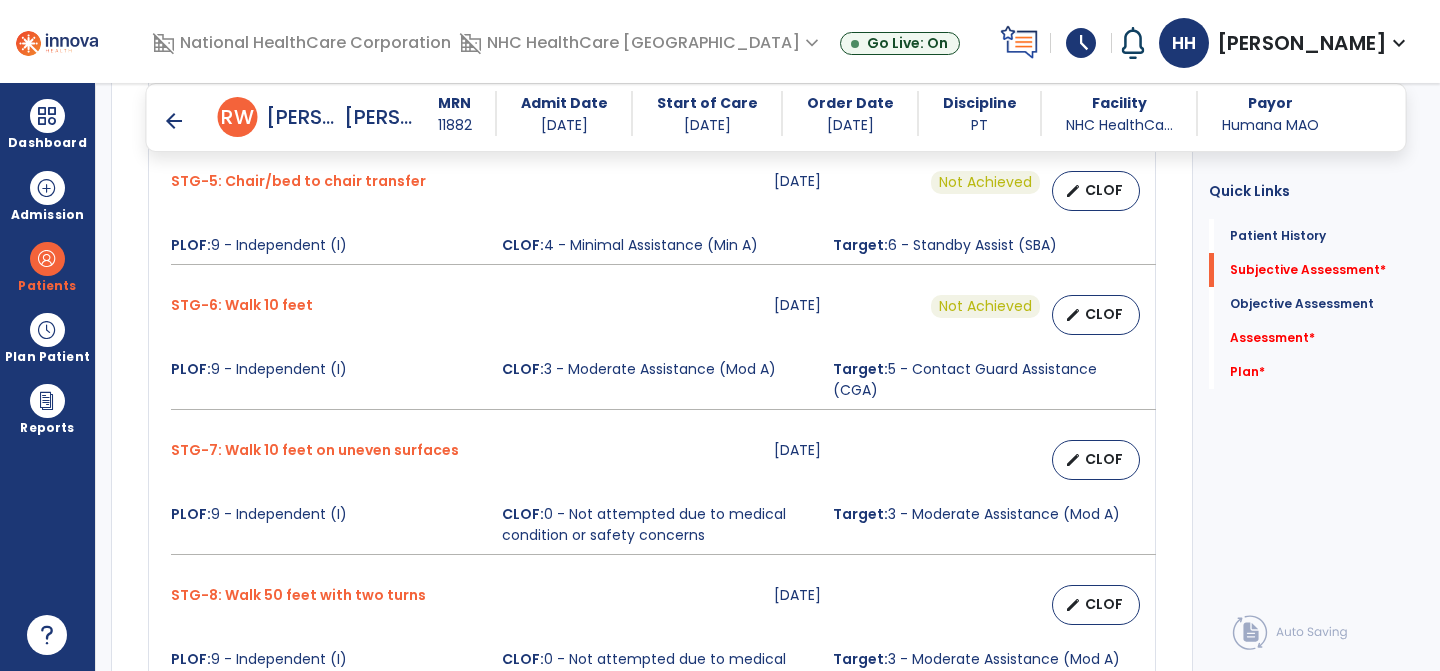 click on "STG-7: Walk 10 feet on uneven surfaces  07-14-2025   edit   CLOF PLOF:  9 - Independent (I)  CLOF:  0 - Not attempted due to medical condition or safety concerns  Target:  3 - Moderate Assistance (Mod A)" at bounding box center (652, 497) 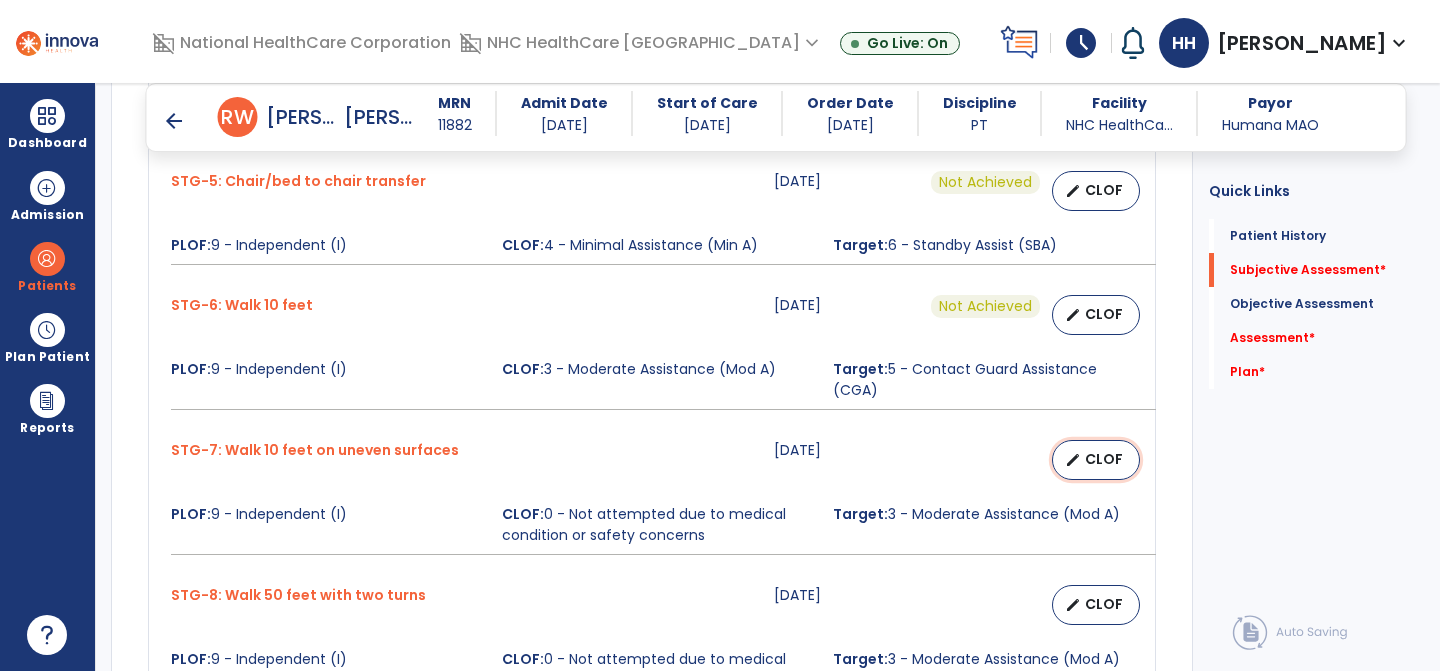 click on "CLOF" at bounding box center (1104, 459) 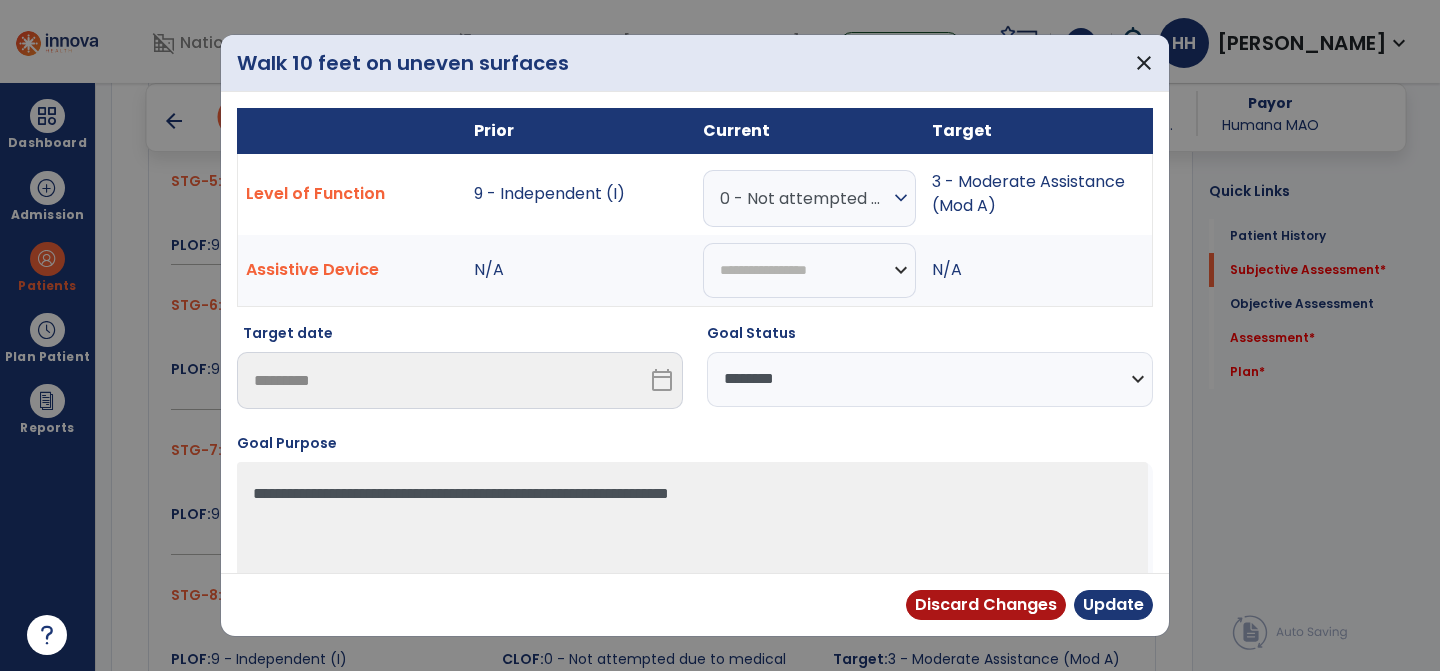 click on "**********" at bounding box center (930, 379) 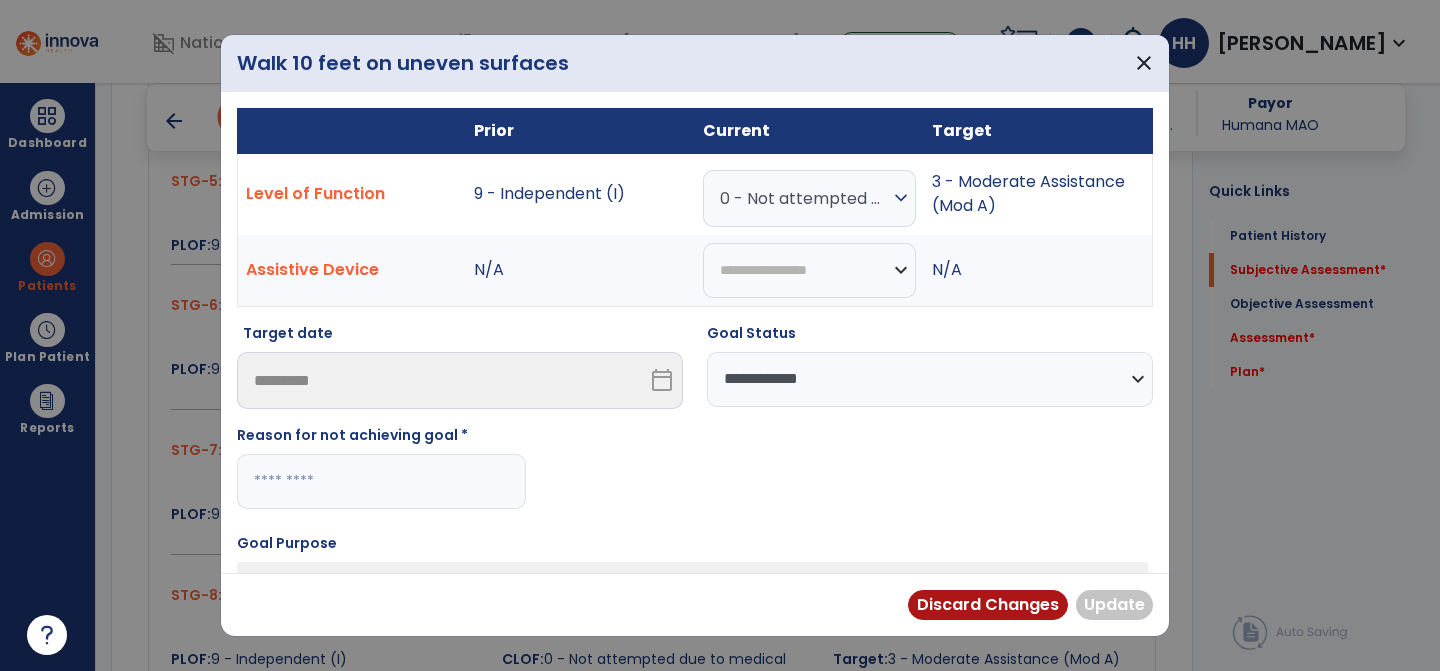 click on "Reason for not achieving goal *" at bounding box center (381, 439) 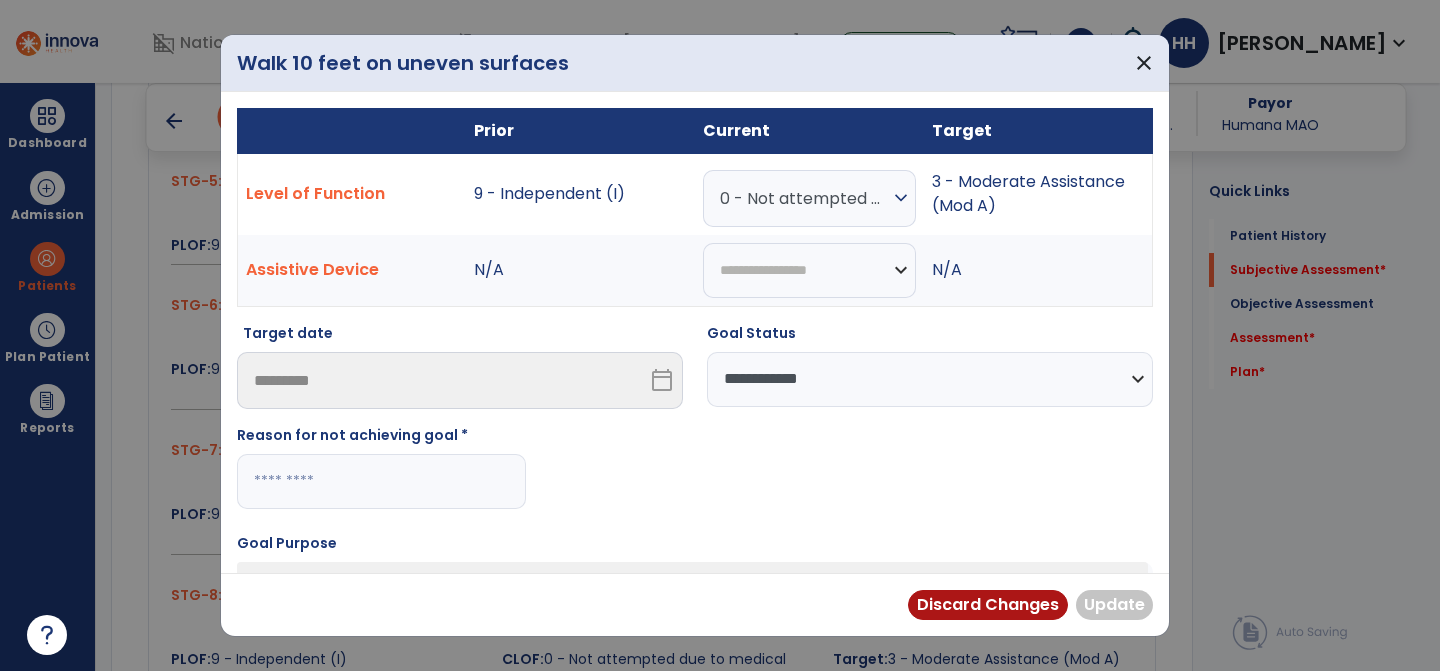 click at bounding box center [381, 481] 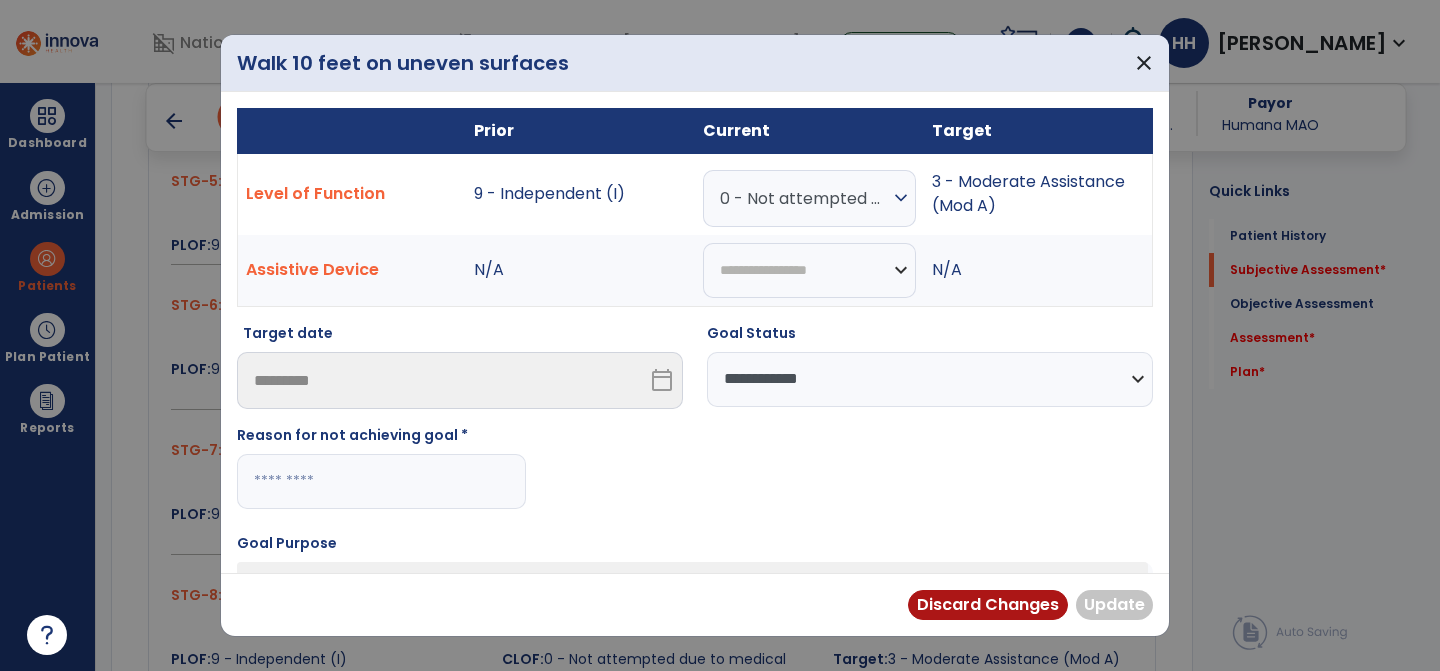 paste on "**********" 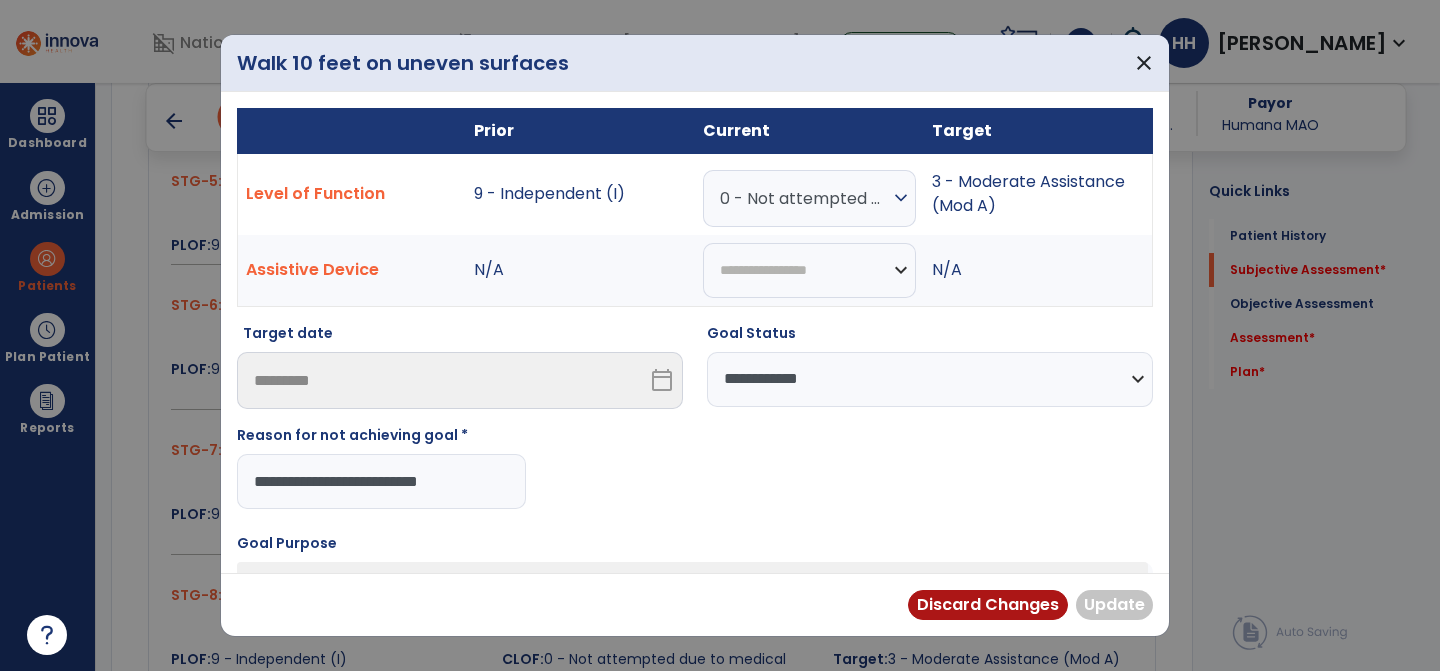 type on "**********" 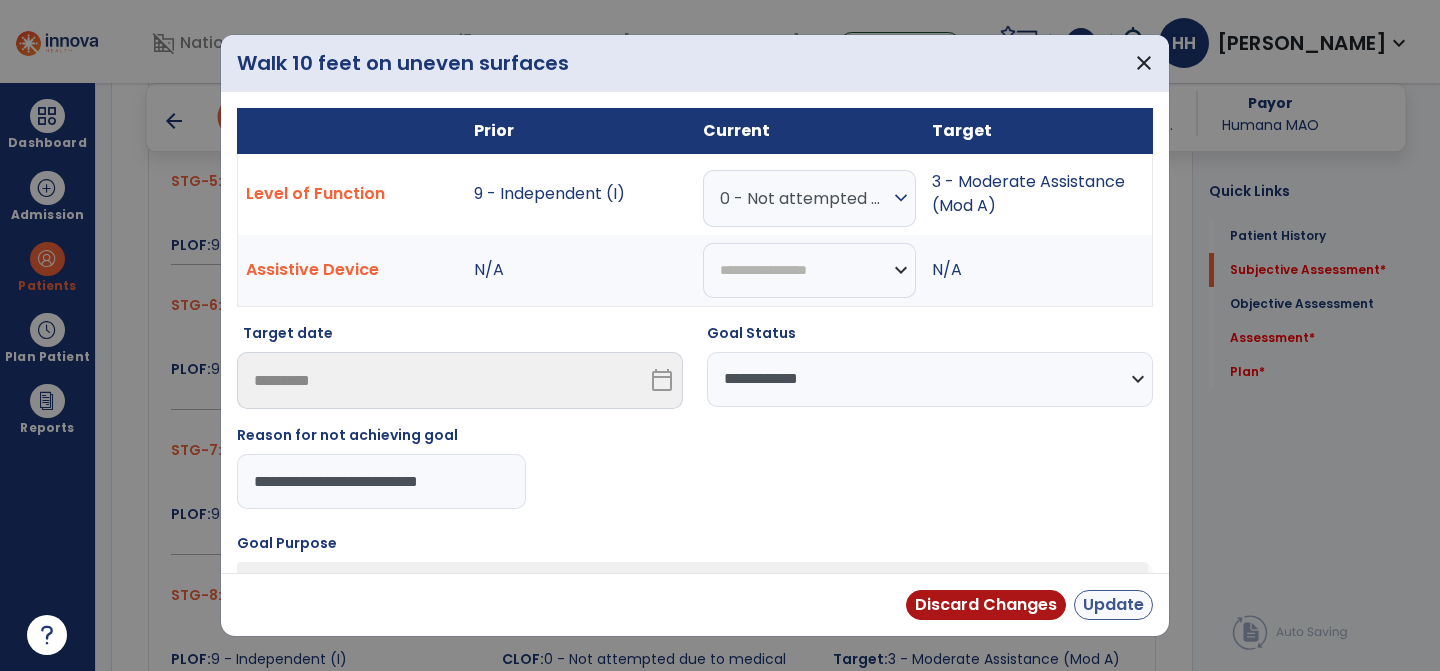 drag, startPoint x: 467, startPoint y: 471, endPoint x: 1120, endPoint y: 604, distance: 666.4068 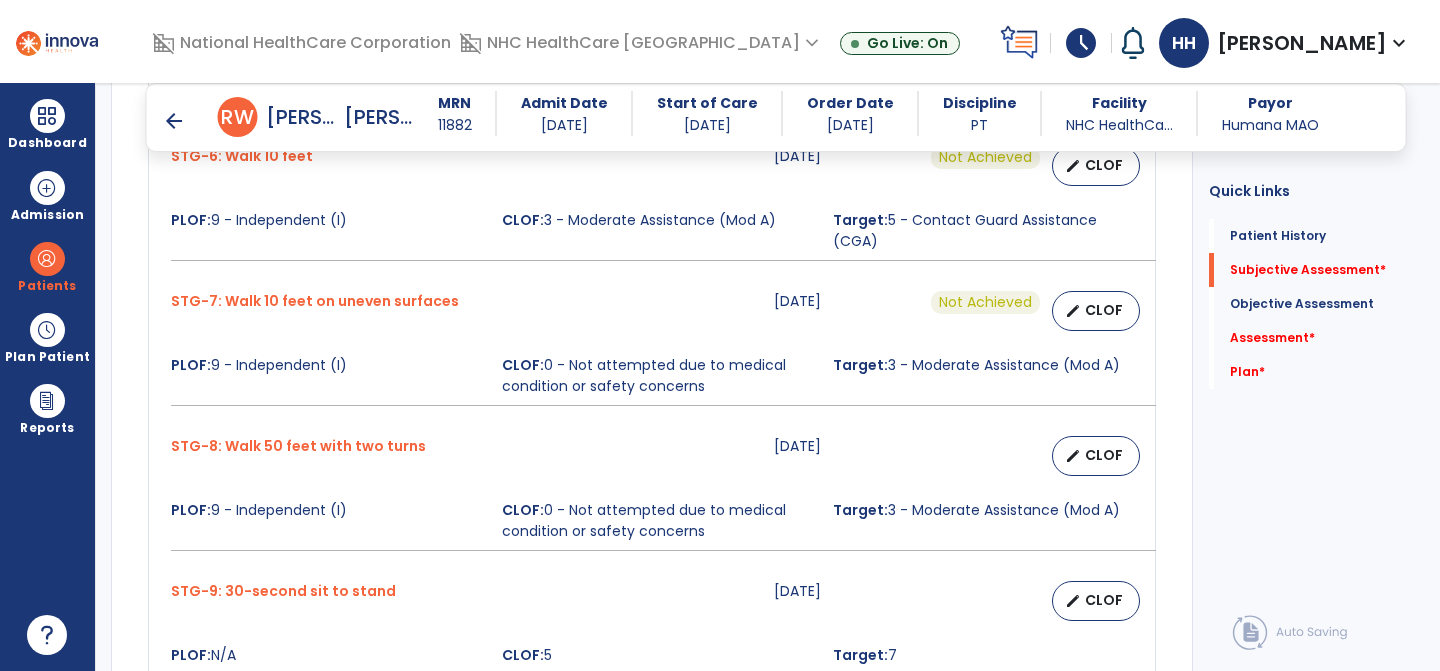 scroll, scrollTop: 1736, scrollLeft: 0, axis: vertical 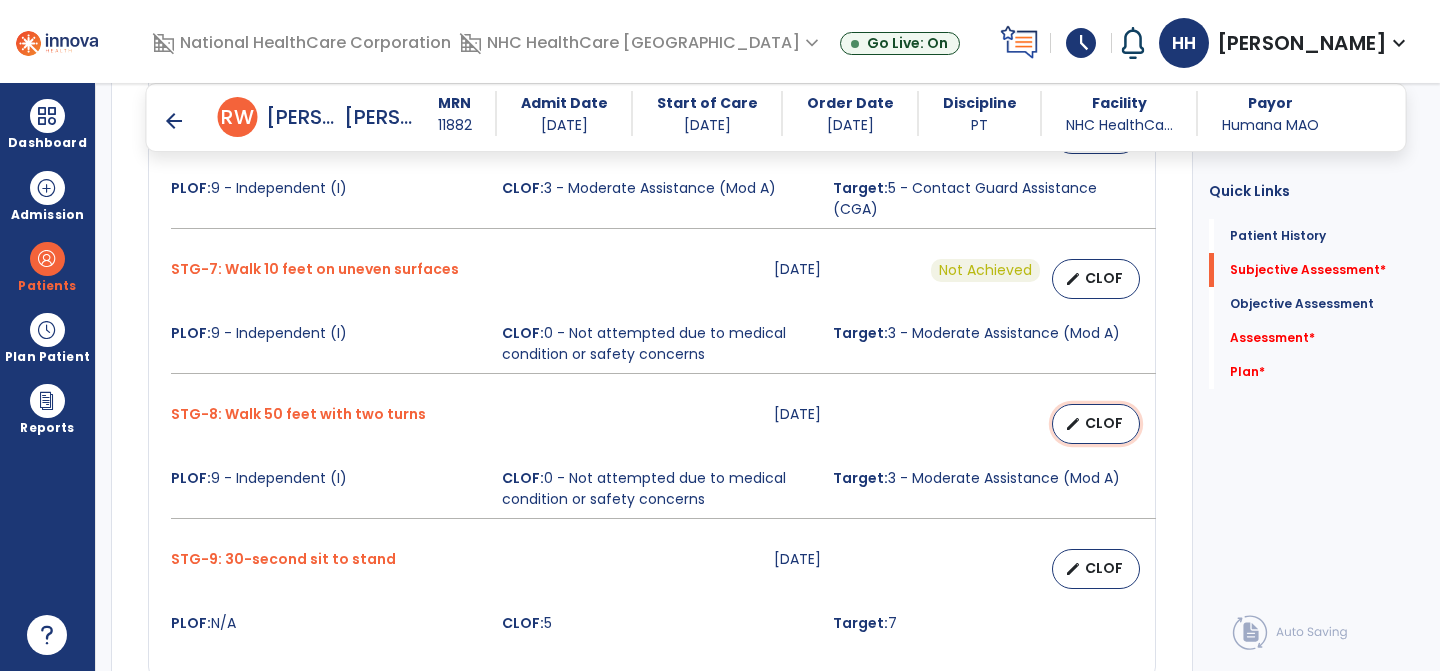 click on "CLOF" at bounding box center [1104, 423] 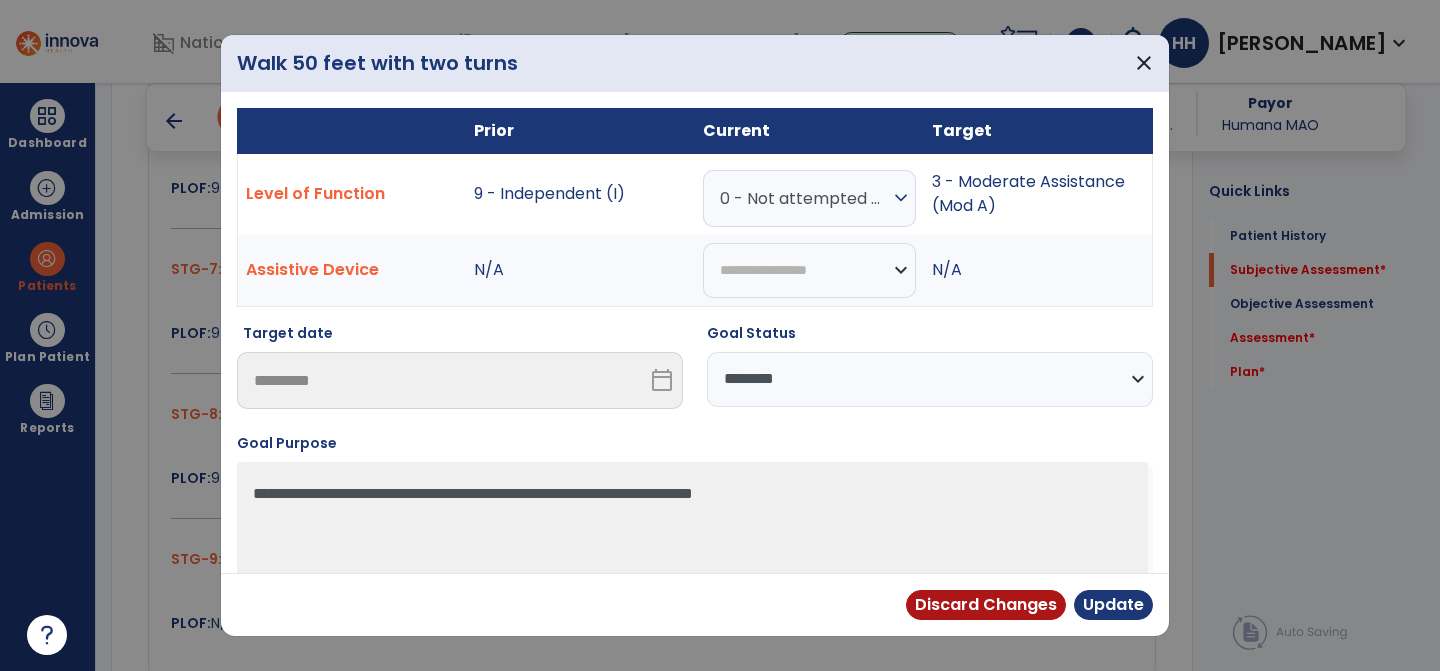 click on "**********" at bounding box center (930, 379) 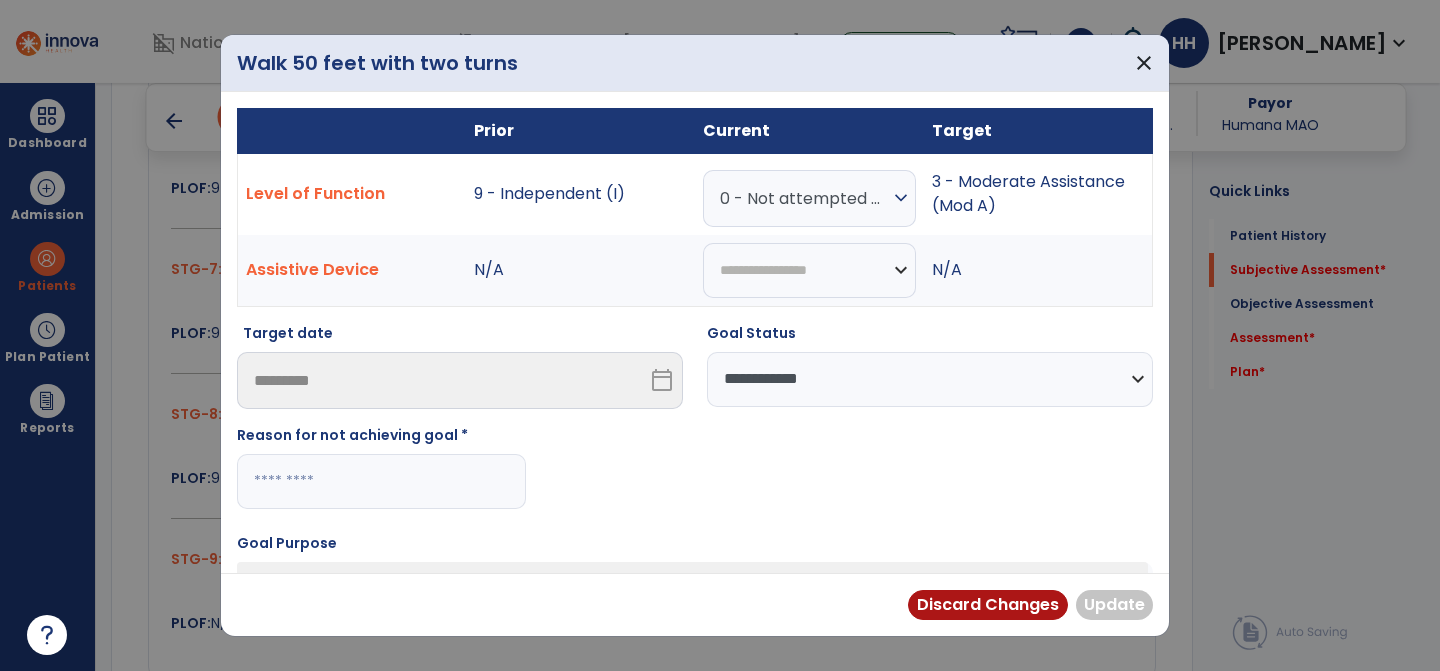 paste on "**********" 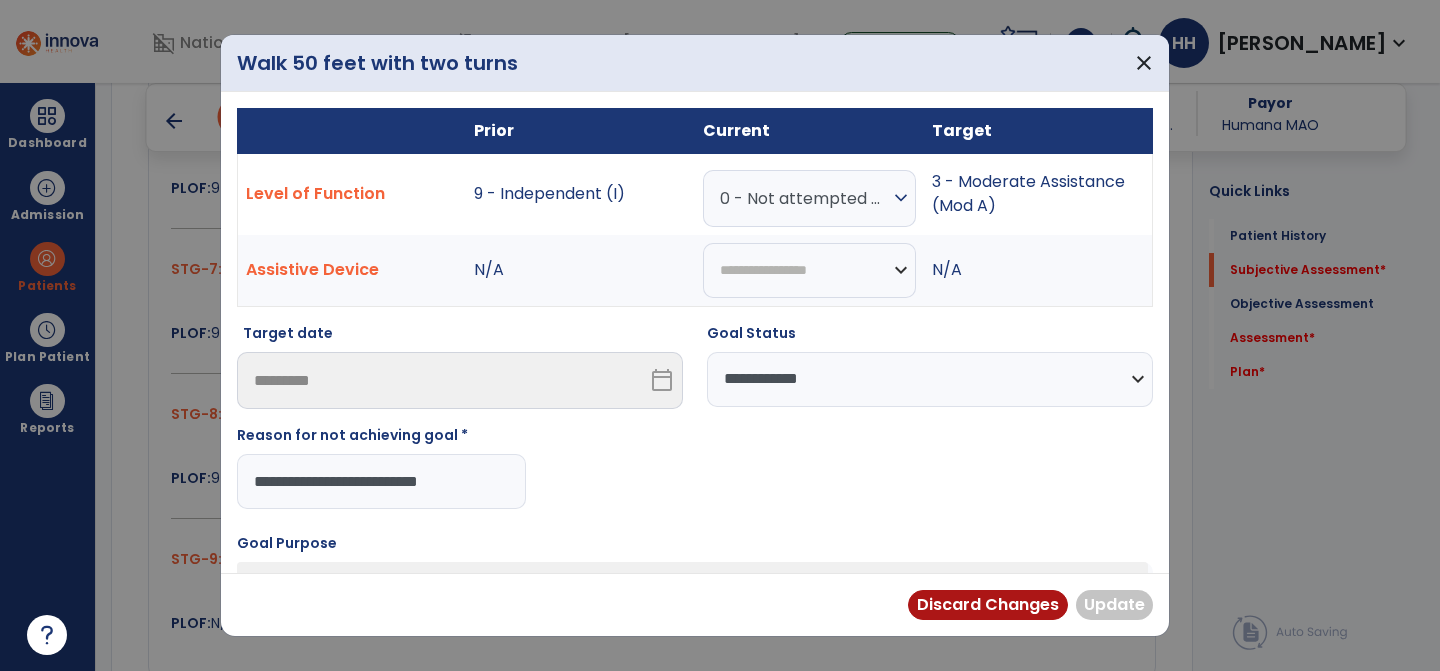 type on "**********" 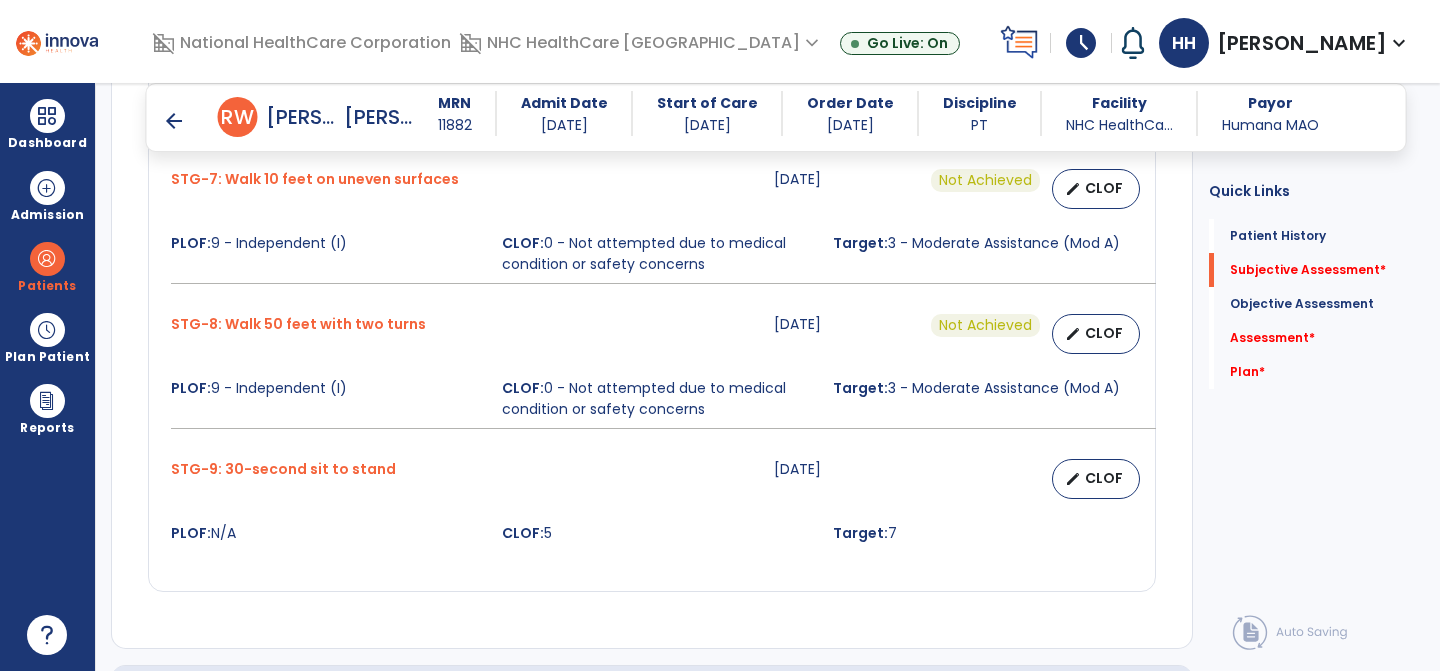 scroll, scrollTop: 1882, scrollLeft: 0, axis: vertical 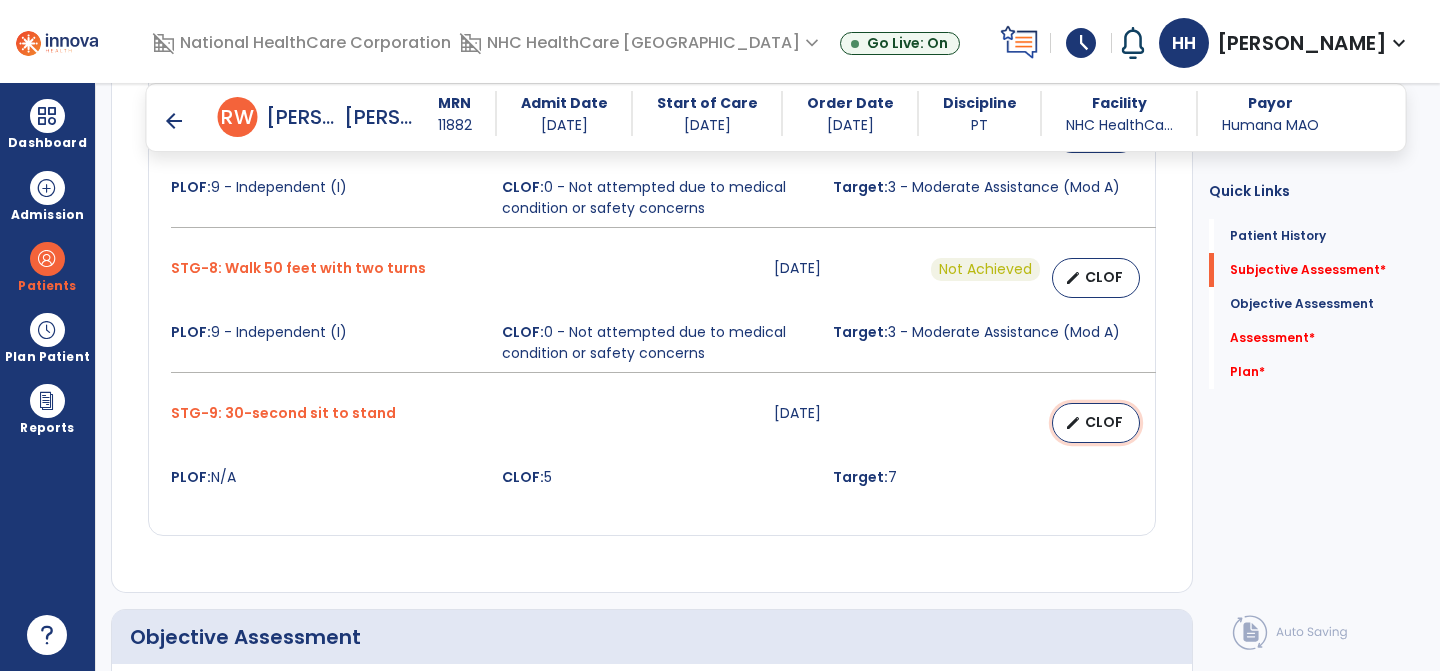 click on "edit   CLOF" at bounding box center [1096, 423] 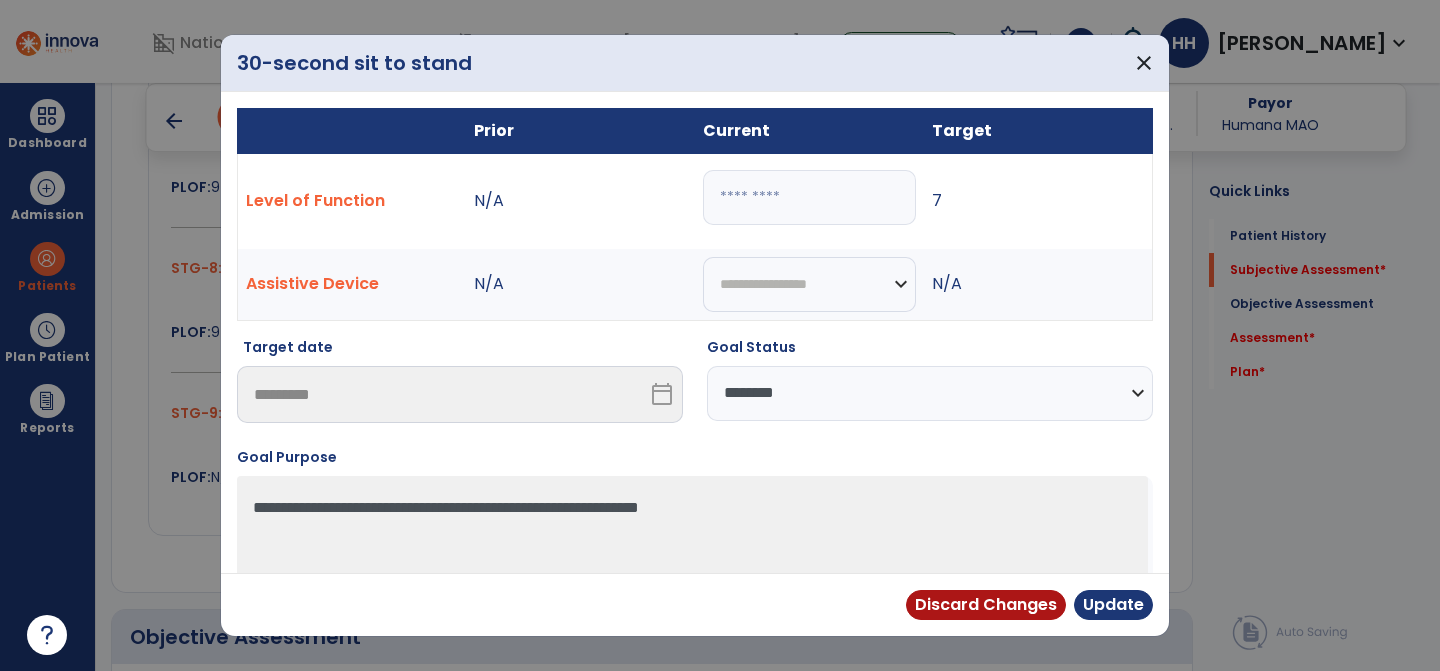 click on "**********" at bounding box center (930, 393) 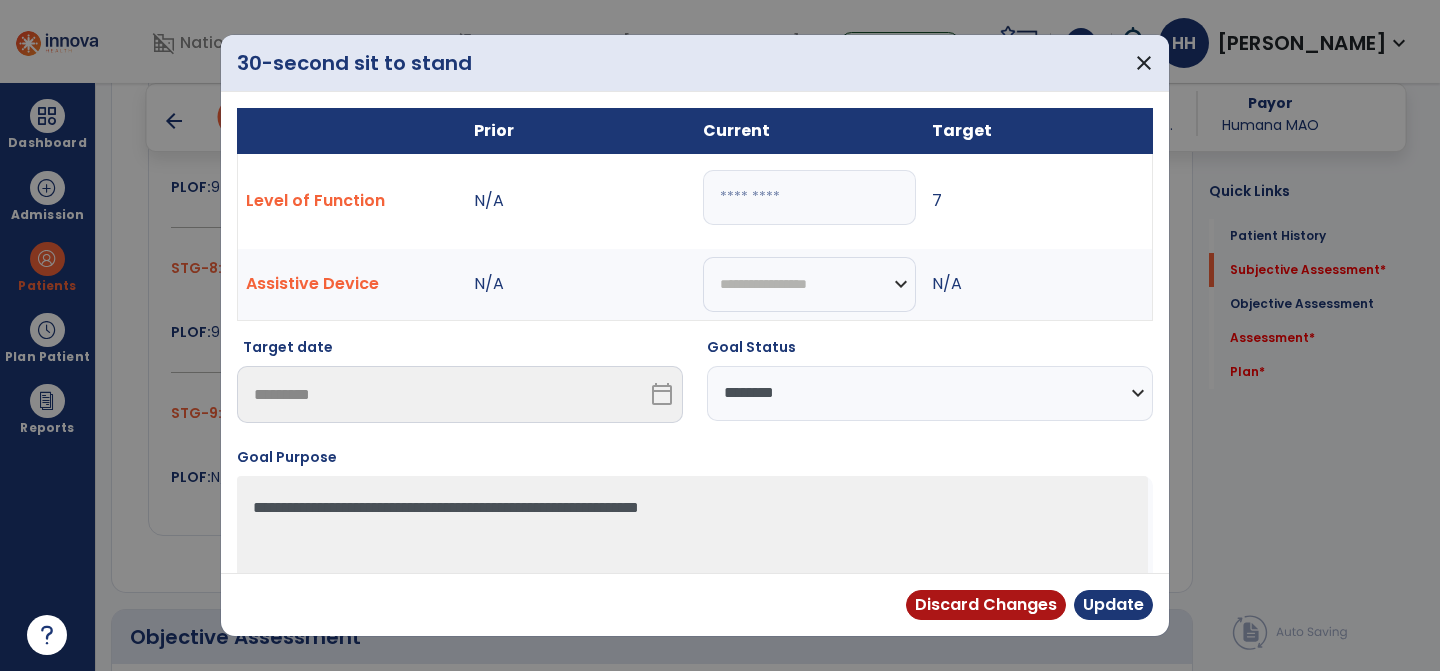 select on "**********" 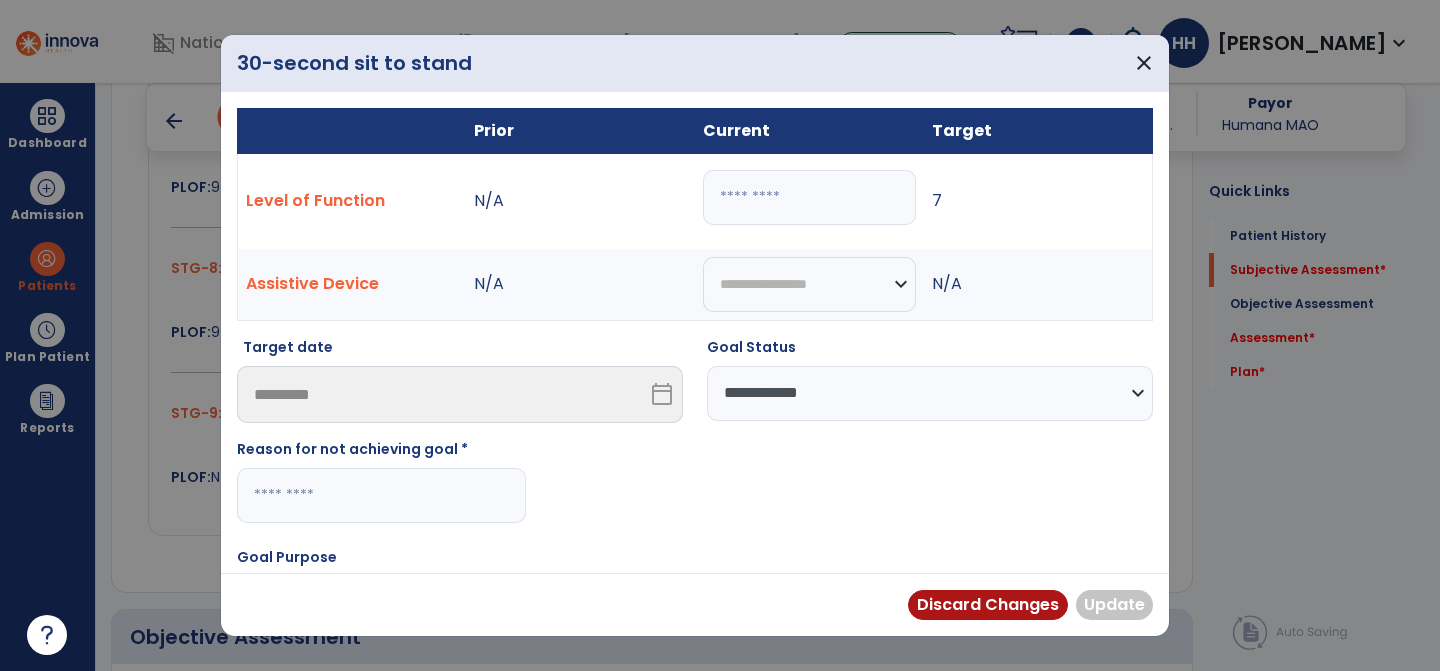 click at bounding box center (381, 495) 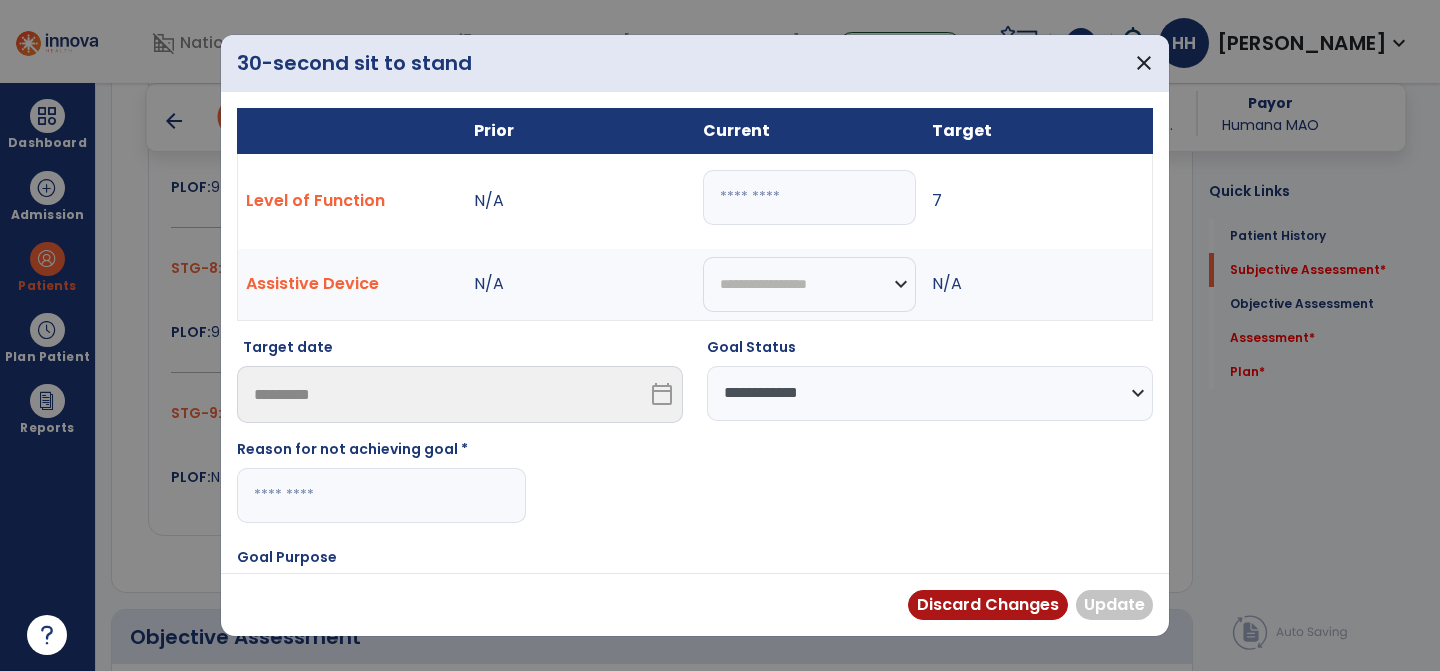 paste on "**********" 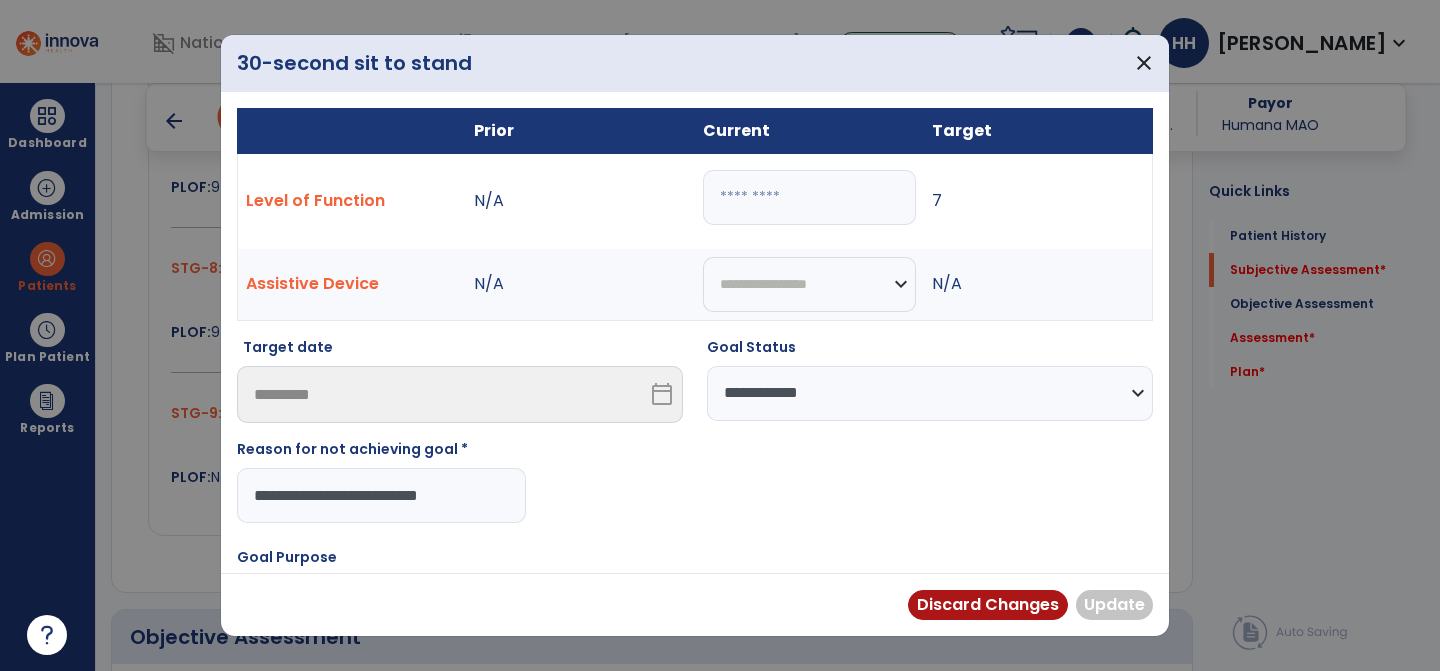 type on "**********" 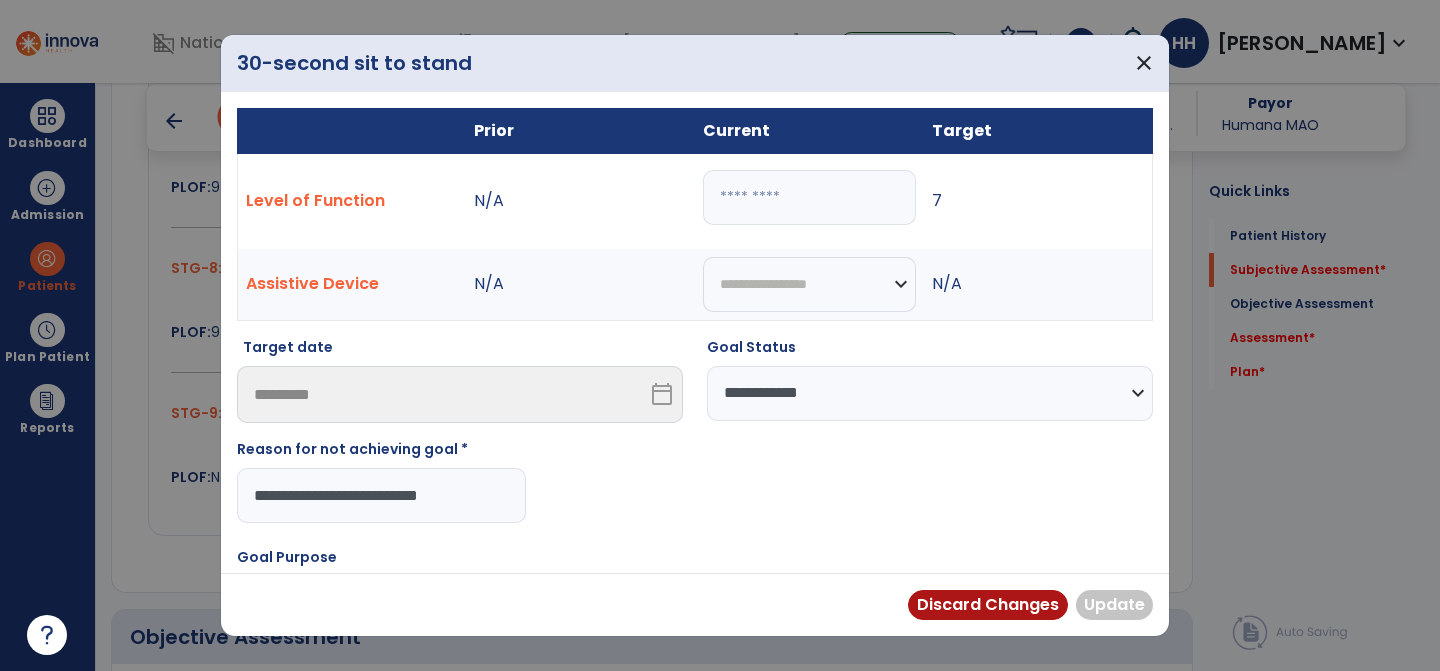 click on "Discard Changes  Update" at bounding box center (695, 604) 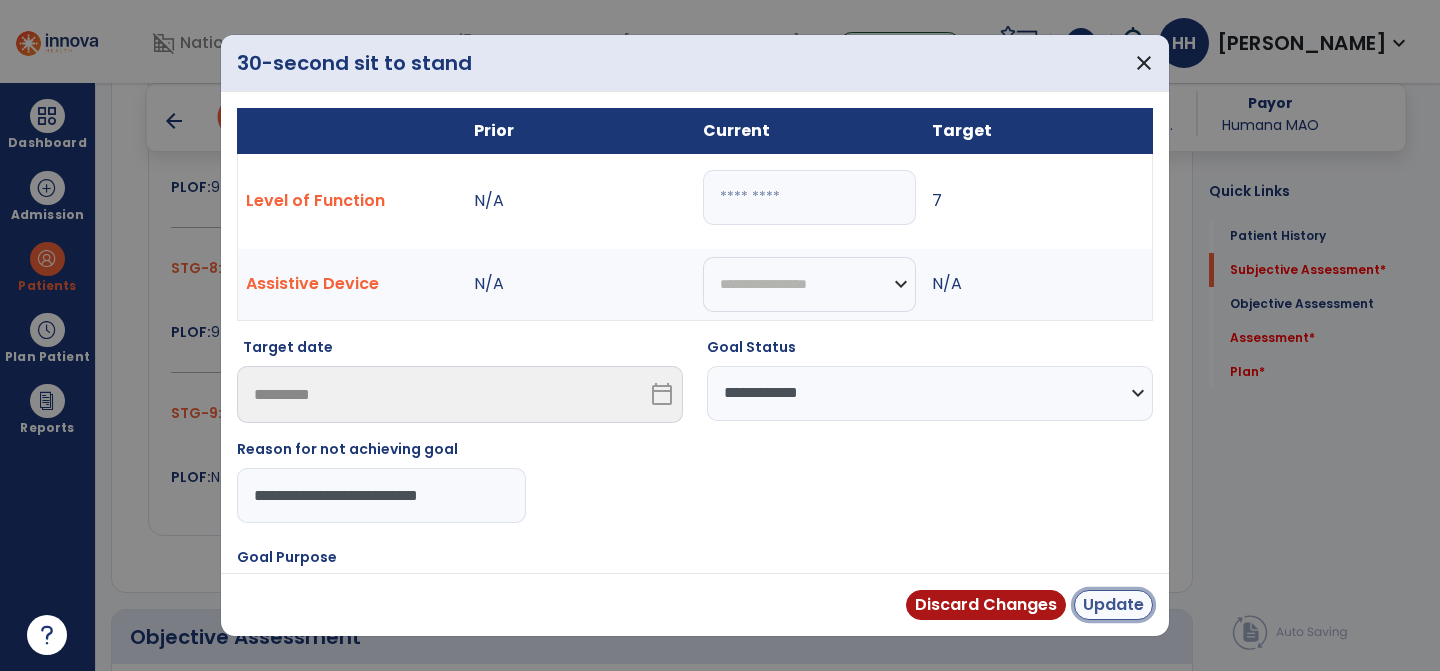 click on "Update" at bounding box center [1113, 605] 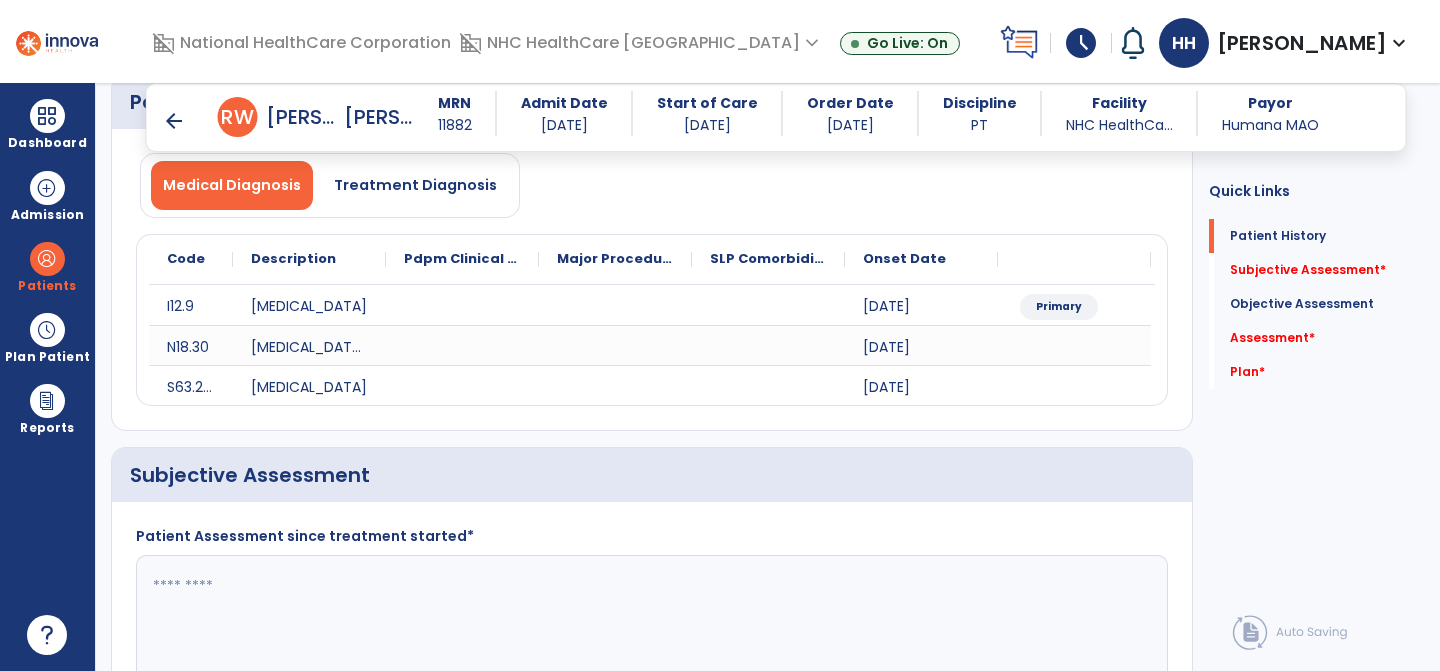 scroll, scrollTop: 196, scrollLeft: 0, axis: vertical 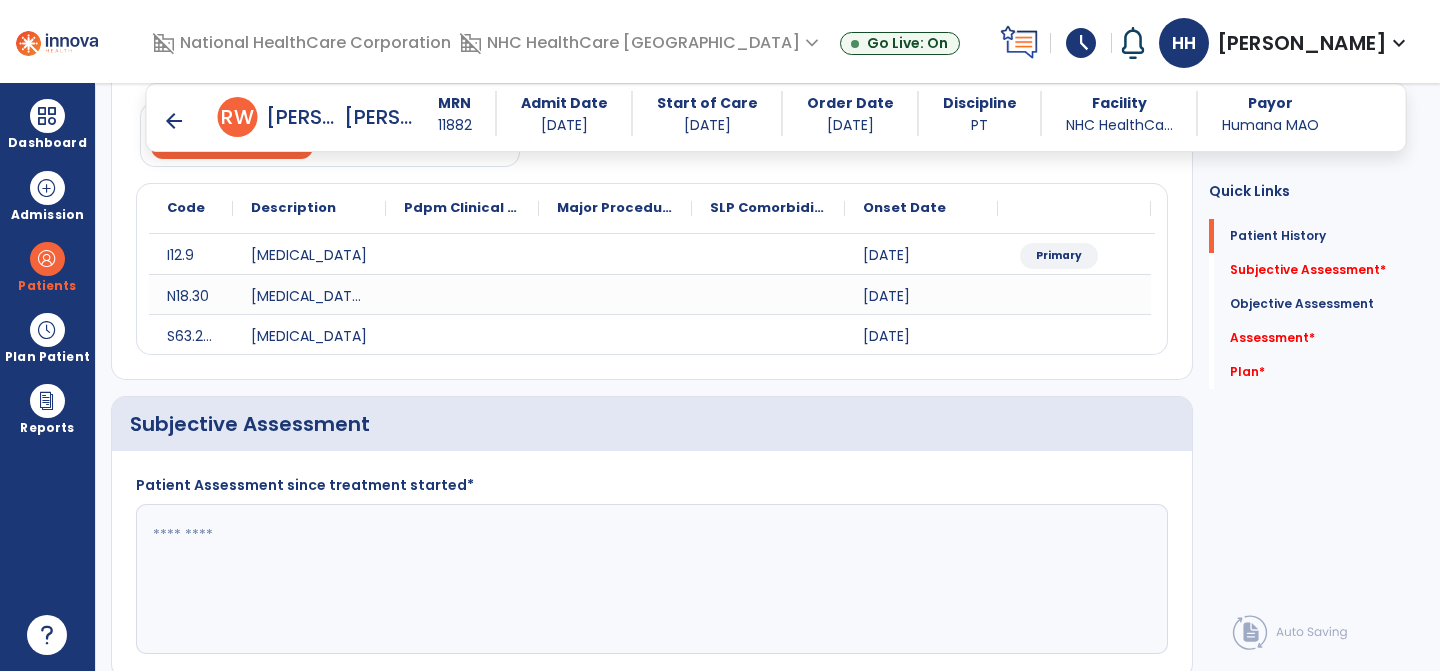 click 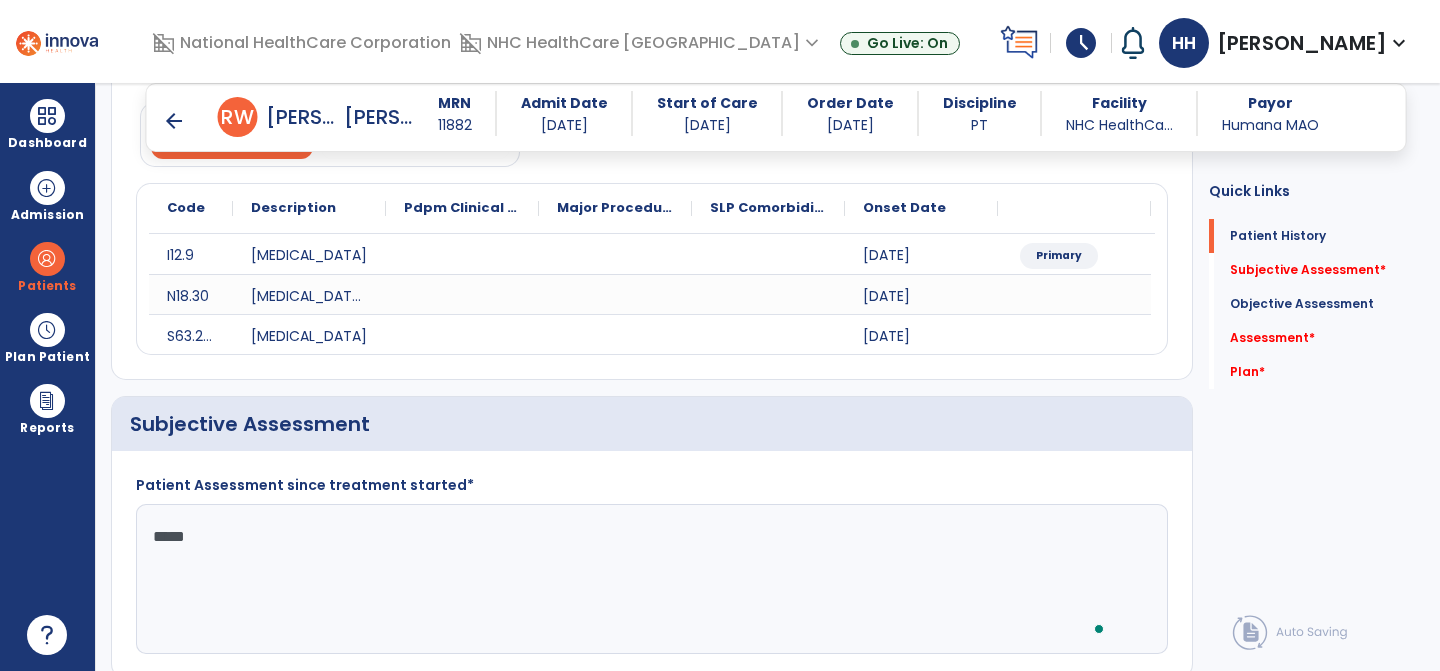 scroll, scrollTop: 196, scrollLeft: 0, axis: vertical 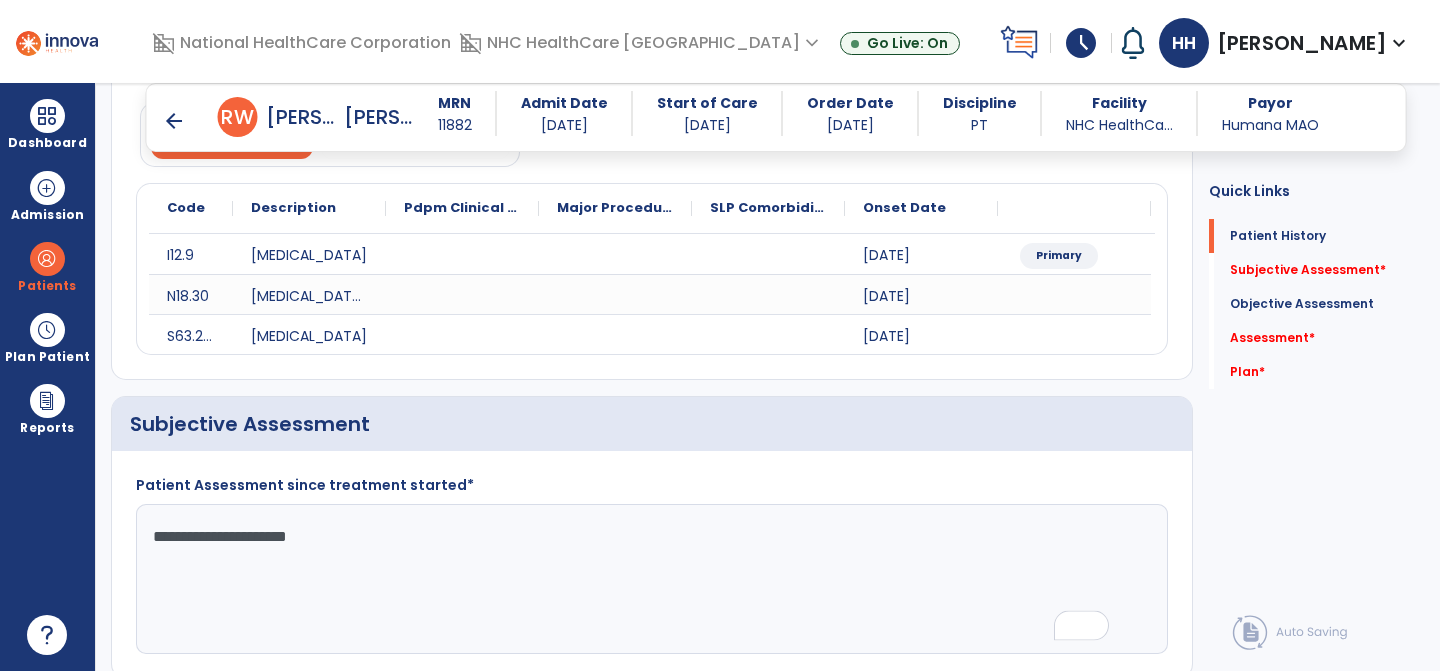 click on "**********" 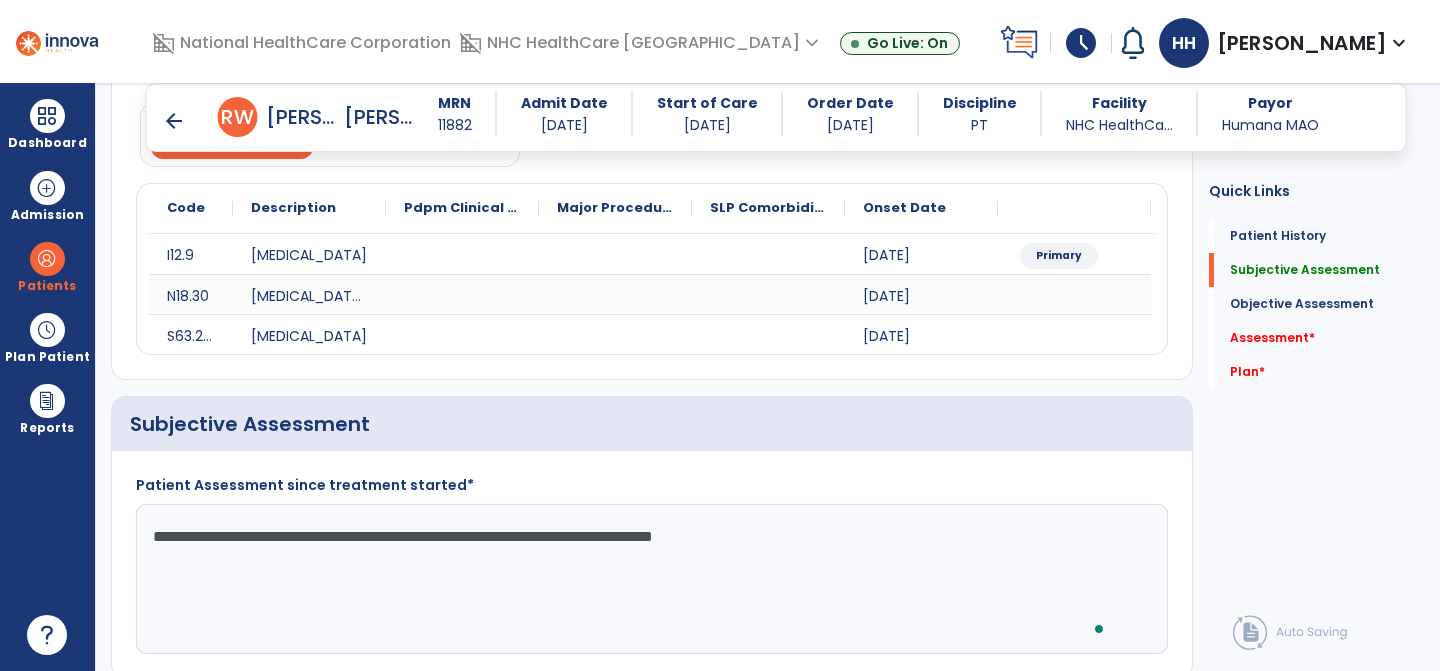 scroll, scrollTop: 640, scrollLeft: 0, axis: vertical 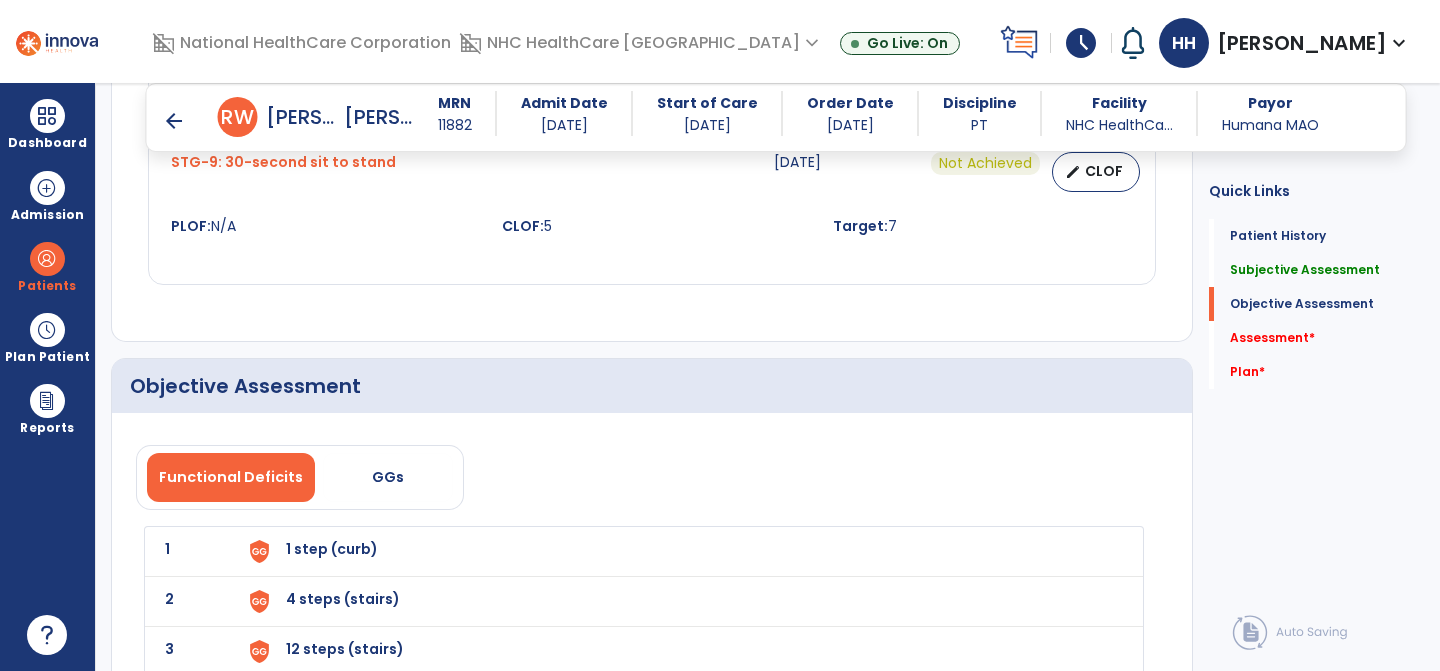 type on "**********" 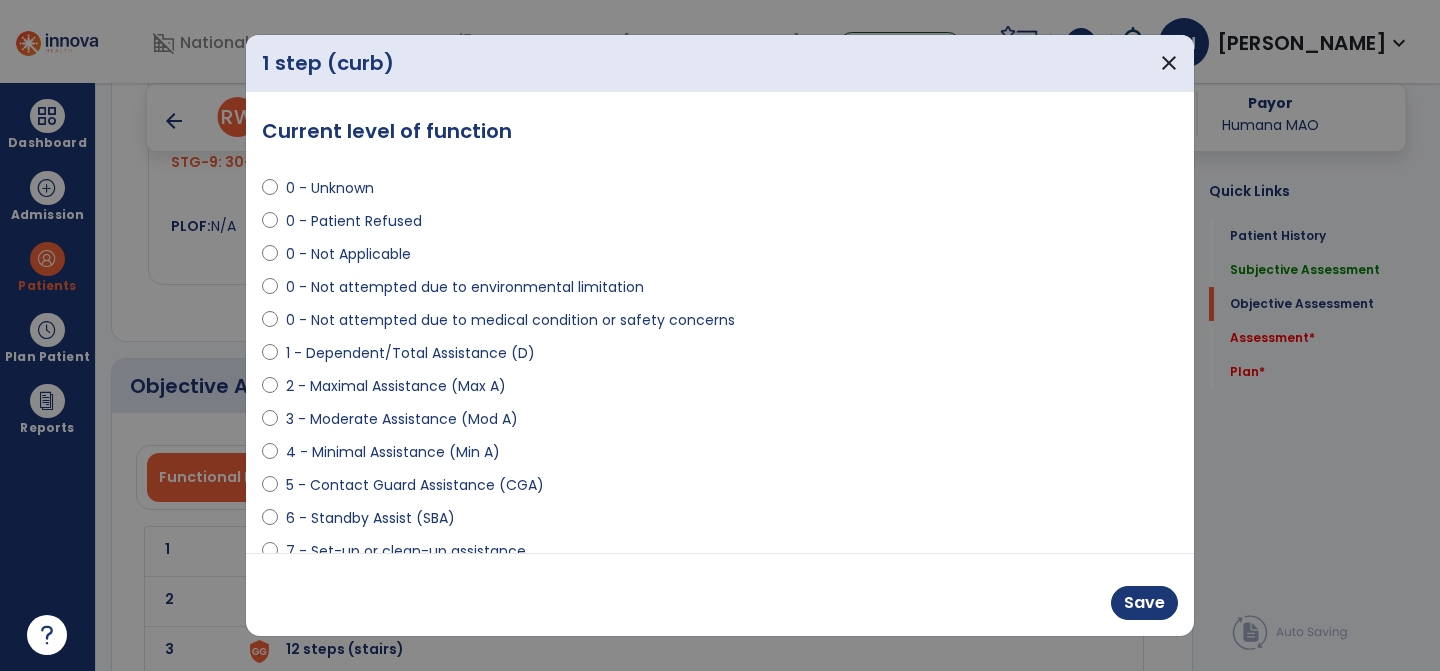 click on "2 - Maximal Assistance (Max A)" at bounding box center [396, 386] 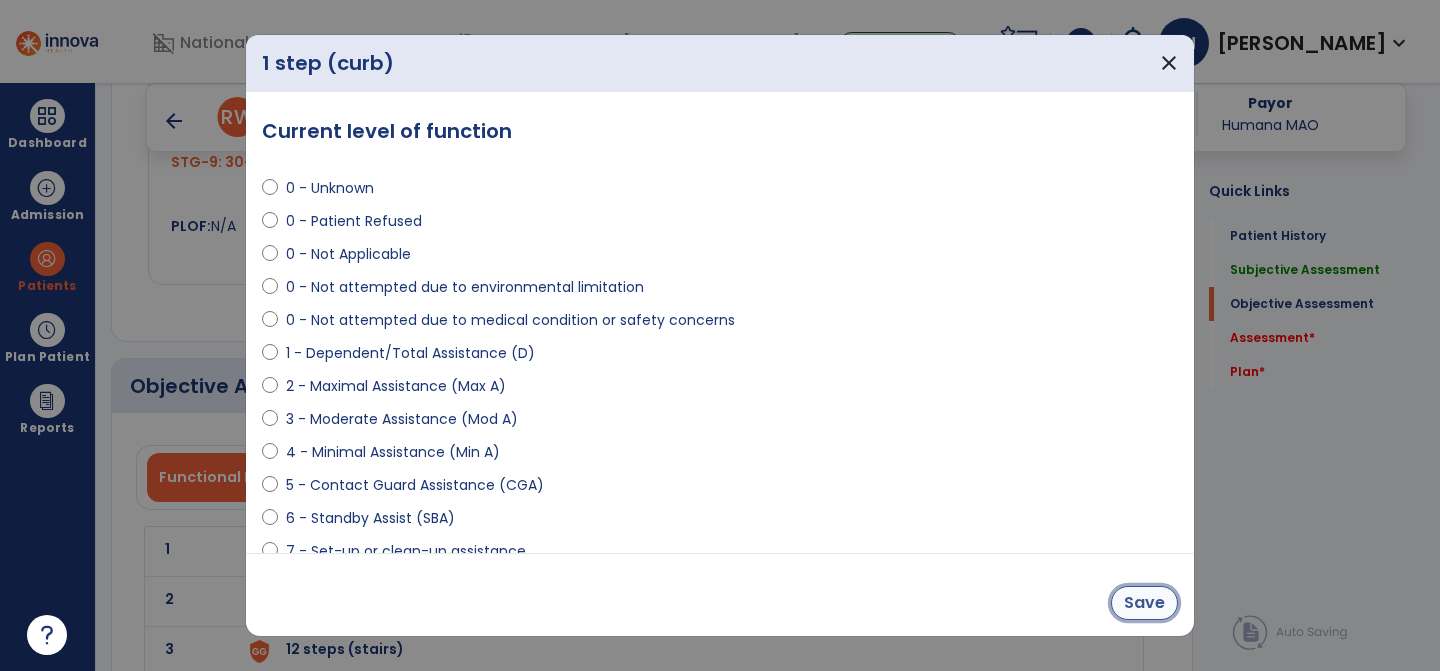 click on "Save" at bounding box center [1144, 603] 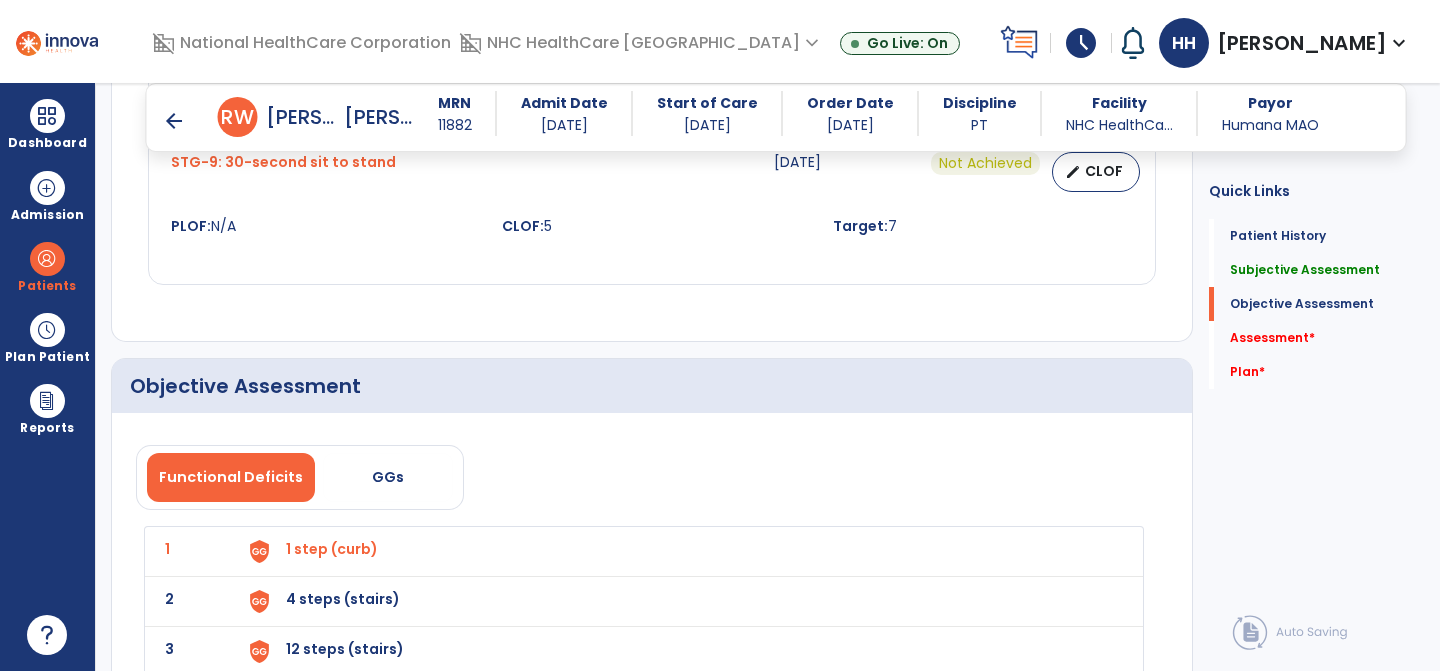 click on "2 4 steps (stairs)" 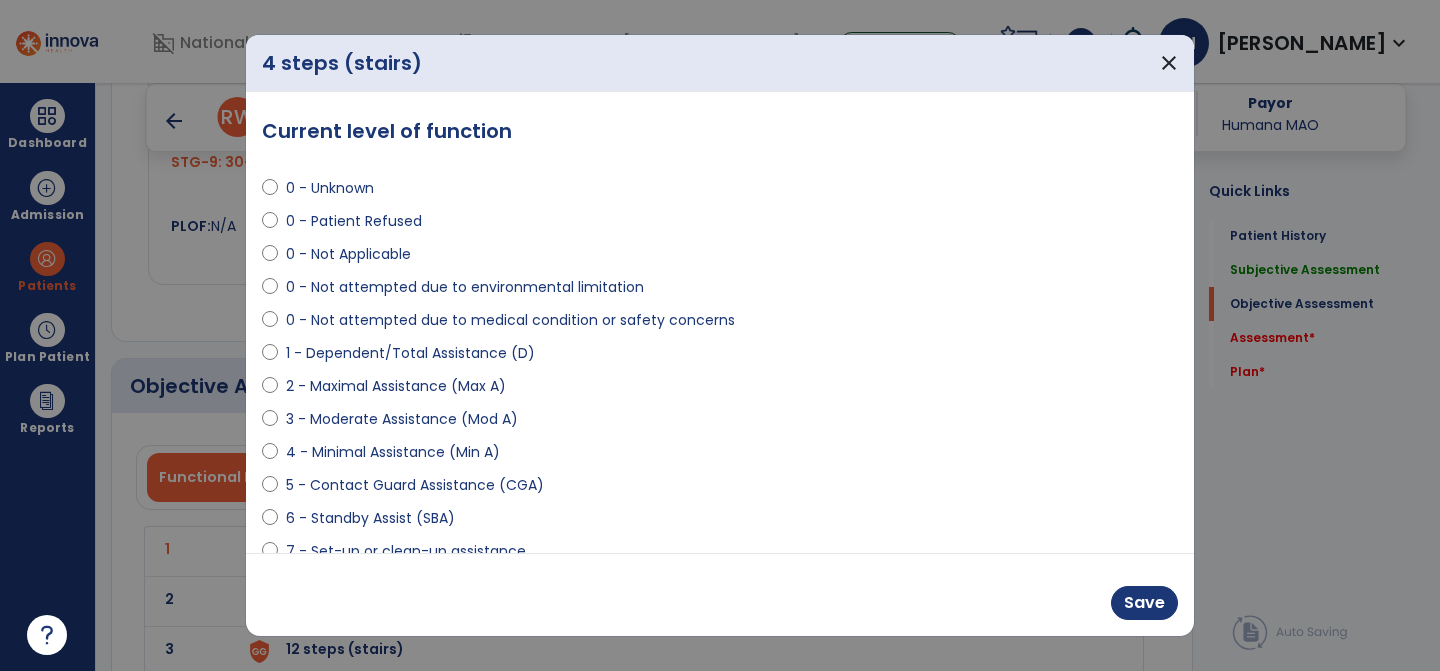 click on "3 - Moderate Assistance (Mod A)" at bounding box center [402, 419] 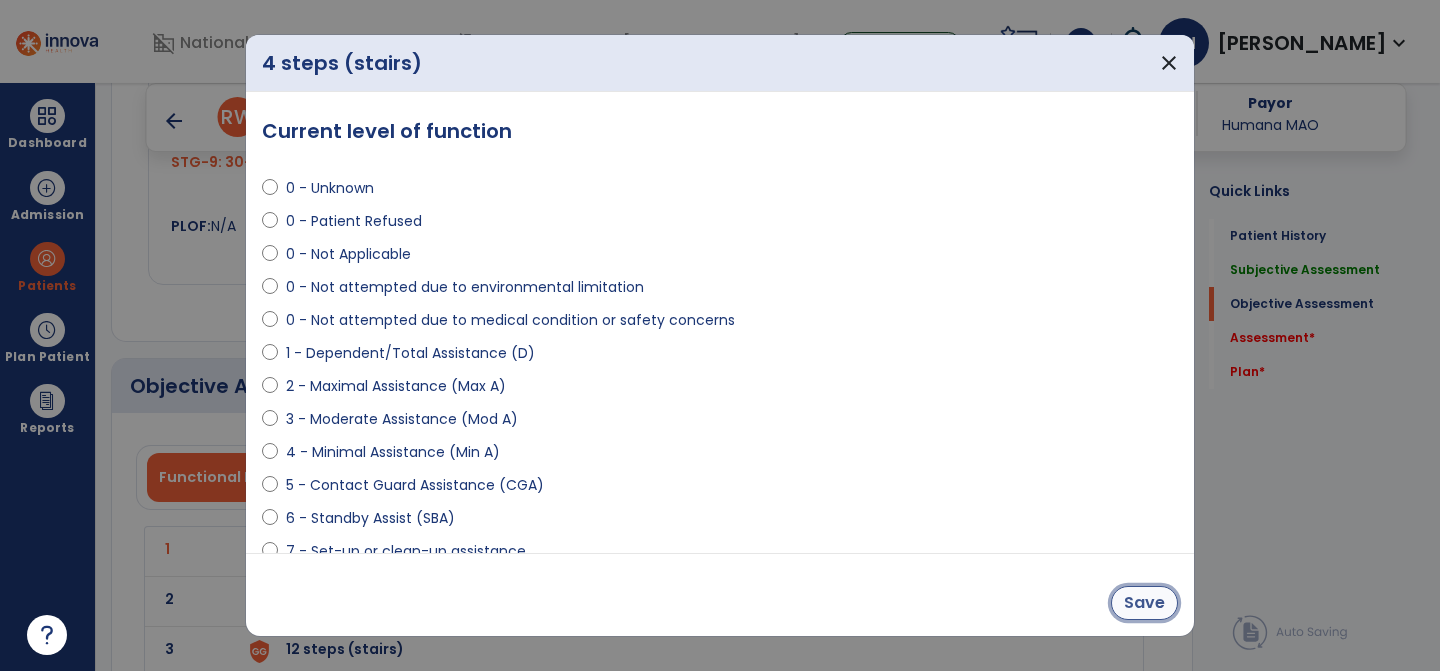 click on "Save" at bounding box center (1144, 603) 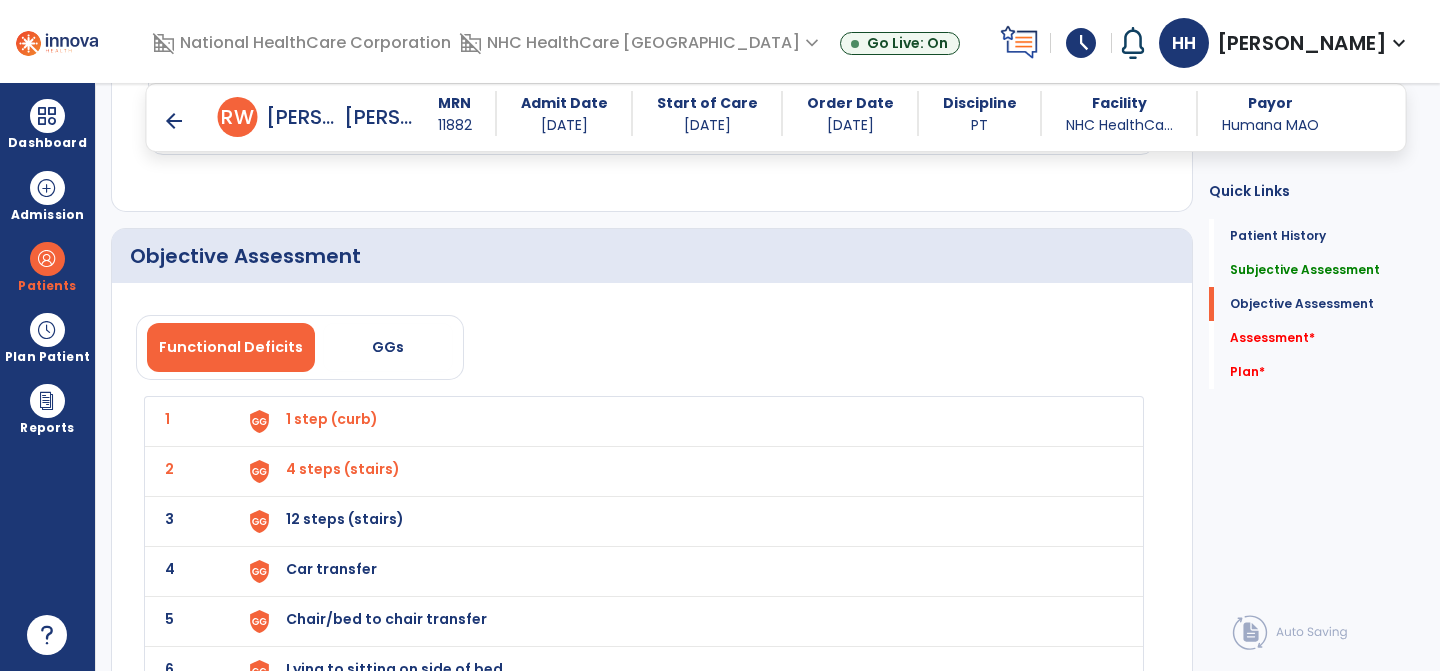 click on "12 steps (stairs)" at bounding box center [682, 421] 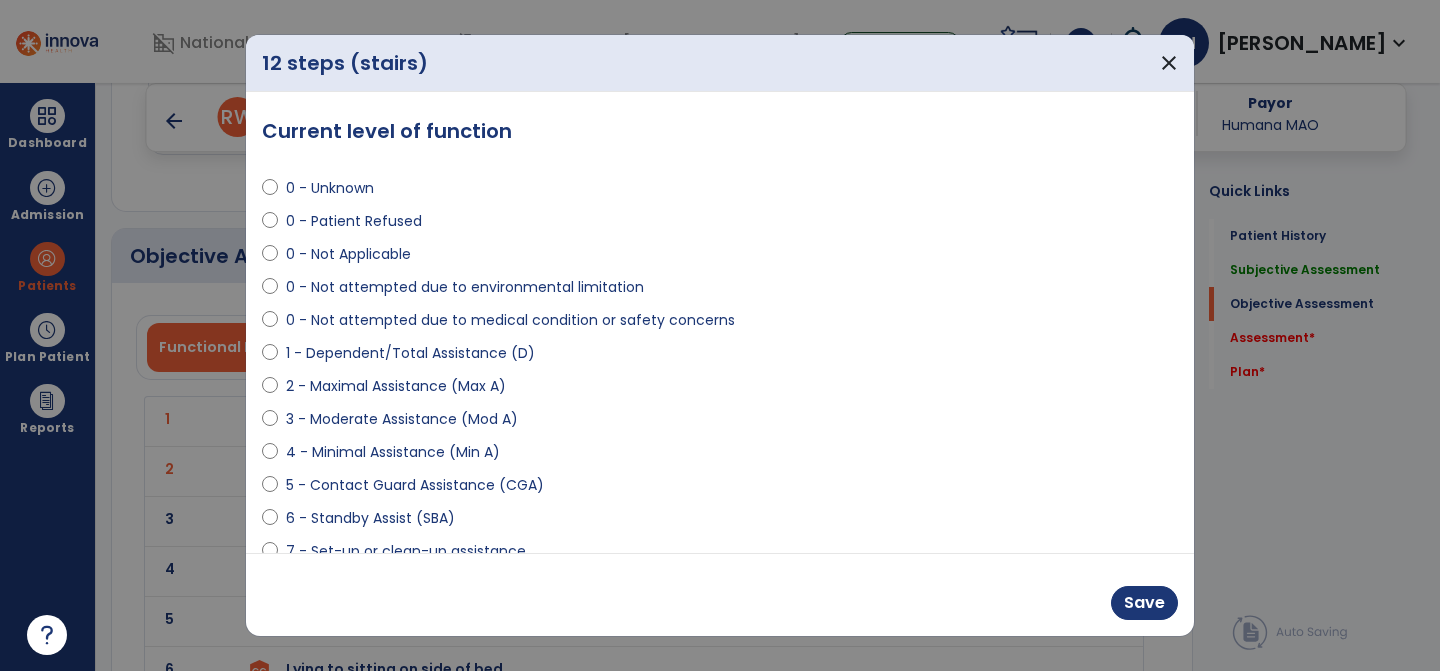 click on "0 - Not Applicable" at bounding box center (348, 254) 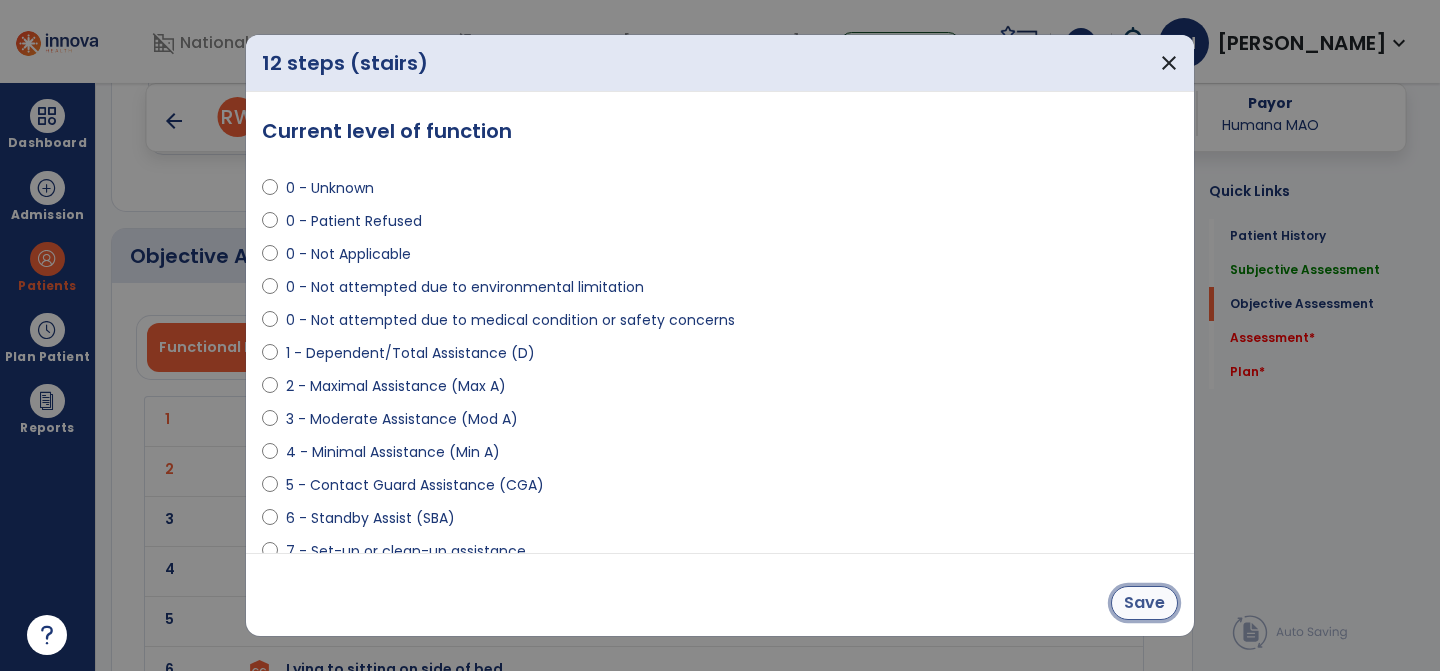 click on "Save" at bounding box center [1144, 603] 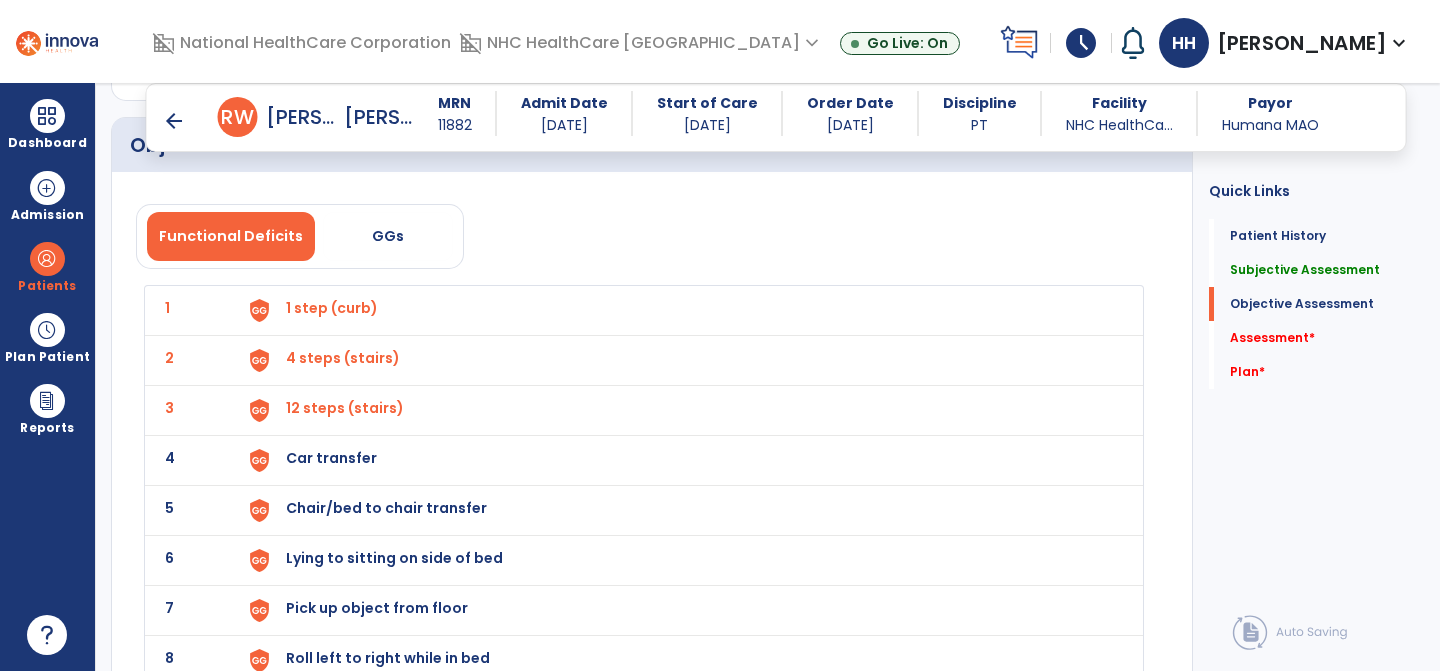 click on "4 Car transfer" 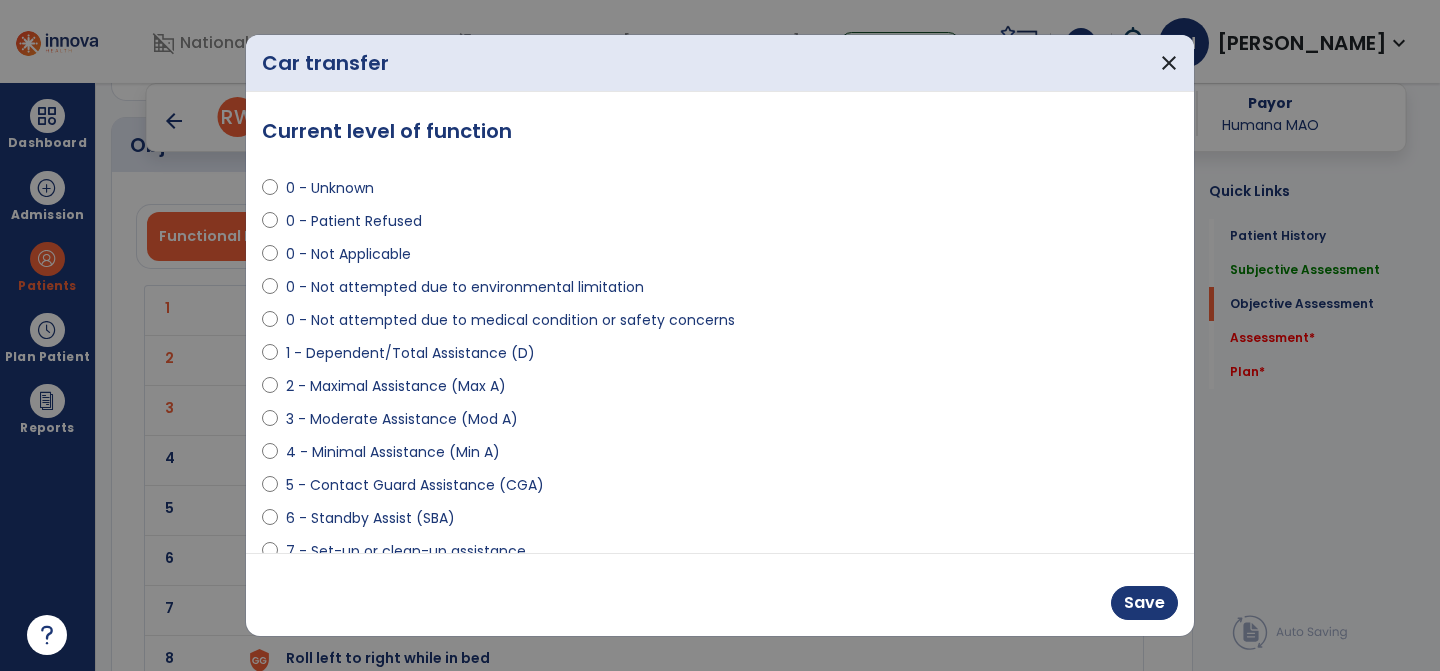 click on "3 - Moderate Assistance (Mod A)" at bounding box center (402, 419) 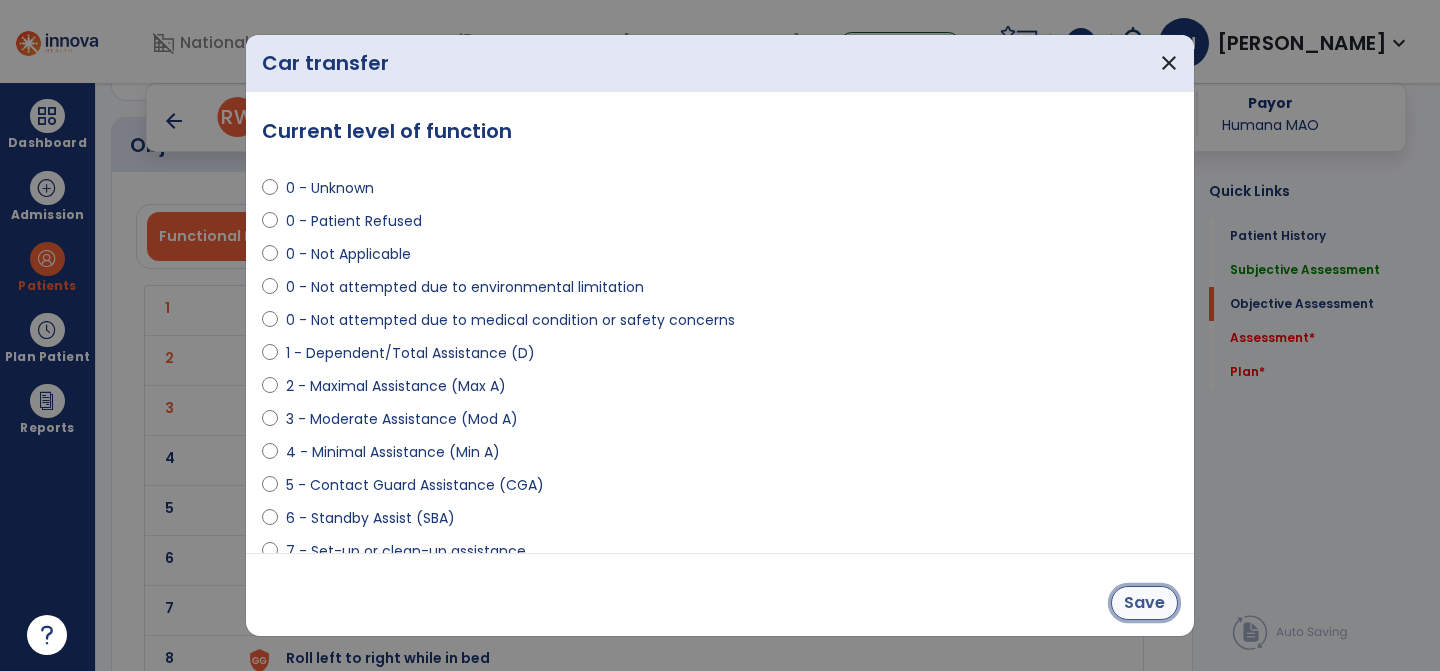click on "Save" at bounding box center [1144, 603] 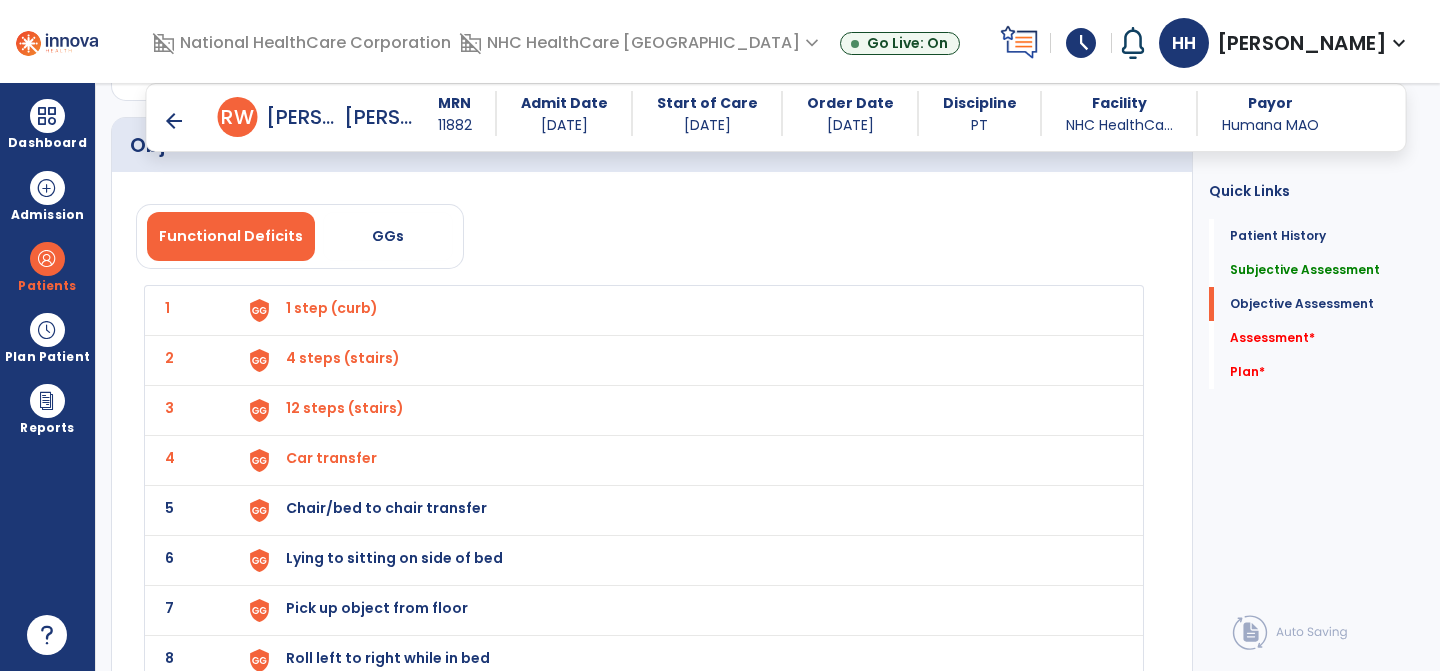 click on "Chair/bed to chair transfer" at bounding box center (332, 308) 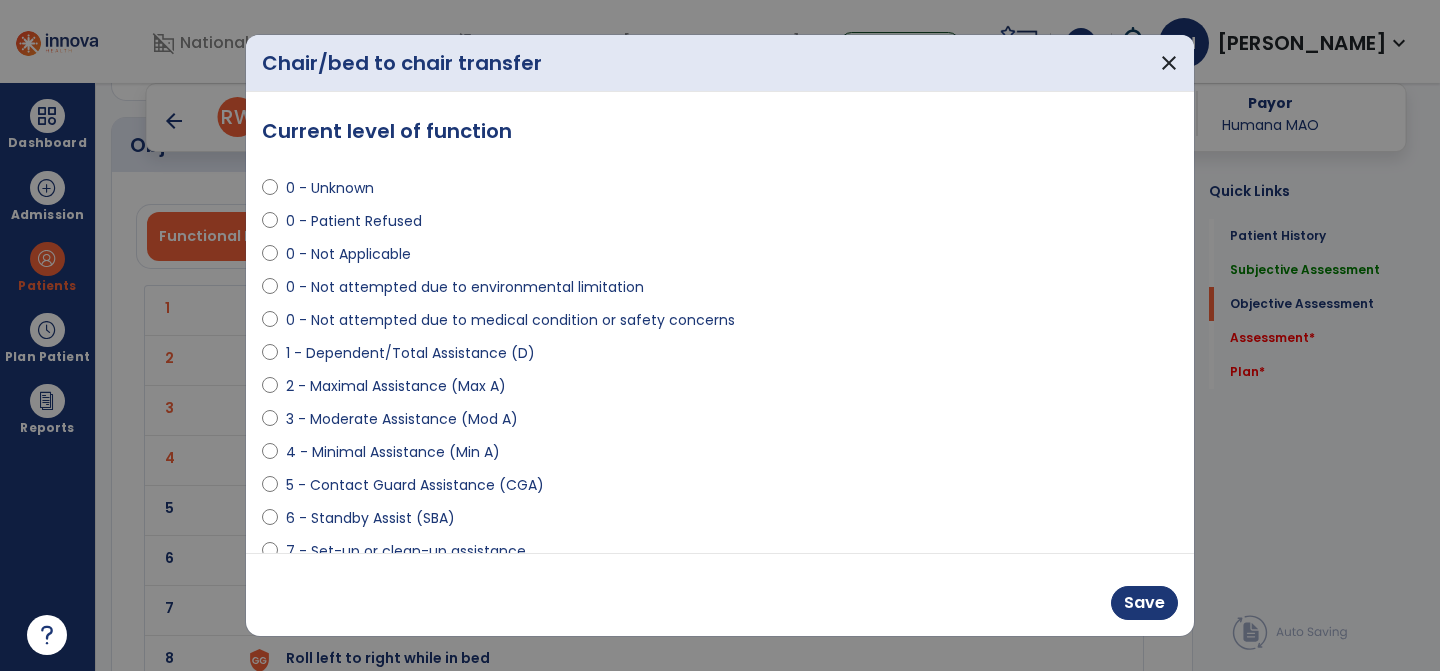 click on "4 - Minimal Assistance (Min A)" at bounding box center (393, 452) 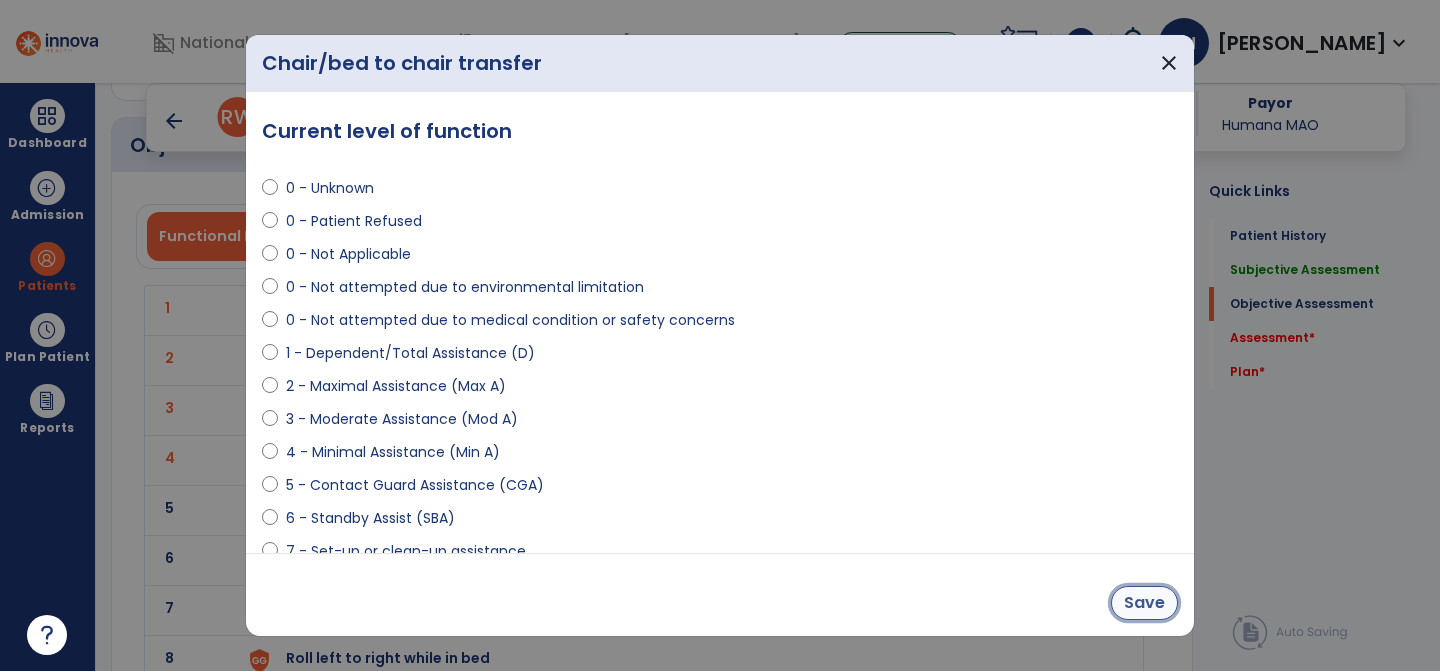 click on "Save" at bounding box center [1144, 603] 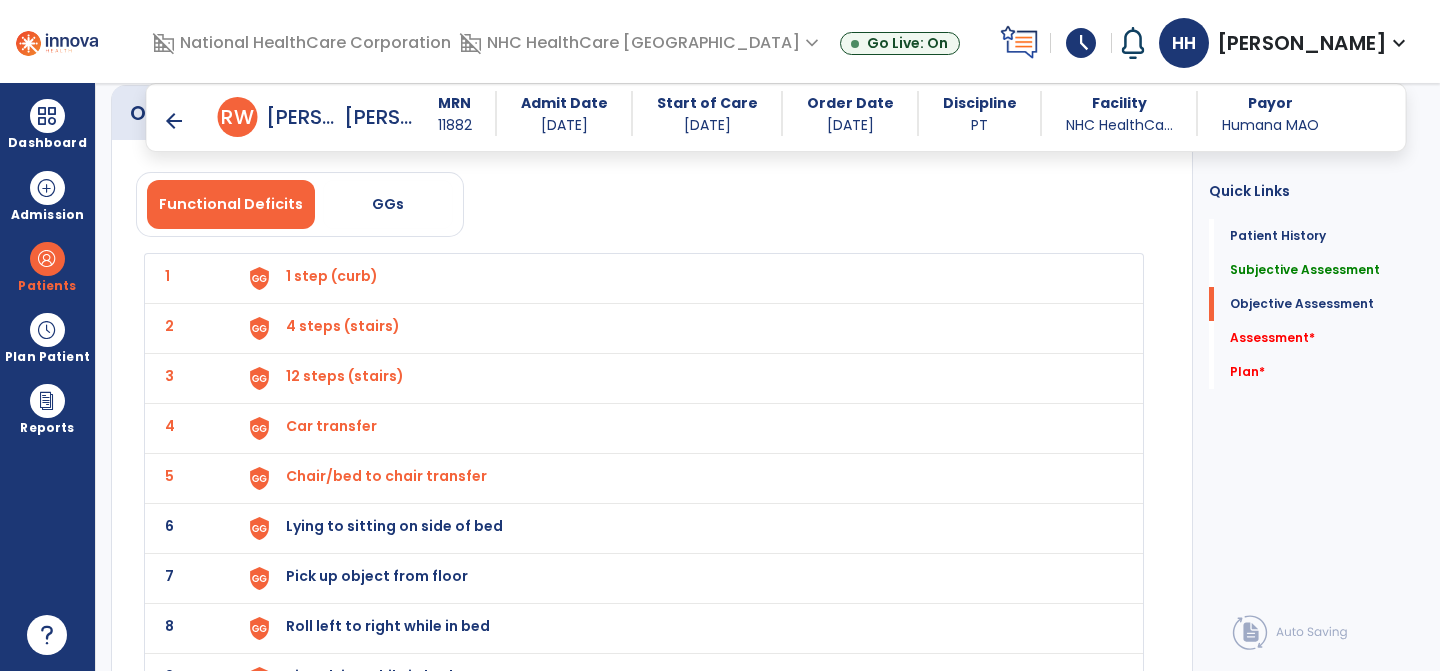 click on "Lying to sitting on side of bed" at bounding box center (332, 276) 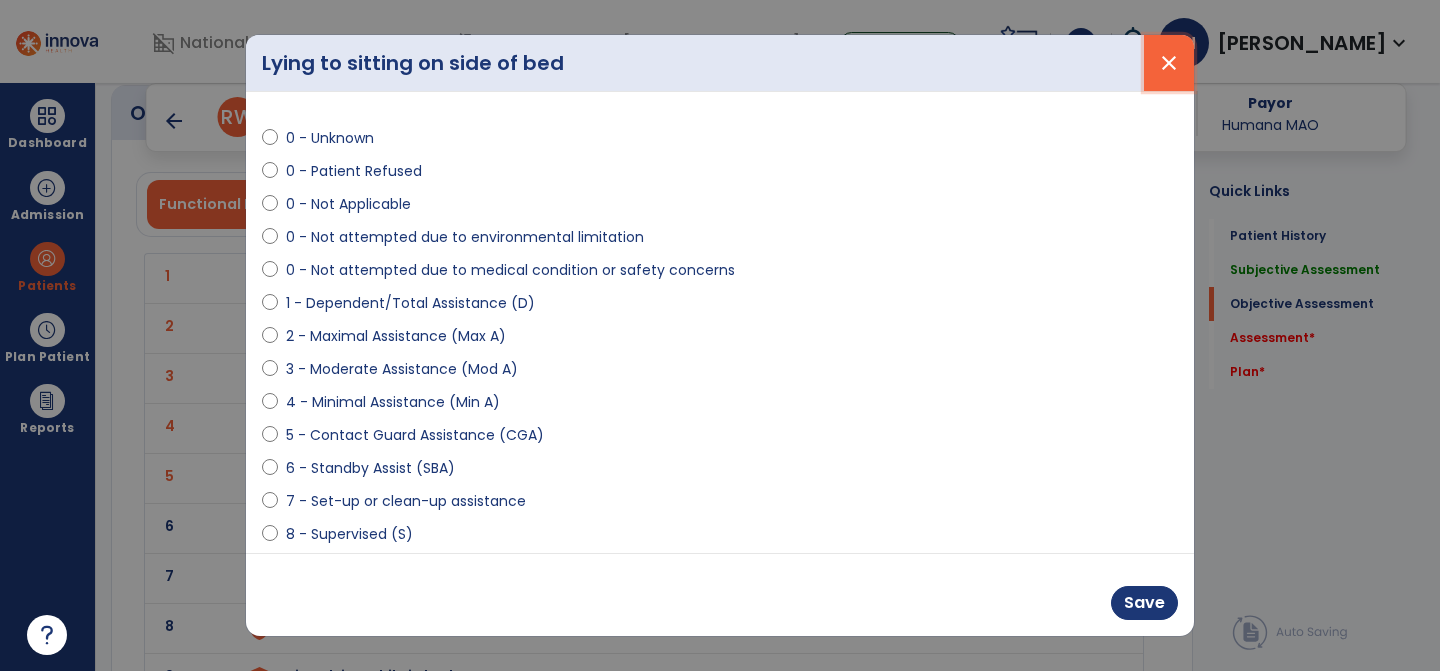 click on "close" at bounding box center (1169, 63) 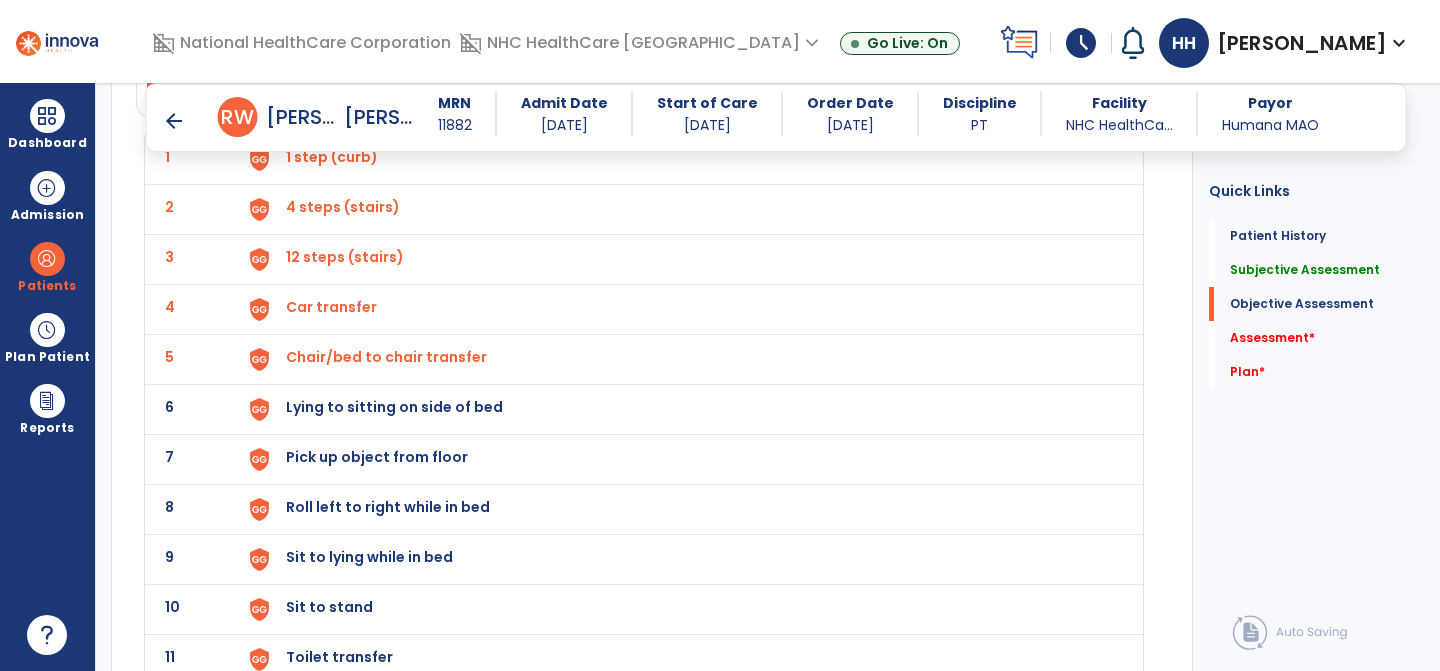 click on "Lying to sitting on side of bed" at bounding box center [332, 157] 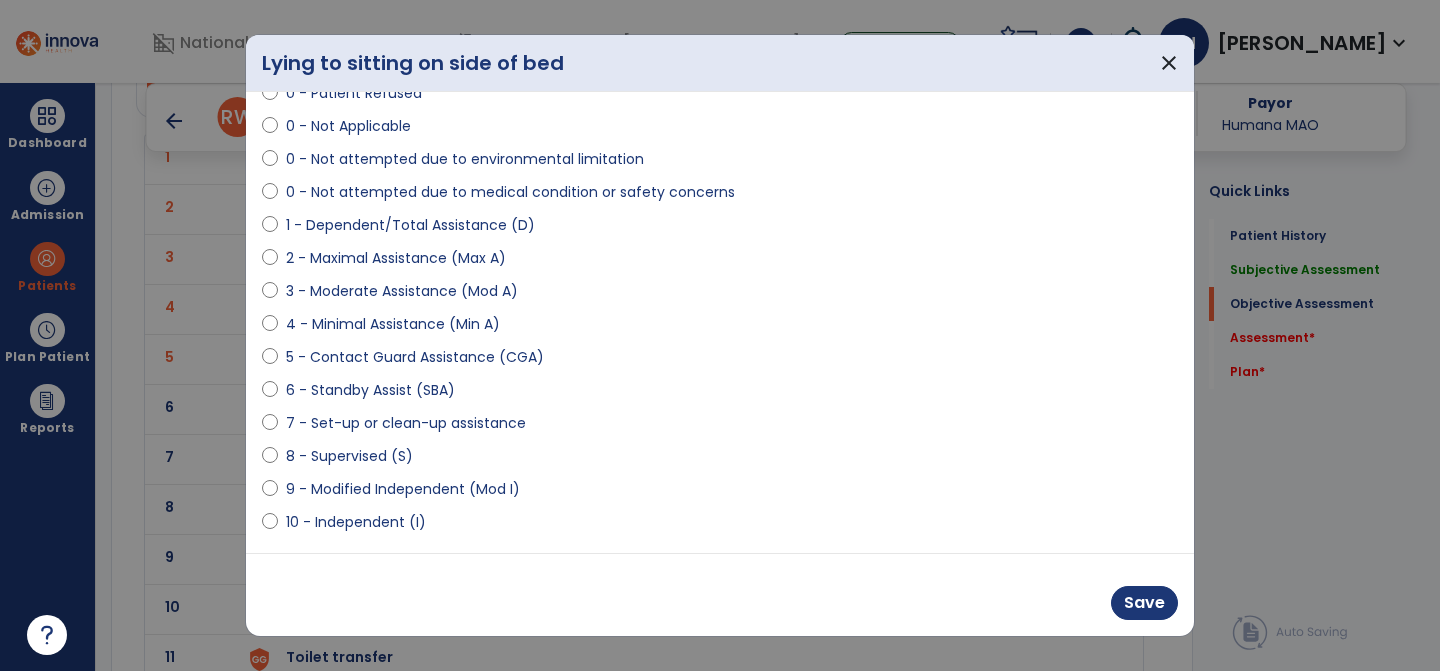 click on "6 - Standby Assist (SBA)" at bounding box center [720, 394] 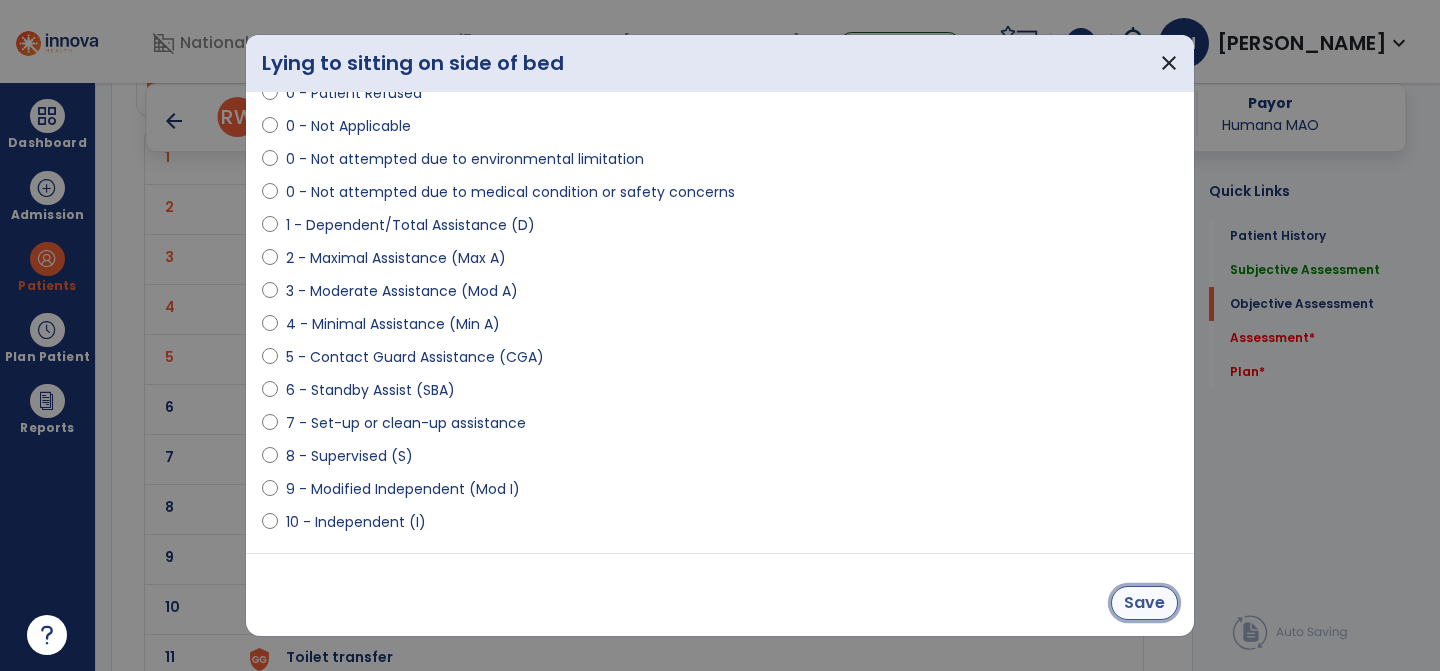 click on "Save" at bounding box center [1144, 603] 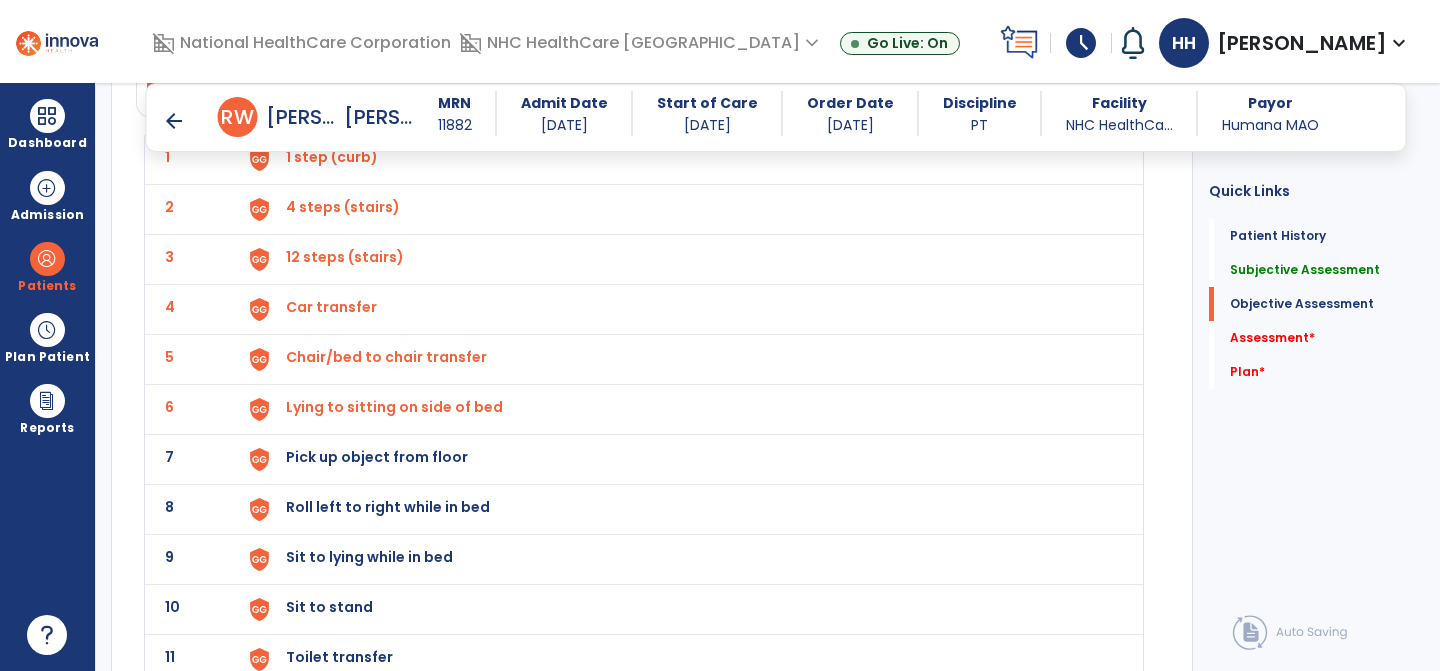 click on "Pick up object from floor" at bounding box center (332, 157) 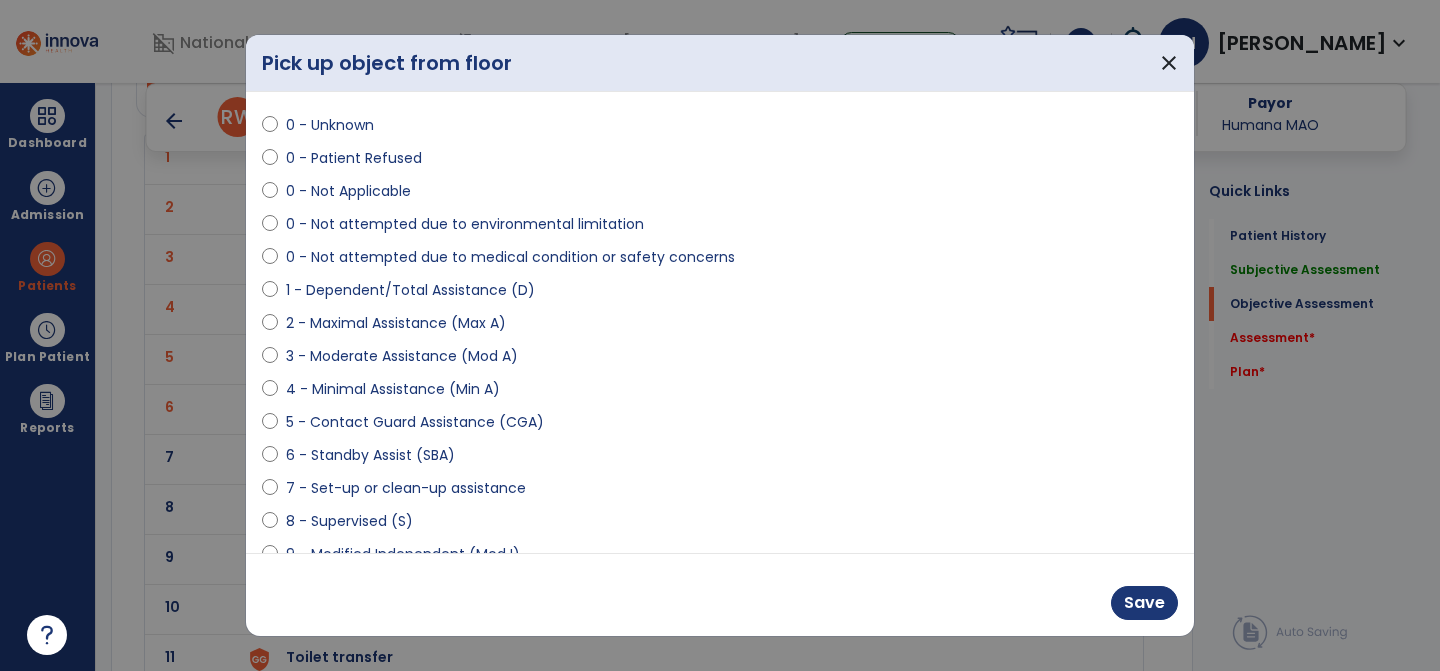 click on "6 - Standby Assist (SBA)" at bounding box center [370, 455] 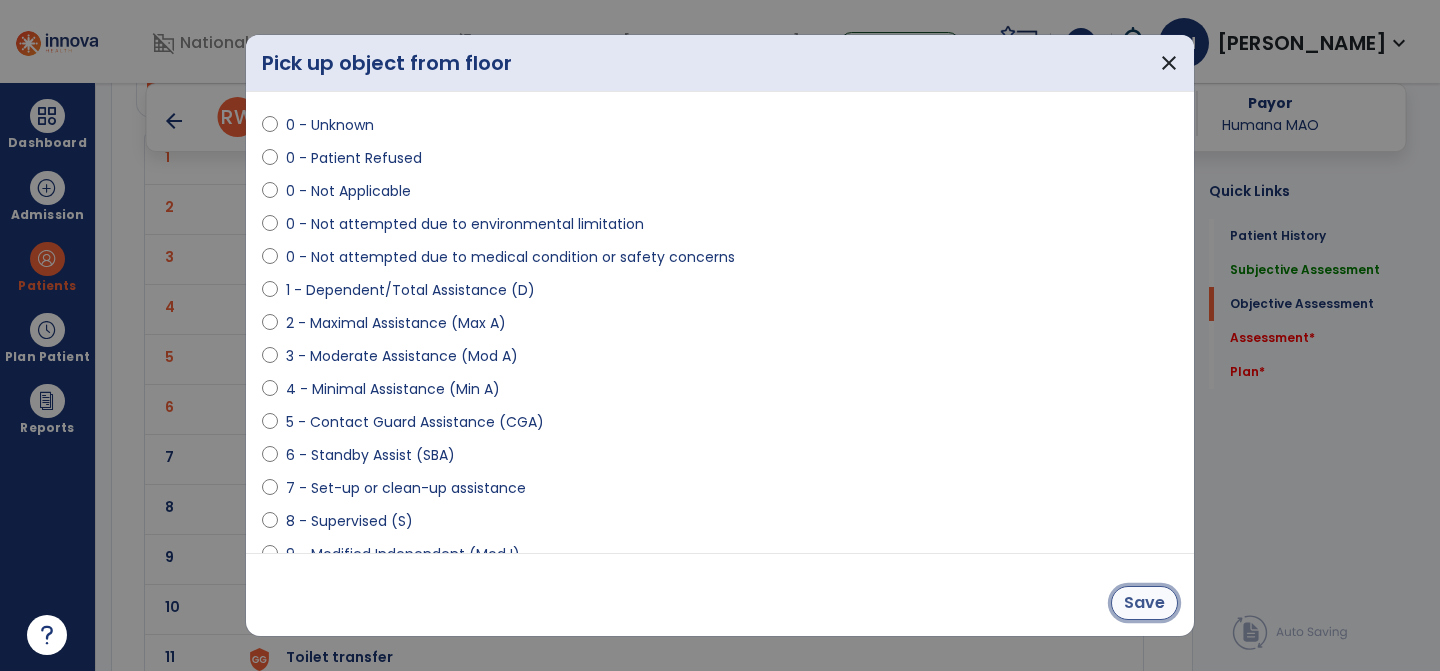 click on "Save" at bounding box center (1144, 603) 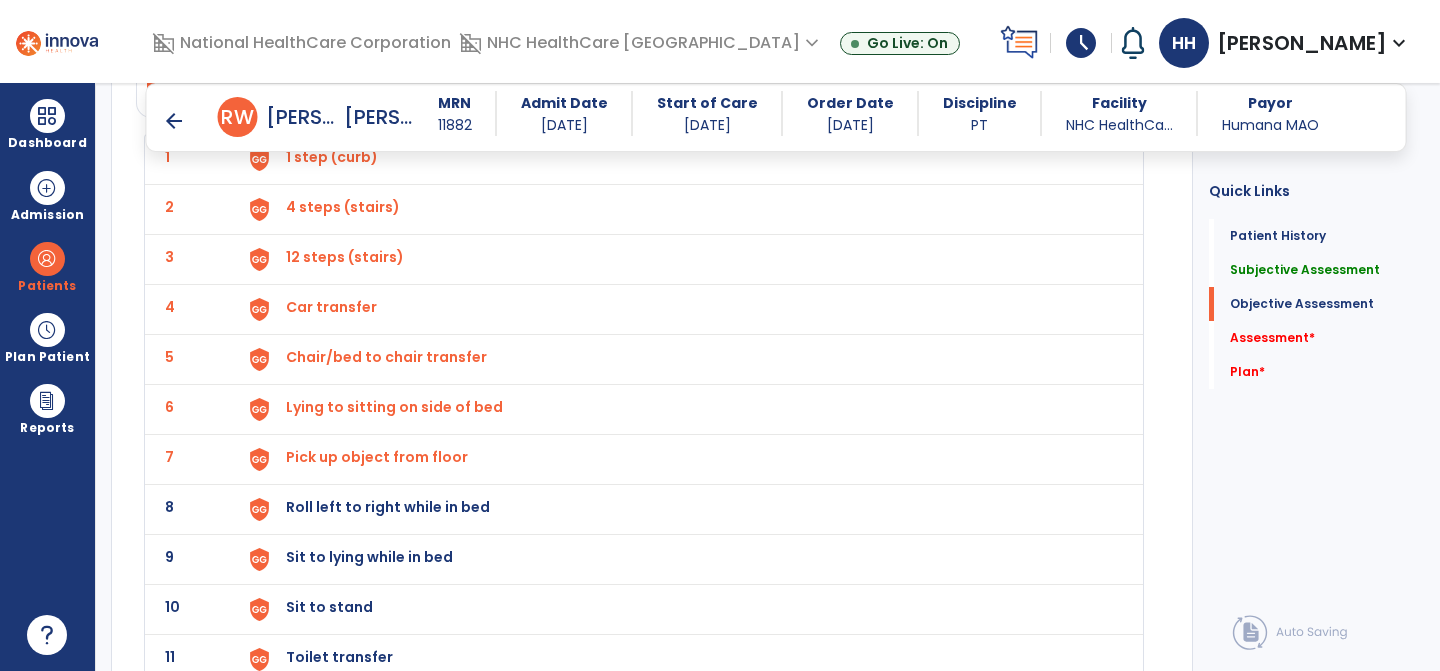 click on "Roll left to right while in bed" at bounding box center (332, 157) 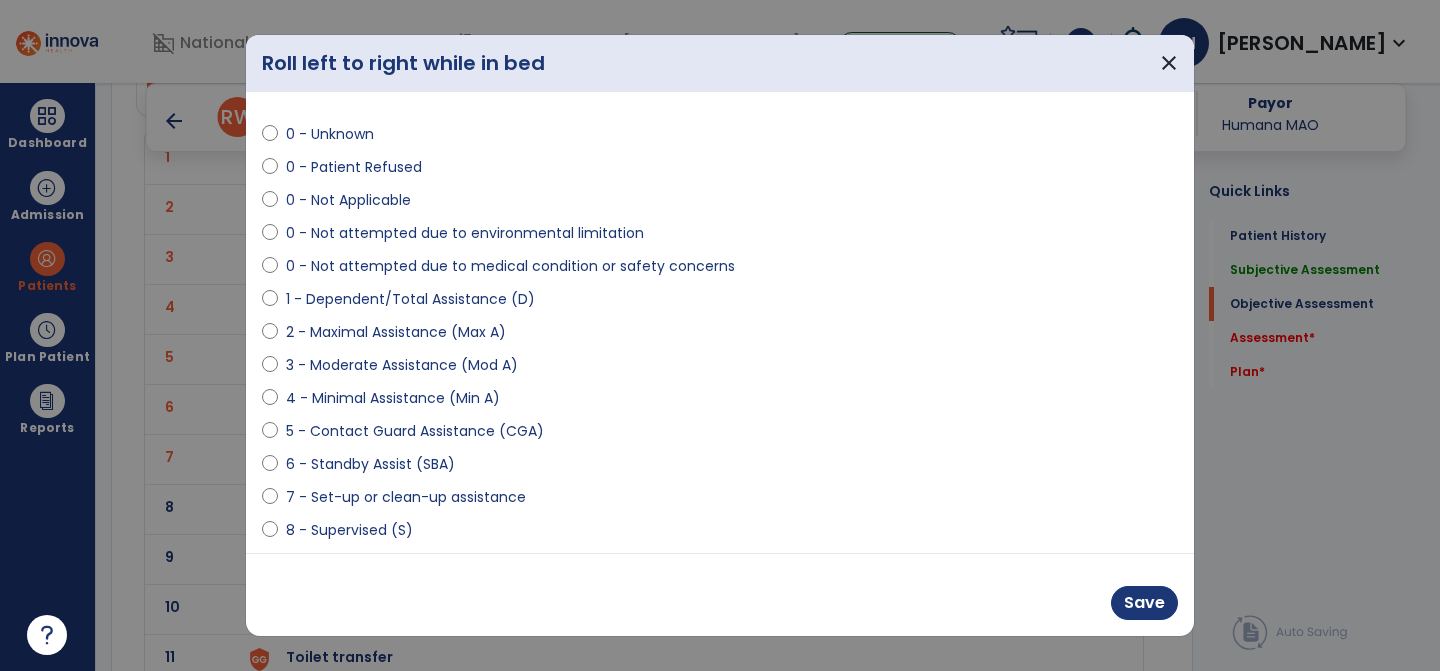 click on "6 - Standby Assist (SBA)" at bounding box center (370, 464) 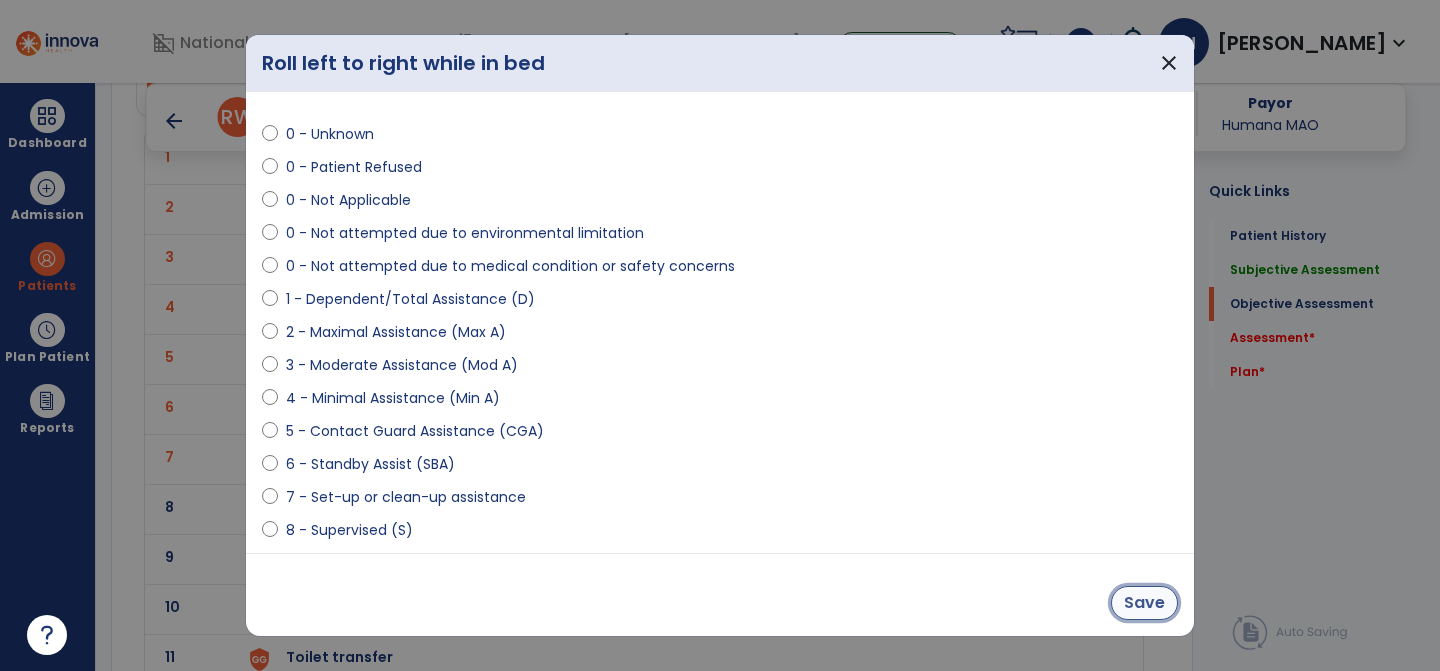 click on "Save" at bounding box center [1144, 603] 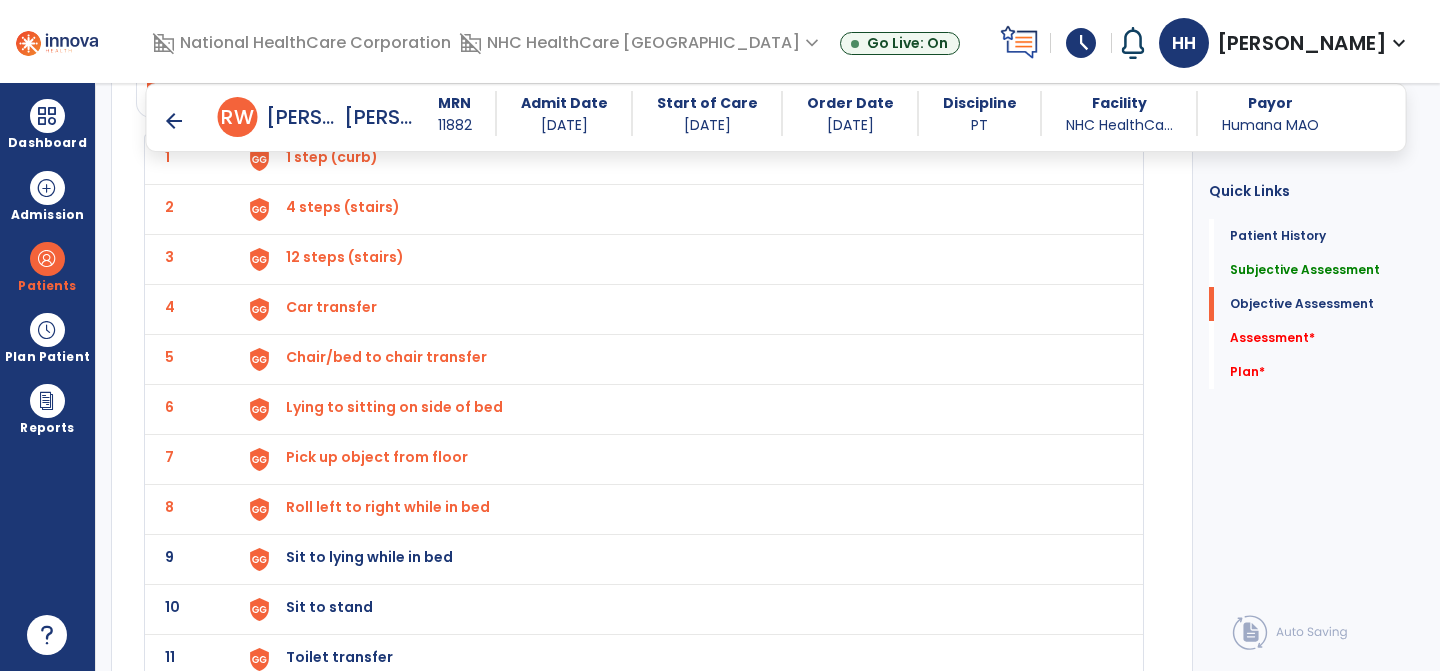 click on "Sit to lying while in bed" at bounding box center (332, 157) 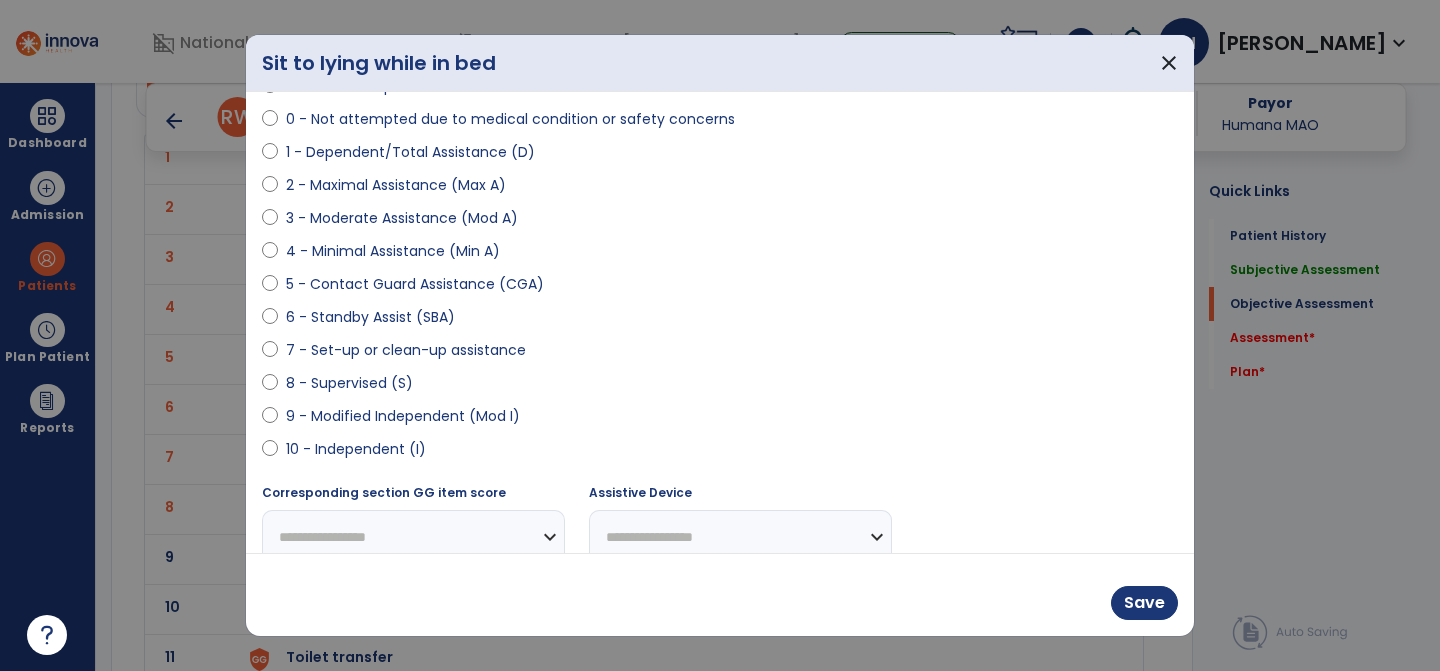 click on "9 - Modified Independent (Mod I)" at bounding box center [403, 416] 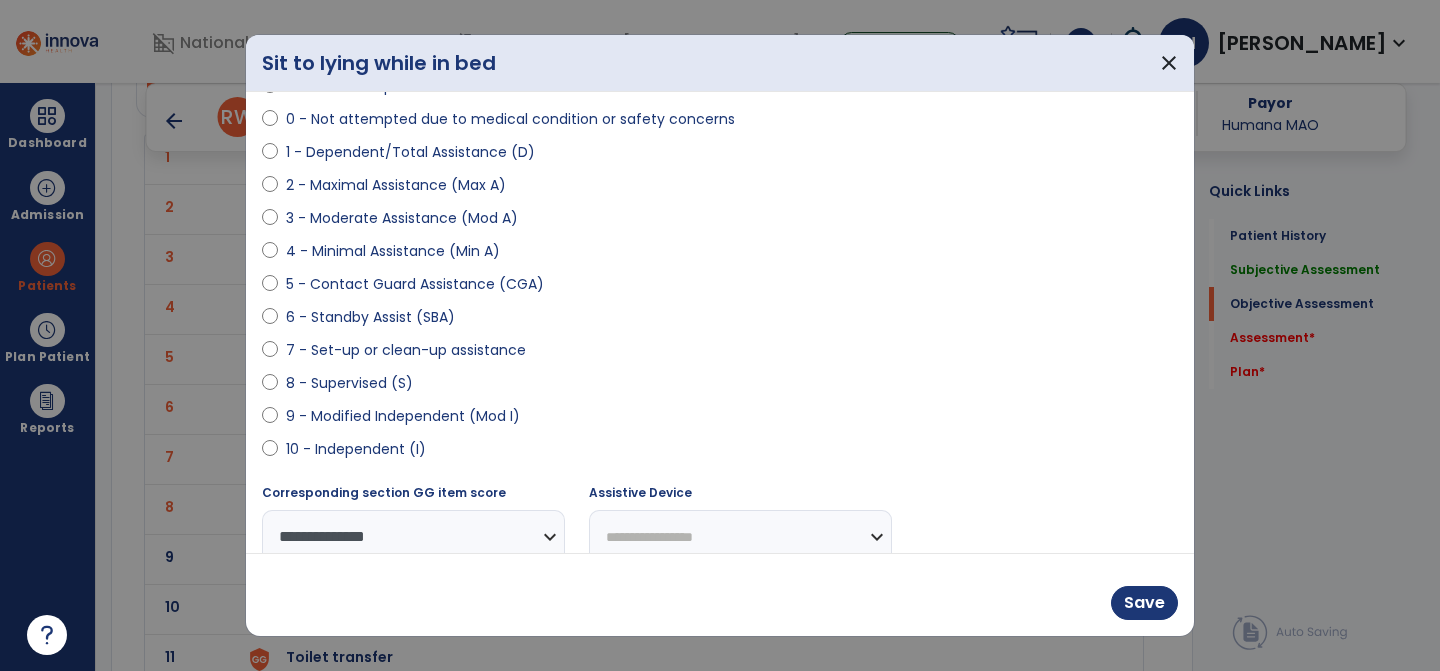 click on "8 - Supervised (S)" at bounding box center (349, 383) 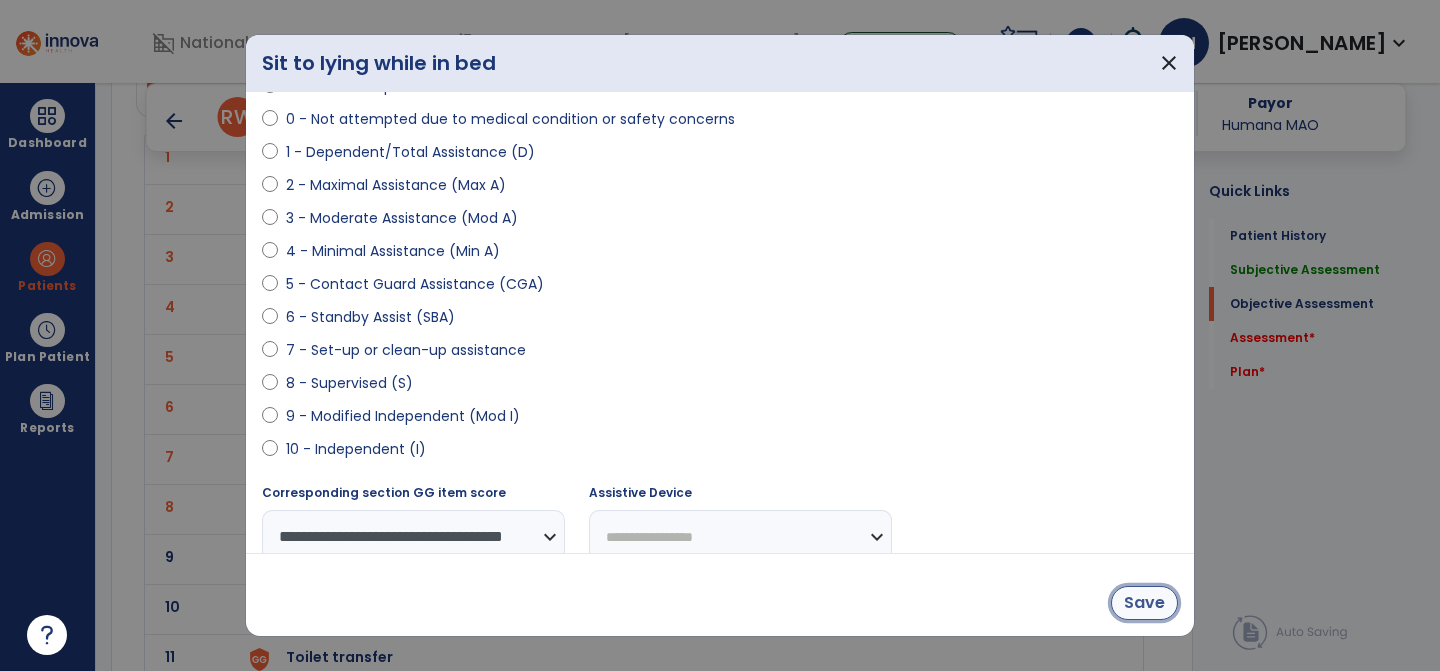 click on "Save" at bounding box center (1144, 603) 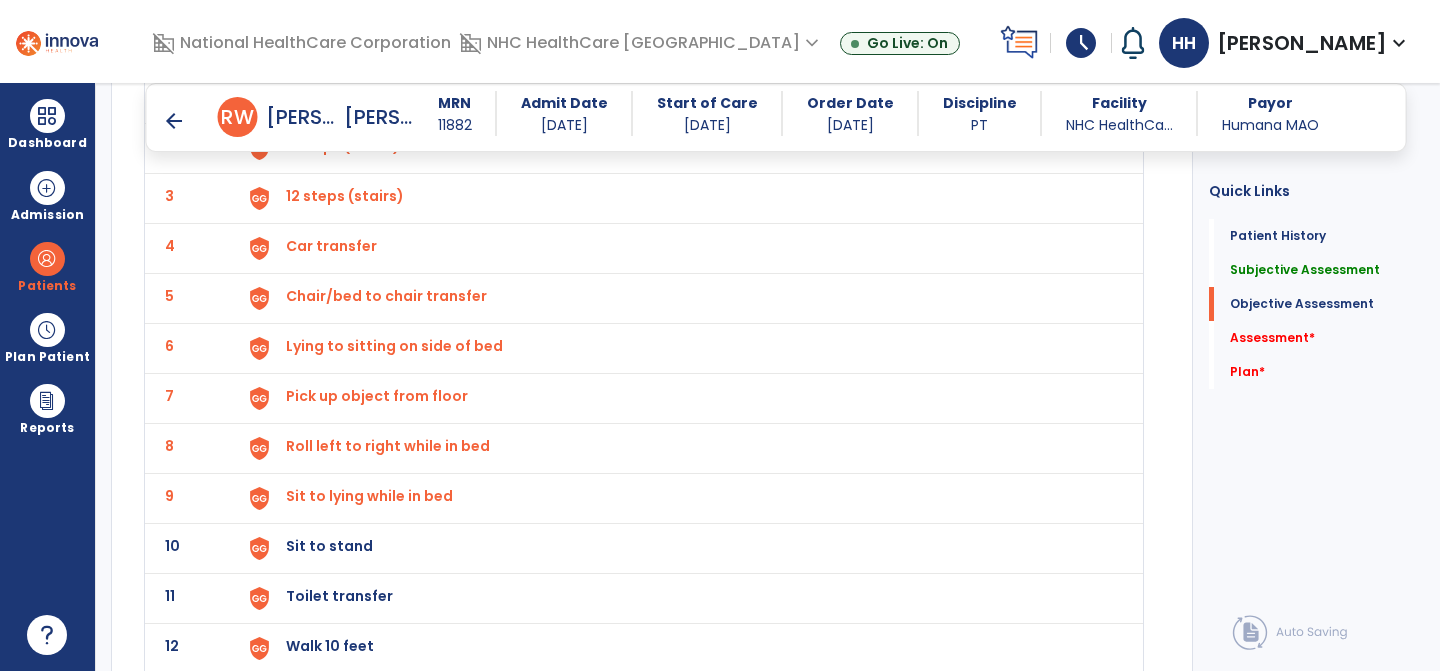click on "Sit to stand" at bounding box center [332, 96] 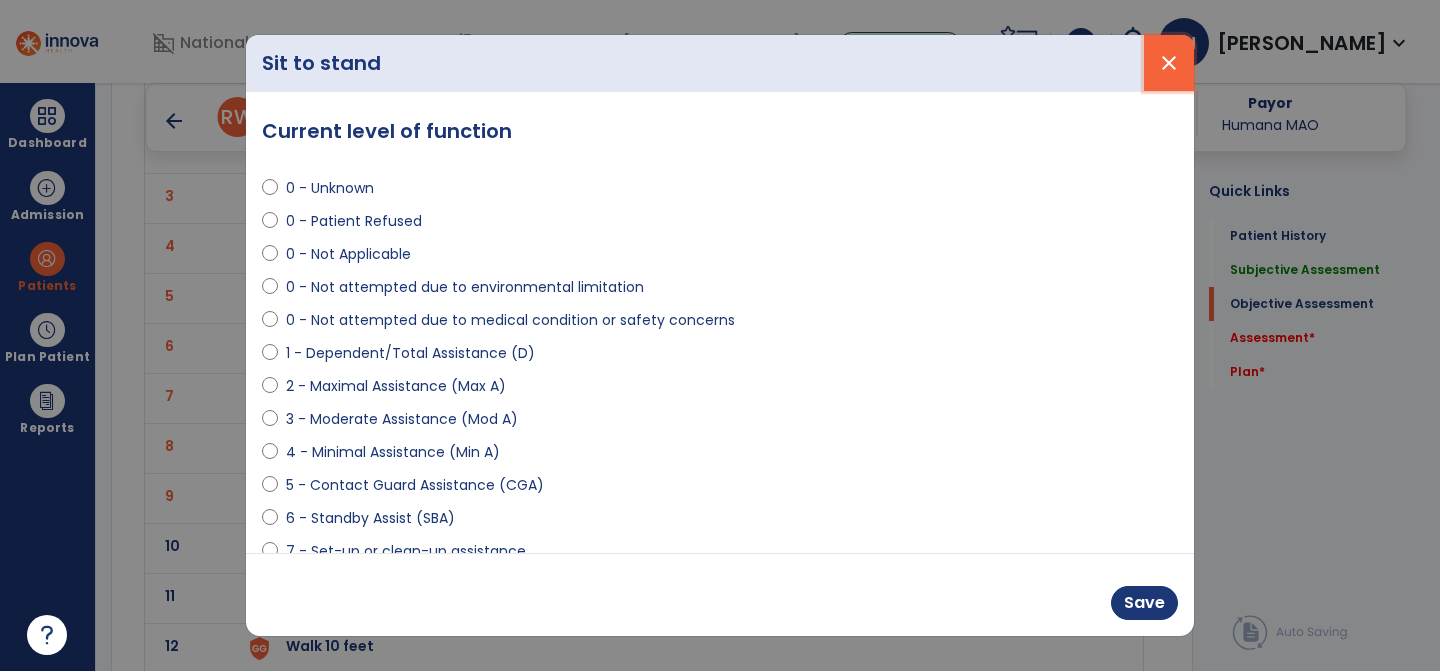 click on "close" at bounding box center [1169, 63] 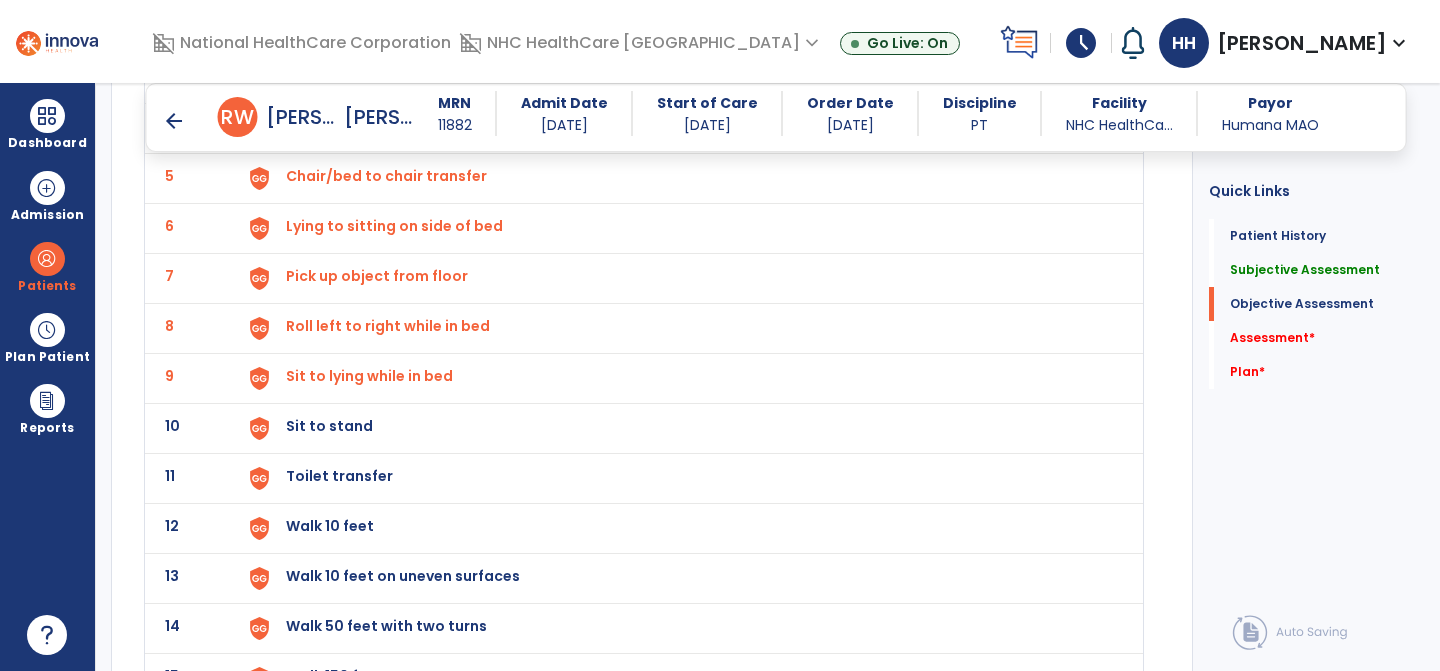 click on "Sit to stand" at bounding box center (682, -22) 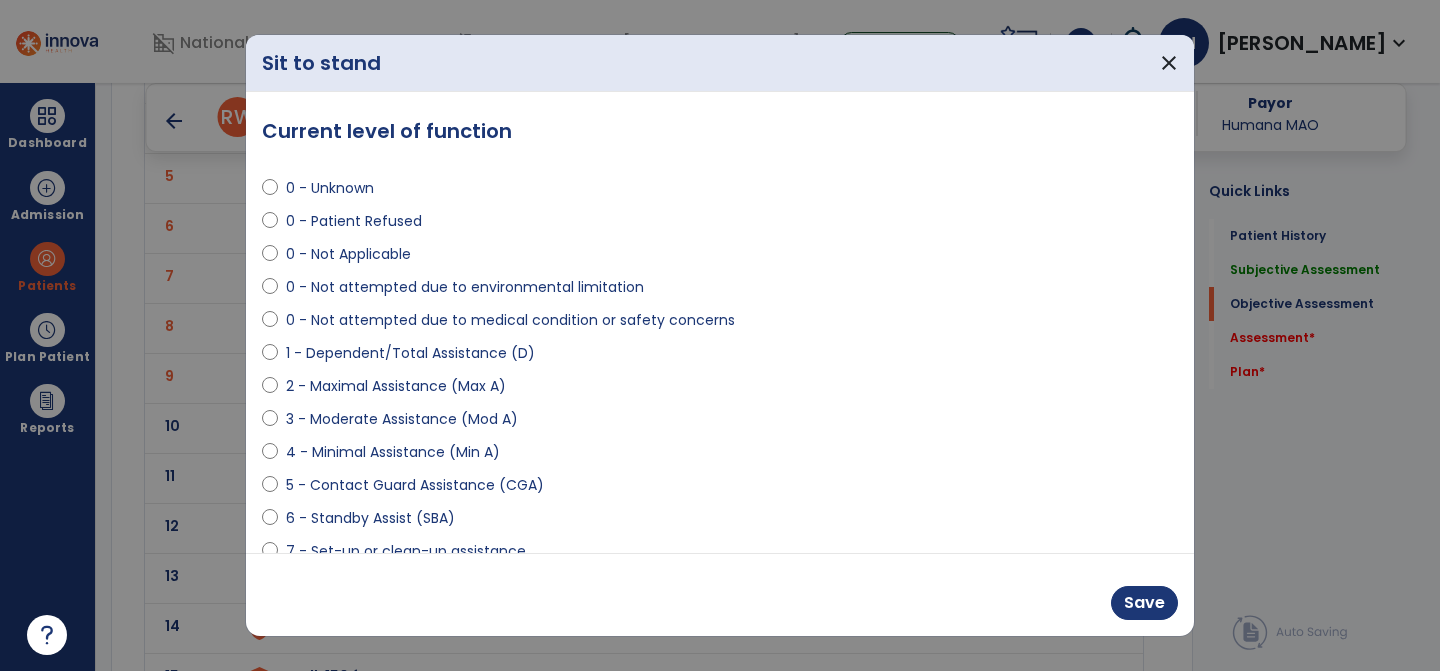 click on "5 - Contact Guard Assistance (CGA)" at bounding box center (415, 485) 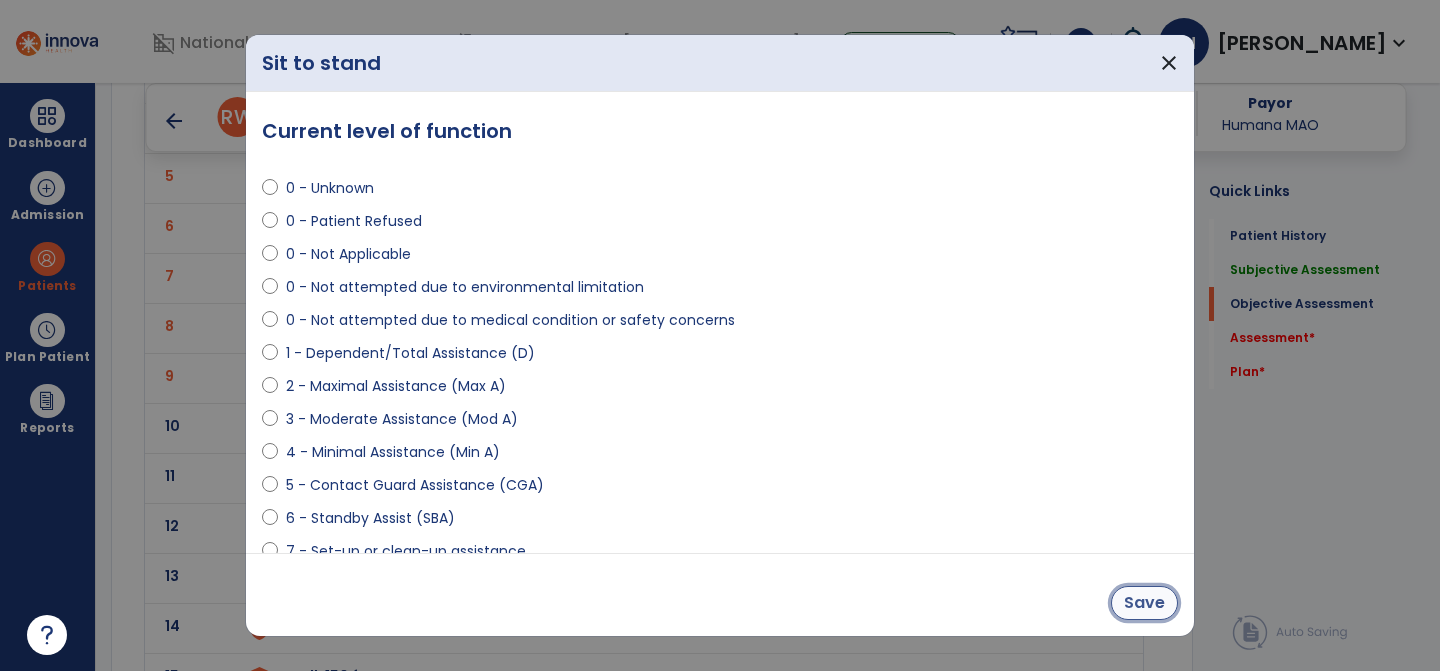 click on "Save" at bounding box center (1144, 603) 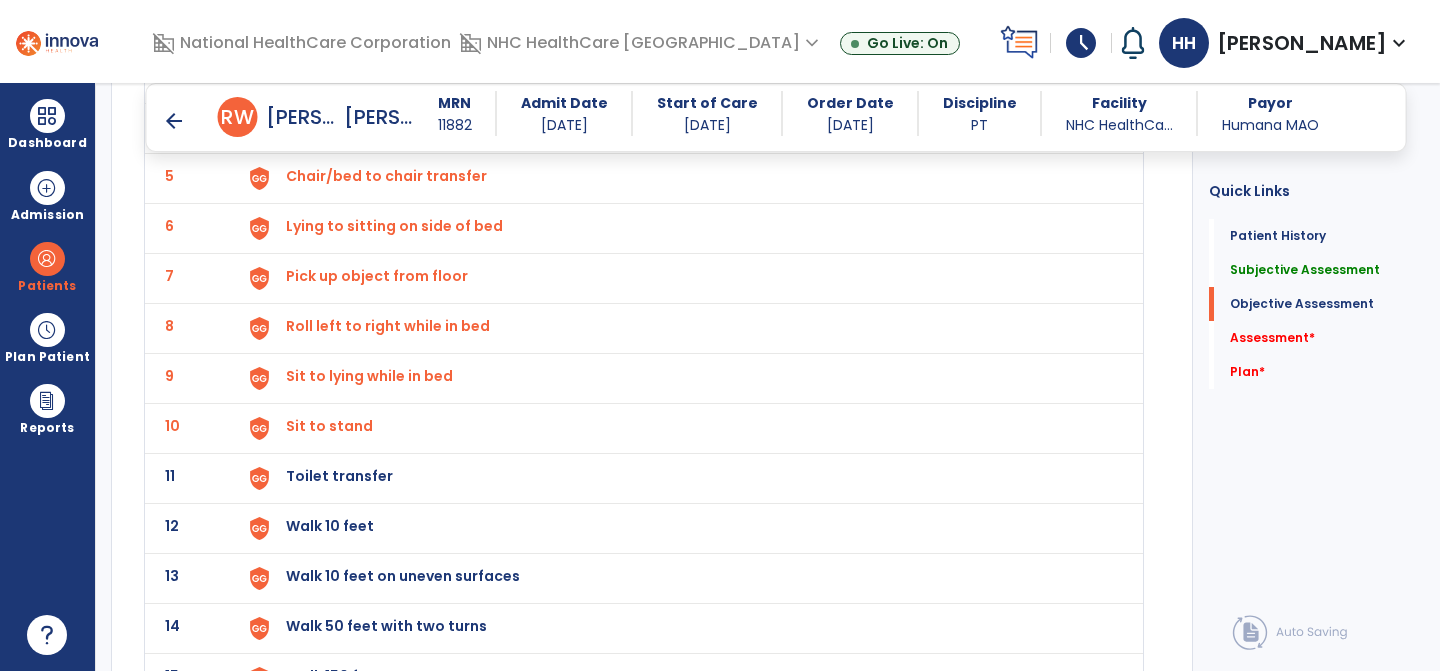 click on "11 Toilet transfer" 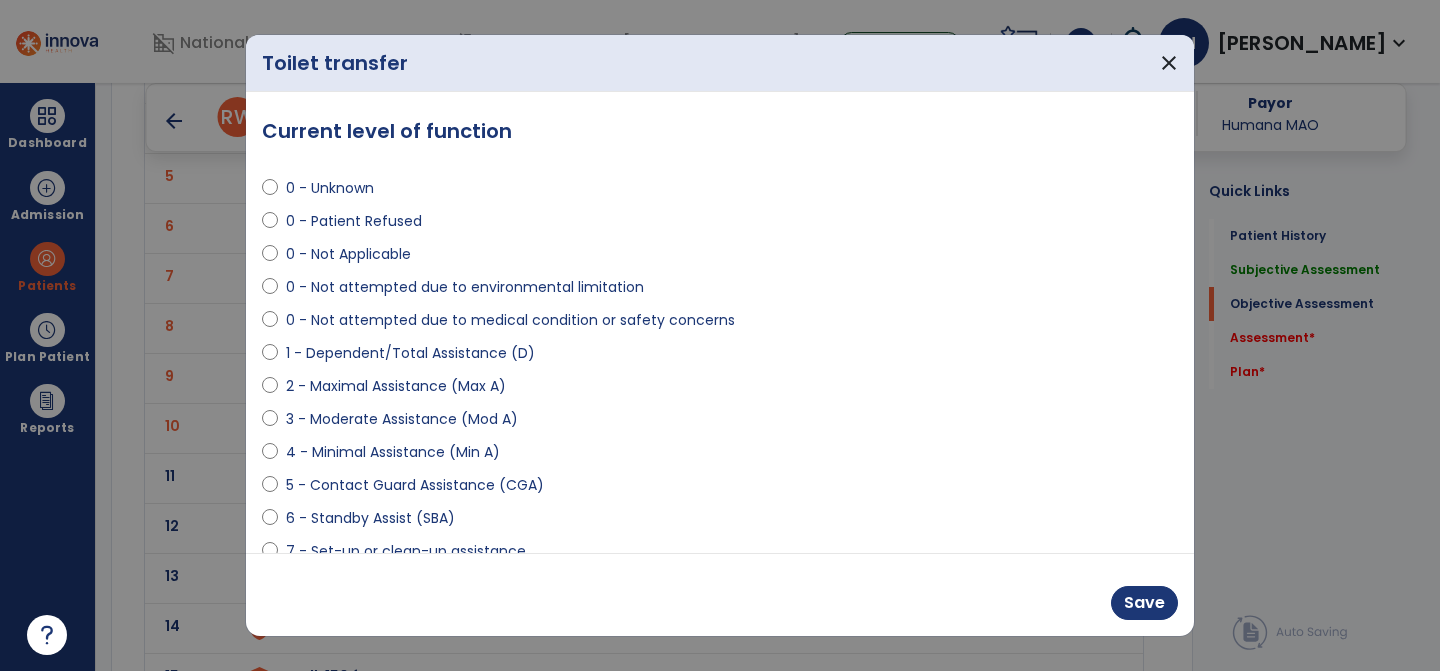 click on "3 - Moderate Assistance (Mod A)" at bounding box center [402, 419] 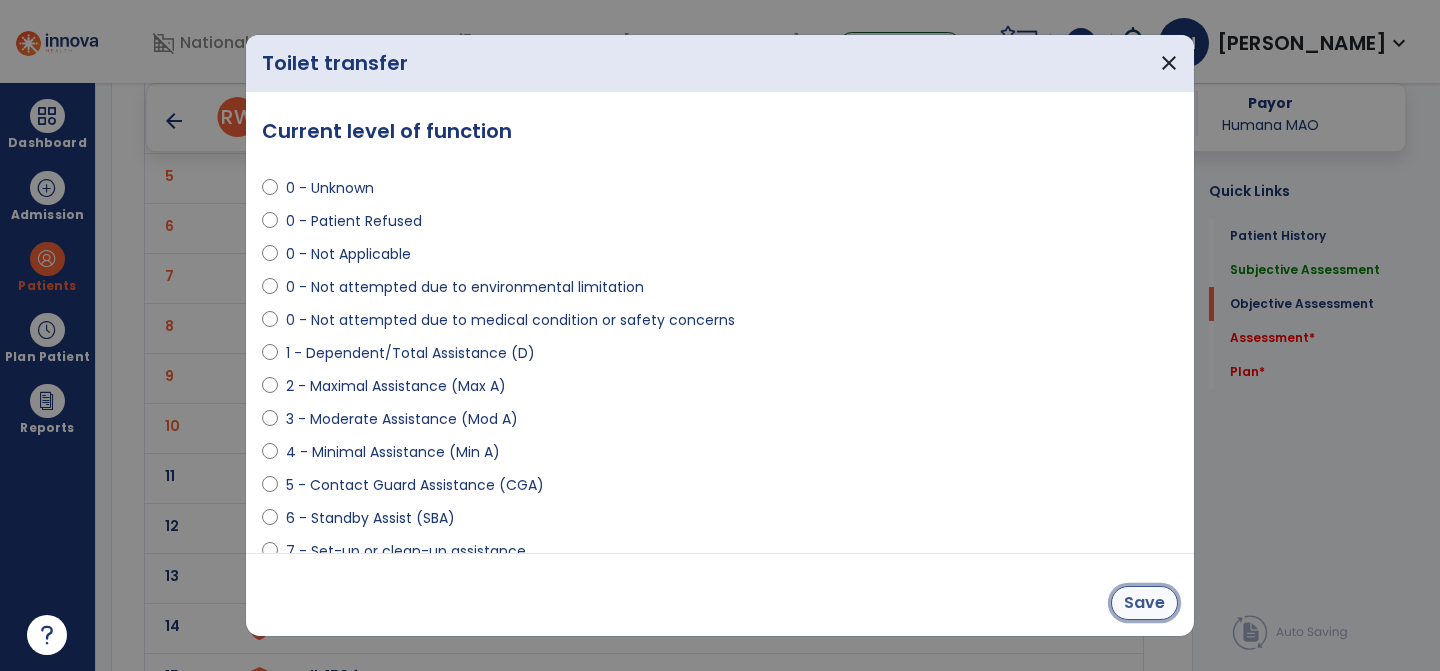 click on "Save" at bounding box center (1144, 603) 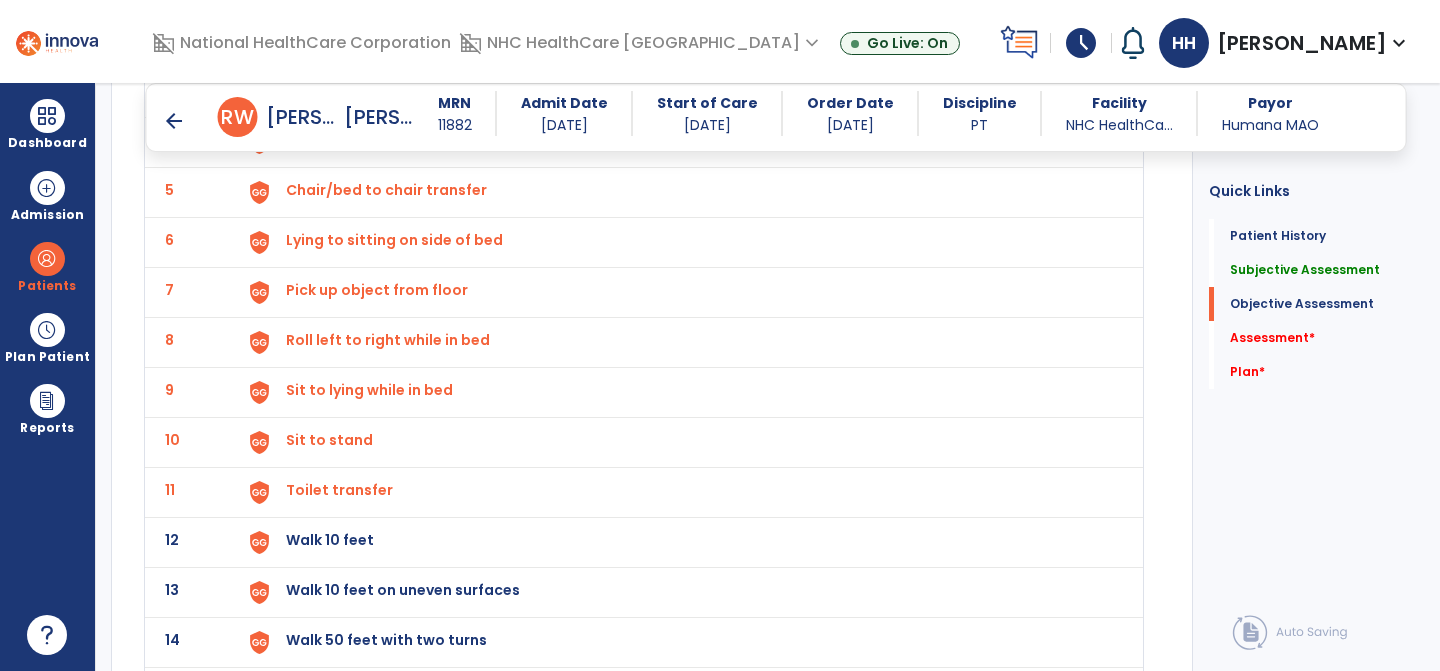 click on "Walk 10 feet" at bounding box center (682, -8) 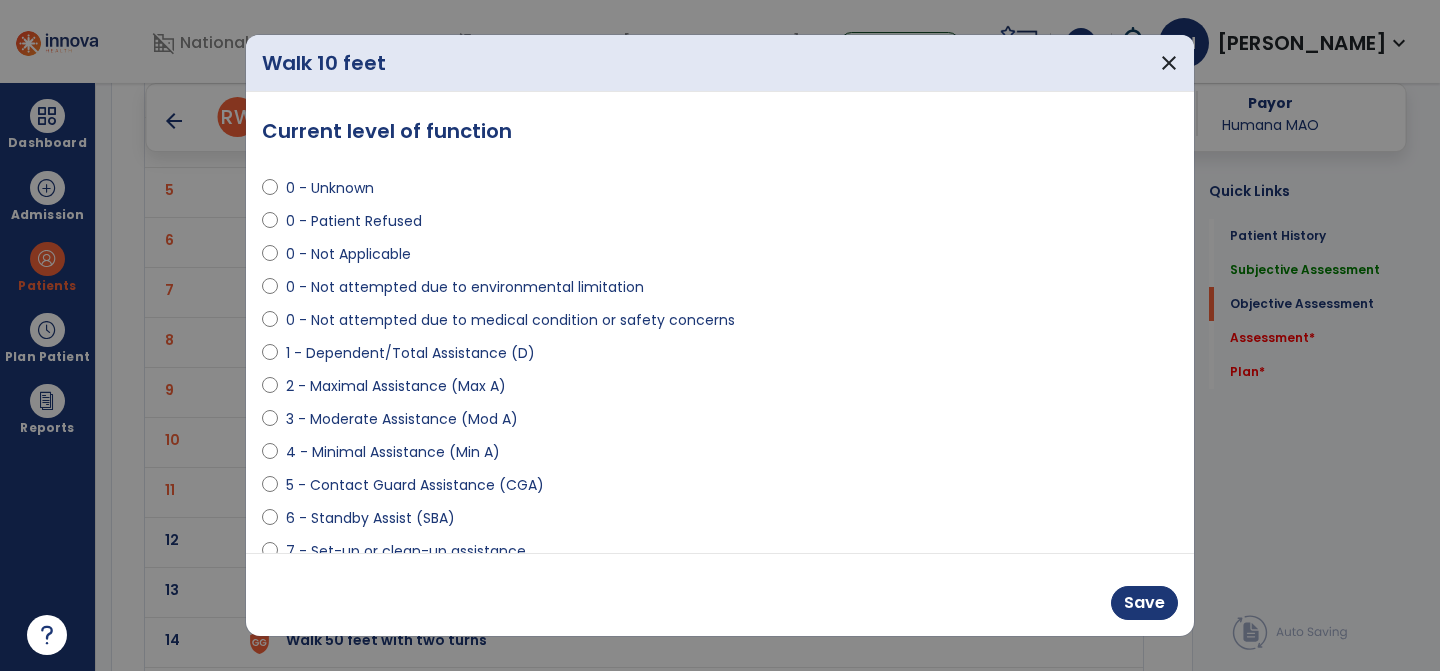 click on "3 - Moderate Assistance (Mod A)" at bounding box center (402, 419) 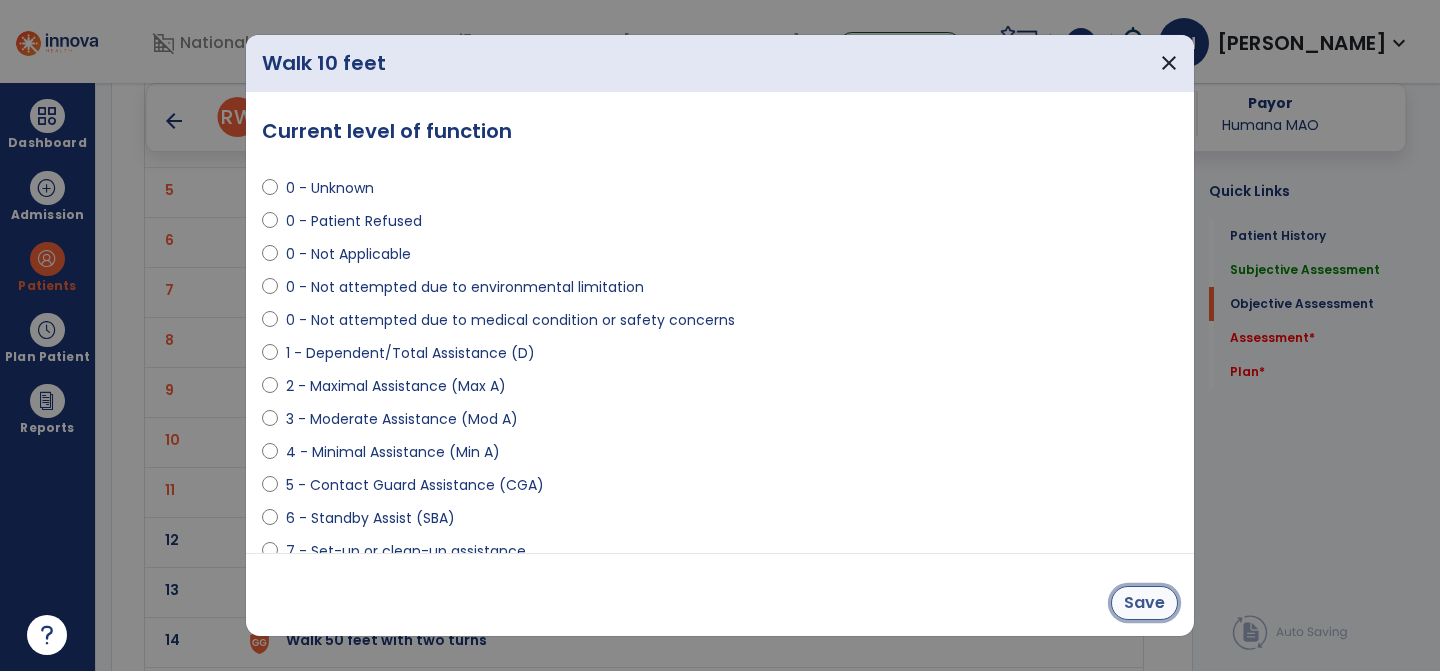 click on "Save" at bounding box center [1144, 603] 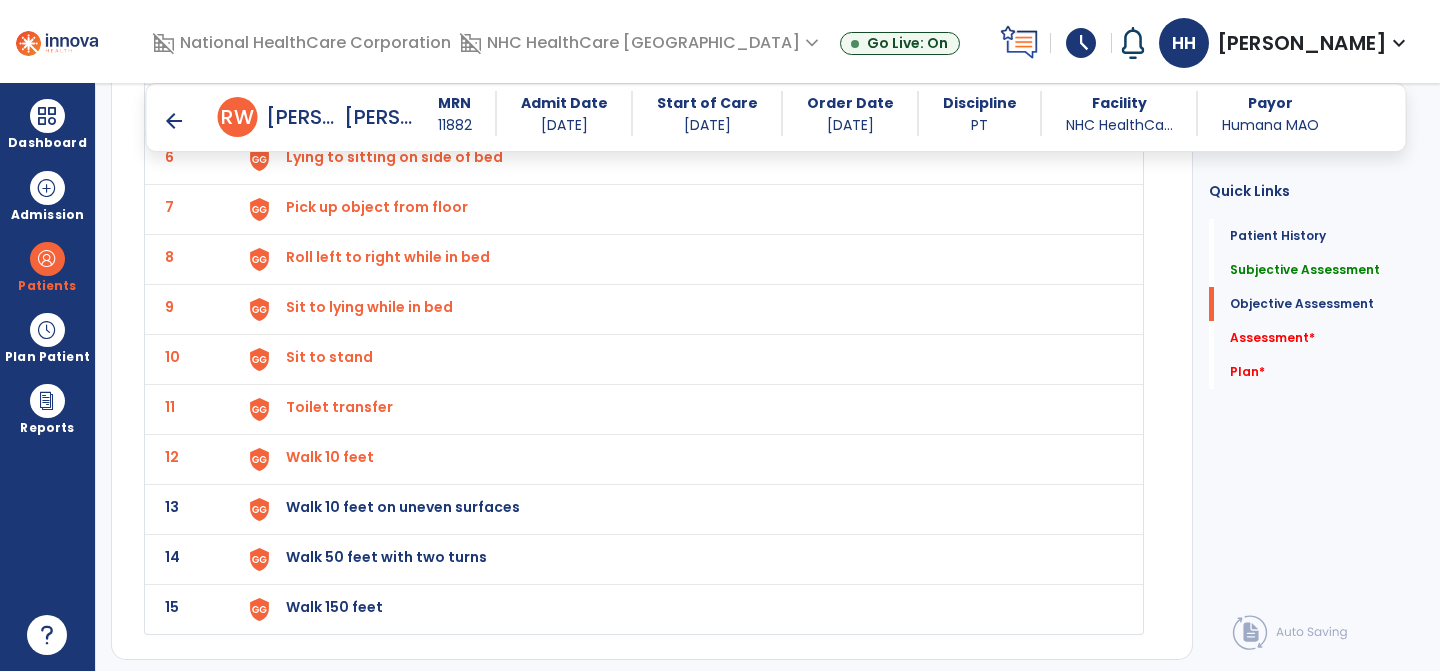 click on "Walk 10 feet on uneven surfaces" at bounding box center [332, -93] 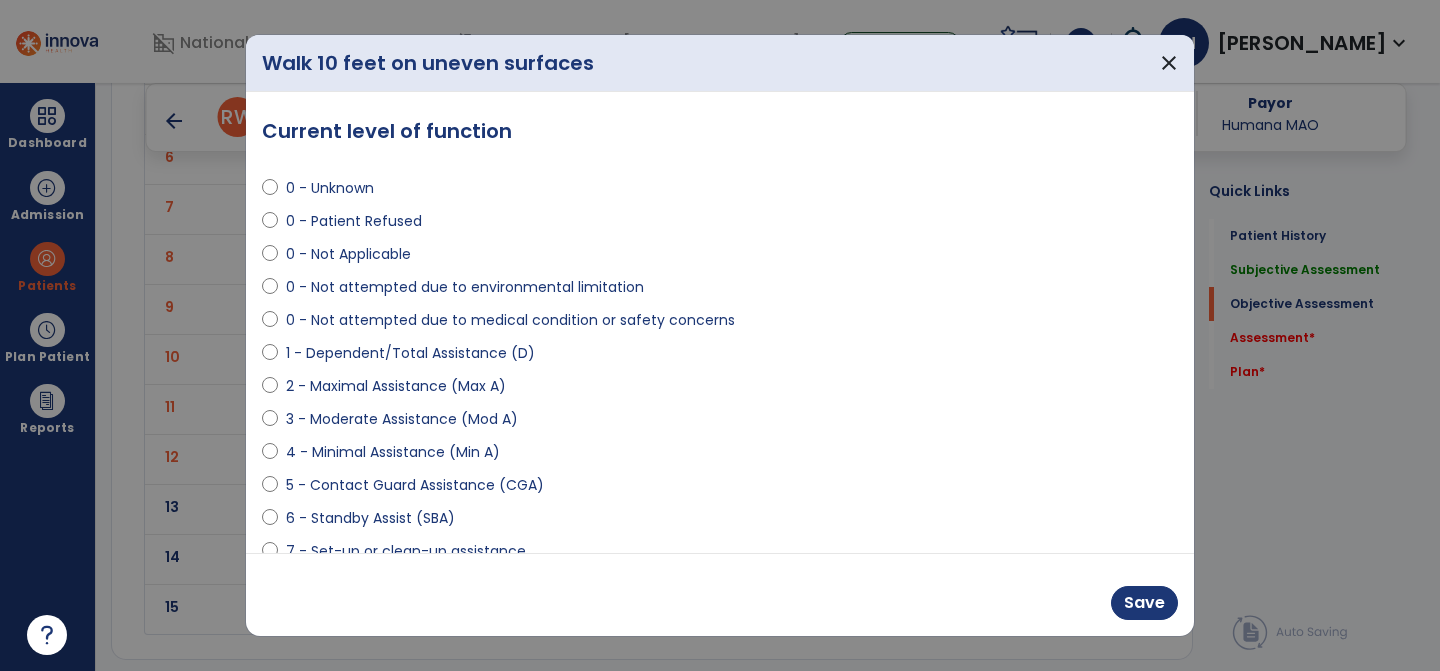 click on "0 - Not attempted due to medical condition or safety concerns" at bounding box center (510, 320) 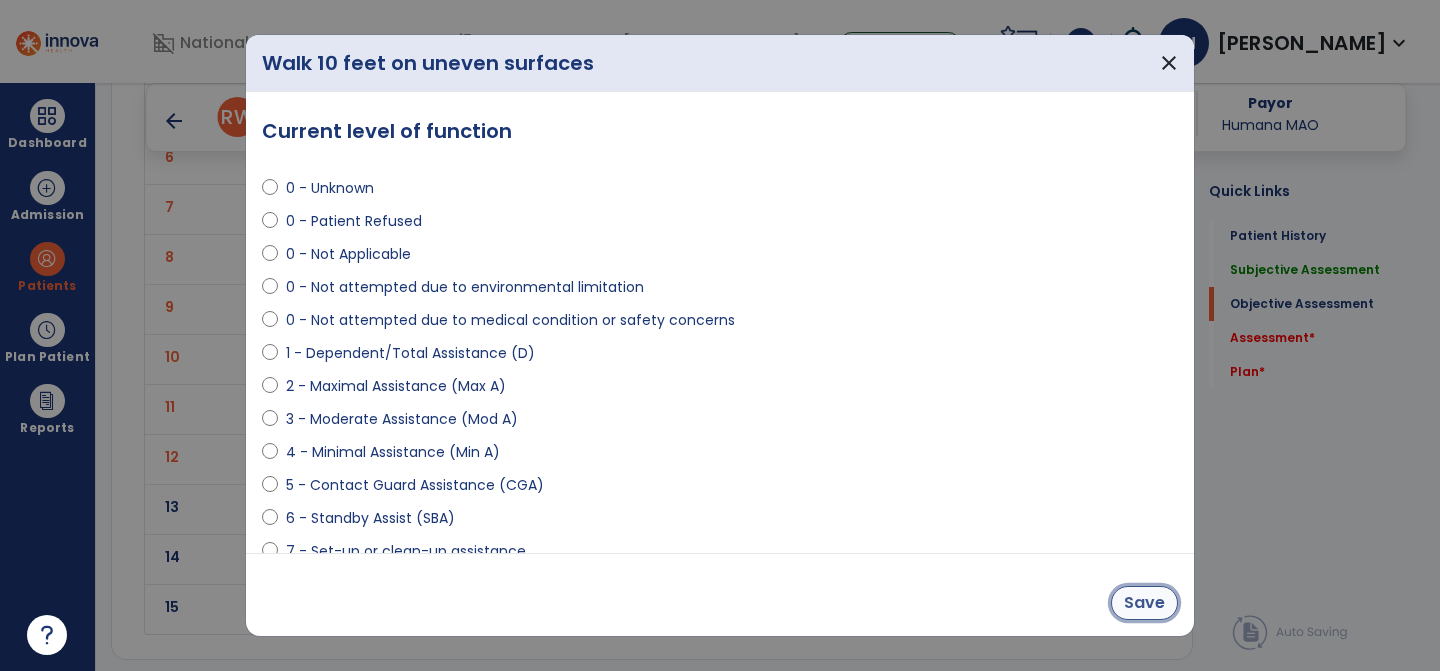 click on "Save" at bounding box center [1144, 603] 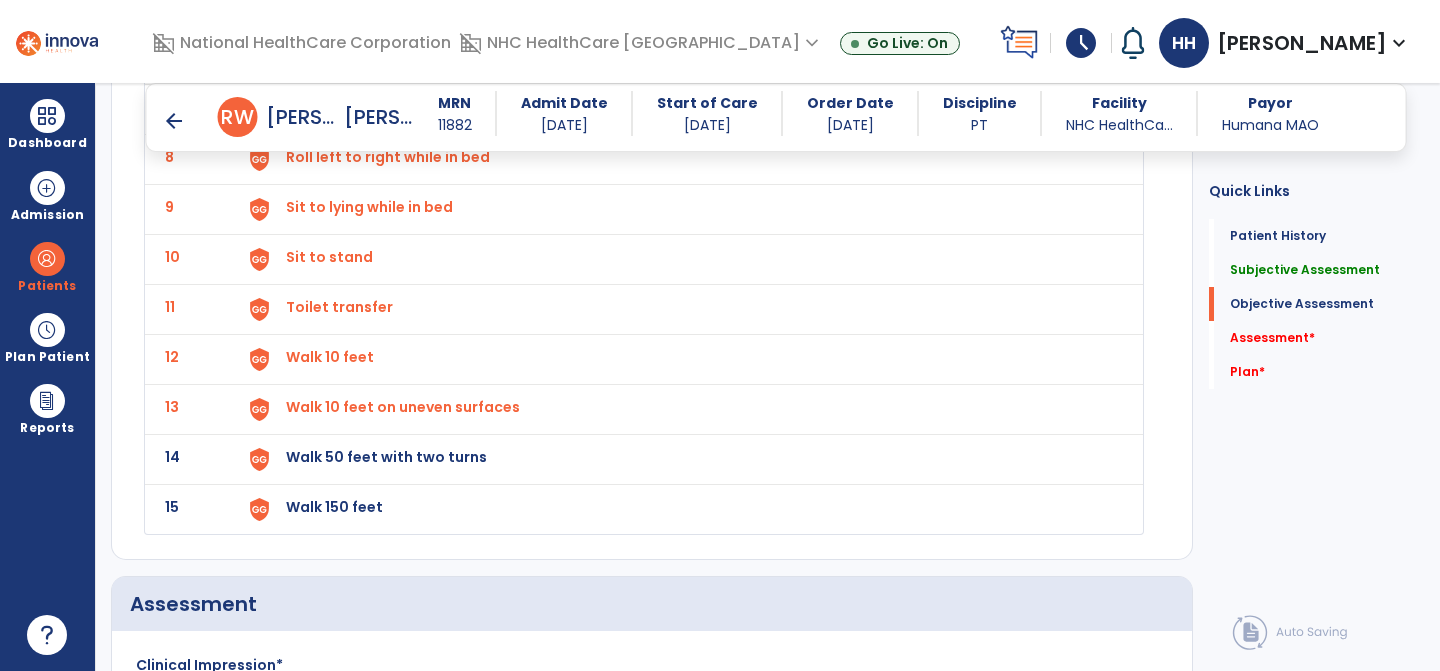 click on "Walk 50 feet with two turns" at bounding box center (682, -191) 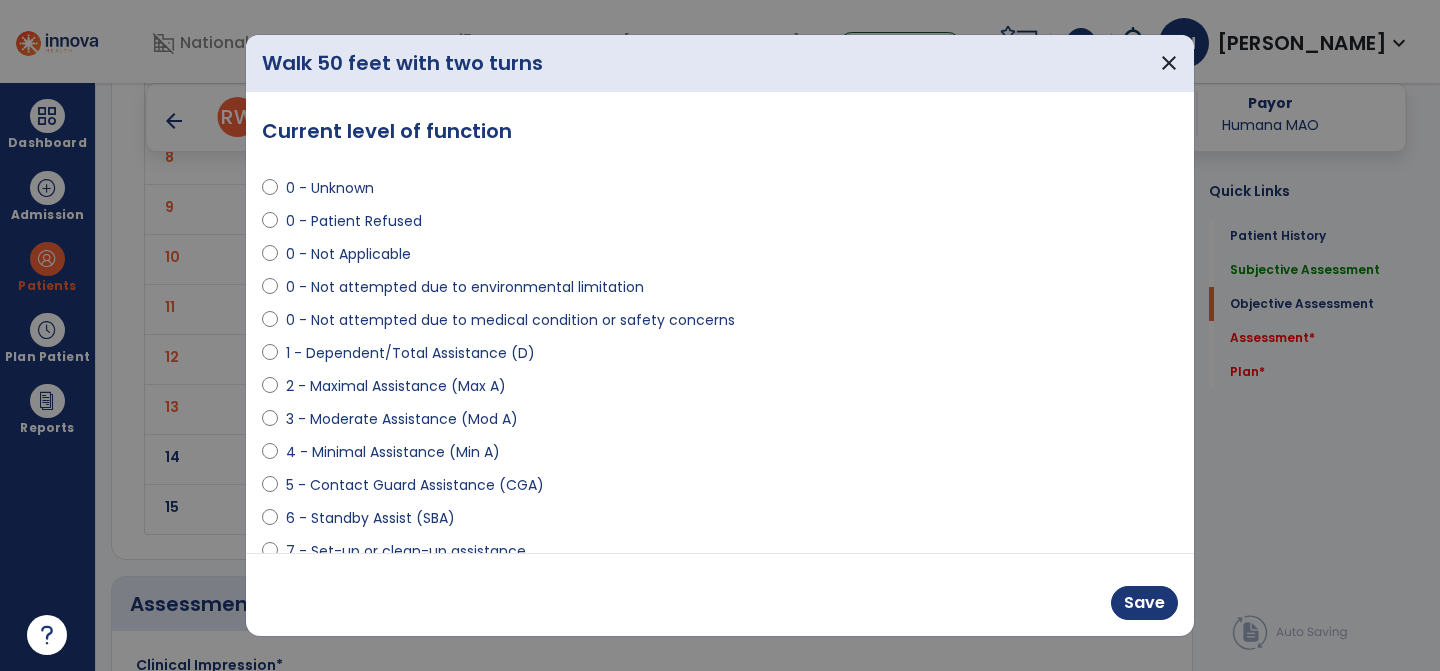 click on "3 - Moderate Assistance (Mod A)" at bounding box center (402, 419) 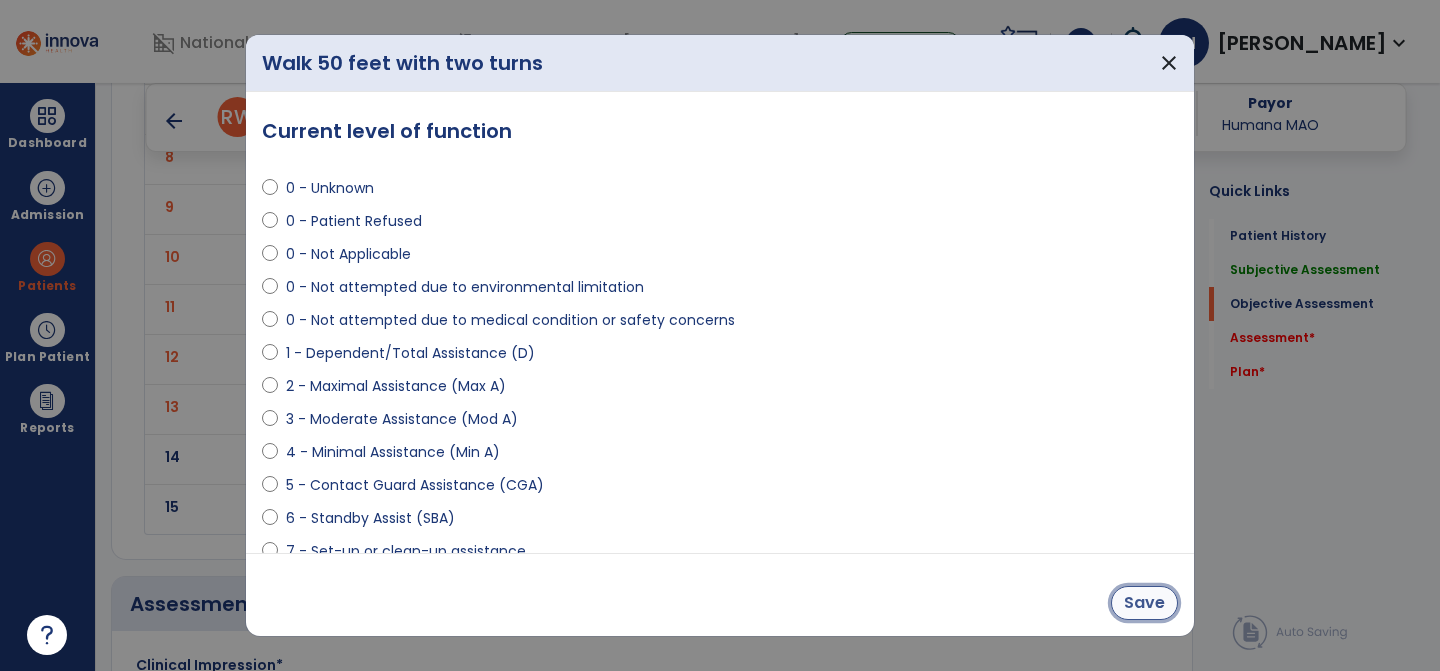 click on "Save" at bounding box center (1144, 603) 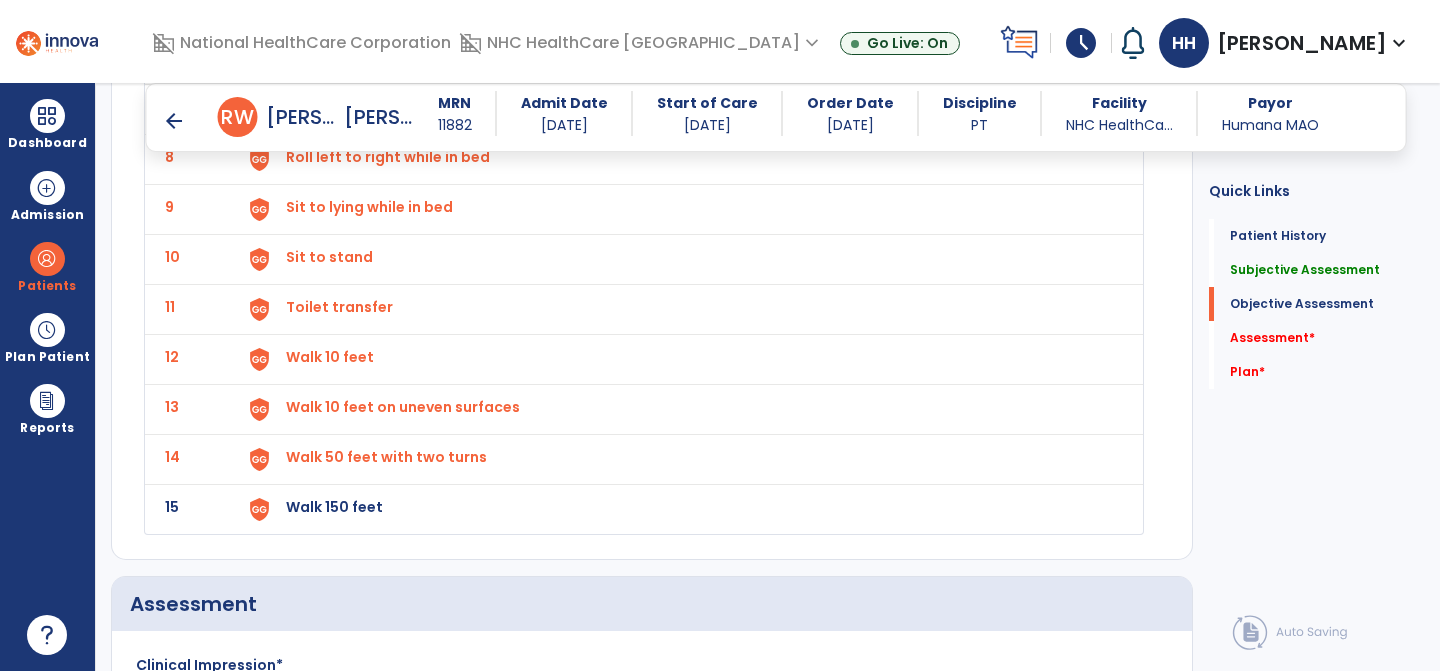 click on "Walk 150 feet" at bounding box center [332, -193] 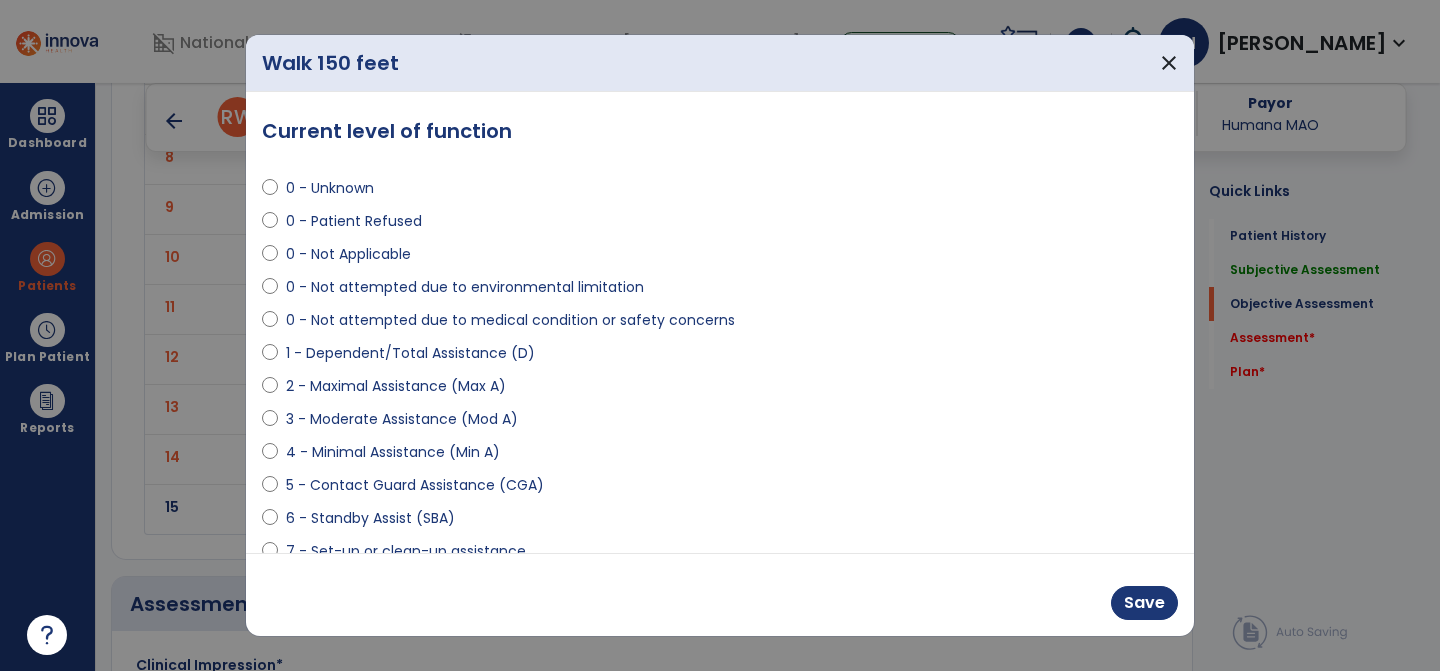 click on "3 - Moderate Assistance (Mod A)" at bounding box center [402, 419] 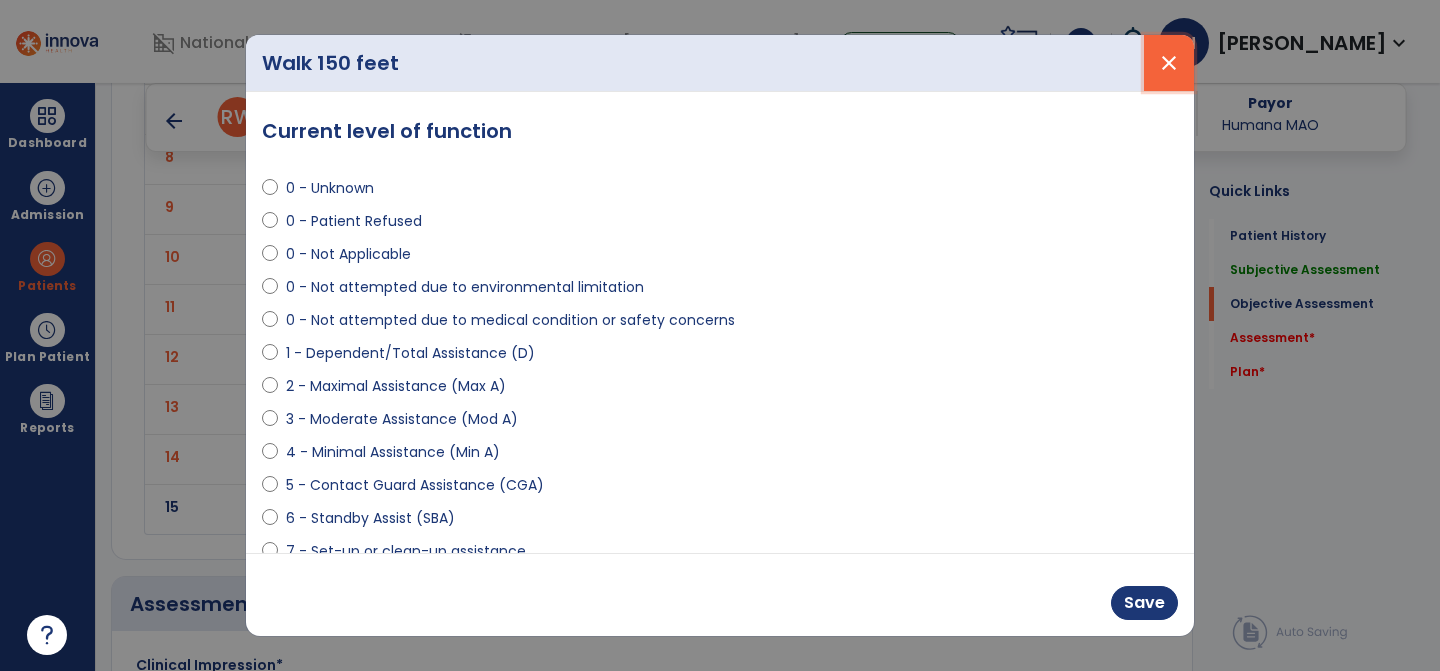 click on "close" at bounding box center (1169, 63) 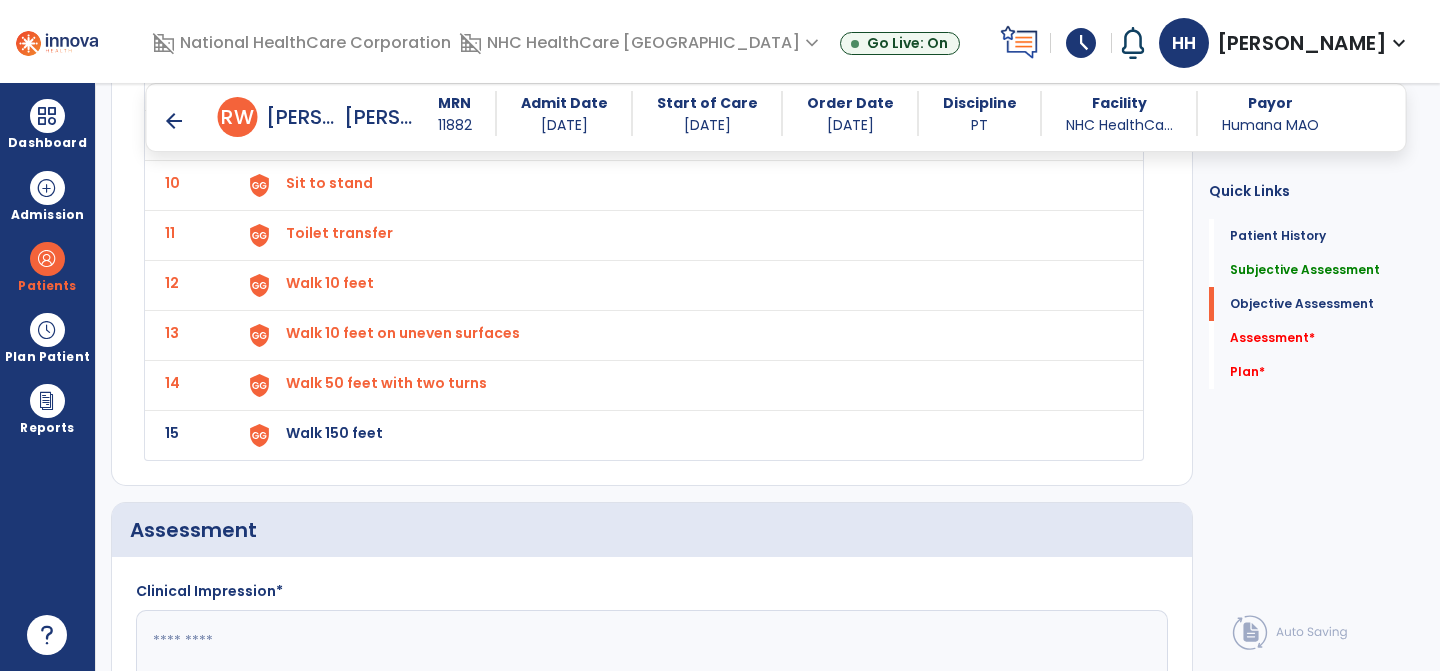 click on "Walk 150 feet" at bounding box center (682, -265) 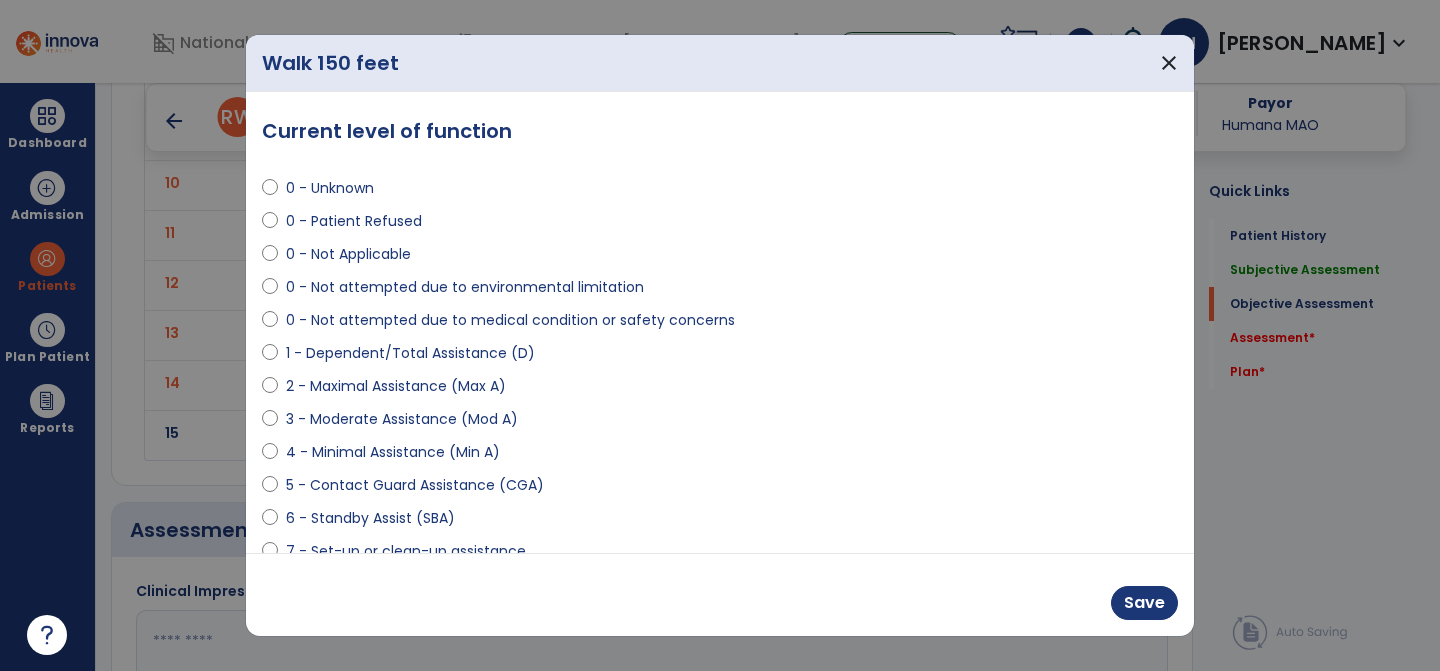 click on "0 - Not attempted due to medical condition or safety concerns" at bounding box center [510, 320] 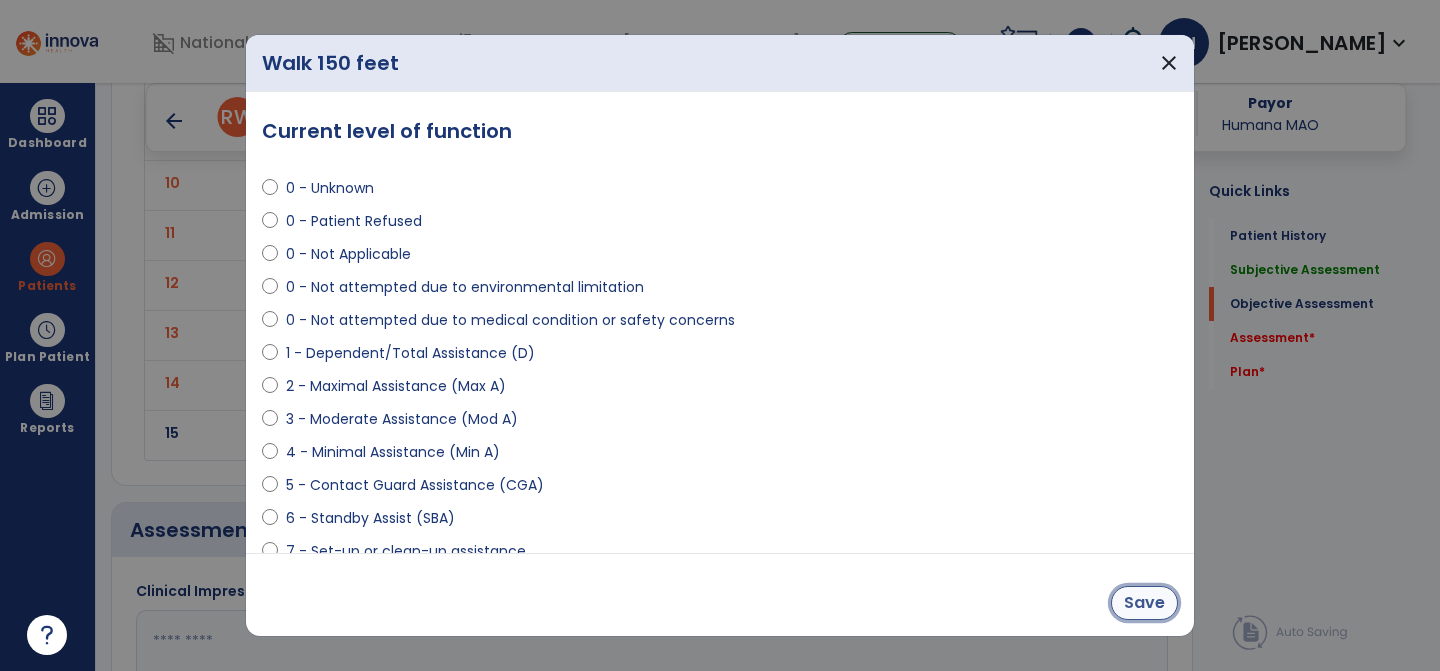 click on "Save" at bounding box center (1144, 603) 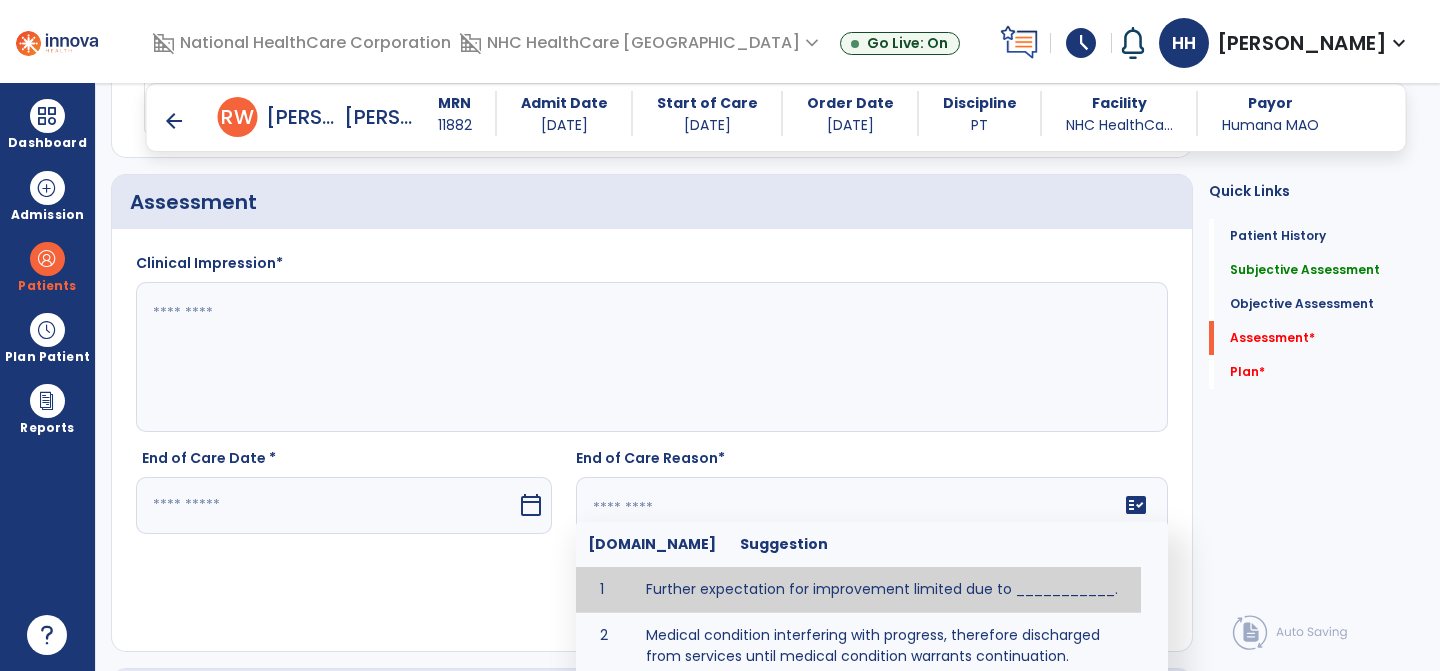 click on "fact_check  Sr.No Suggestion 1 Further expectation for improvement limited due to ___________. 2 Medical condition interfering with progress, therefore discharged from services until medical condition warrants continuation. 3 Patient has met goals and is able to ________. 4 Patient has reached safe level of _______ and is competent to follow prescribed home exercise program. 5 Patient responded to therapy ____________. 6 Unexpected facility discharge - patient continues to warrant further therapy and will be re-screened upon readmission. 7 Unstable medical condition makes continued services inappropriate at this time." 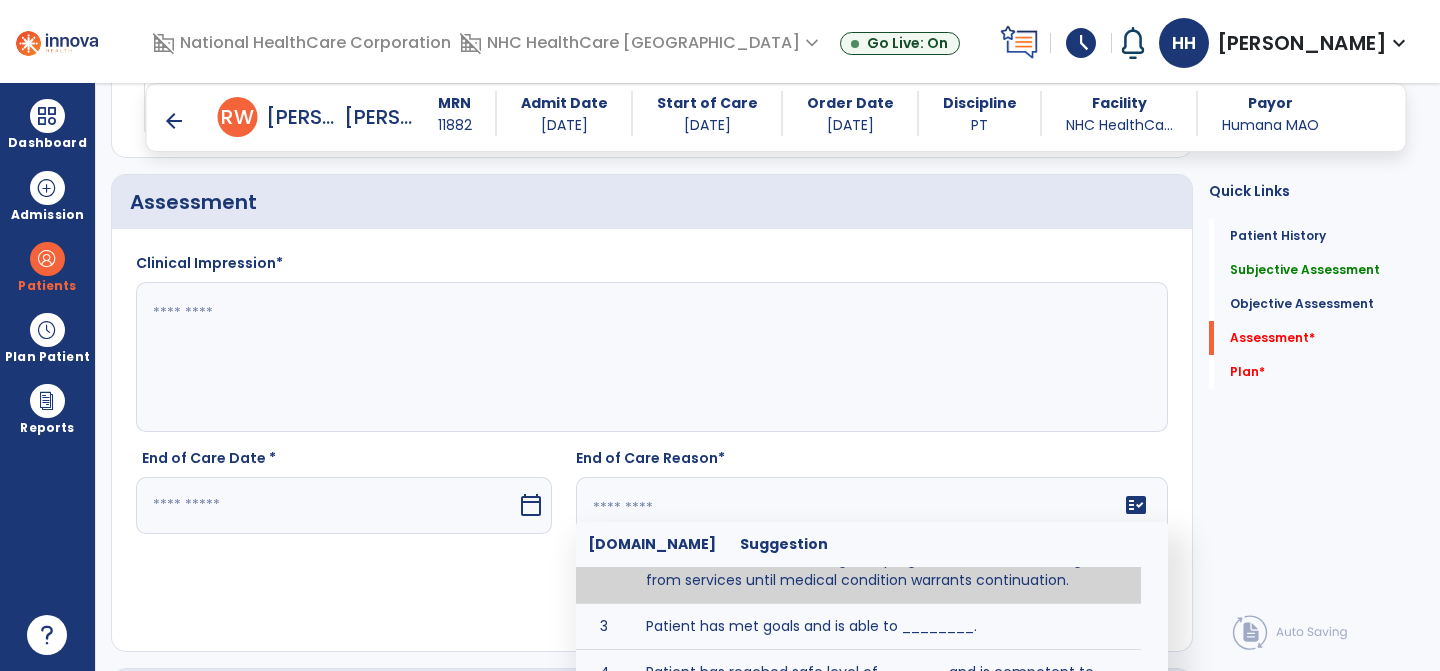 click 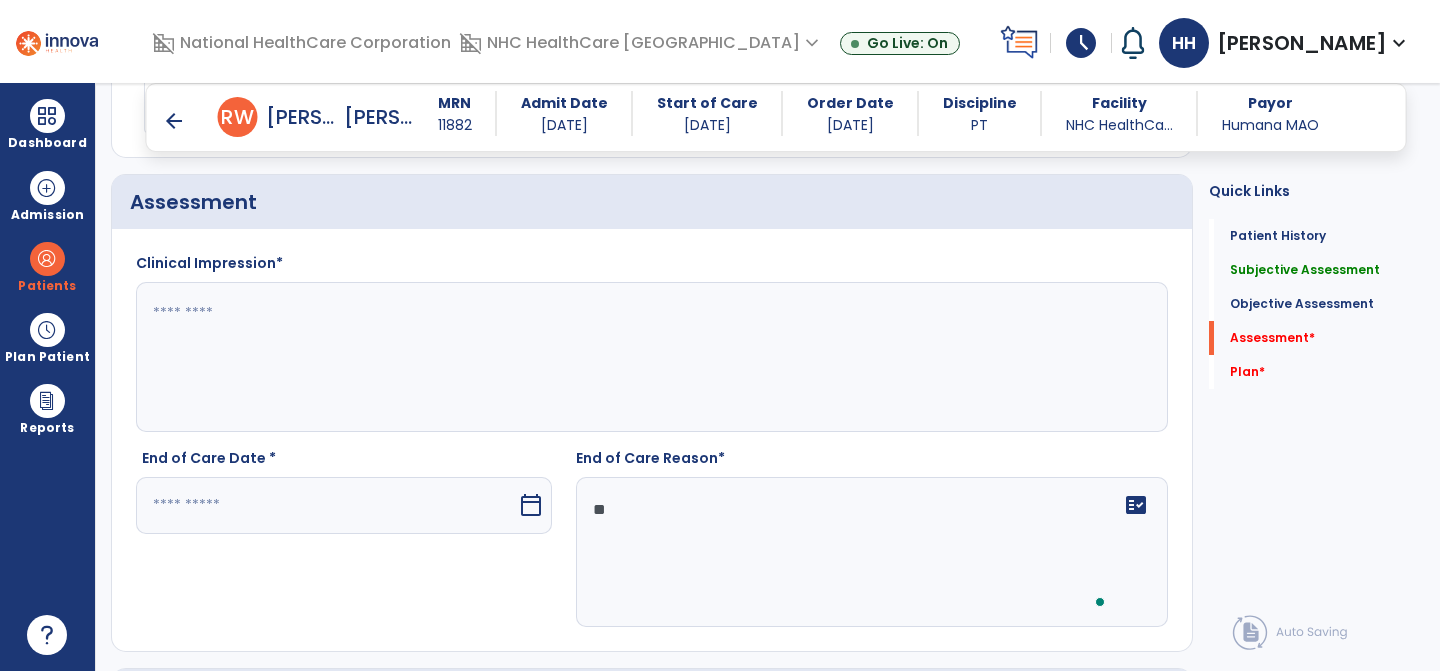 type on "*" 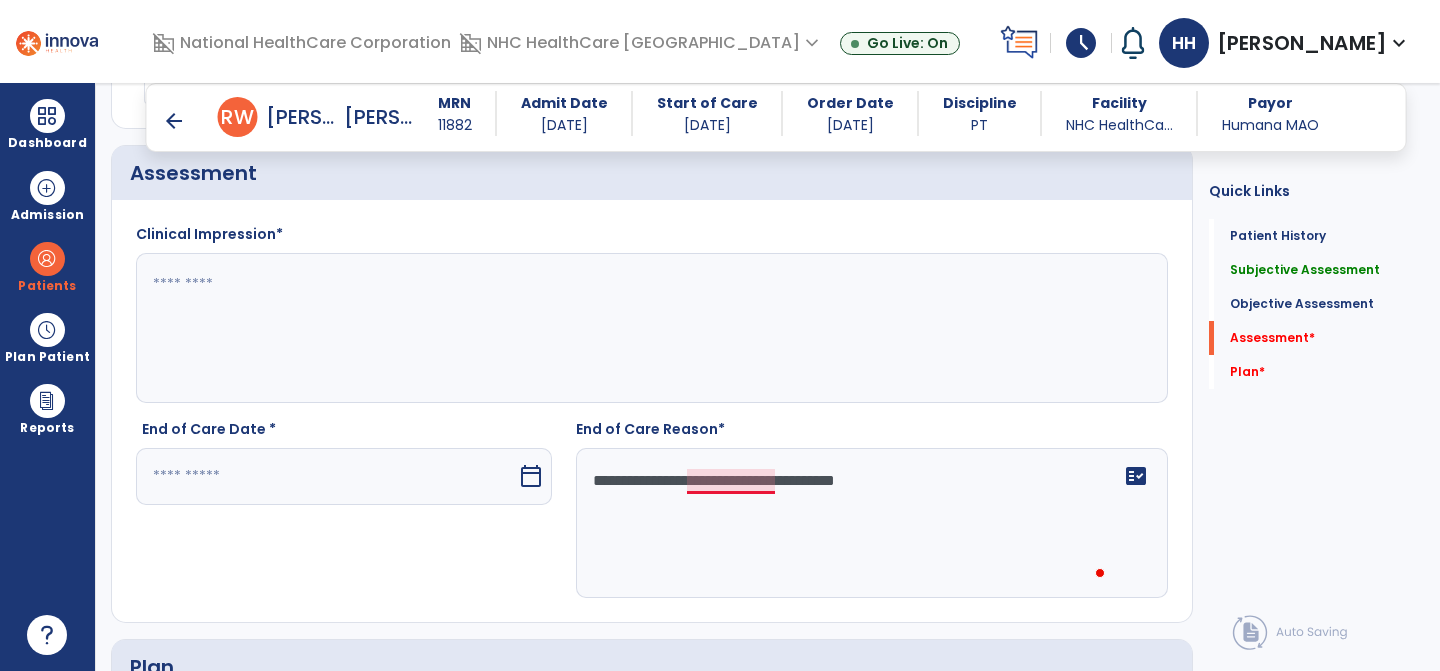 click on "**********" 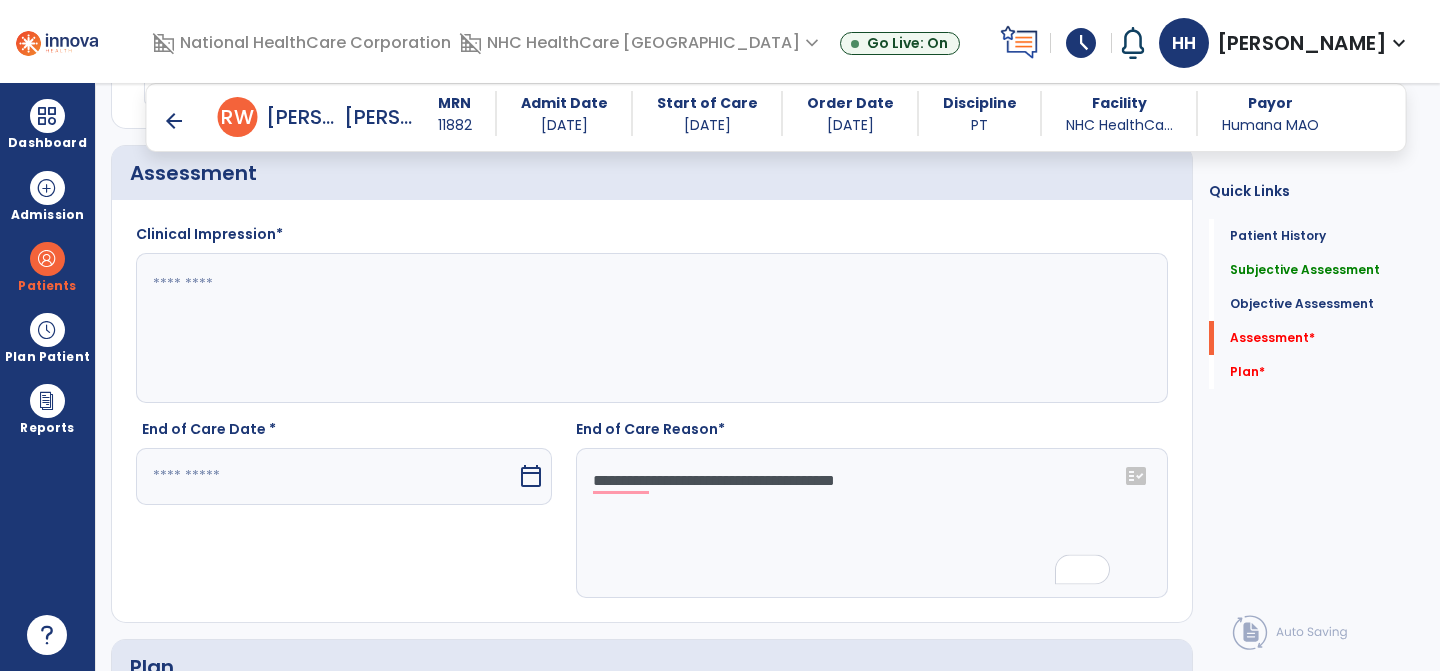 type on "**********" 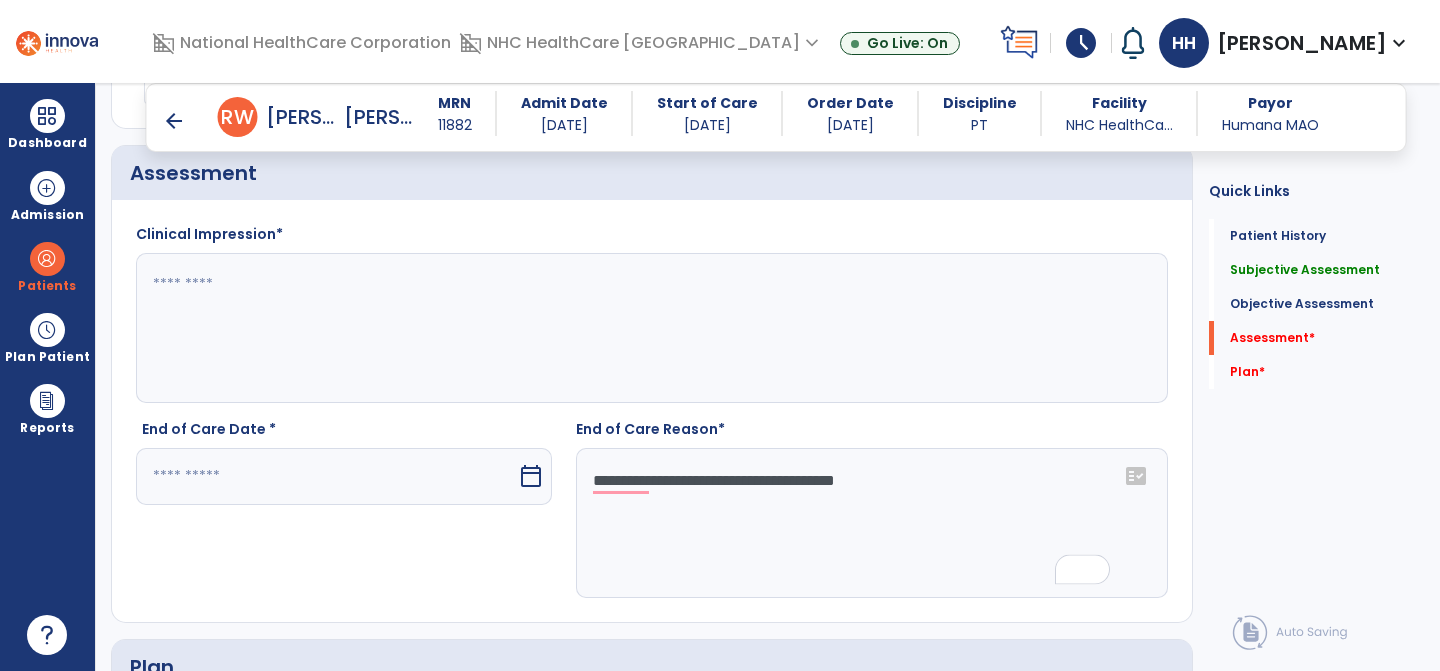 click at bounding box center (326, 476) 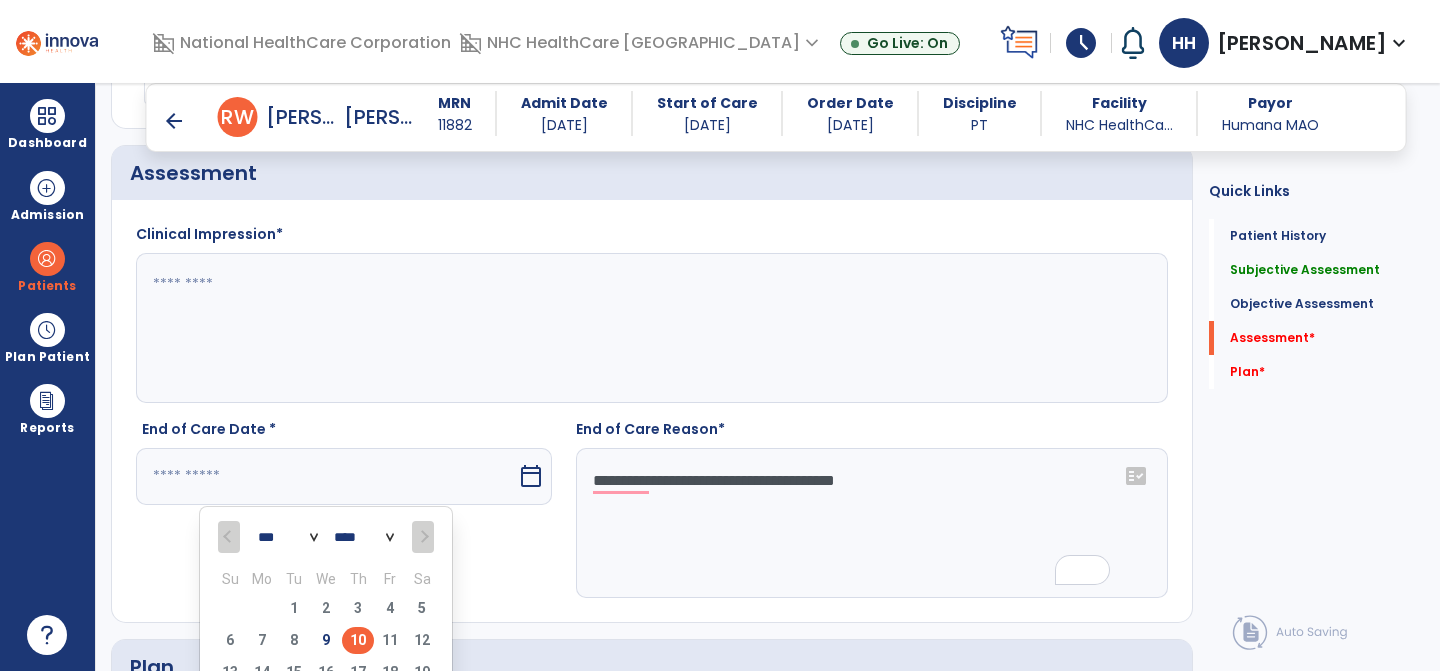 click on "10" at bounding box center (358, 640) 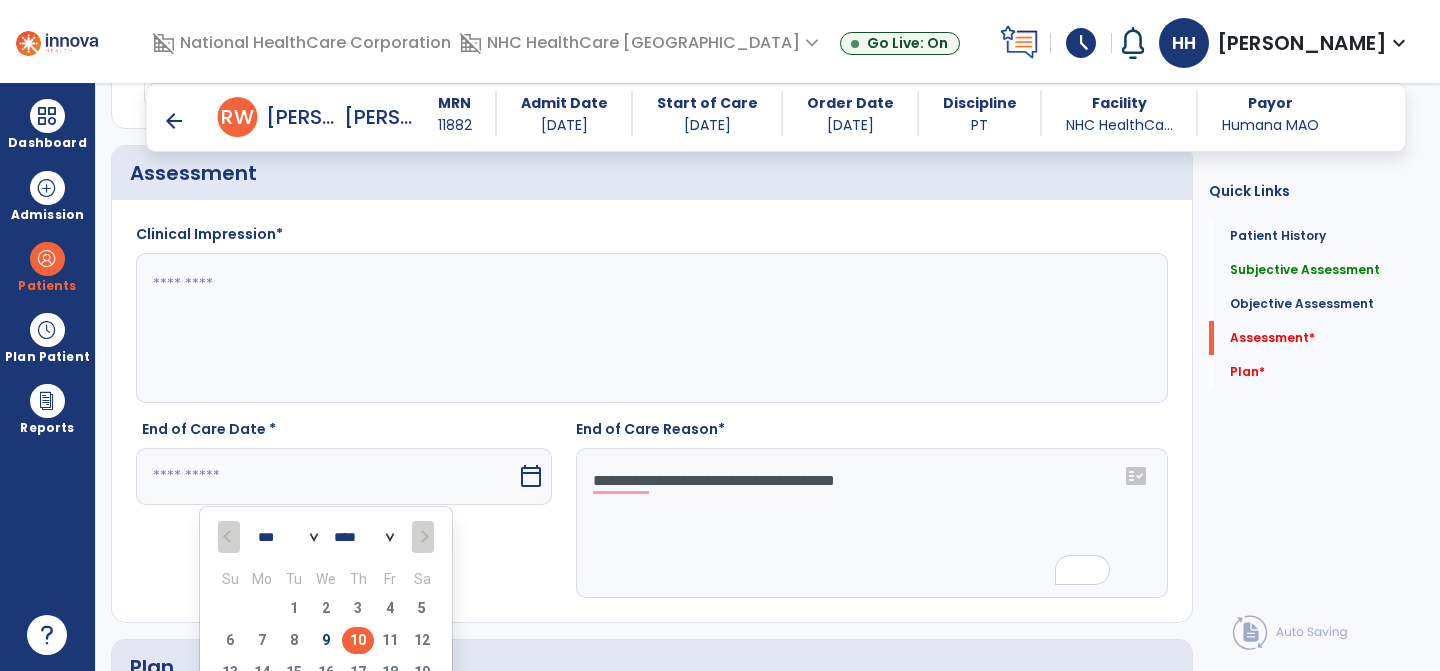 type on "*********" 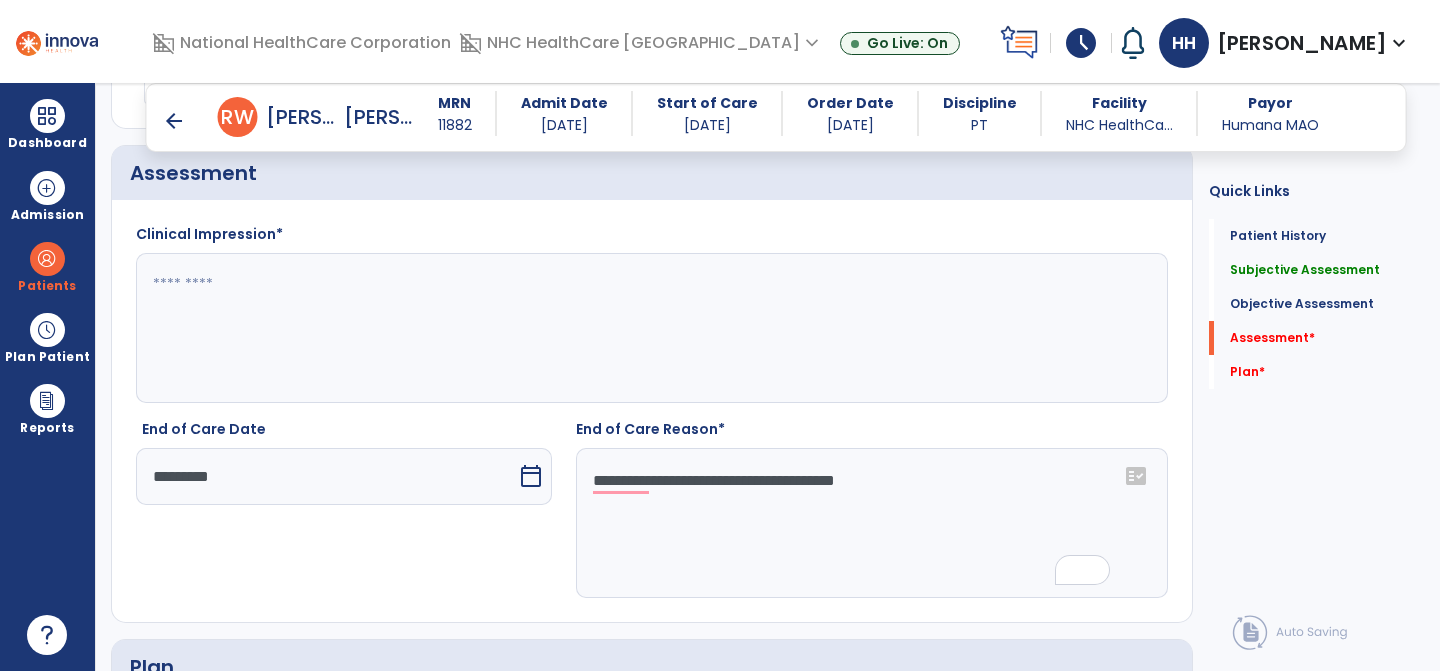 click 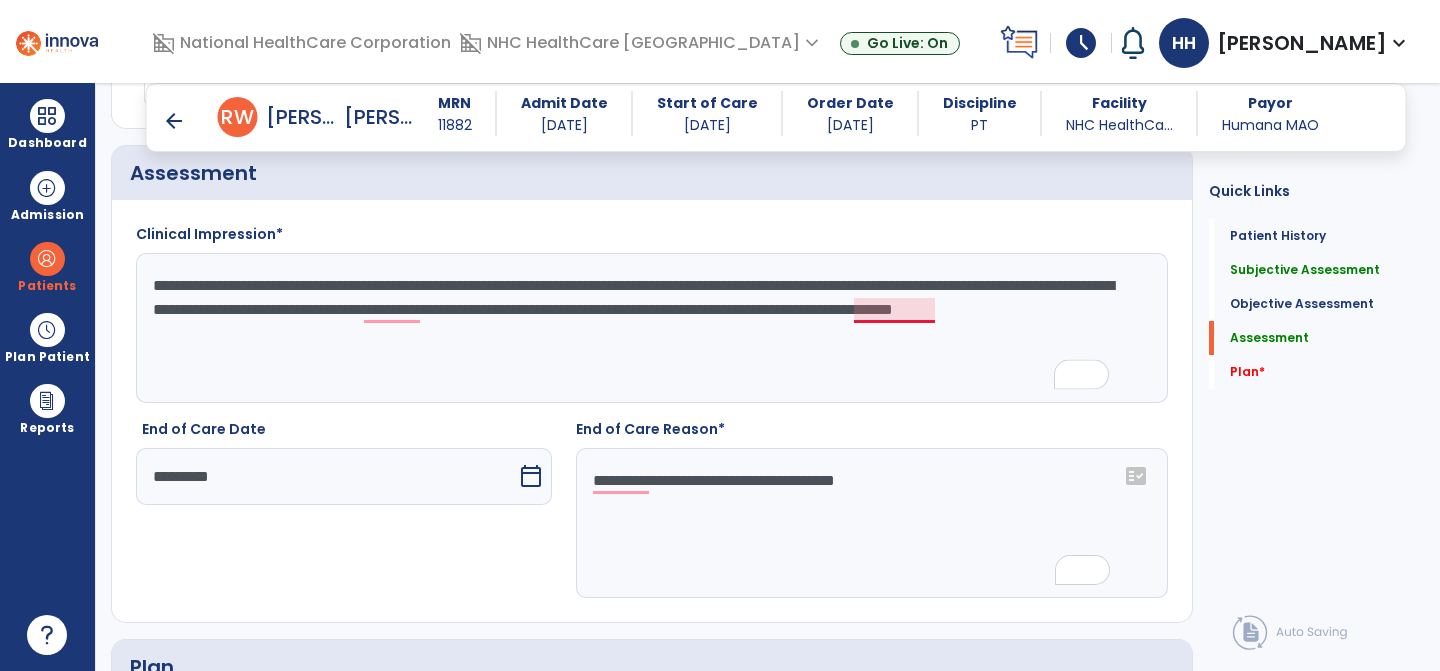 click on "**********" 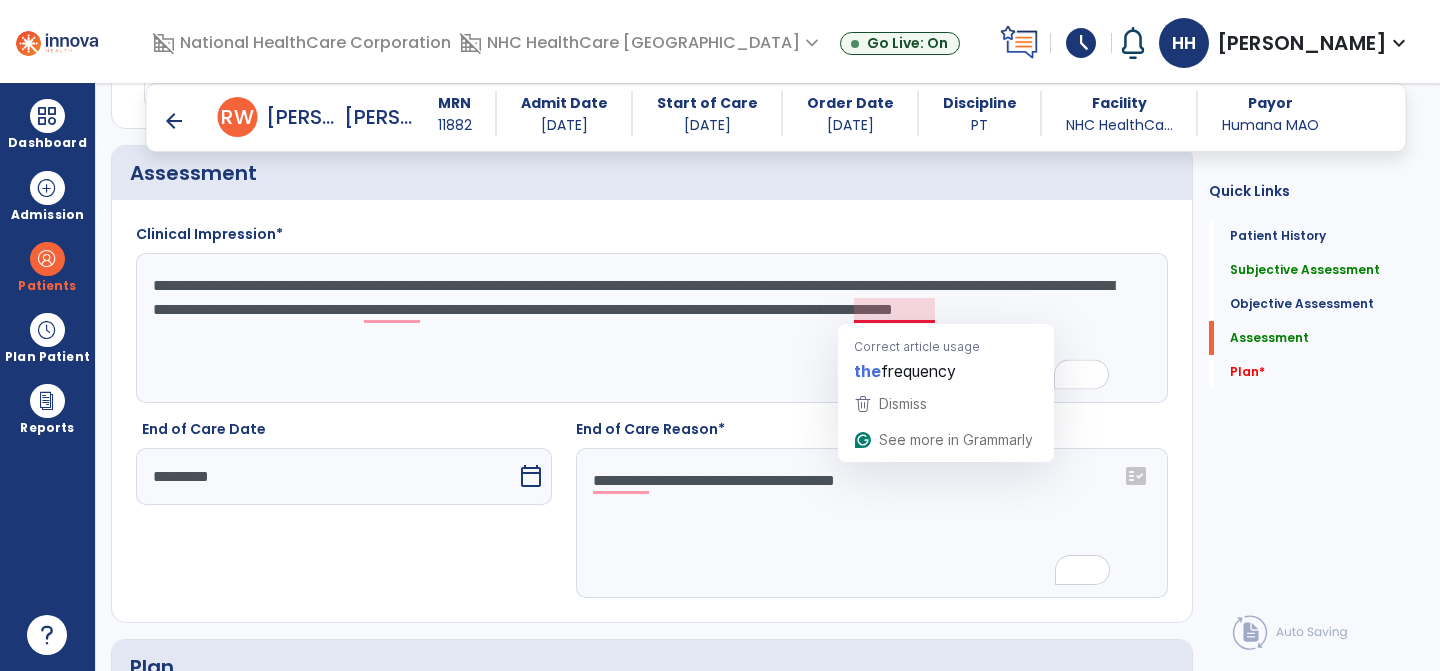 click on "**********" 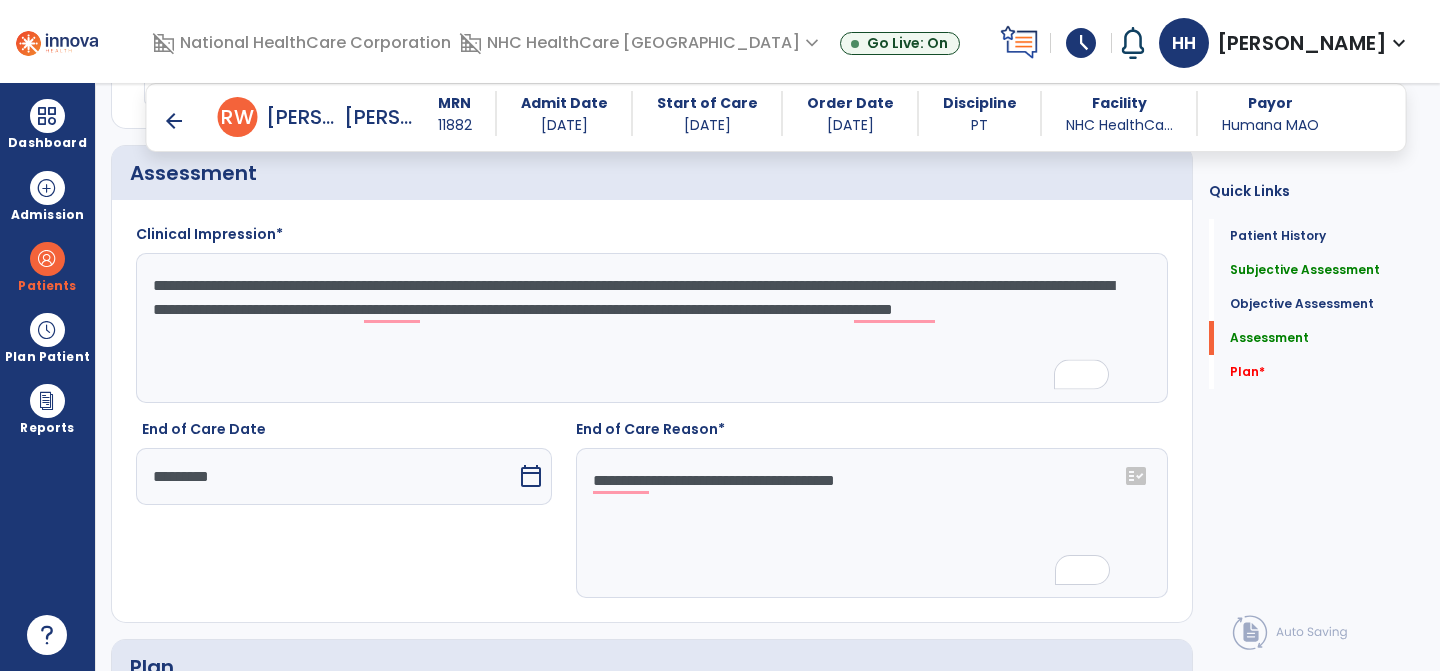 click on "**********" 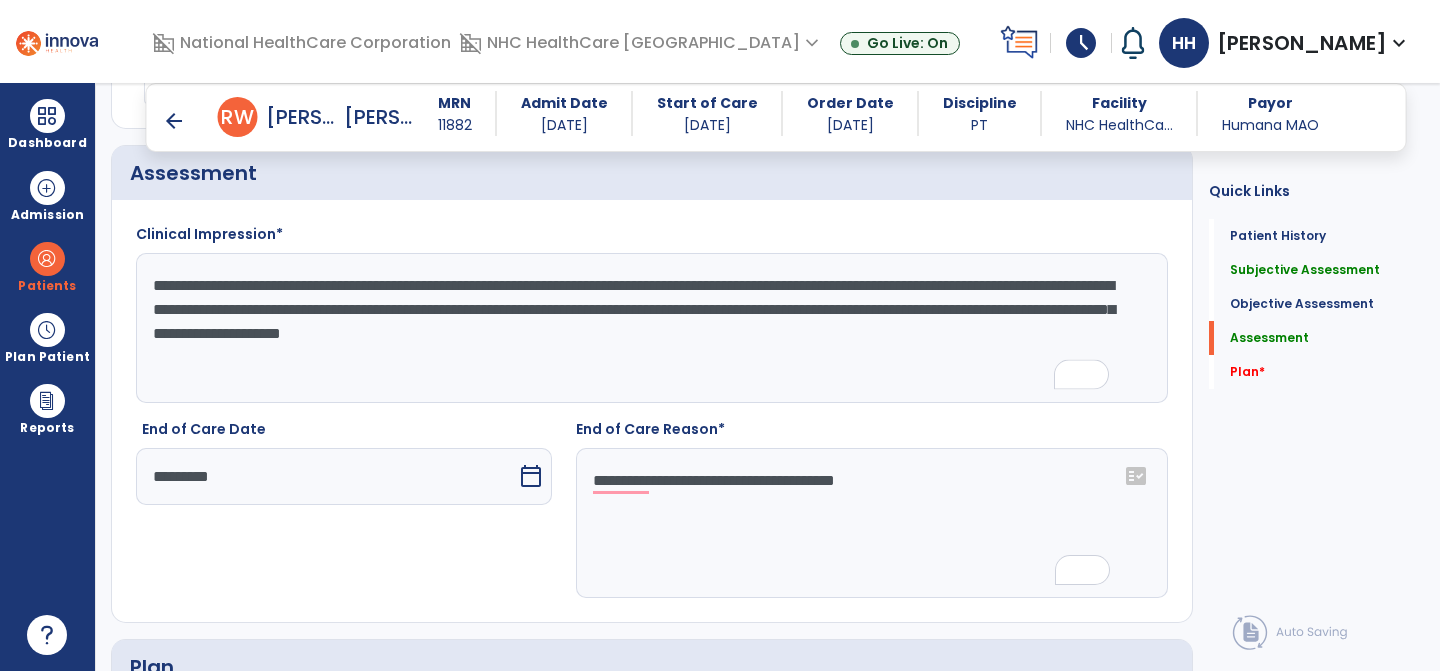 click on "**********" 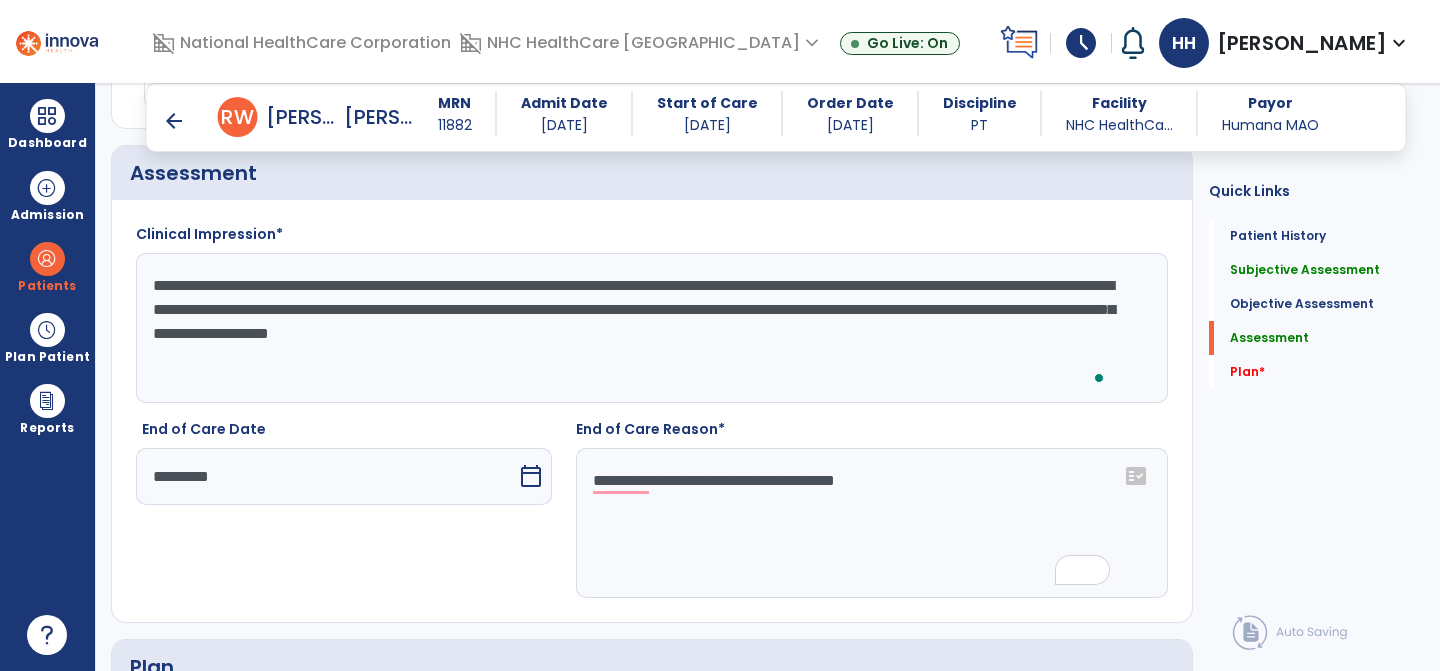 click on "**********" 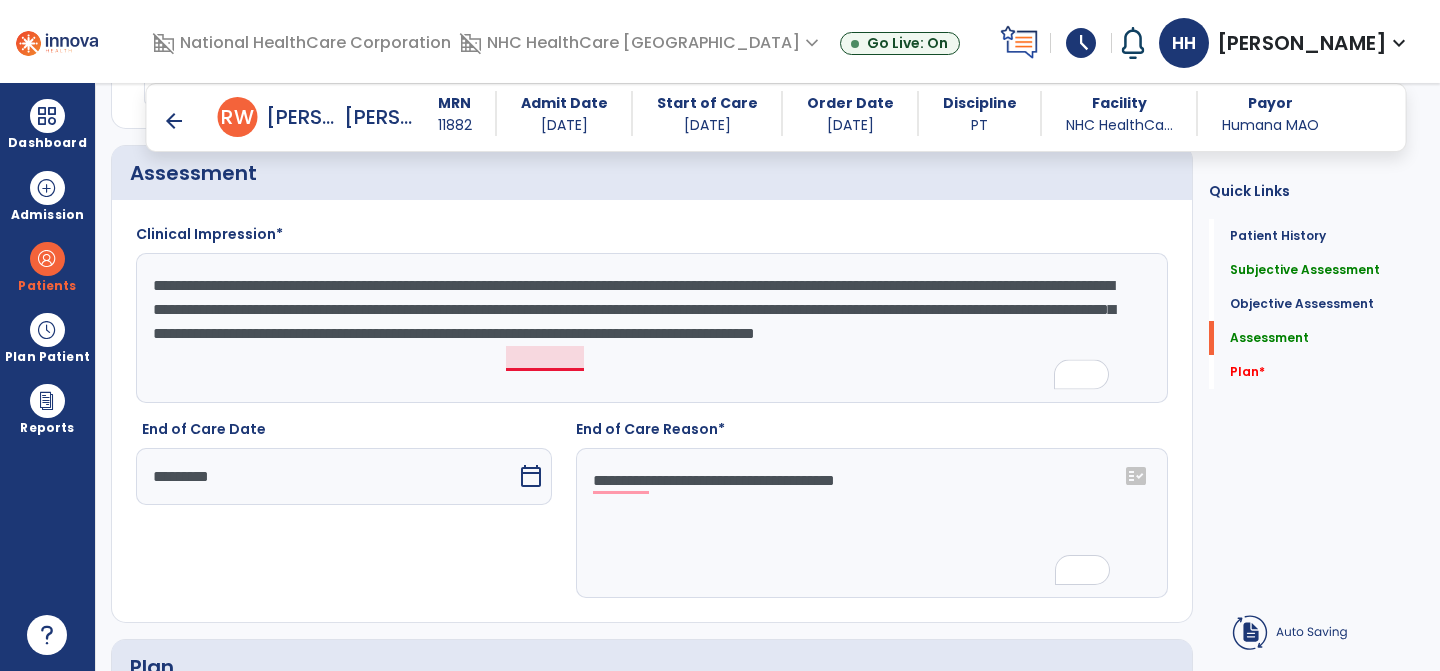 click on "**********" 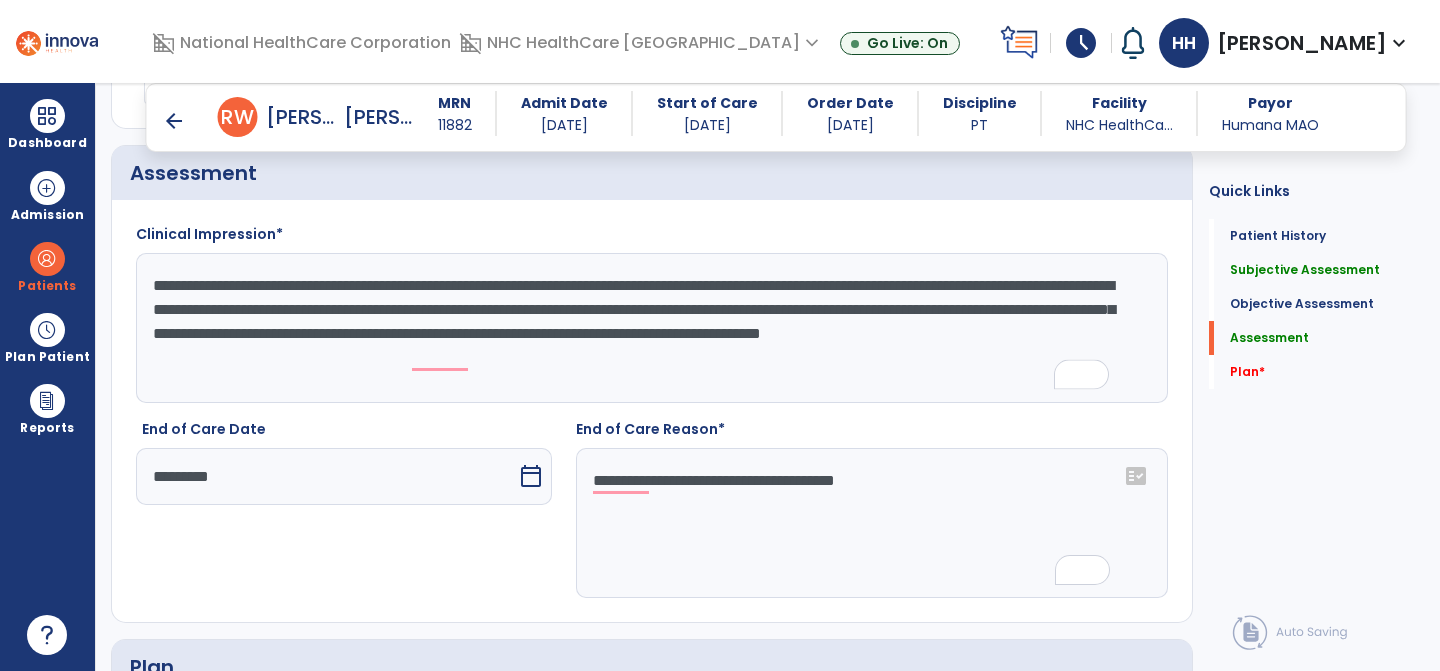 scroll, scrollTop: 3431, scrollLeft: 0, axis: vertical 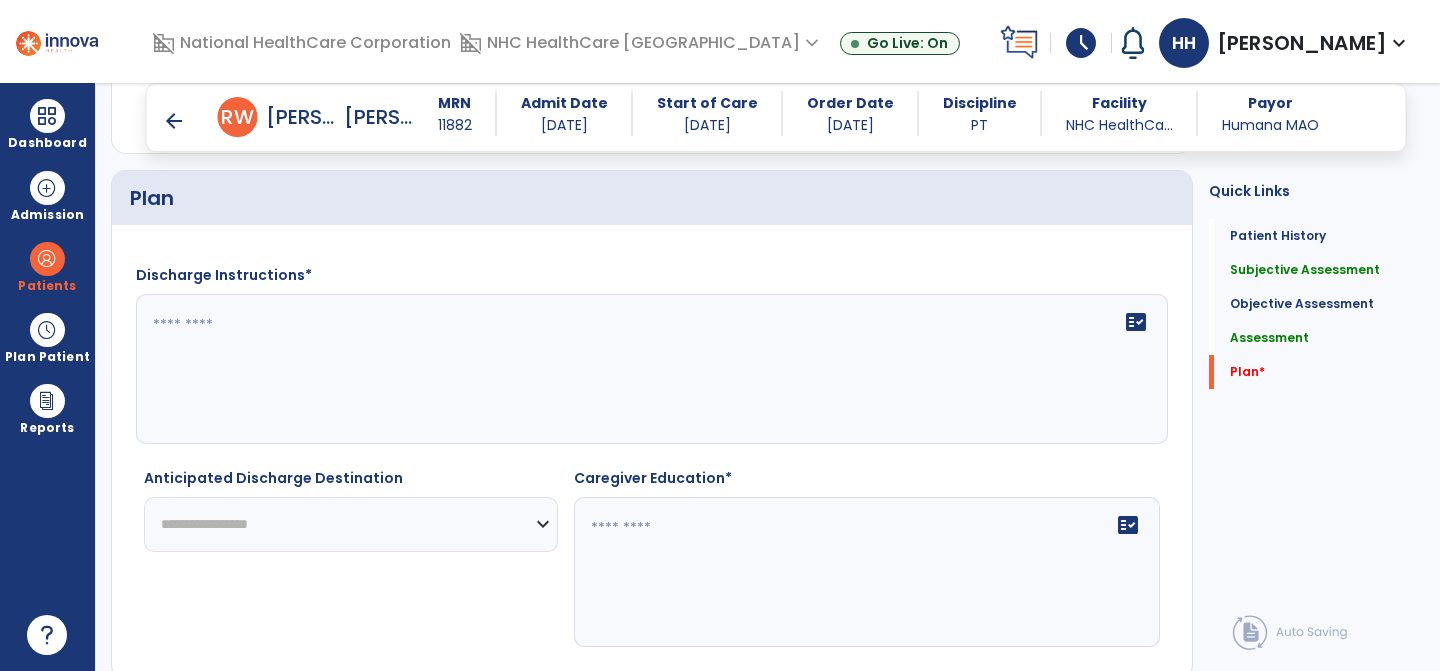 type on "**********" 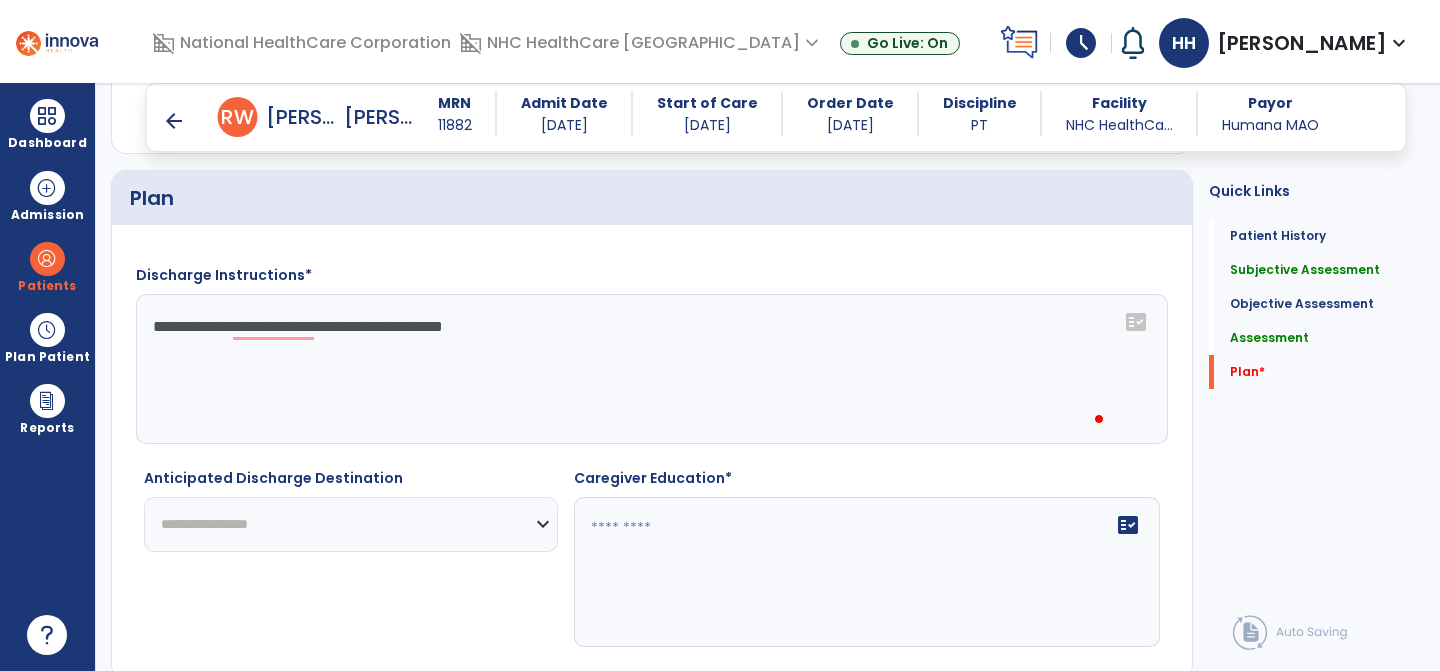 click on "**********" 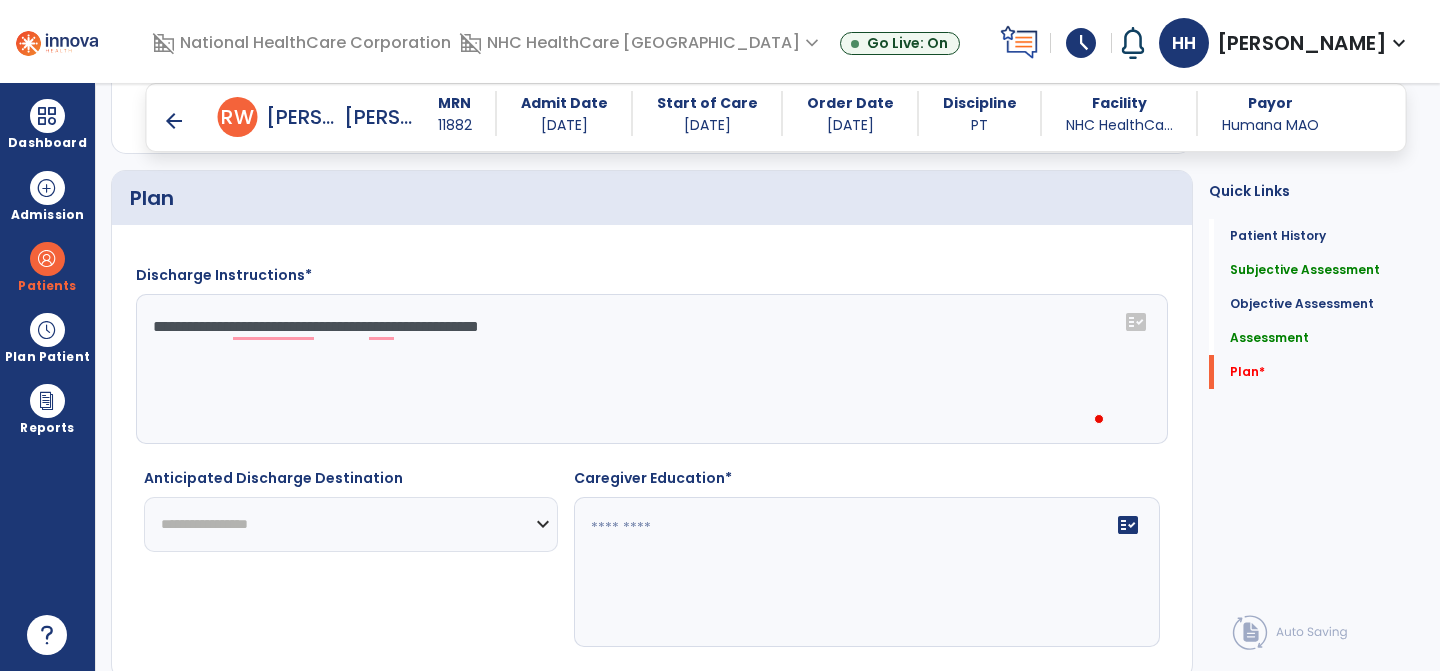 type on "**********" 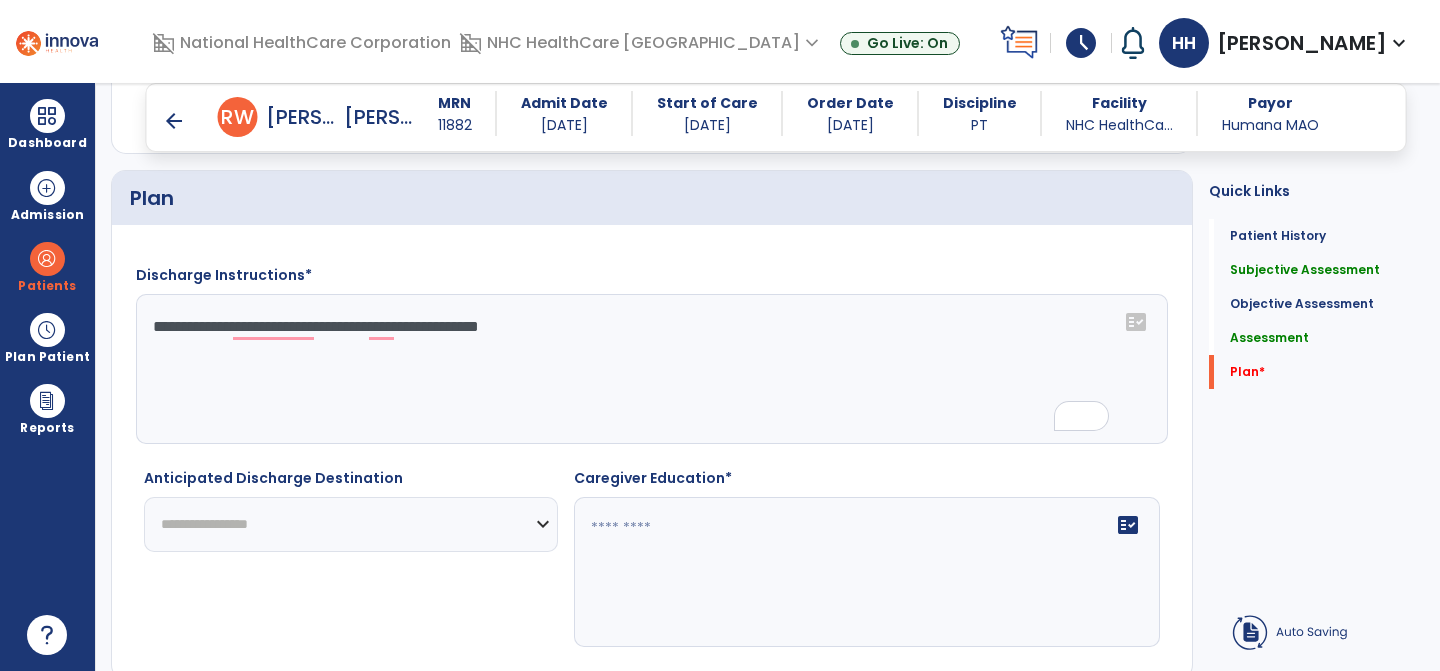select on "****" 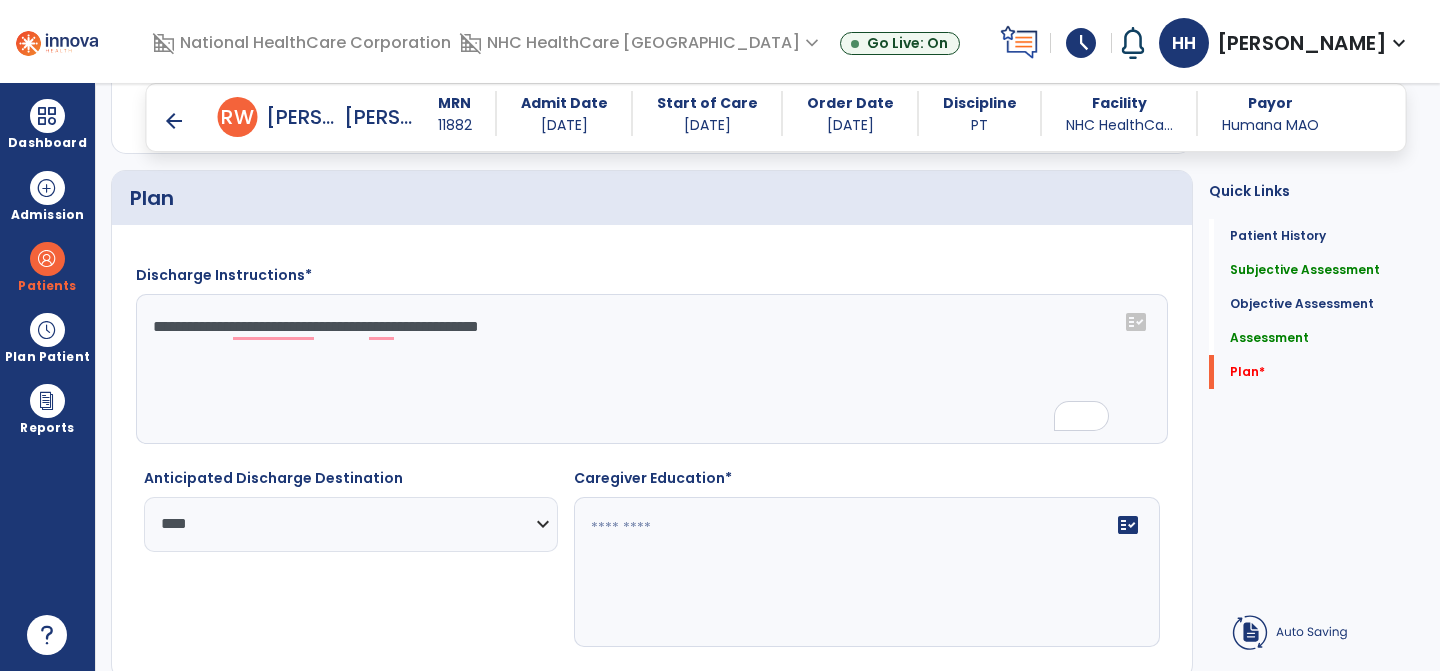 click on "fact_check" 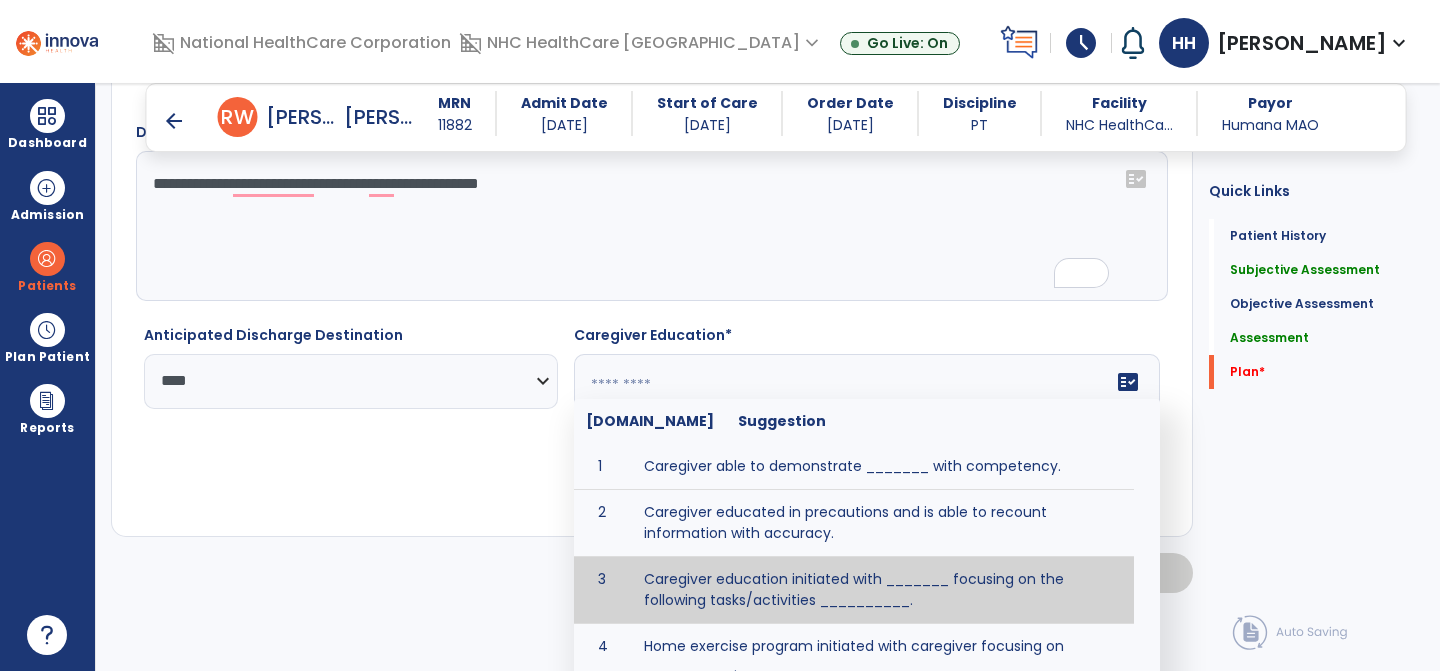 scroll, scrollTop: 64, scrollLeft: 0, axis: vertical 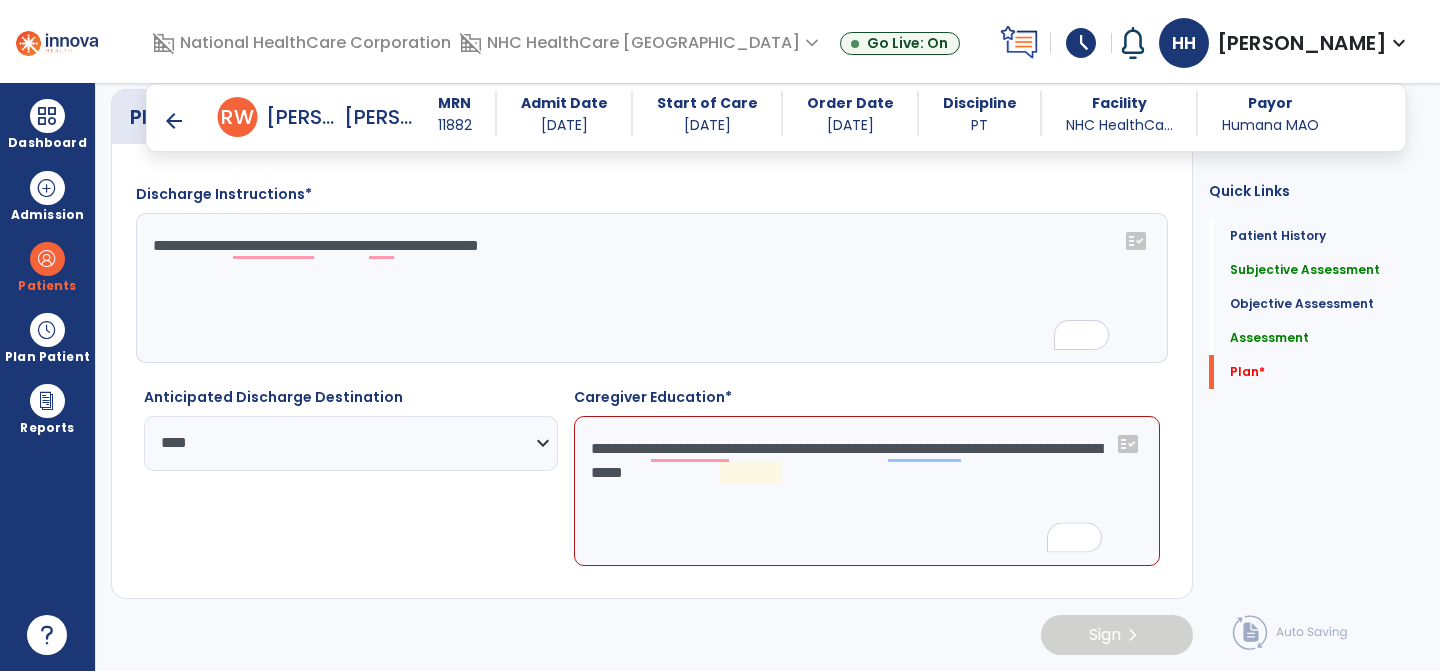 click on "**********" 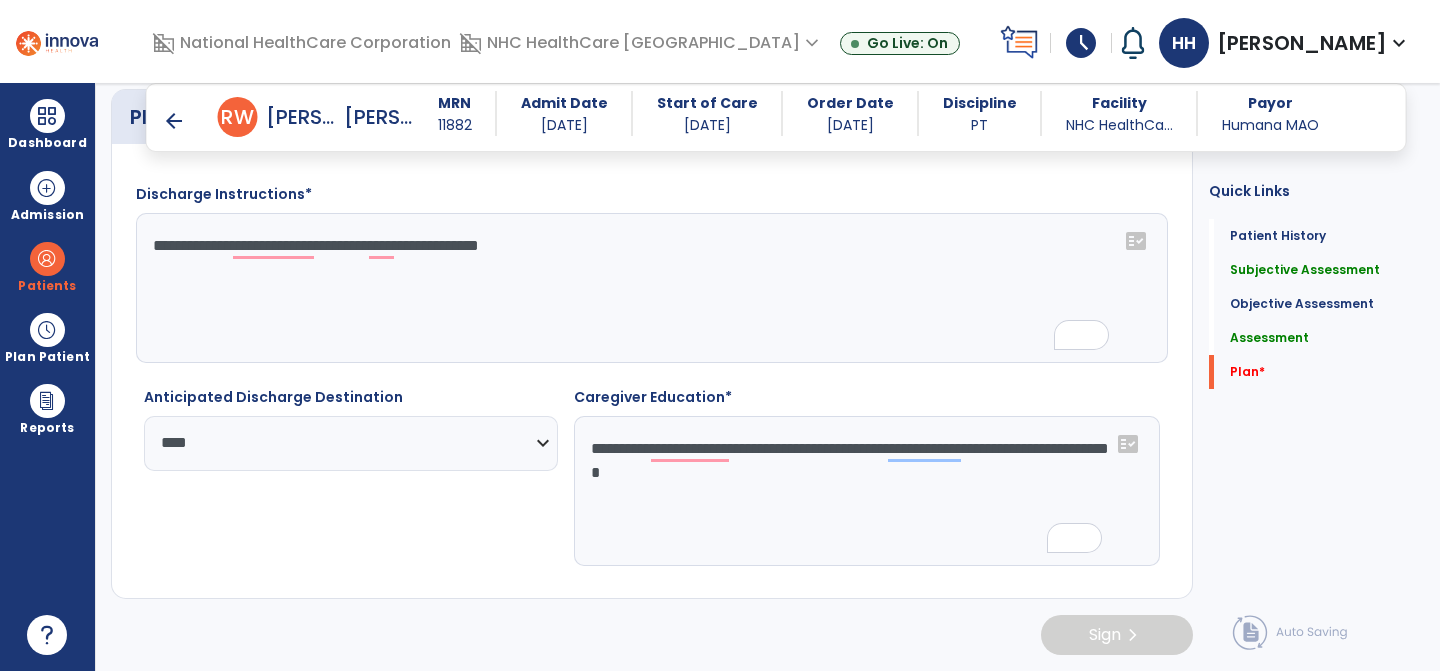 type on "**********" 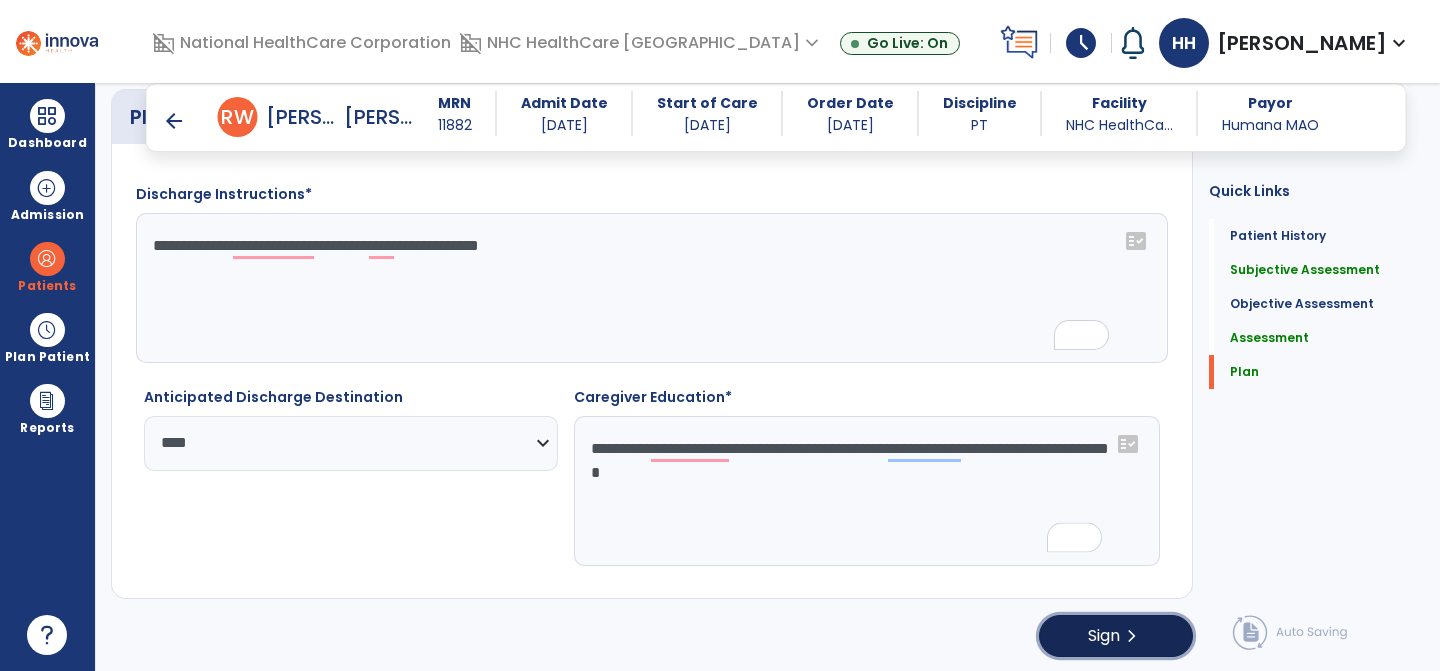 click on "Sign  chevron_right" 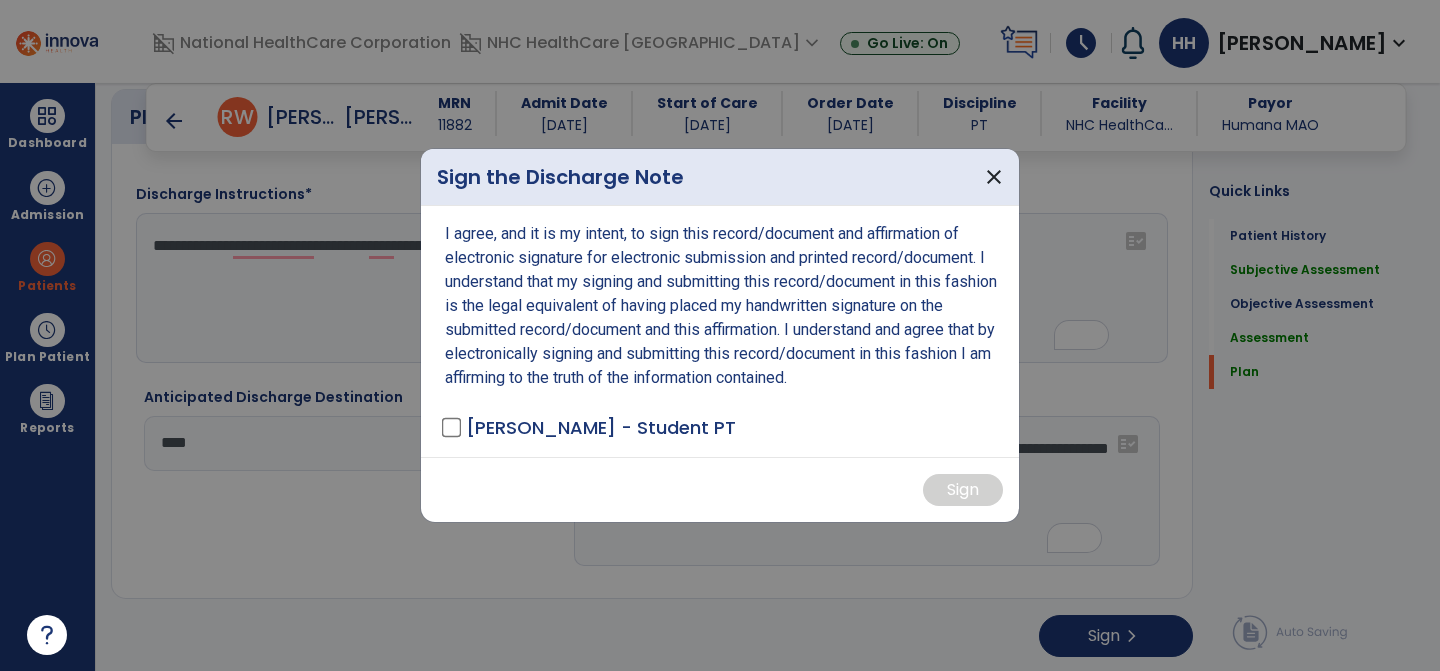 click on "Heath , Hannah  - Student PT" at bounding box center [590, 427] 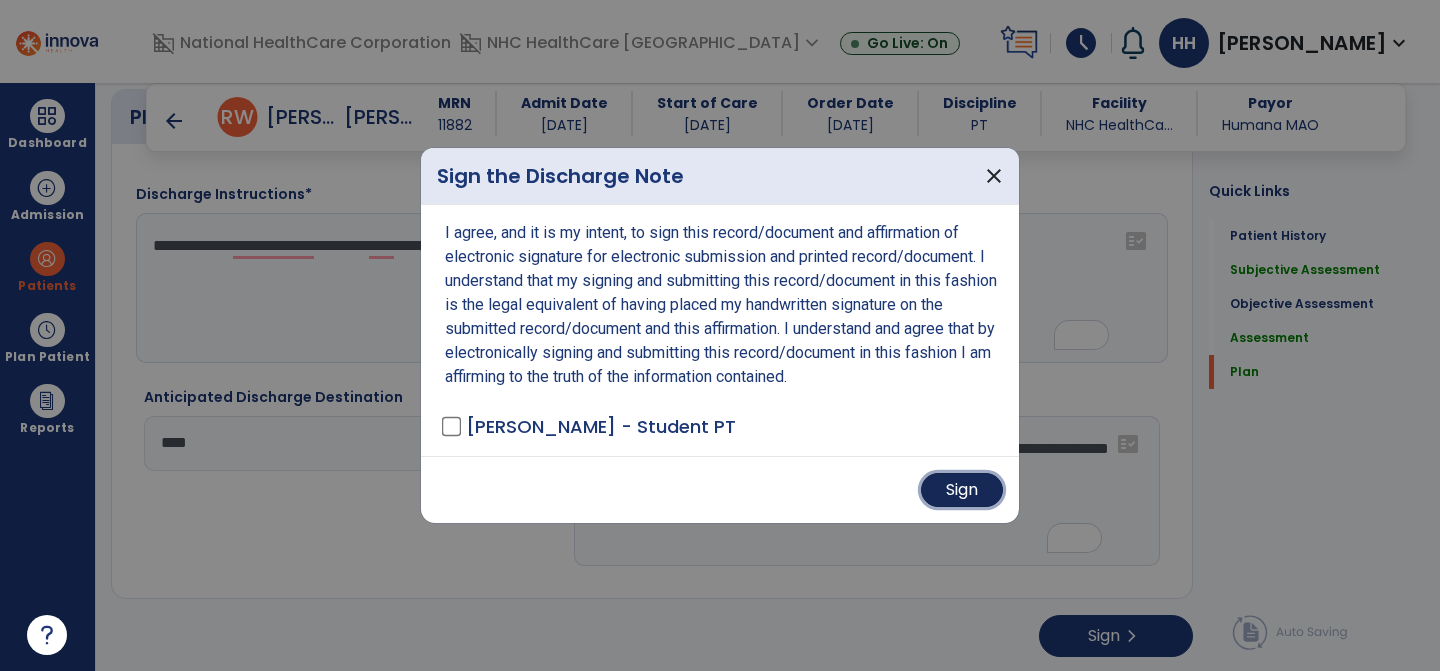 click on "Sign" at bounding box center (962, 490) 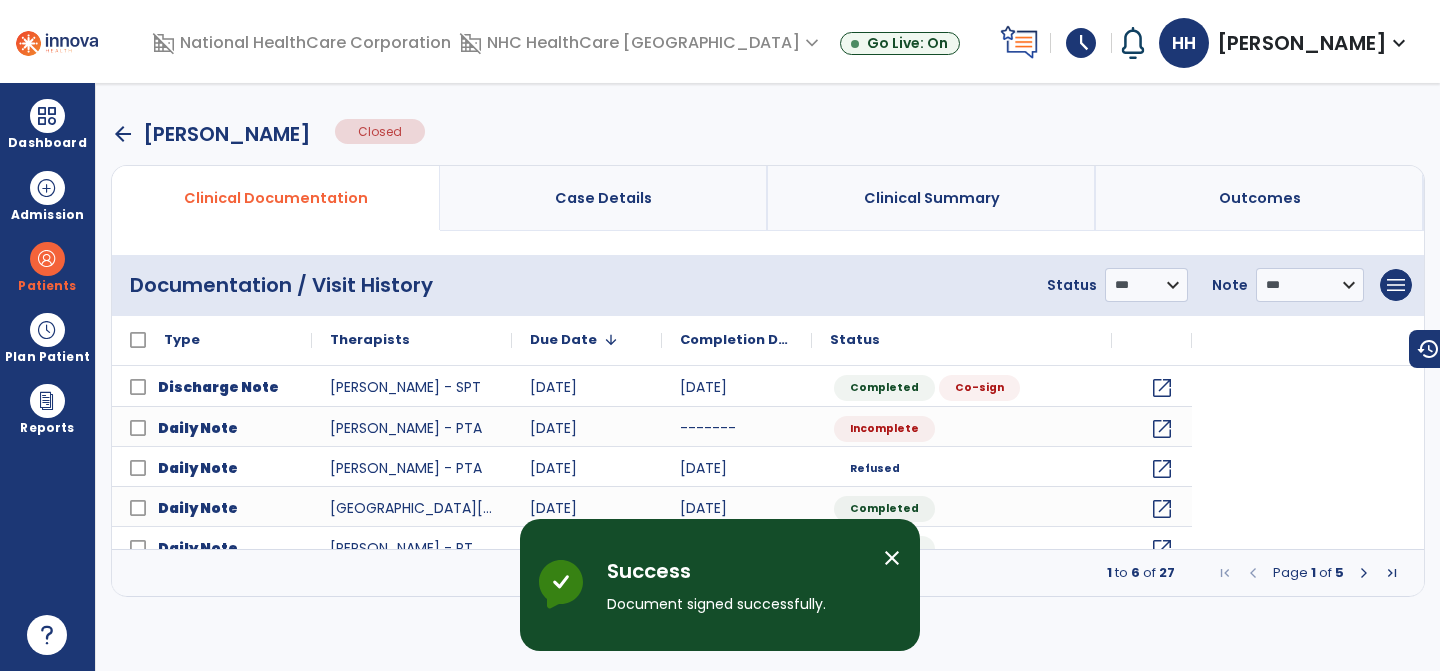 scroll, scrollTop: 0, scrollLeft: 0, axis: both 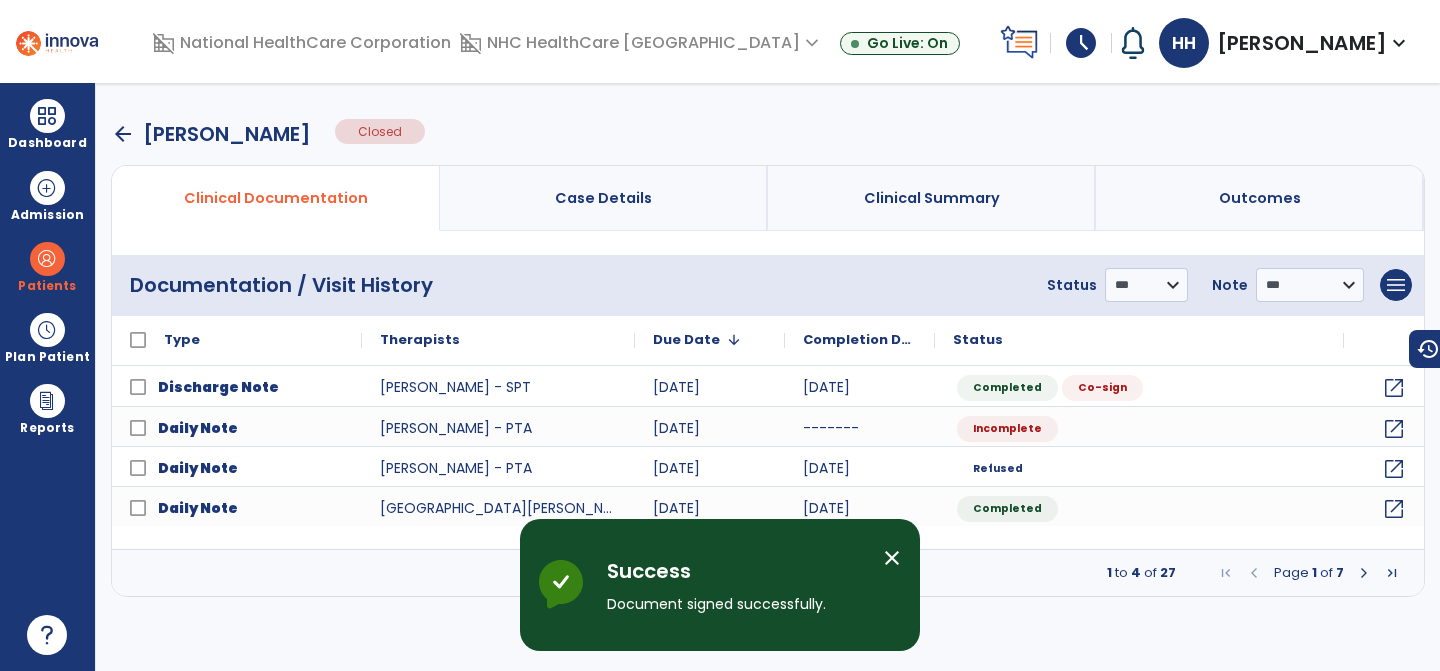 click on "arrow_back" at bounding box center (123, 134) 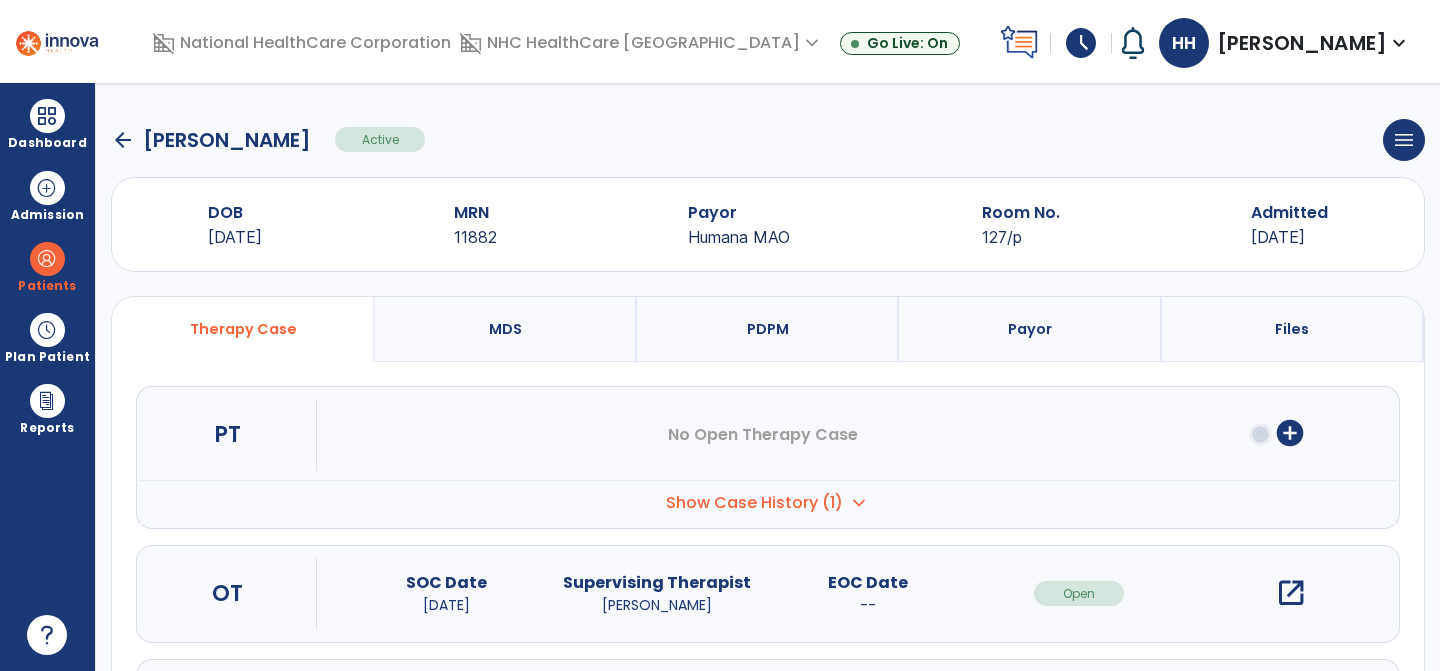 click on "arrow_back" 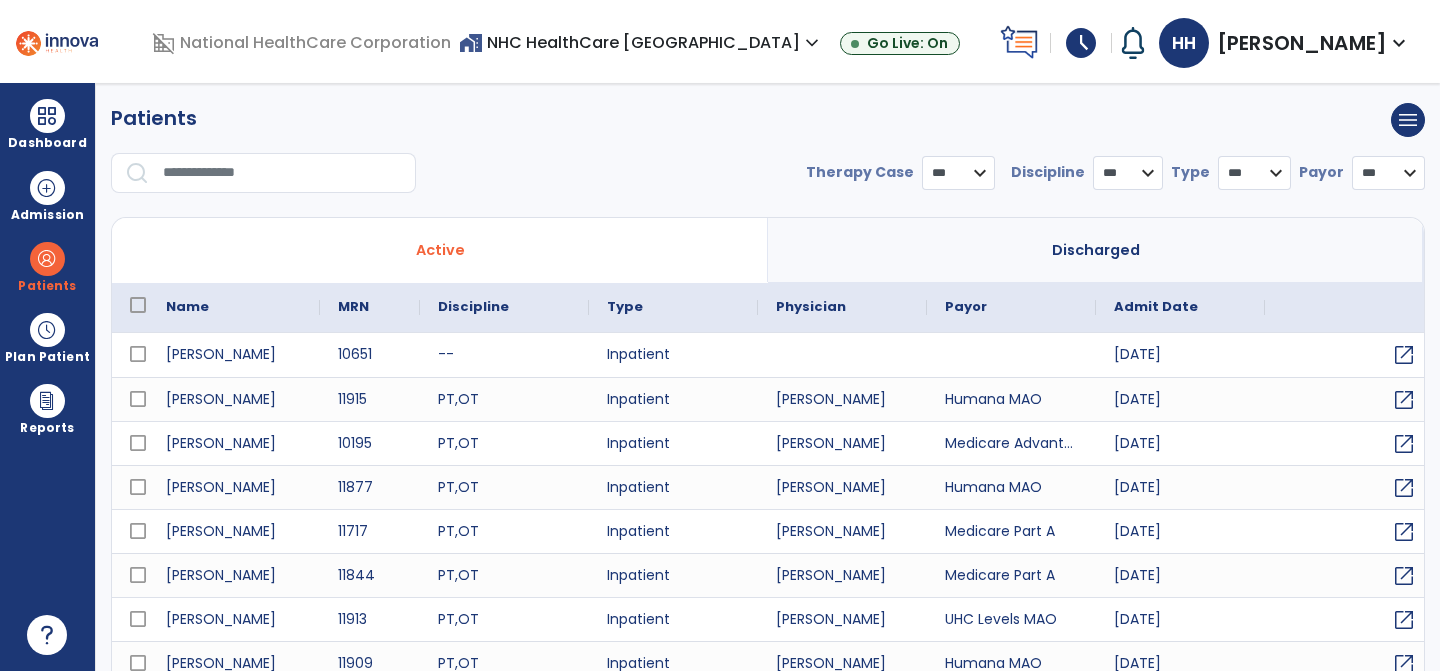 select on "***" 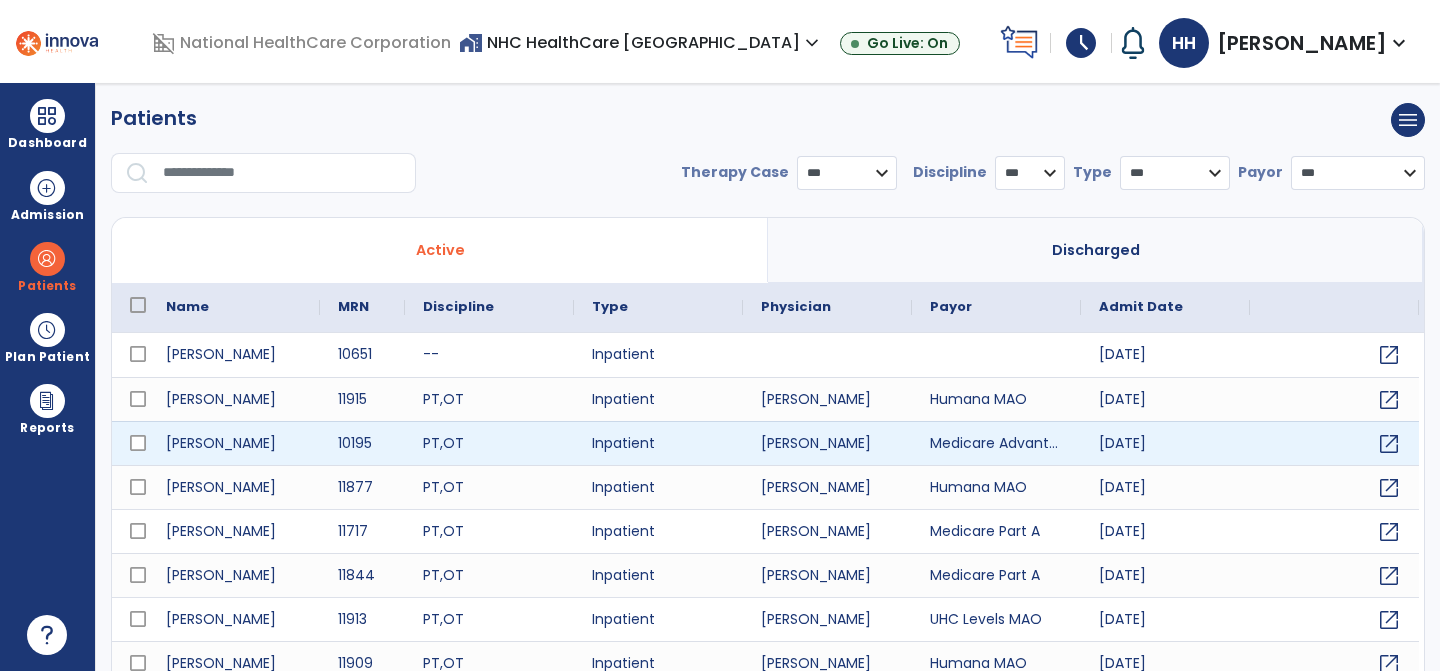 scroll, scrollTop: 39, scrollLeft: 0, axis: vertical 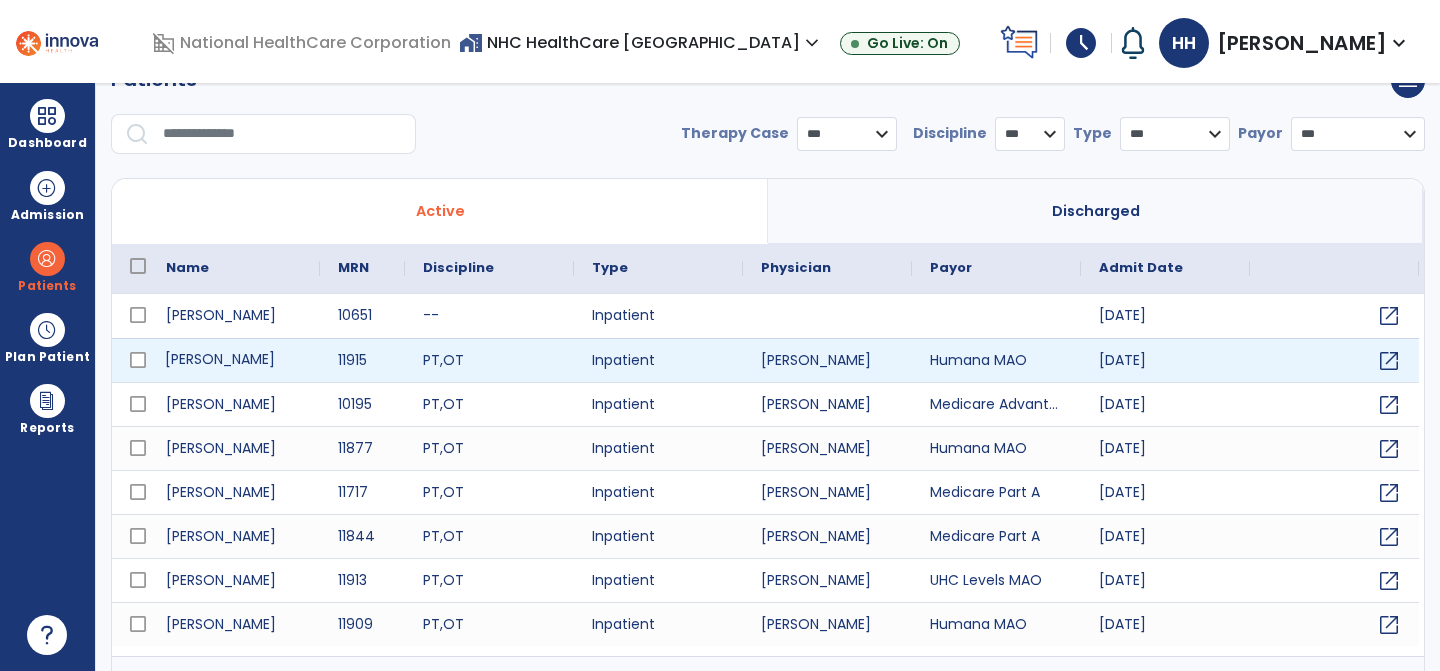 click on "Poston, Donald" at bounding box center [234, 360] 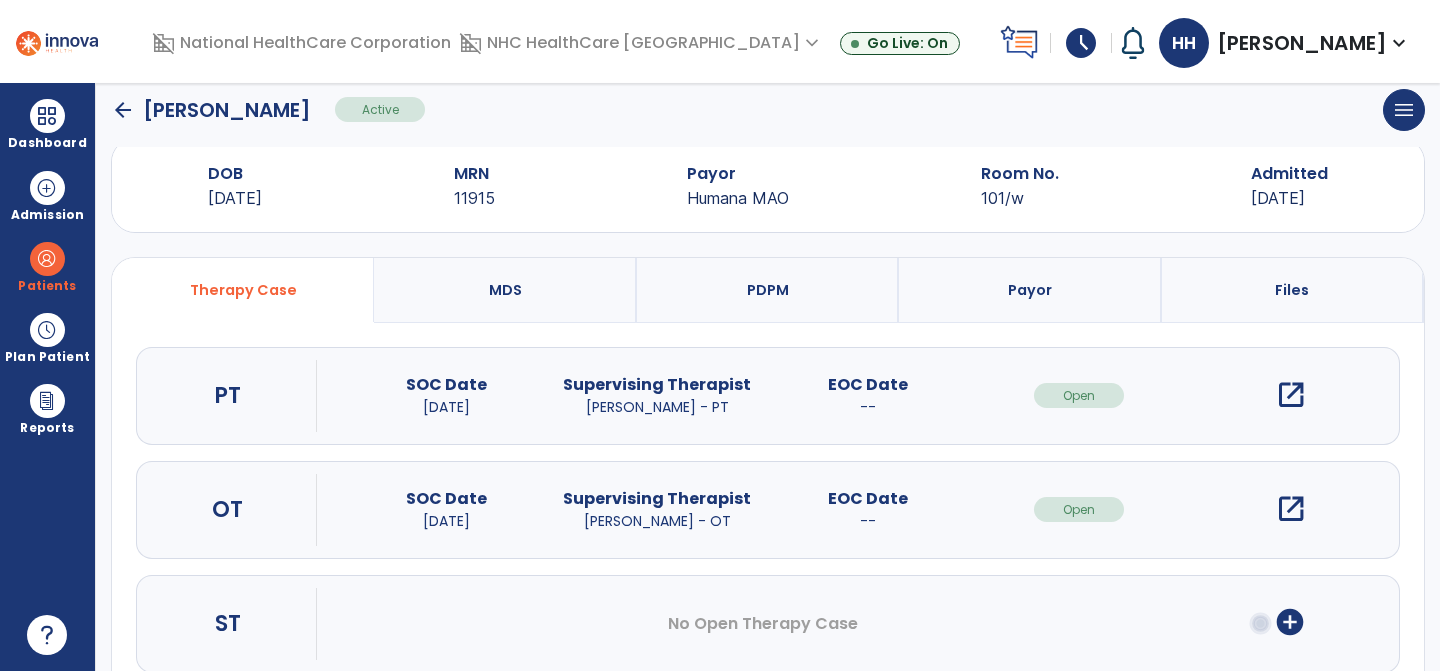 click on "open_in_new" at bounding box center [1291, 395] 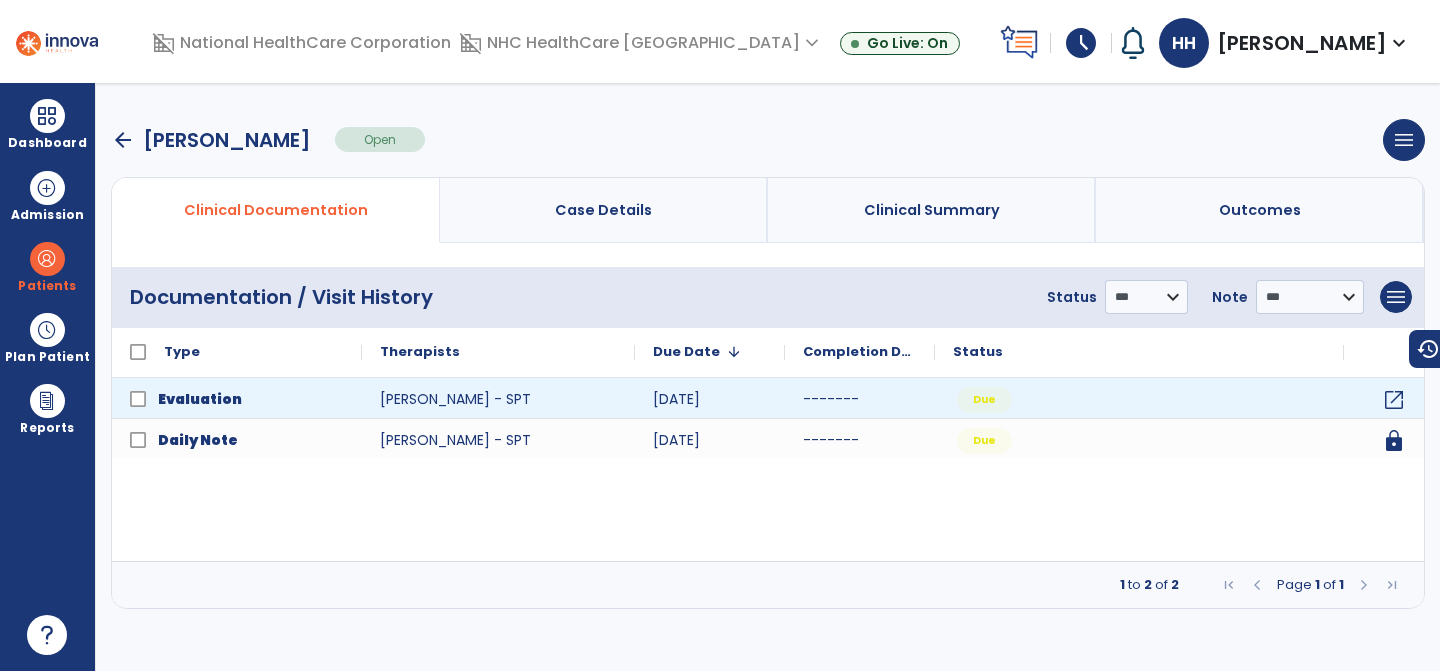 scroll, scrollTop: 0, scrollLeft: 0, axis: both 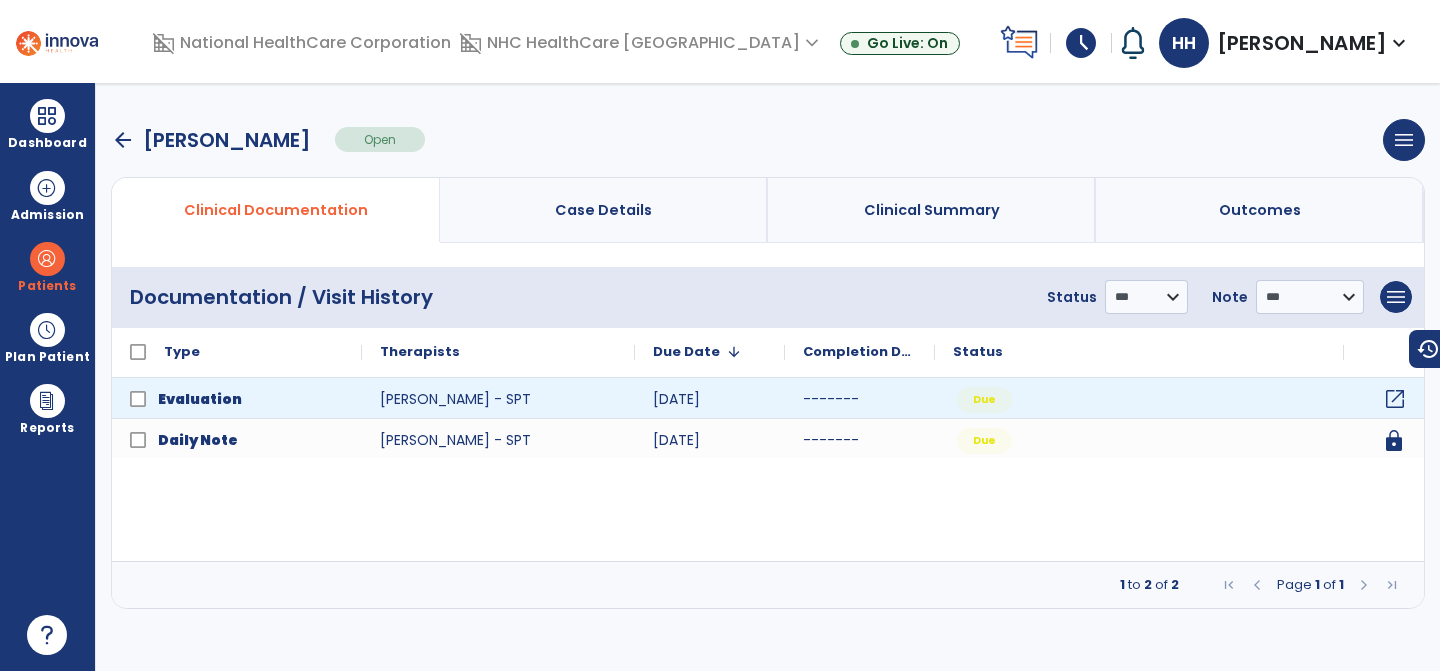 click on "open_in_new" 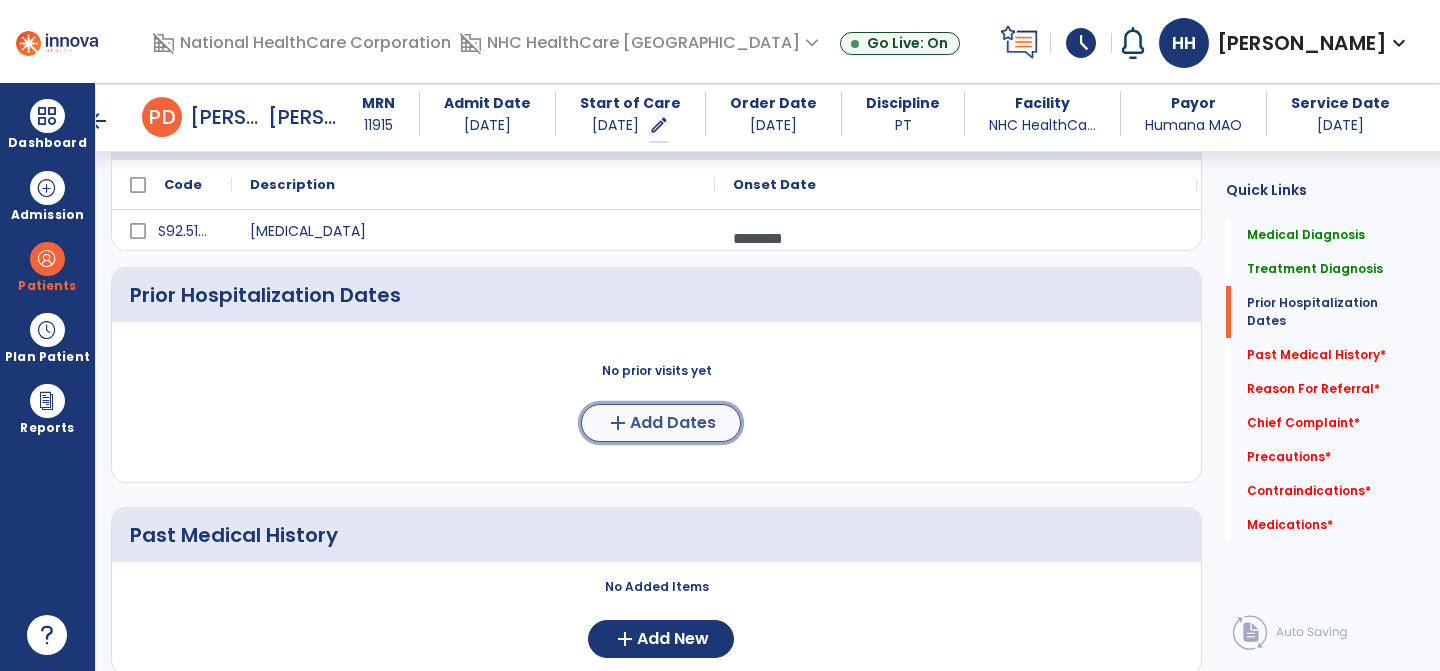 click on "Add Dates" 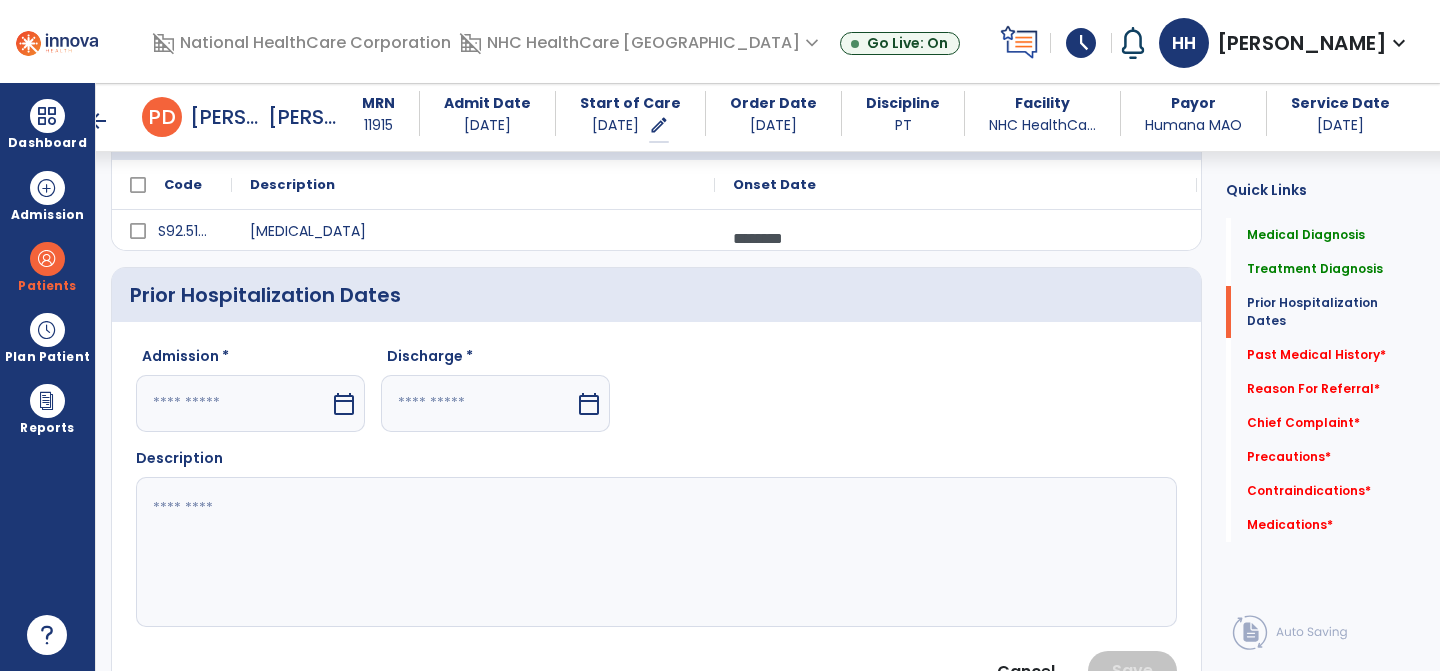 click at bounding box center [233, 403] 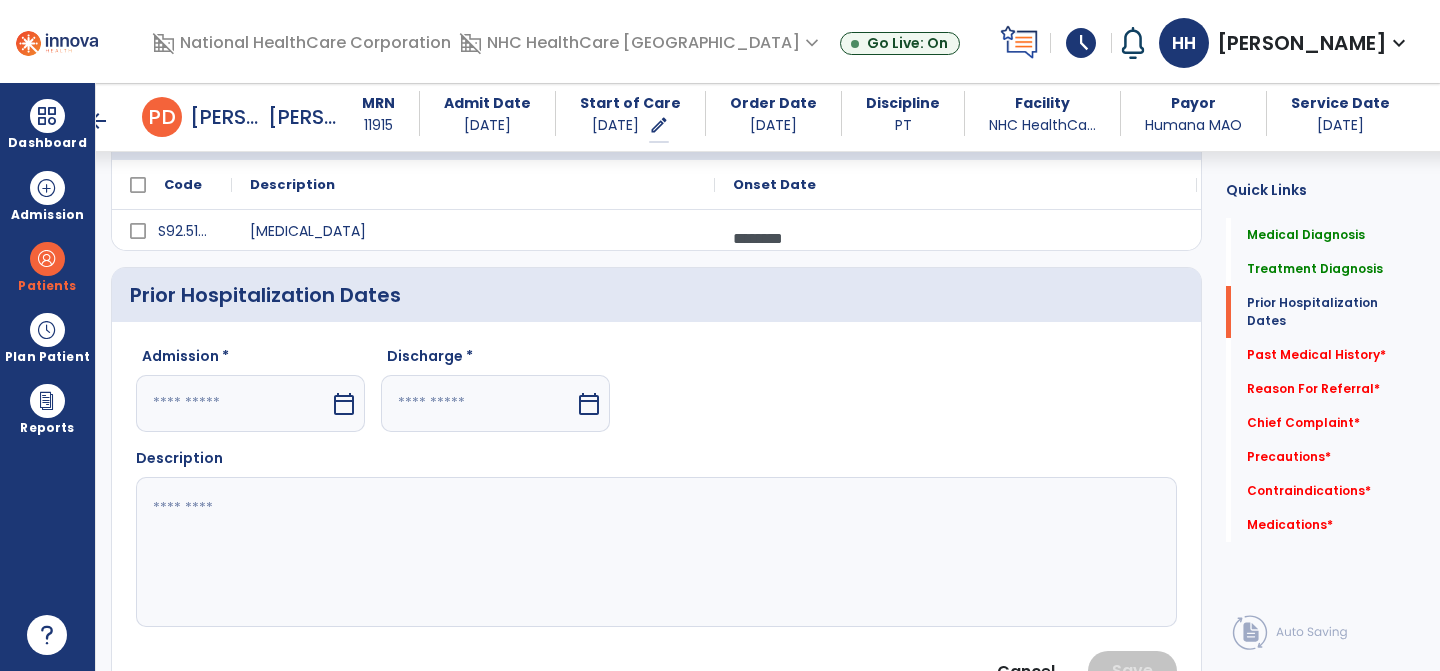 select on "*" 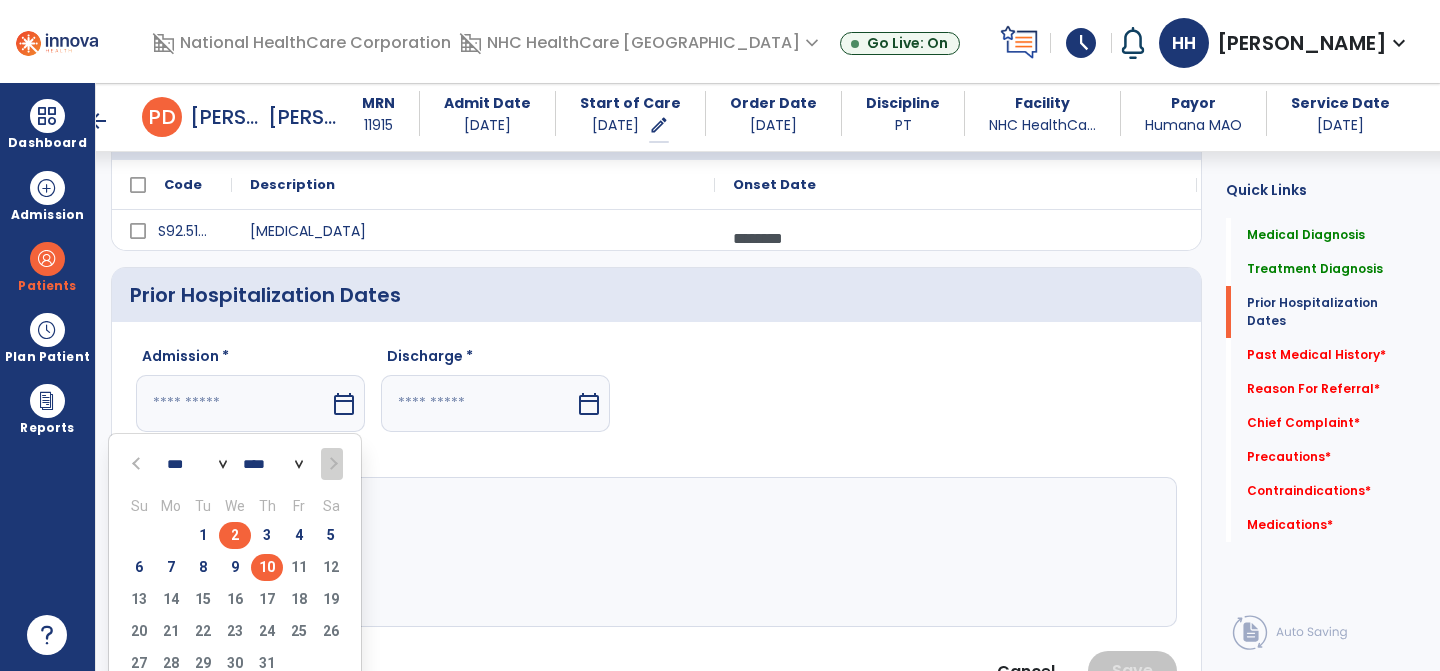 click on "2" at bounding box center (235, 535) 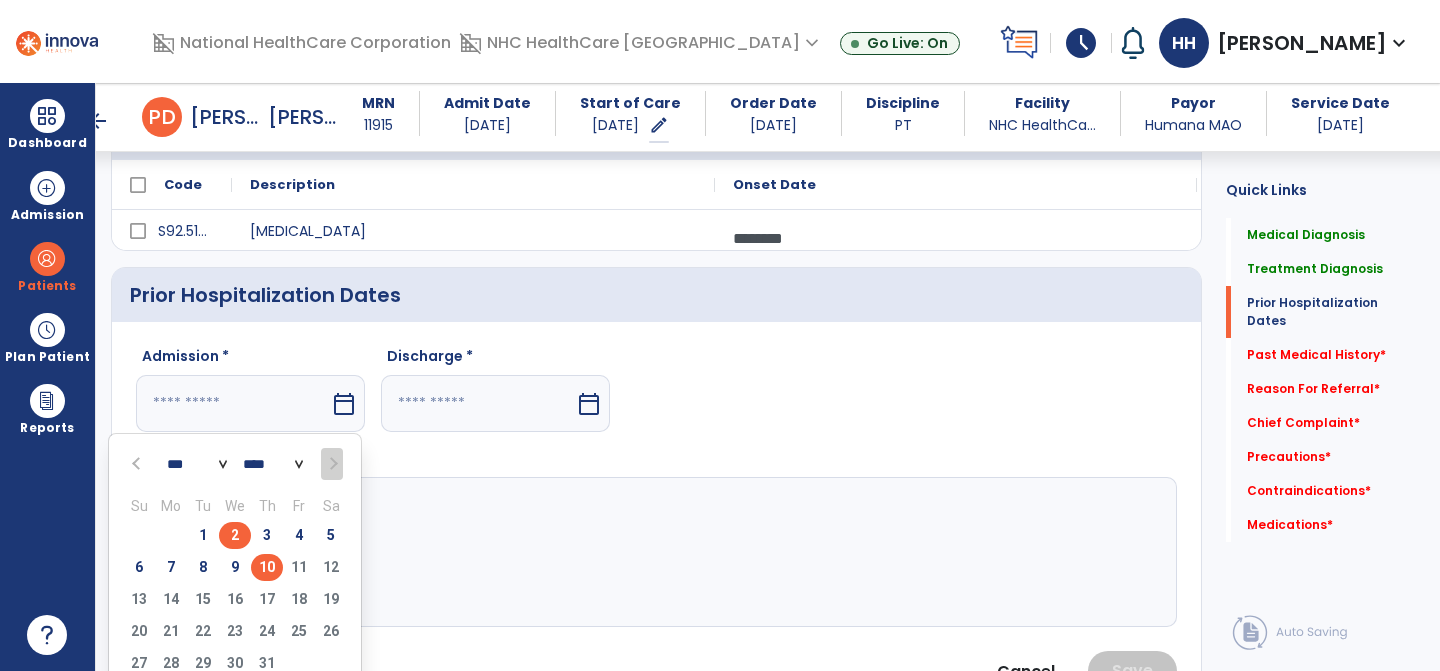 type on "********" 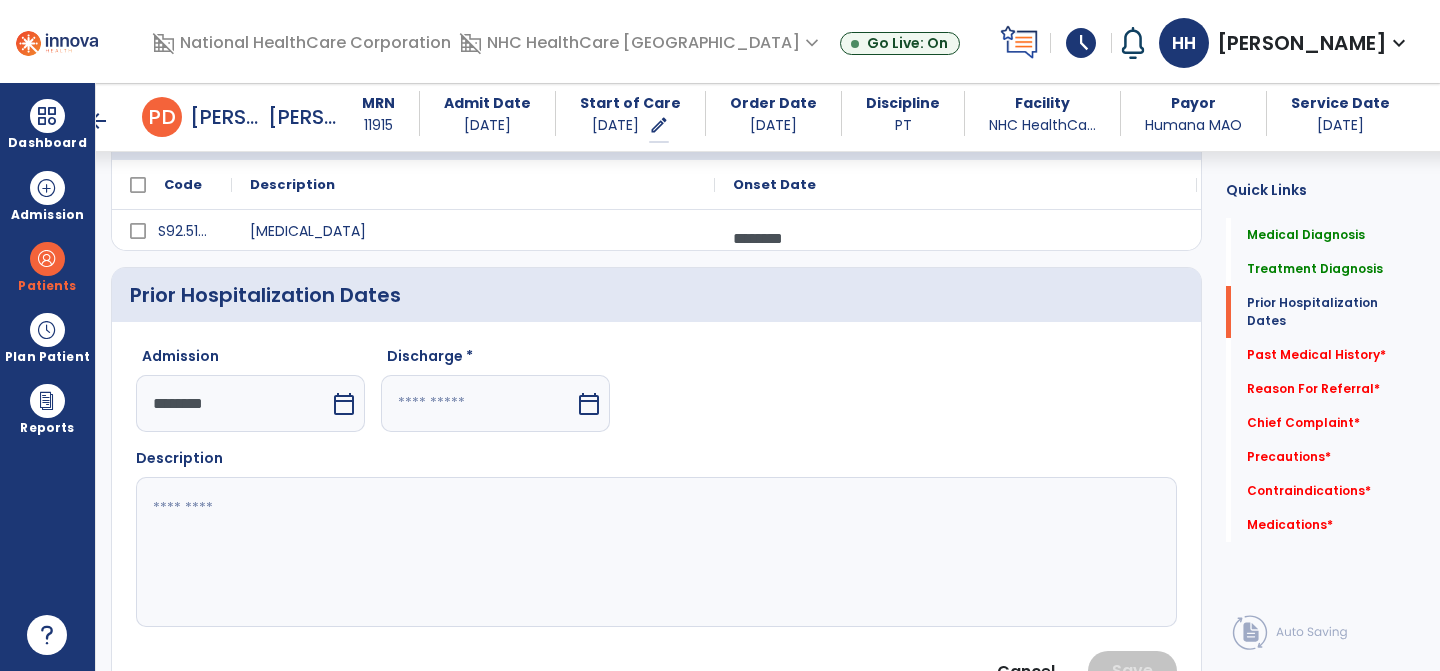 click at bounding box center (478, 403) 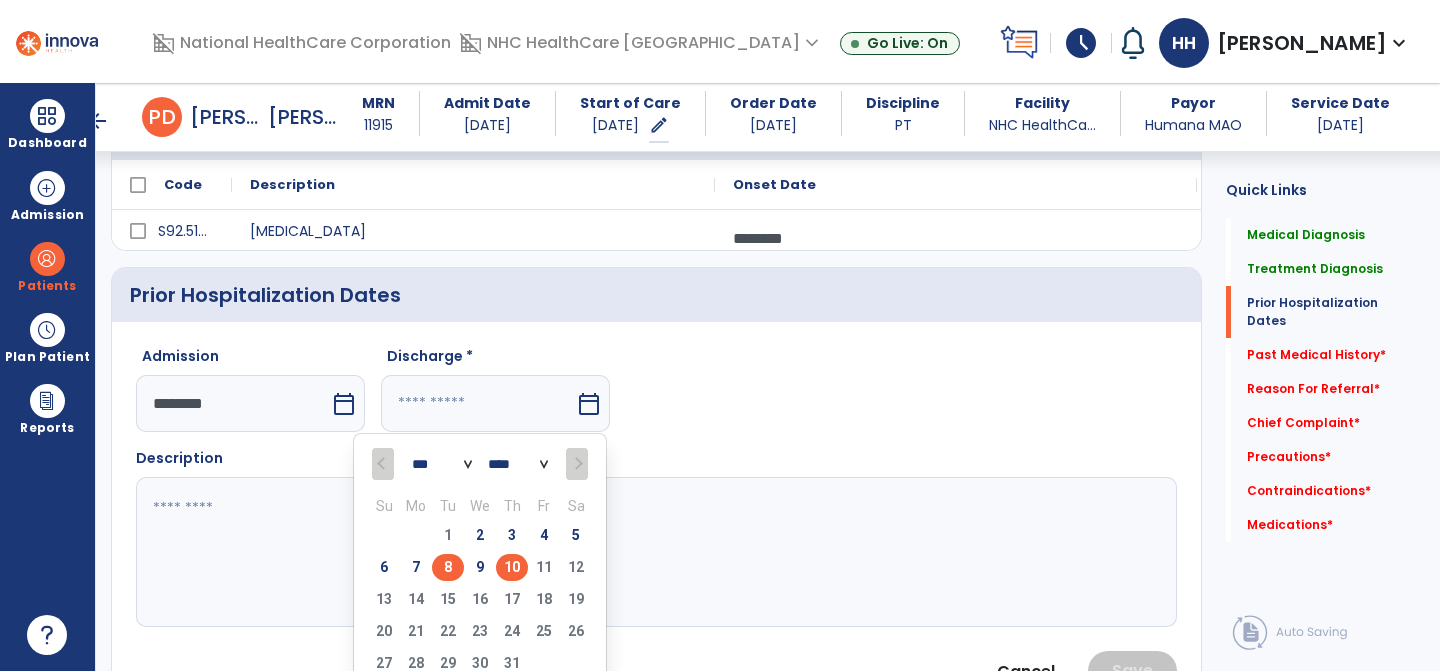 click on "8" at bounding box center [448, 567] 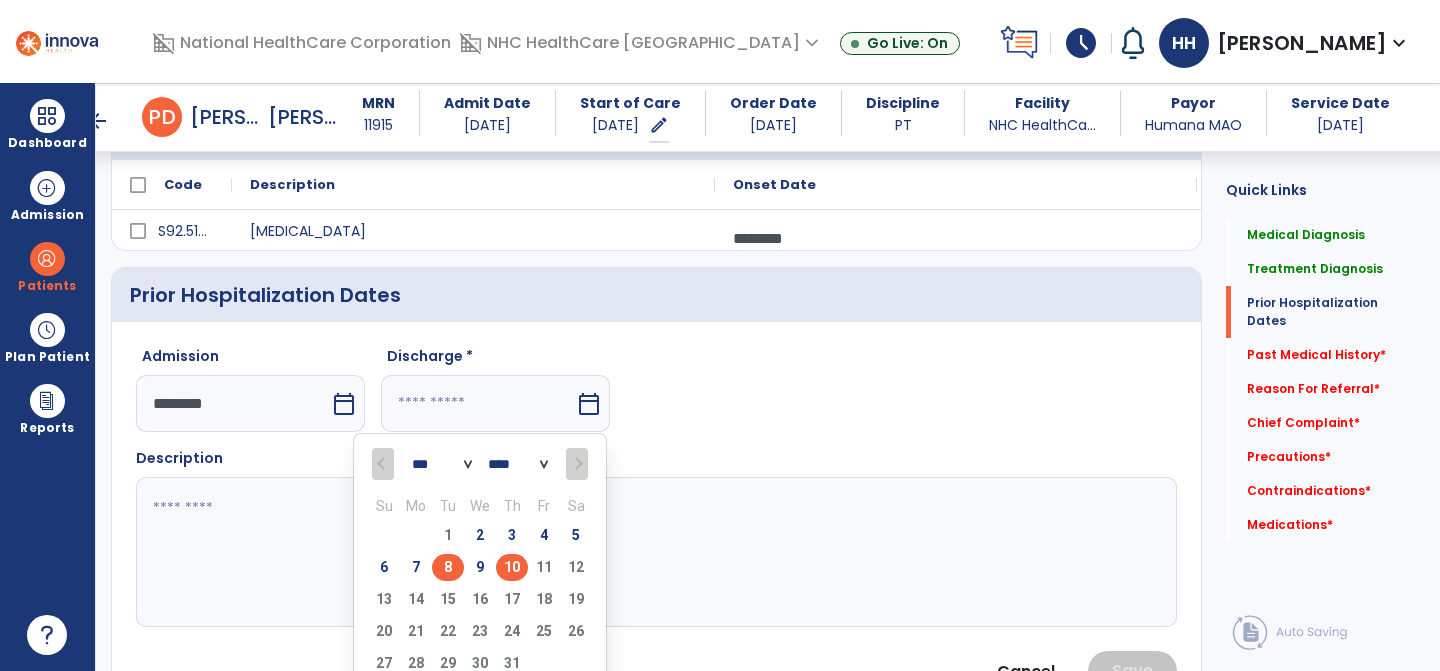type on "********" 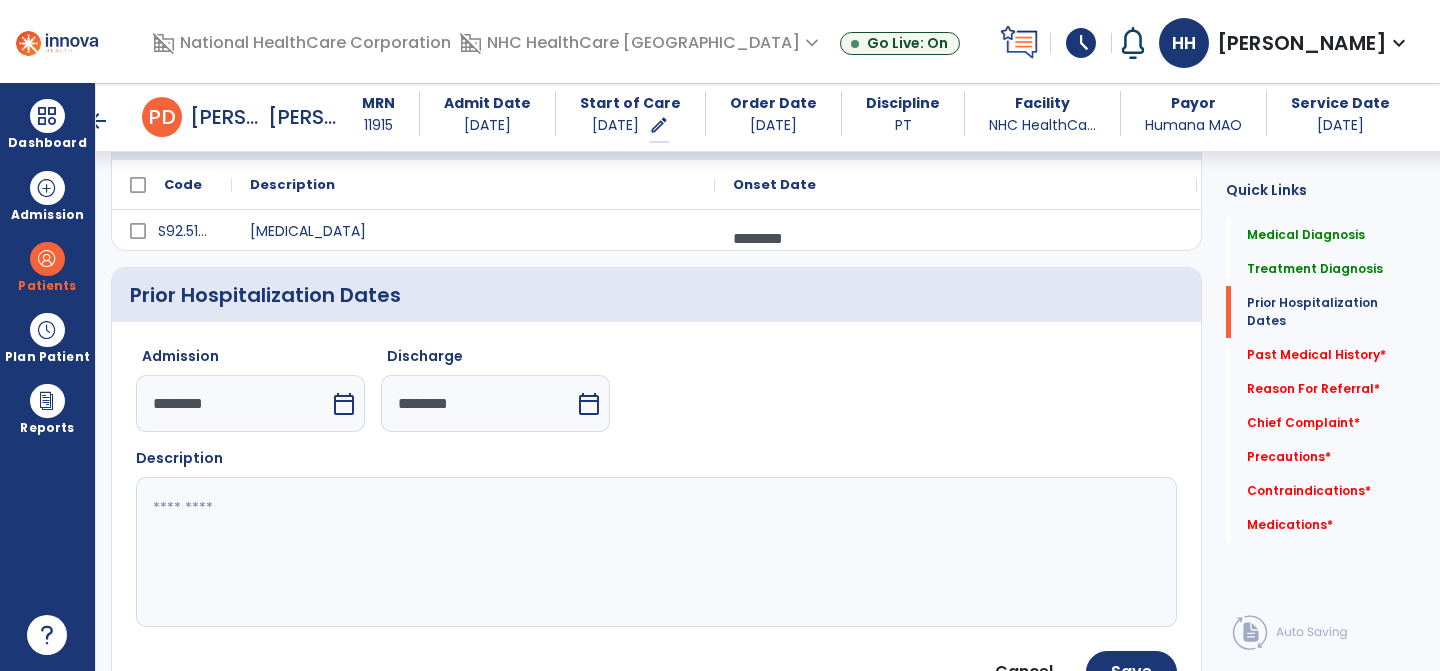 click 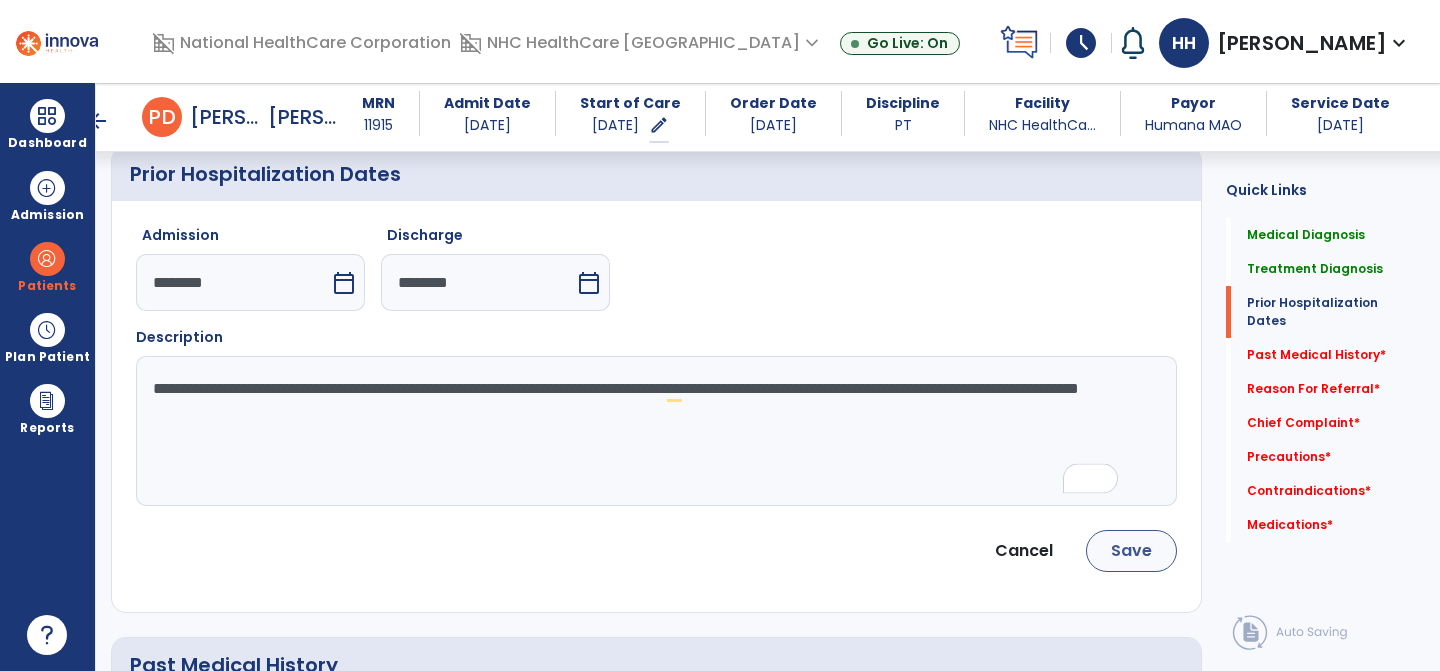 type on "**********" 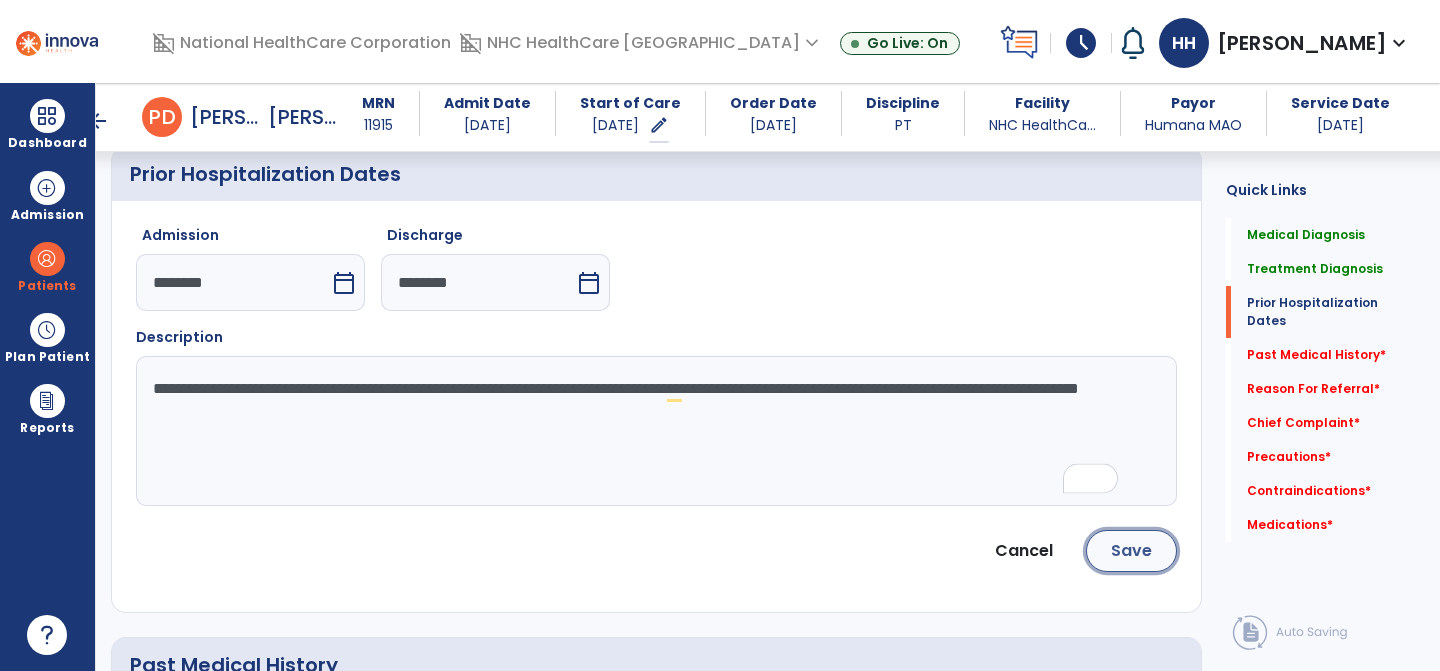 click on "Save" 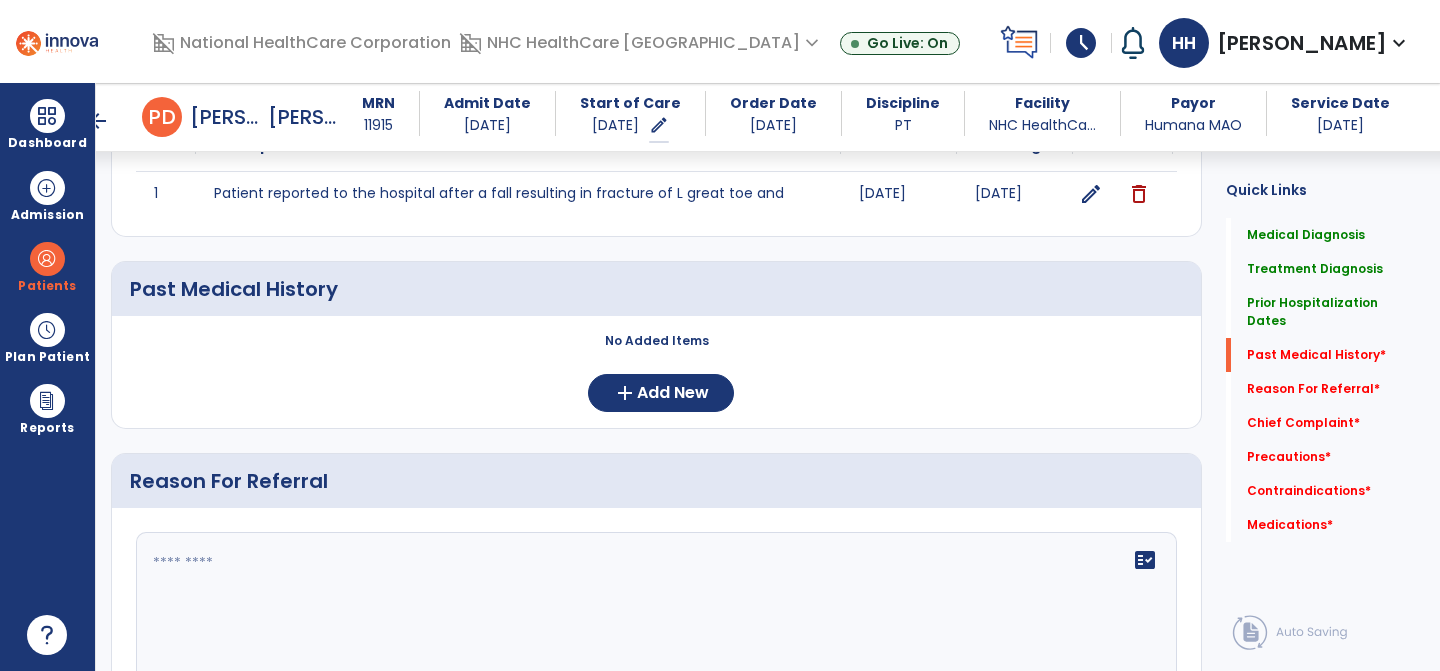 scroll, scrollTop: 704, scrollLeft: 0, axis: vertical 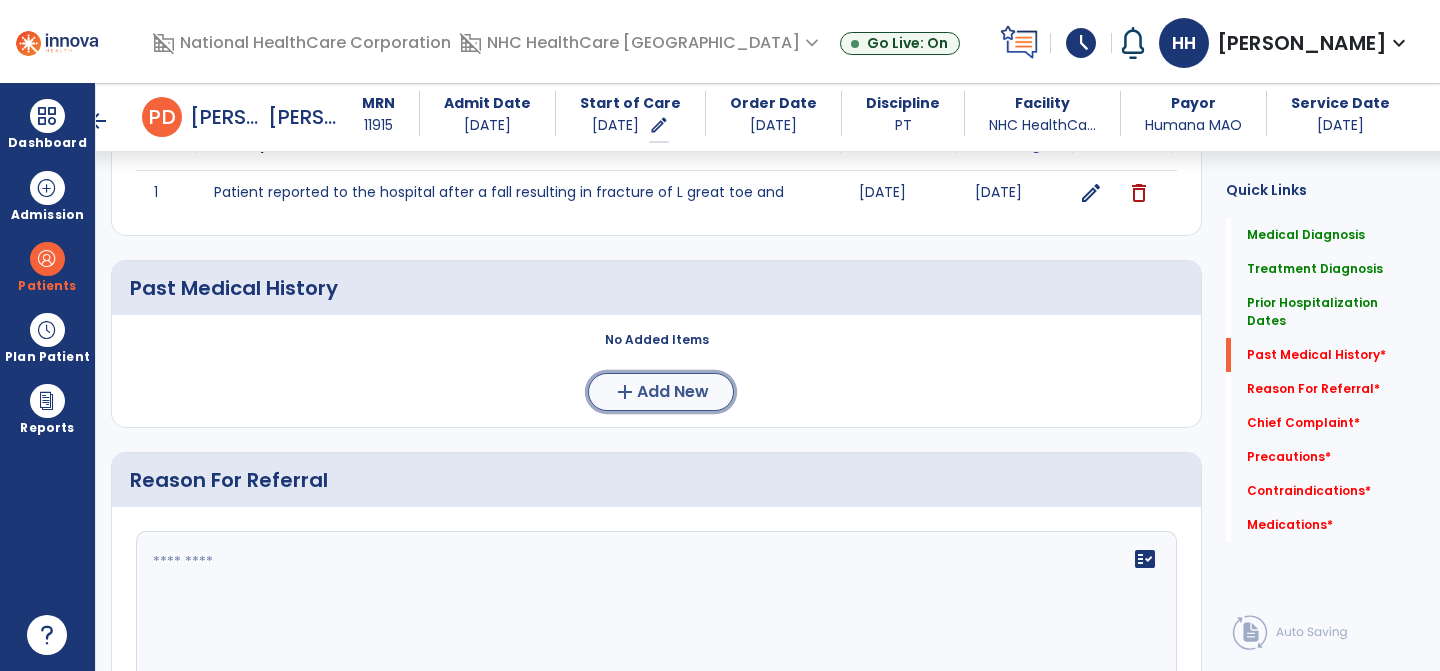 click on "Add New" 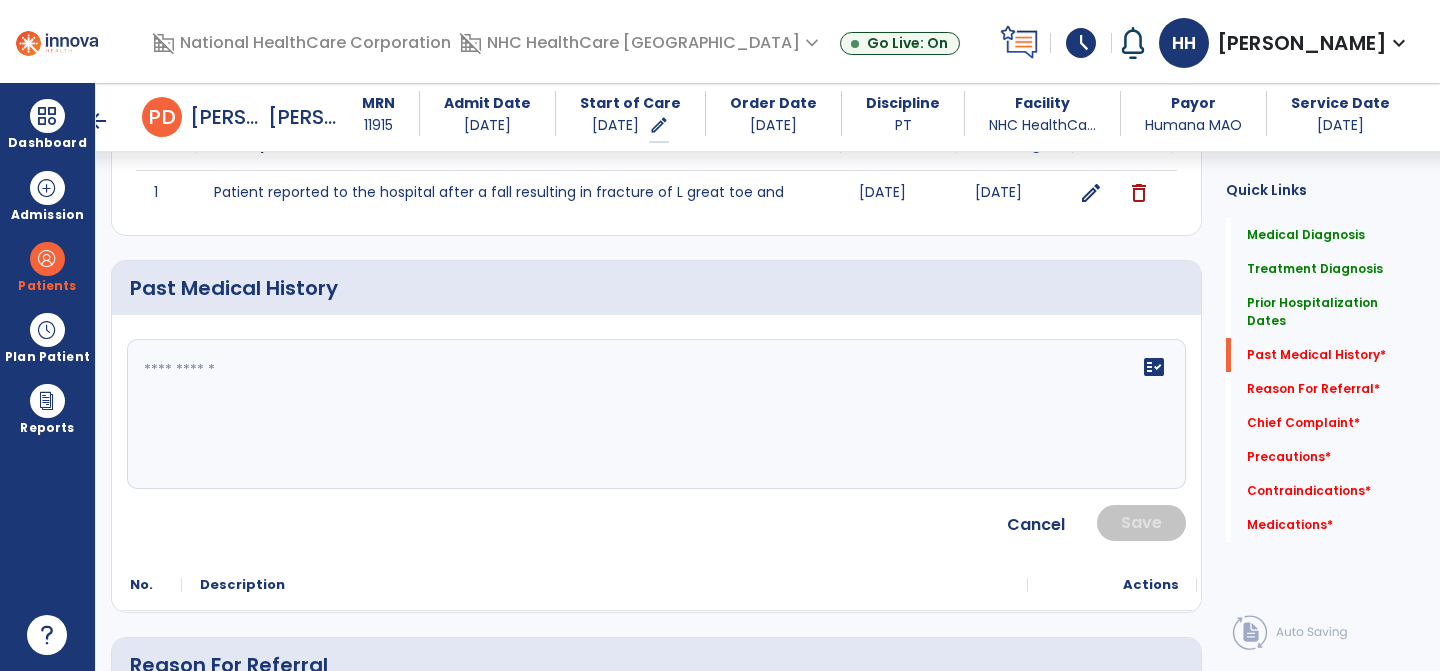 click on "fact_check" 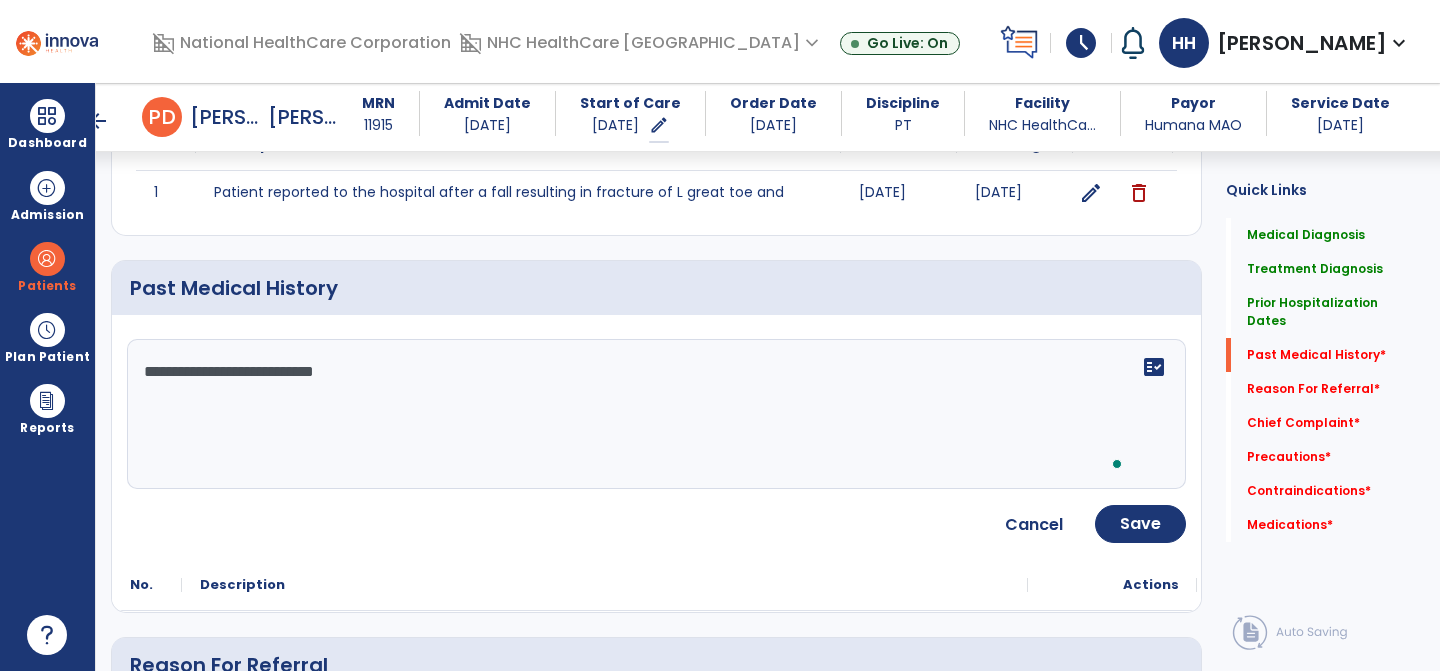 type on "**********" 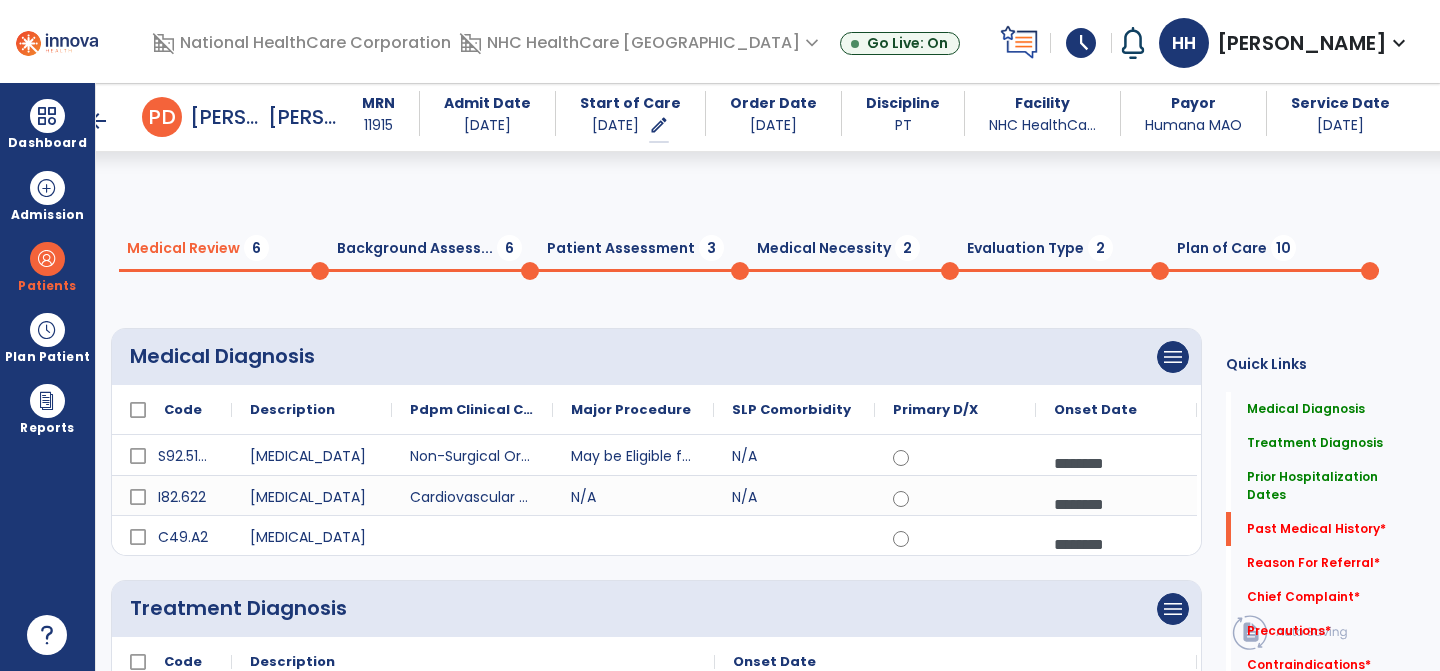 scroll, scrollTop: 0, scrollLeft: 0, axis: both 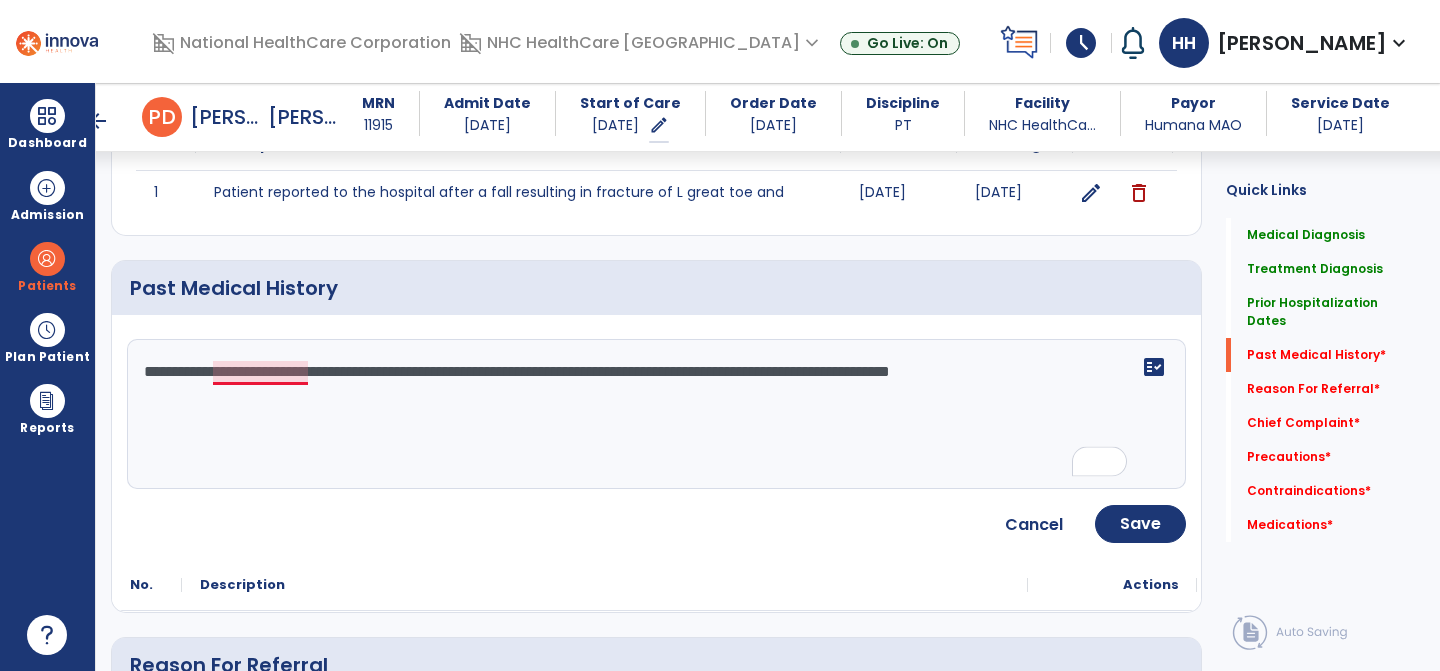 click on "**********" 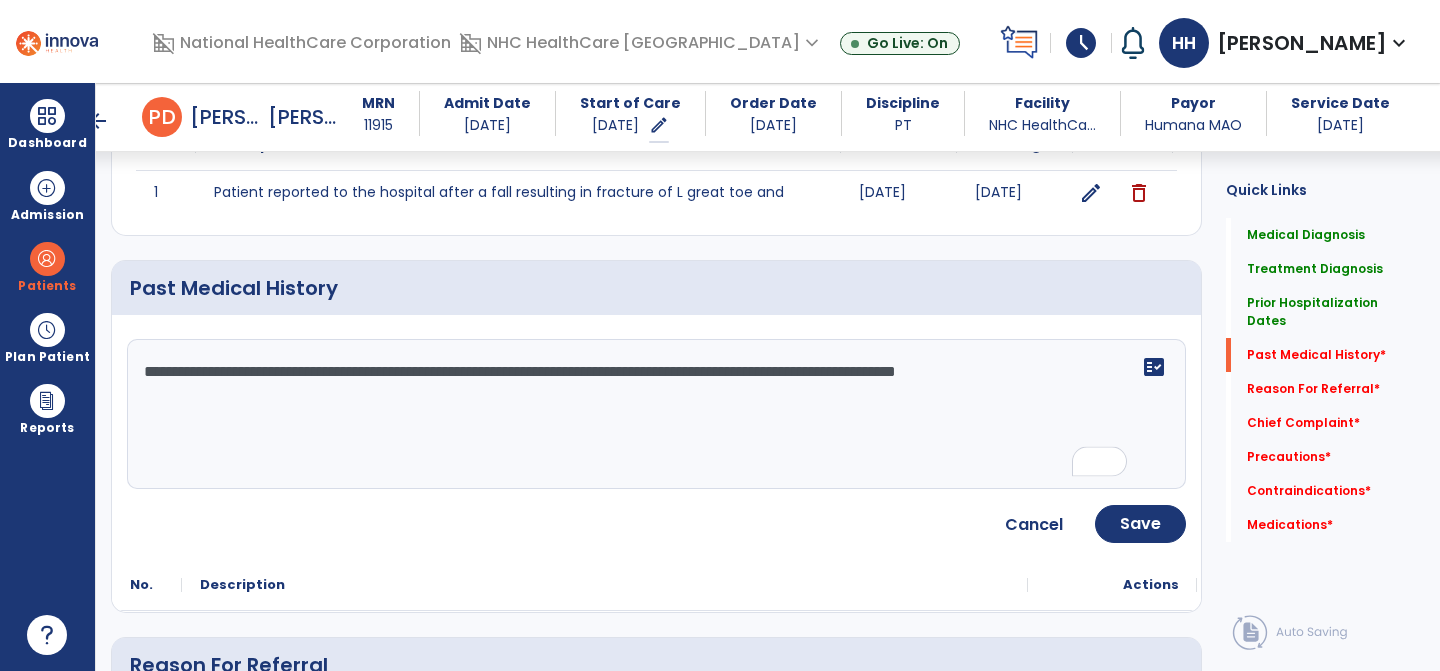 click on "**********" 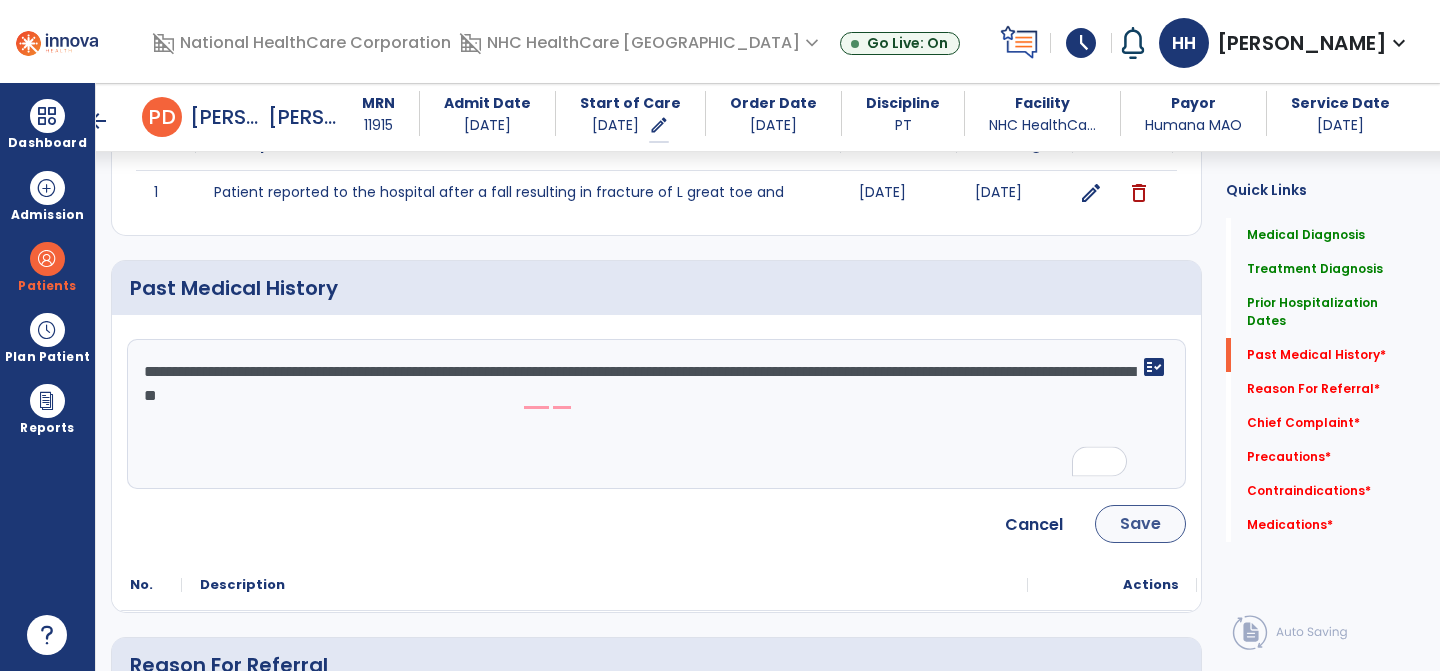 type on "**********" 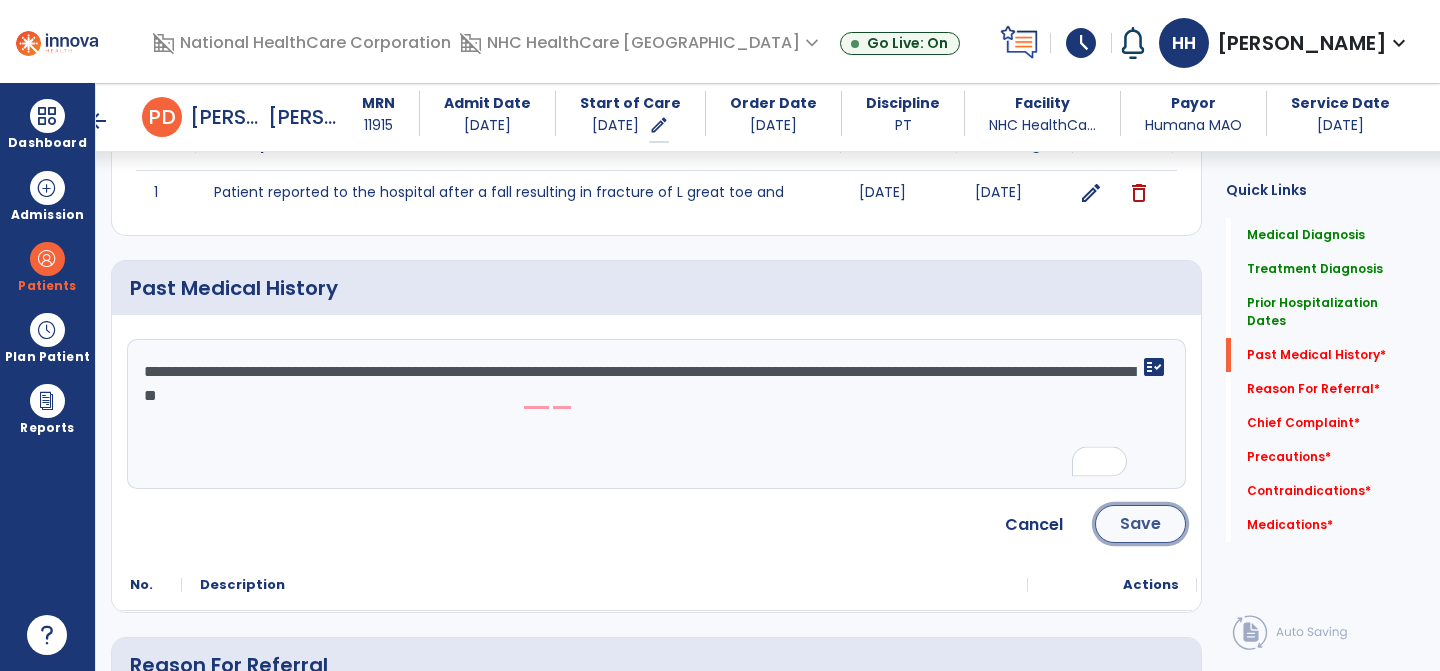 click on "Save" 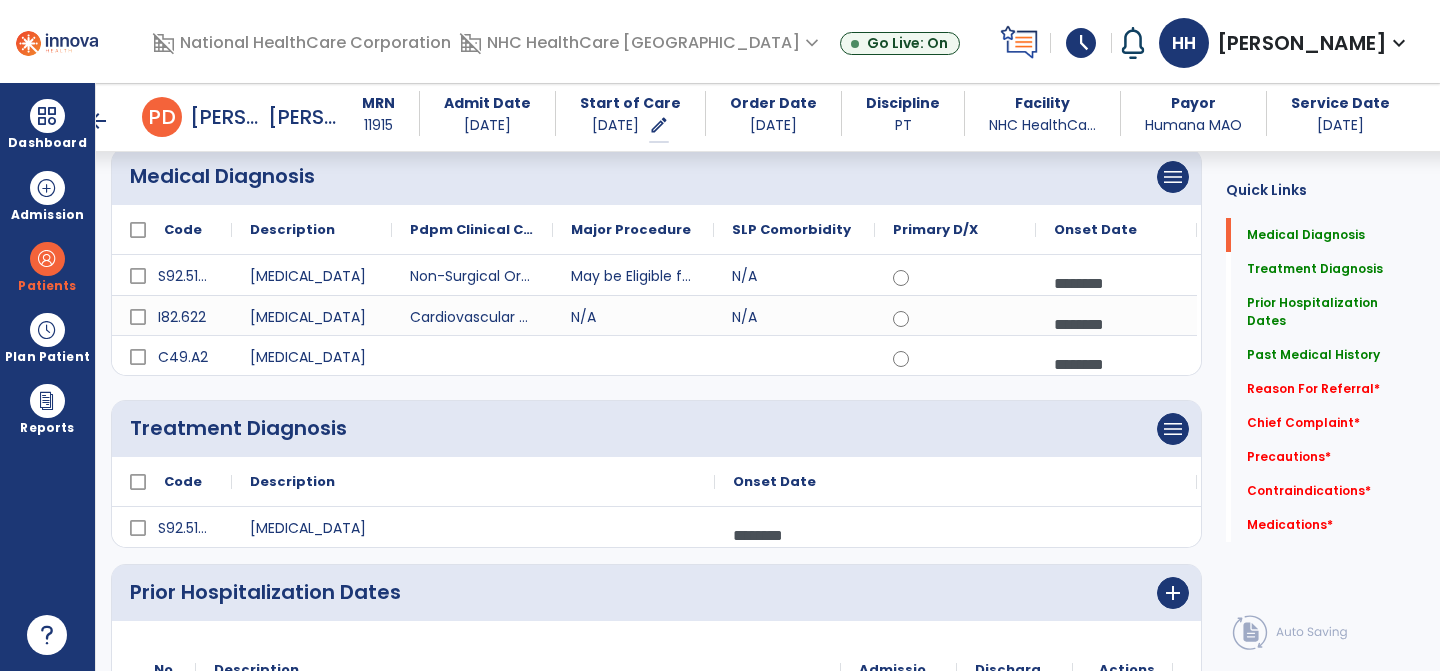 scroll, scrollTop: 0, scrollLeft: 0, axis: both 